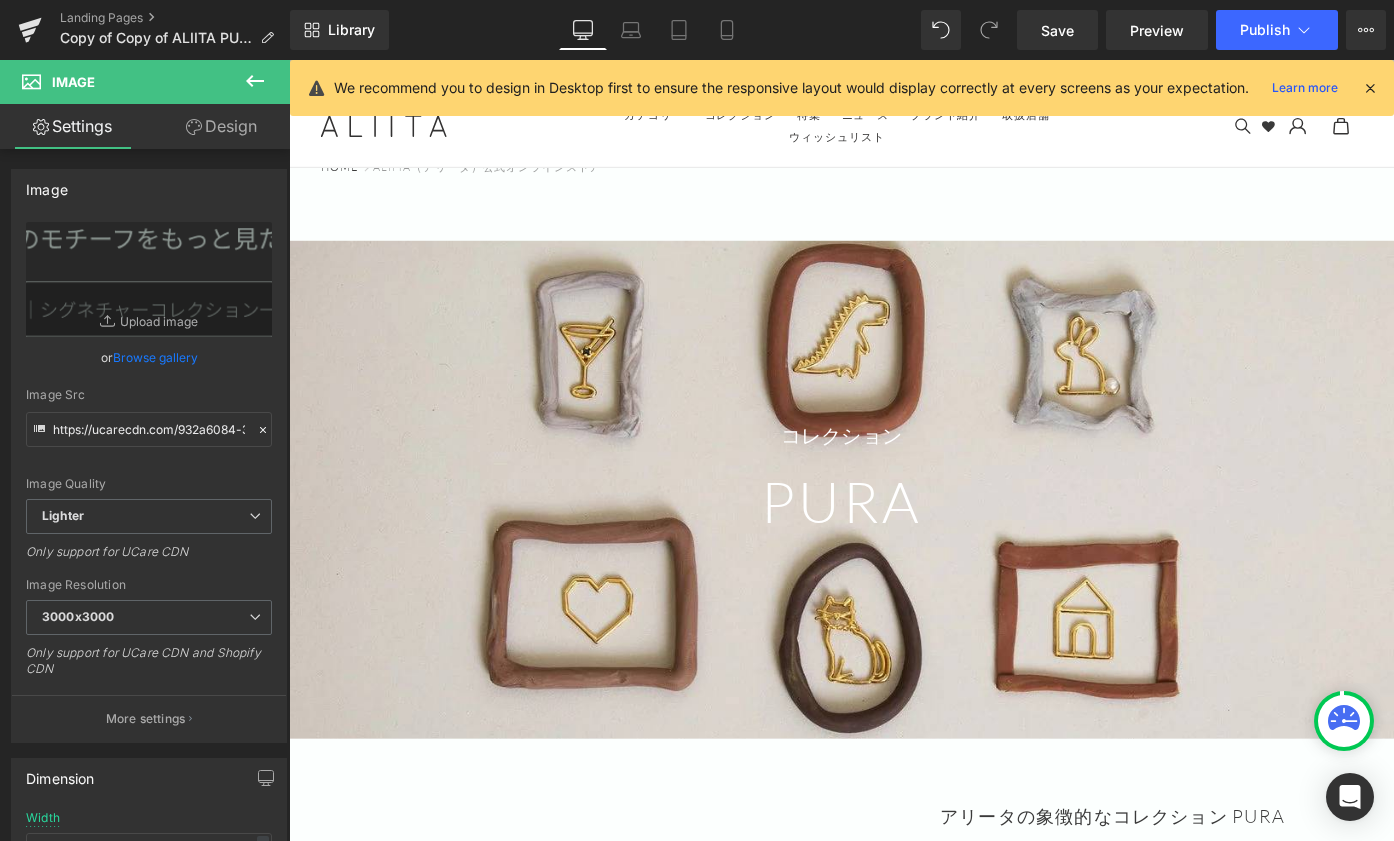 scroll, scrollTop: 14149, scrollLeft: 0, axis: vertical 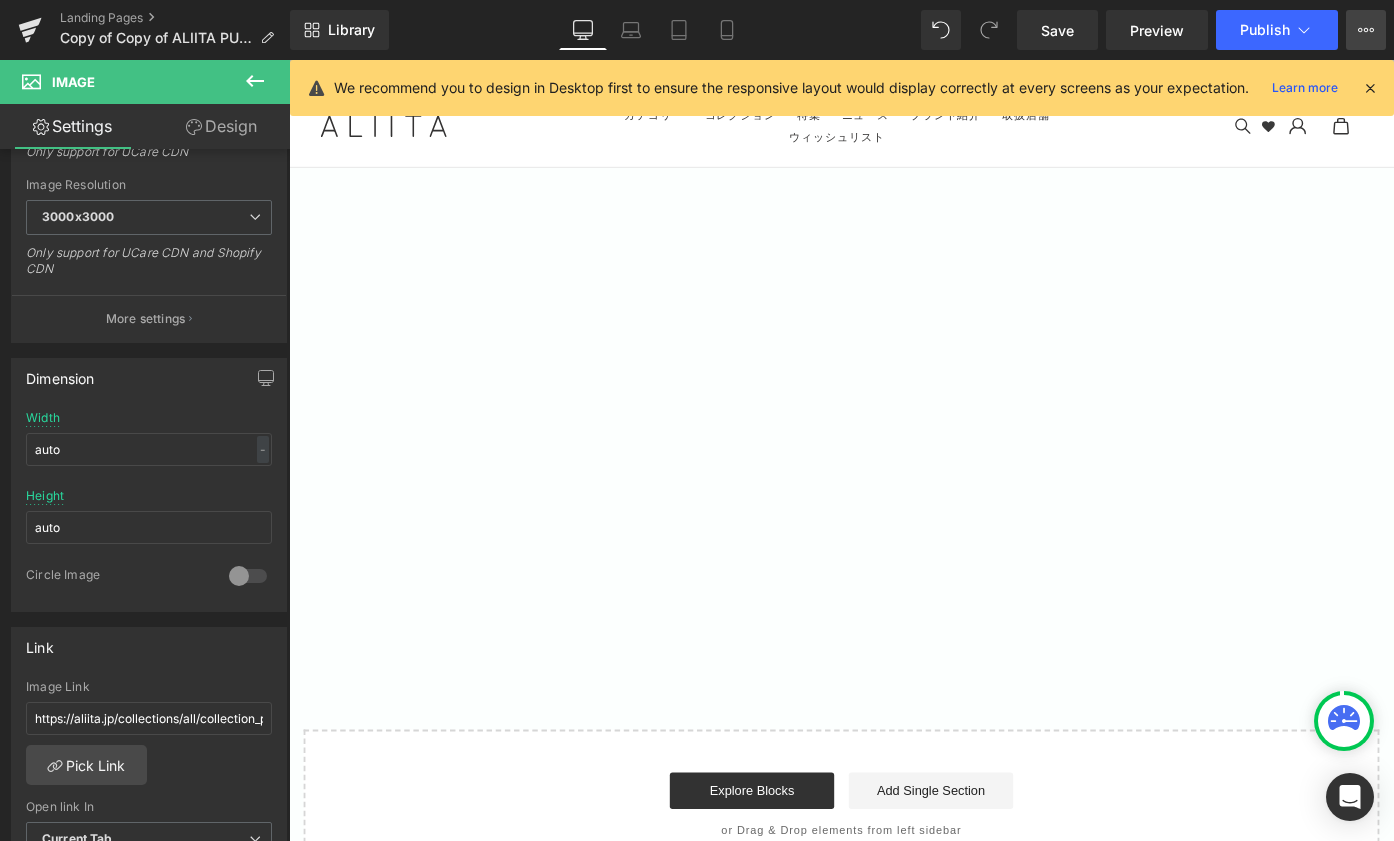 click 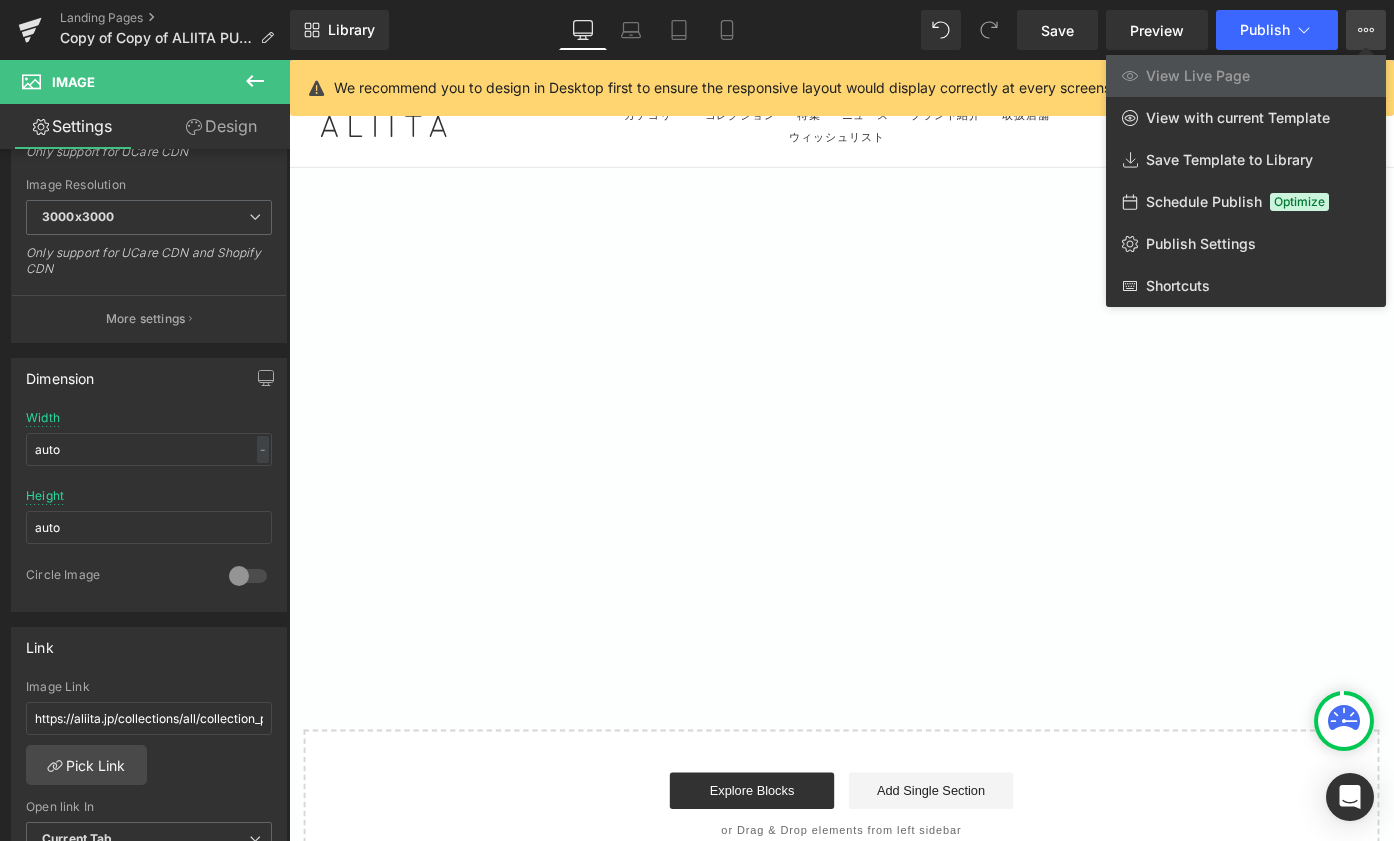 click at bounding box center (841, 450) 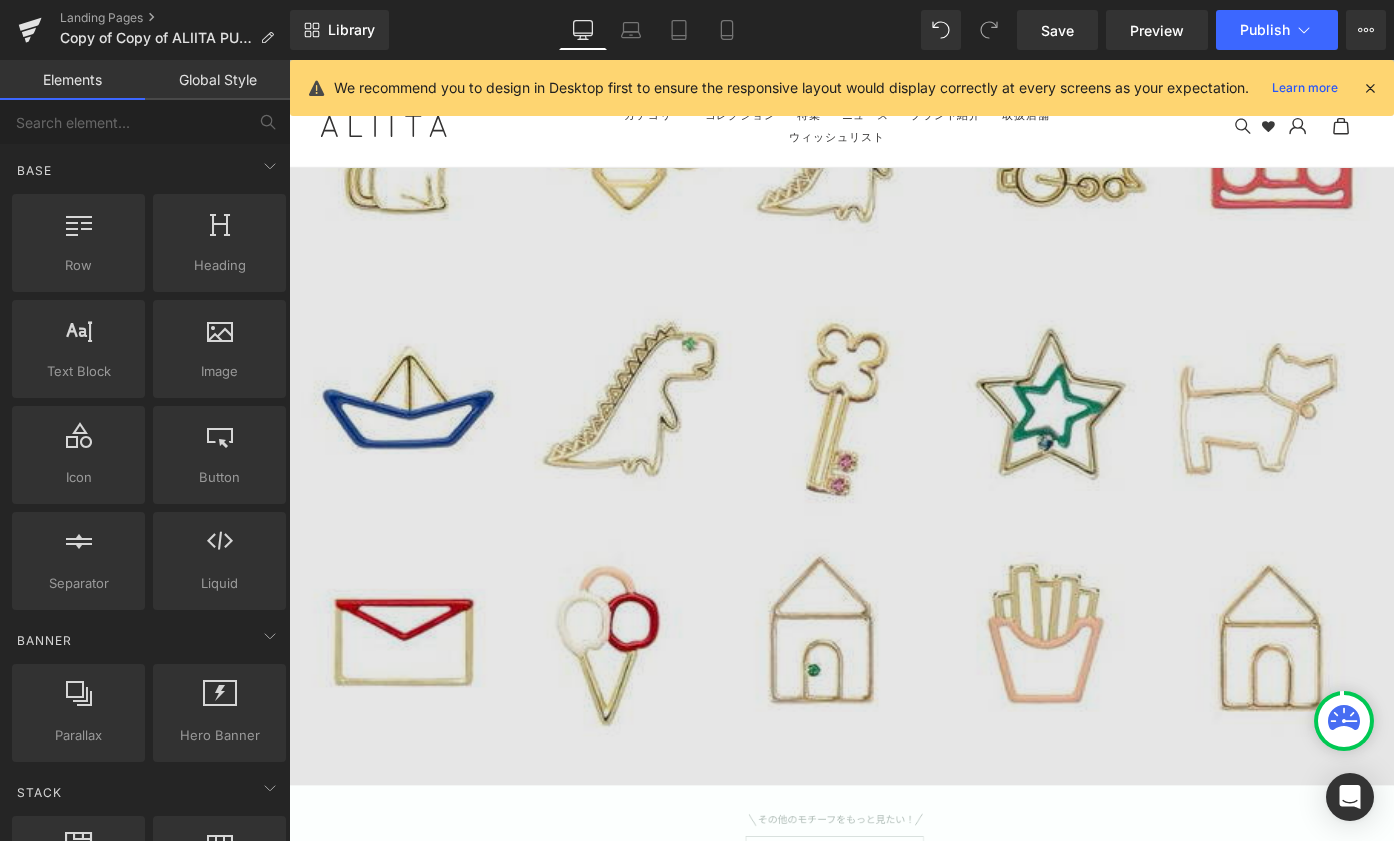scroll, scrollTop: 11949, scrollLeft: 0, axis: vertical 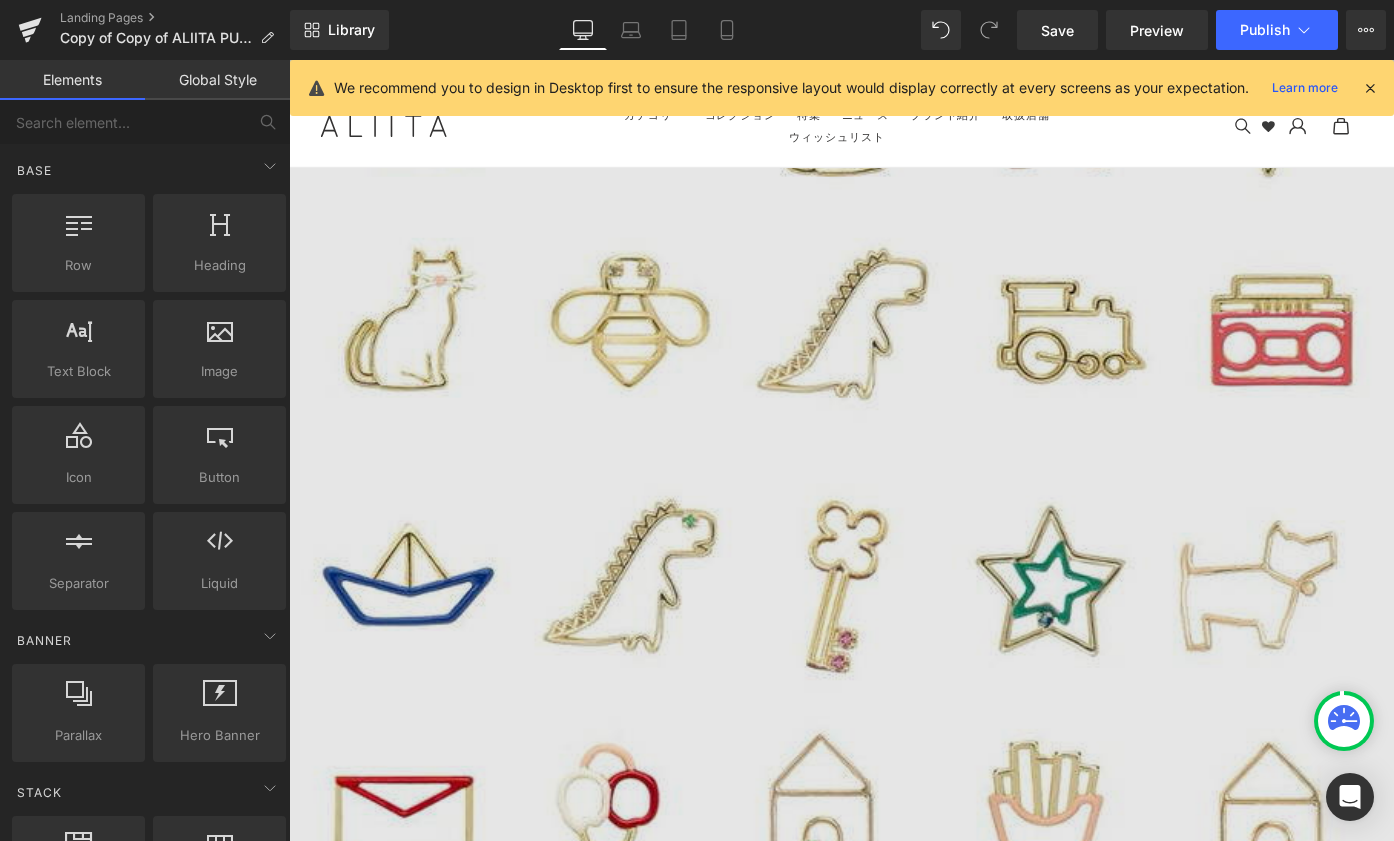 click at bounding box center (894, -28) 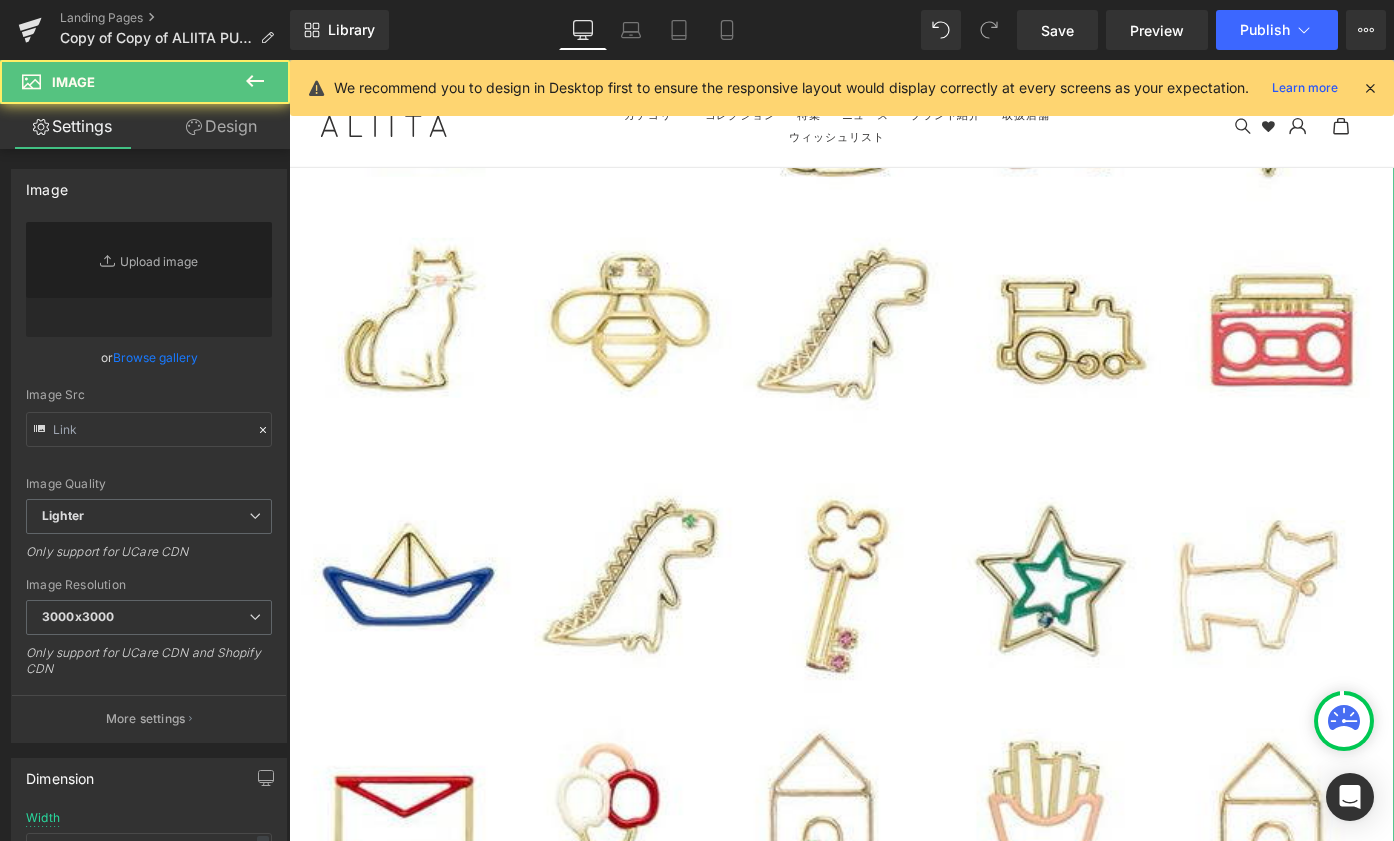 type on "https://ucarecdn.com/3b07c562-a52f-497c-88df-cc3cbaf94ec3/-/format/auto/-/preview/3000x3000/-/quality/lighter/aliita-charms-gold-enamels-stones_lookbook_720x.jpg" 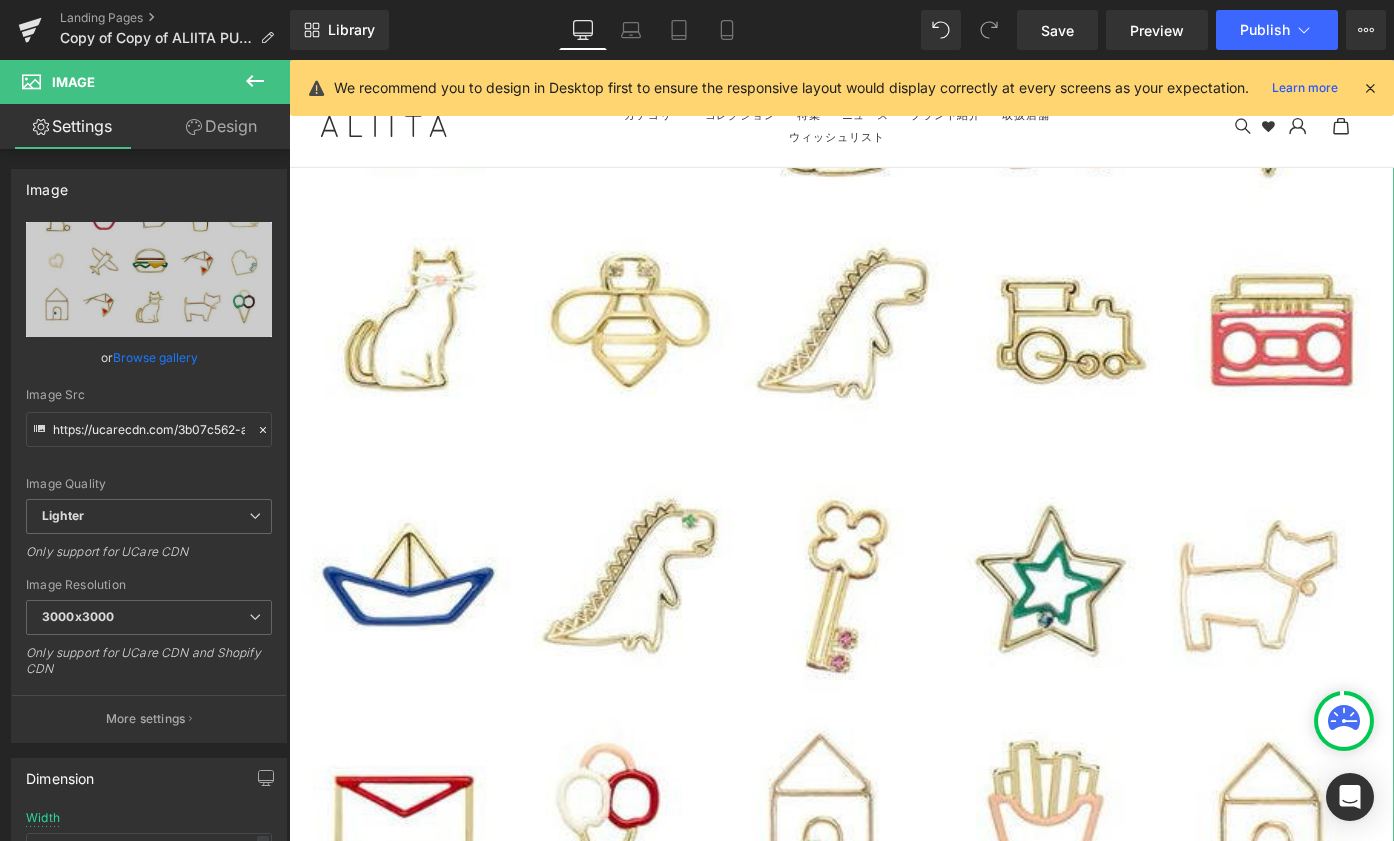 click on "Design" at bounding box center (221, 126) 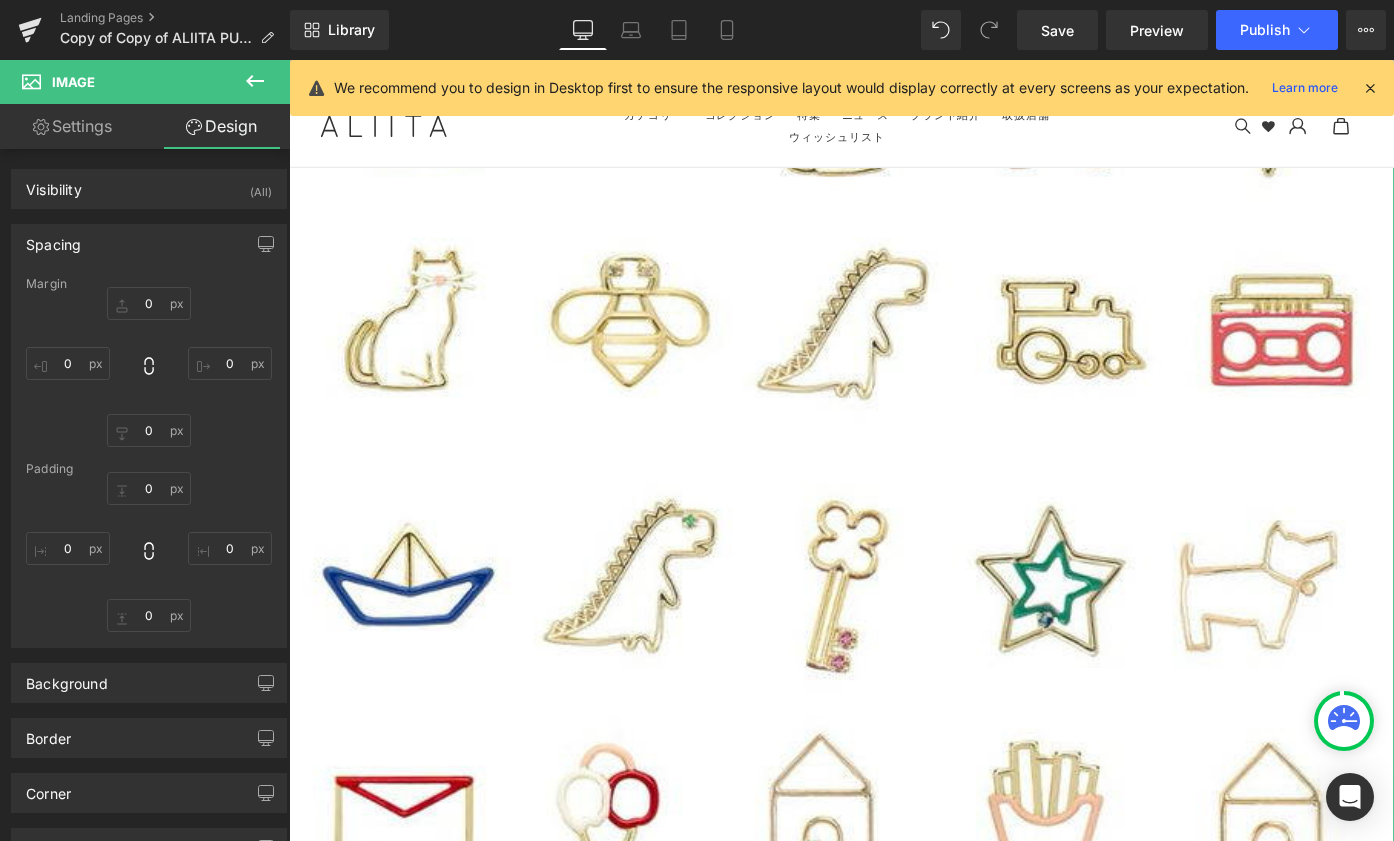type on "0" 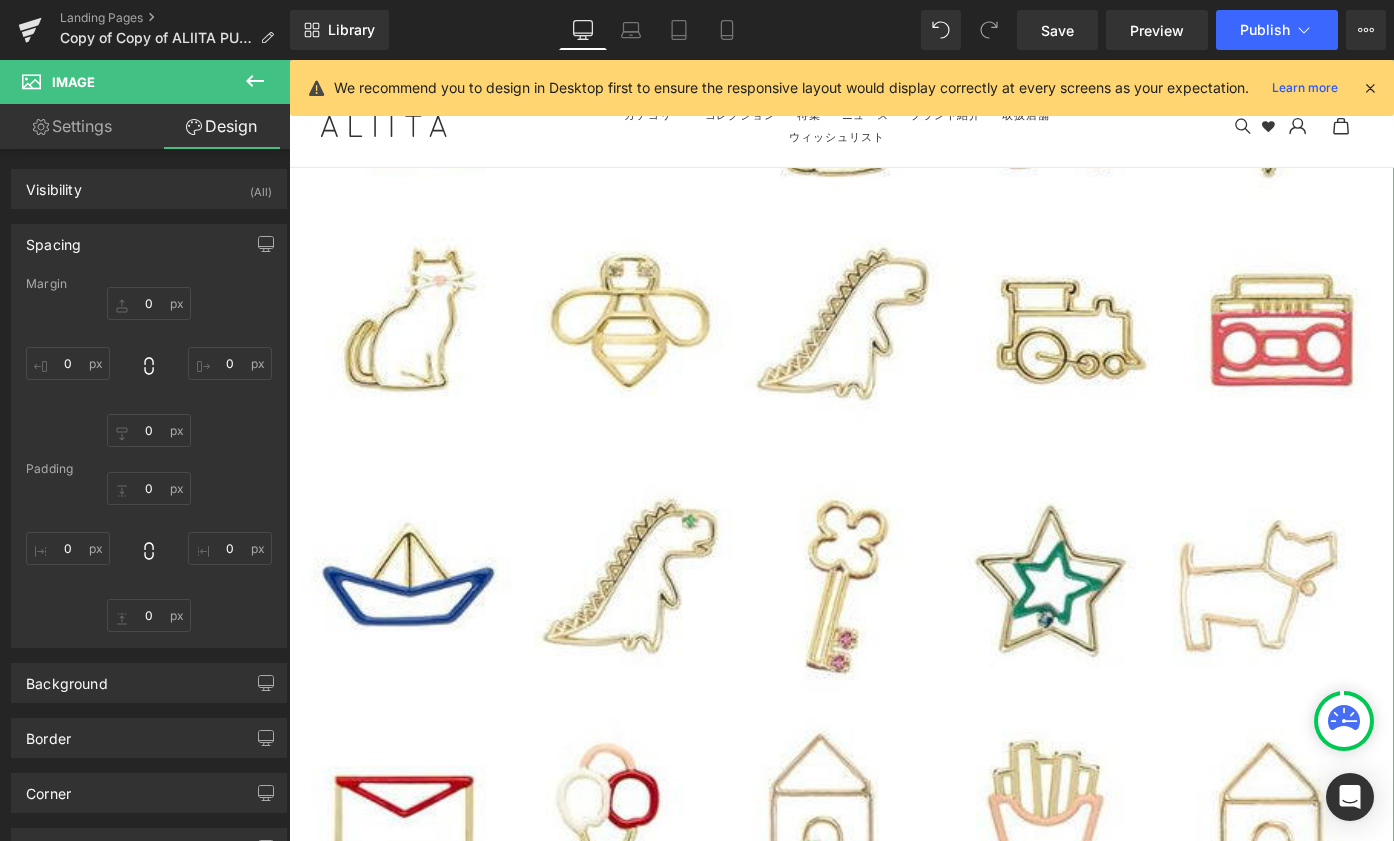 type on "0" 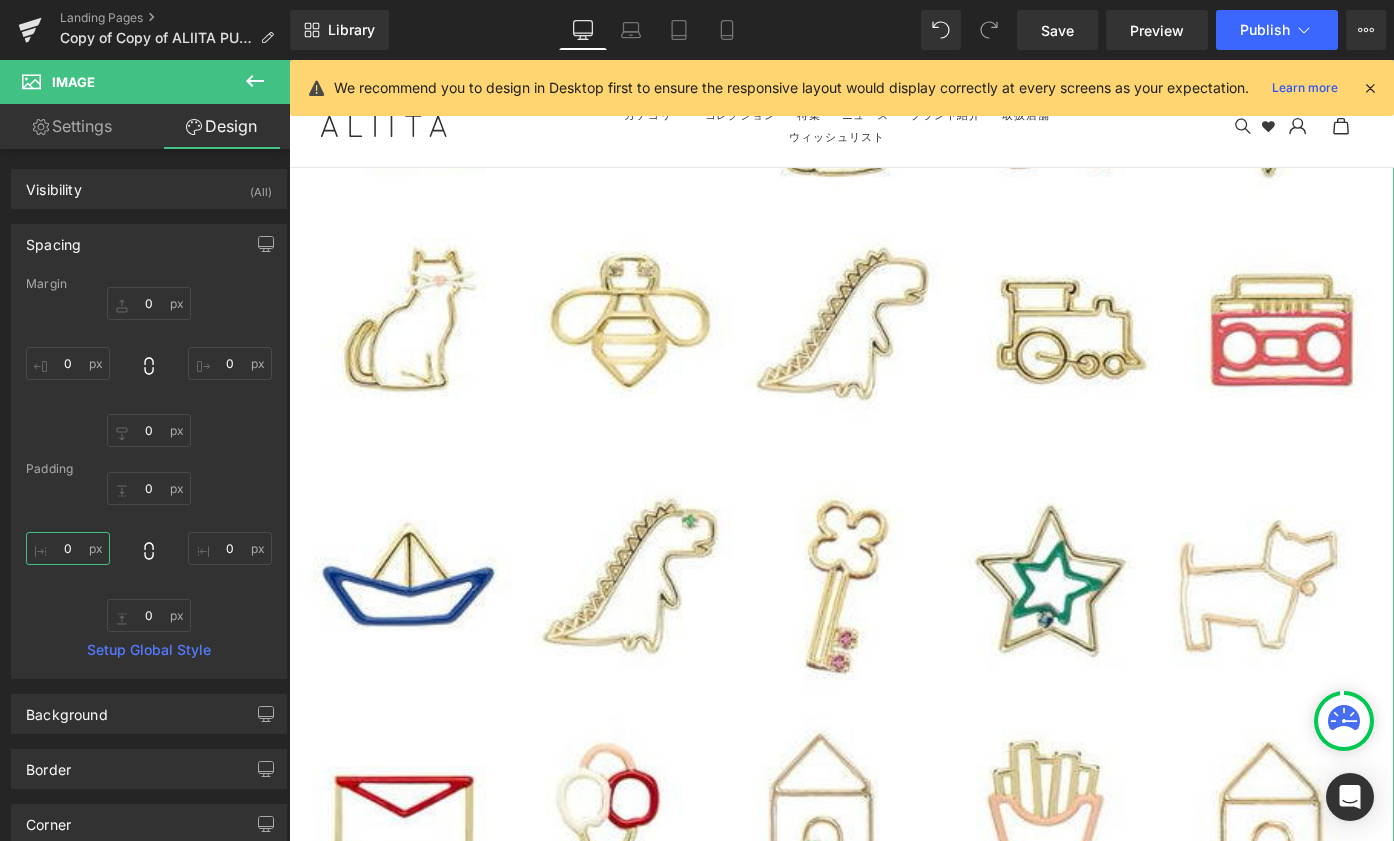 click on "0" at bounding box center (68, 548) 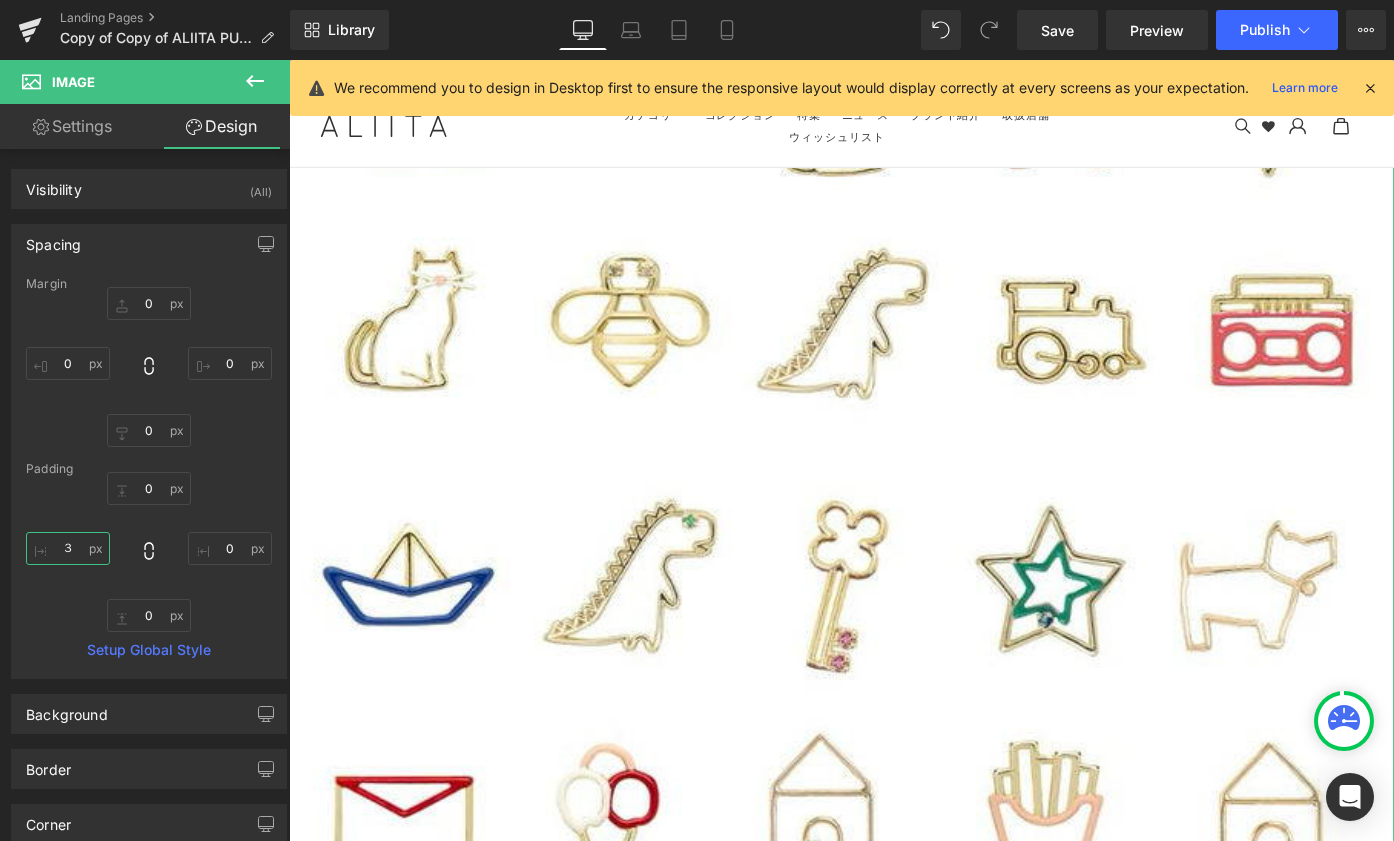 type on "３０" 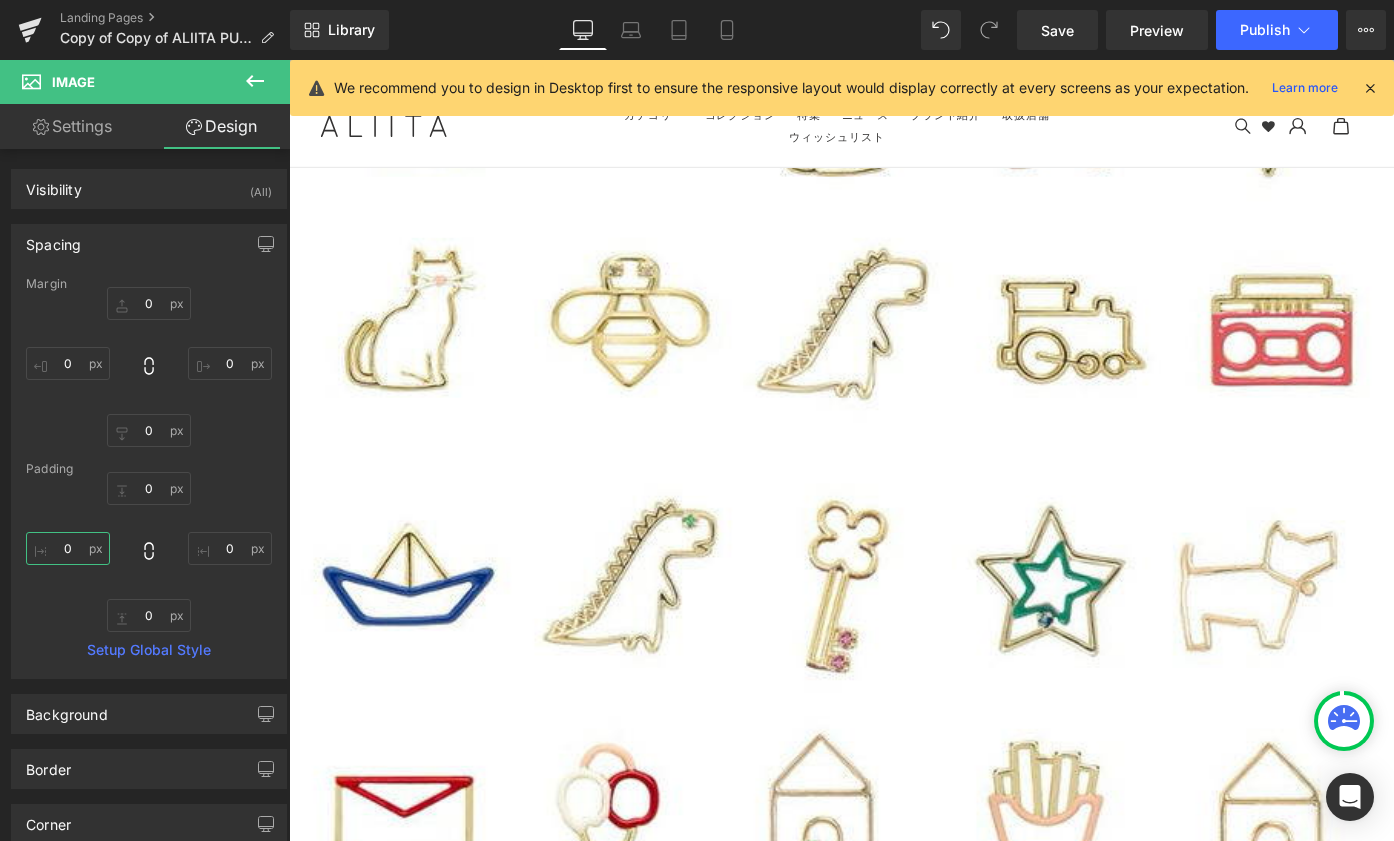 type on "３００" 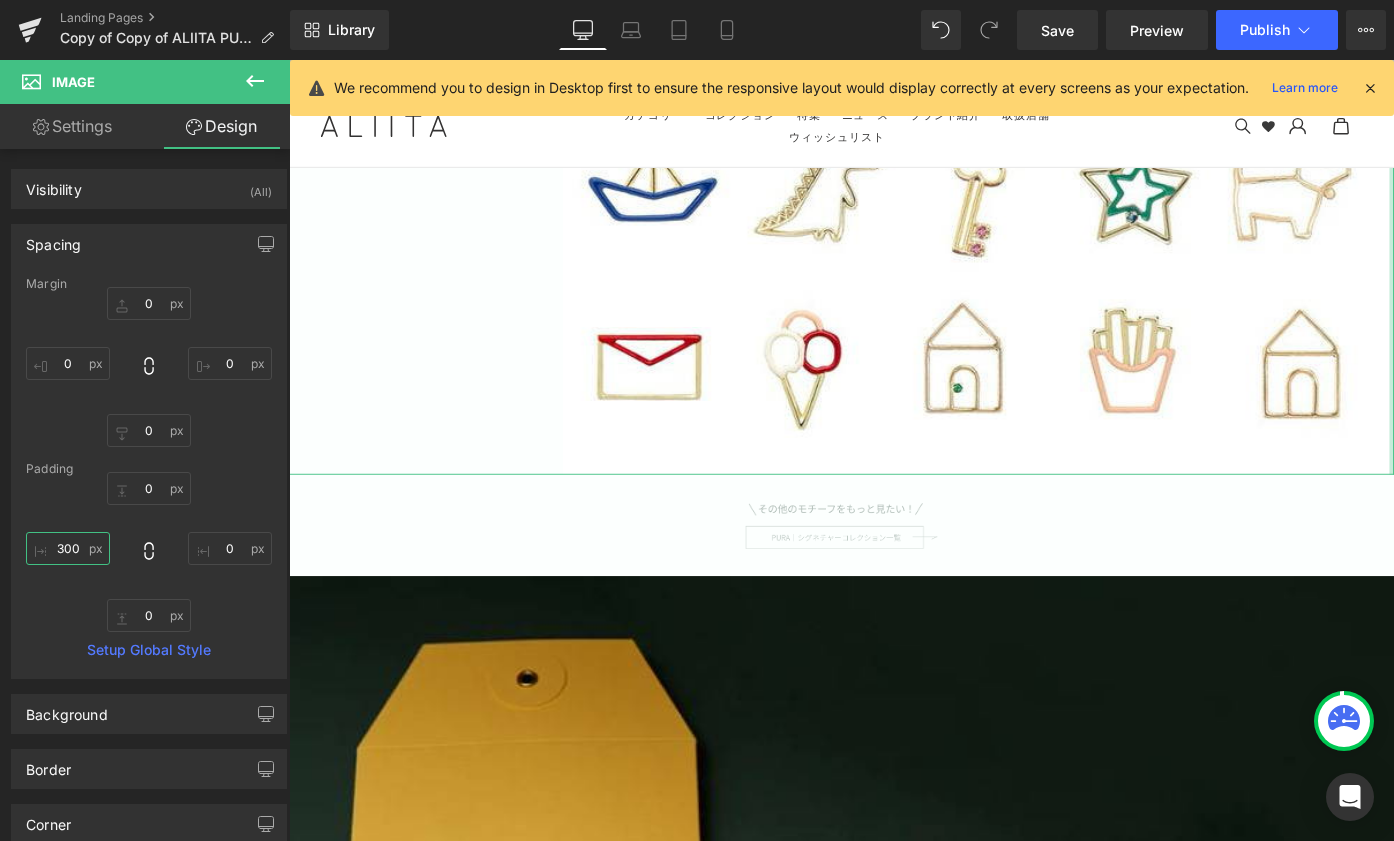 type on "300" 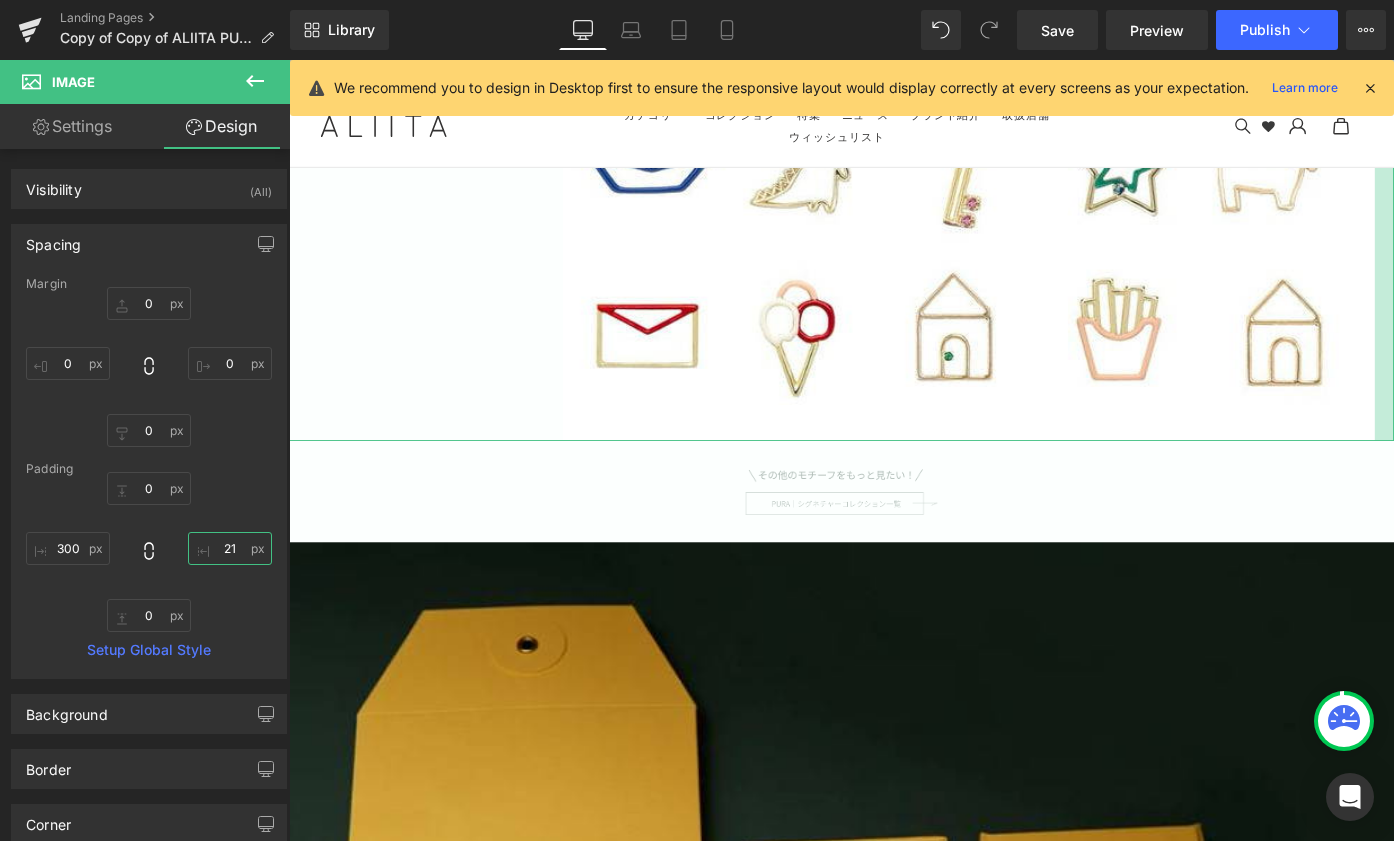 click on "21" at bounding box center [230, 548] 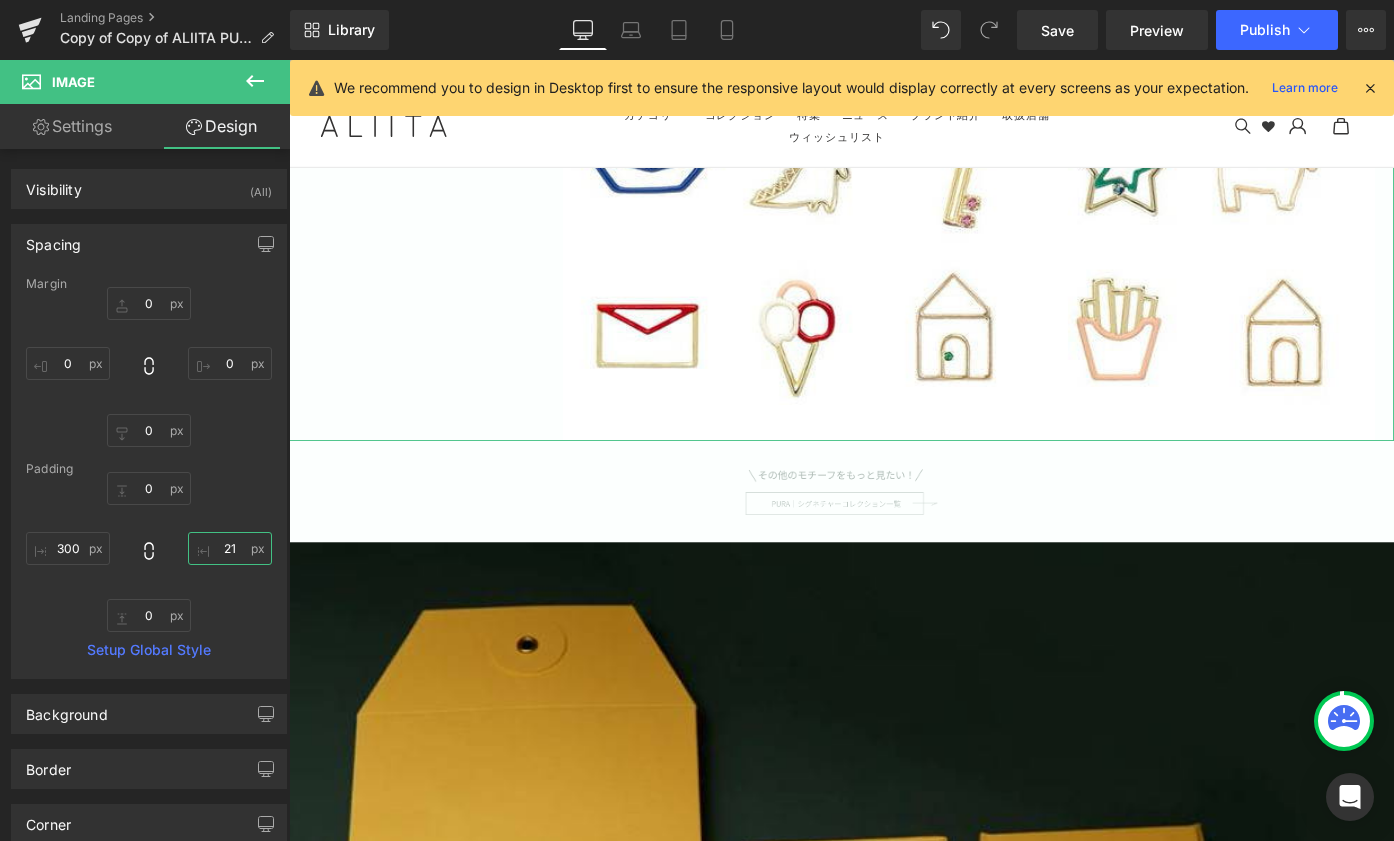 type on "2" 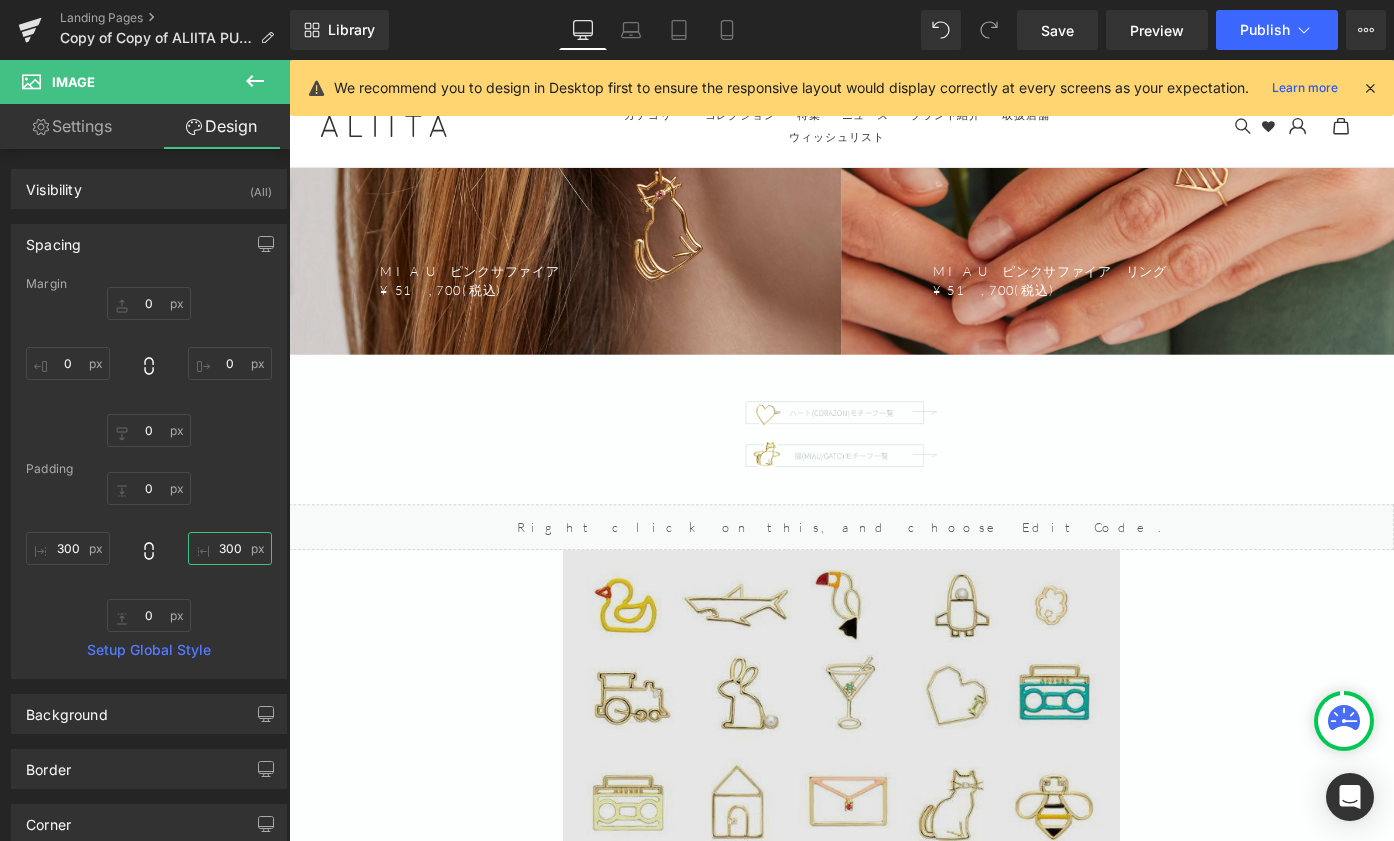 scroll, scrollTop: 10549, scrollLeft: 0, axis: vertical 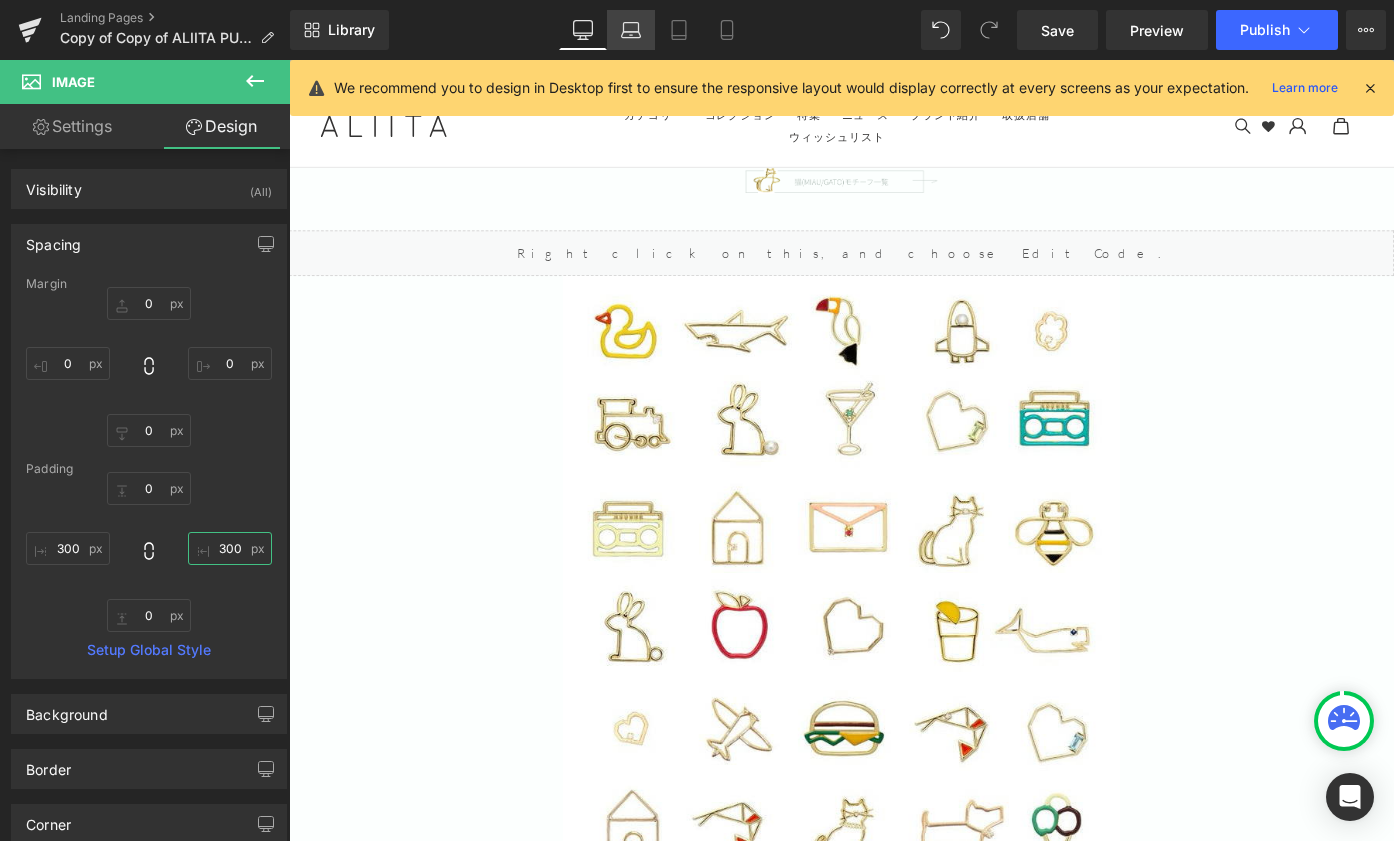 type on "300" 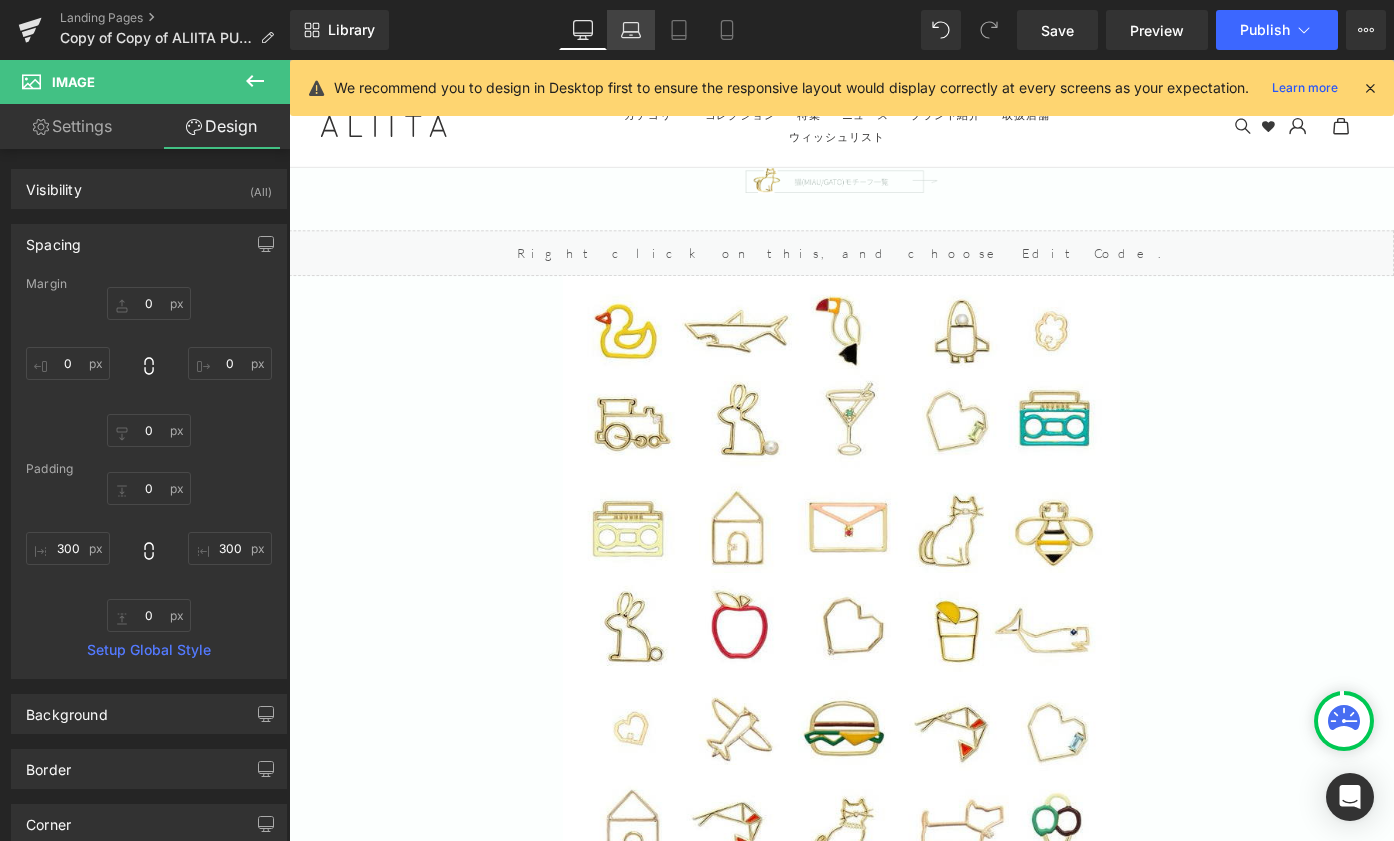 click 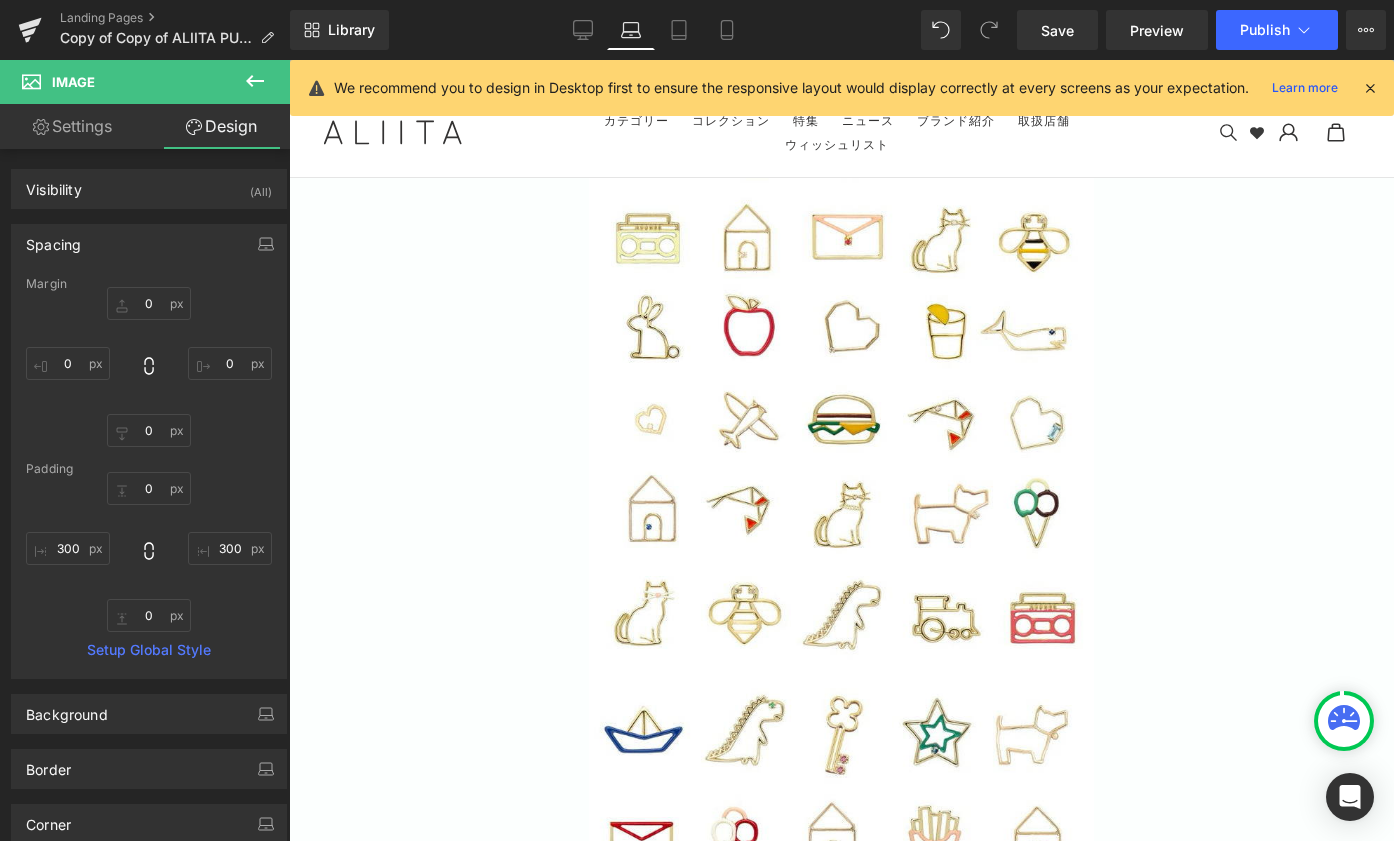 type on "0" 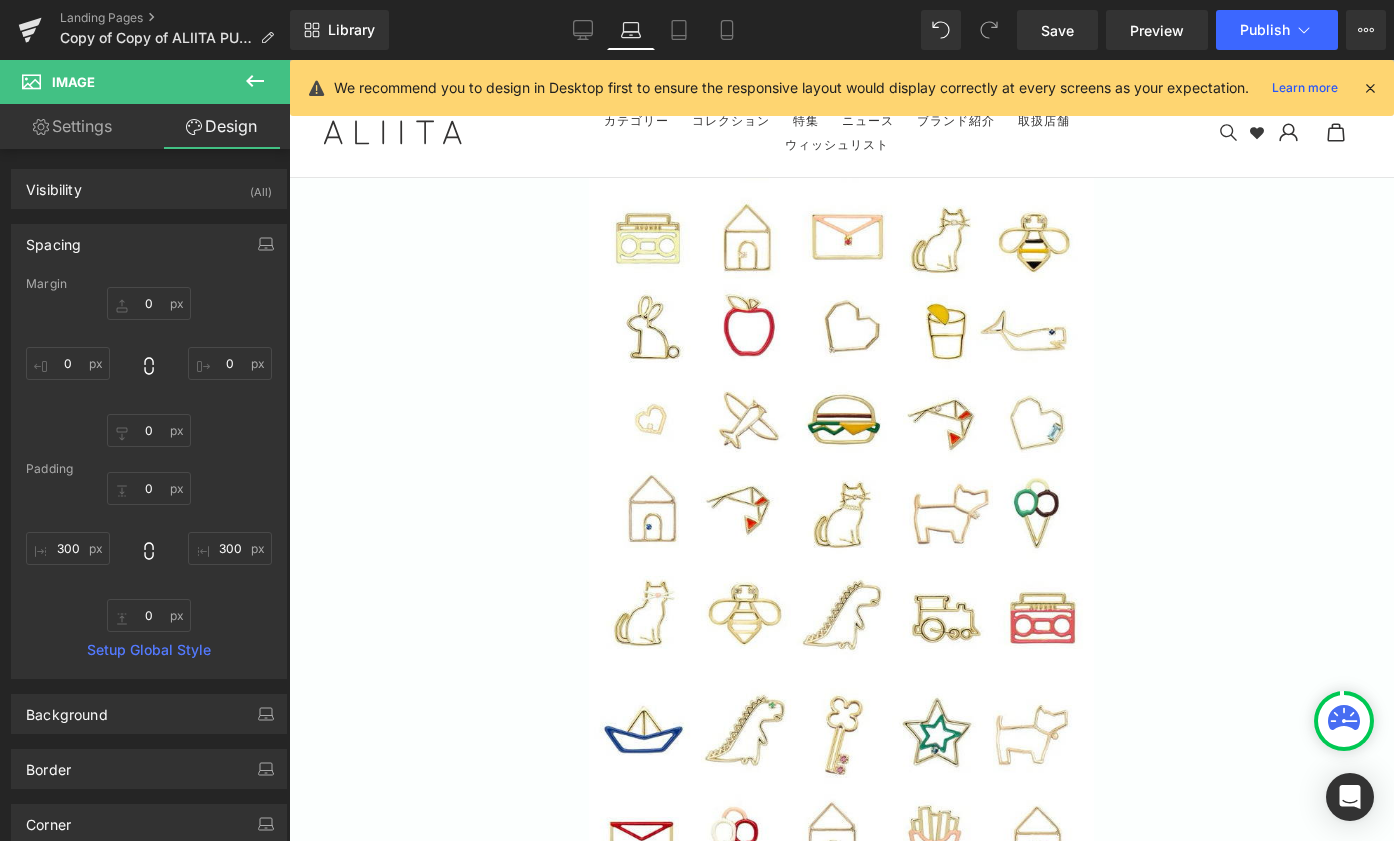 type on "0" 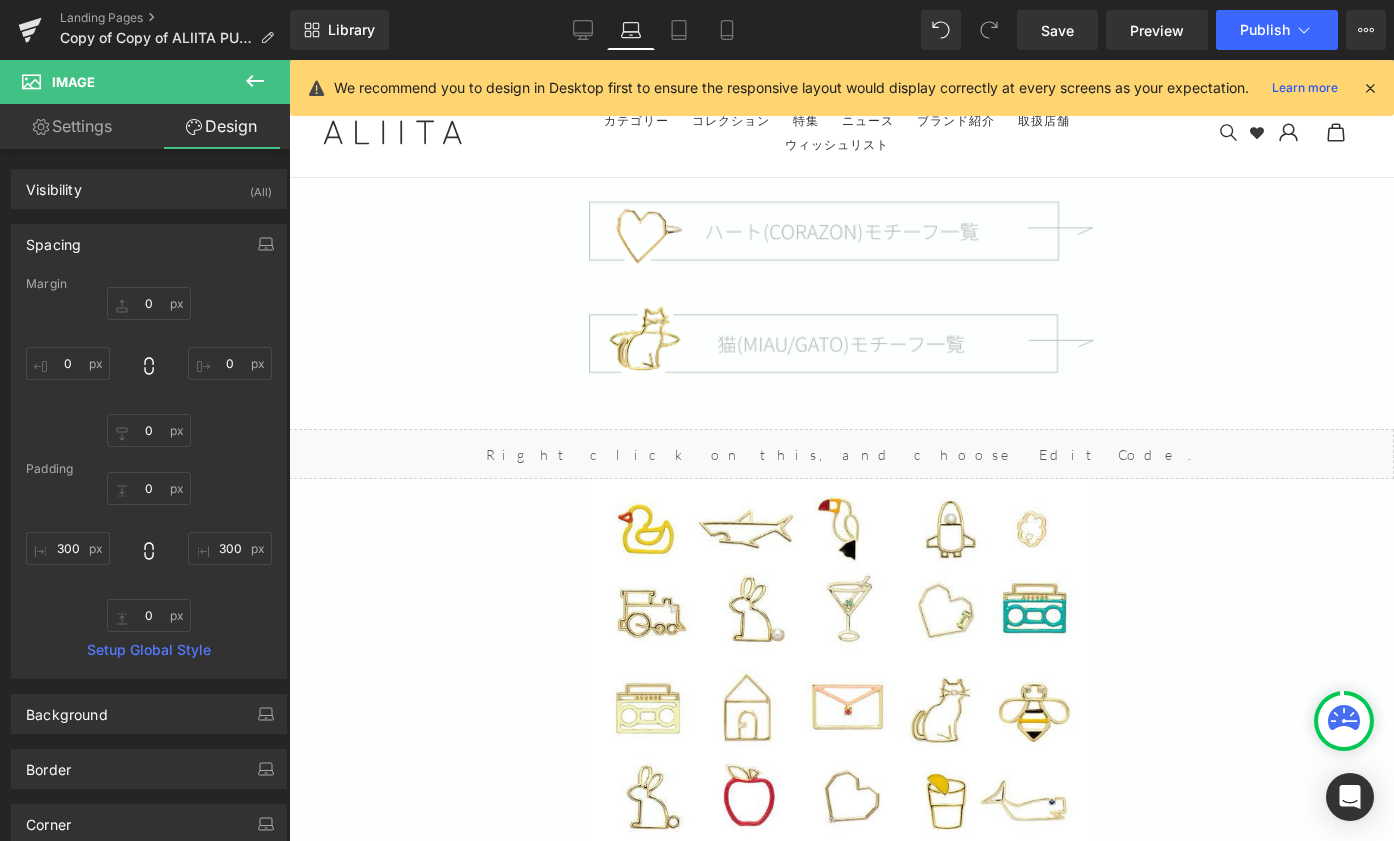 scroll, scrollTop: 10084, scrollLeft: 0, axis: vertical 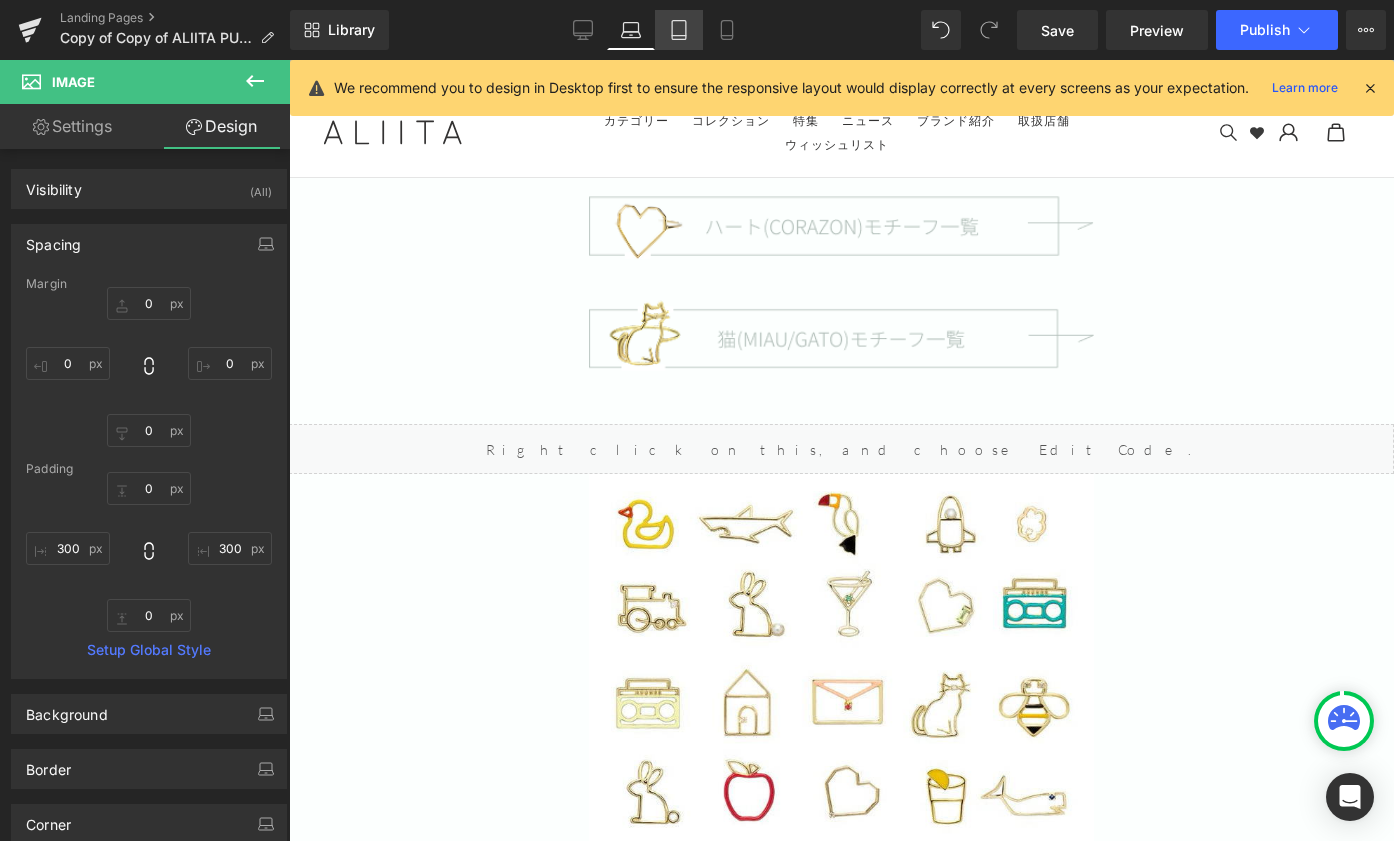click 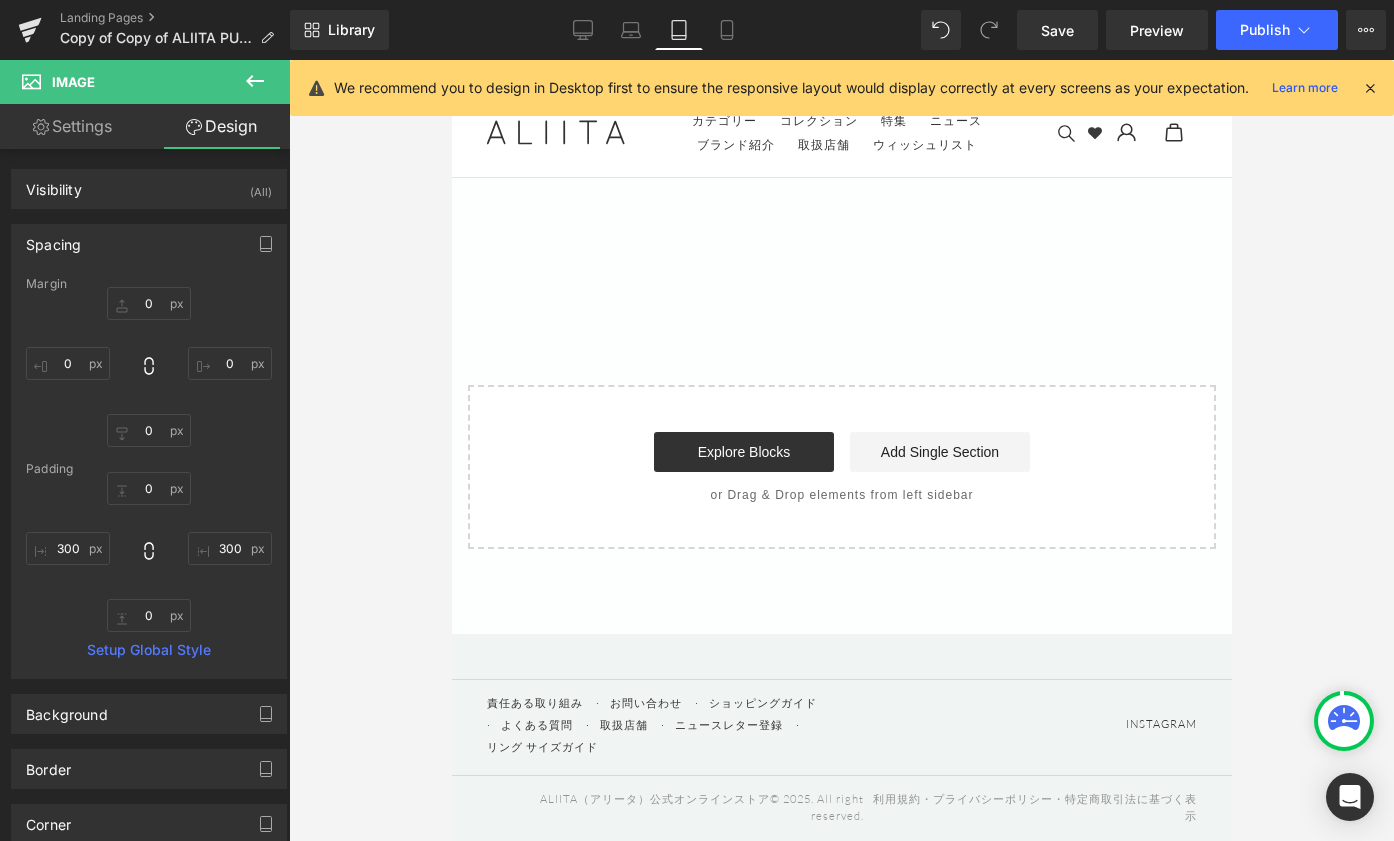 type on "0" 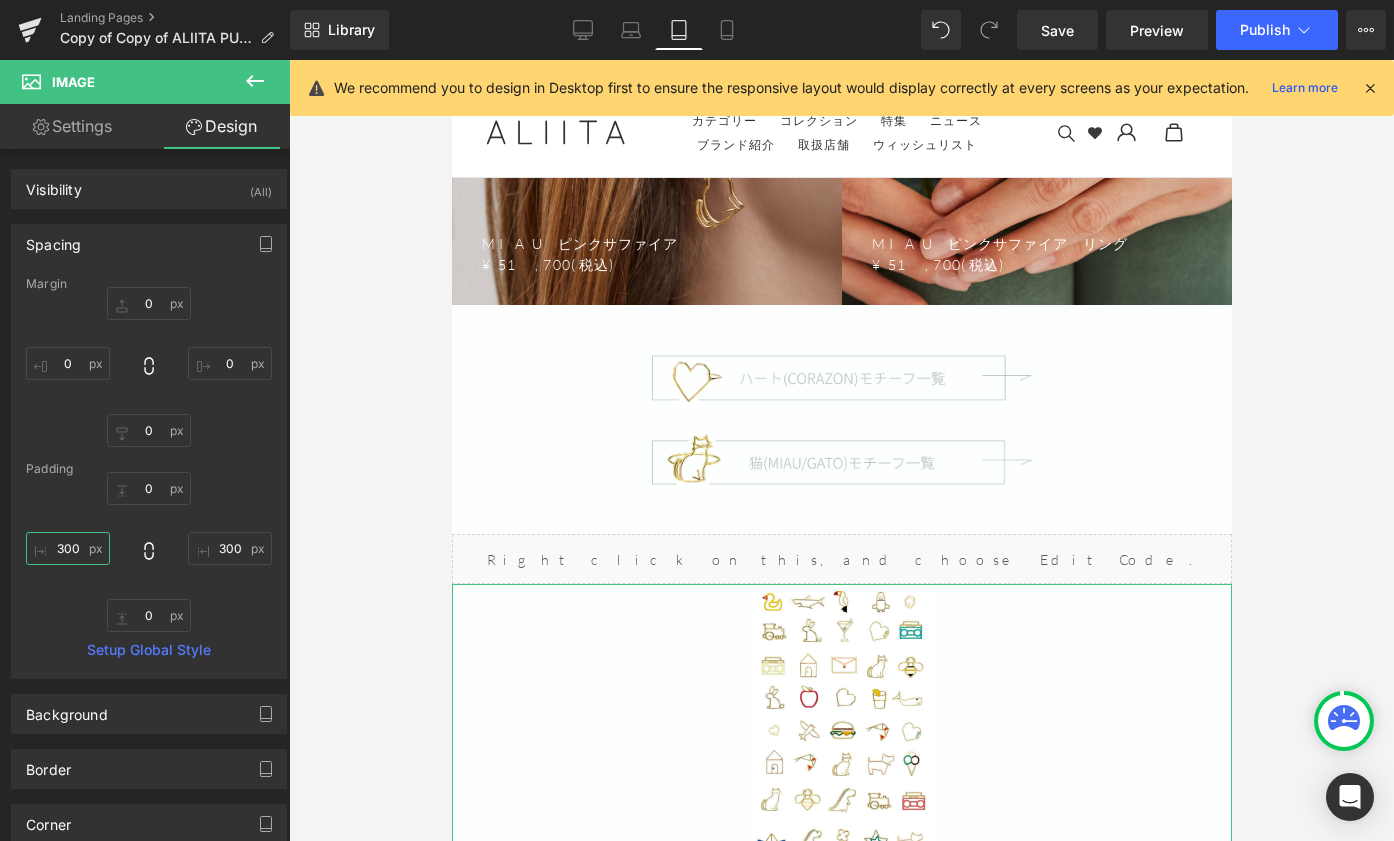 click on "300" at bounding box center [68, 548] 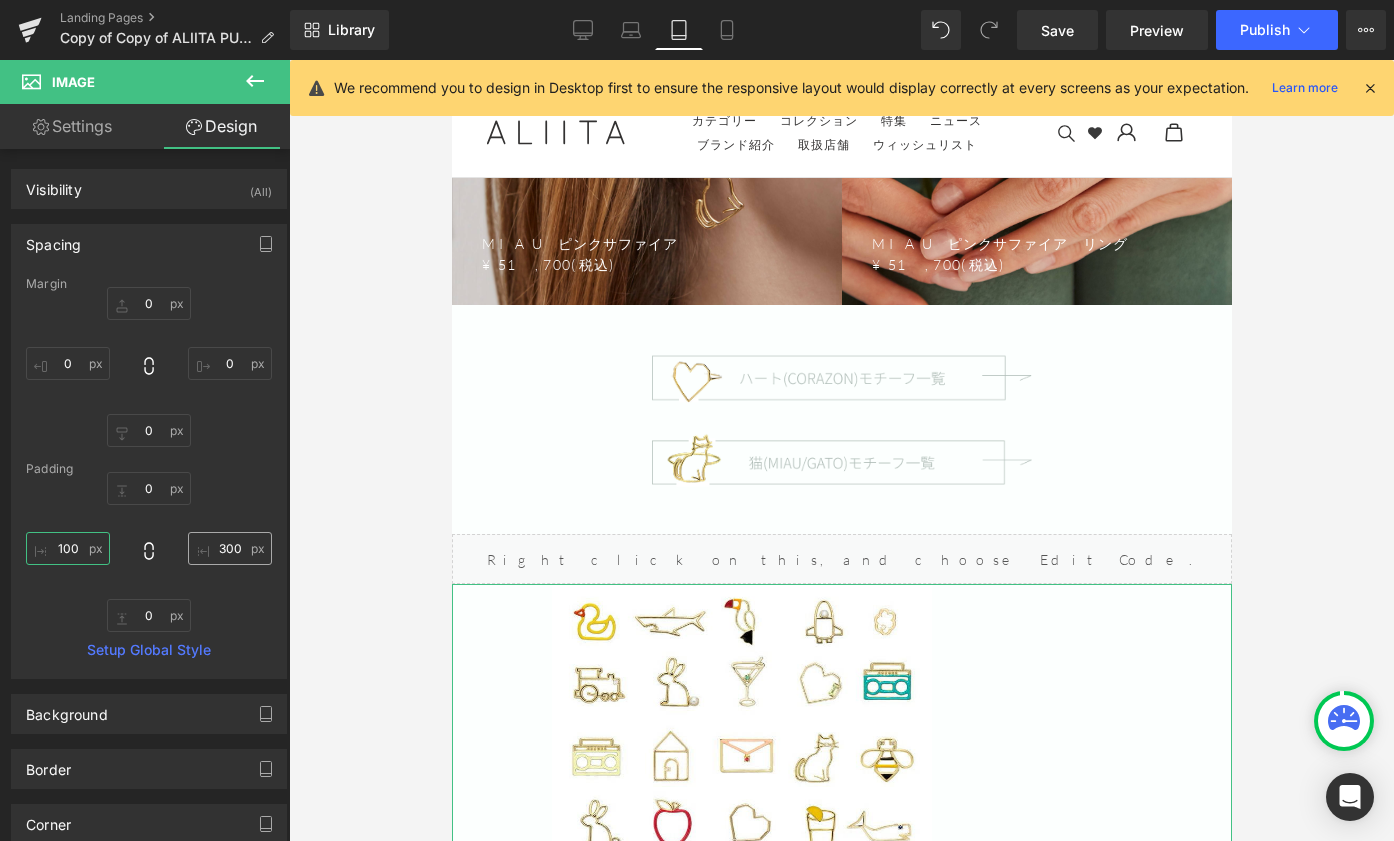 type on "100" 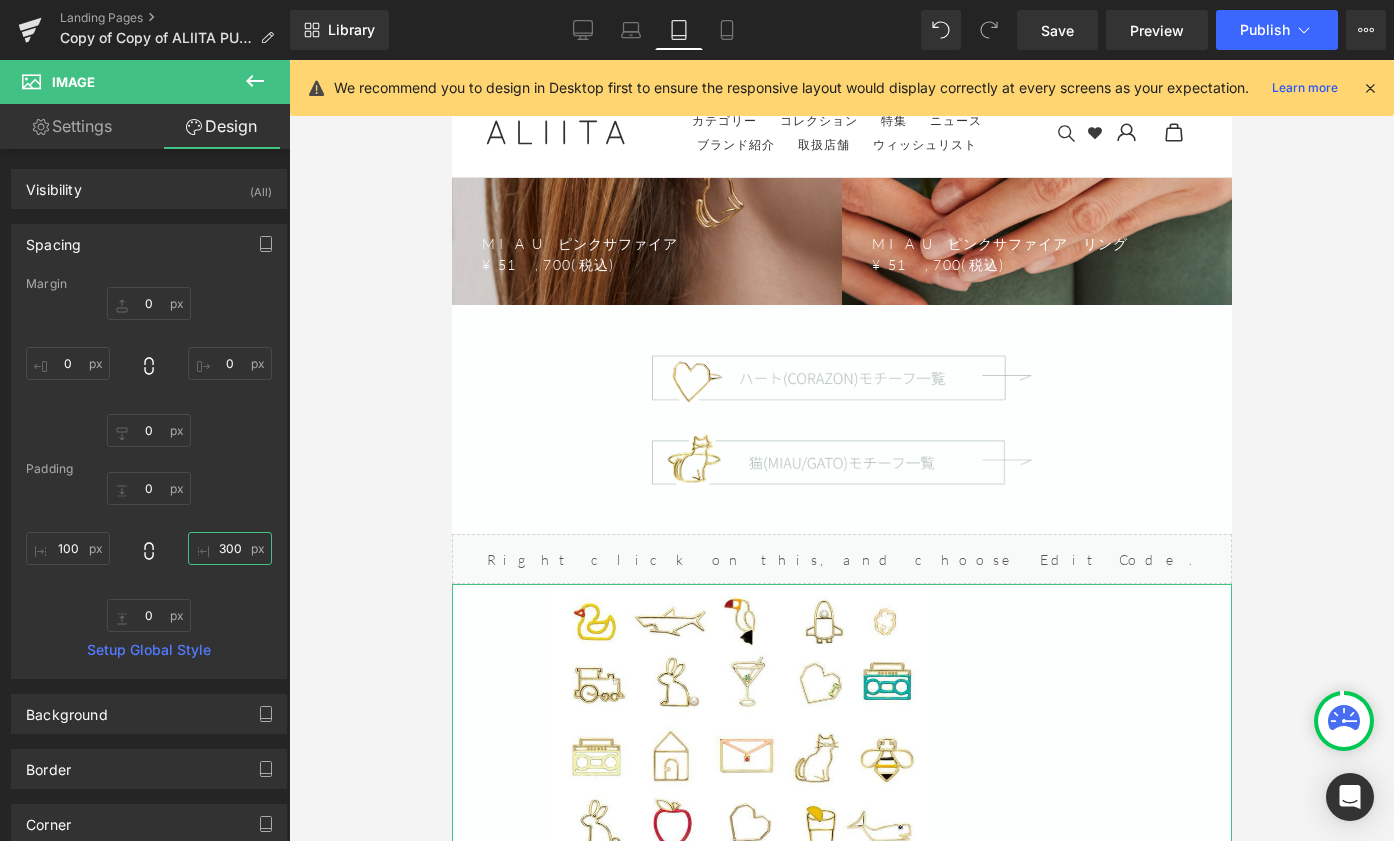 click on "300" at bounding box center [230, 548] 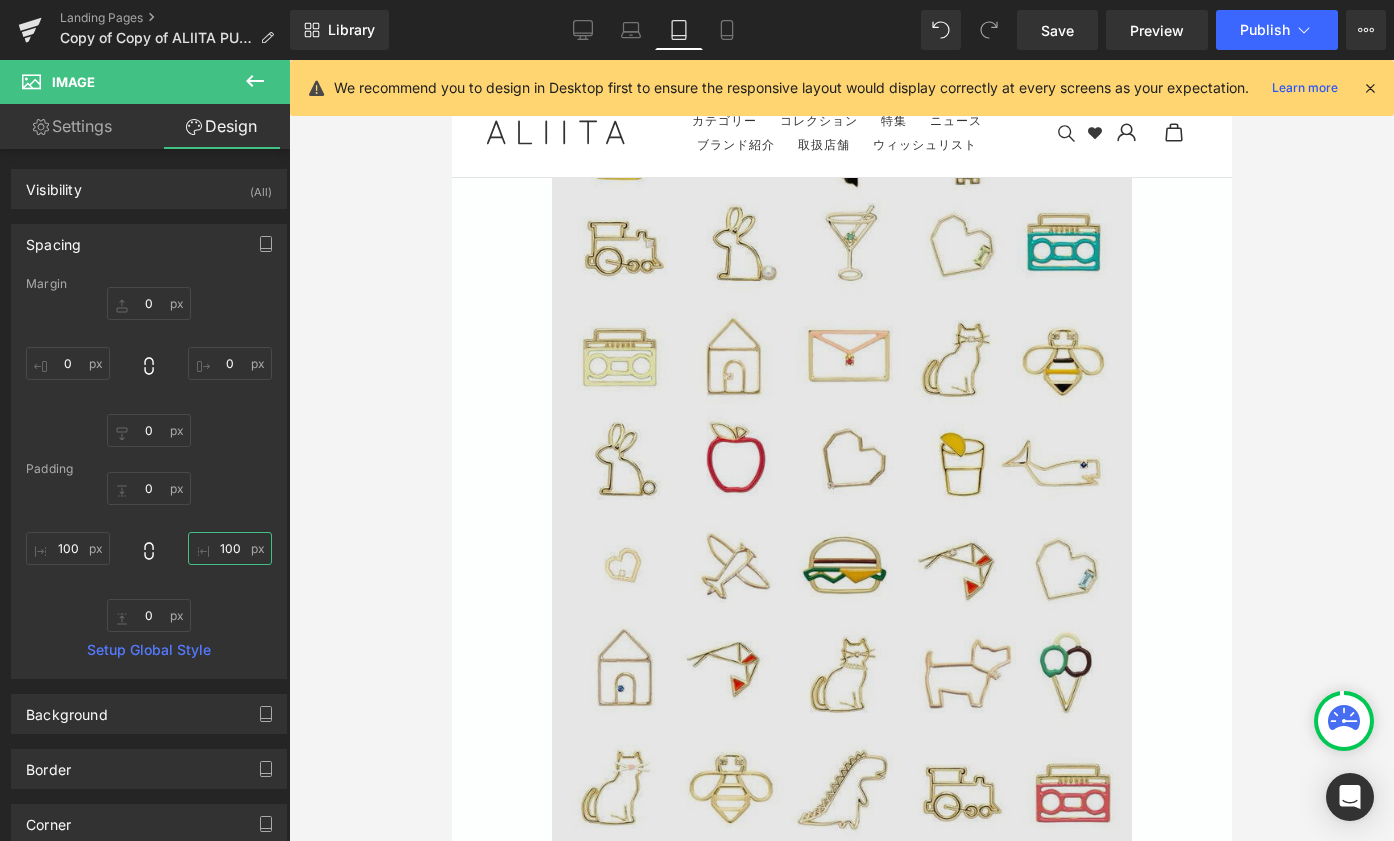 scroll, scrollTop: 8831, scrollLeft: 0, axis: vertical 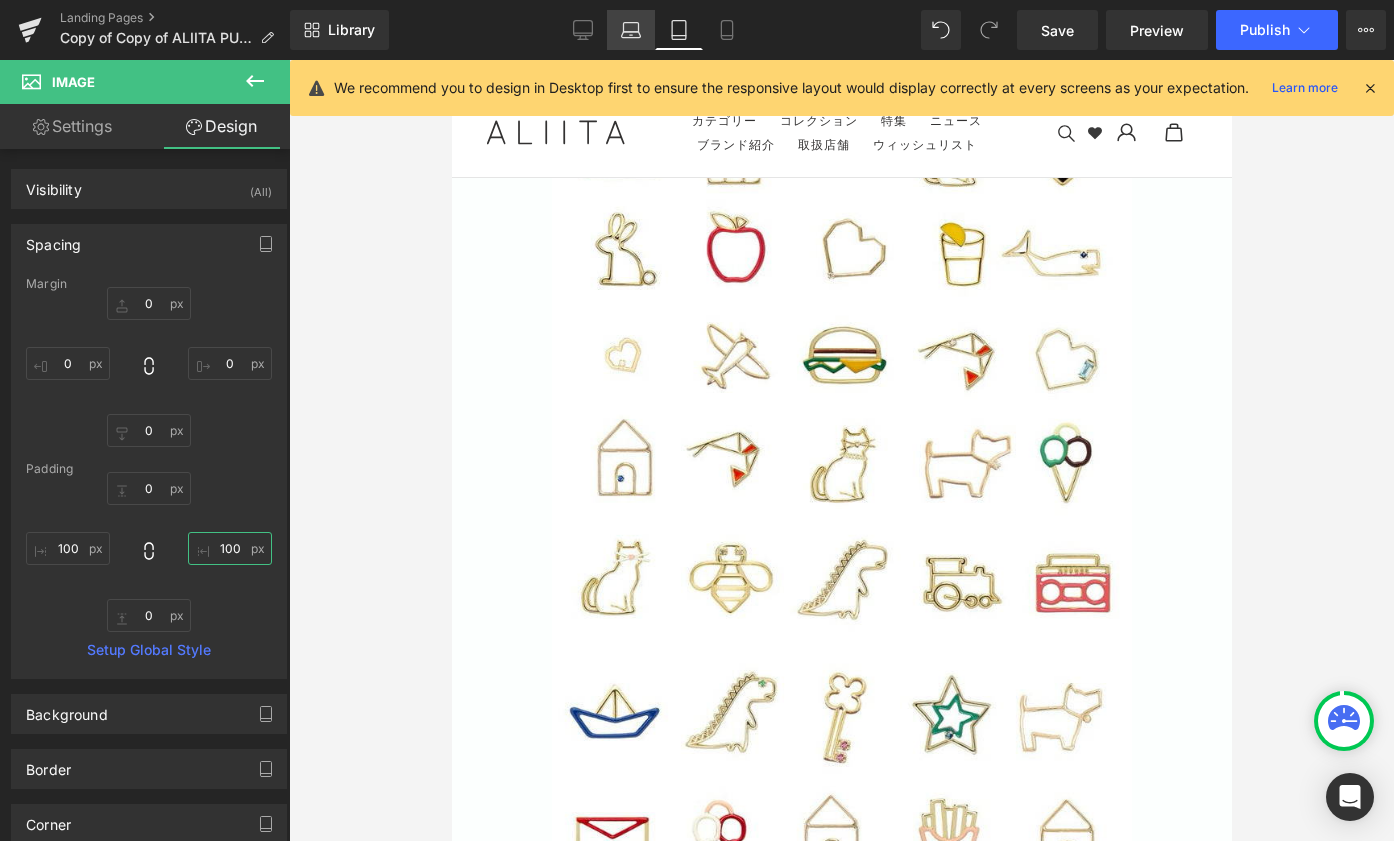 type on "100" 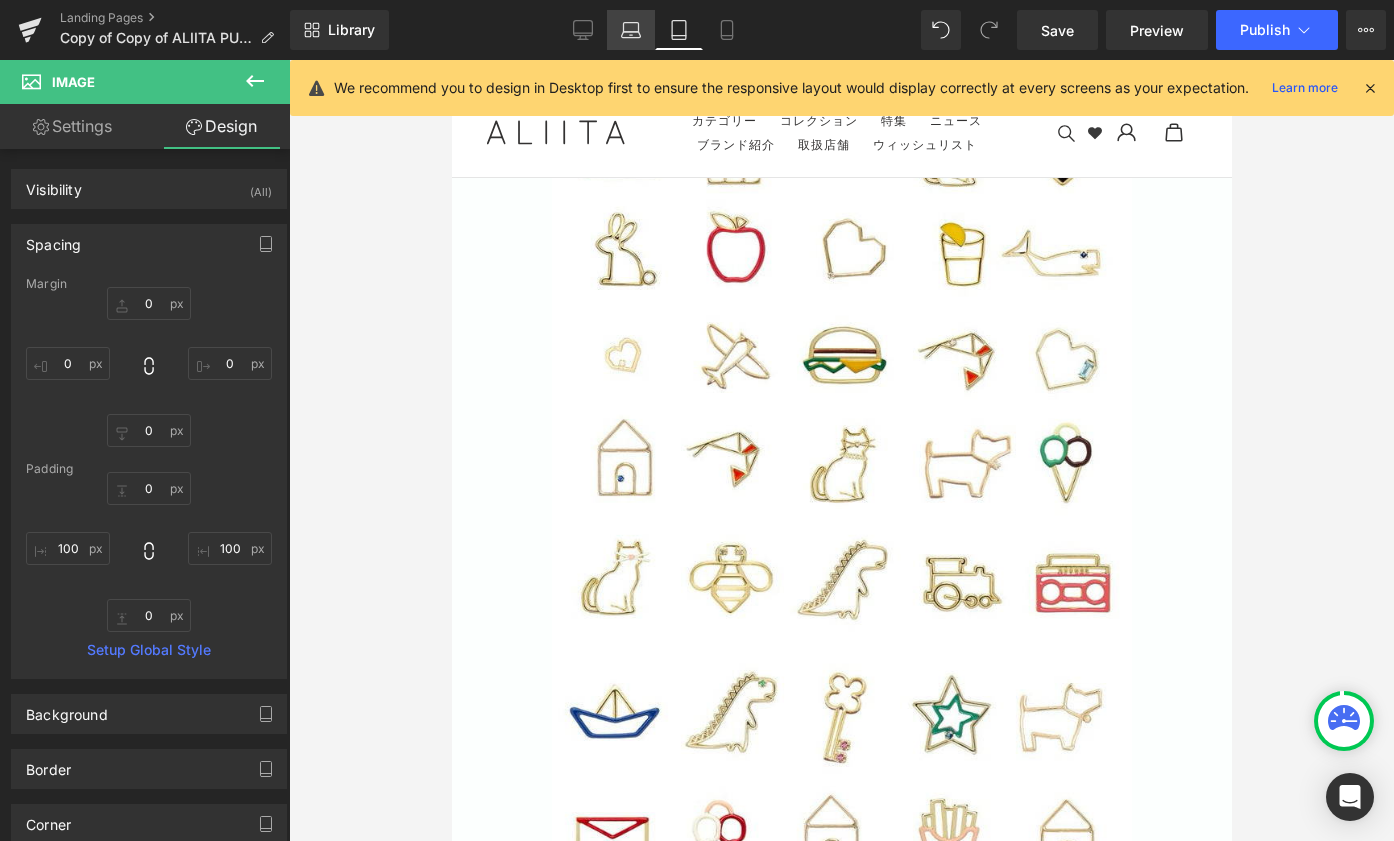 click 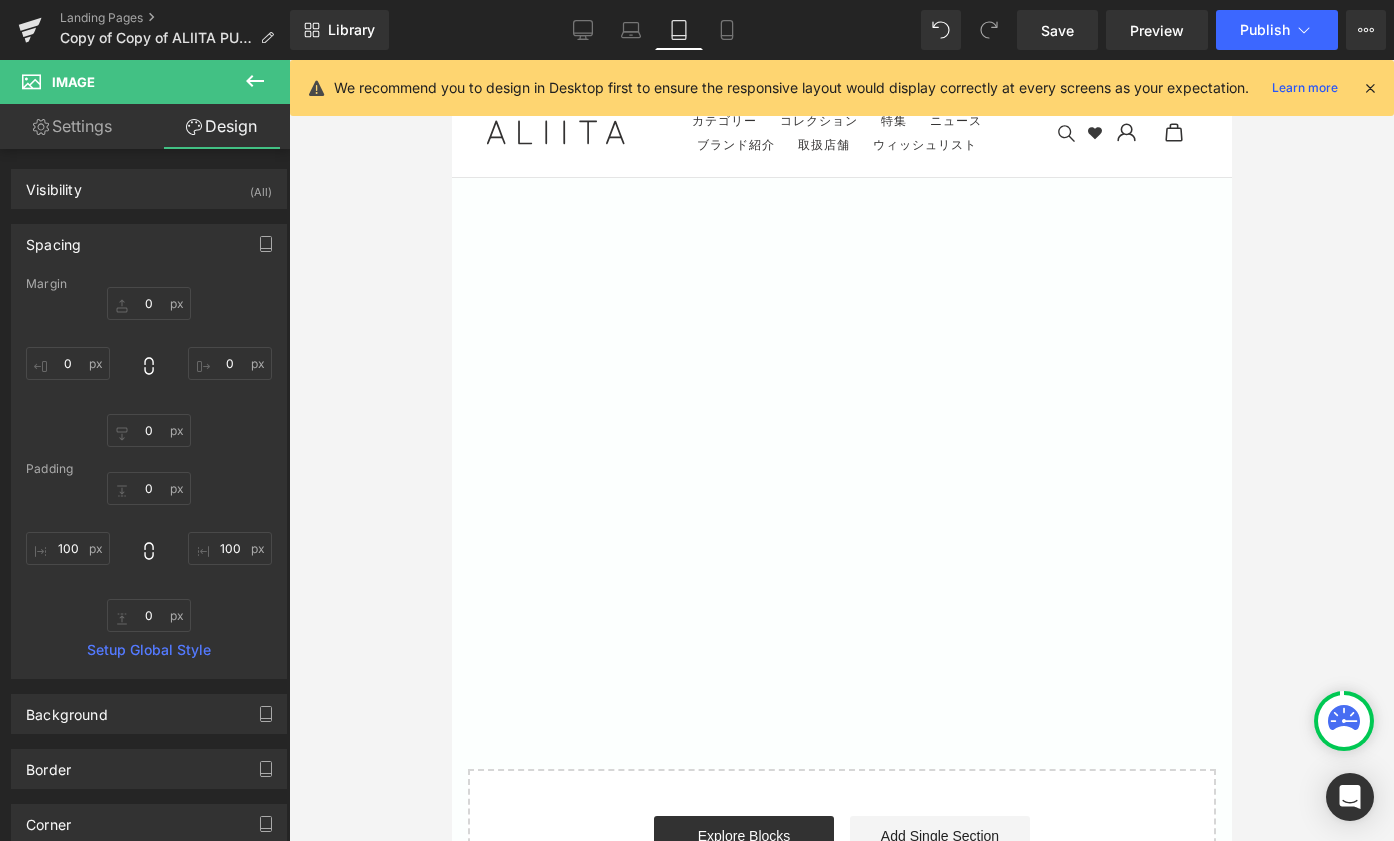 type on "0" 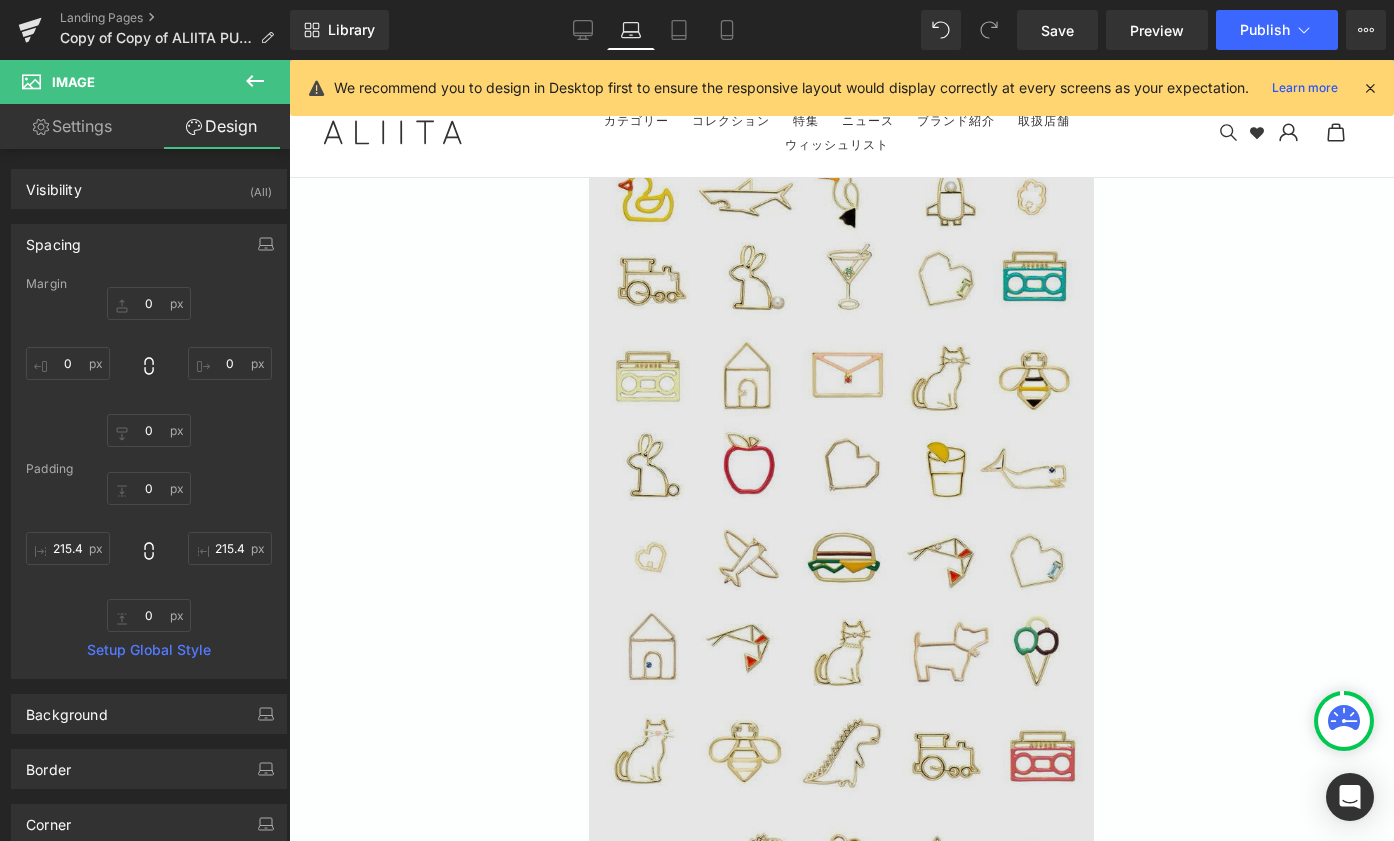 scroll, scrollTop: 10404, scrollLeft: 0, axis: vertical 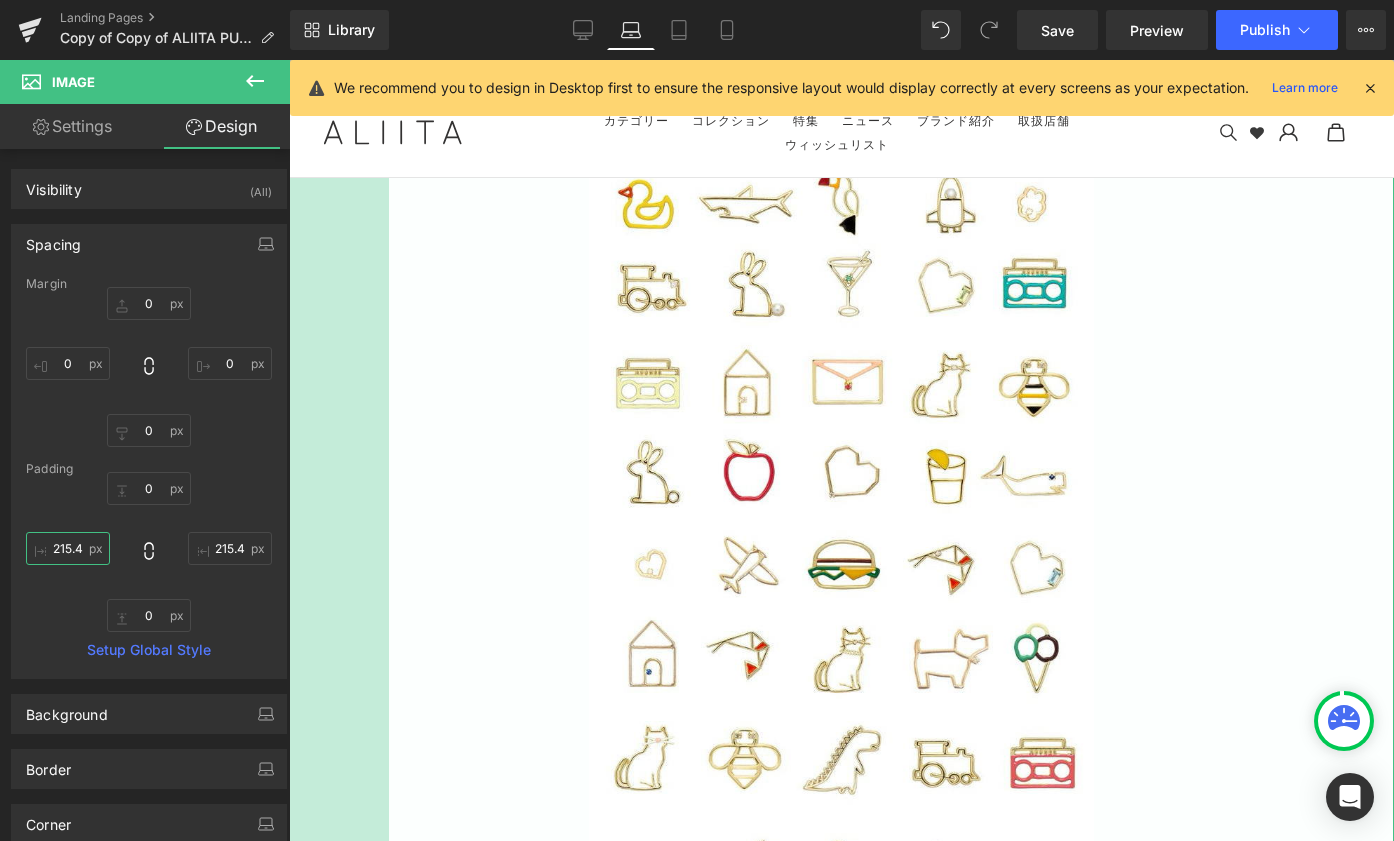 click on "215.41" at bounding box center [68, 548] 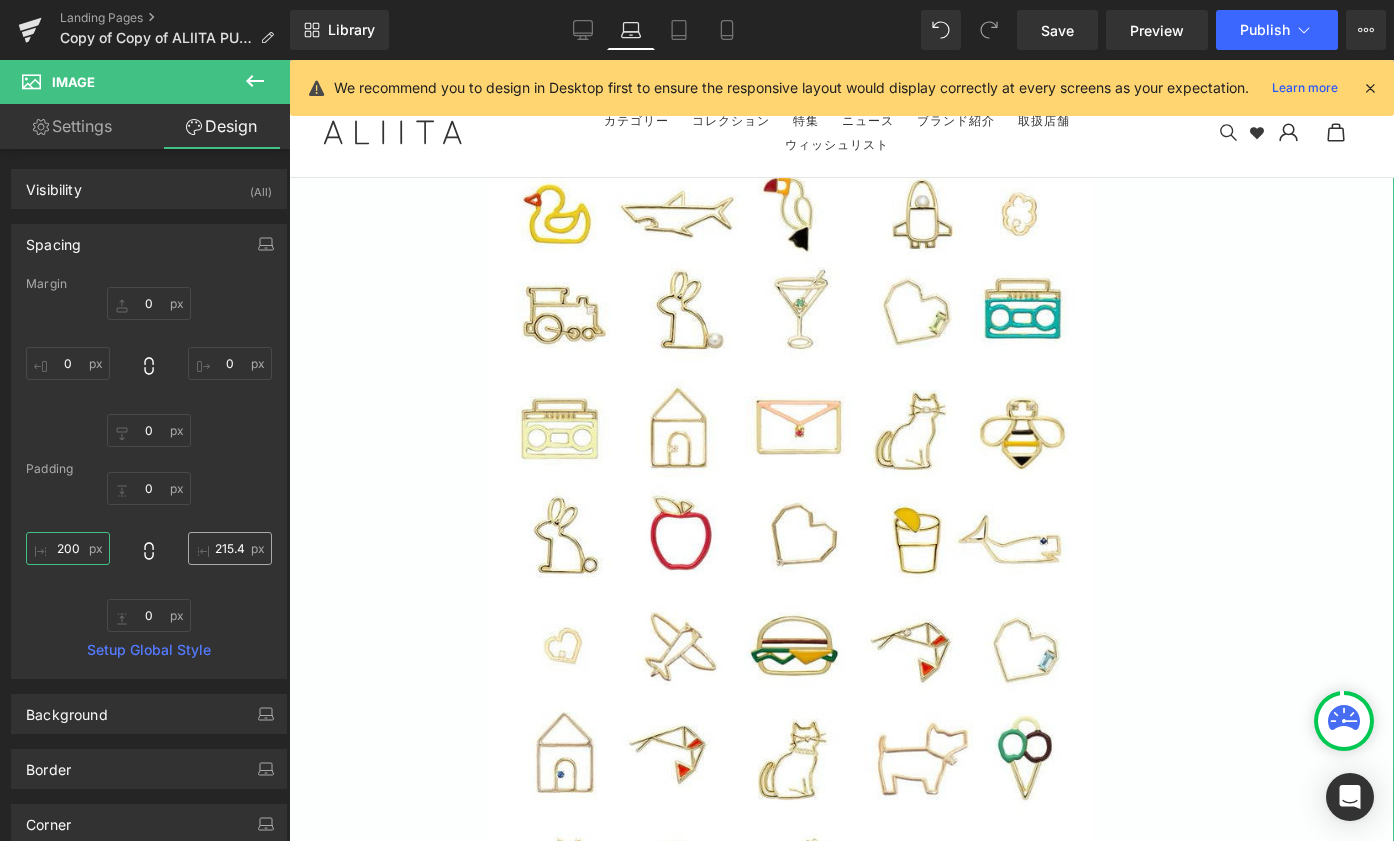 type on "200" 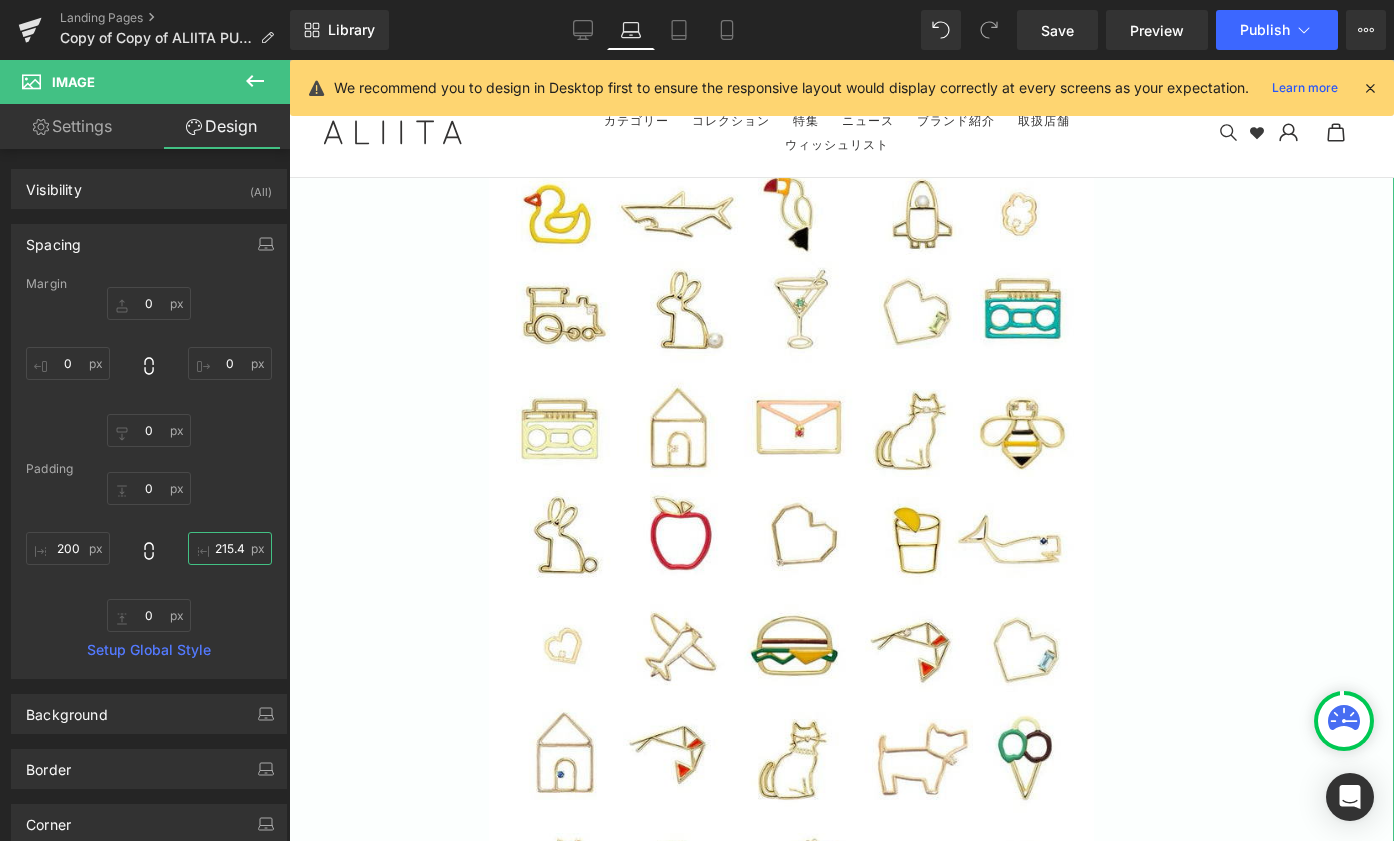 click on "215.41" at bounding box center [230, 548] 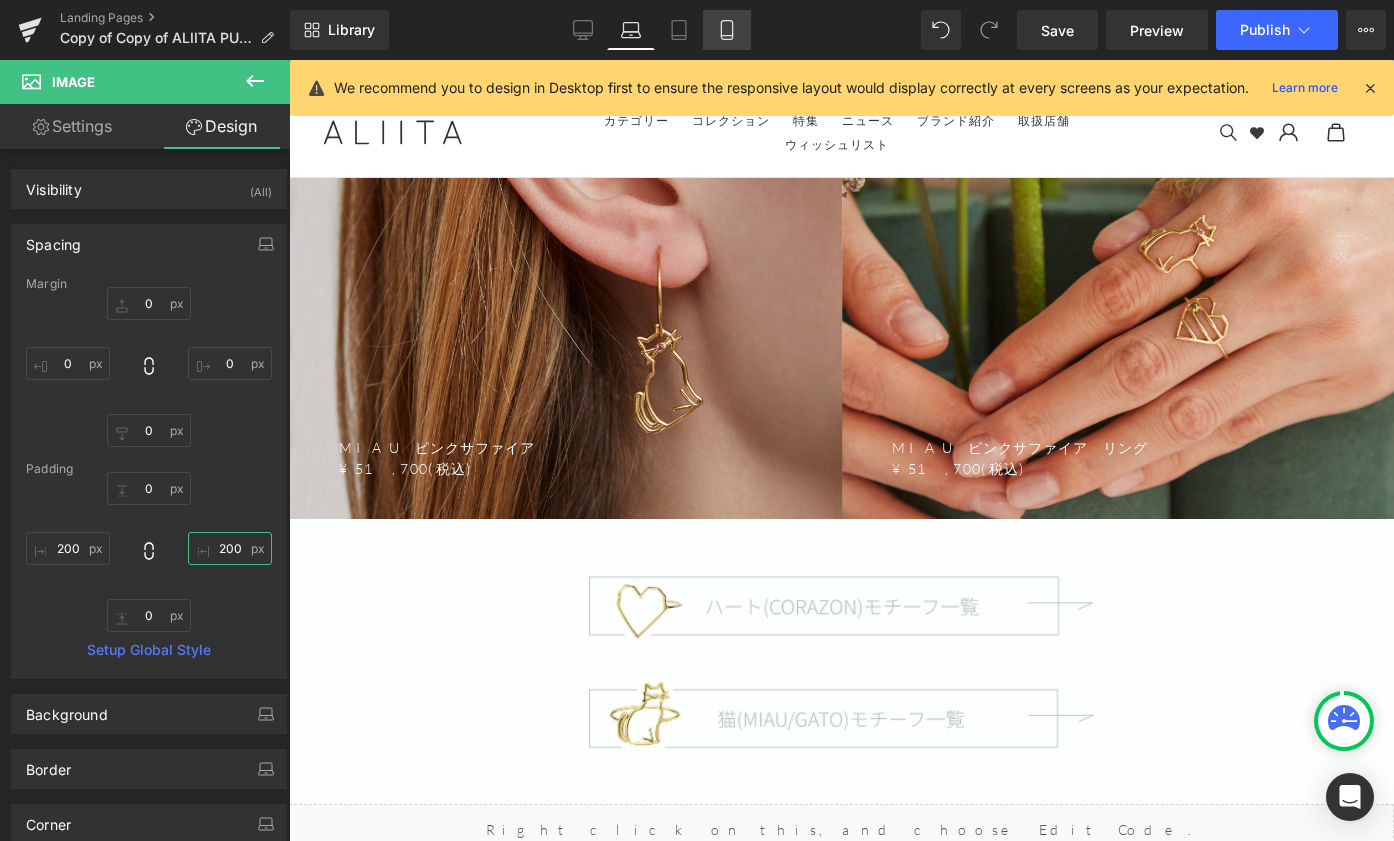 type on "200" 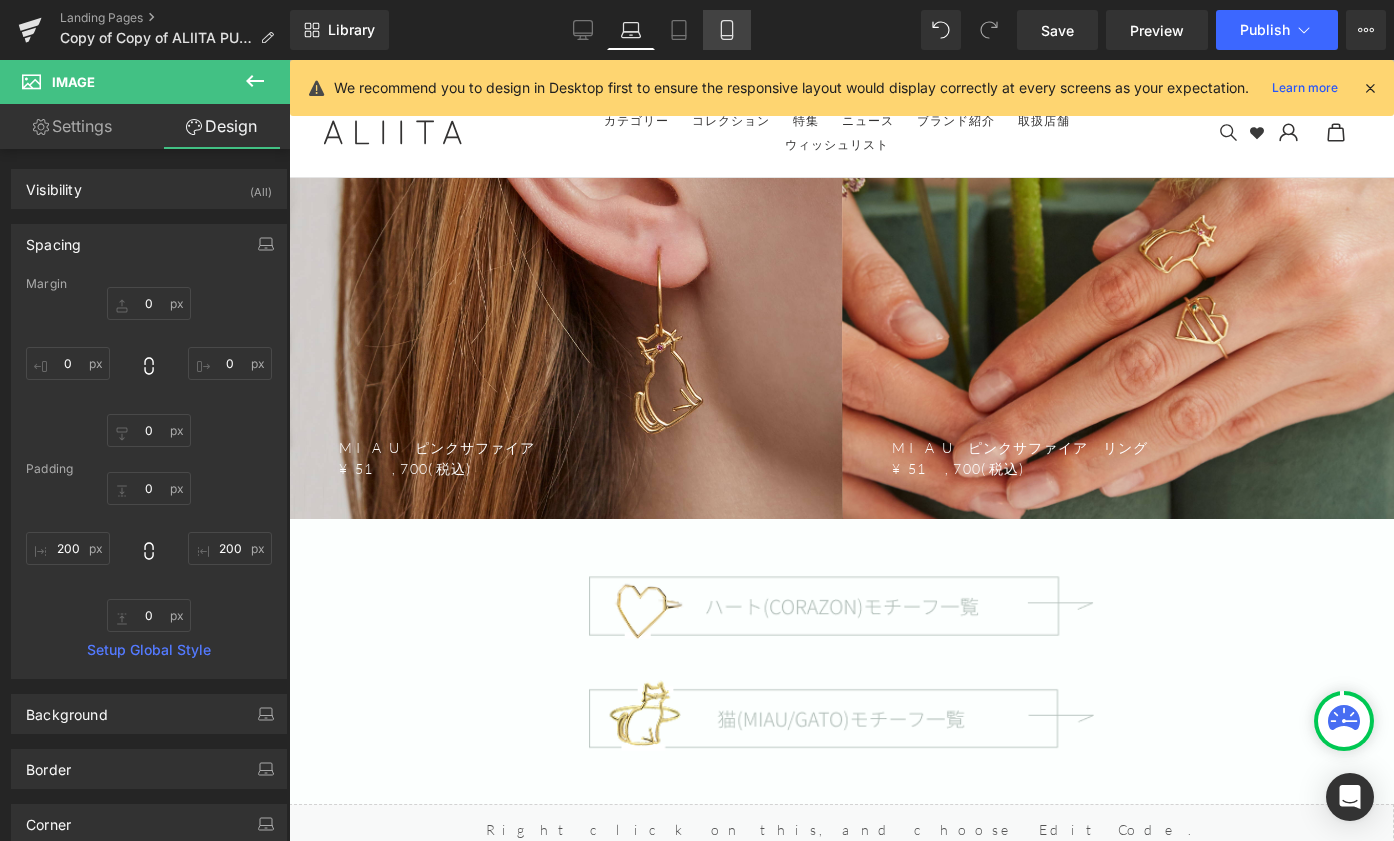 click 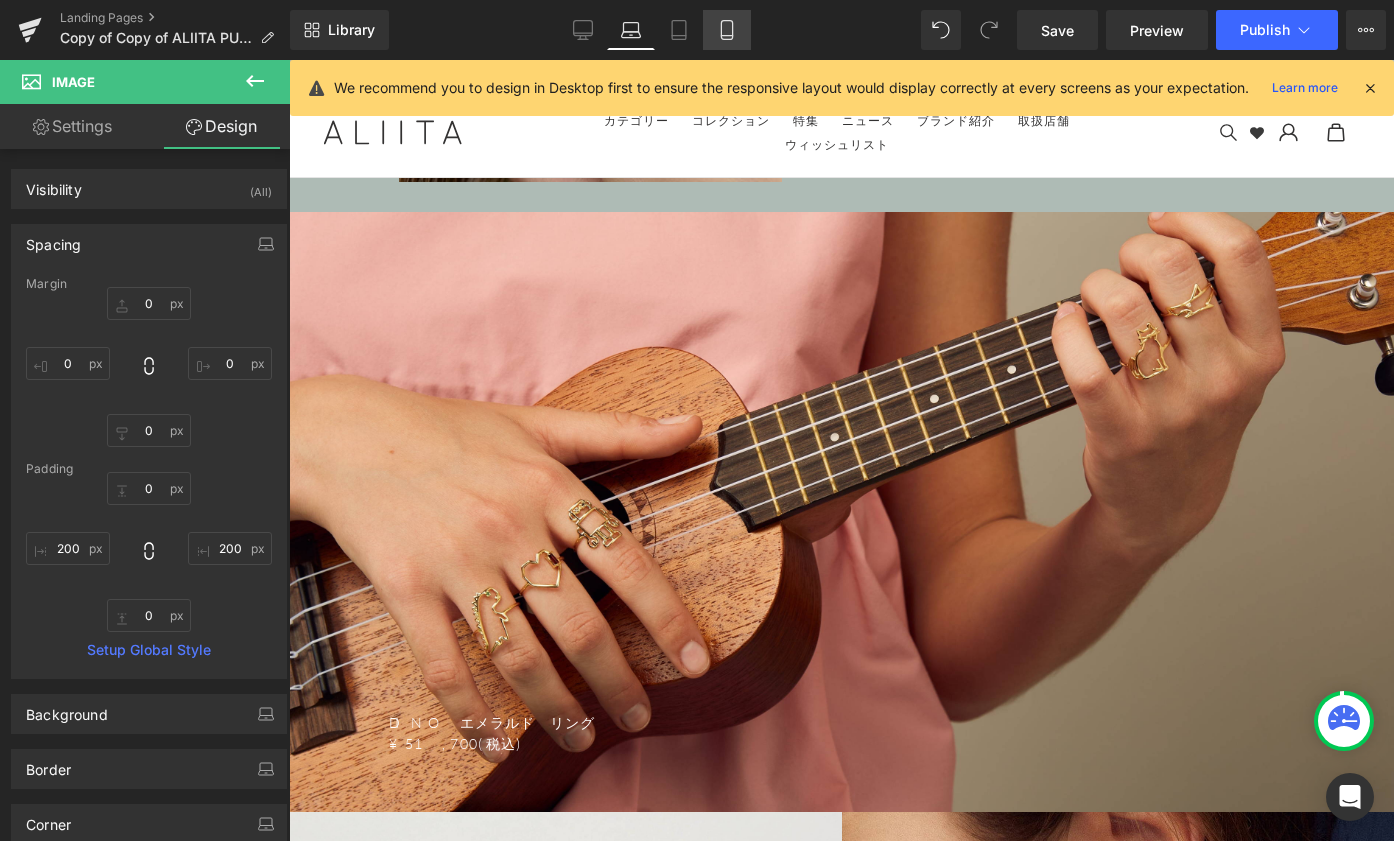type on "0" 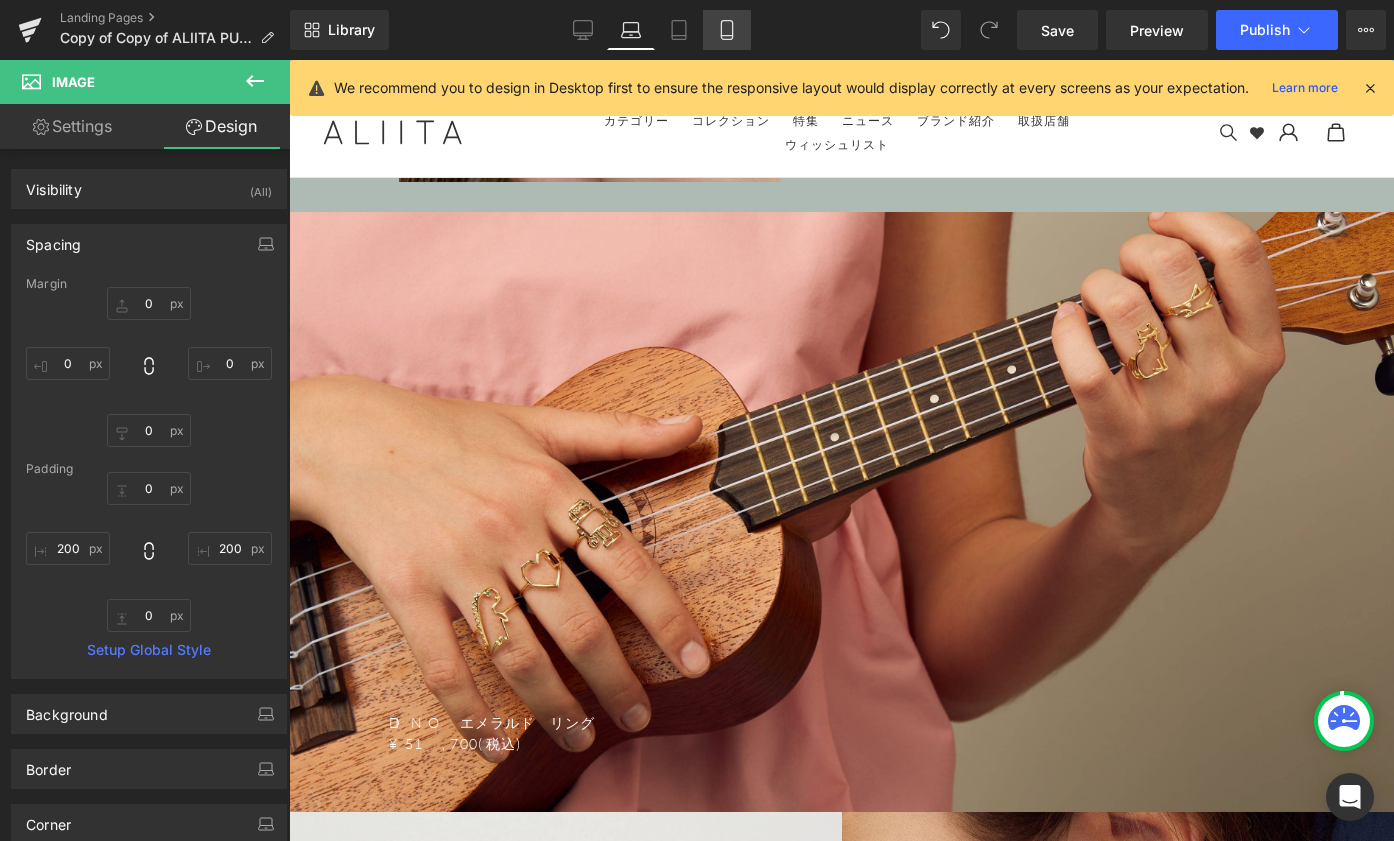 type on "0" 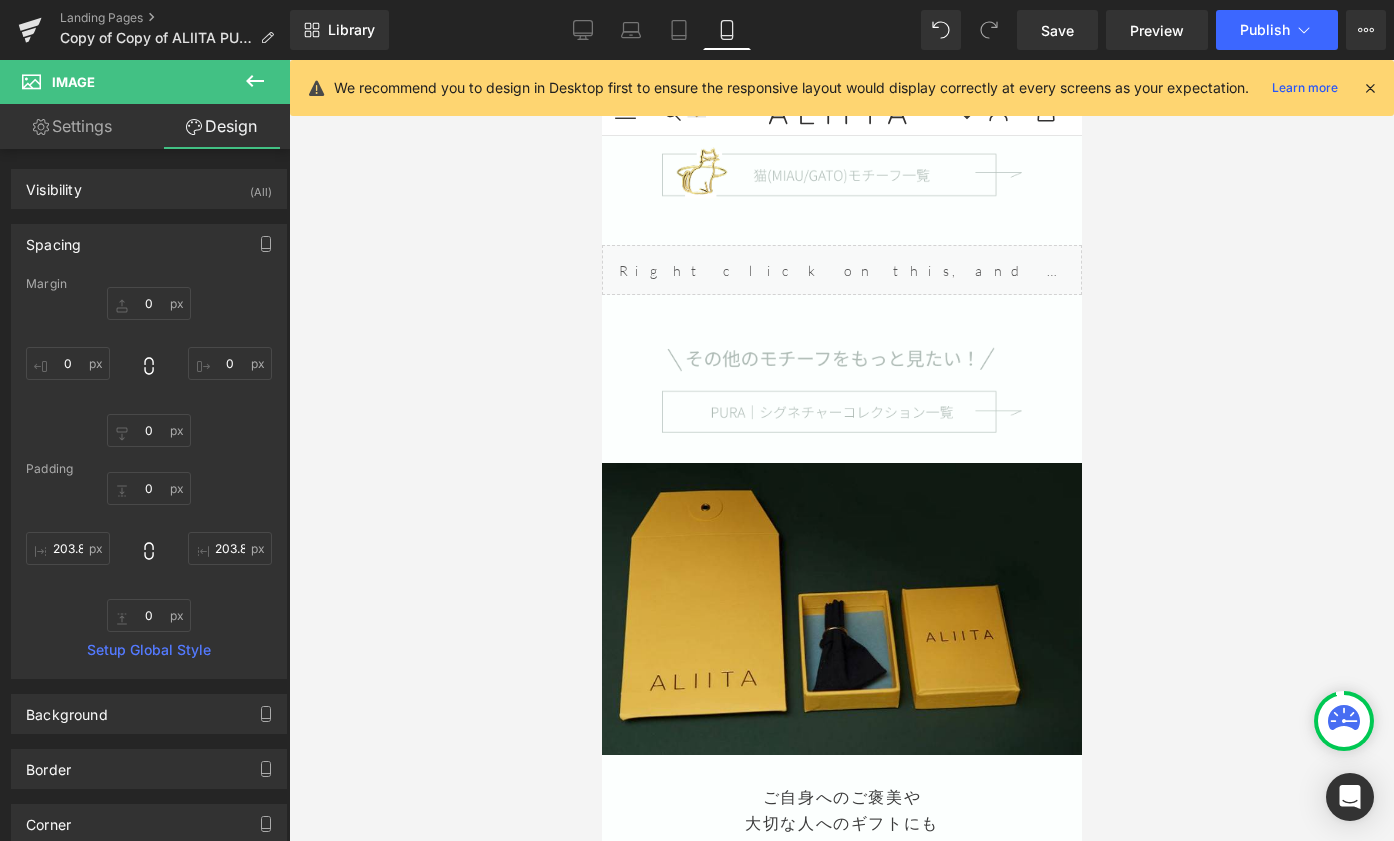 scroll, scrollTop: 5775, scrollLeft: 0, axis: vertical 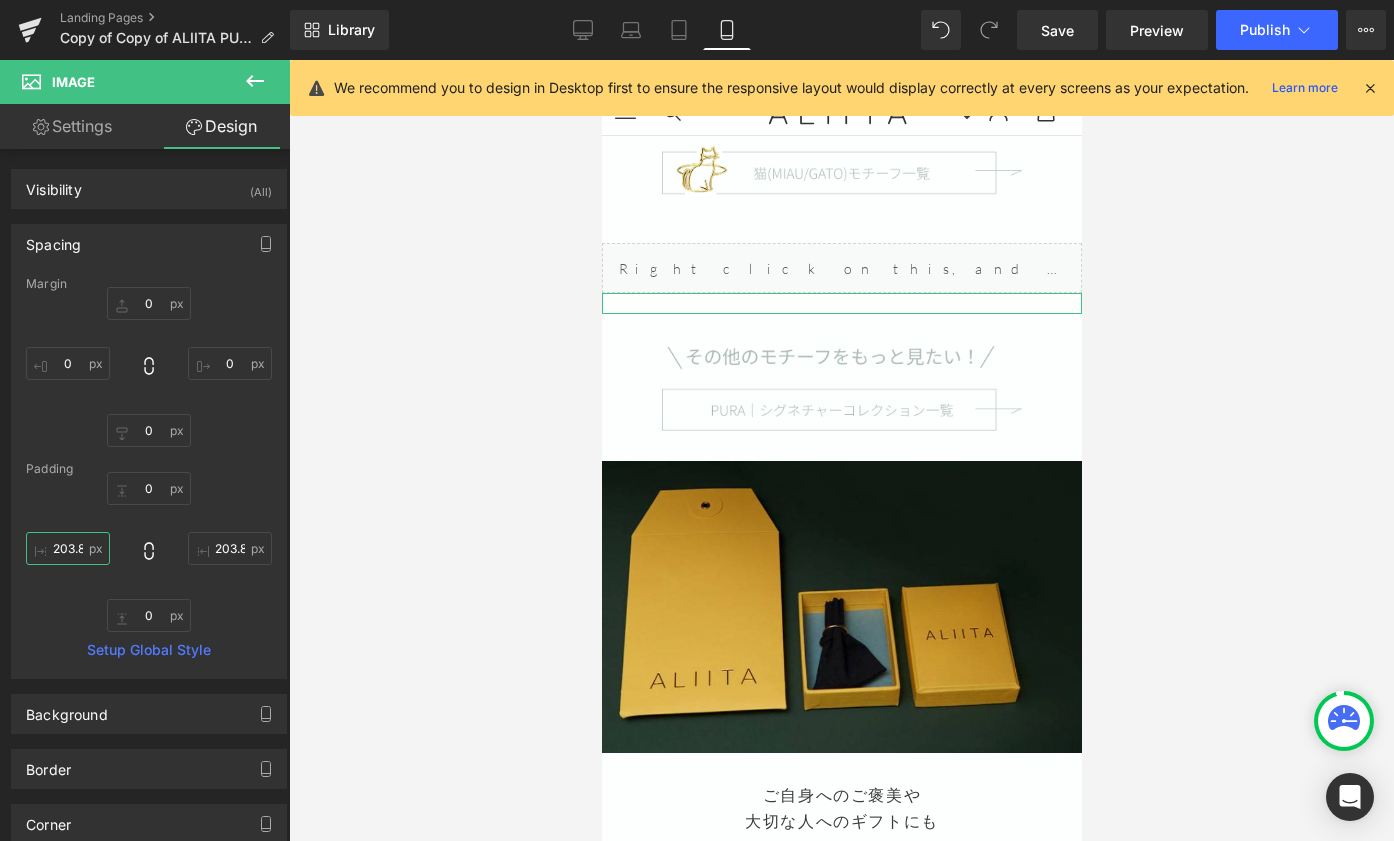 click on "203.855" at bounding box center (68, 548) 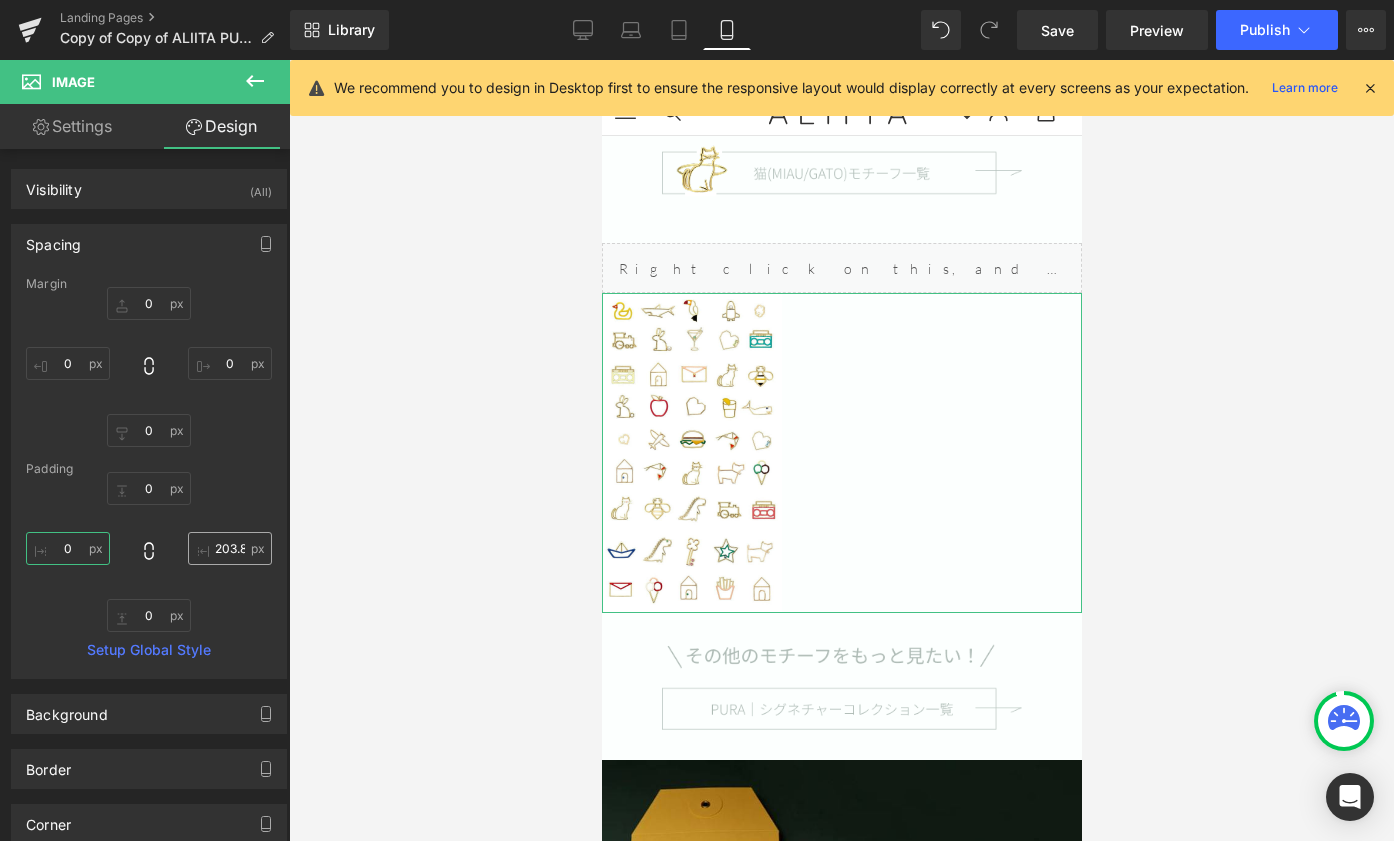 type on "0" 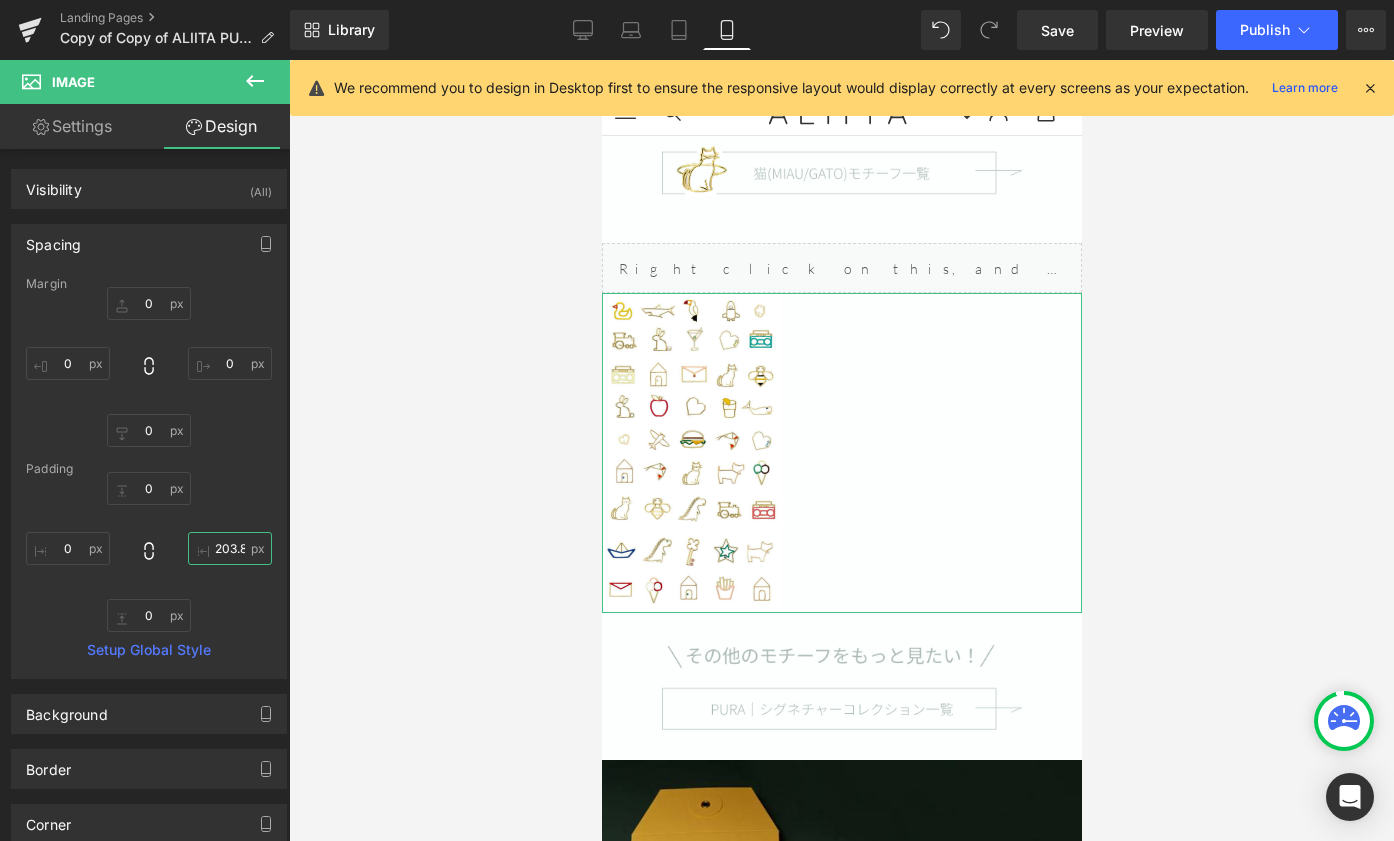 click on "203.855" at bounding box center (230, 548) 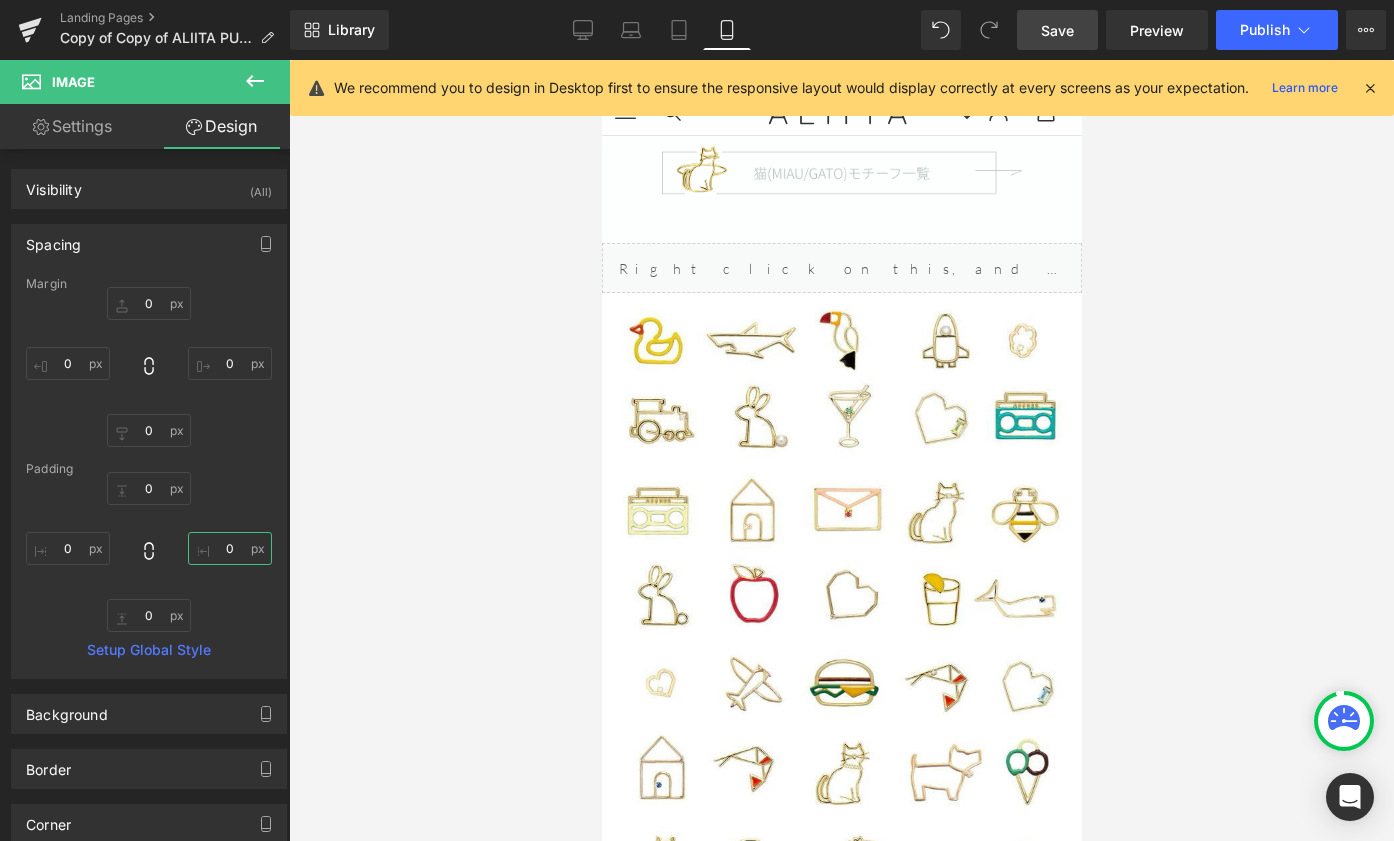 type on "0" 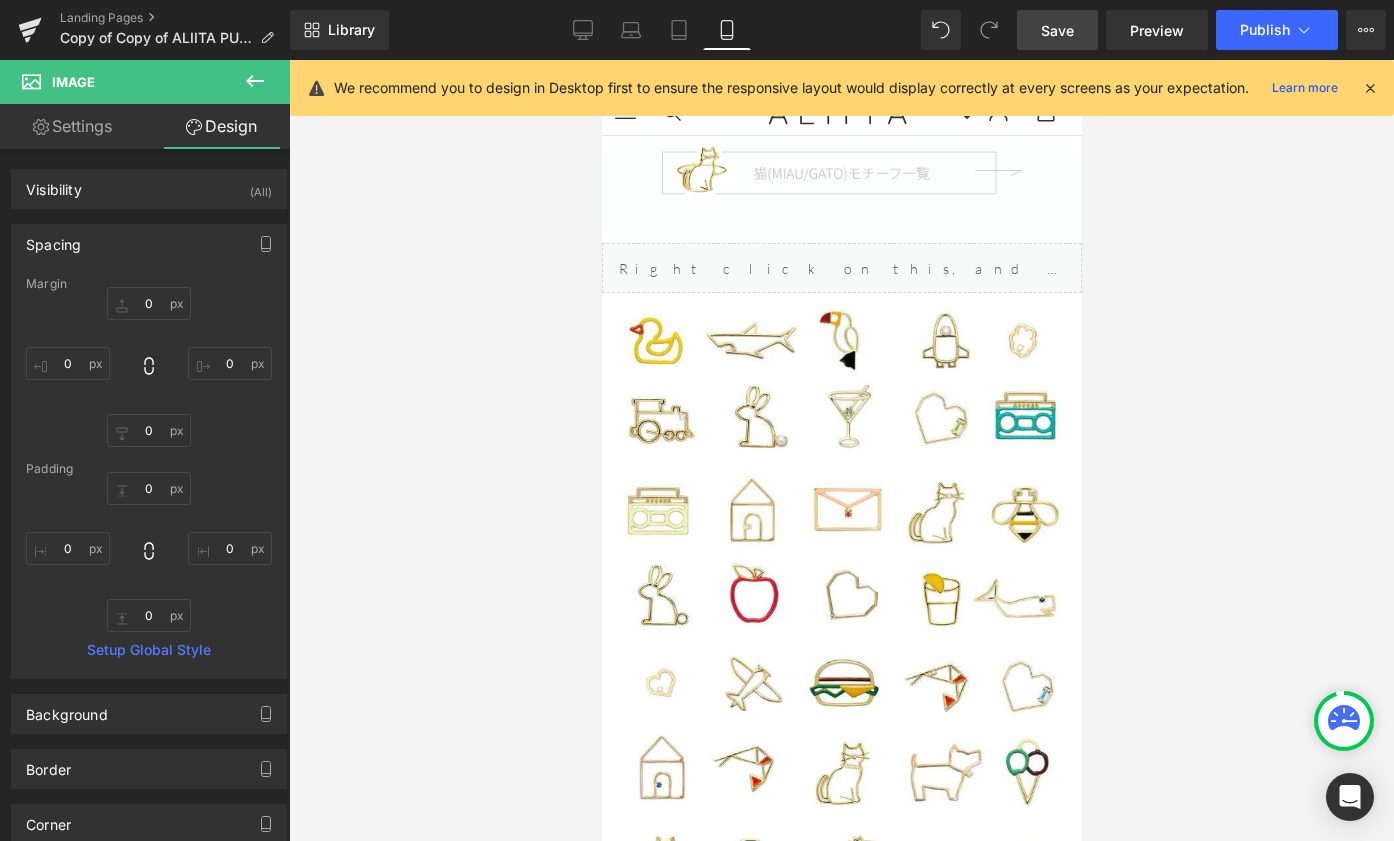 click on "Save" at bounding box center [1057, 30] 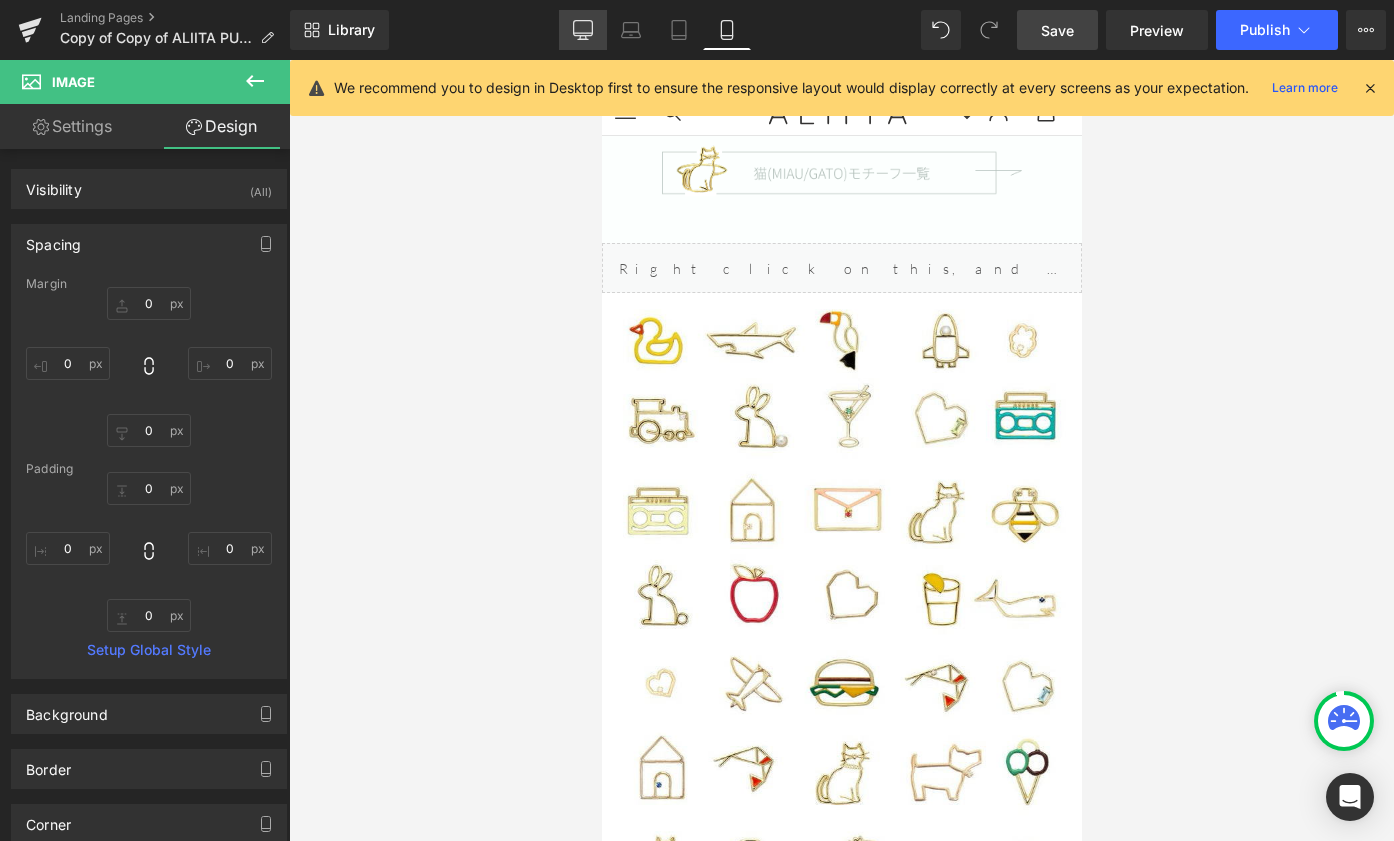 click 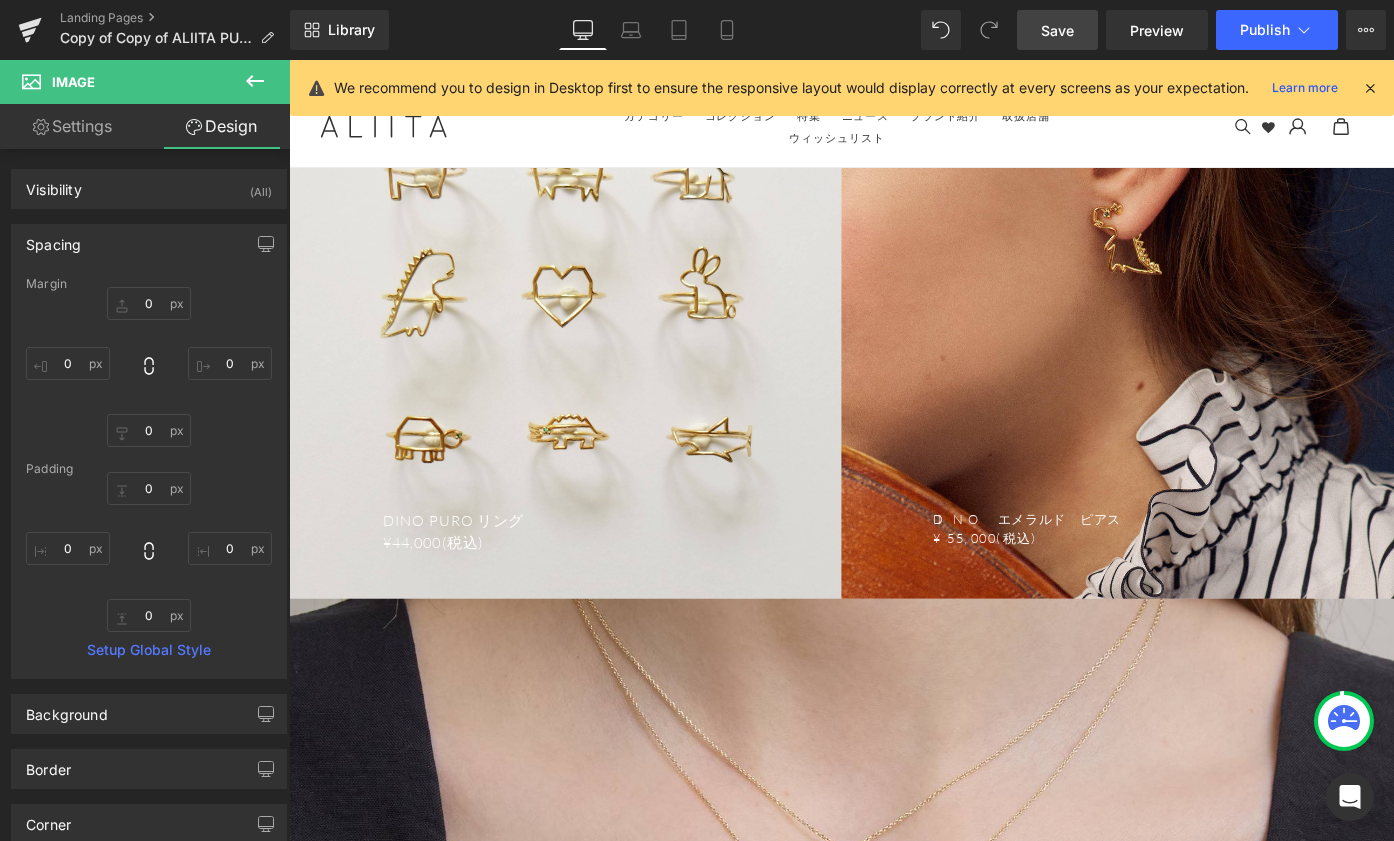 type on "0" 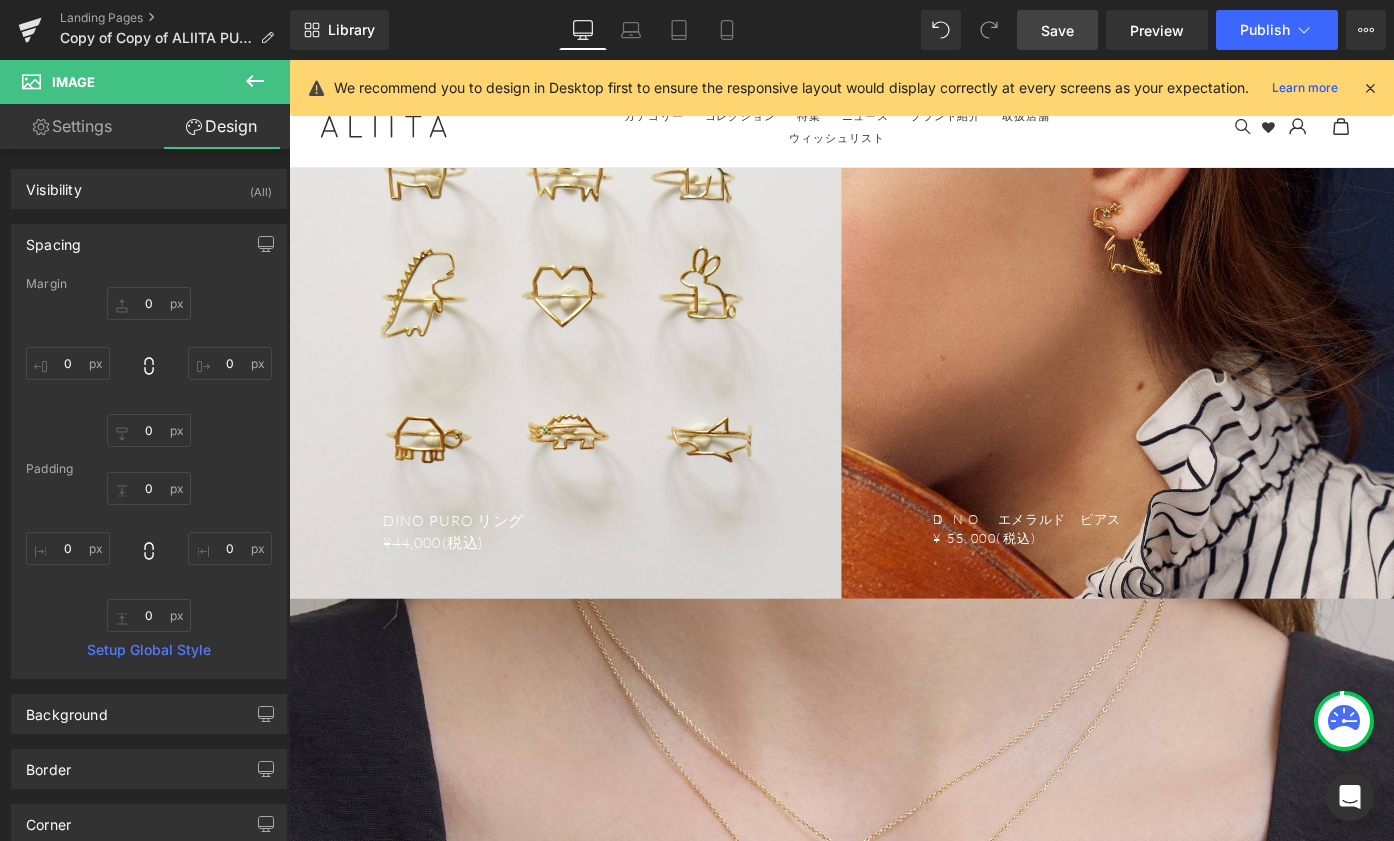 type on "0" 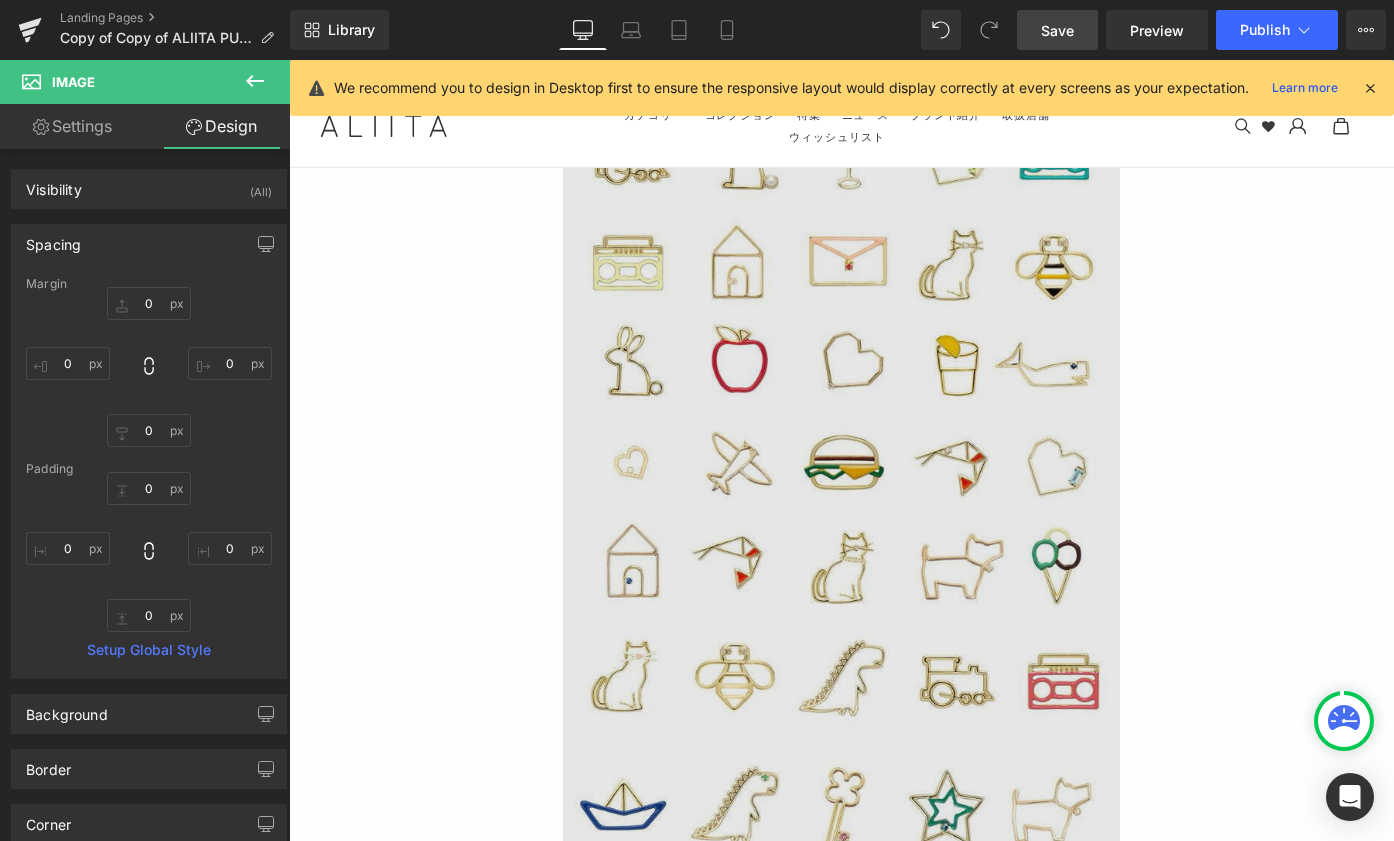scroll, scrollTop: 10696, scrollLeft: 0, axis: vertical 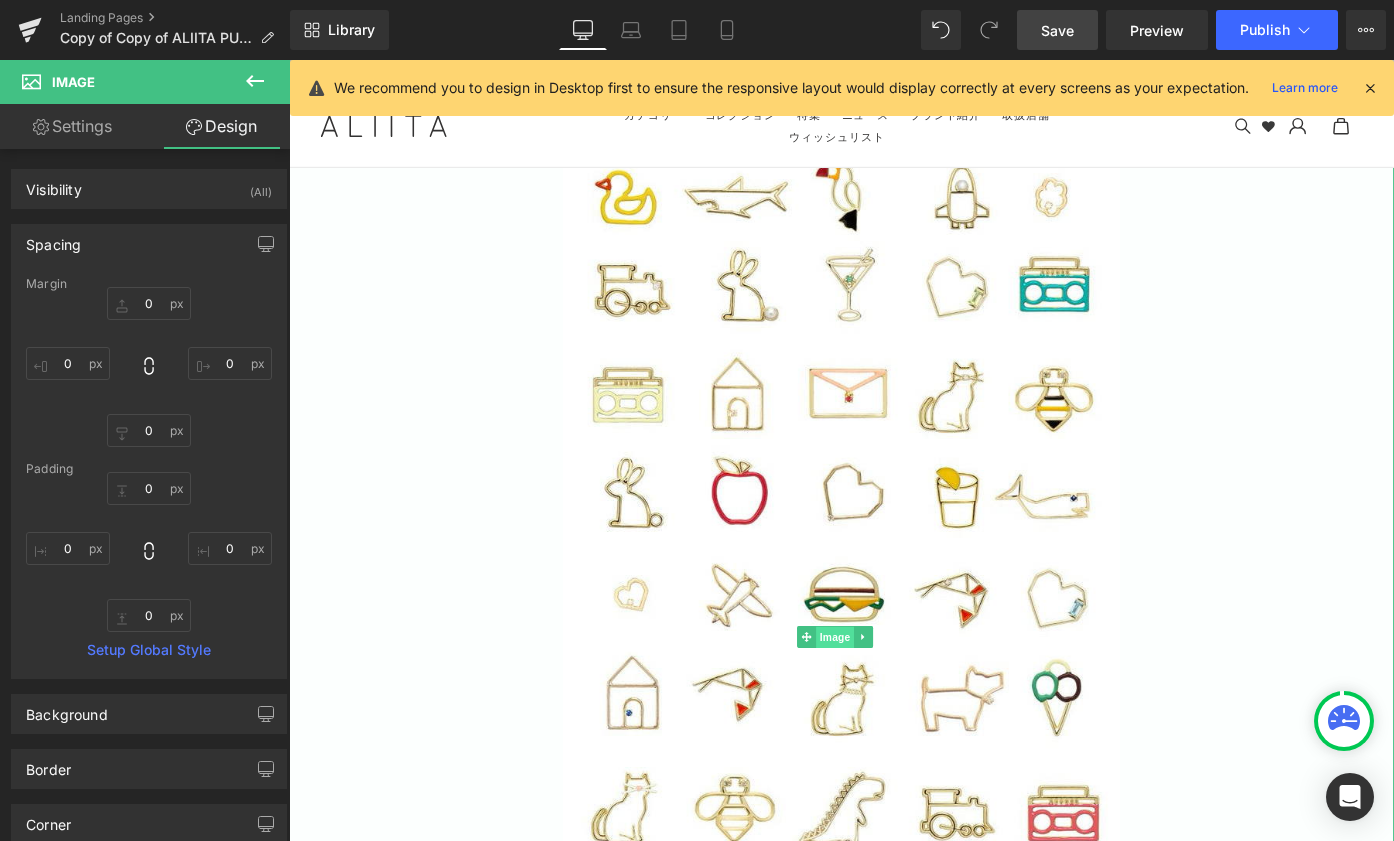 click on "Image" at bounding box center [887, 693] 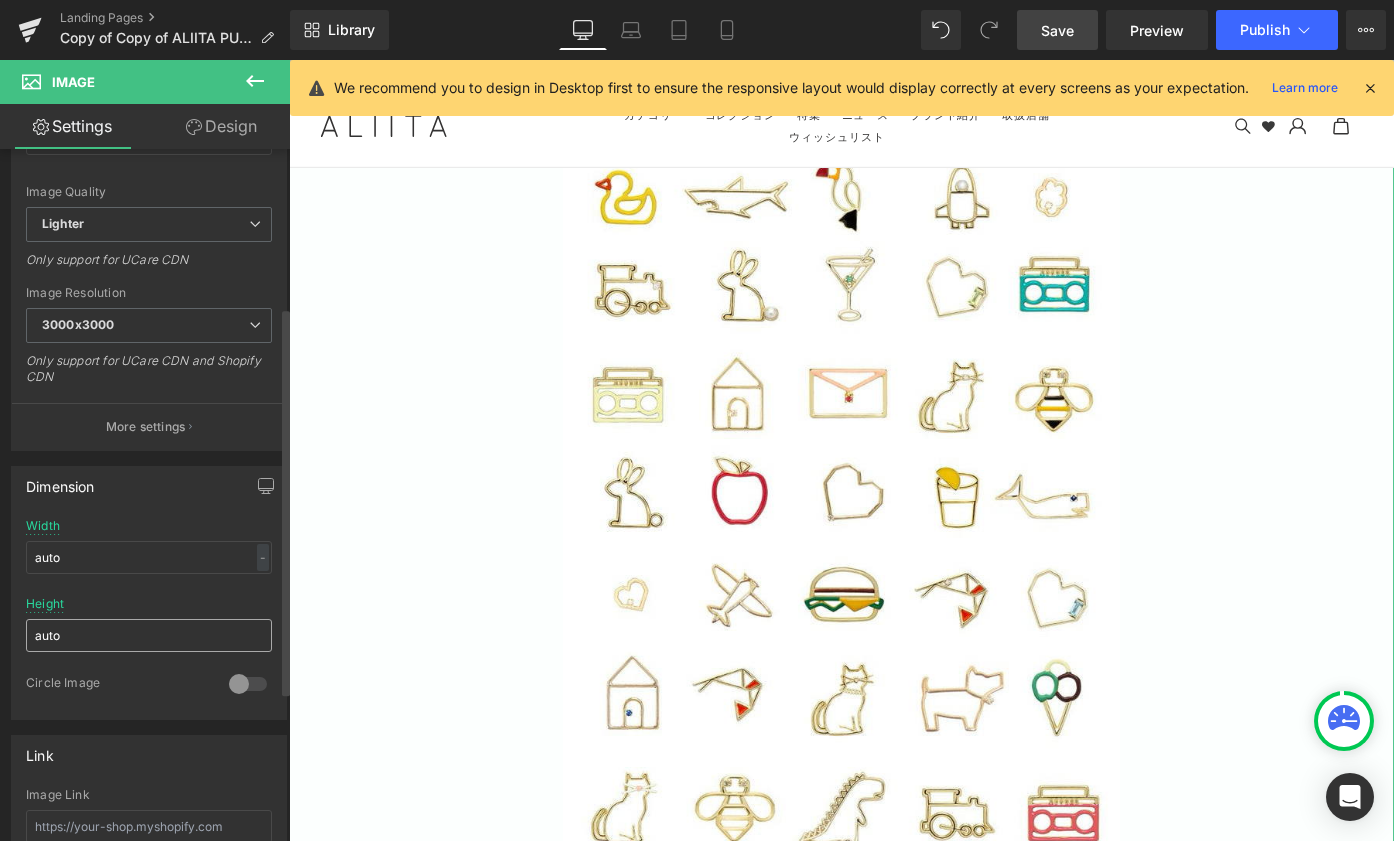 scroll, scrollTop: 300, scrollLeft: 0, axis: vertical 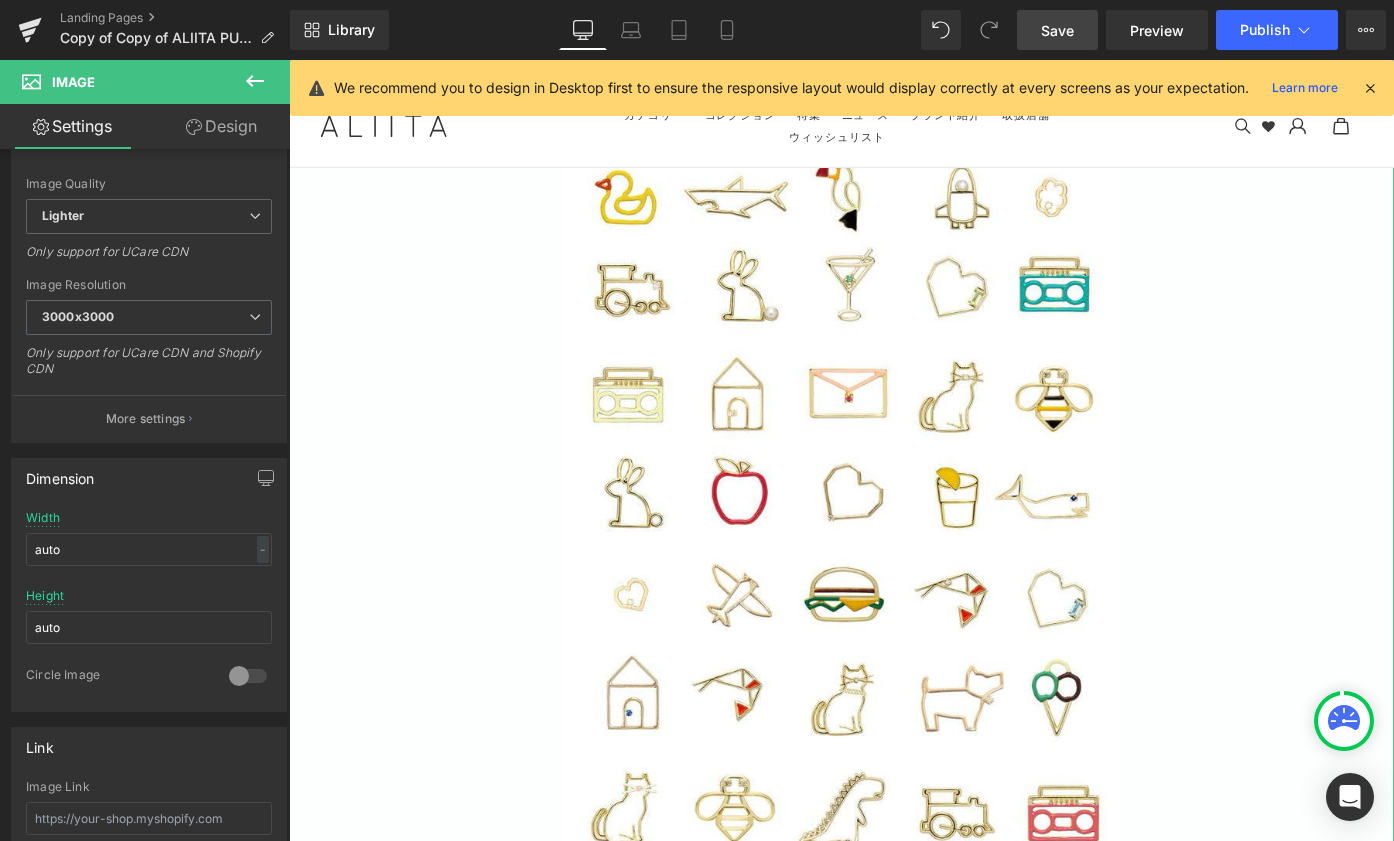 click on "Design" at bounding box center (221, 126) 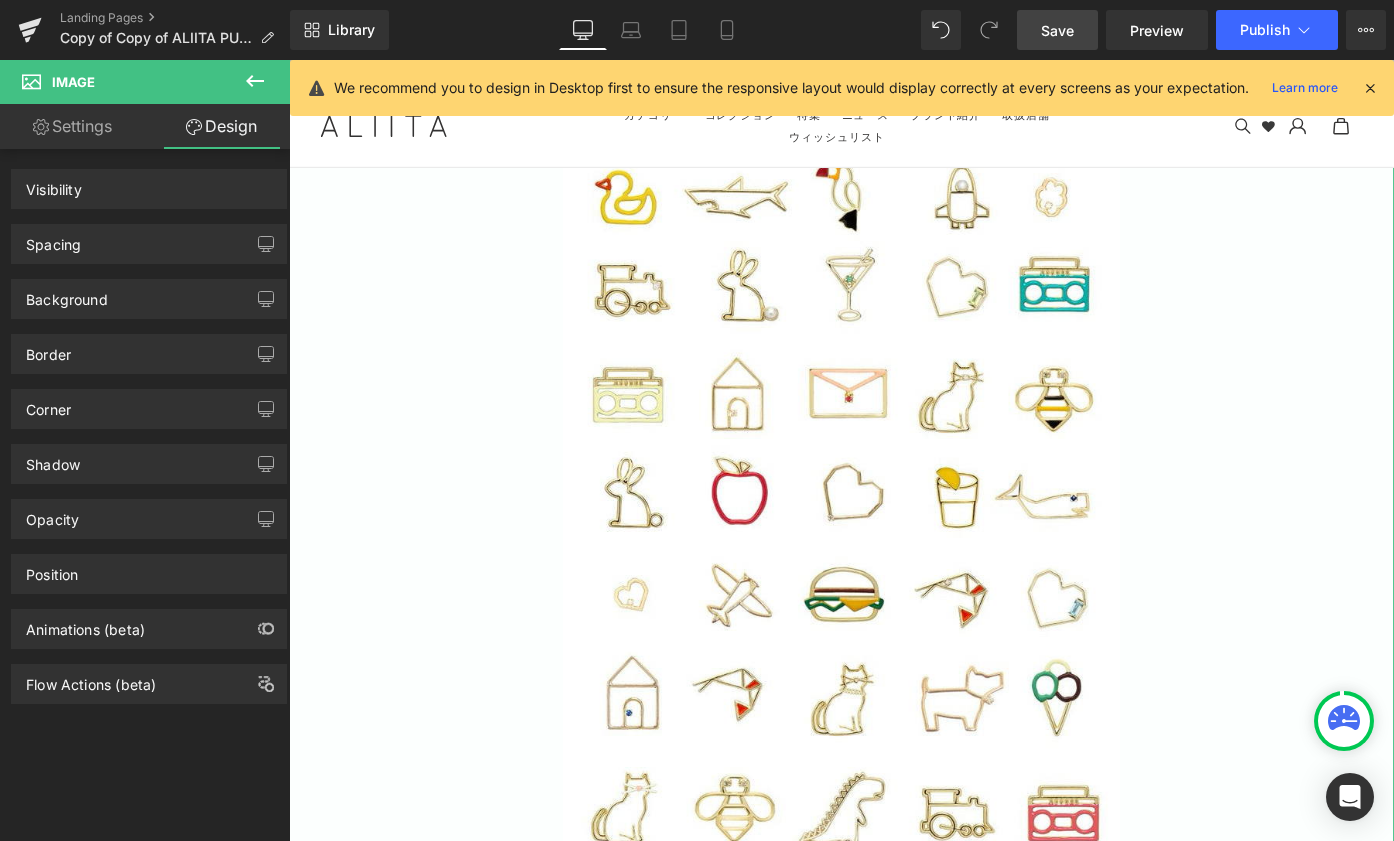 click on "Spacing" at bounding box center [149, 244] 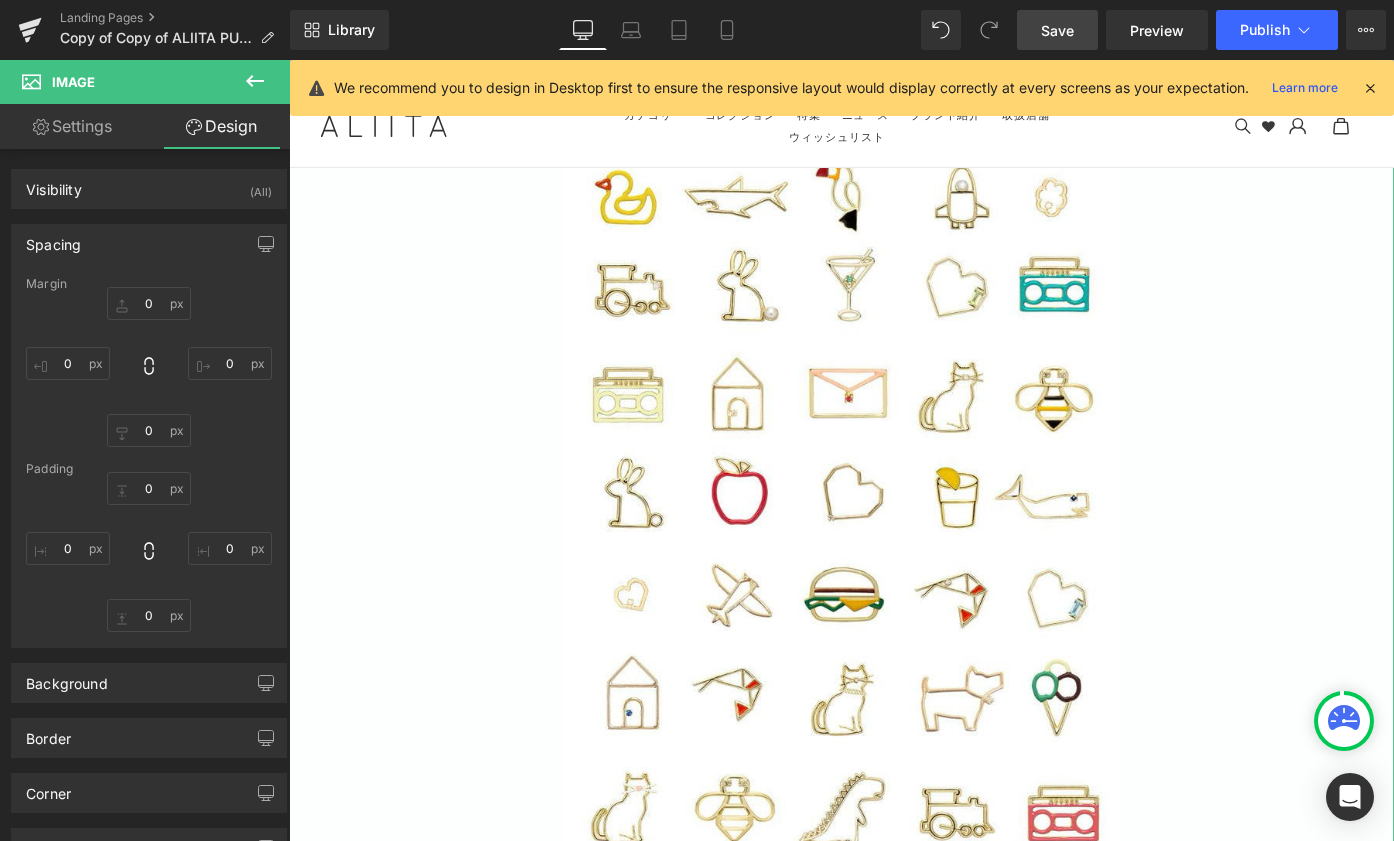 type on "0" 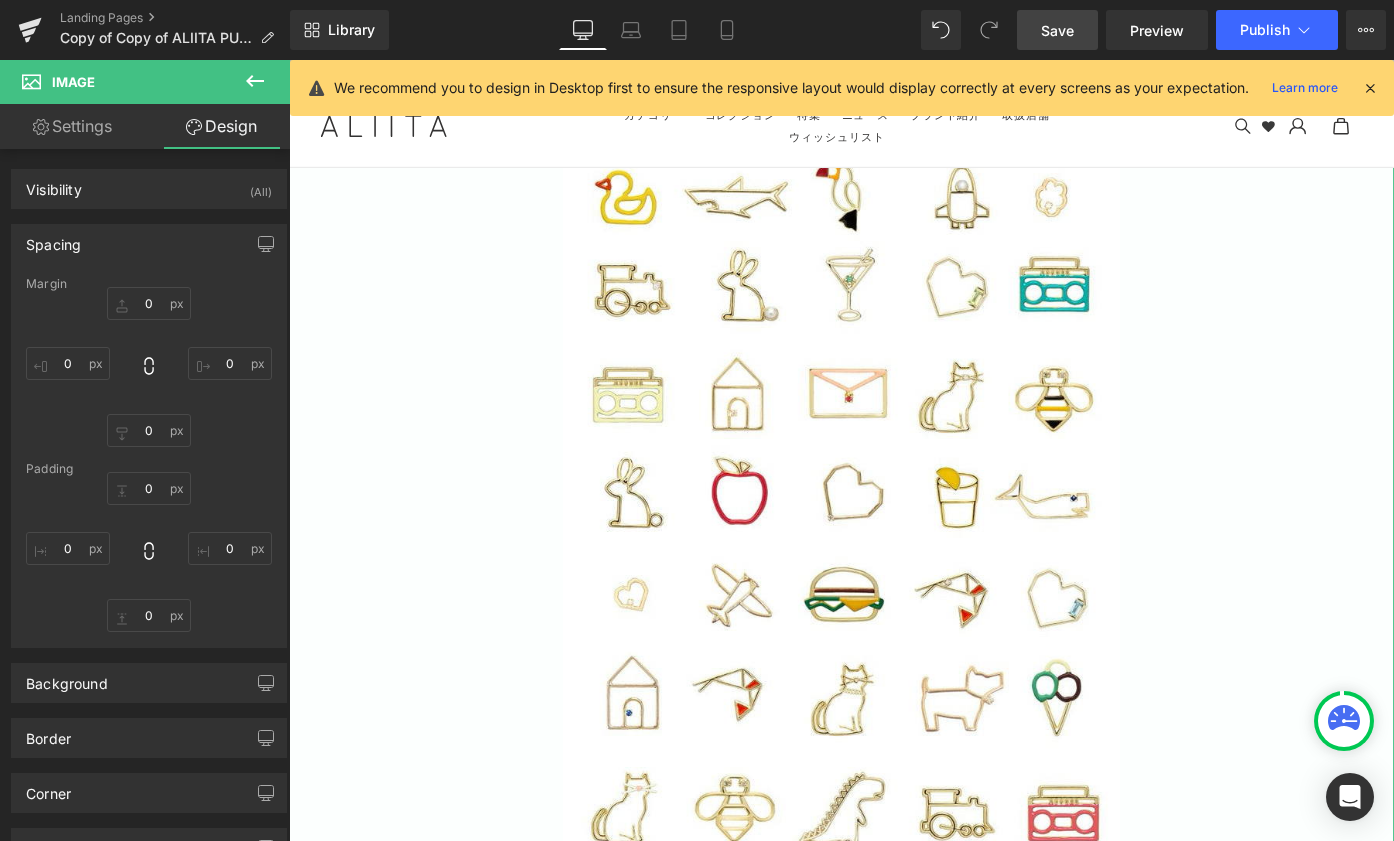 type on "0" 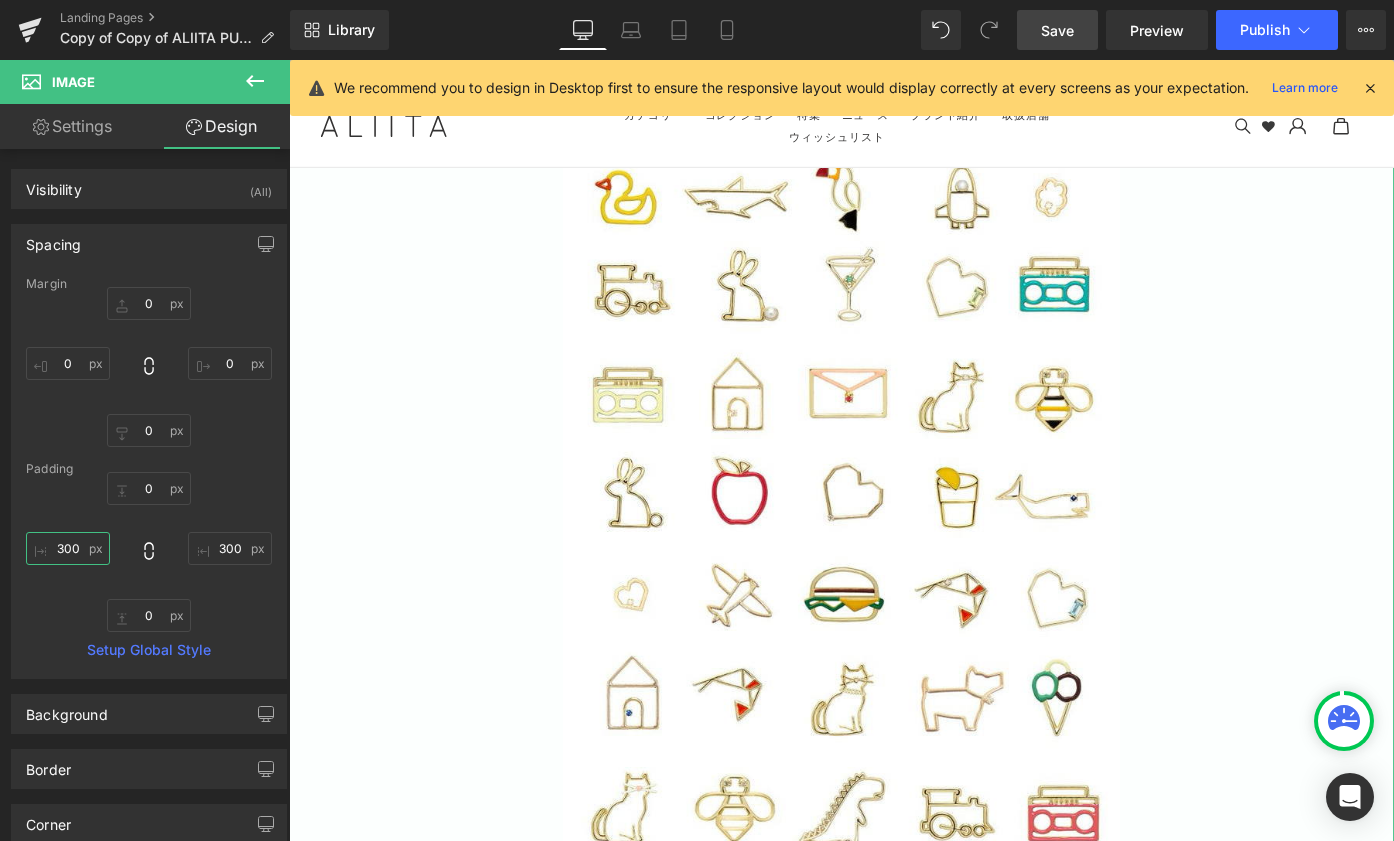 click on "300" at bounding box center [68, 548] 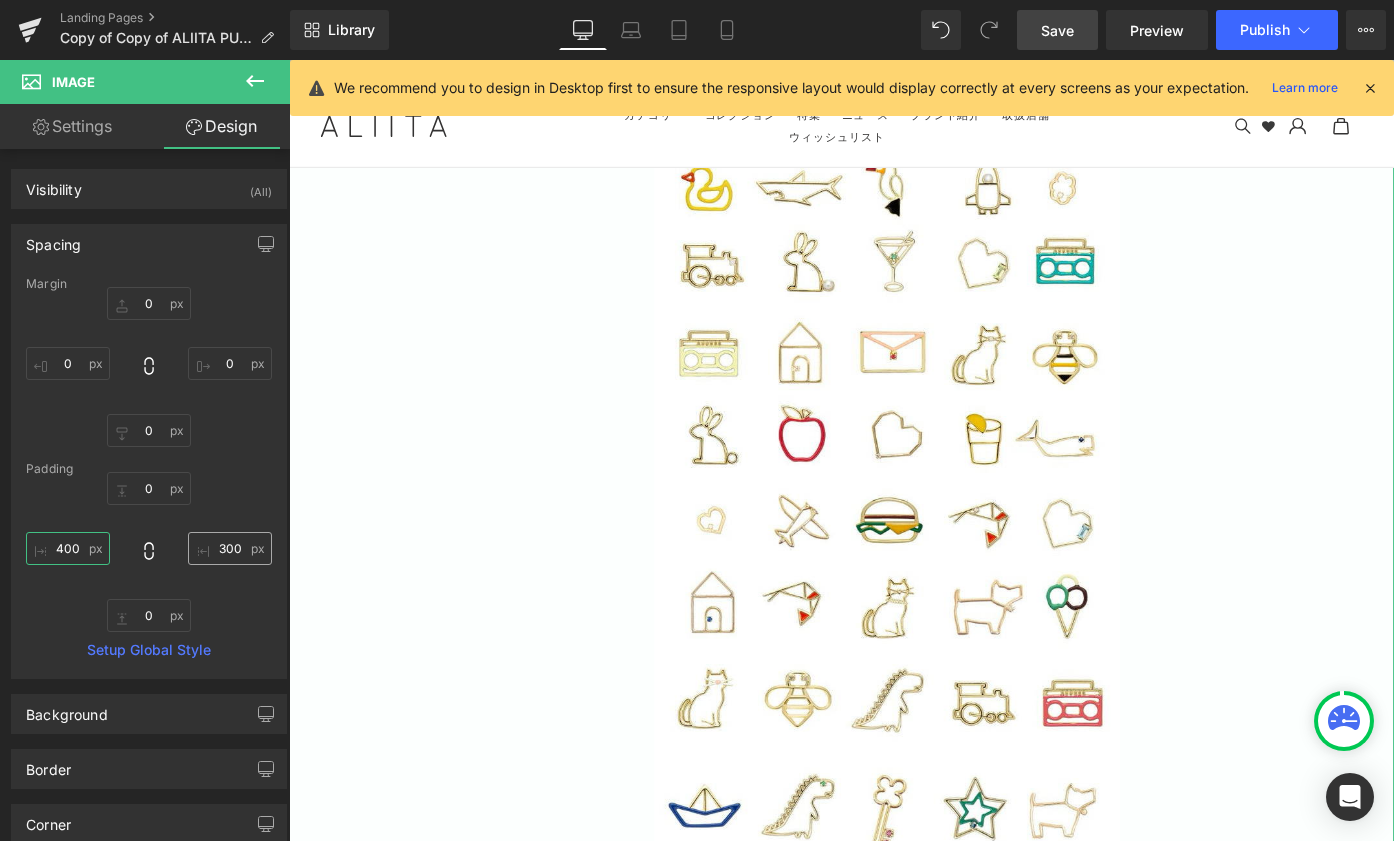 type on "400" 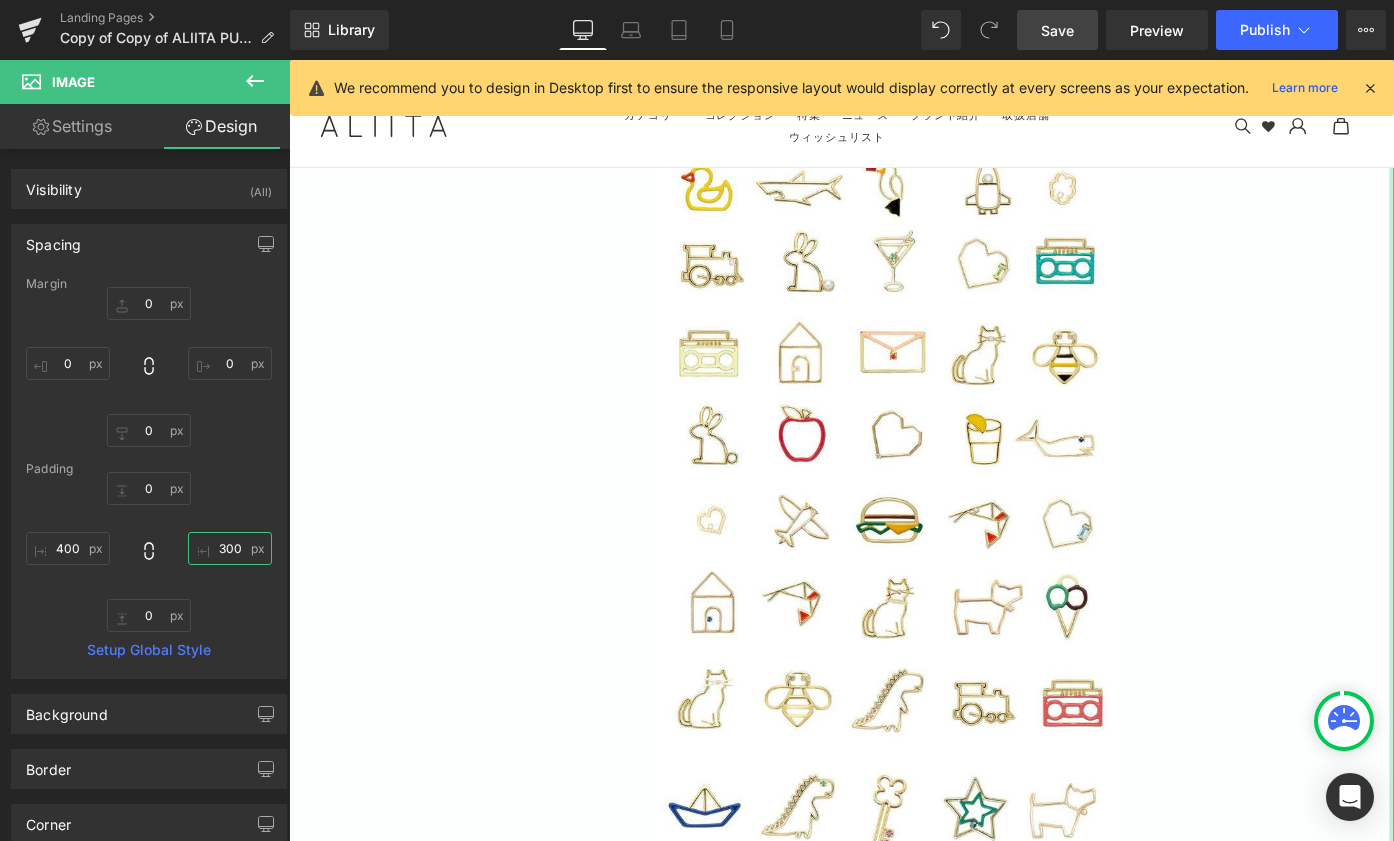 click on "300" at bounding box center (230, 548) 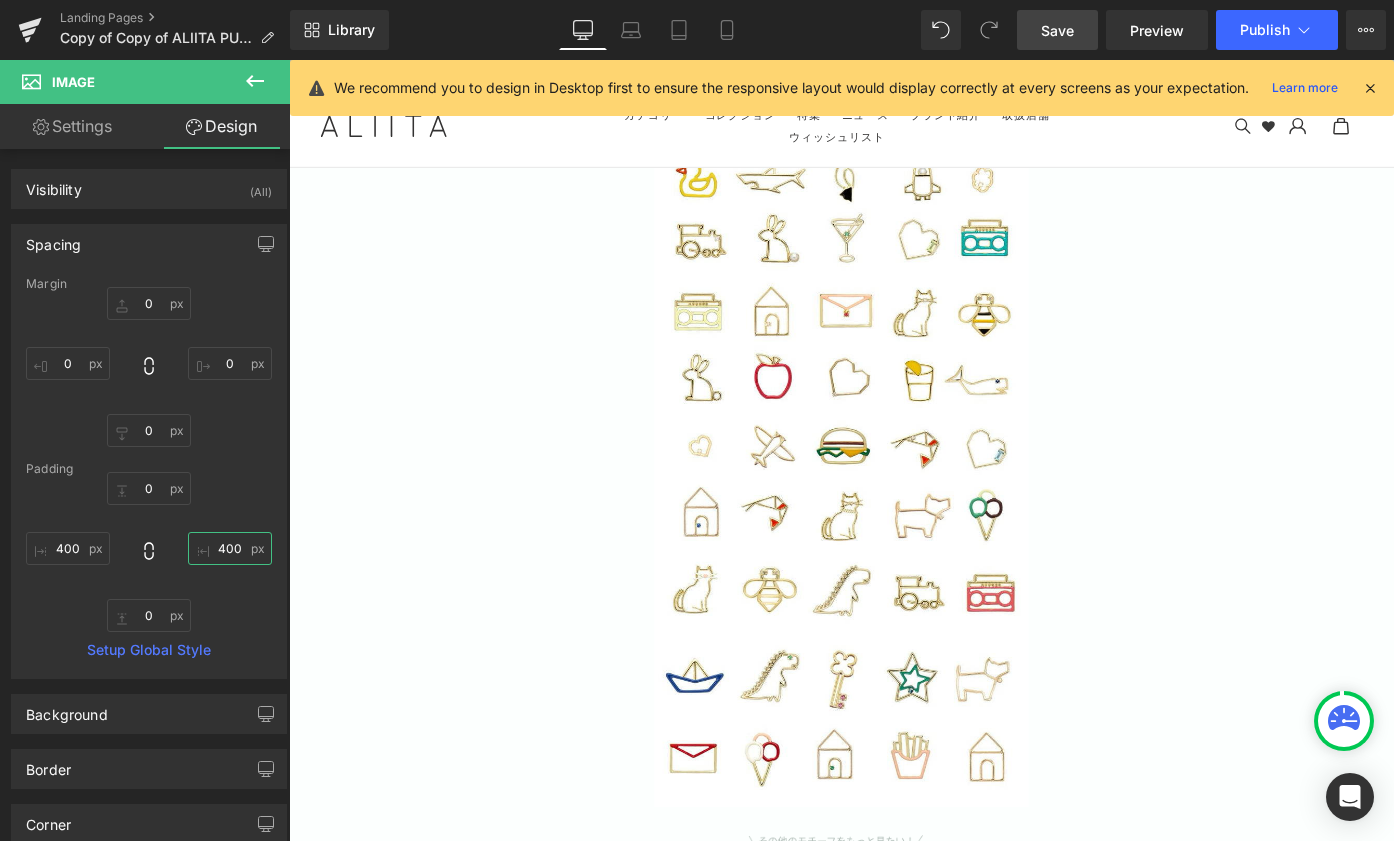 type on "400" 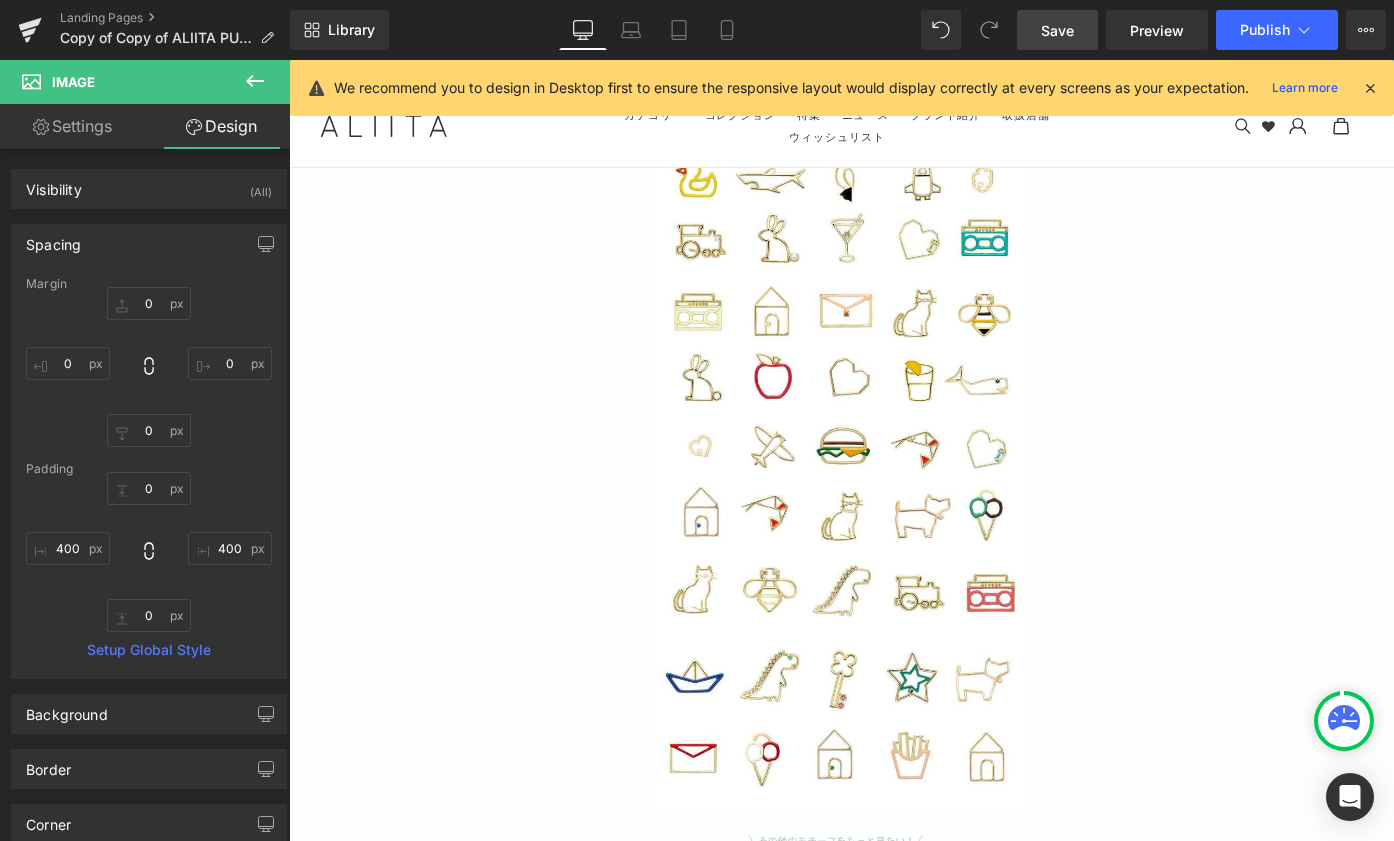 click on "Save" at bounding box center [1057, 30] 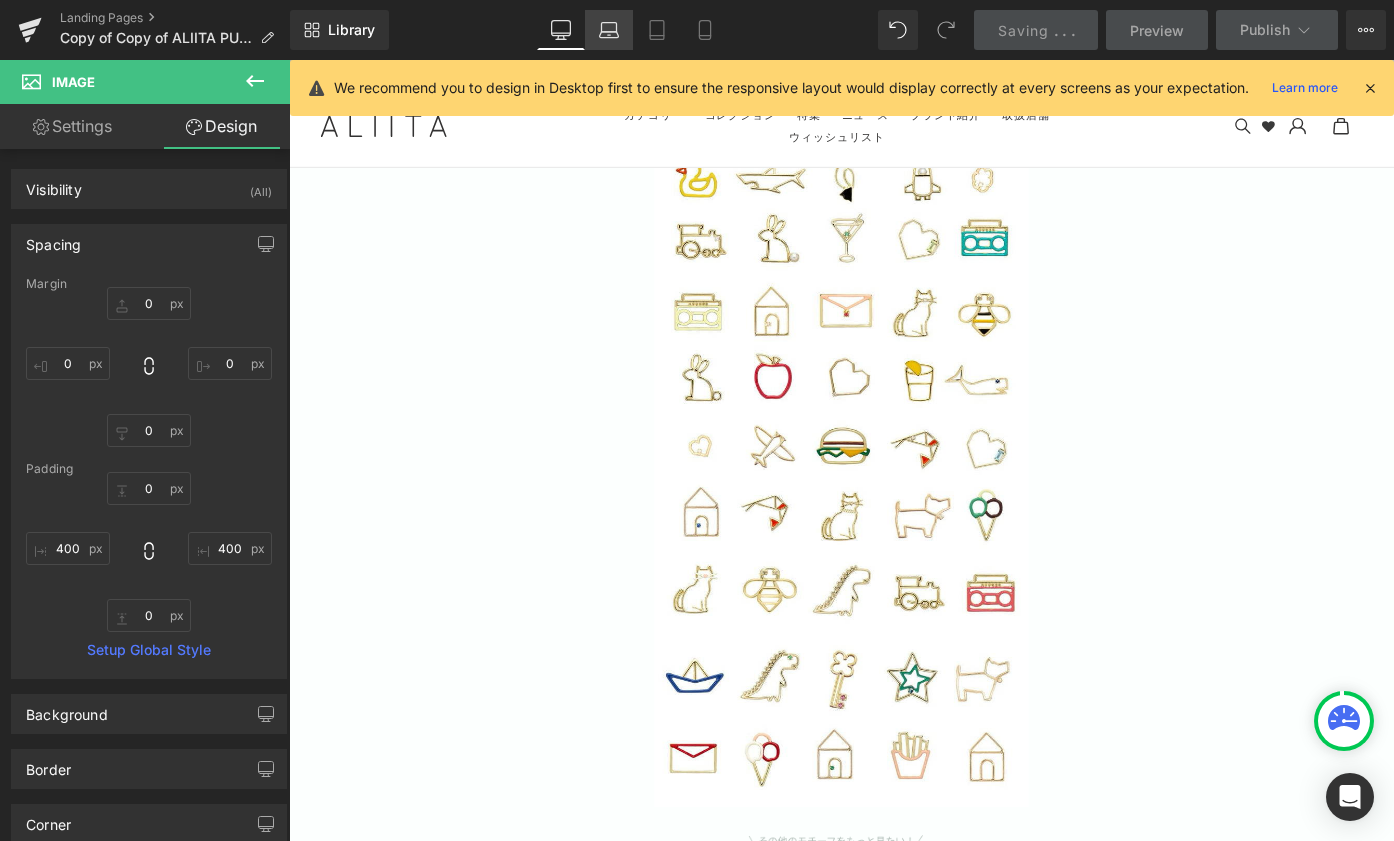 click 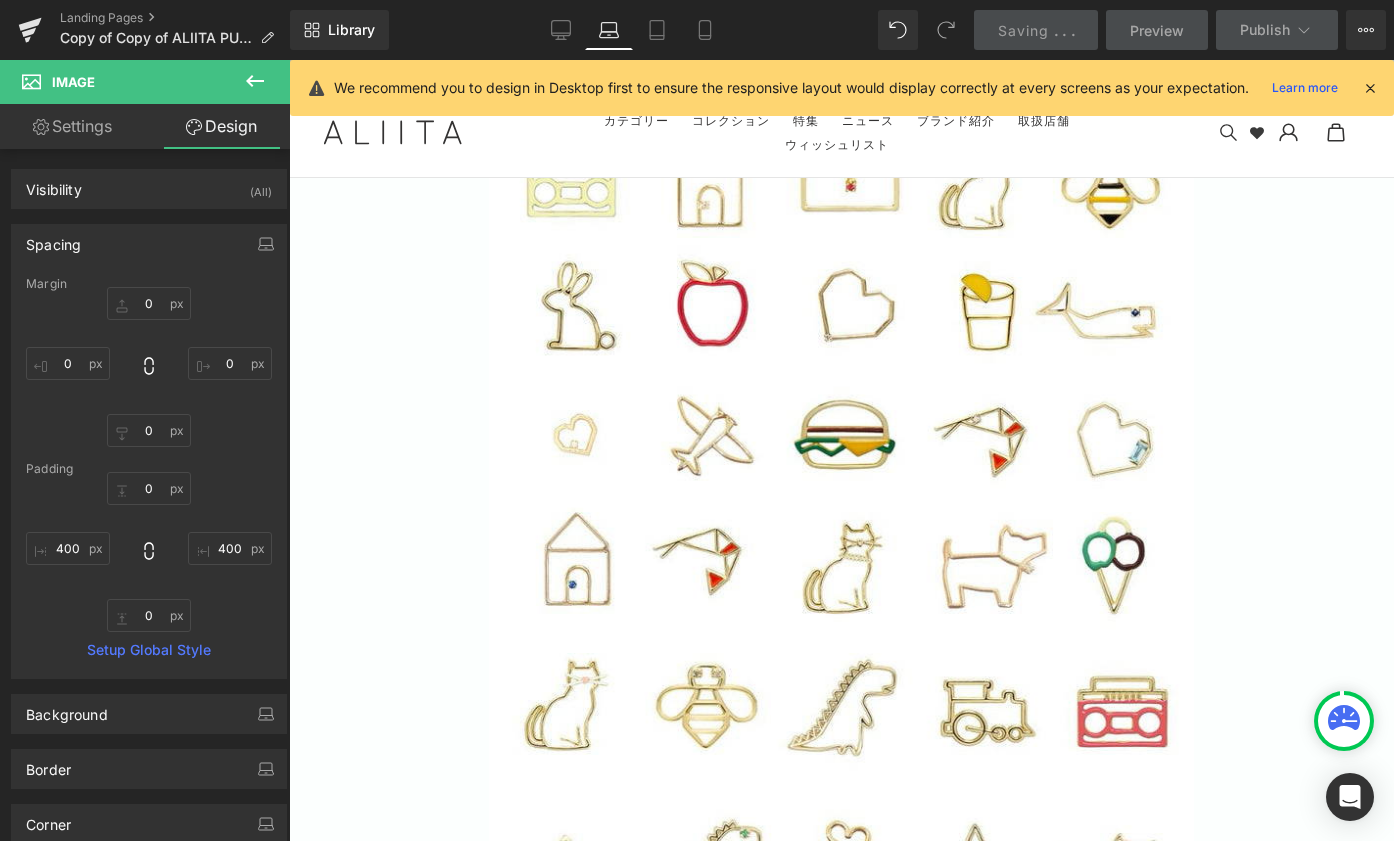 type on "0" 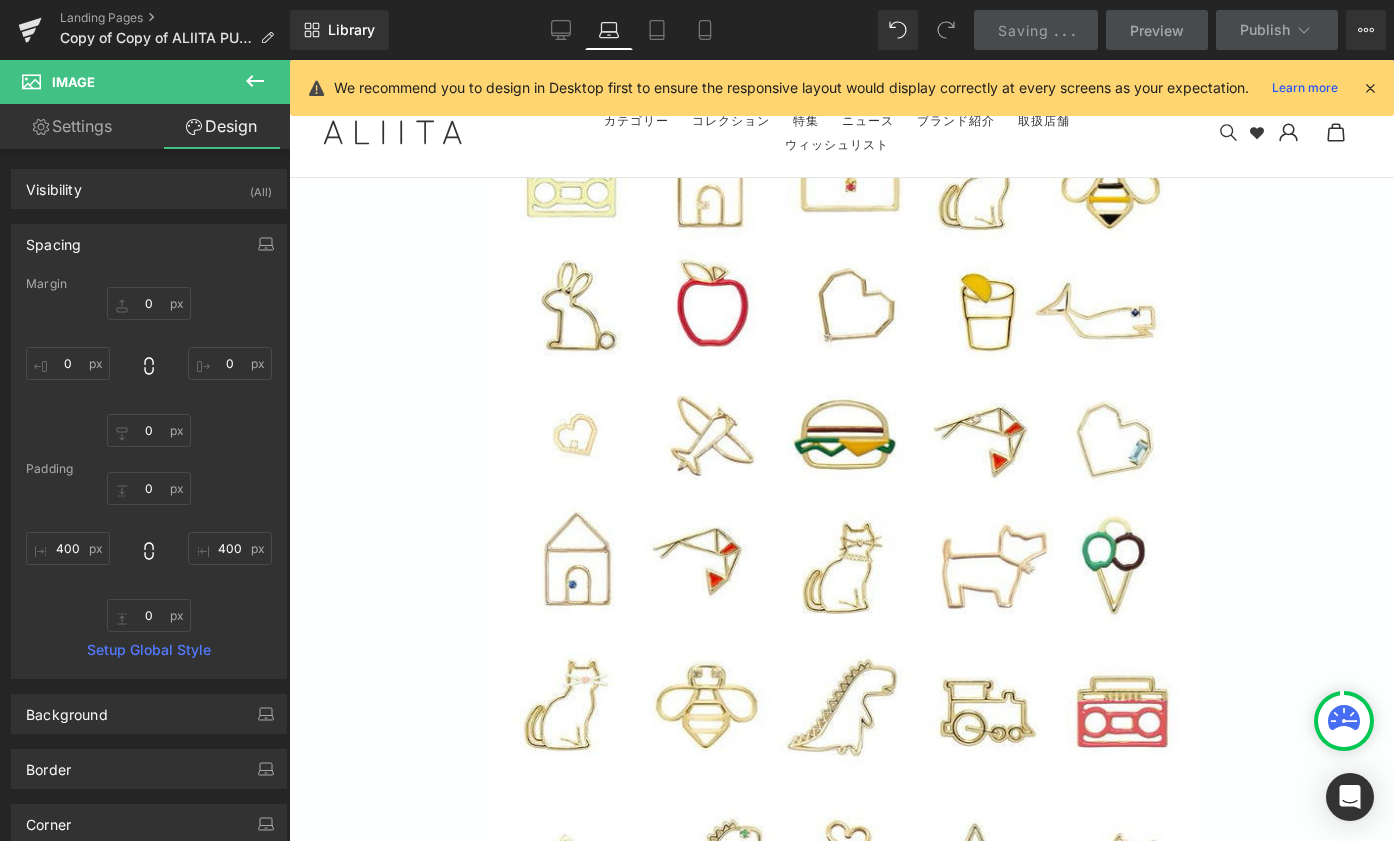type on "0" 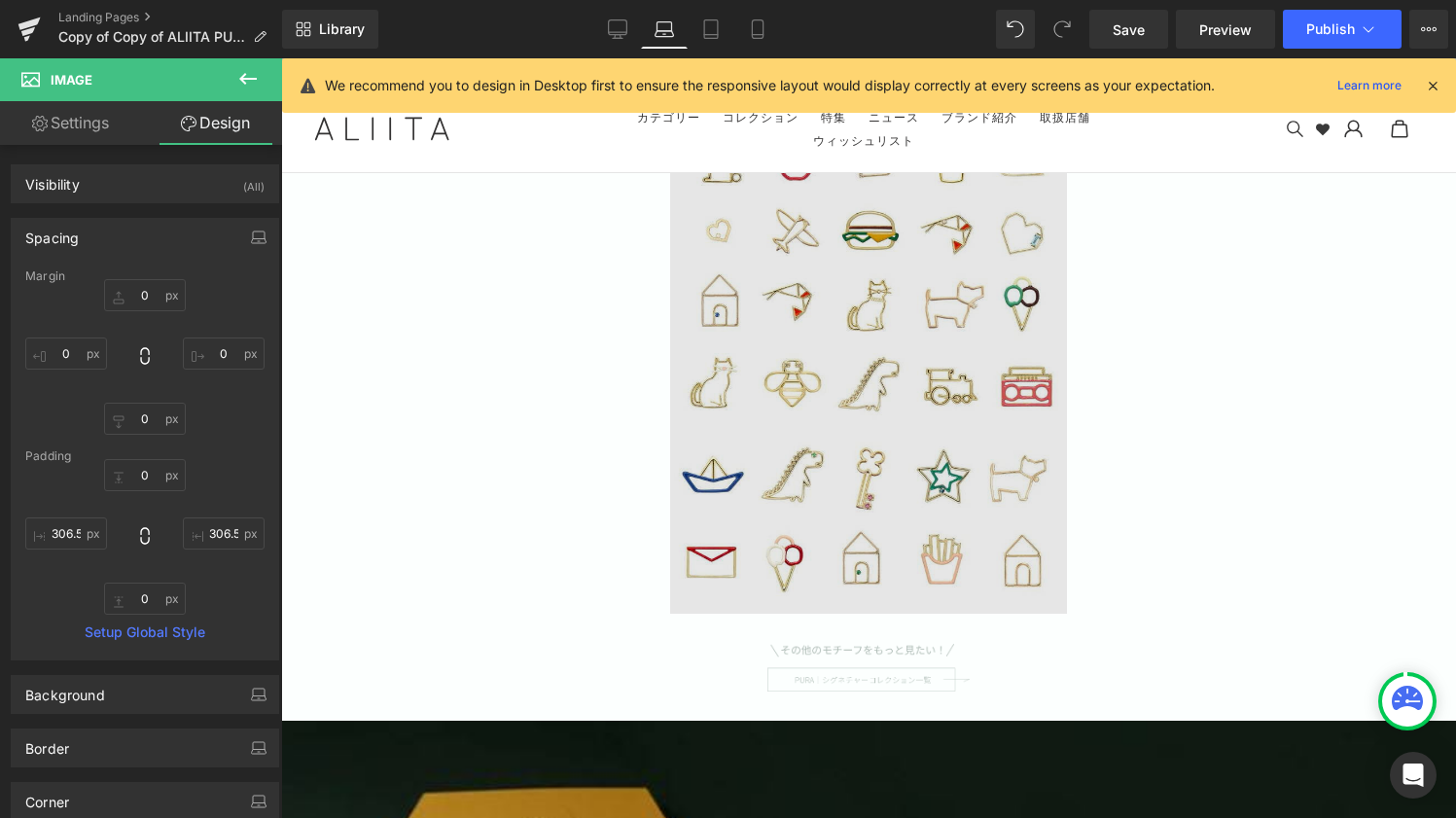 scroll, scrollTop: 10337, scrollLeft: 0, axis: vertical 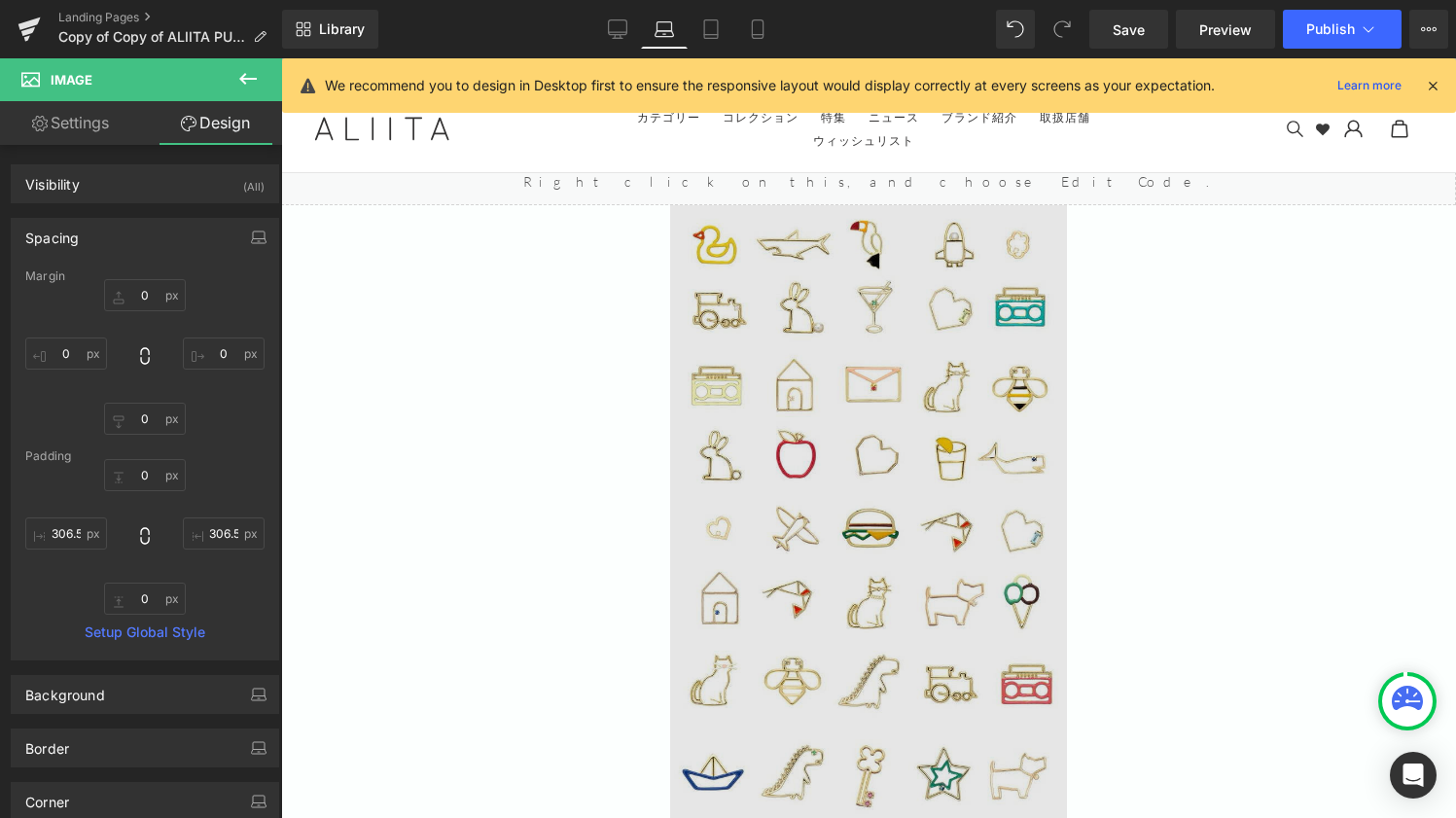 drag, startPoint x: 802, startPoint y: 298, endPoint x: 770, endPoint y: 309, distance: 33.8378 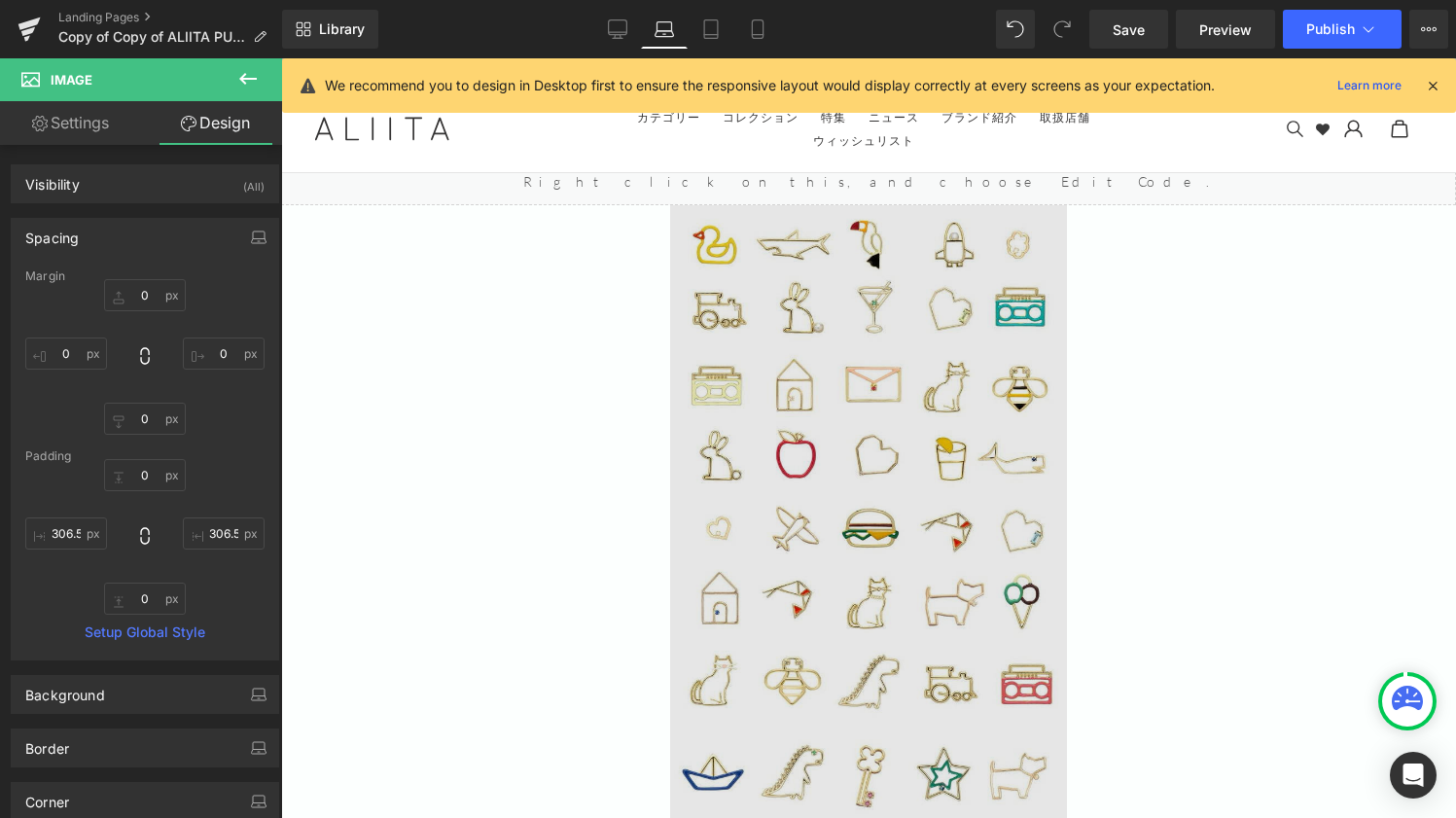 click at bounding box center [869, 557] 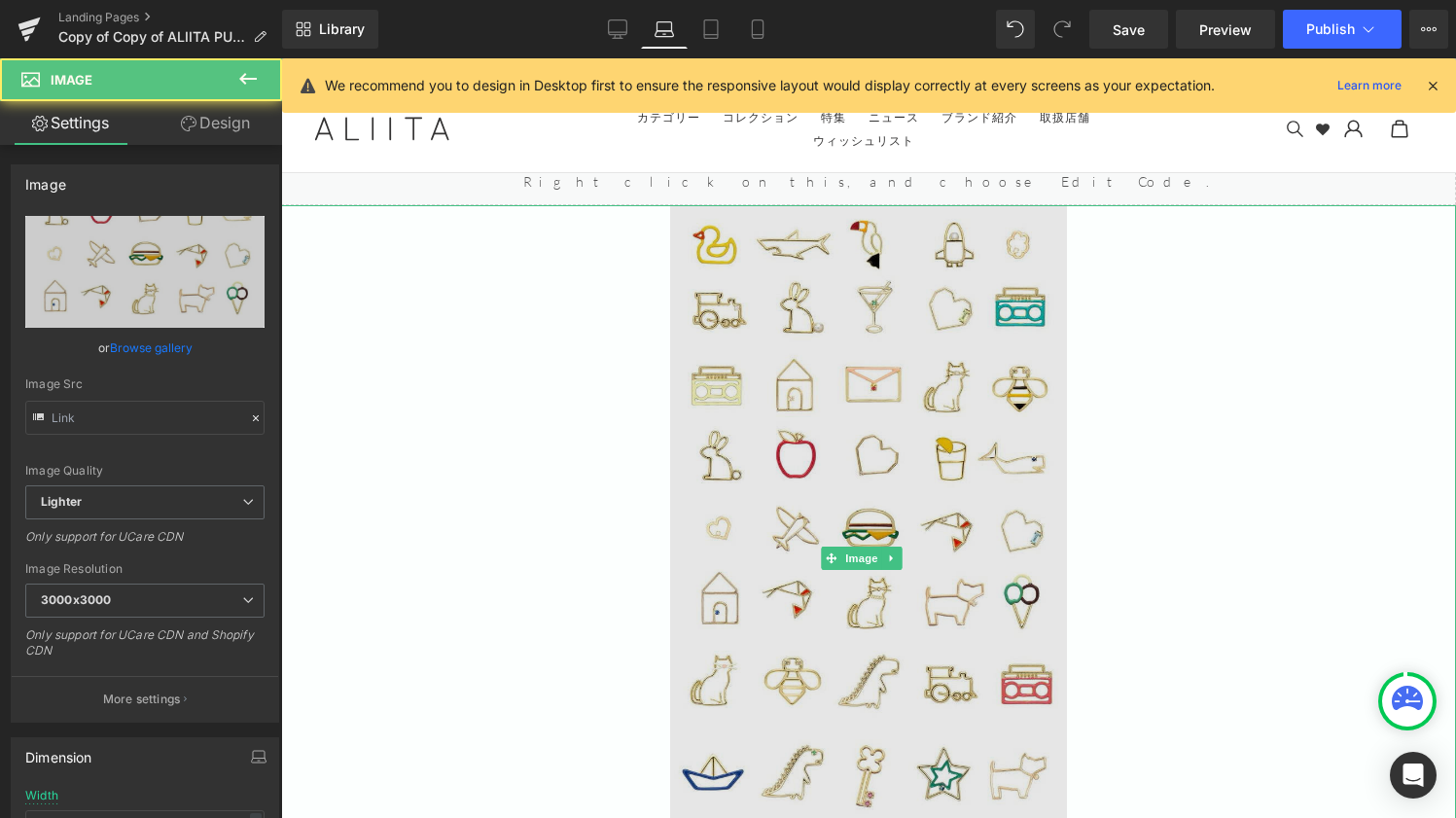 type on "https://ucarecdn.com/3b07c562-a52f-497c-88df-cc3cbaf94ec3/-/format/auto/-/preview/3000x3000/-/quality/lighter/aliita-charms-gold-enamels-stones_lookbook_720x.jpg" 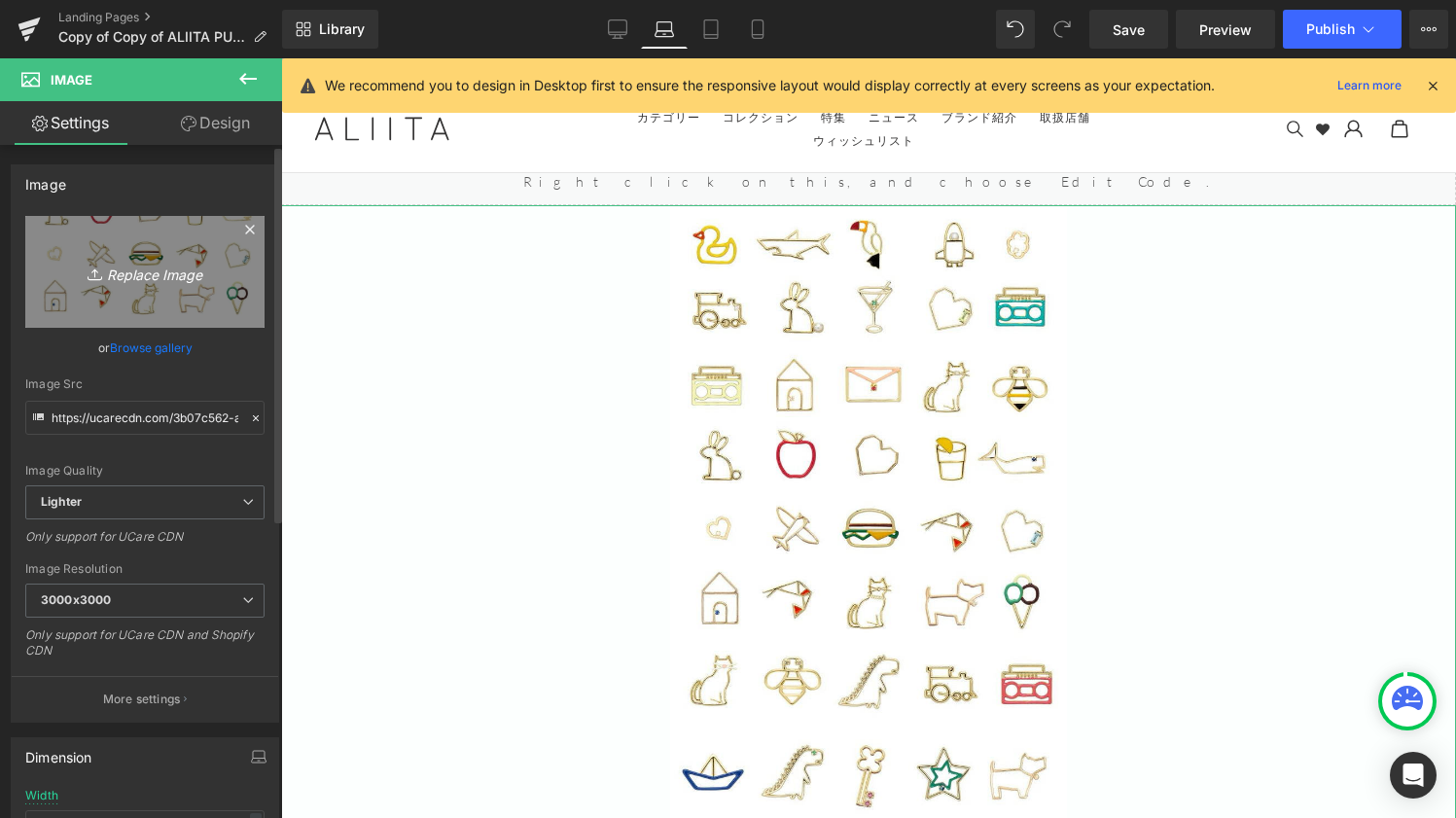 click on "Replace Image" at bounding box center (145, 271) 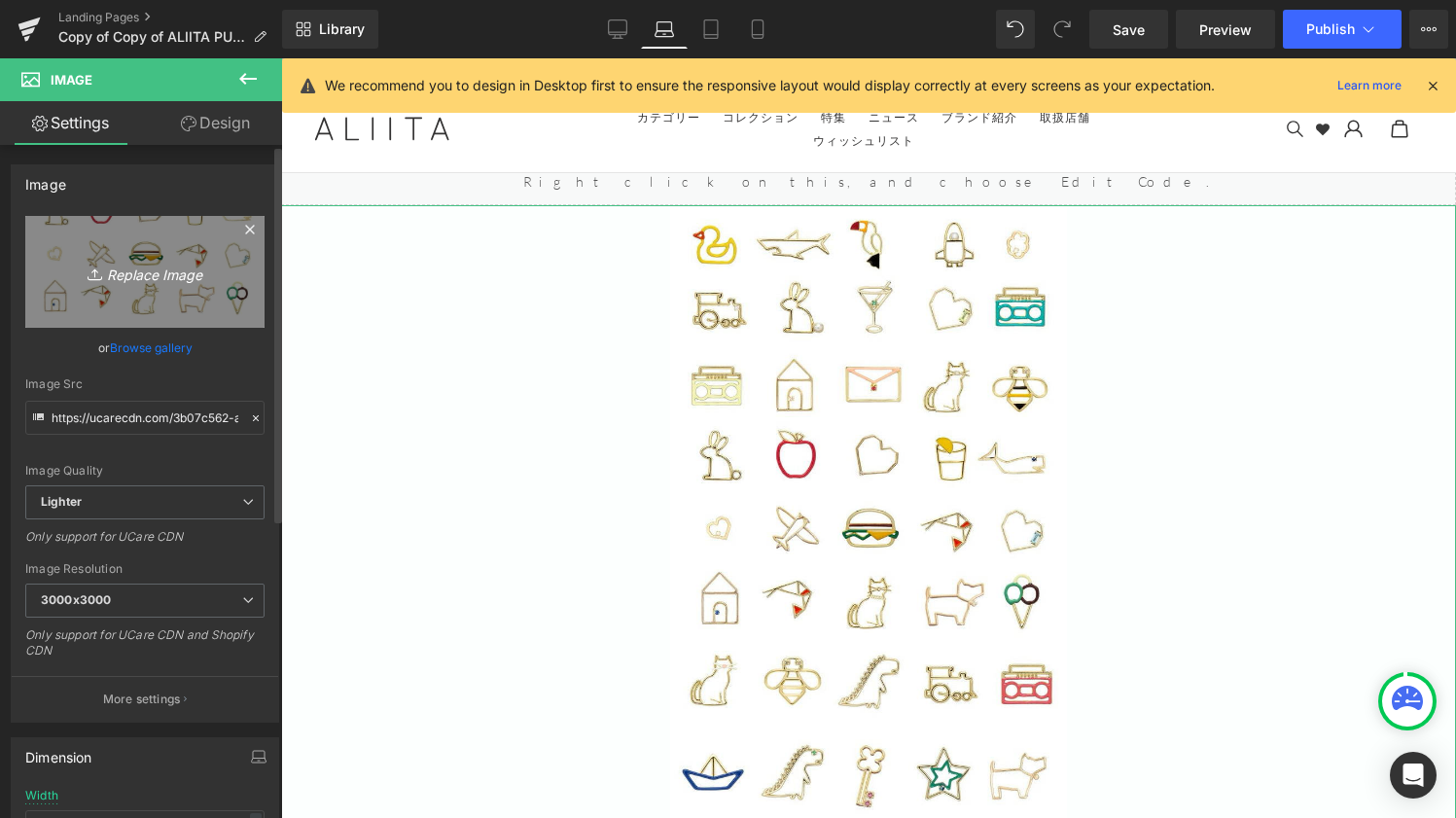 type on "C:\fakepath\imgi_44_484976894_18495272815059144_1512821684786766857_n.jpg" 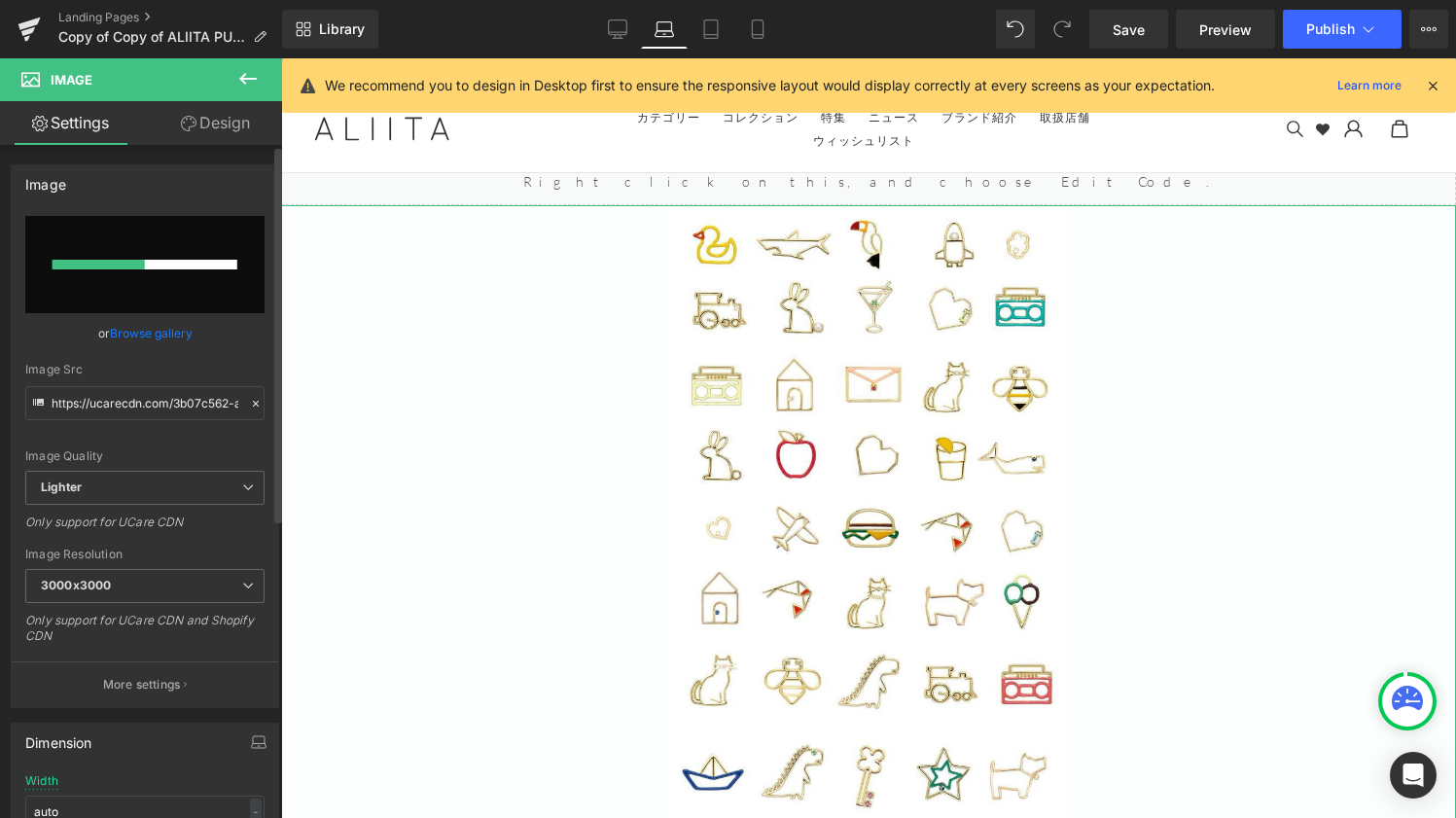type 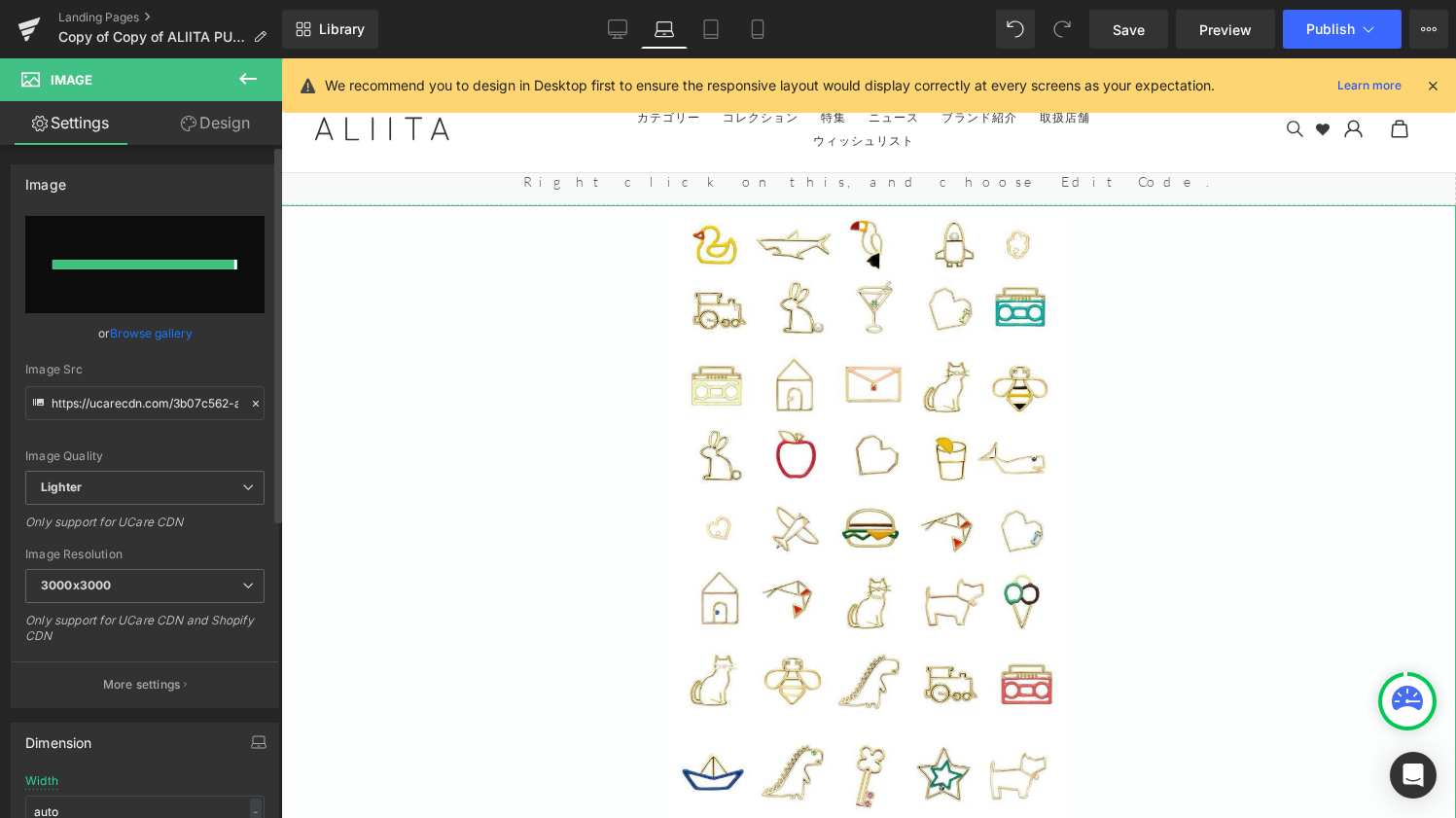 type on "https://ucarecdn.com/67b91676-6174-460f-a497-cdfa657d0af6/-/format/auto/-/preview/3000x3000/-/quality/lighter/imgi_44_484976894_18495272815059144_1512821684786766857_n.jpg" 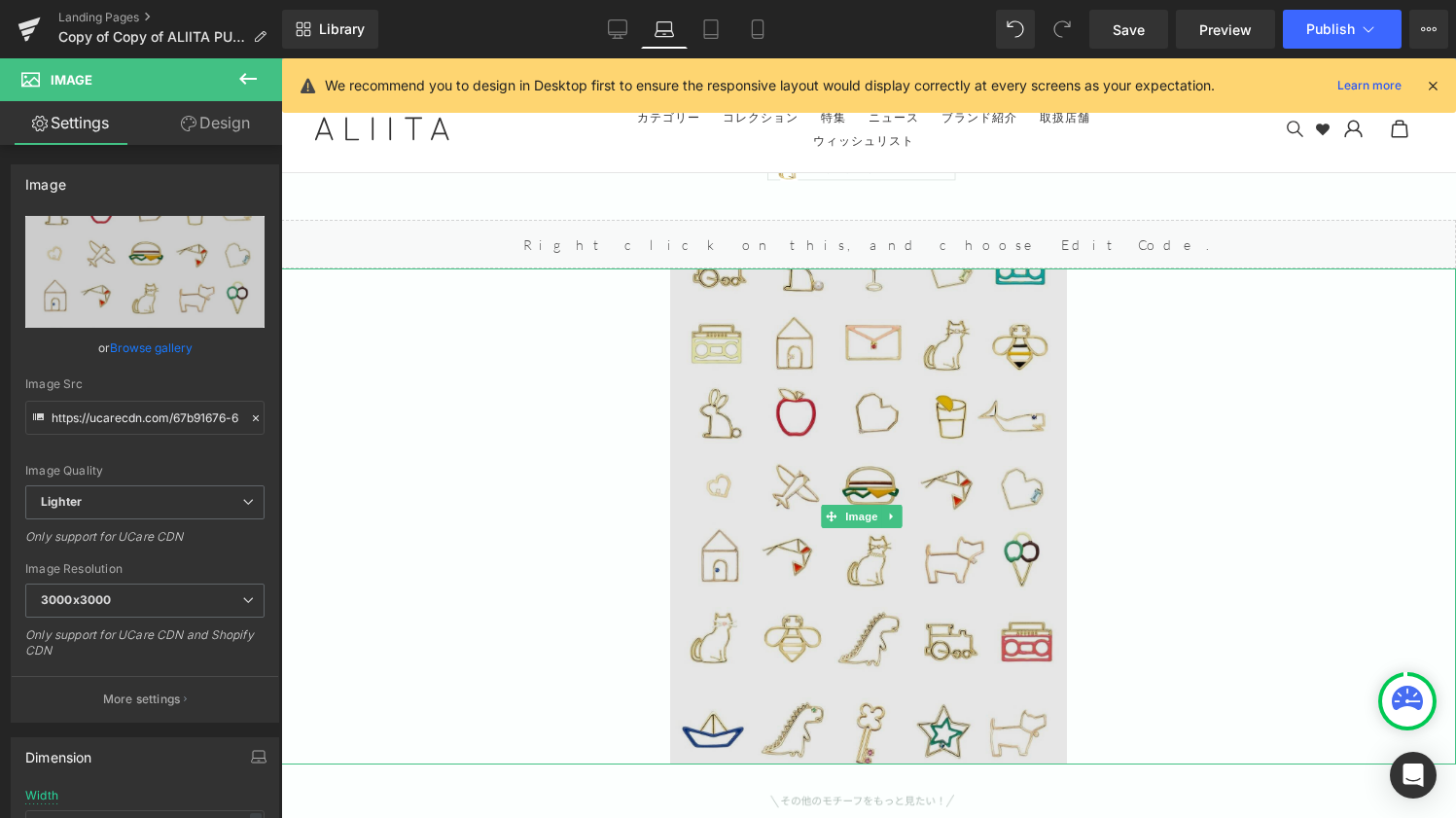 scroll, scrollTop: 10143, scrollLeft: 0, axis: vertical 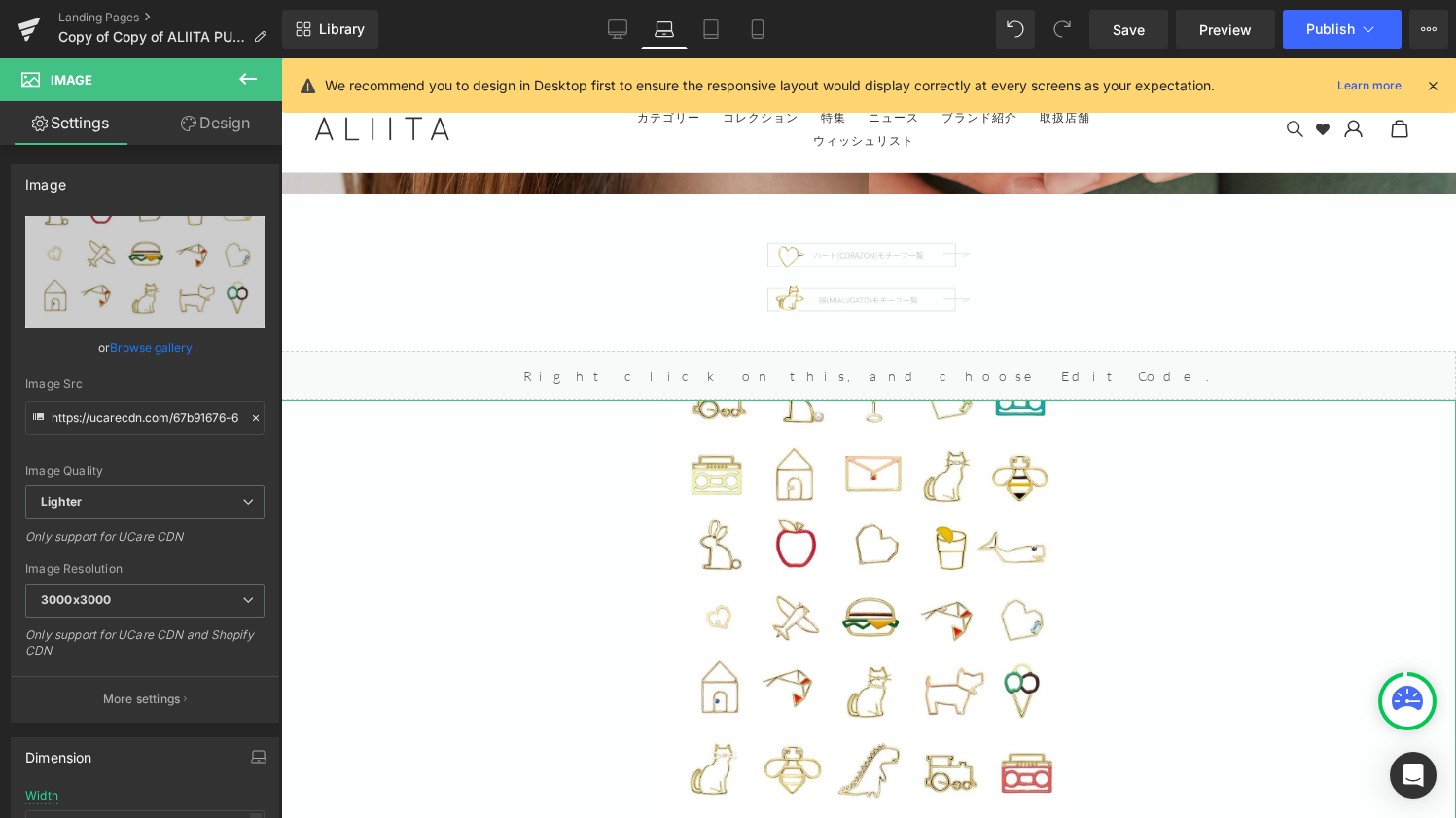 click on "Design" at bounding box center [215, 123] 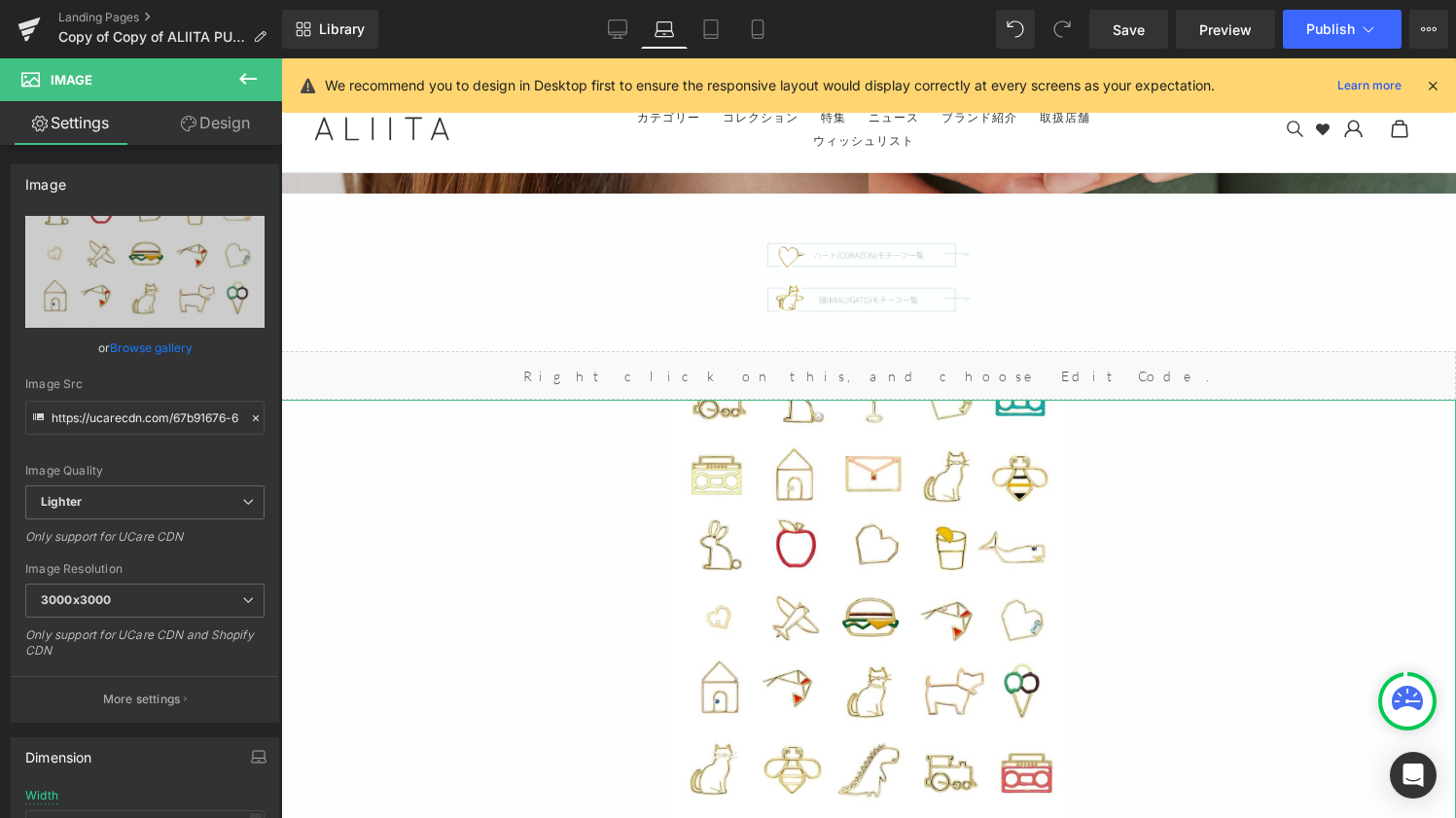 click on "Spacing" at bounding box center (0, 0) 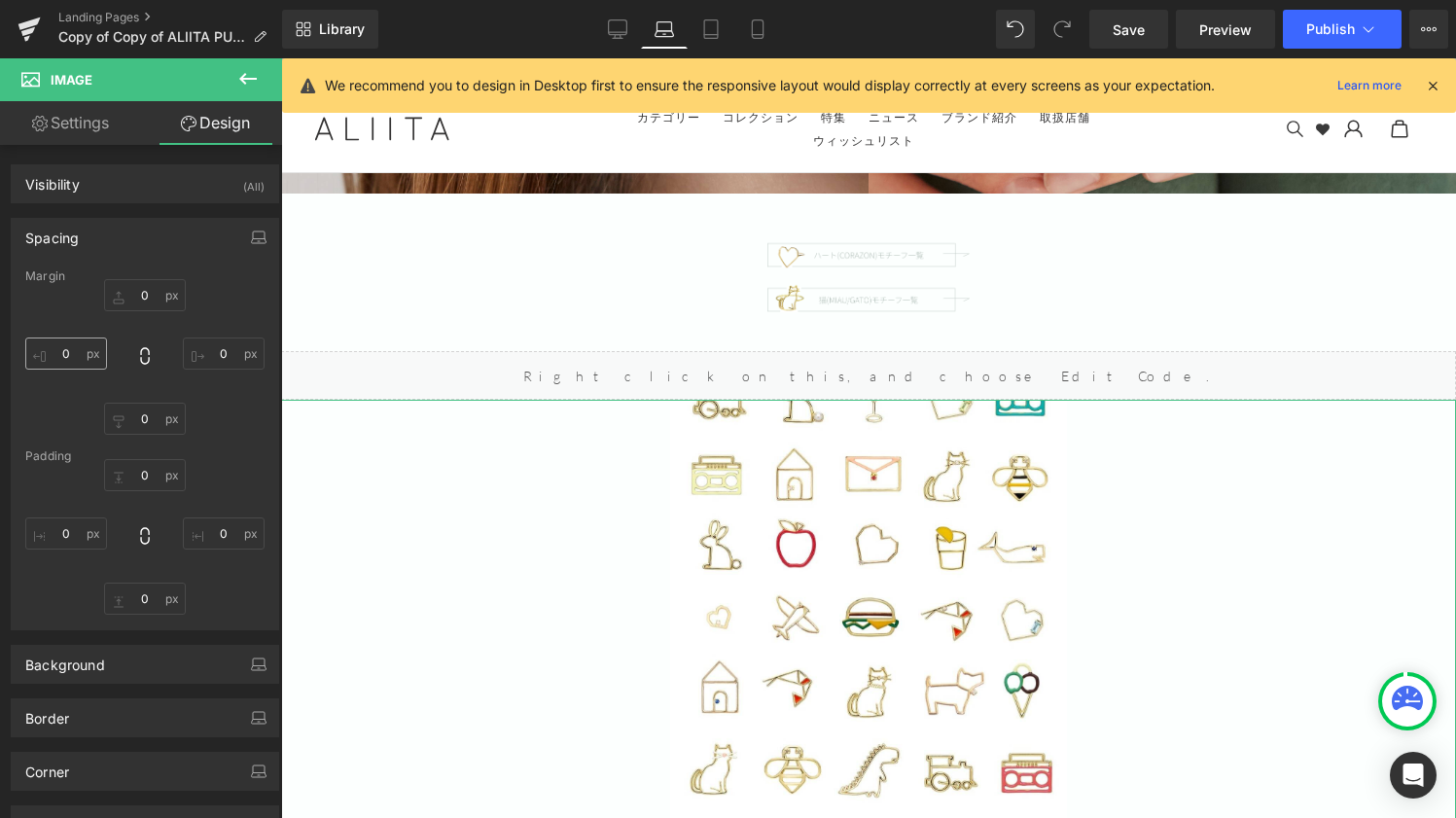 type on "0" 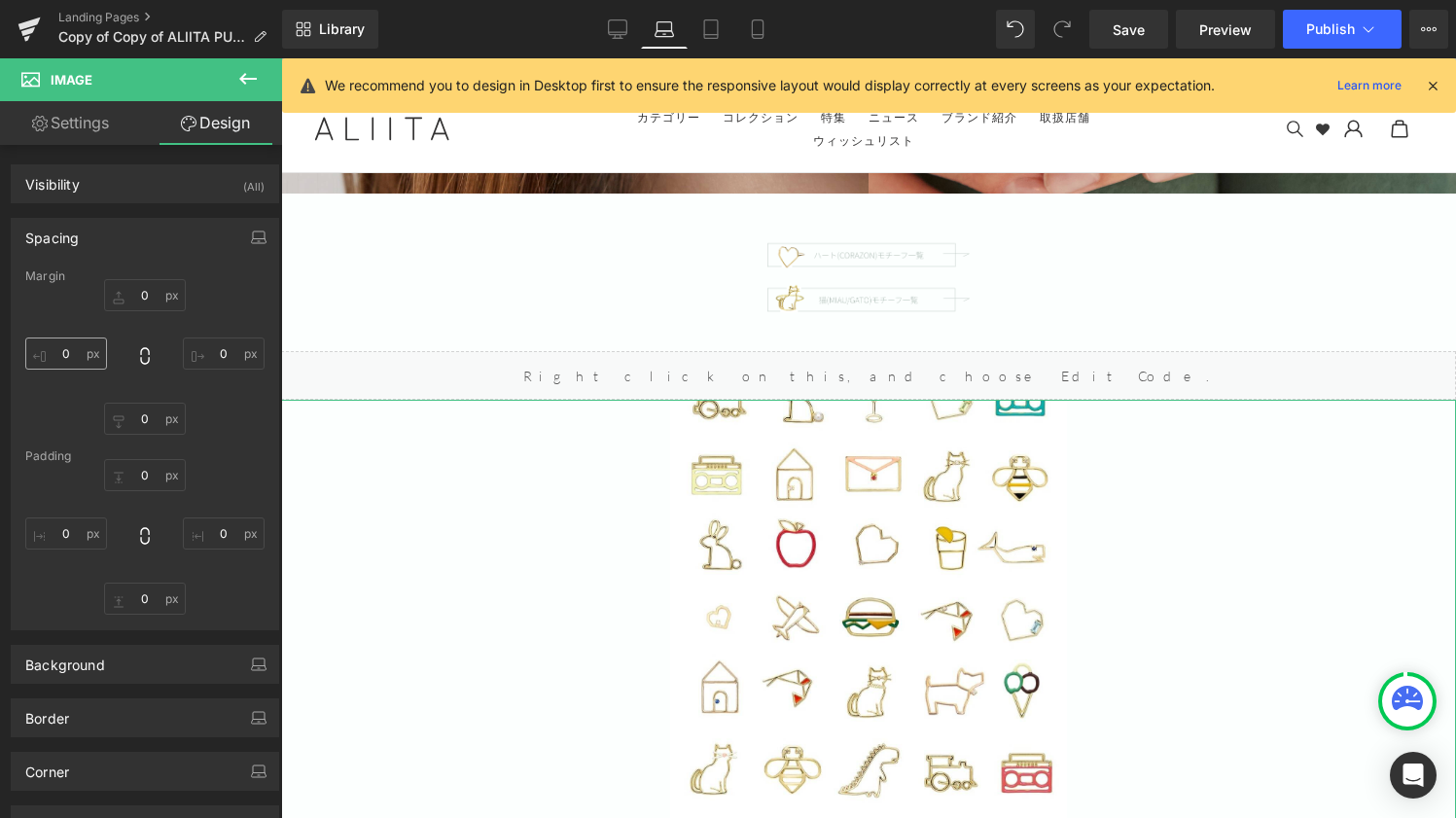 type on "0" 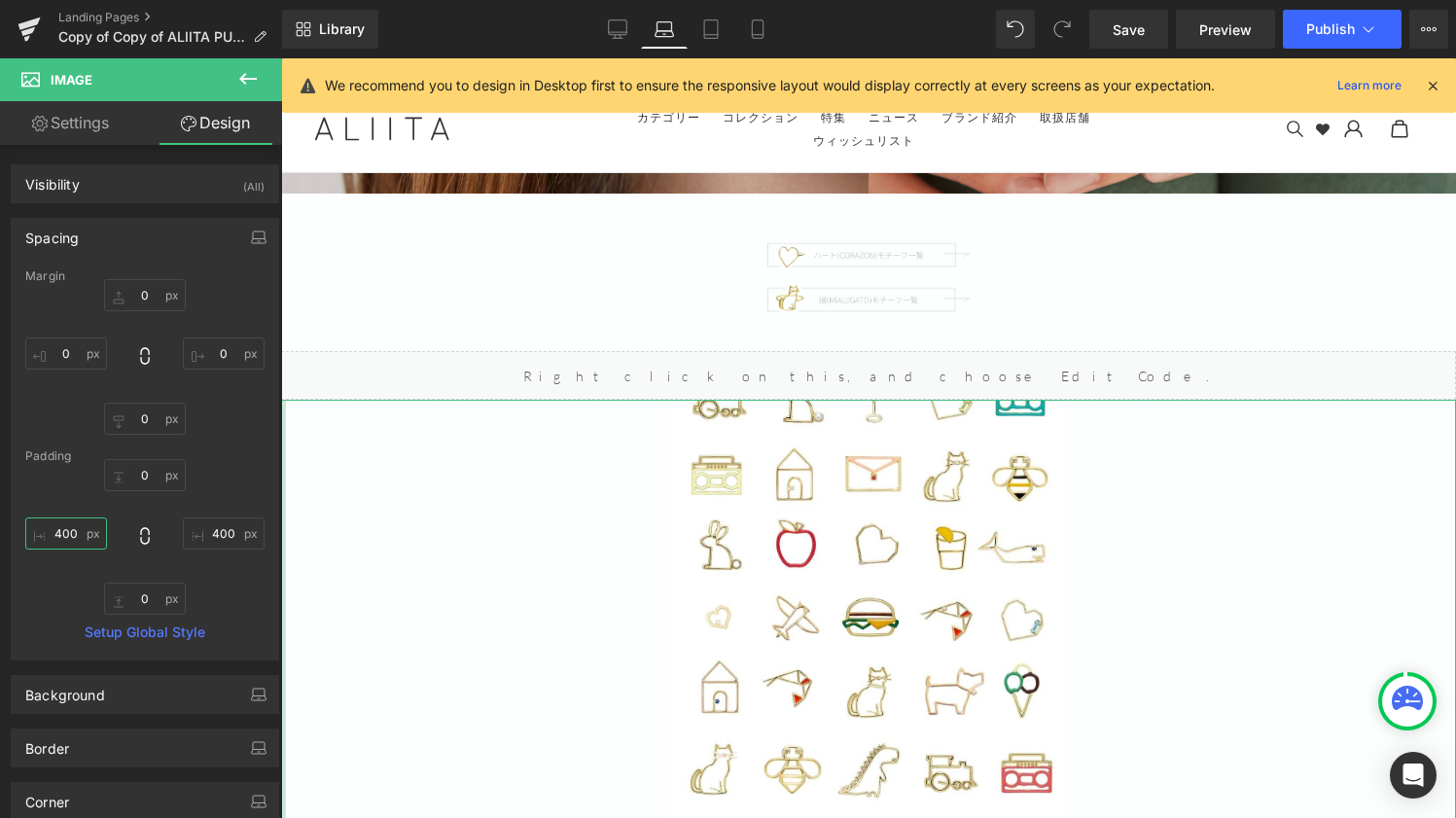 click on "400" at bounding box center [66, 533] 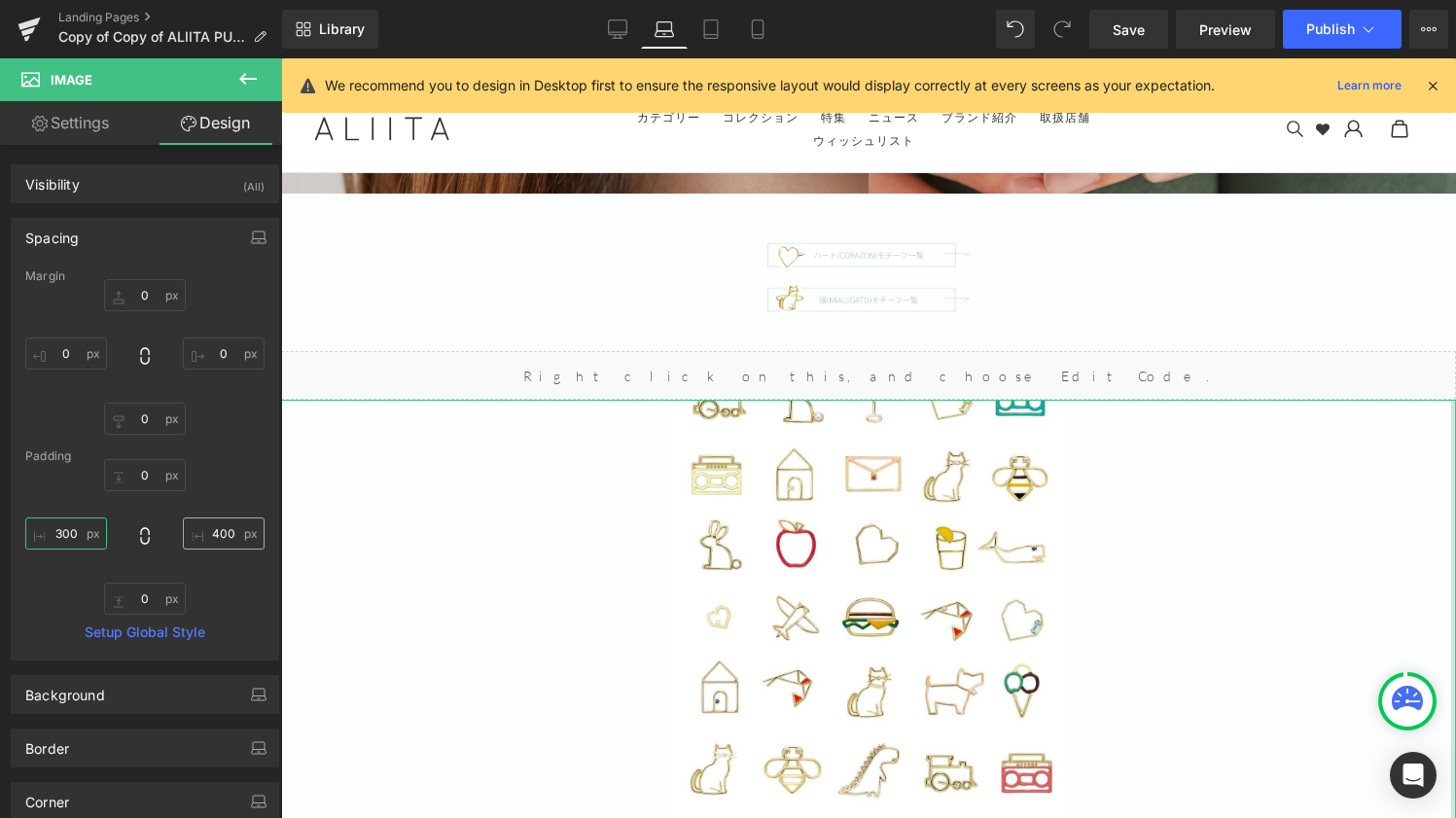 type on "300" 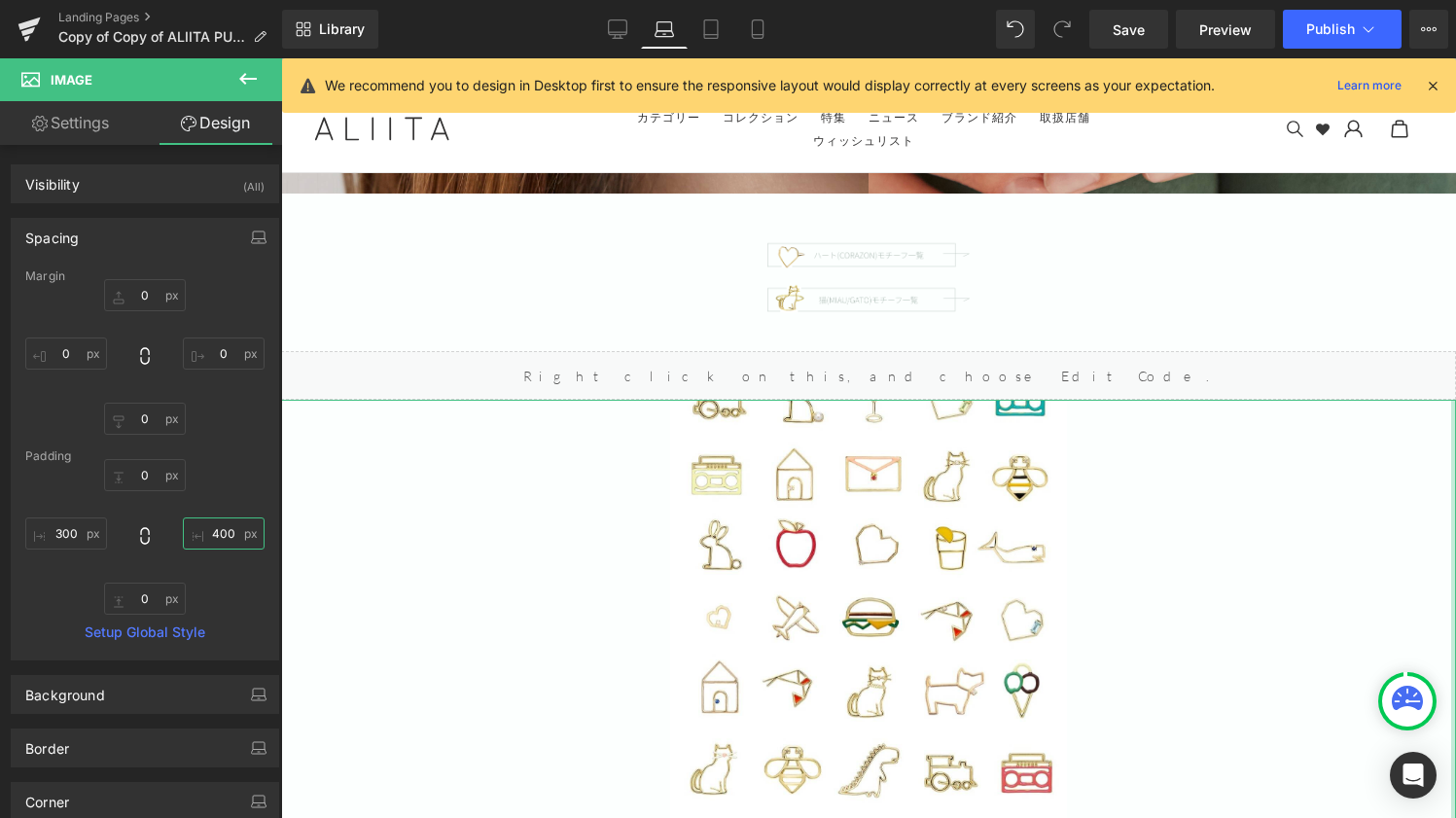 click on "400" at bounding box center (224, 533) 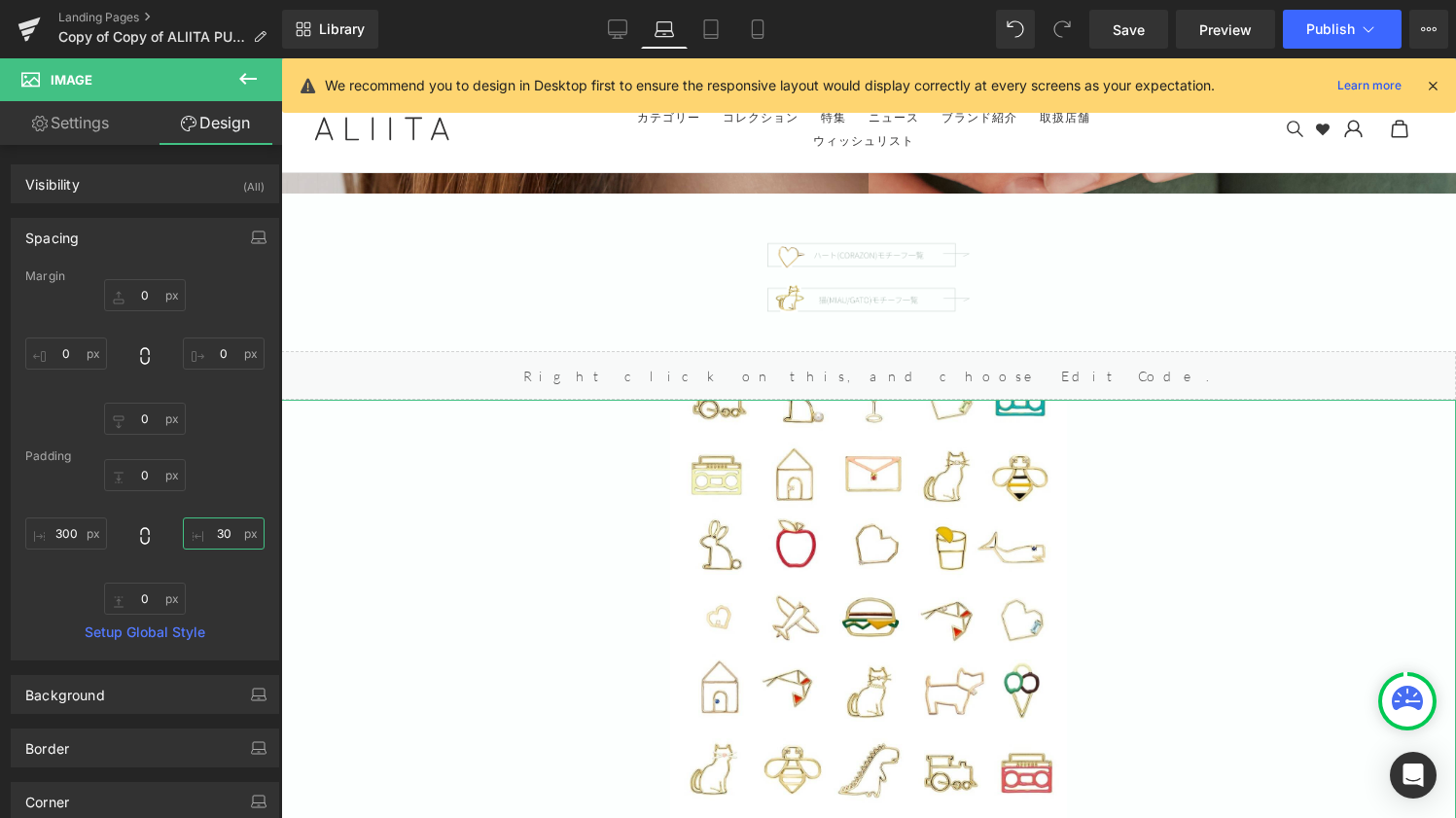 type on "300" 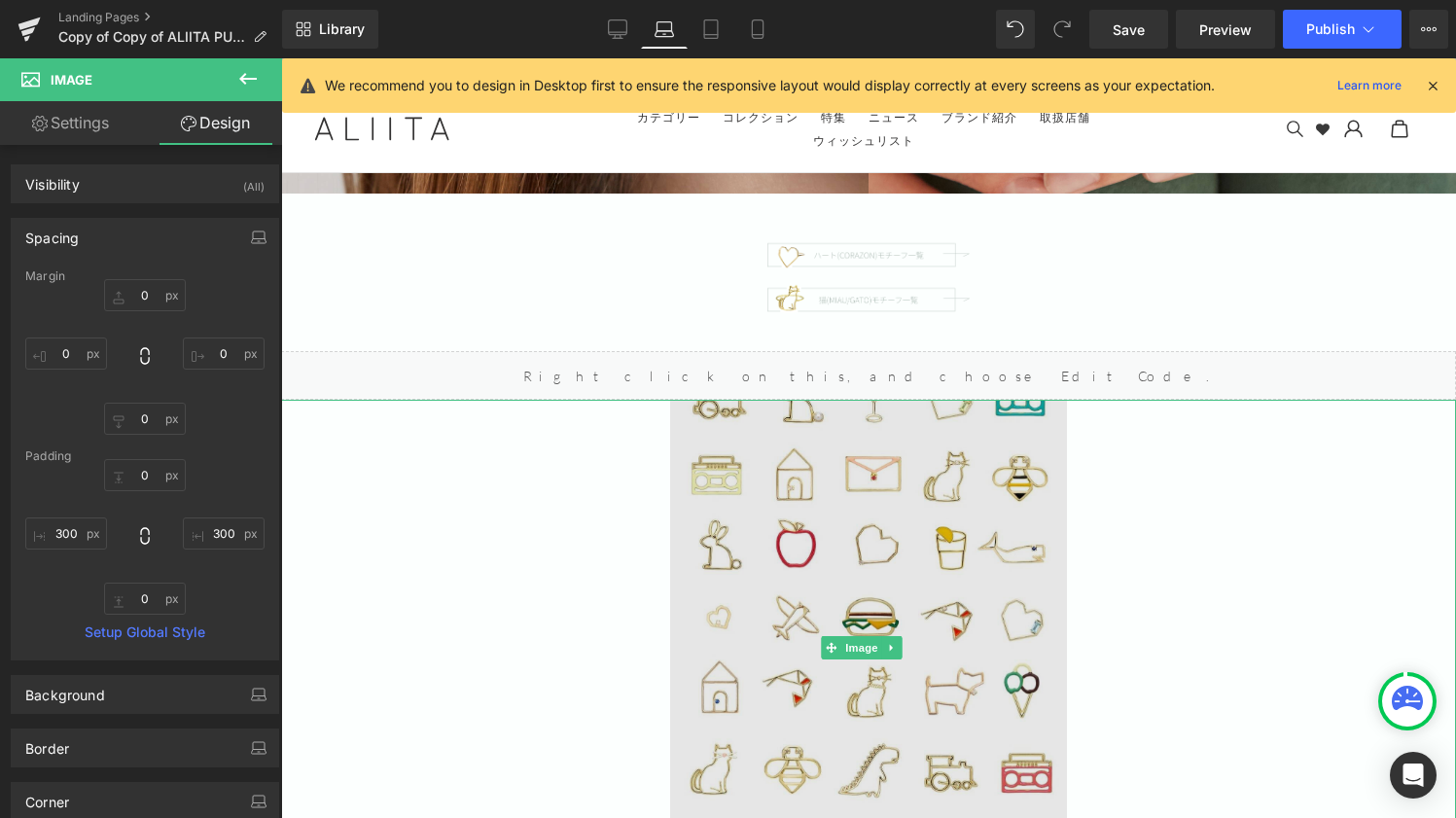 click at bounding box center (869, 648) 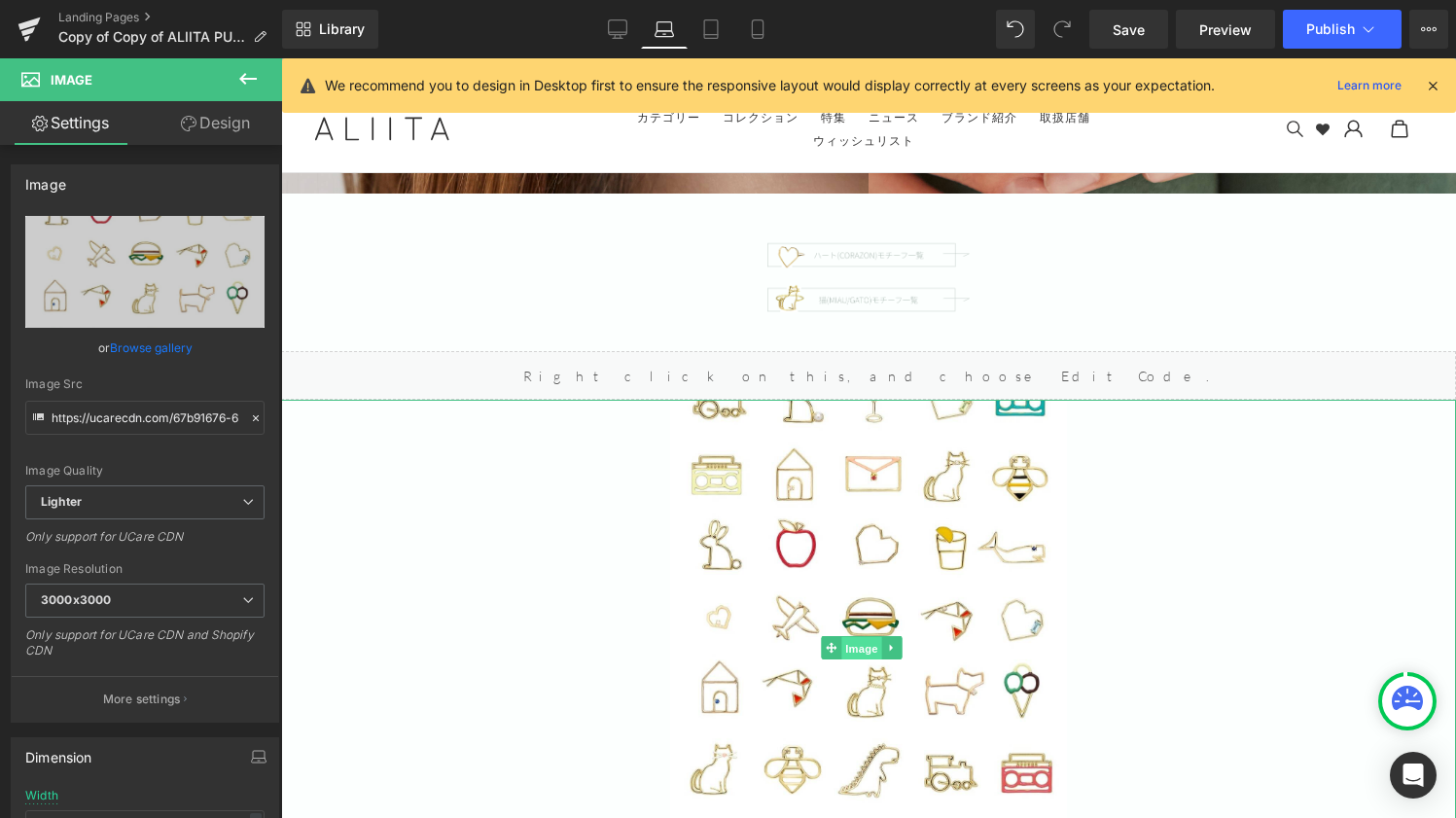 click on "Image" at bounding box center (862, 649) 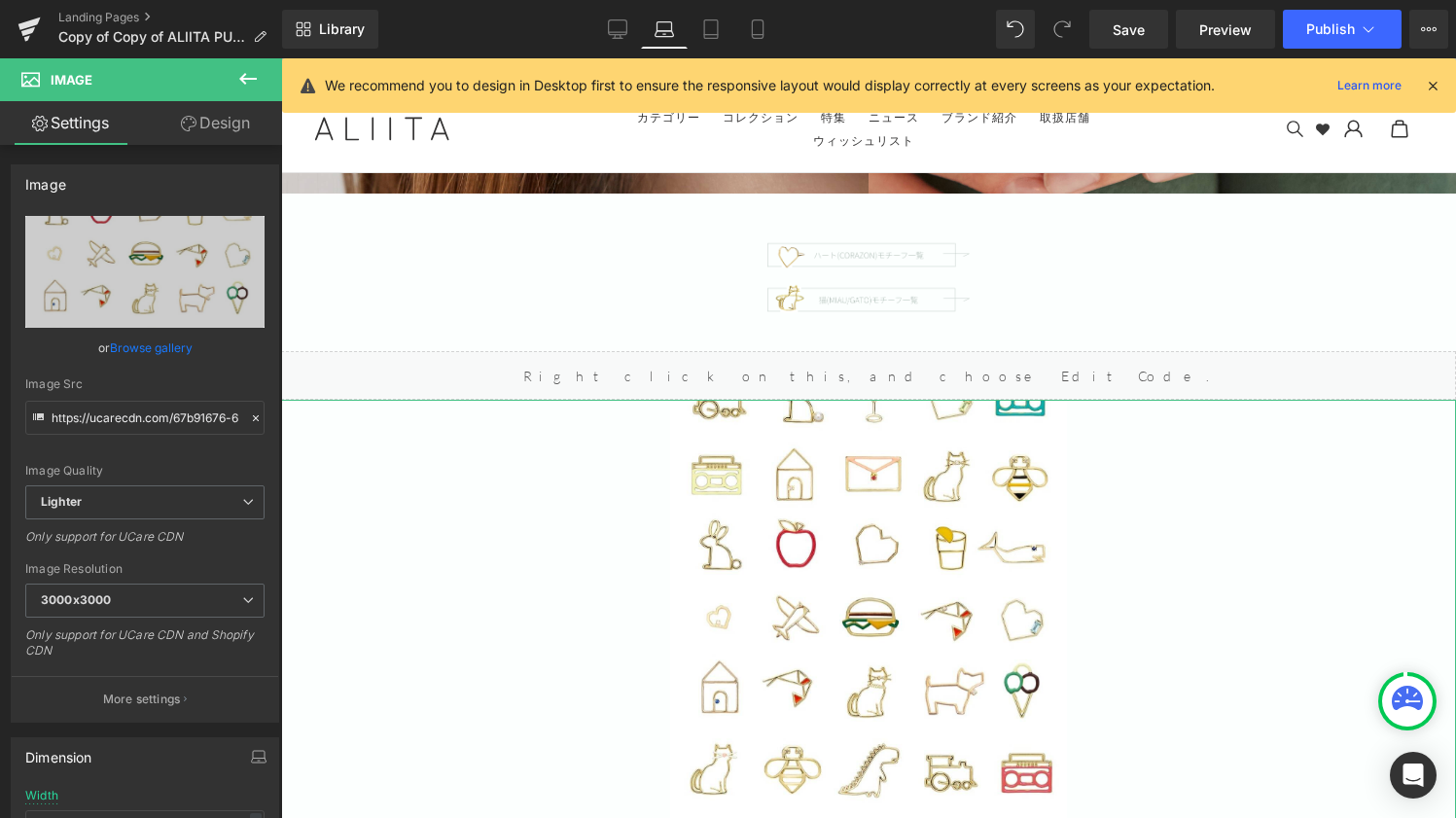 click on "Design" at bounding box center (215, 123) 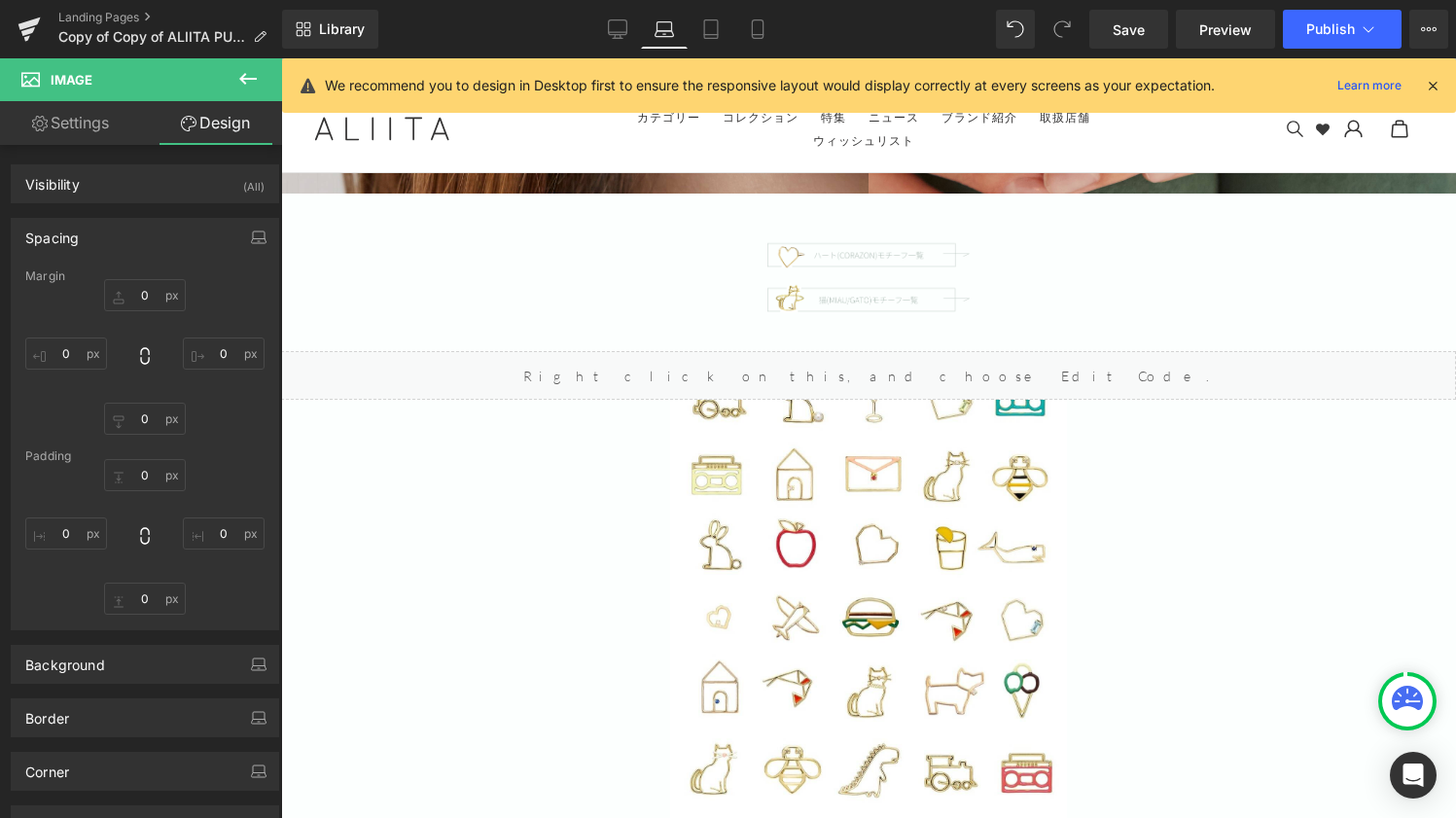 type on "0" 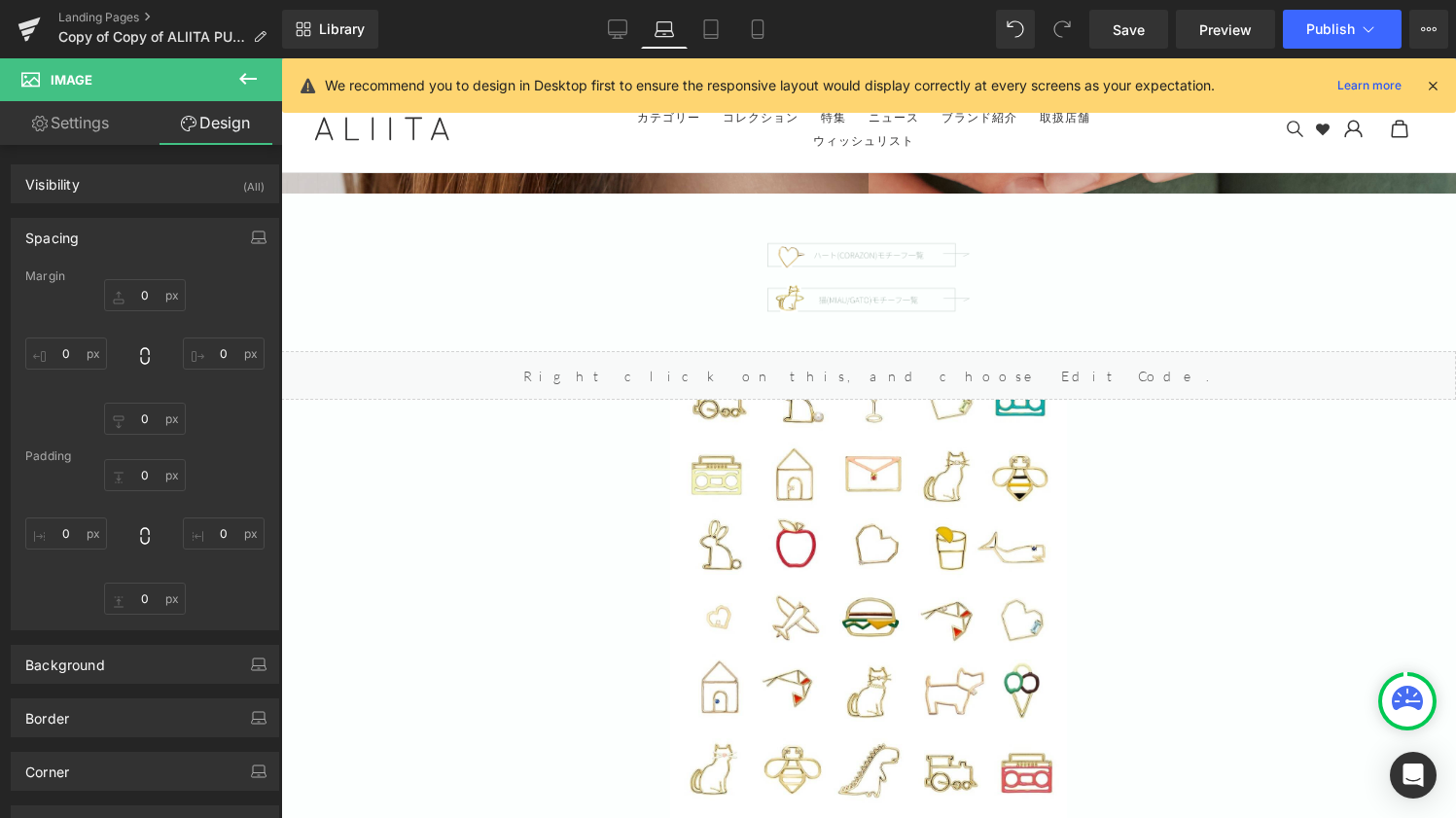 type on "0" 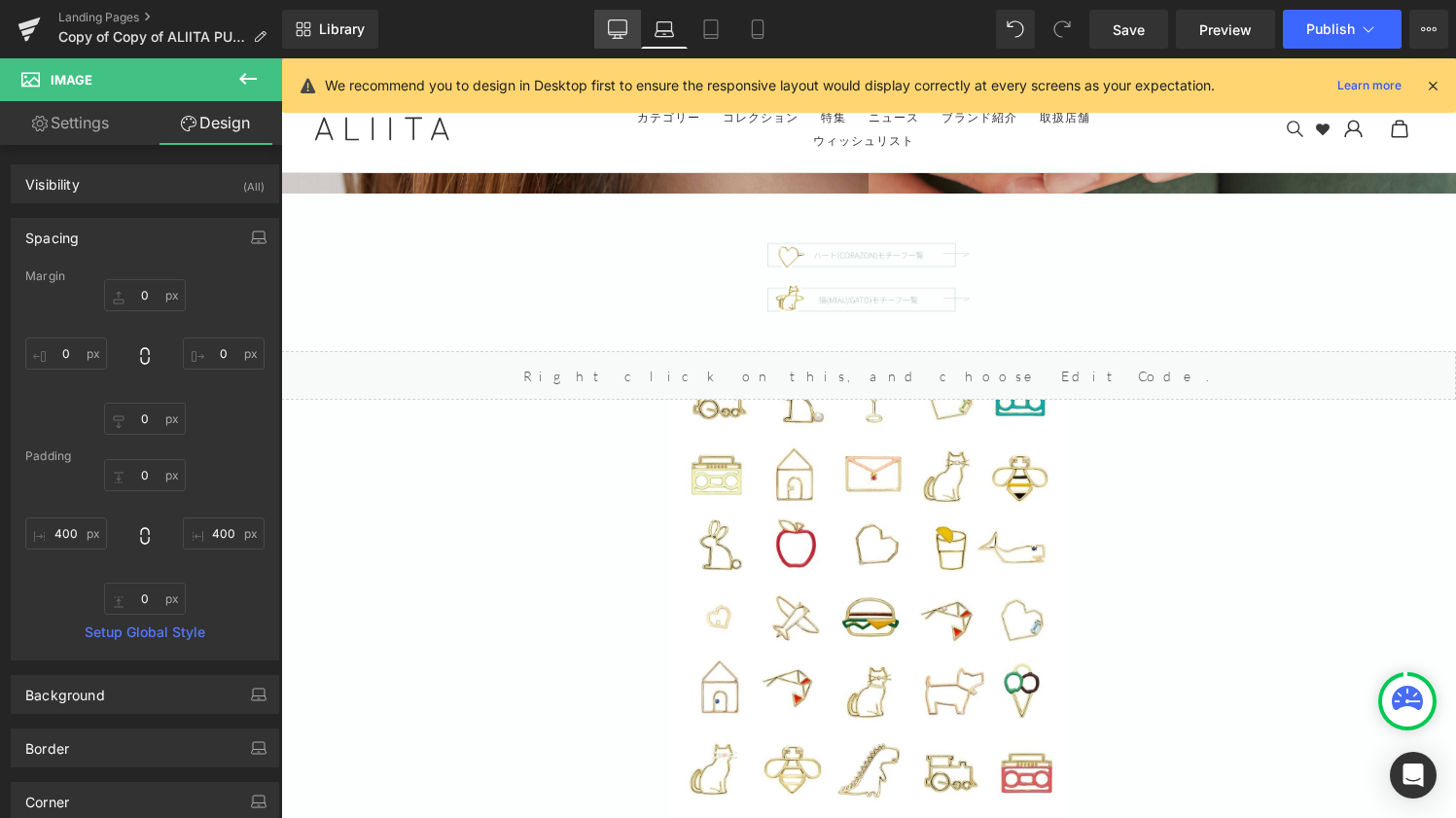 click 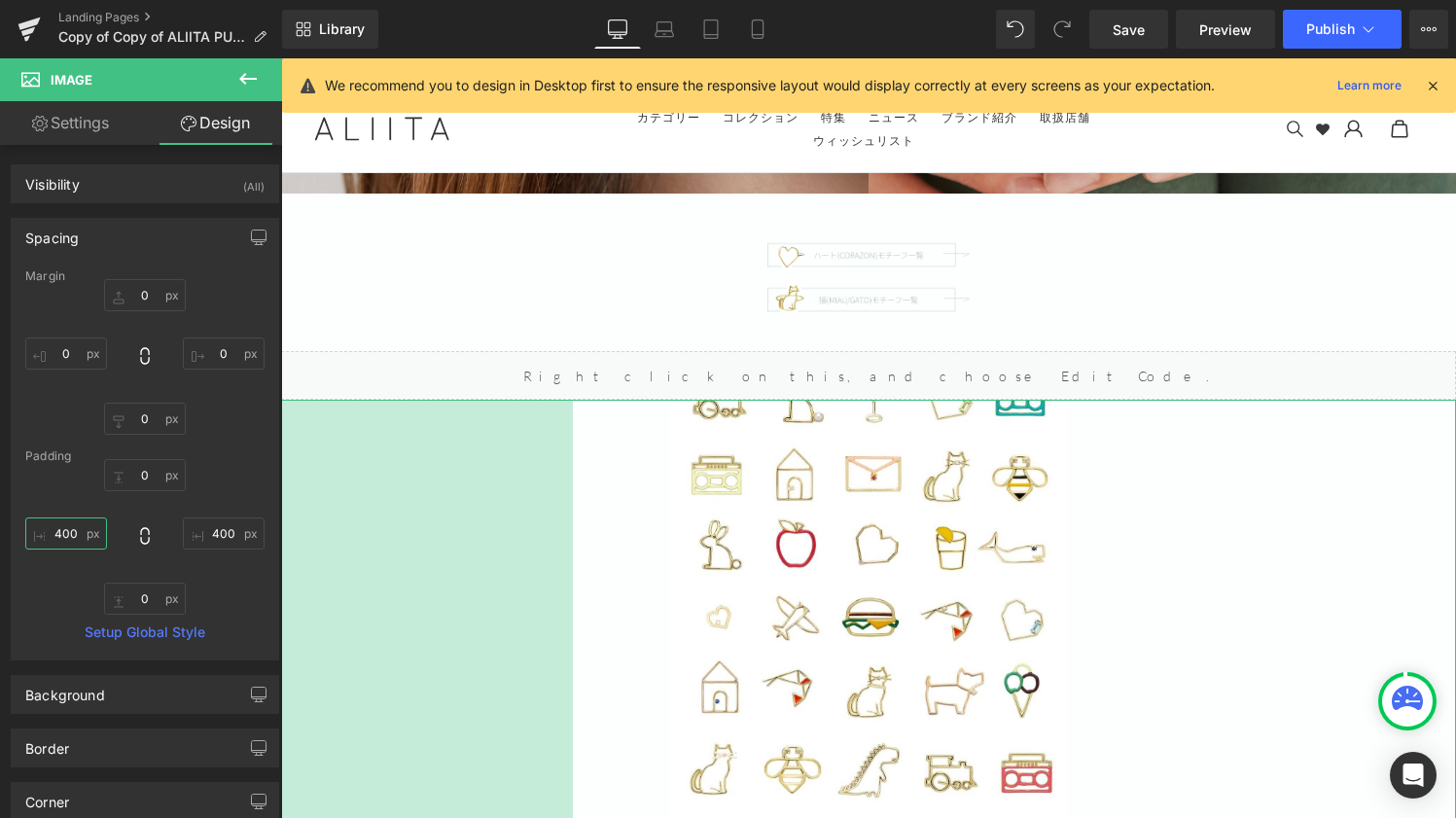 click on "400" at bounding box center (66, 533) 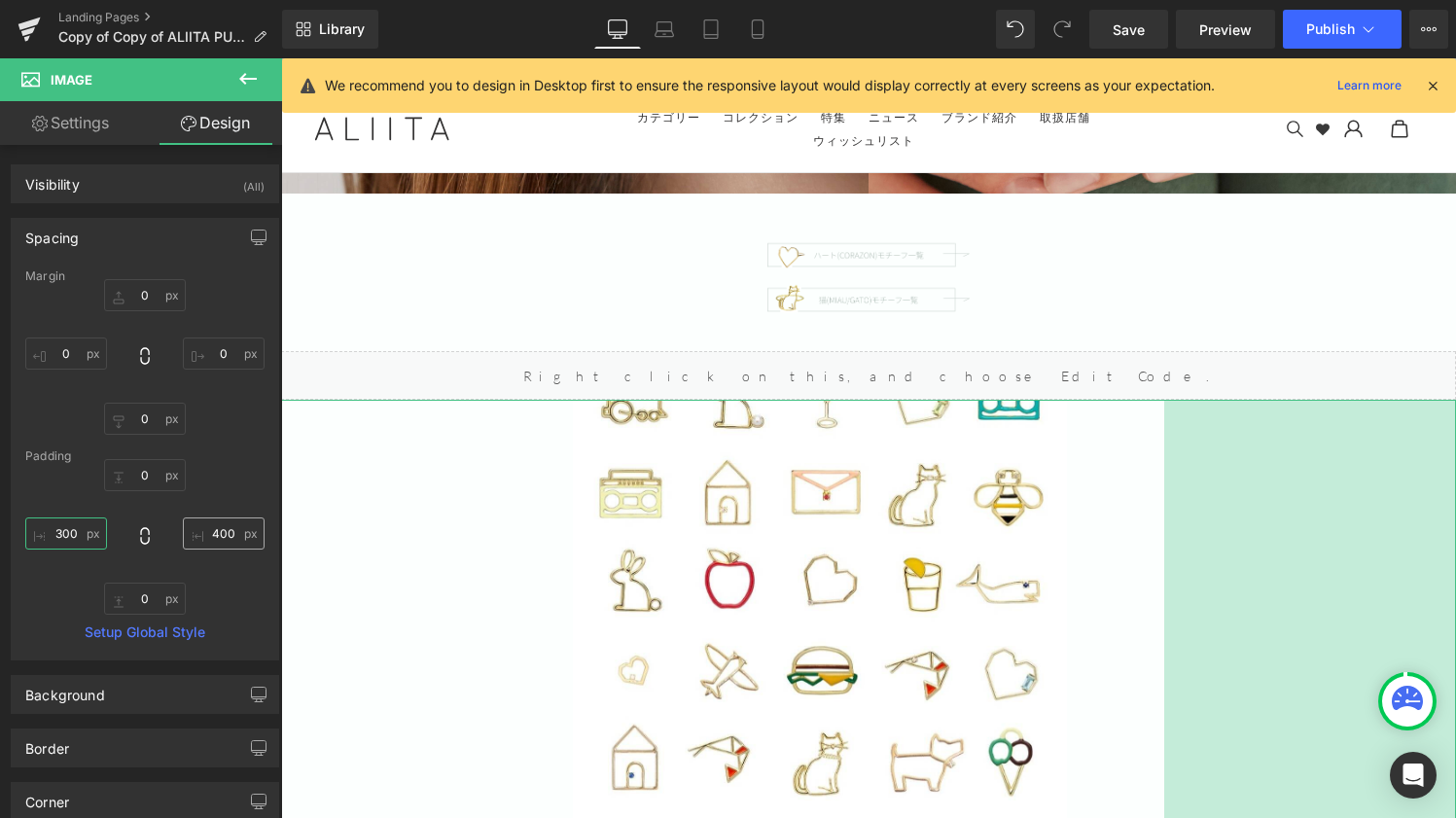 type on "300" 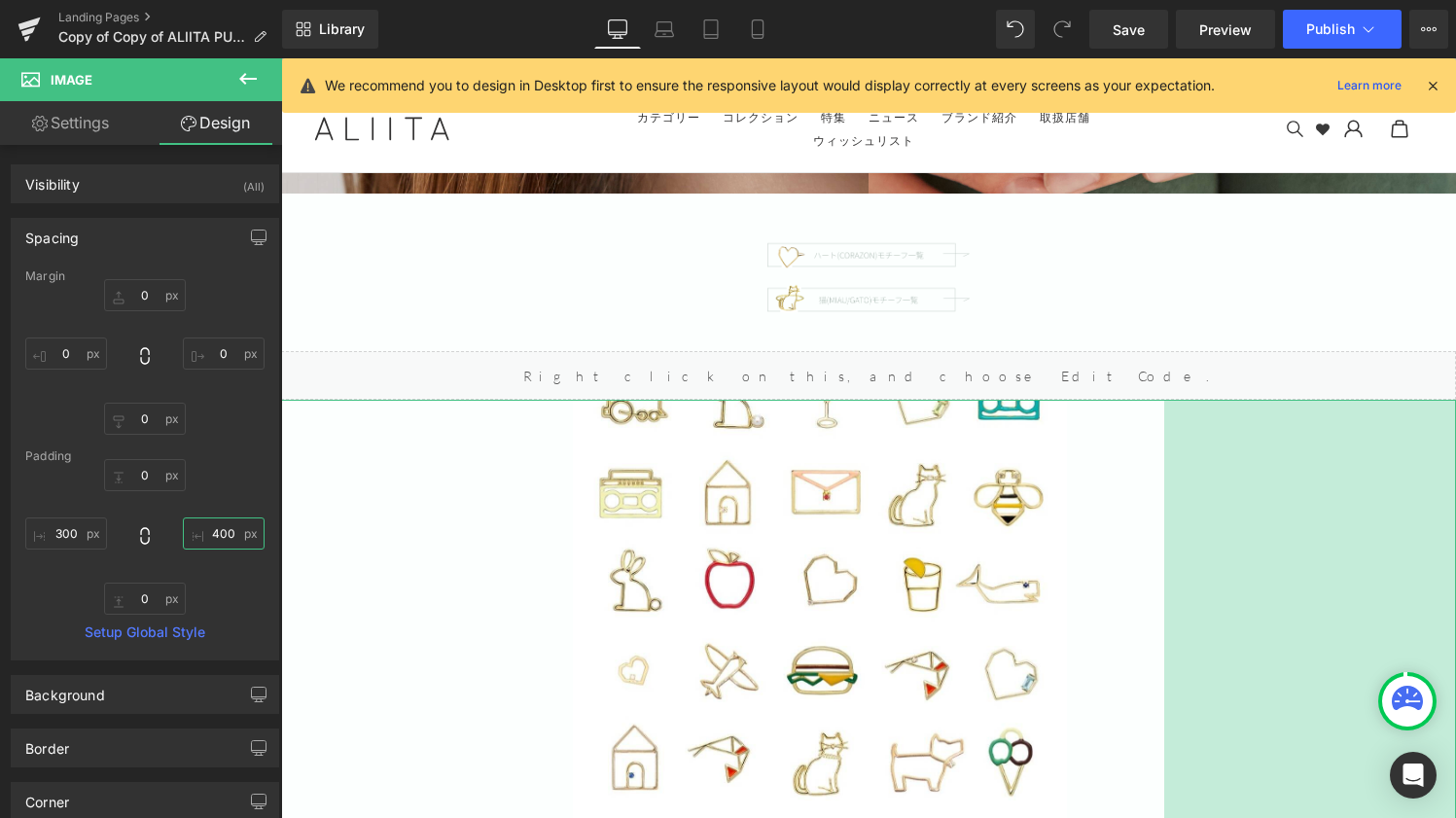 click on "400" at bounding box center [224, 533] 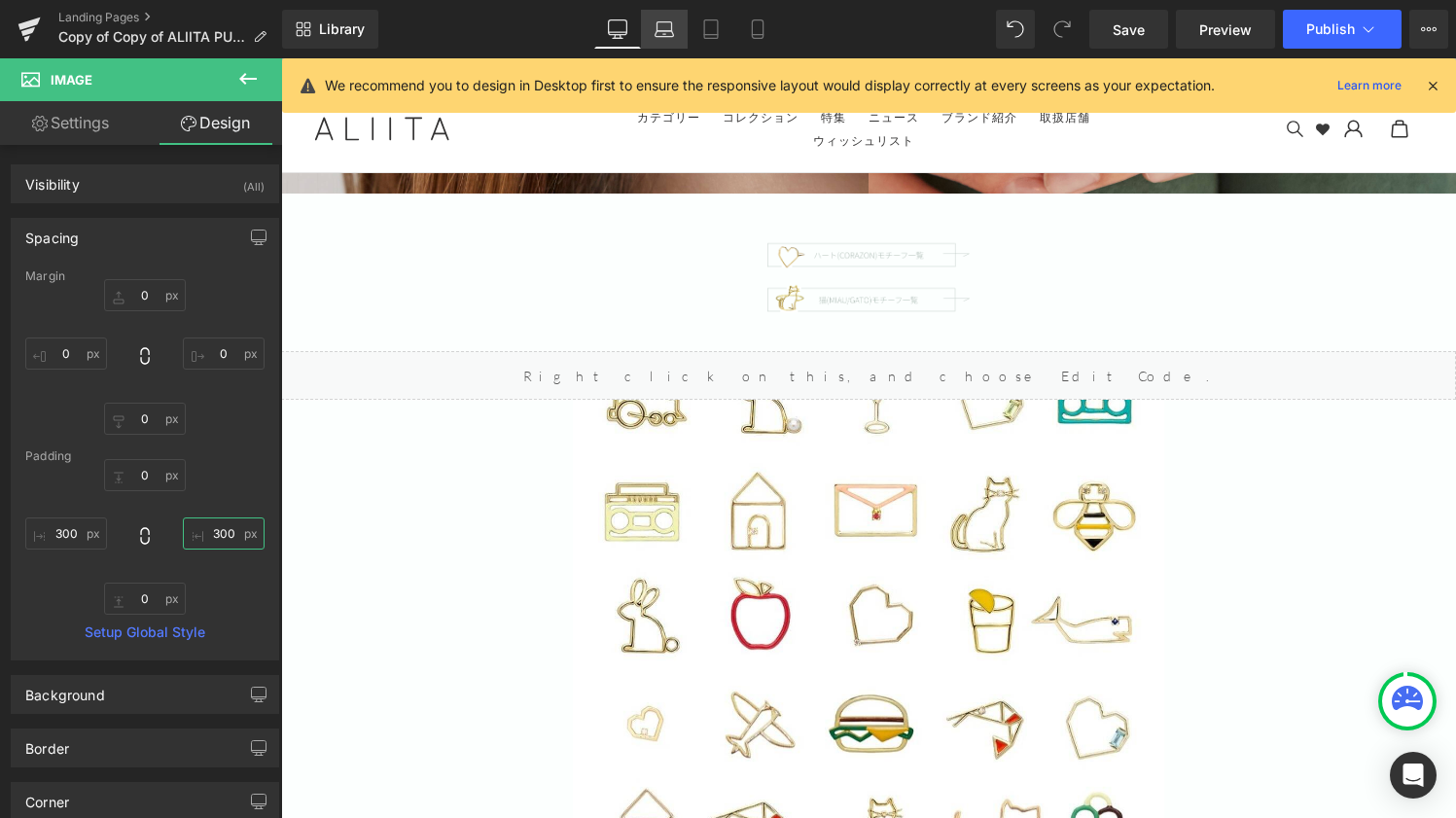 type on "300" 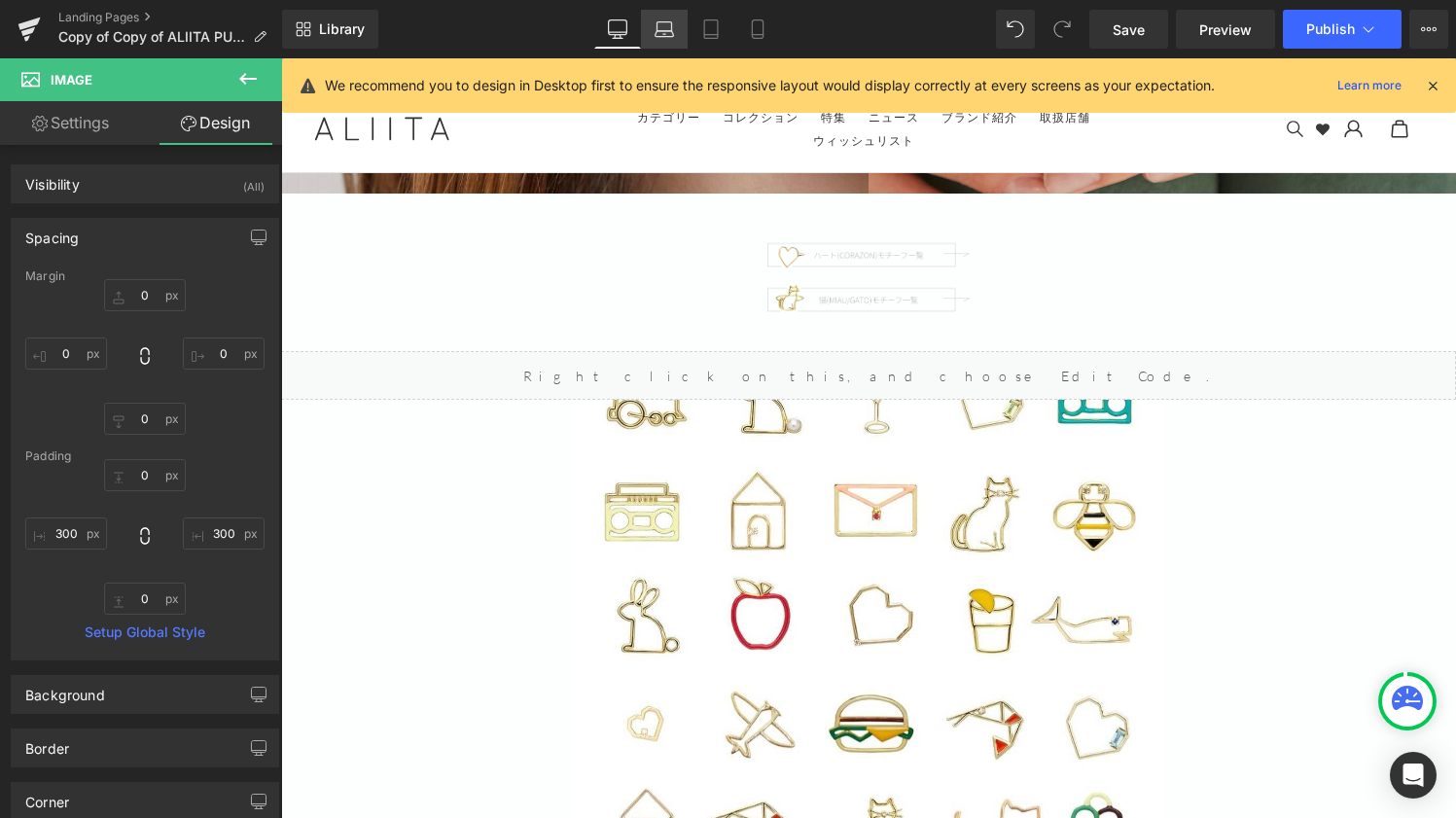 click 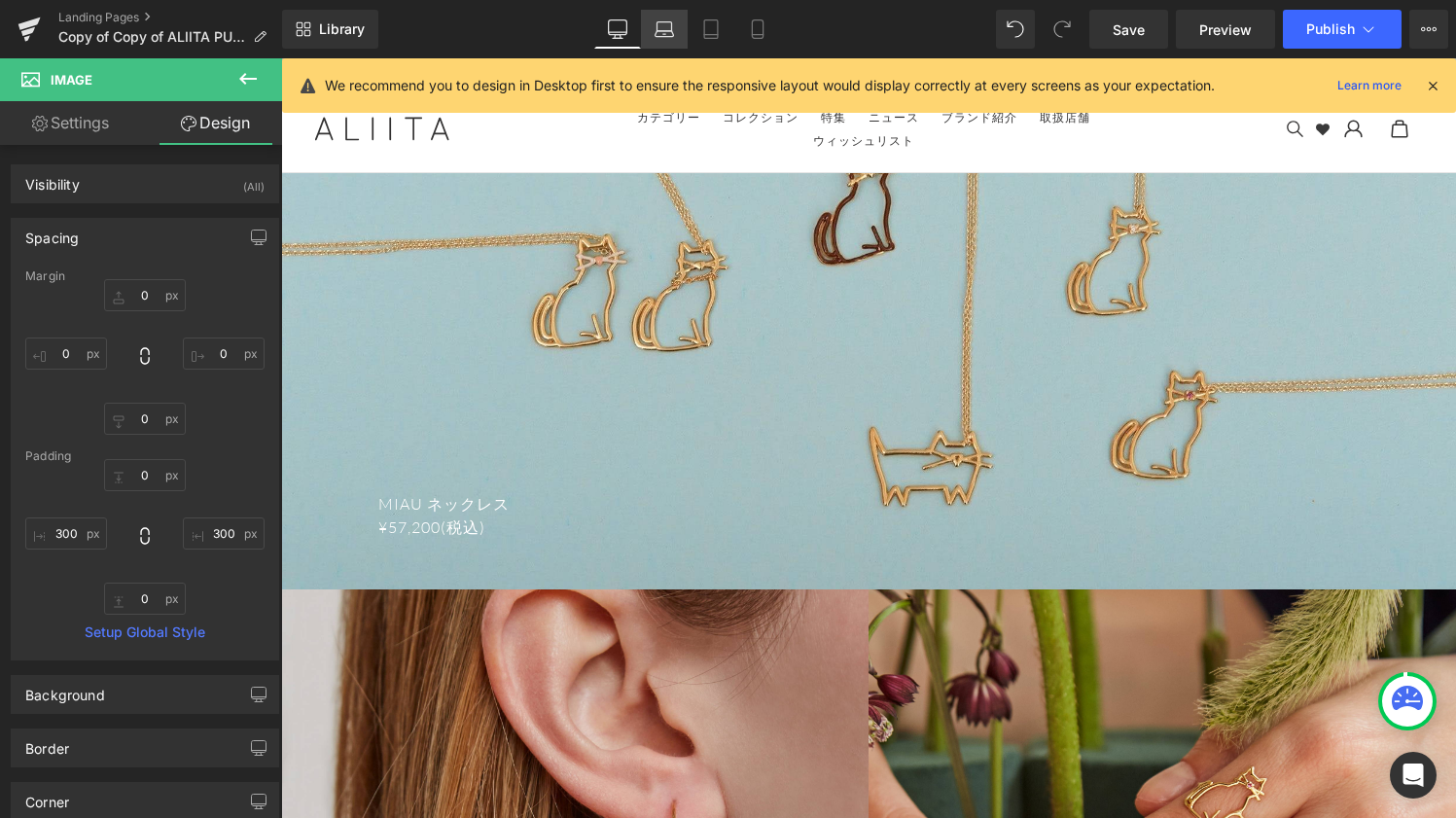 type on "0" 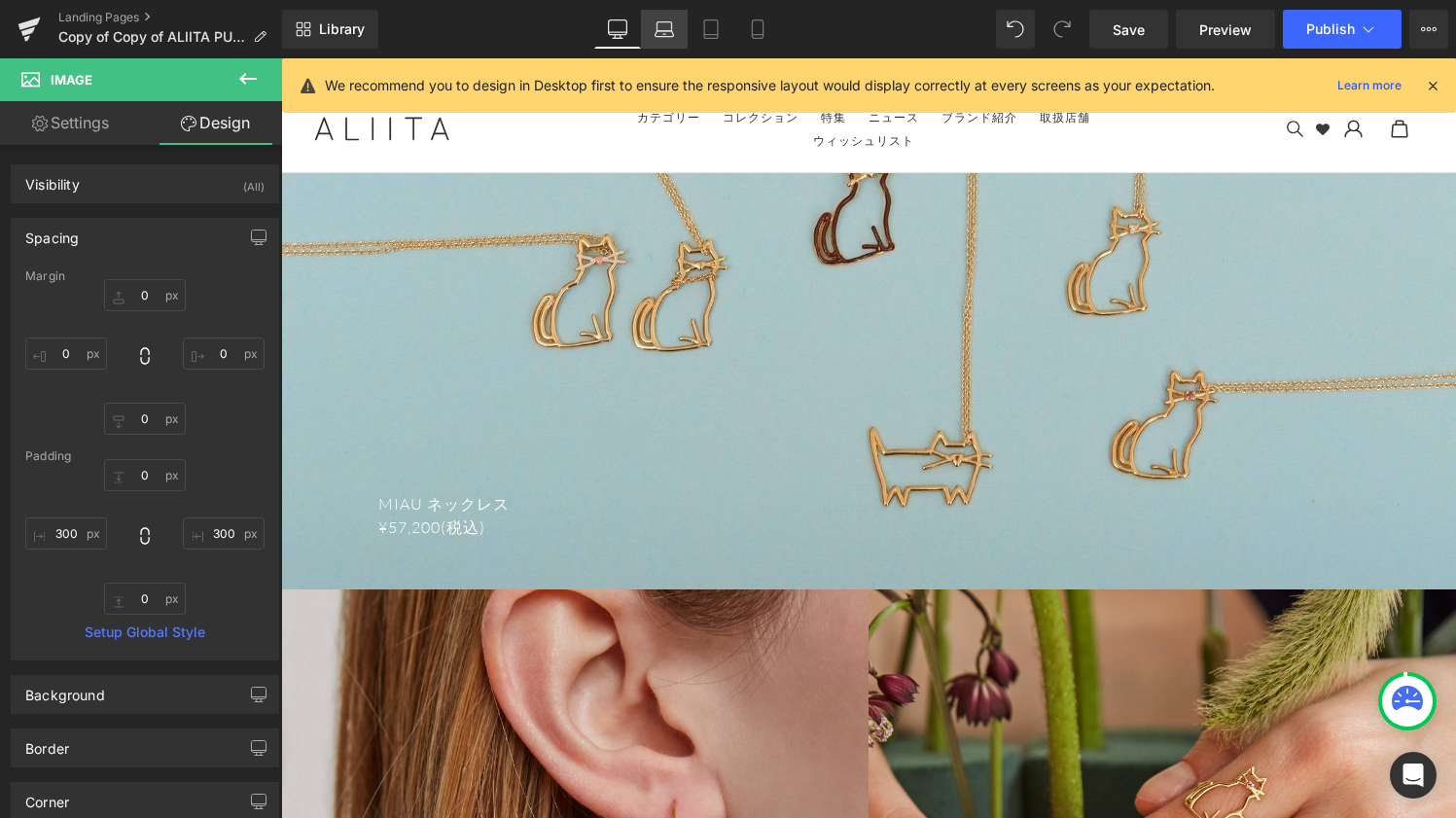 type on "0" 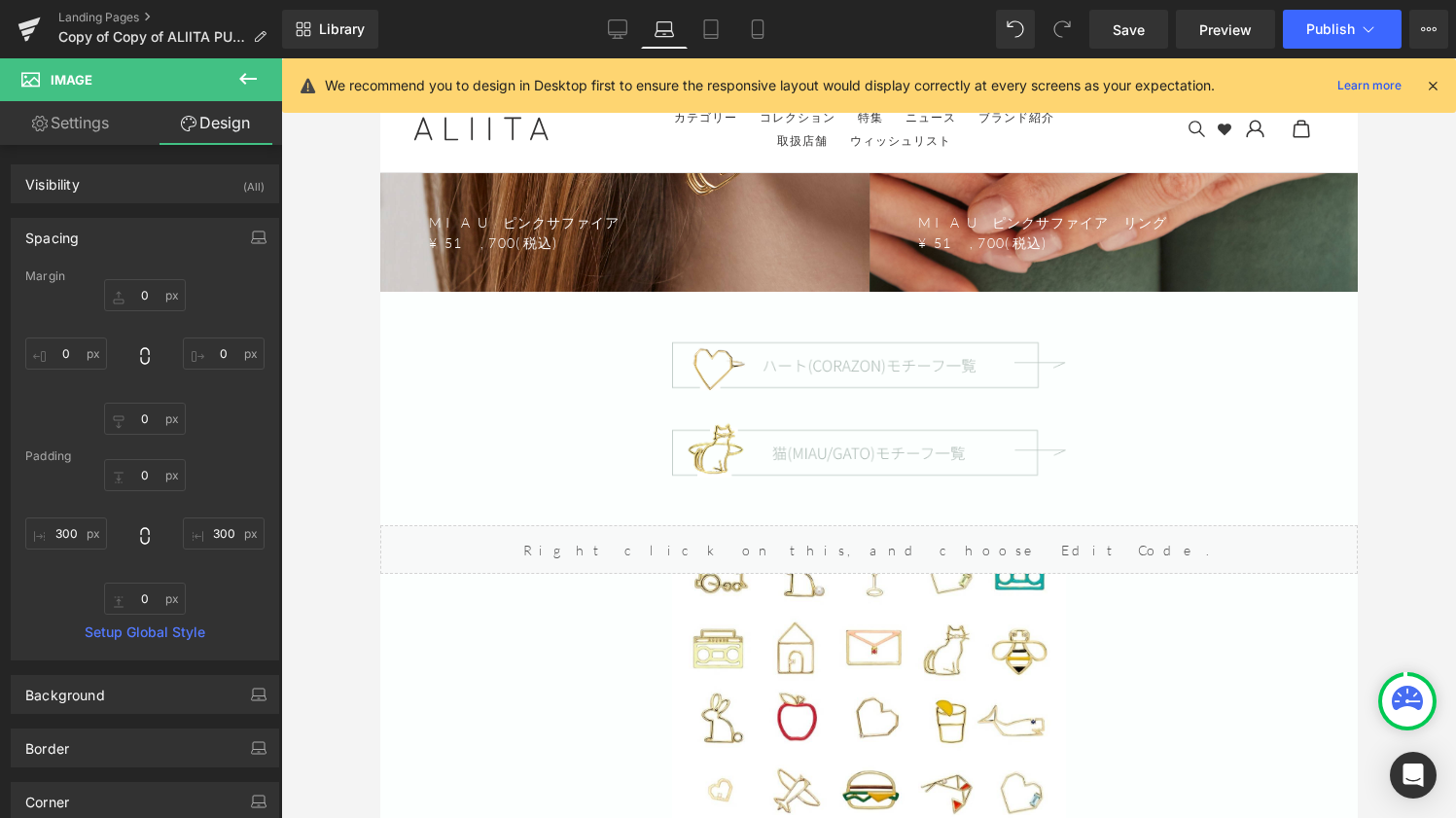 scroll, scrollTop: 9397, scrollLeft: 0, axis: vertical 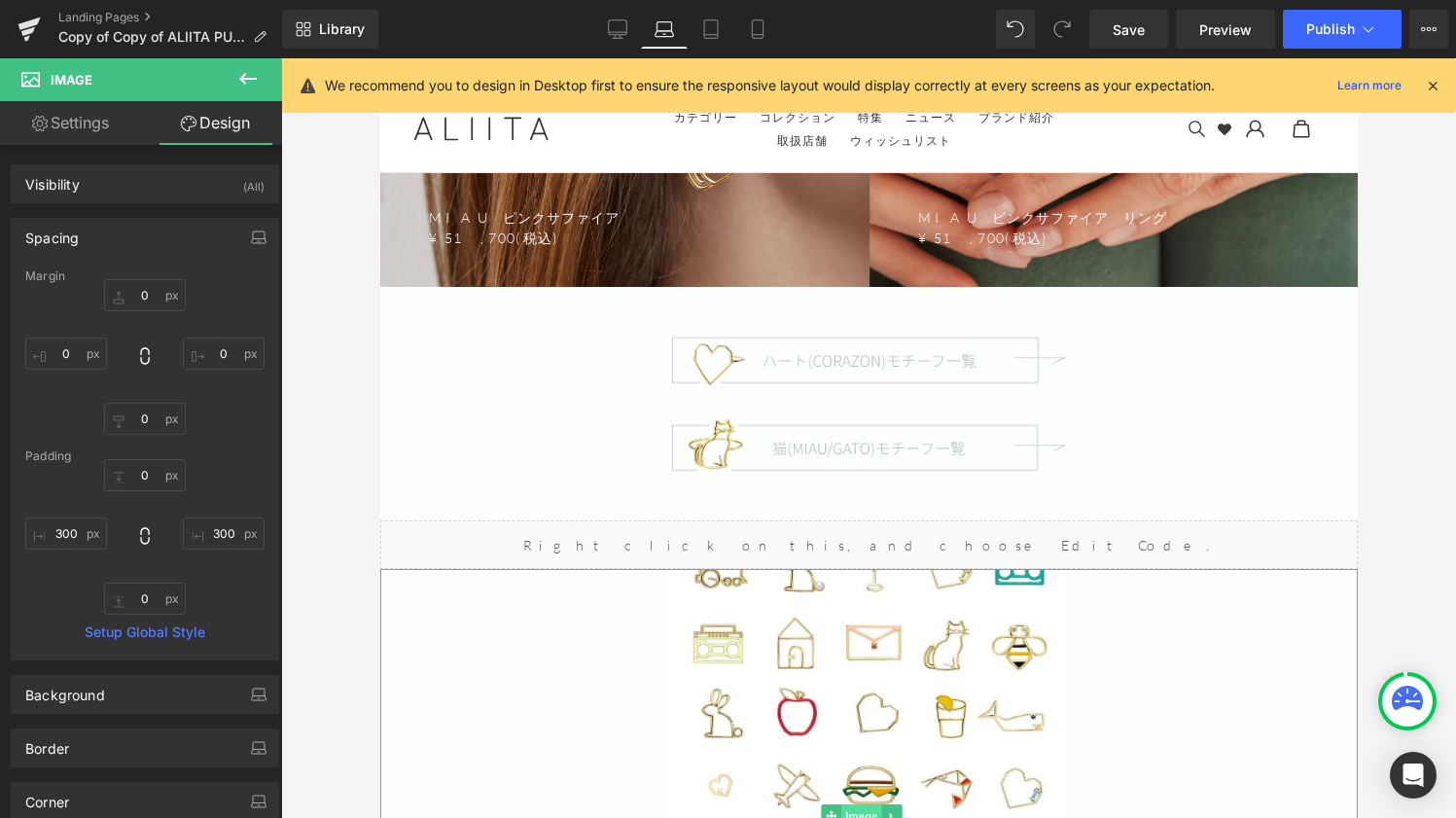 click on "Image" at bounding box center [861, 816] 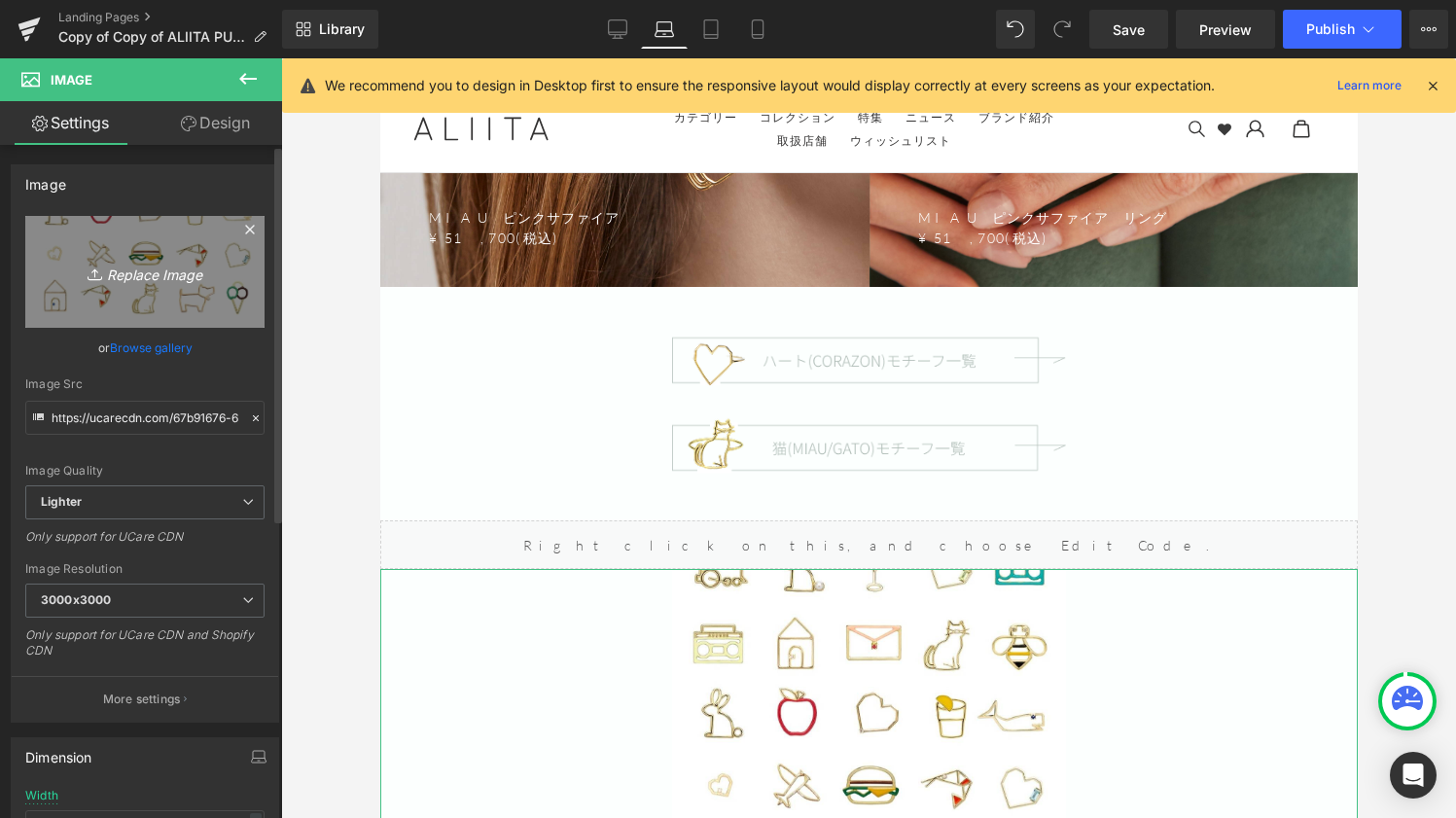 click on "Replace Image" at bounding box center (145, 271) 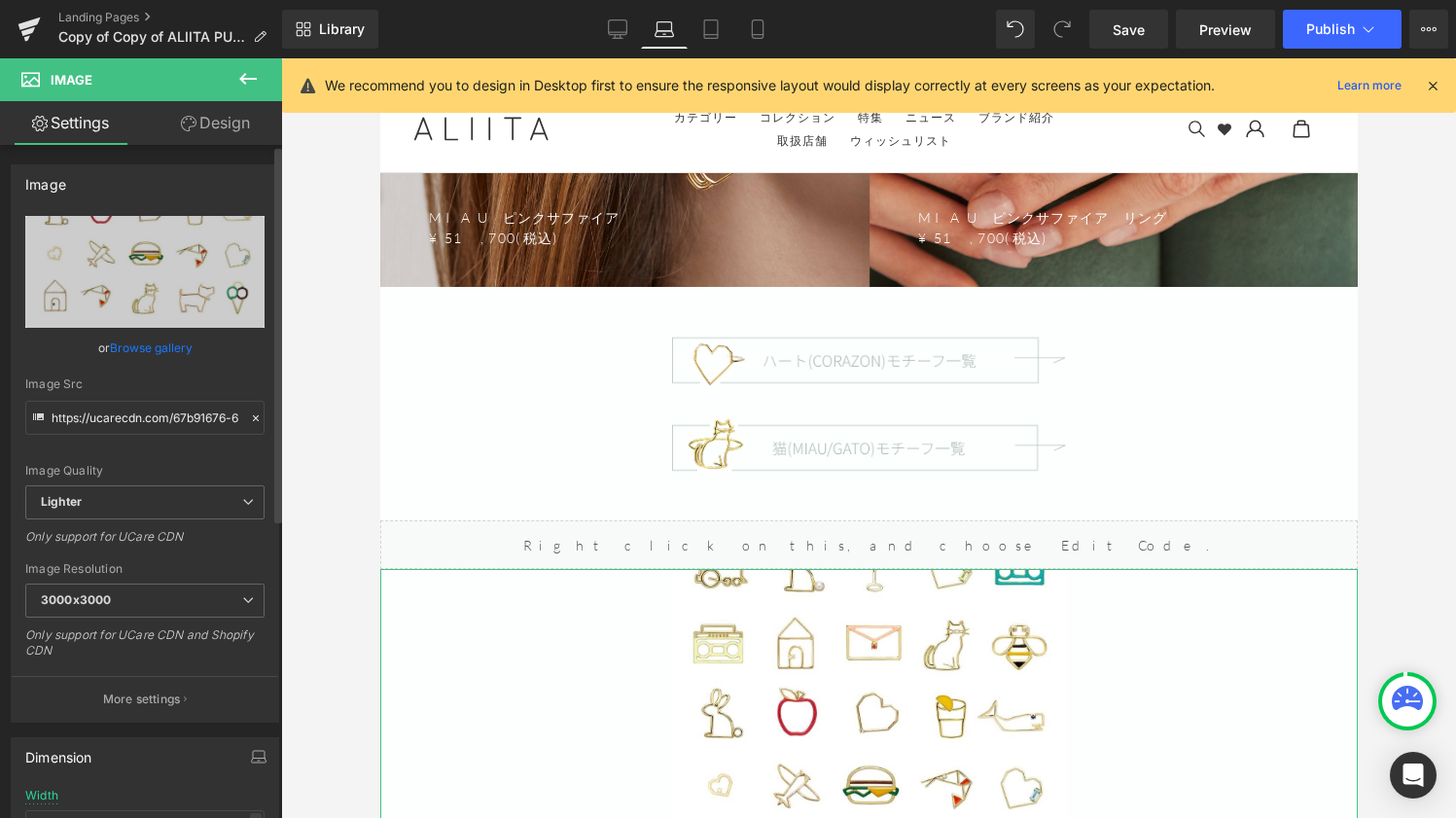 click on "Browse gallery" at bounding box center (151, 347) 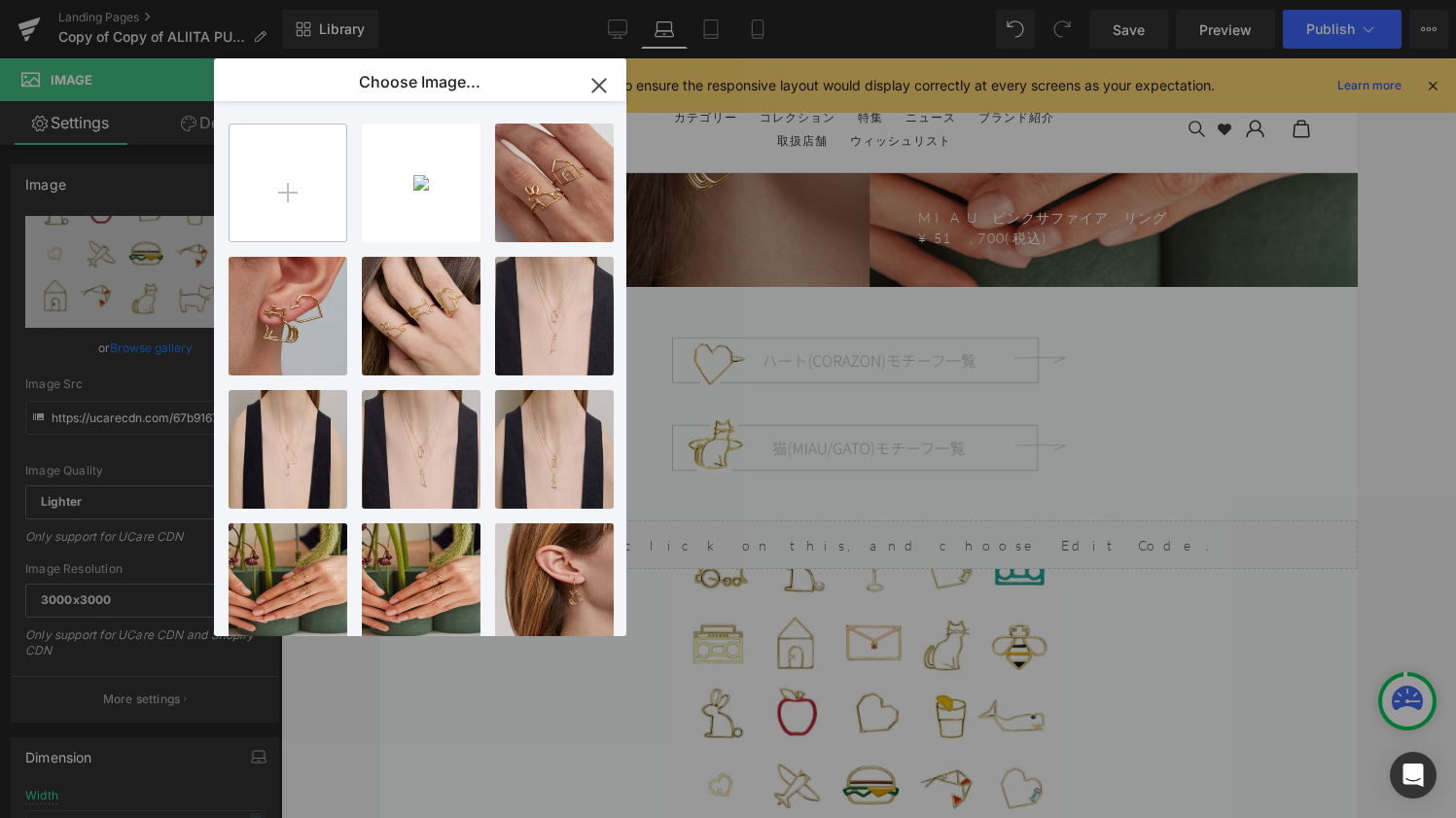 click at bounding box center (288, 183) 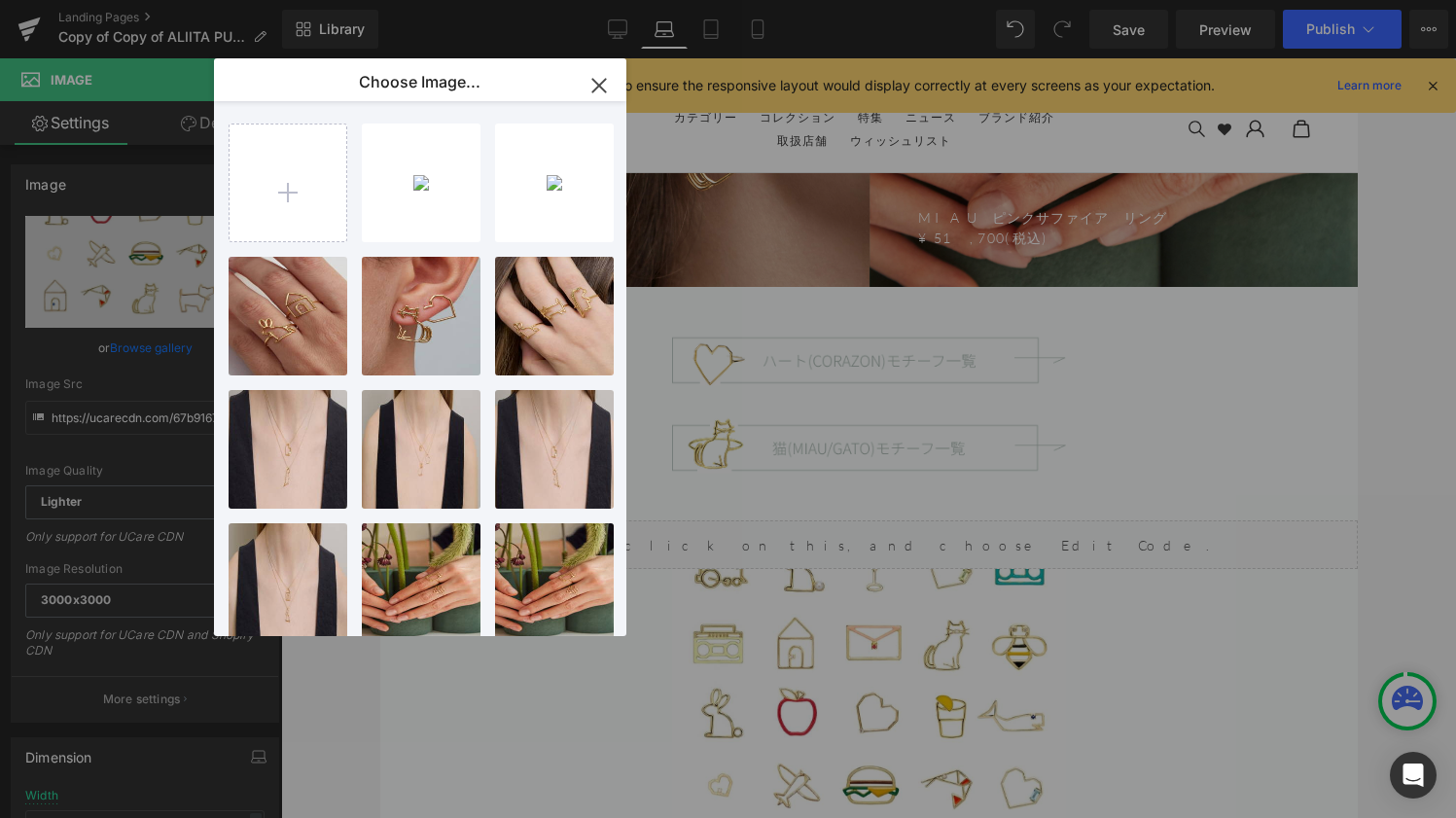 type 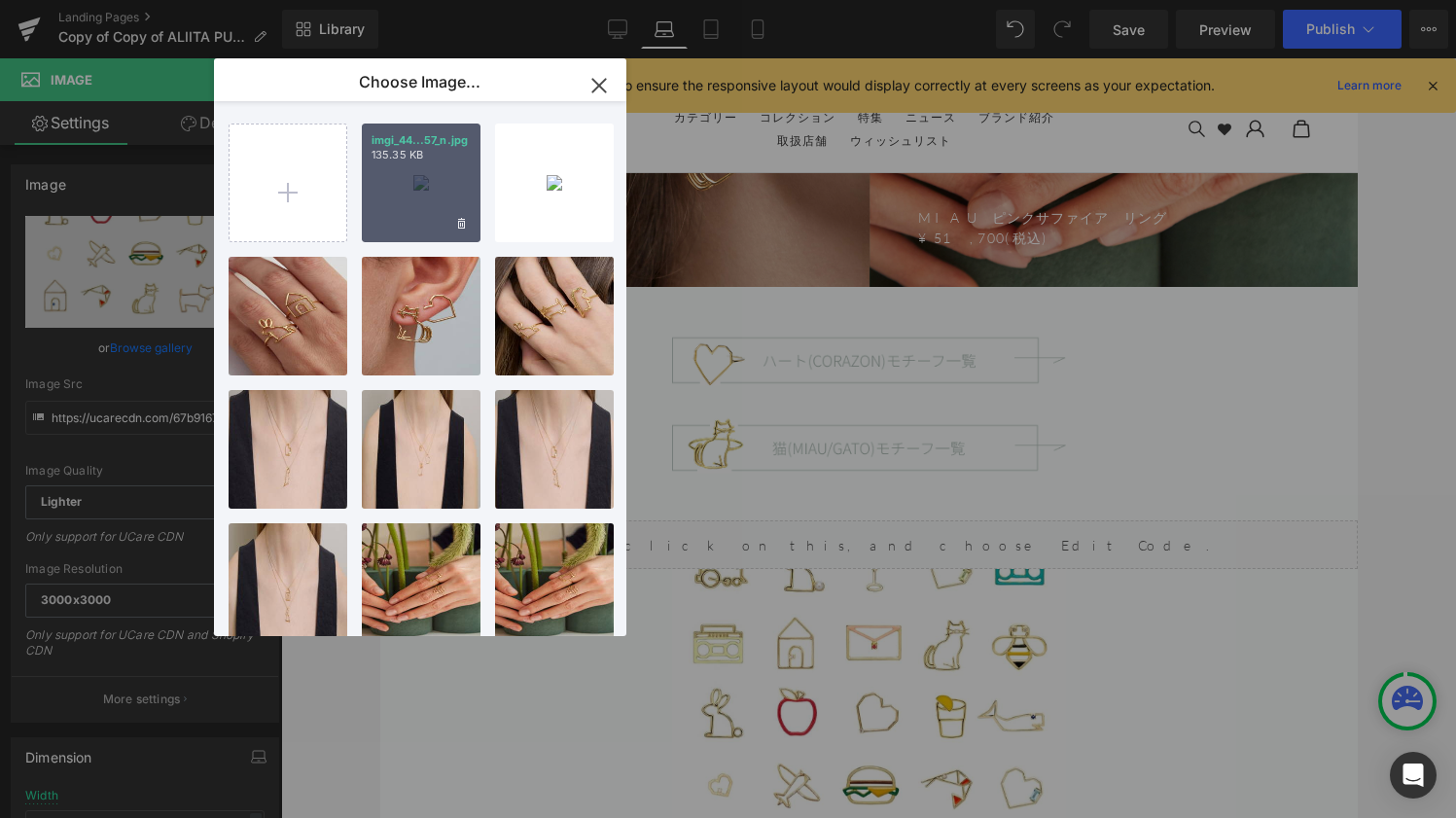click on "imgi_44...57_n.jpg 135.35 KB" at bounding box center [421, 183] 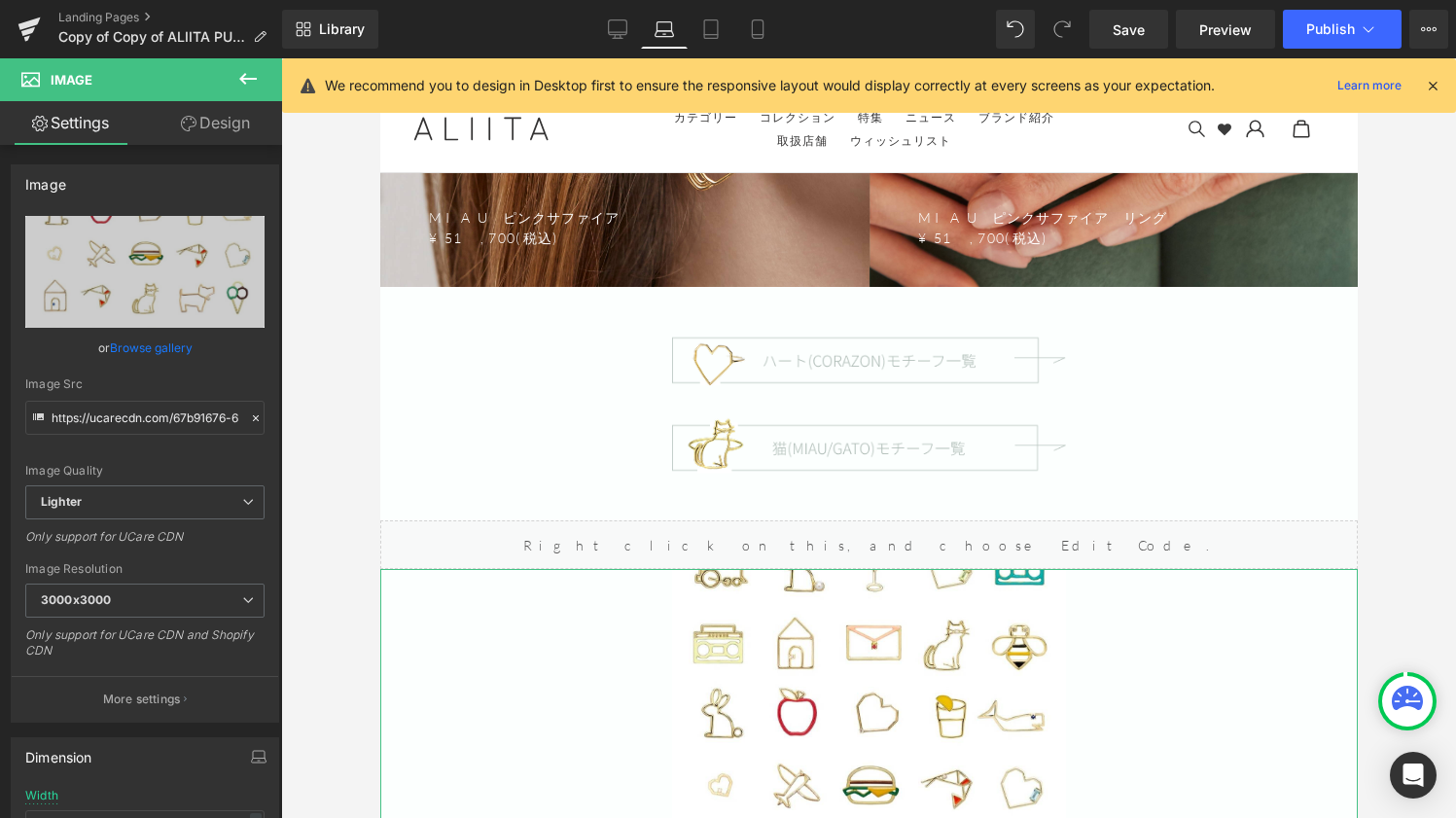 click on "Design" at bounding box center [215, 123] 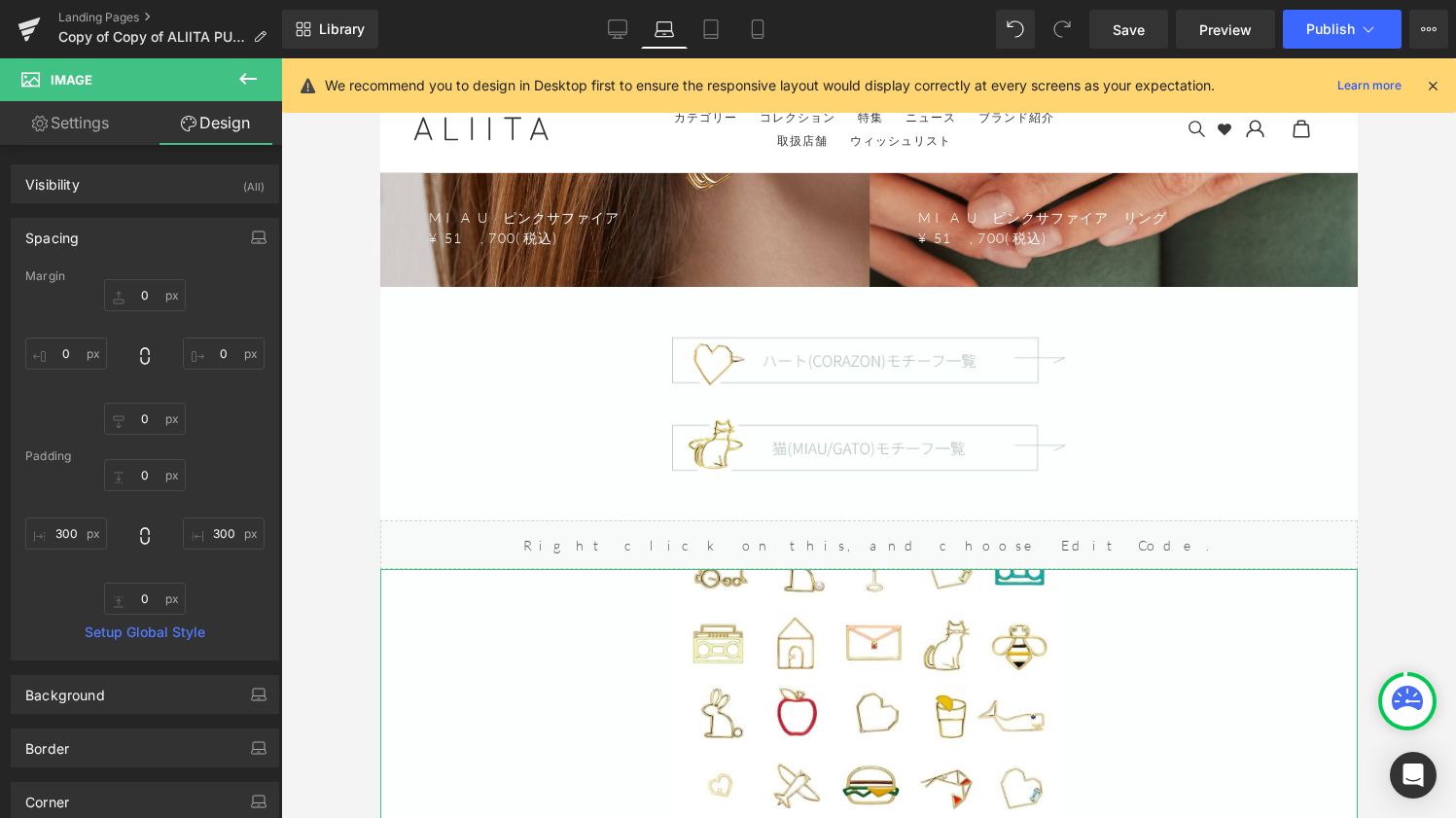 type on "0" 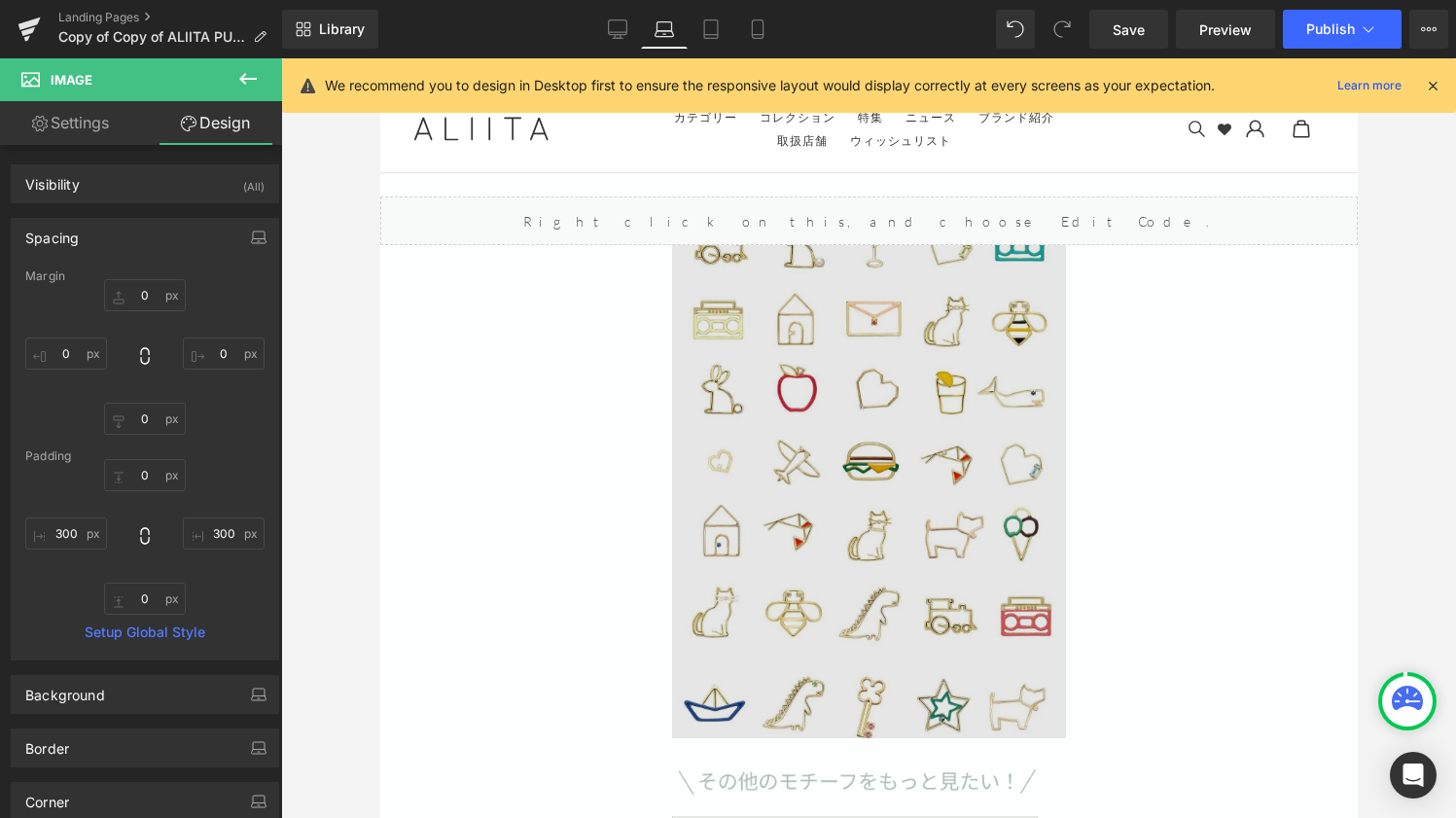 scroll, scrollTop: 9786, scrollLeft: 0, axis: vertical 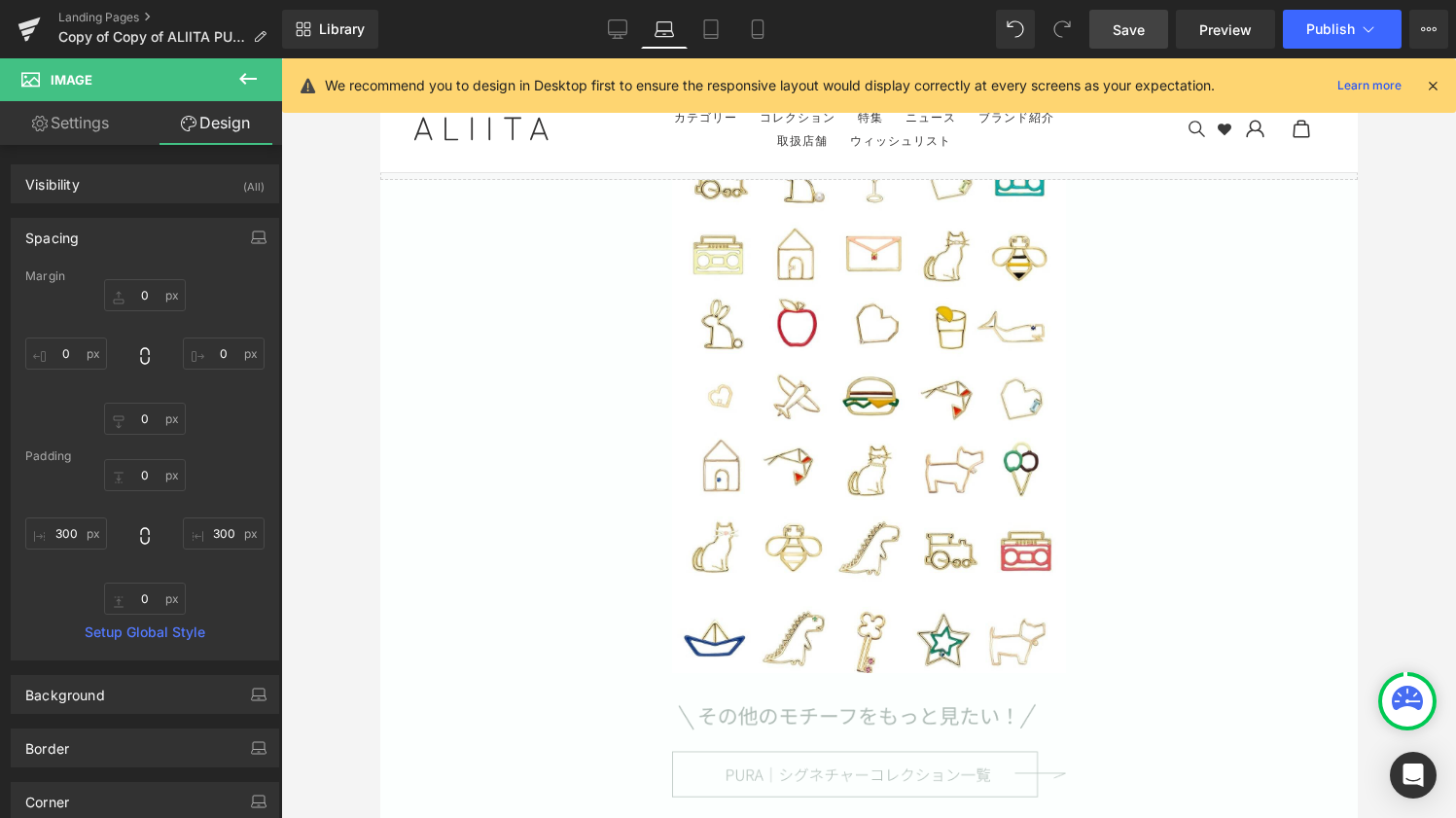click on "Save" at bounding box center [1128, 29] 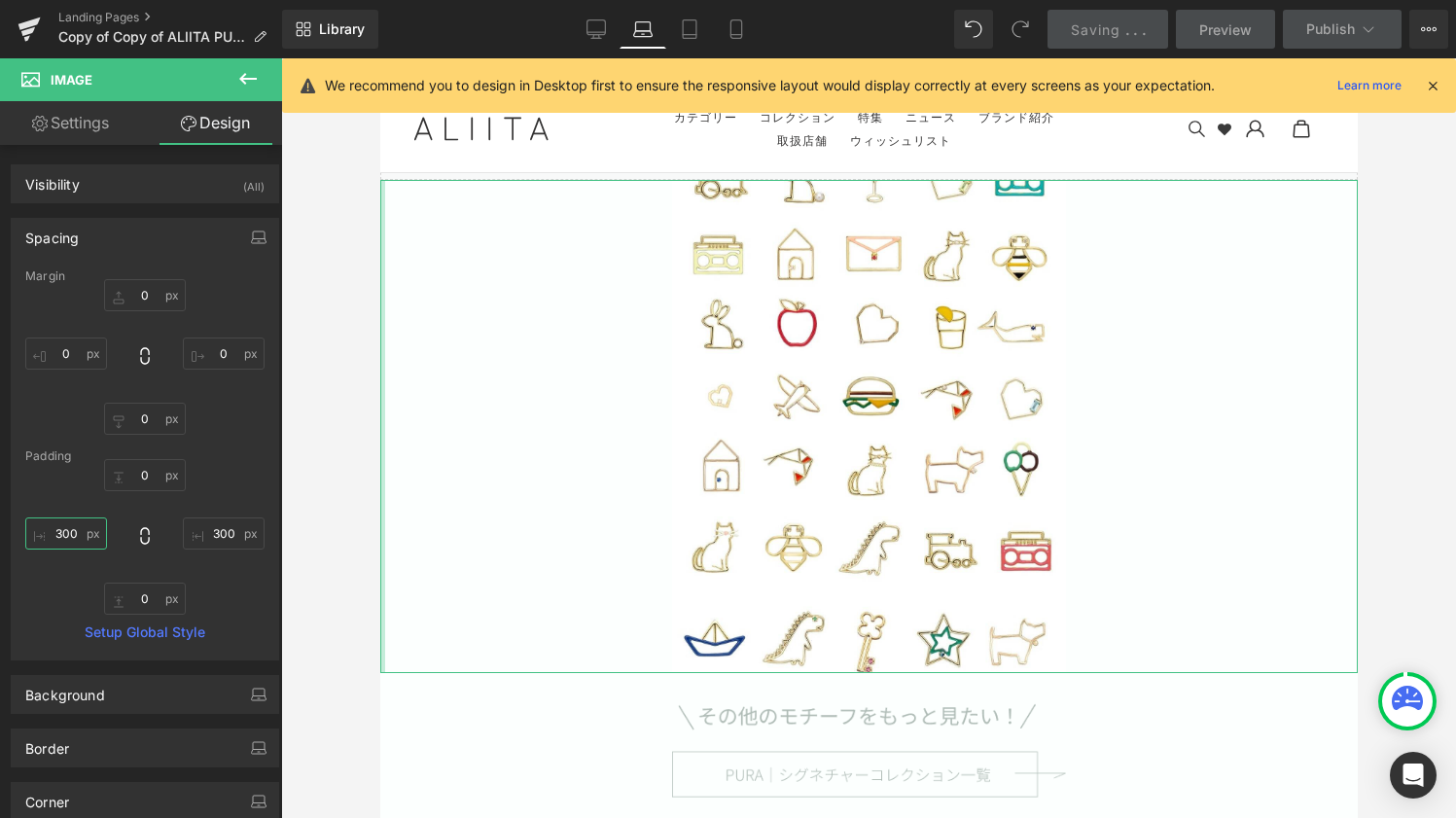 click on "300" at bounding box center (66, 533) 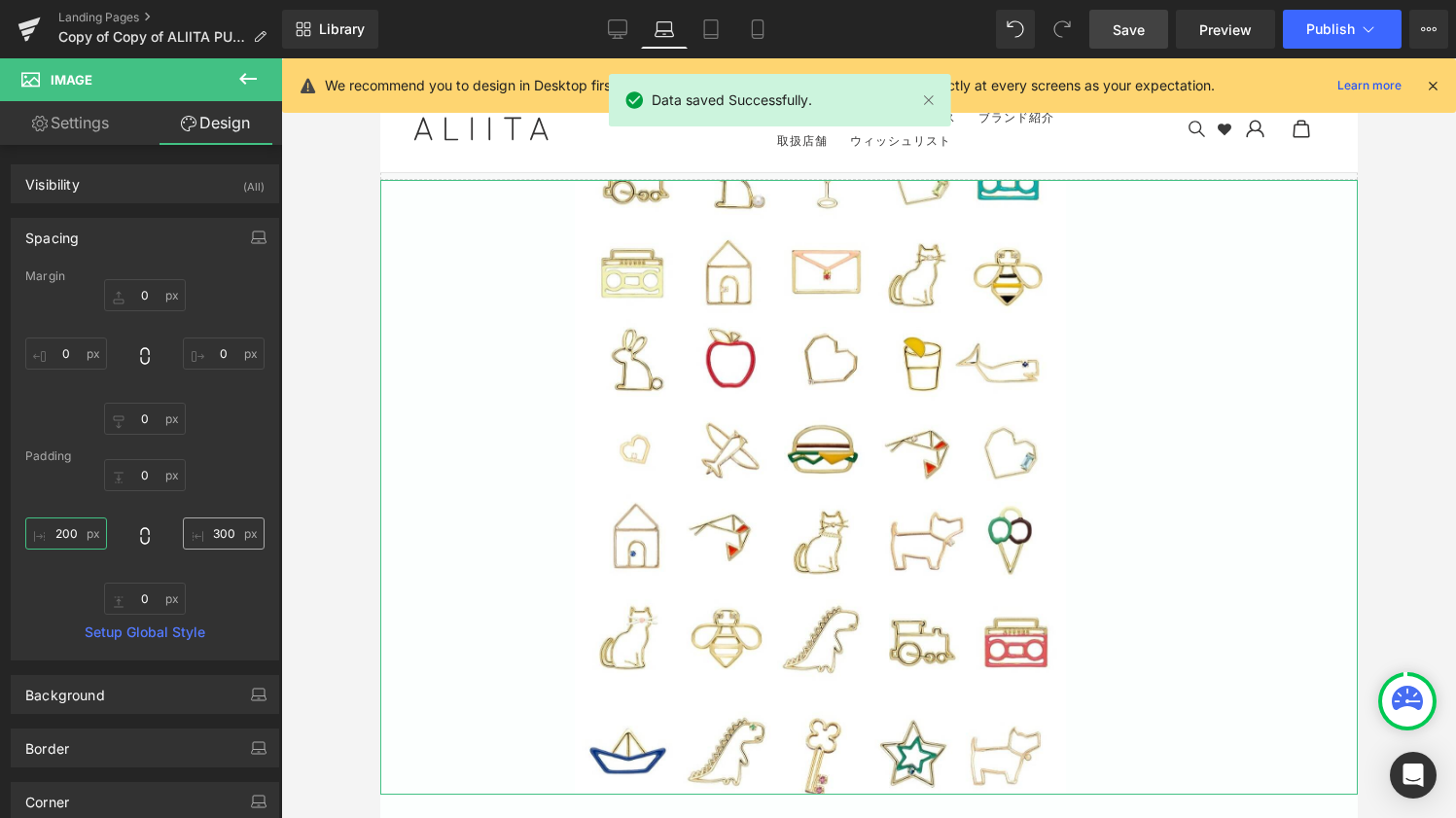 type on "200" 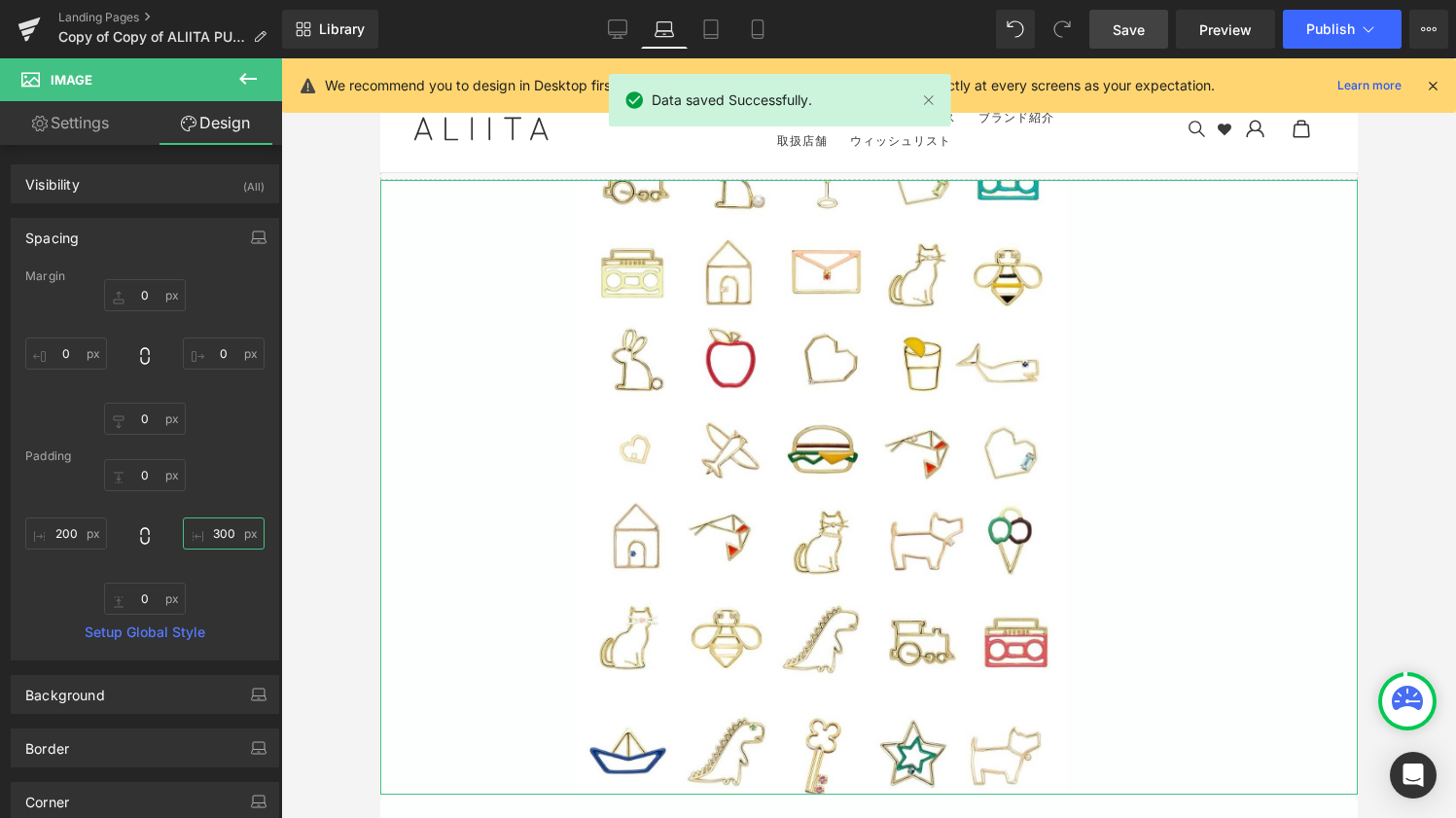 click on "300" at bounding box center (224, 533) 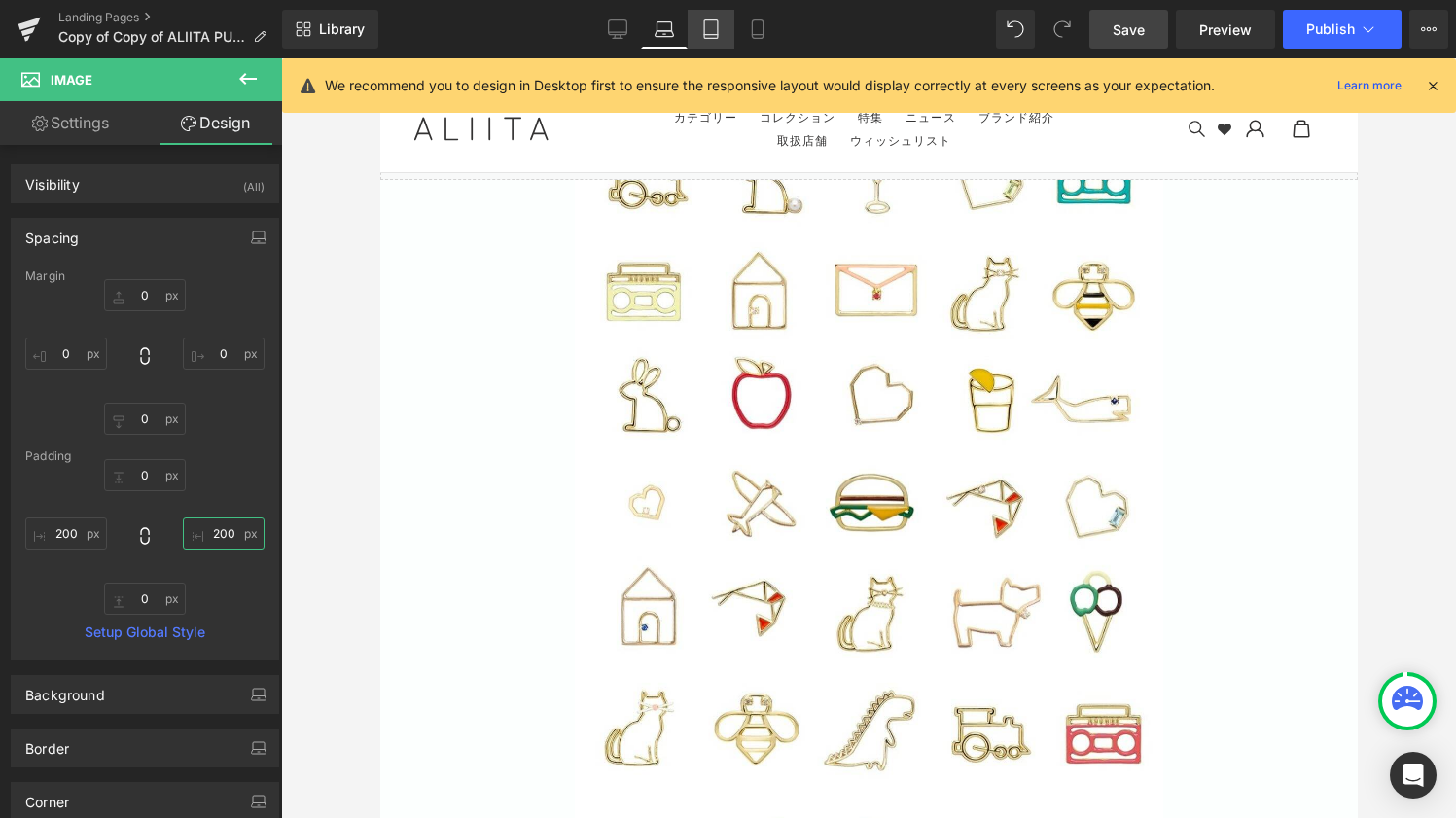 type on "200" 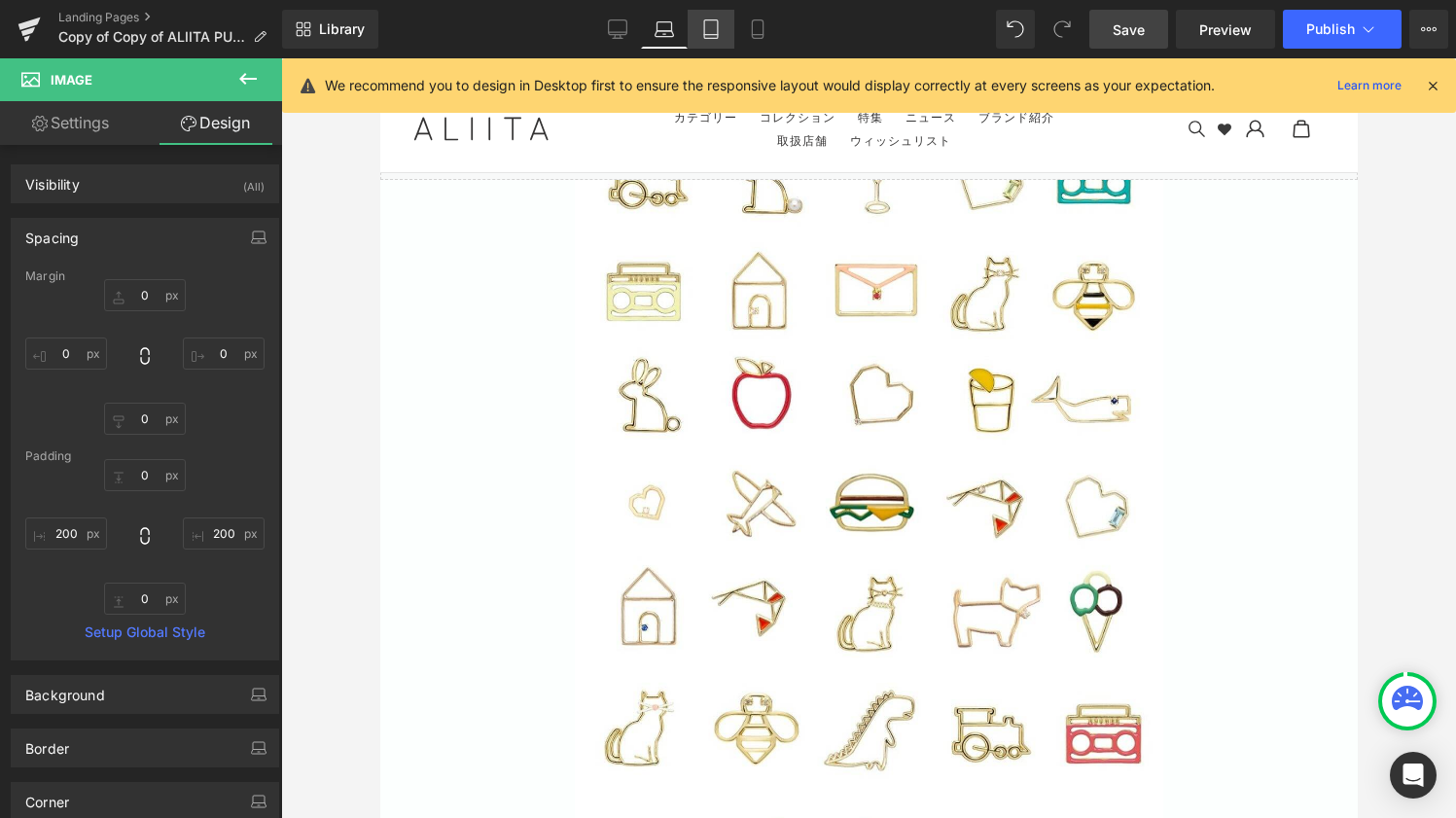 click 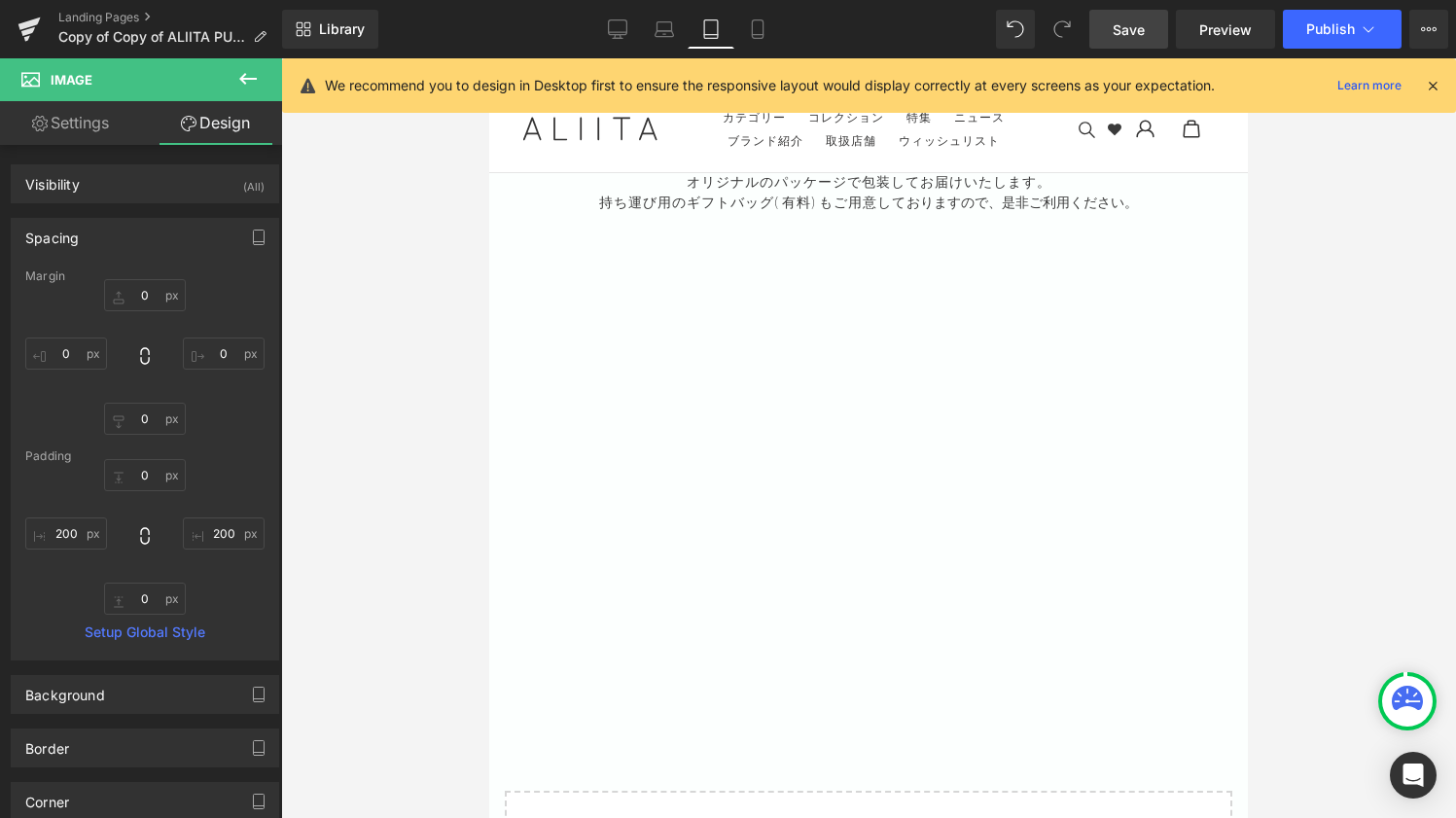 type on "0" 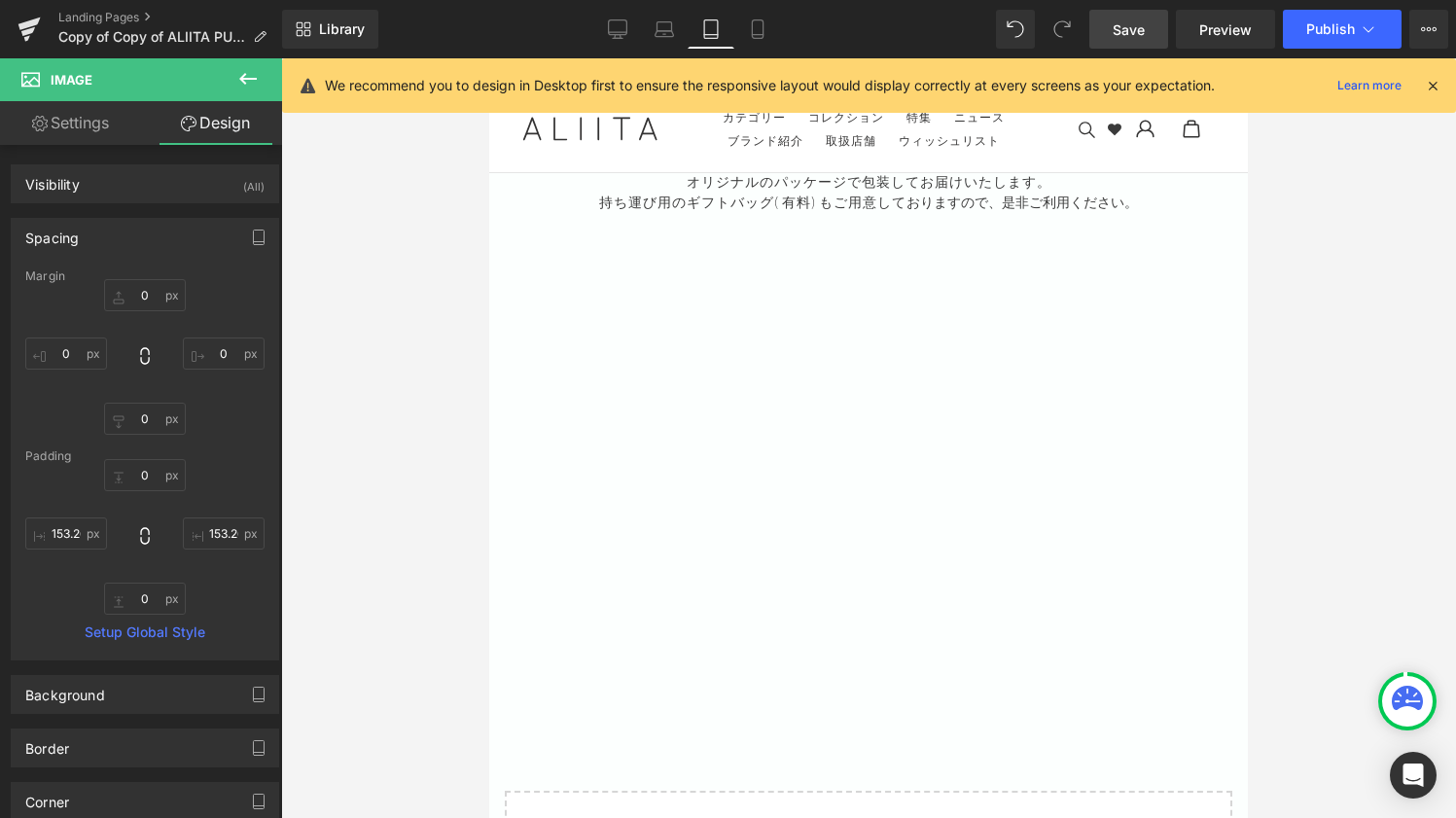 scroll, scrollTop: 8074, scrollLeft: 0, axis: vertical 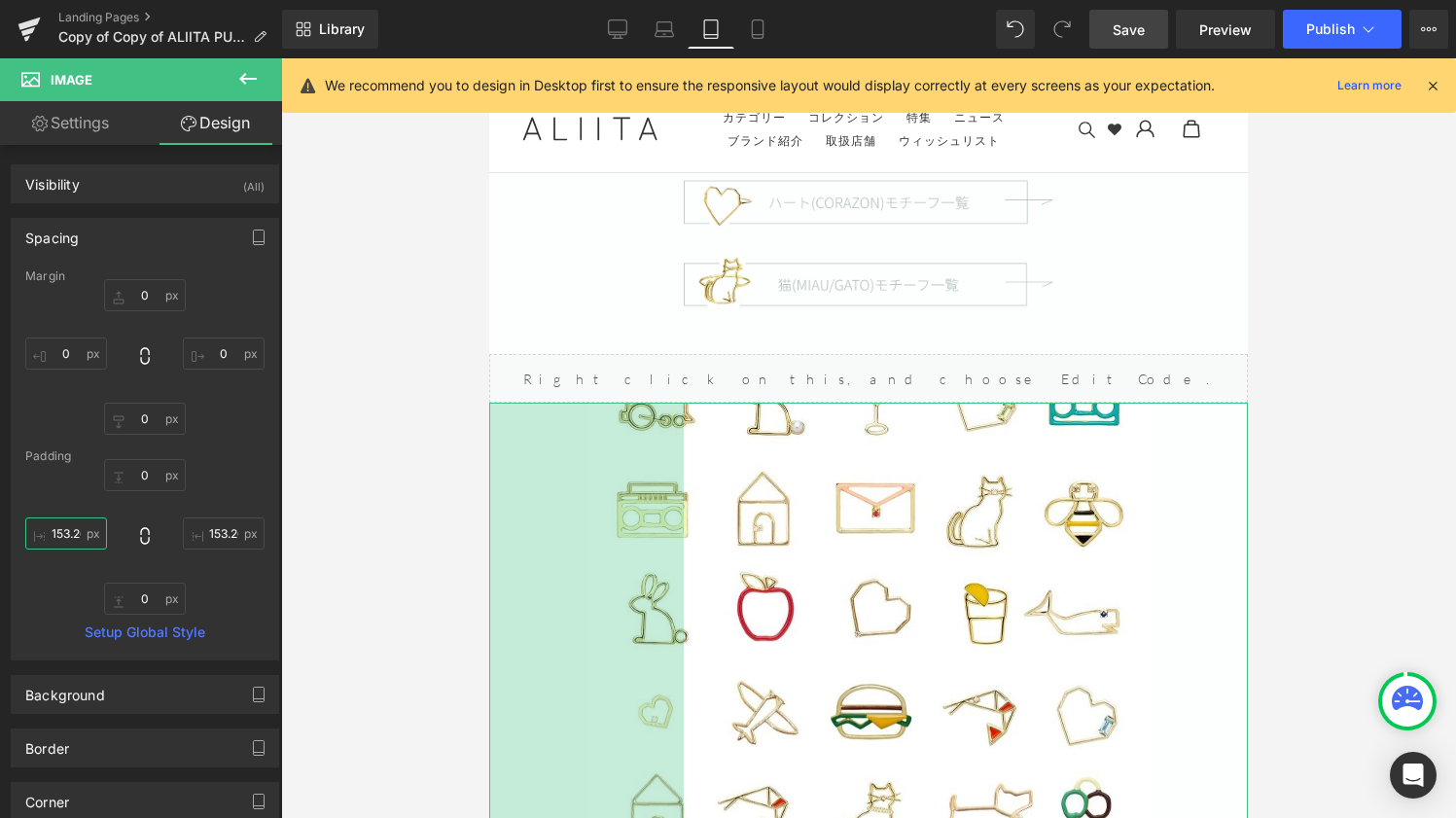 click on "153.269" at bounding box center (66, 533) 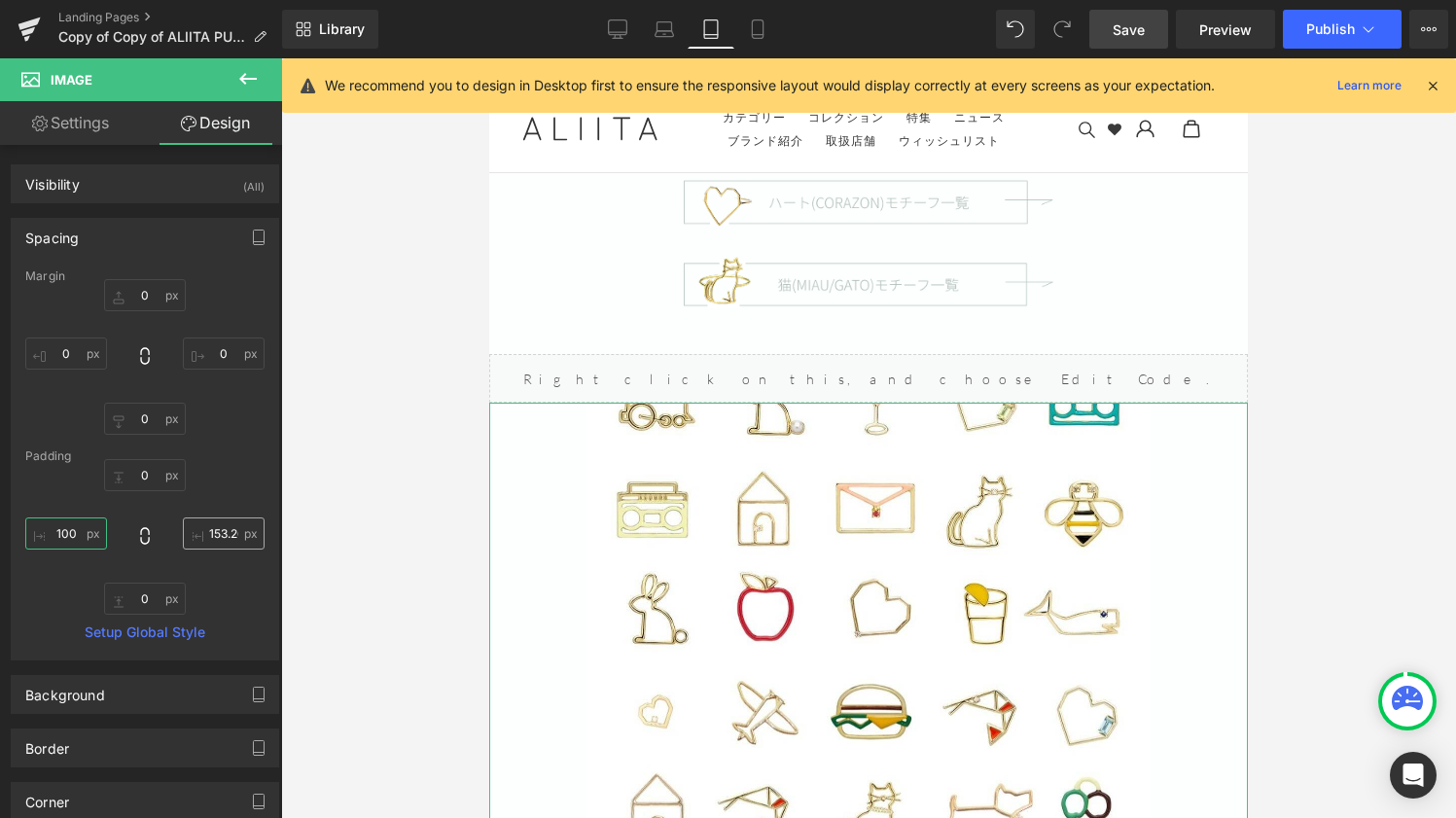 type on "100" 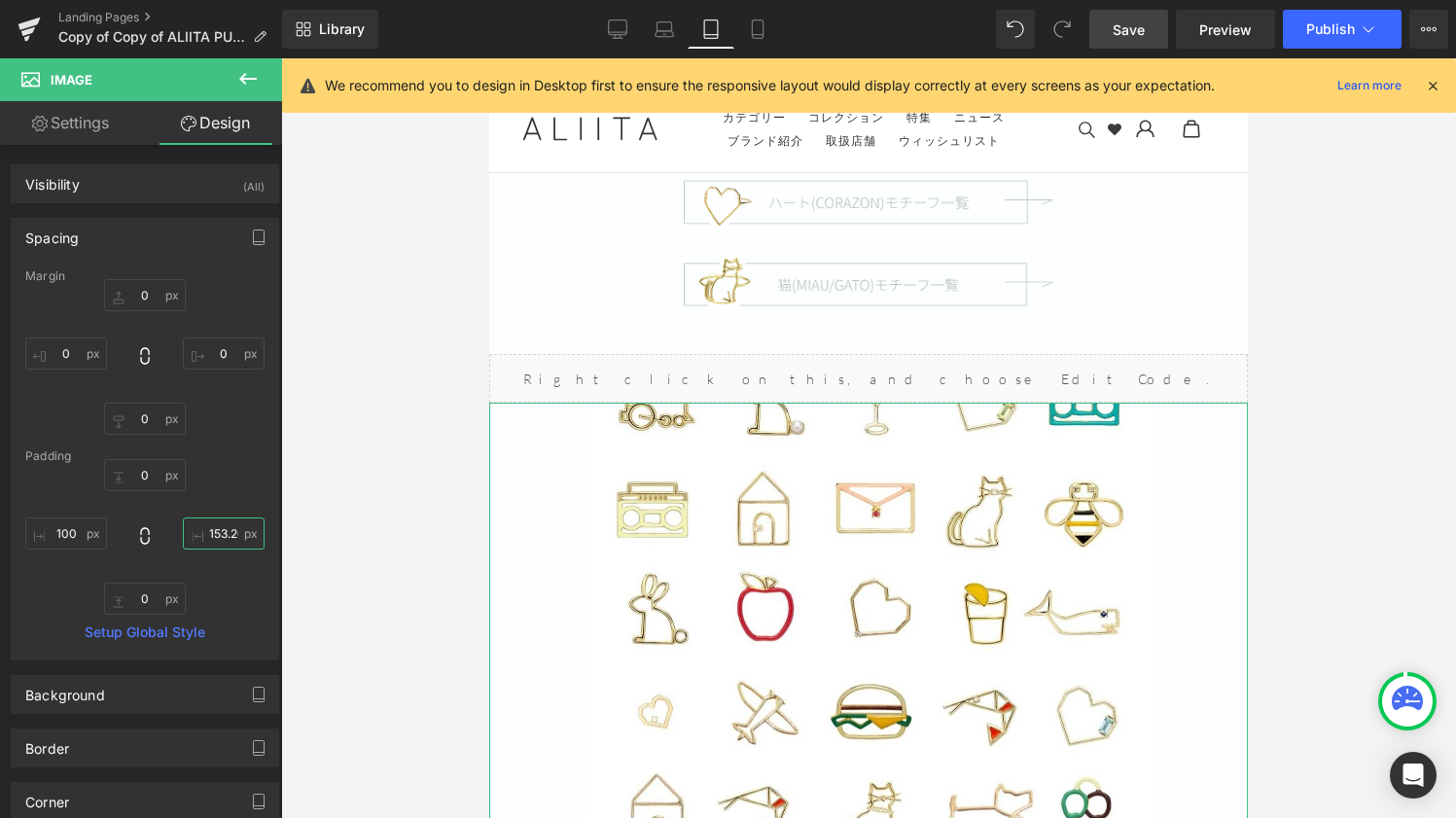 click on "153.269" at bounding box center (224, 533) 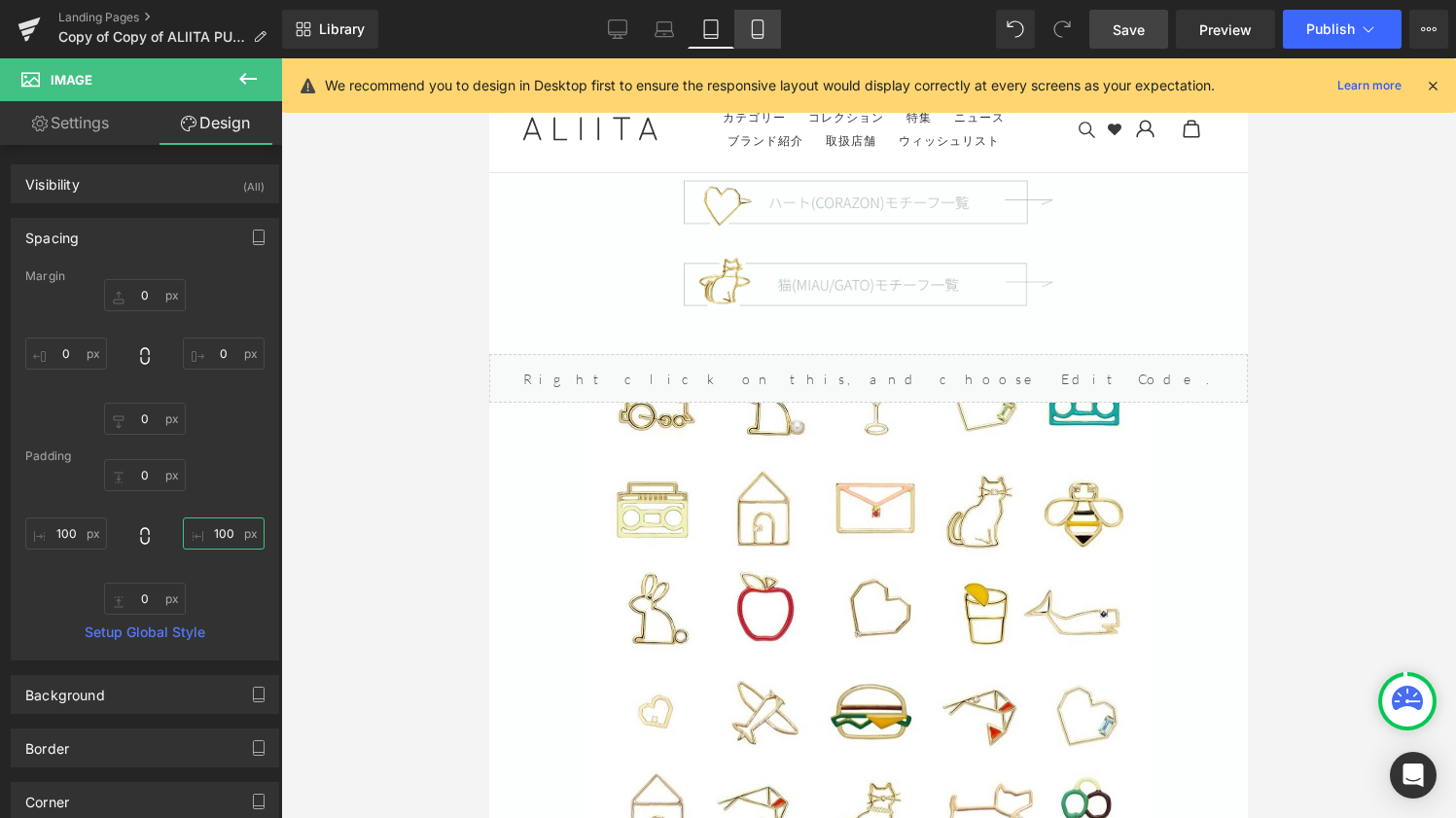 type on "100" 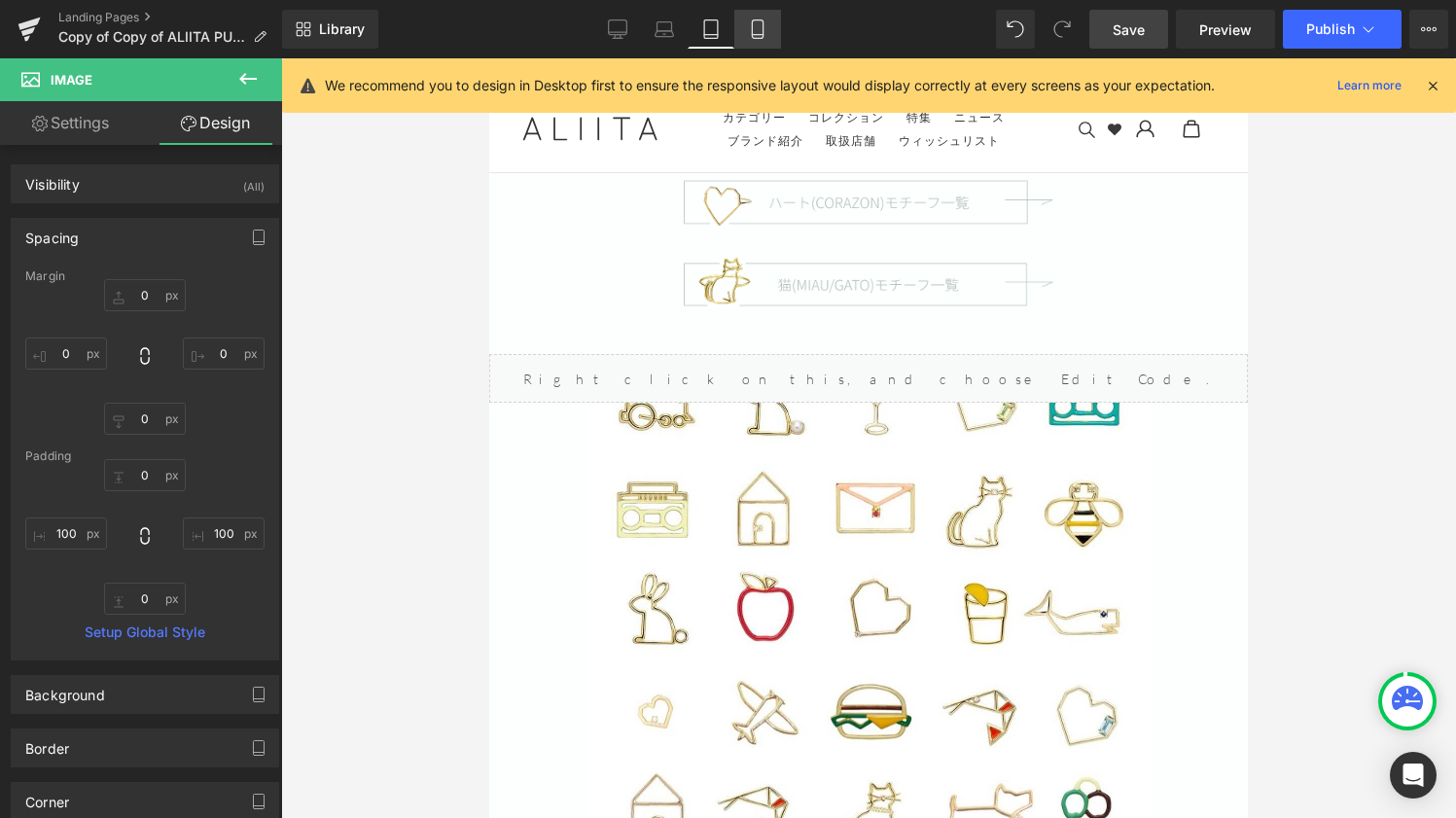 click 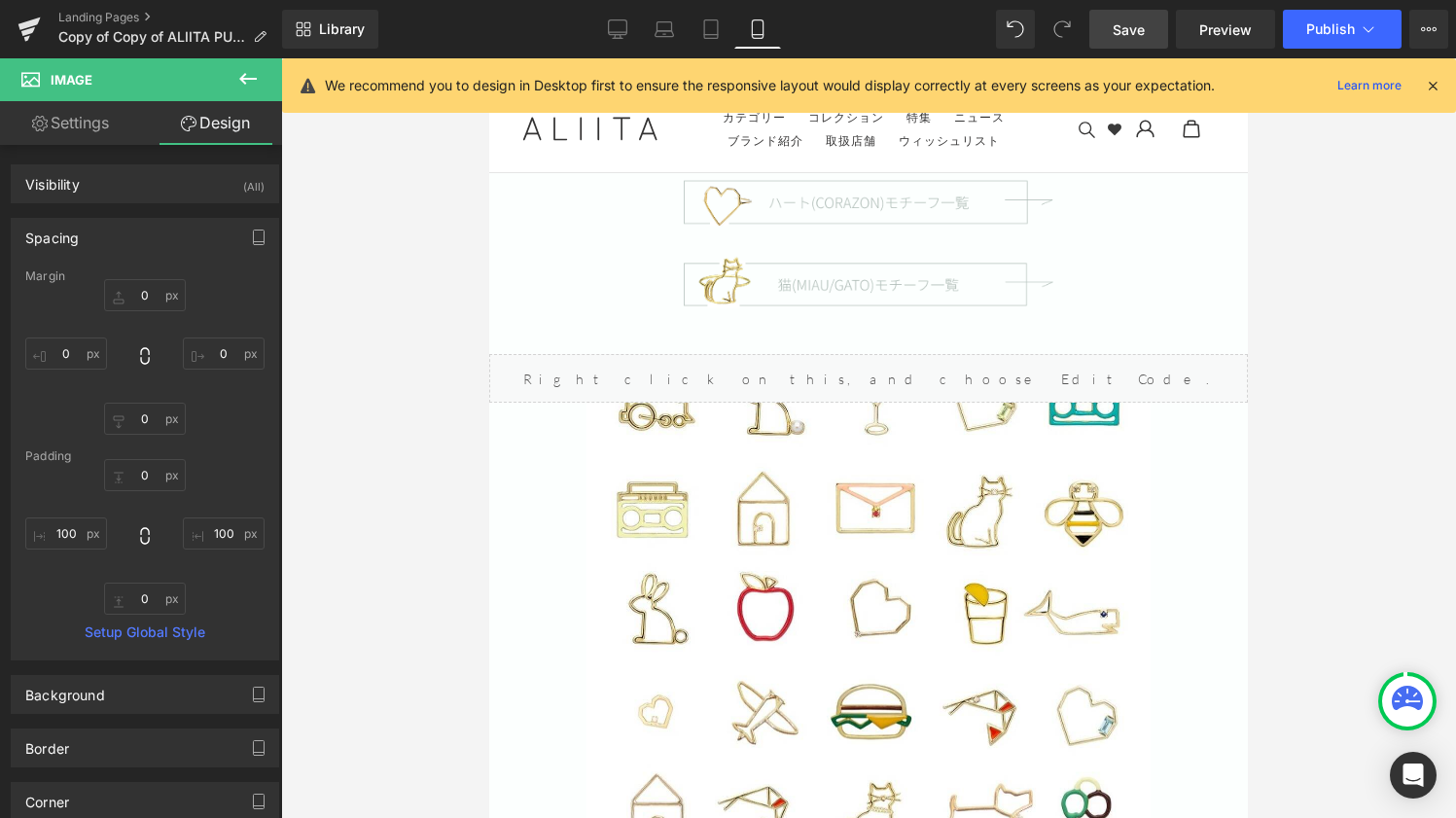 type on "0" 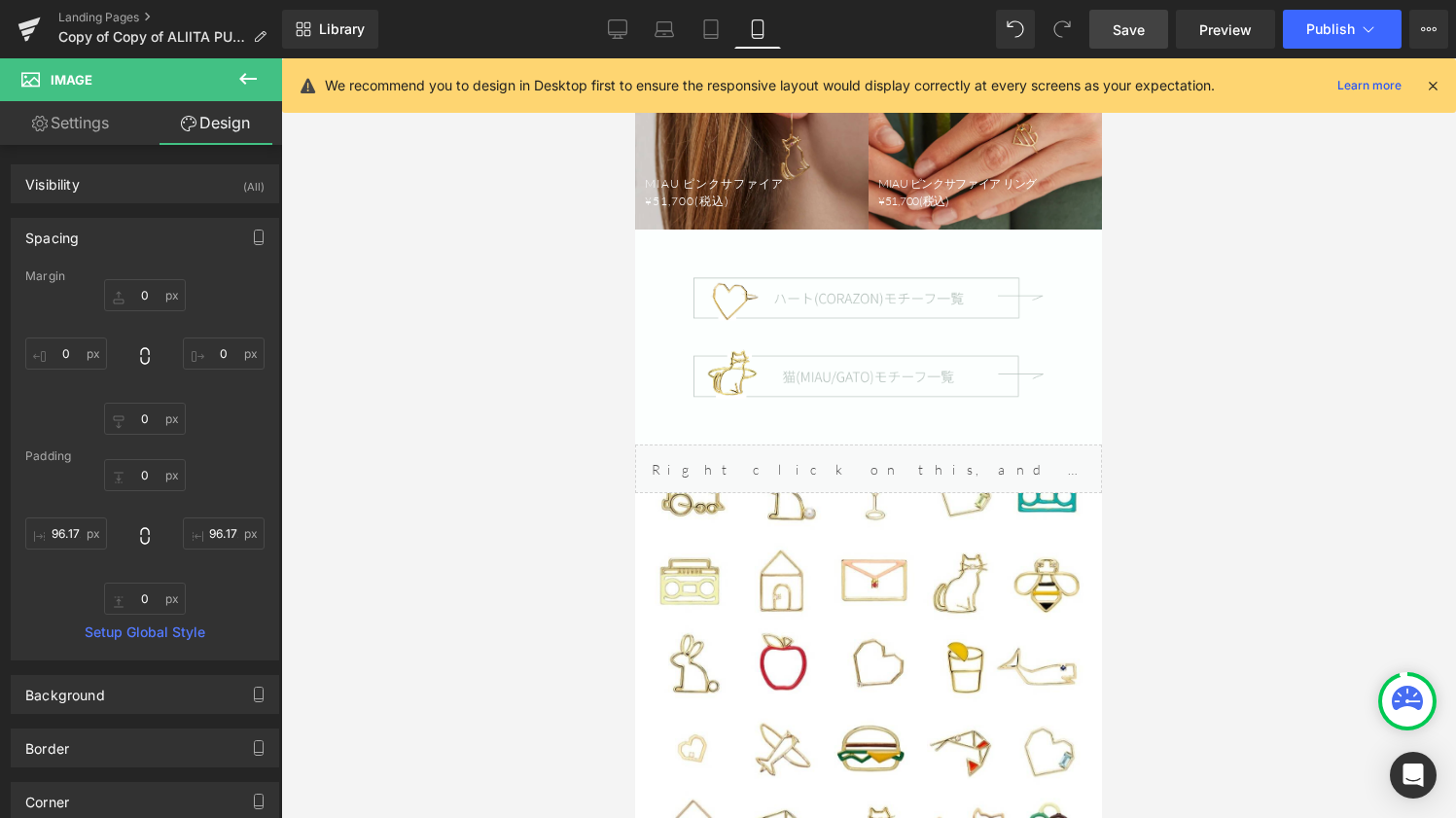 scroll, scrollTop: 5412, scrollLeft: 0, axis: vertical 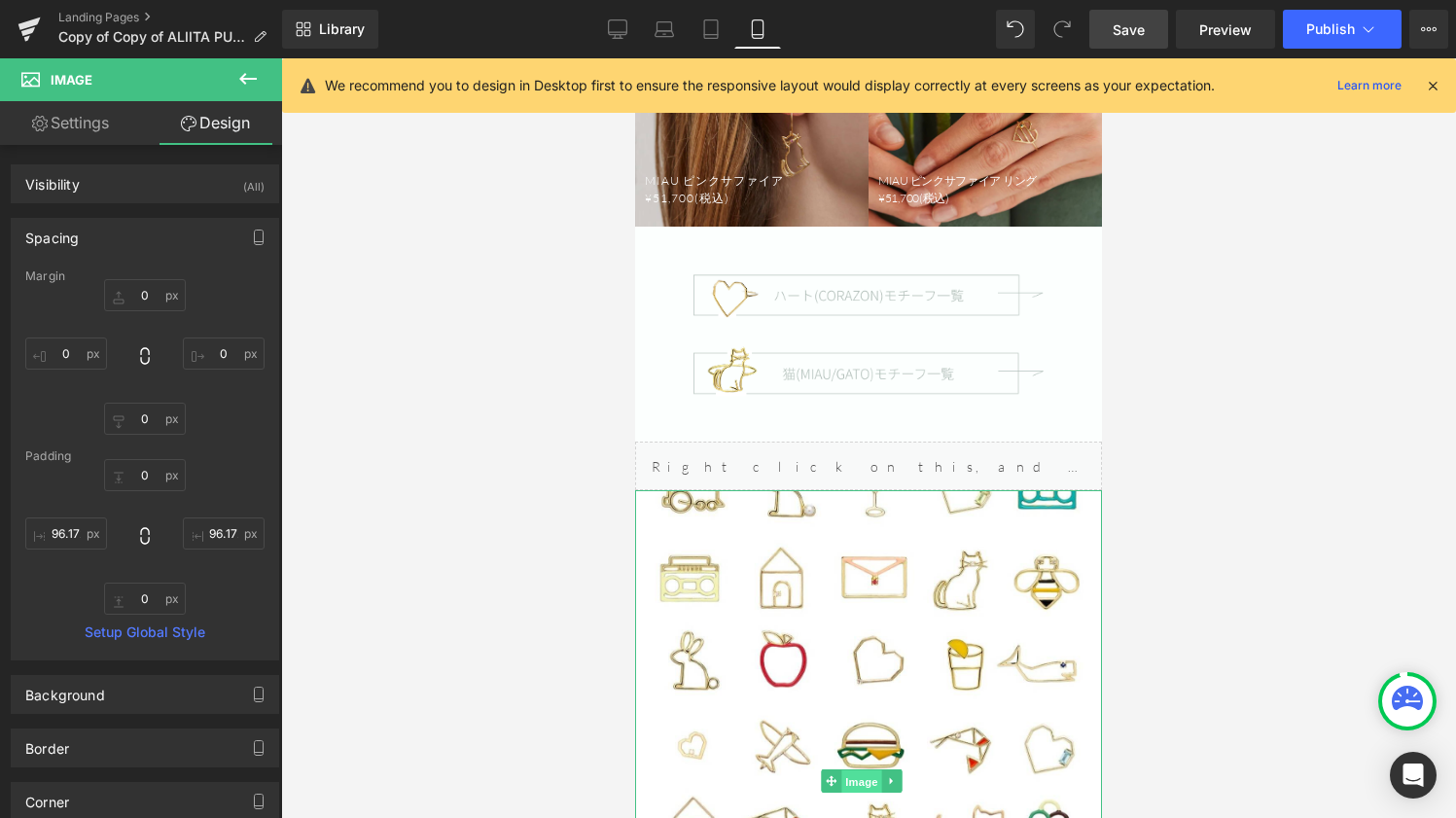 click on "Image" at bounding box center [862, 782] 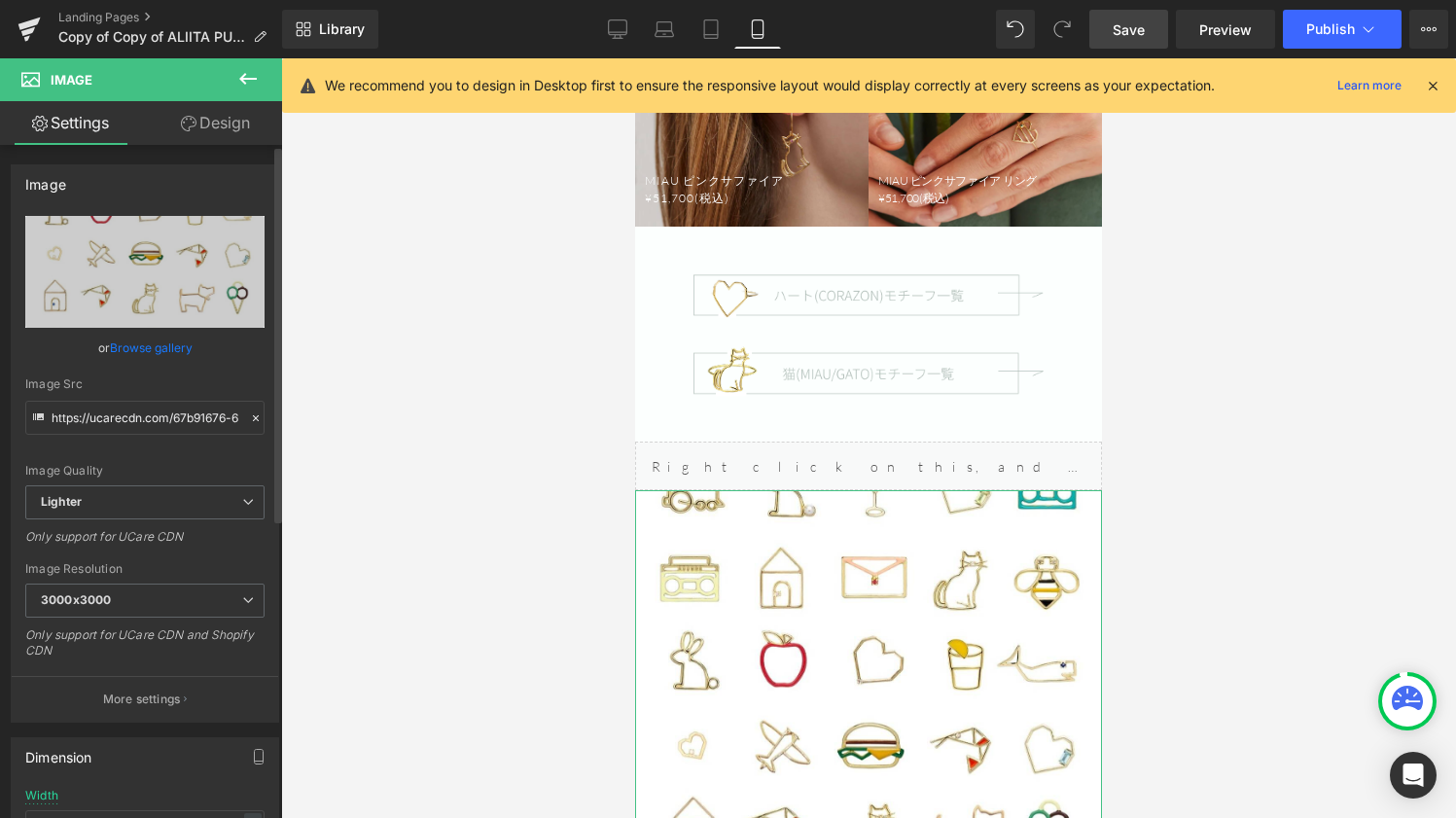 click on "Browse gallery" at bounding box center (151, 347) 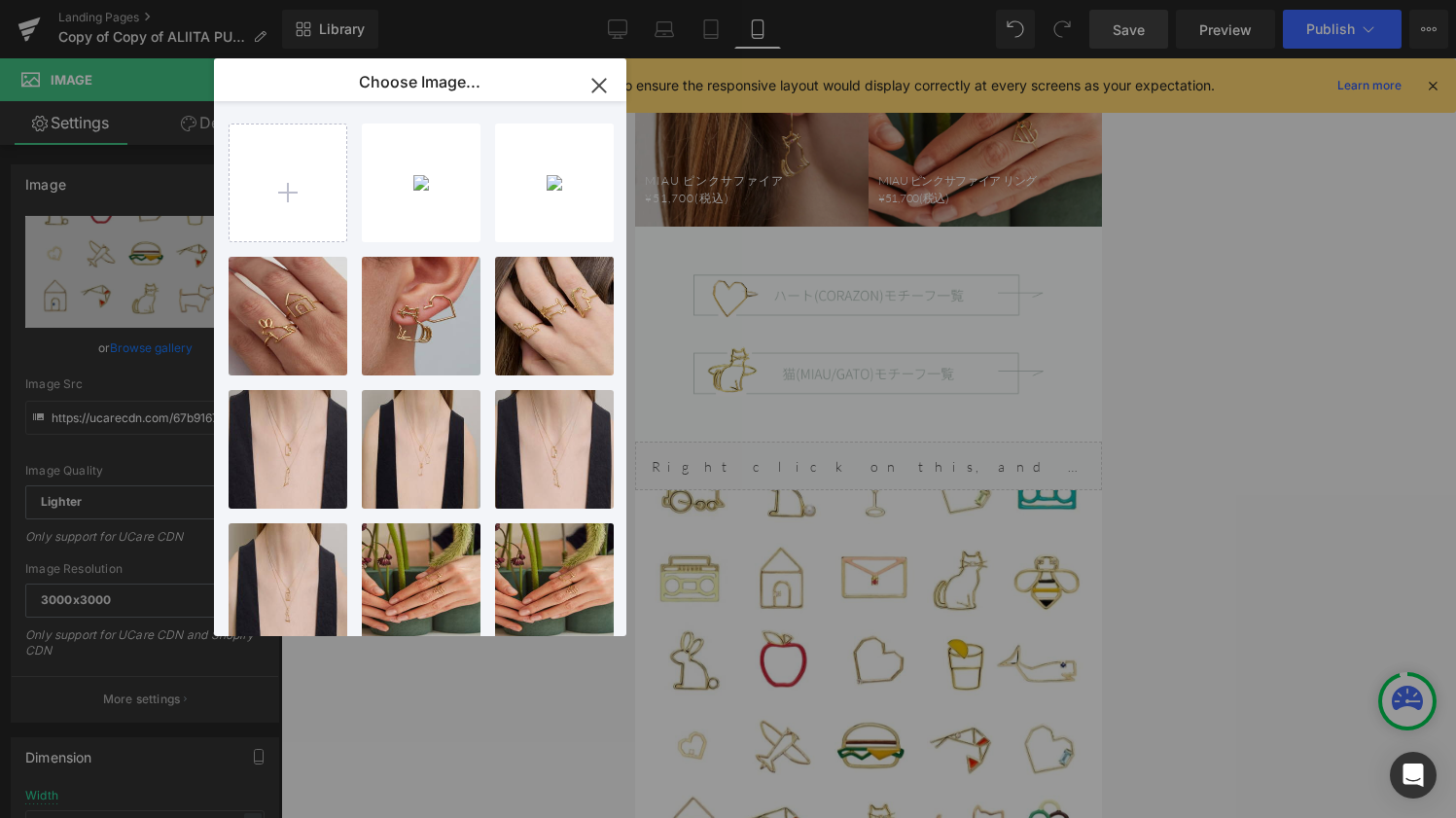 click on "imgi_44...57_n.jpg 135.35 KB" at bounding box center [0, 0] 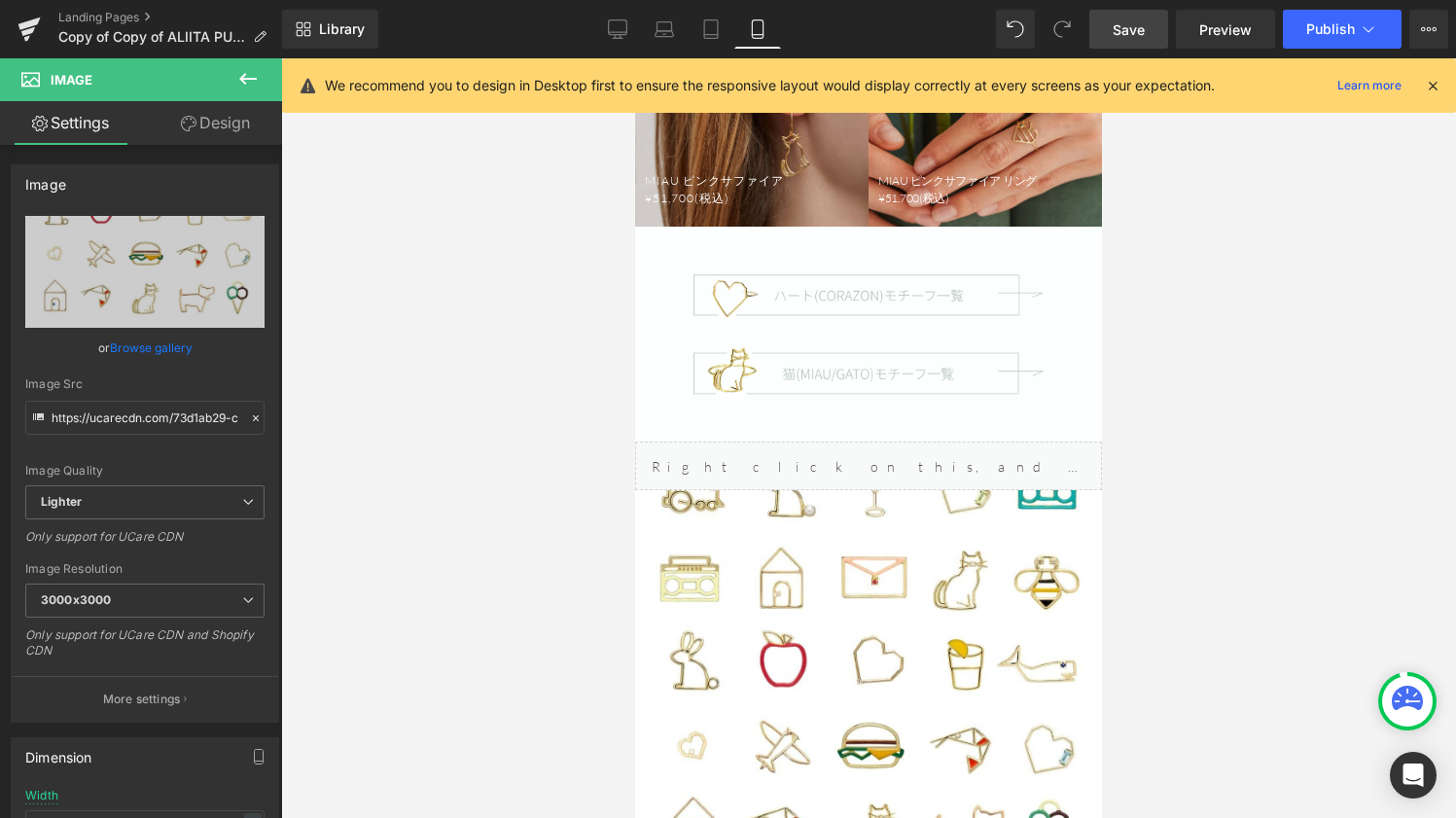 click on "Save" at bounding box center [1128, 29] 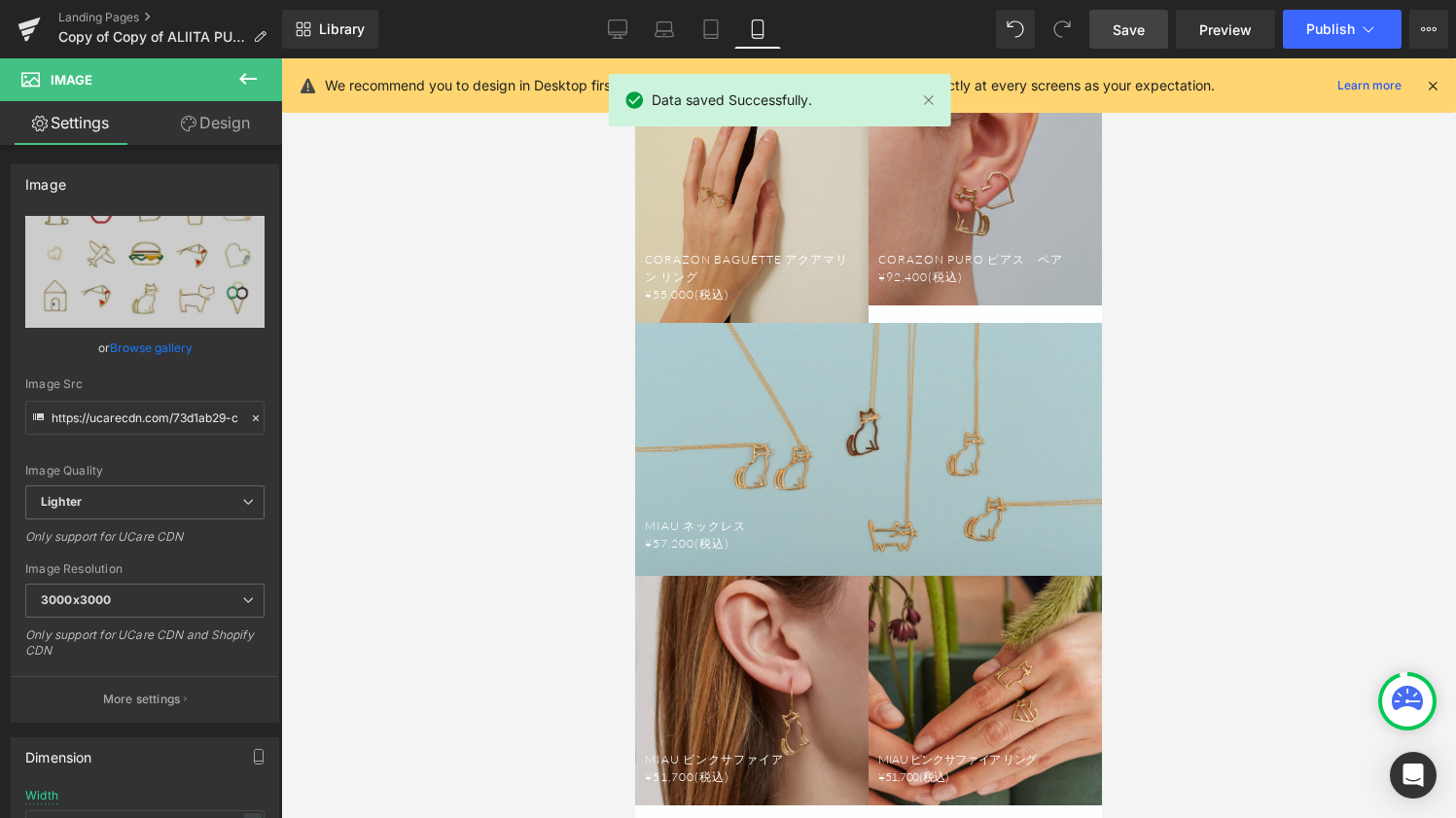scroll, scrollTop: 4828, scrollLeft: 0, axis: vertical 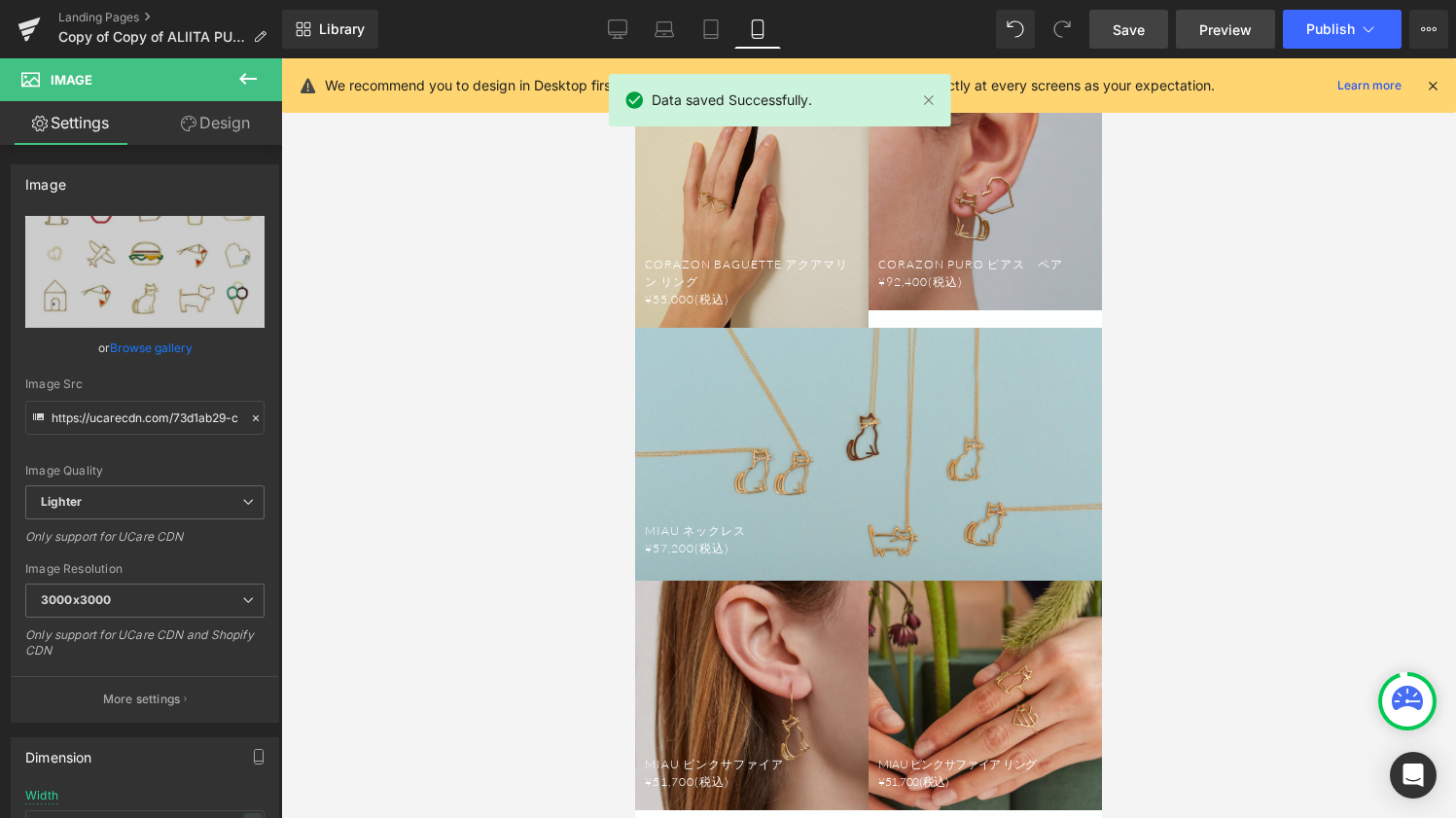 click on "Preview" at bounding box center [1225, 29] 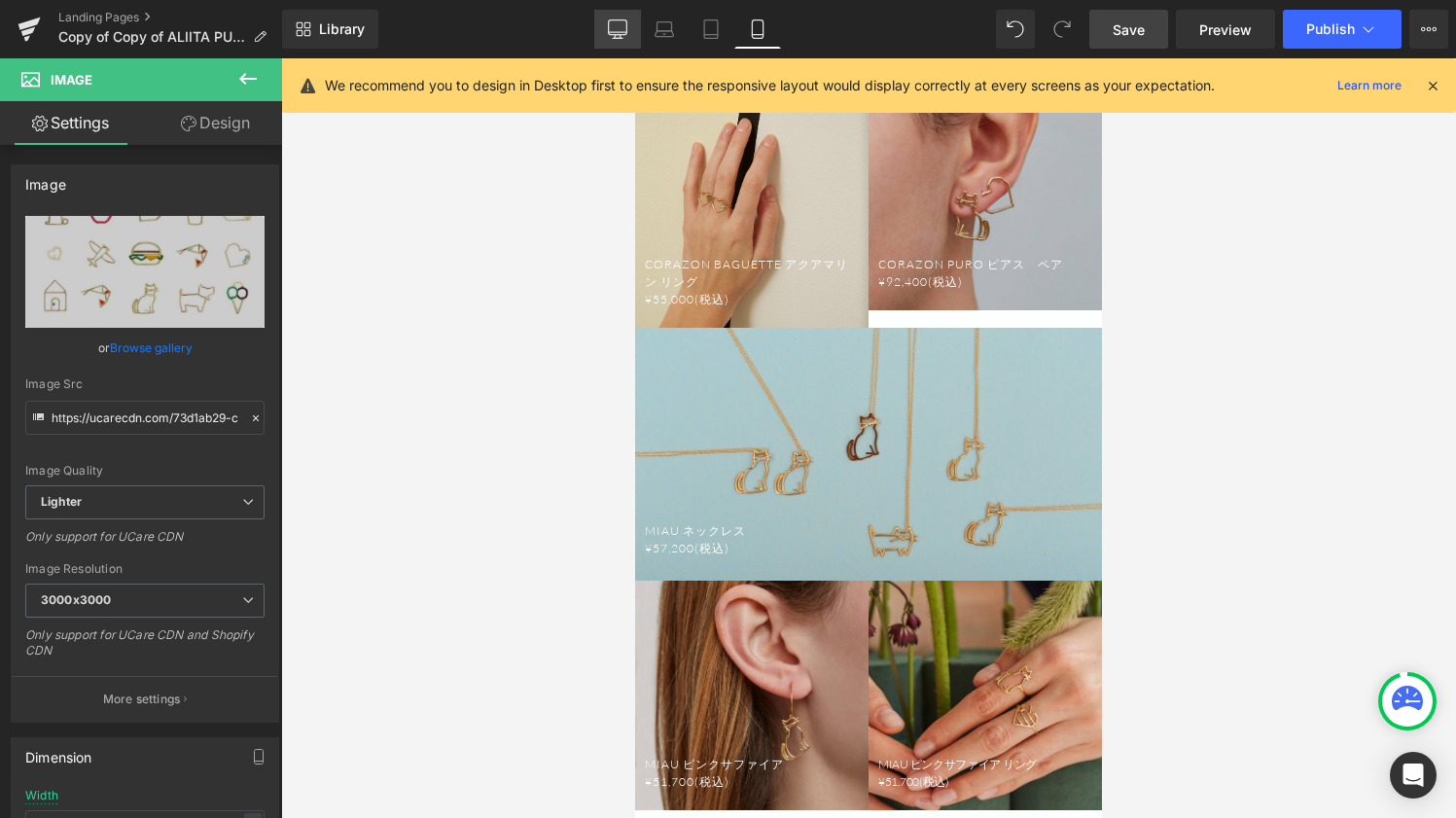 click 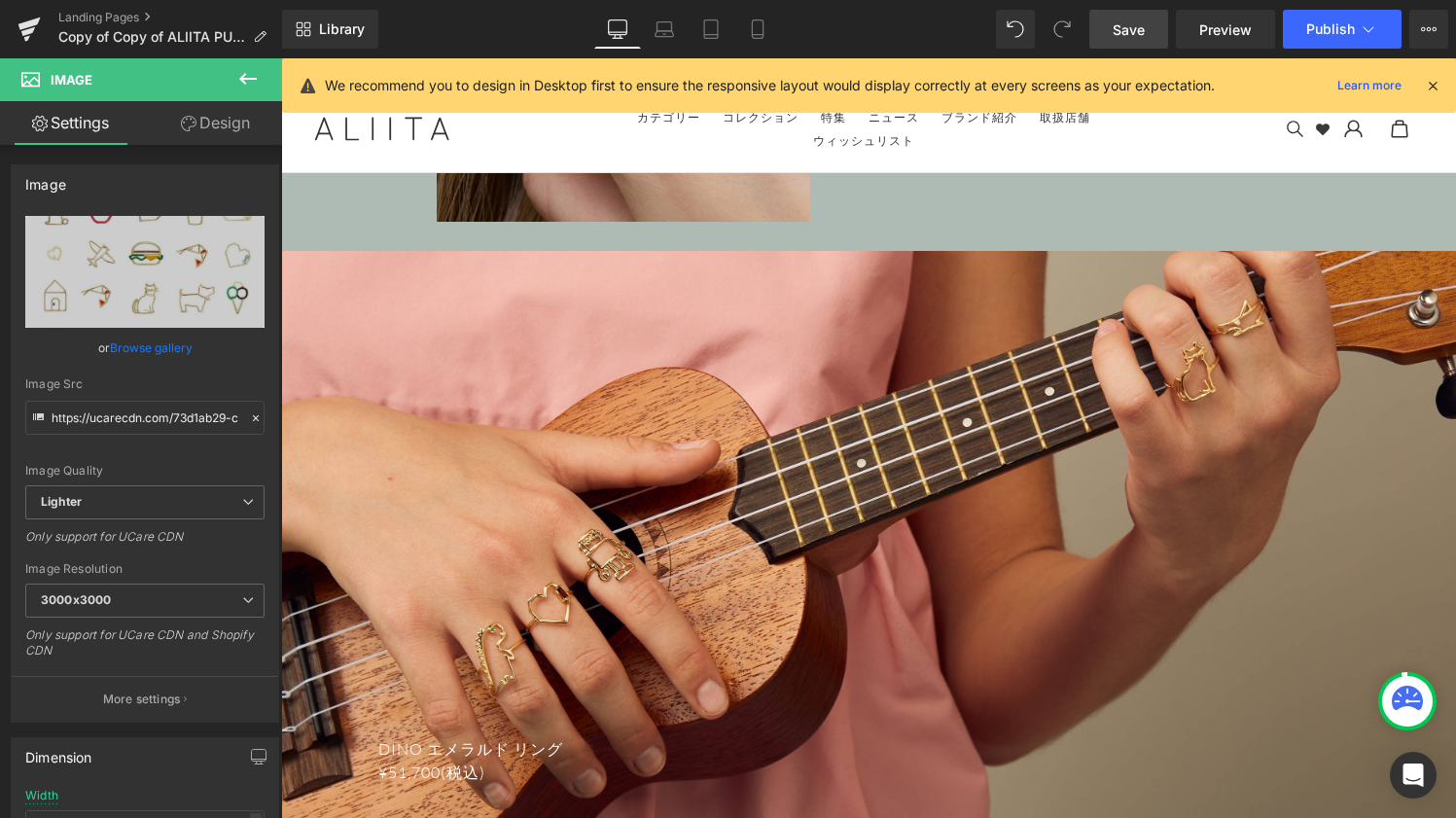 type on "auto" 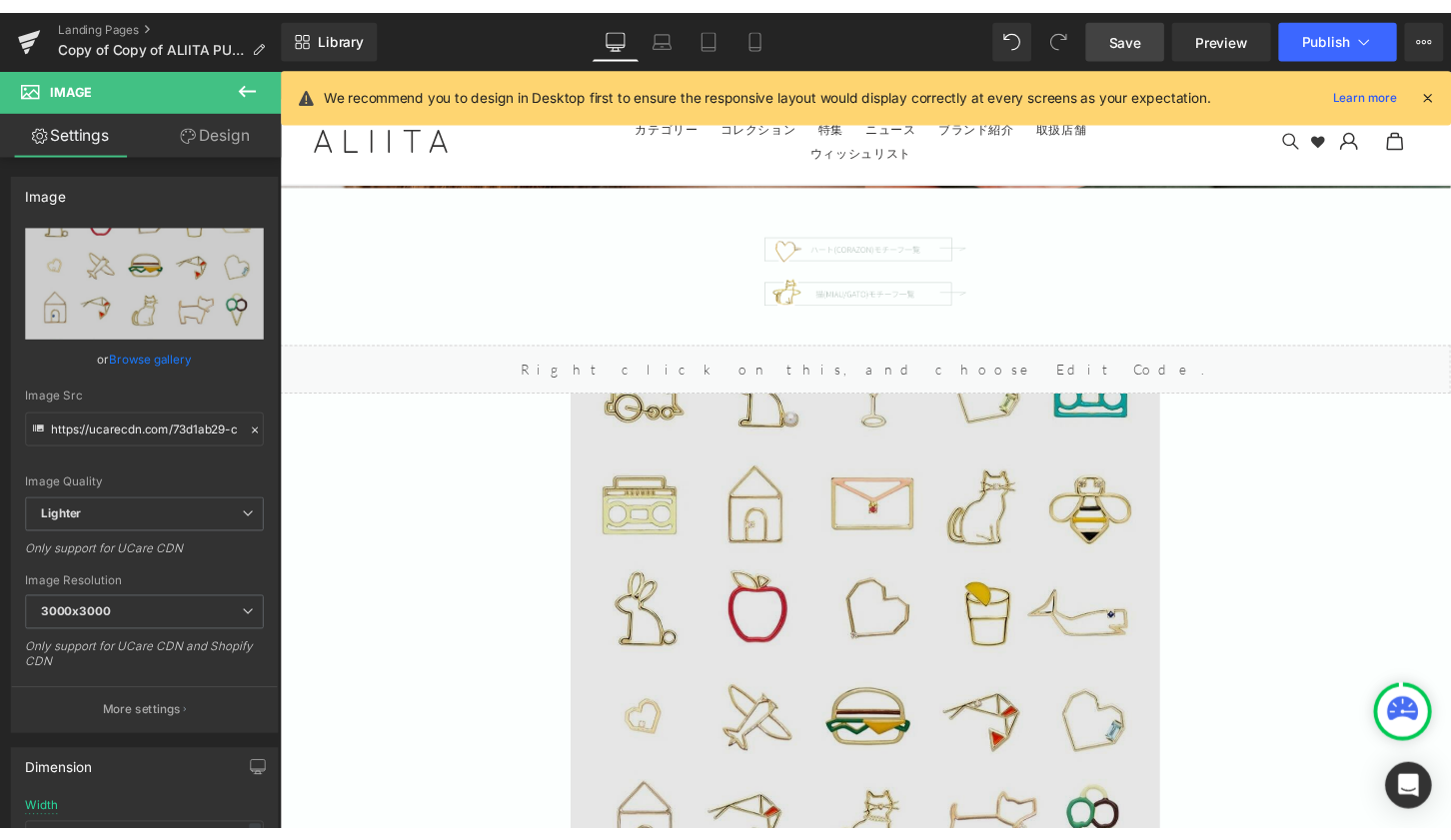 scroll, scrollTop: 10432, scrollLeft: 0, axis: vertical 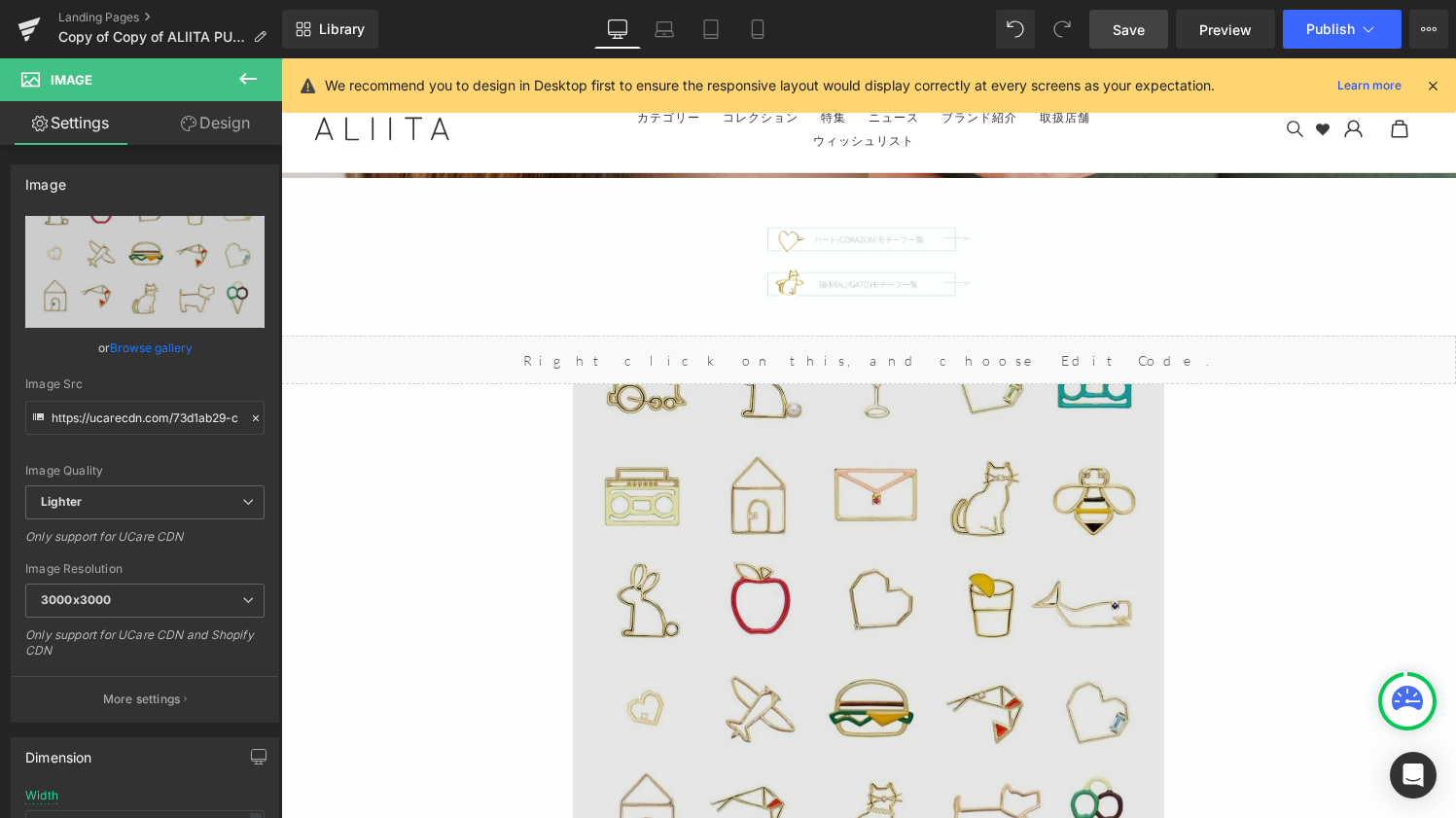 click at bounding box center (869, 754) 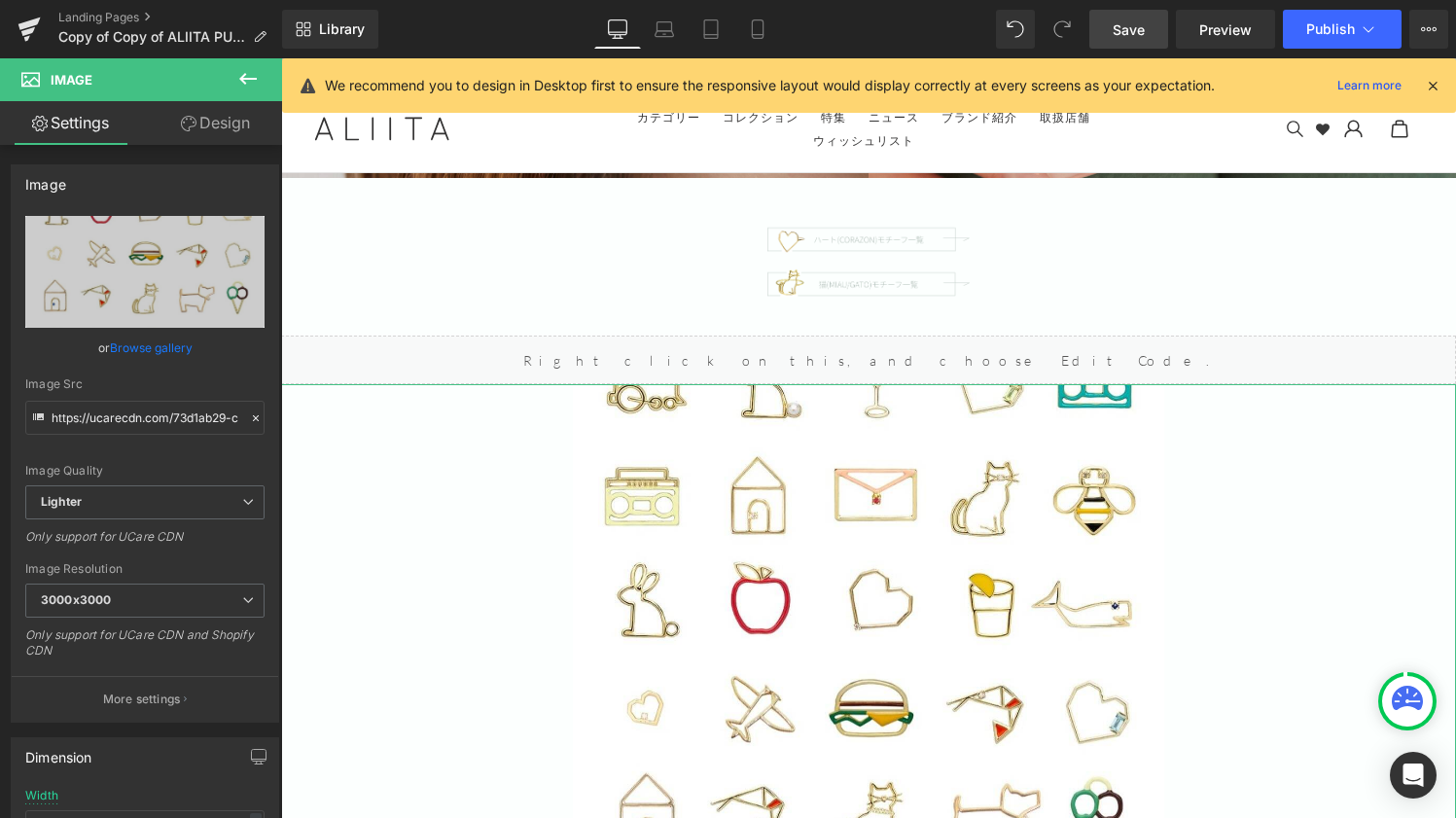 click on "Design" at bounding box center [215, 123] 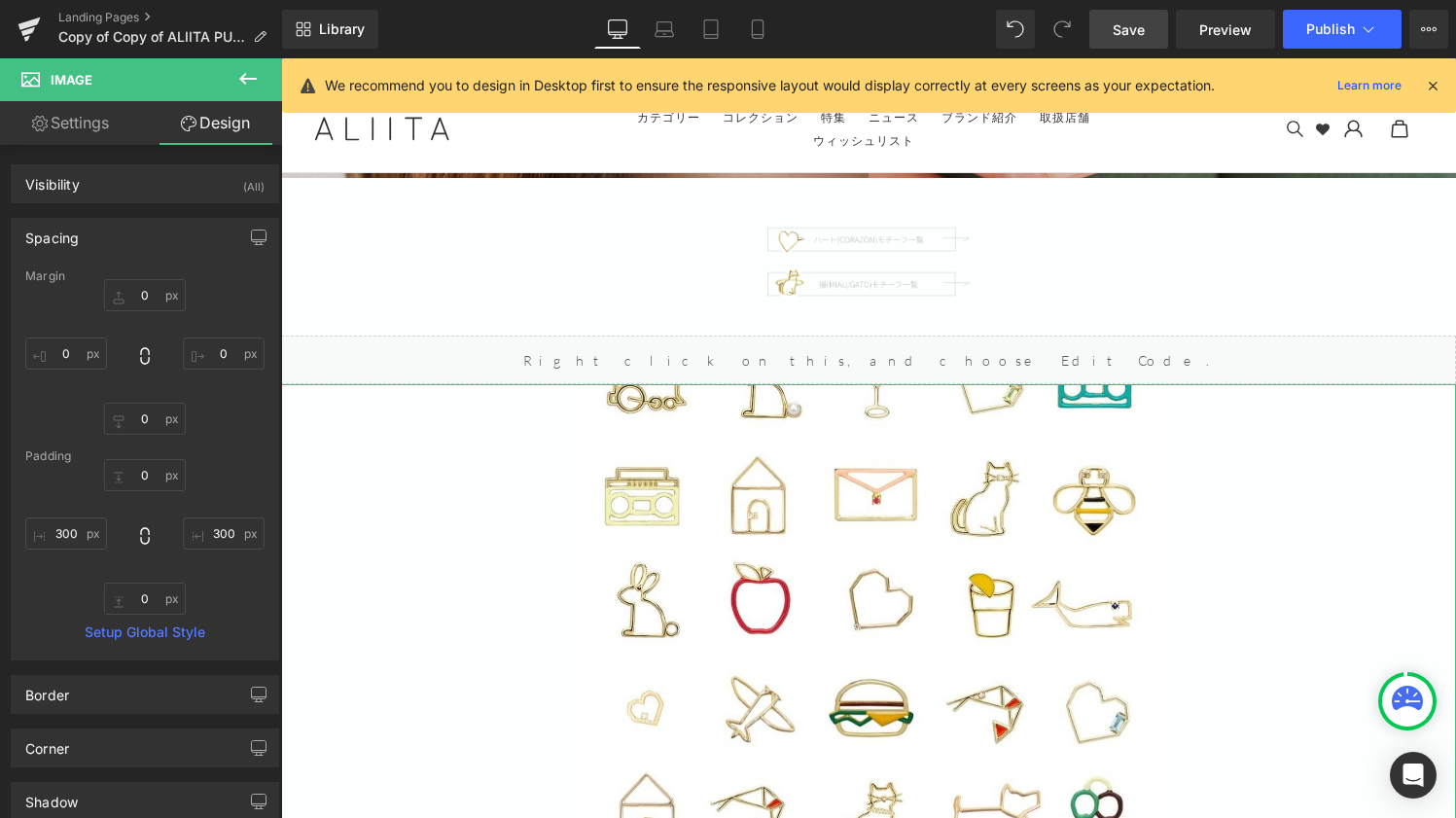 type on "0" 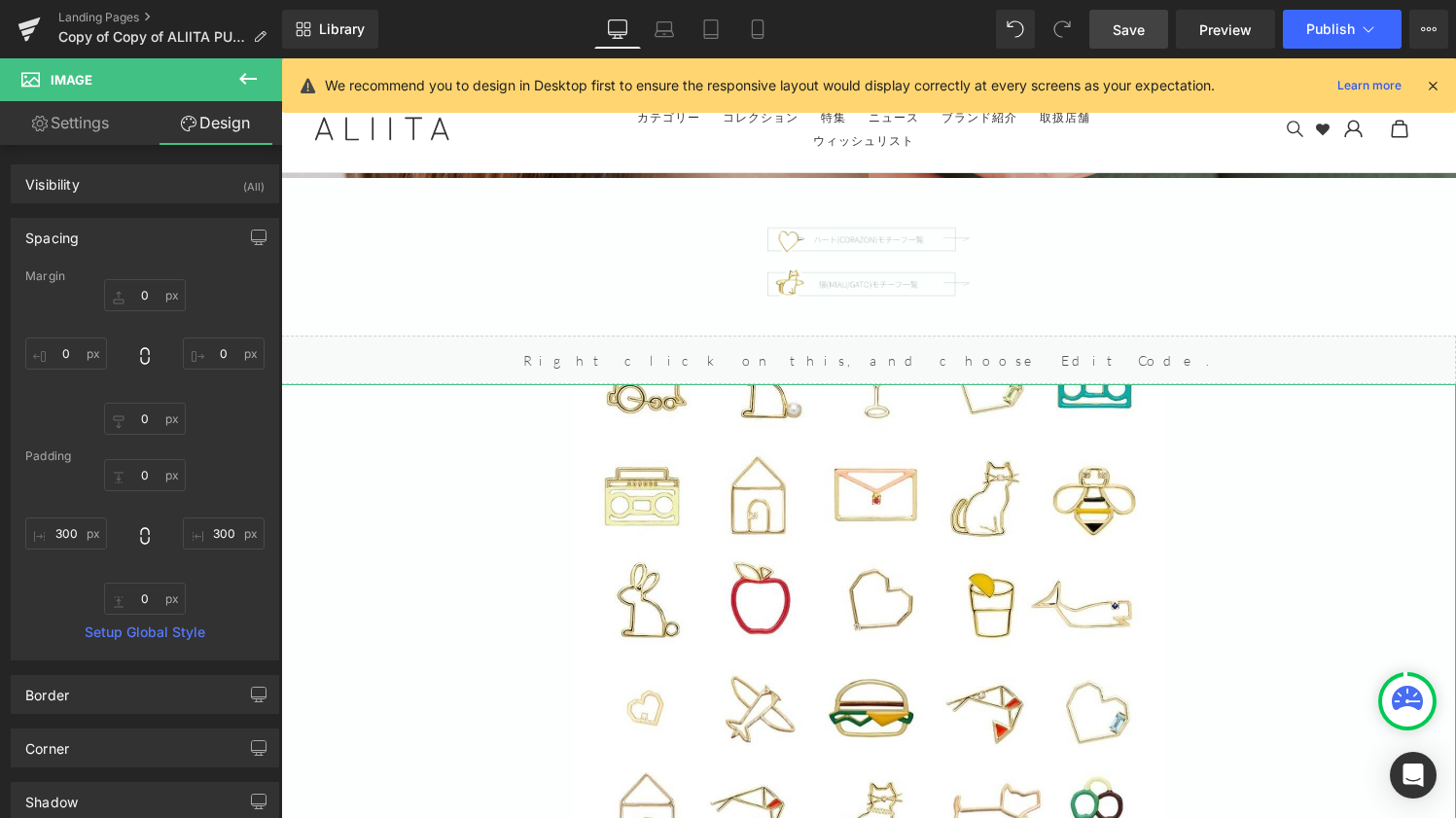 type on "0" 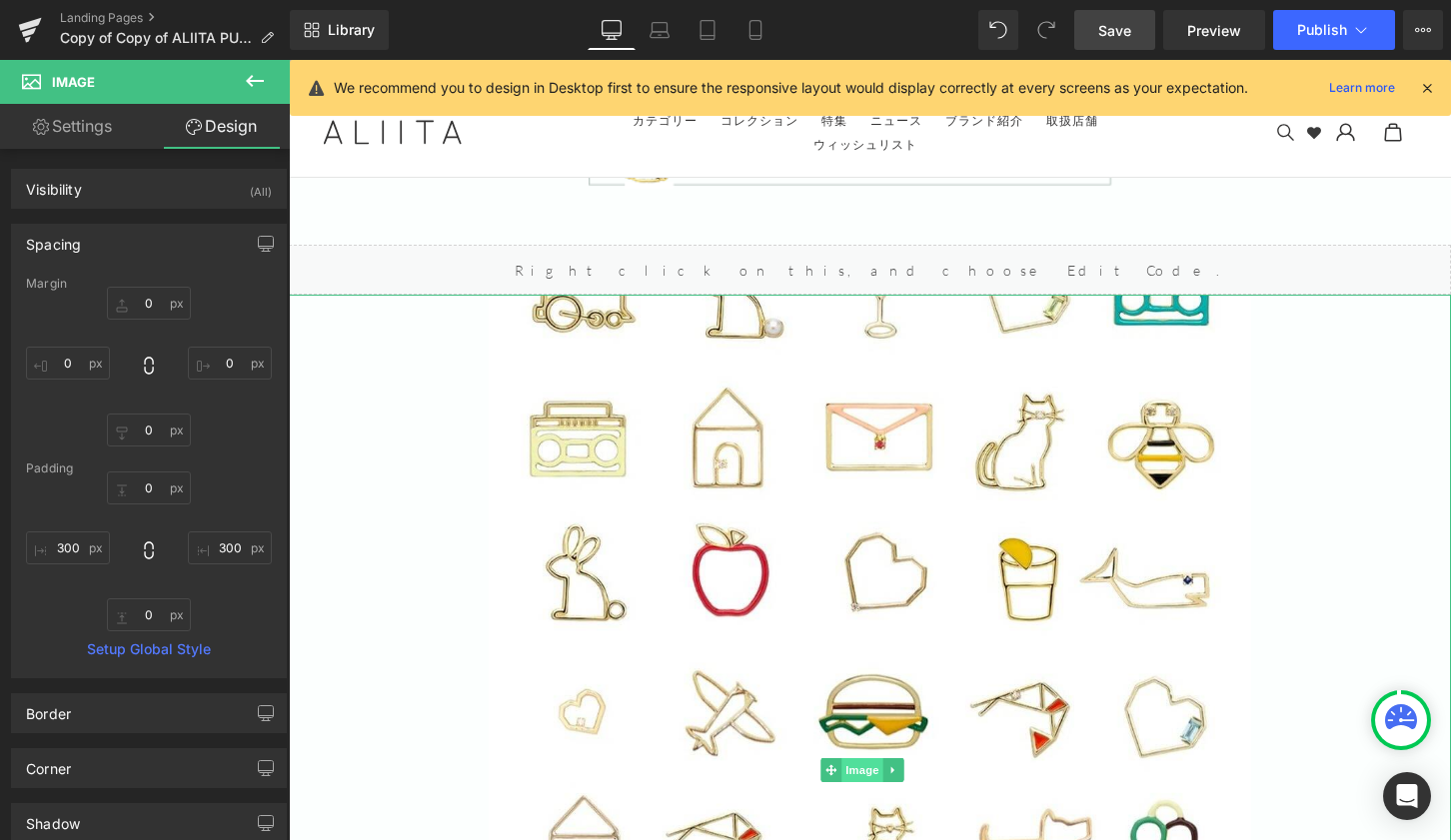 click on "Image" at bounding box center (862, 770) 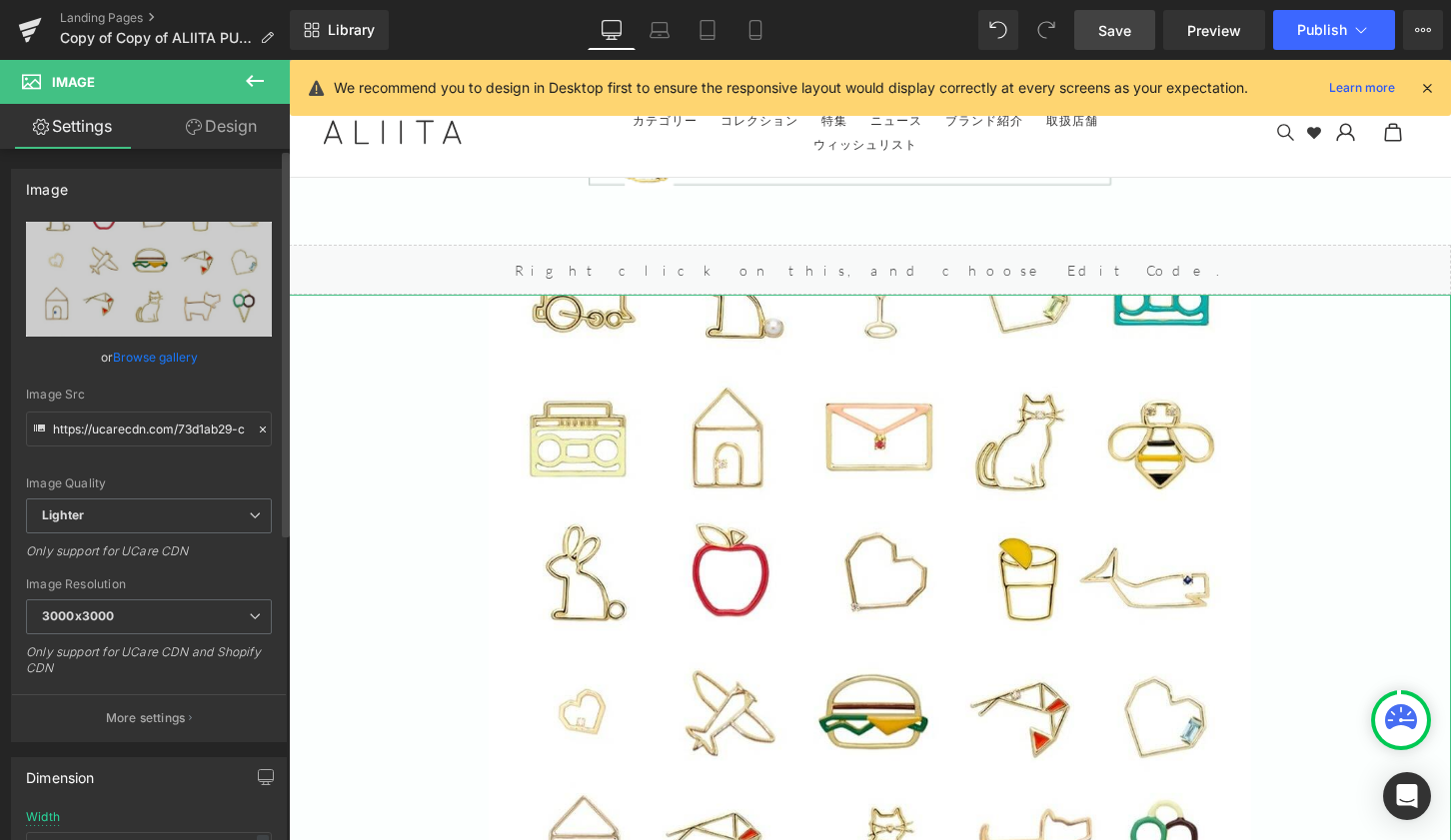 click on "Browse gallery" at bounding box center [155, 357] 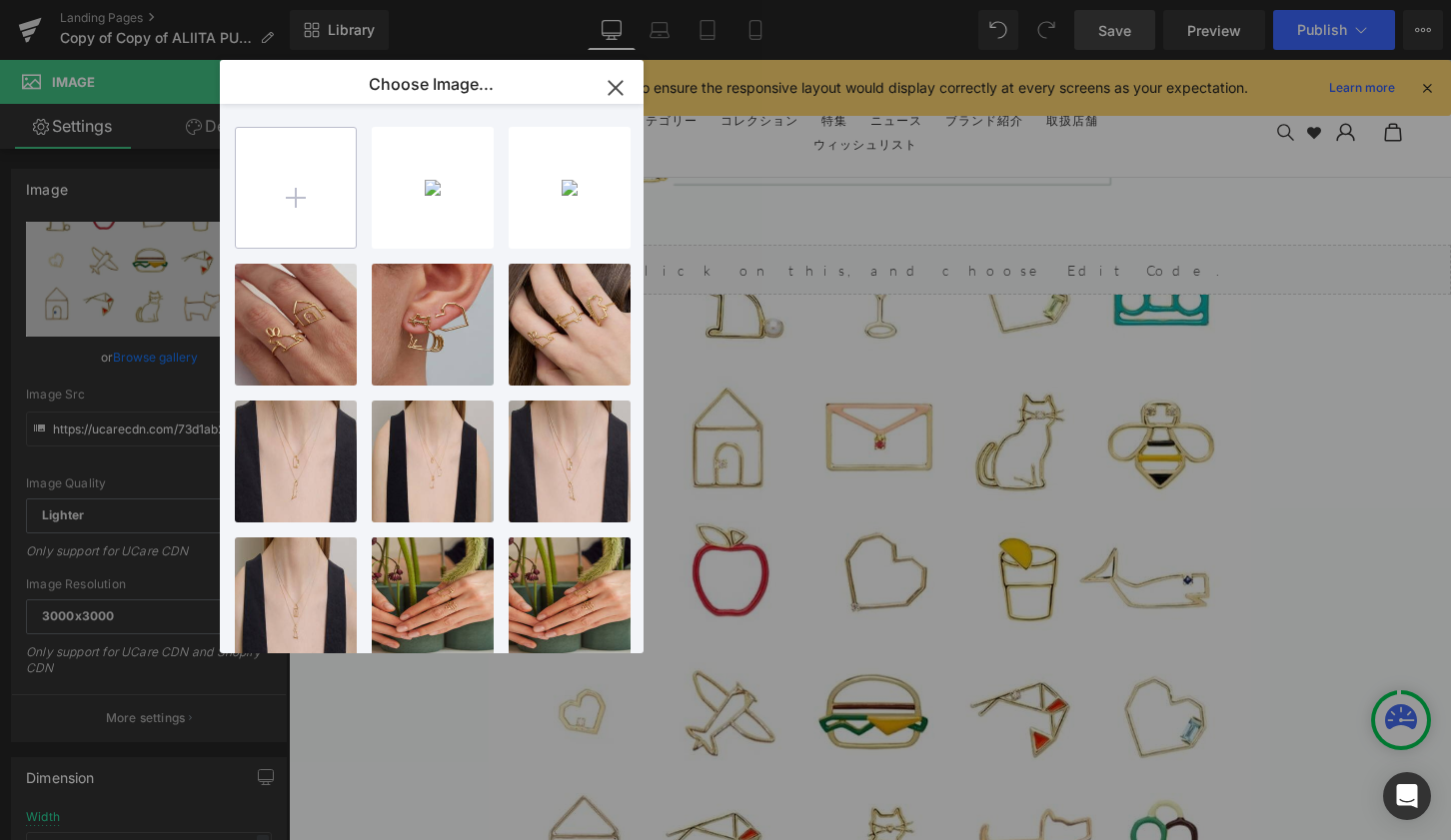click at bounding box center (296, 188) 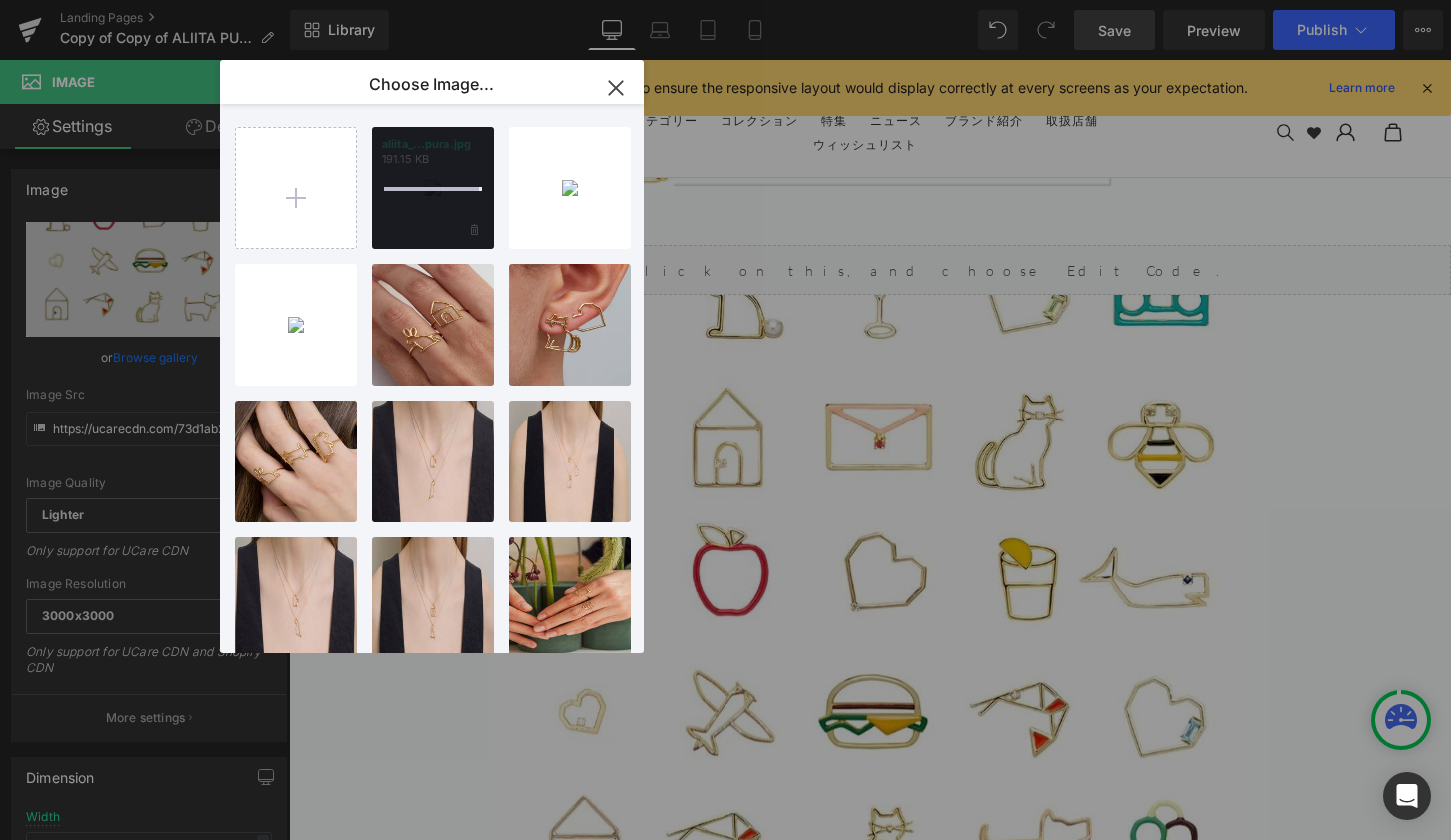 type 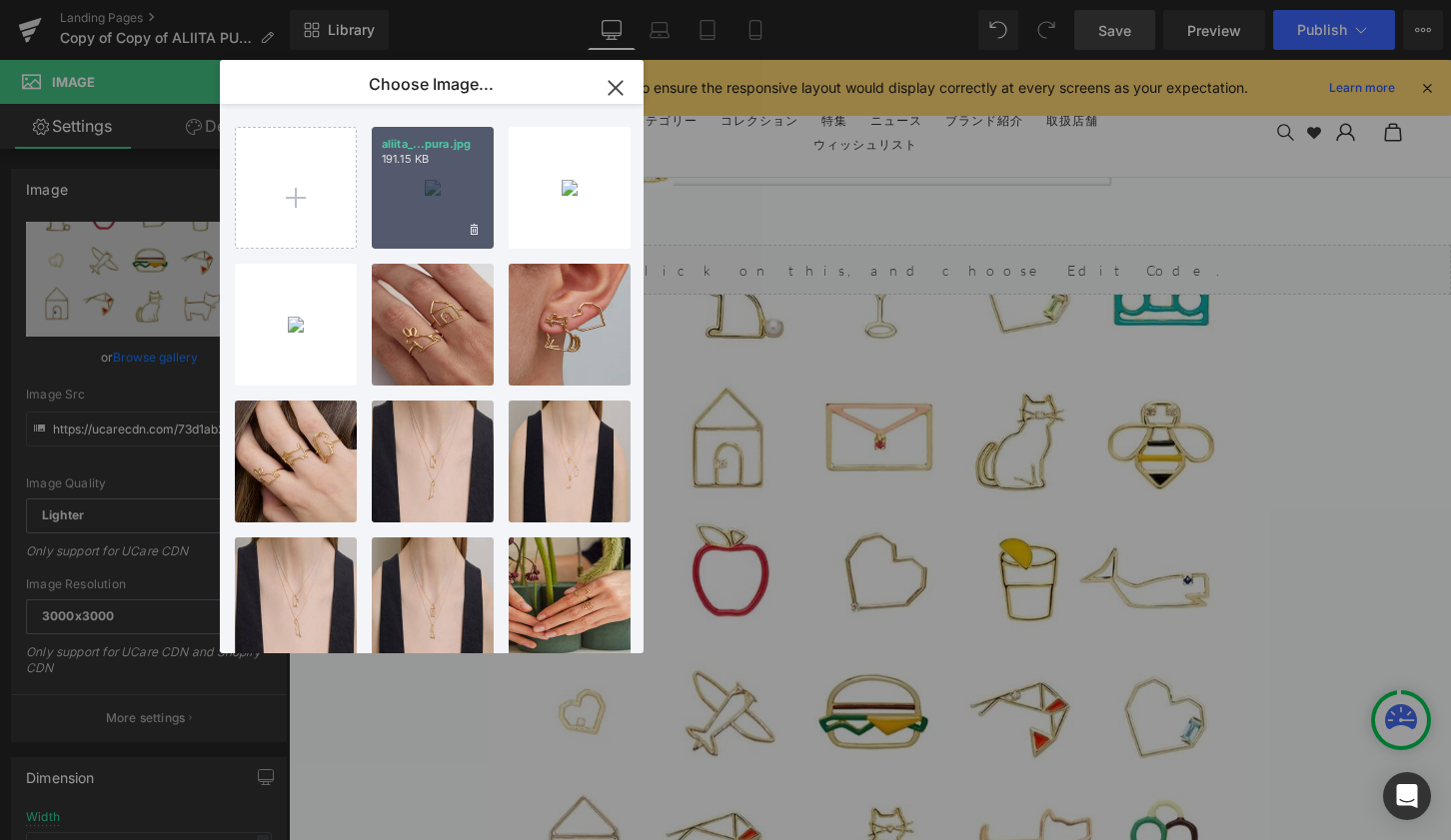 click on "aliita_...pura.jpg 191.15 KB" at bounding box center [433, 188] 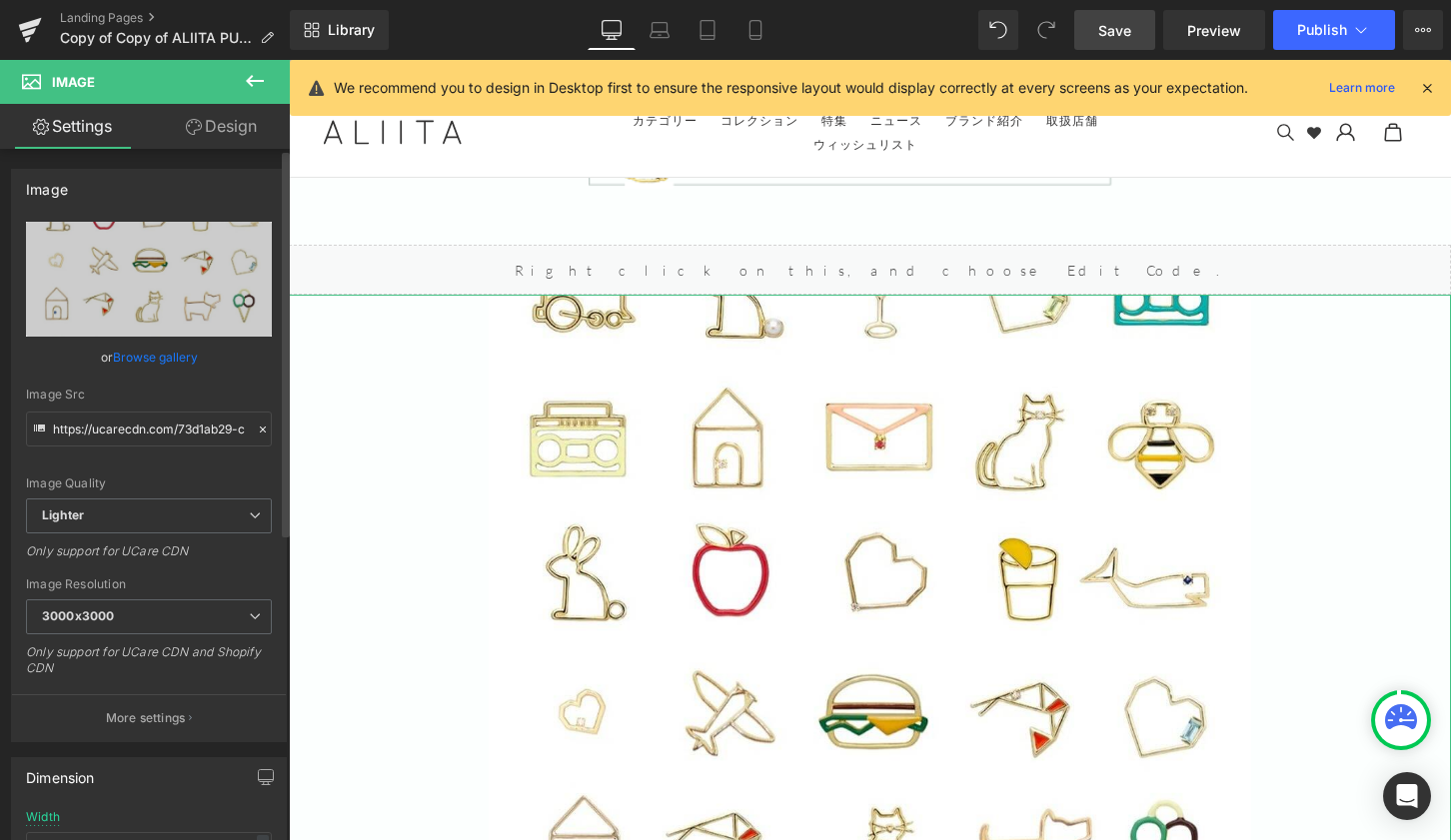 click on "Browse gallery" at bounding box center (155, 357) 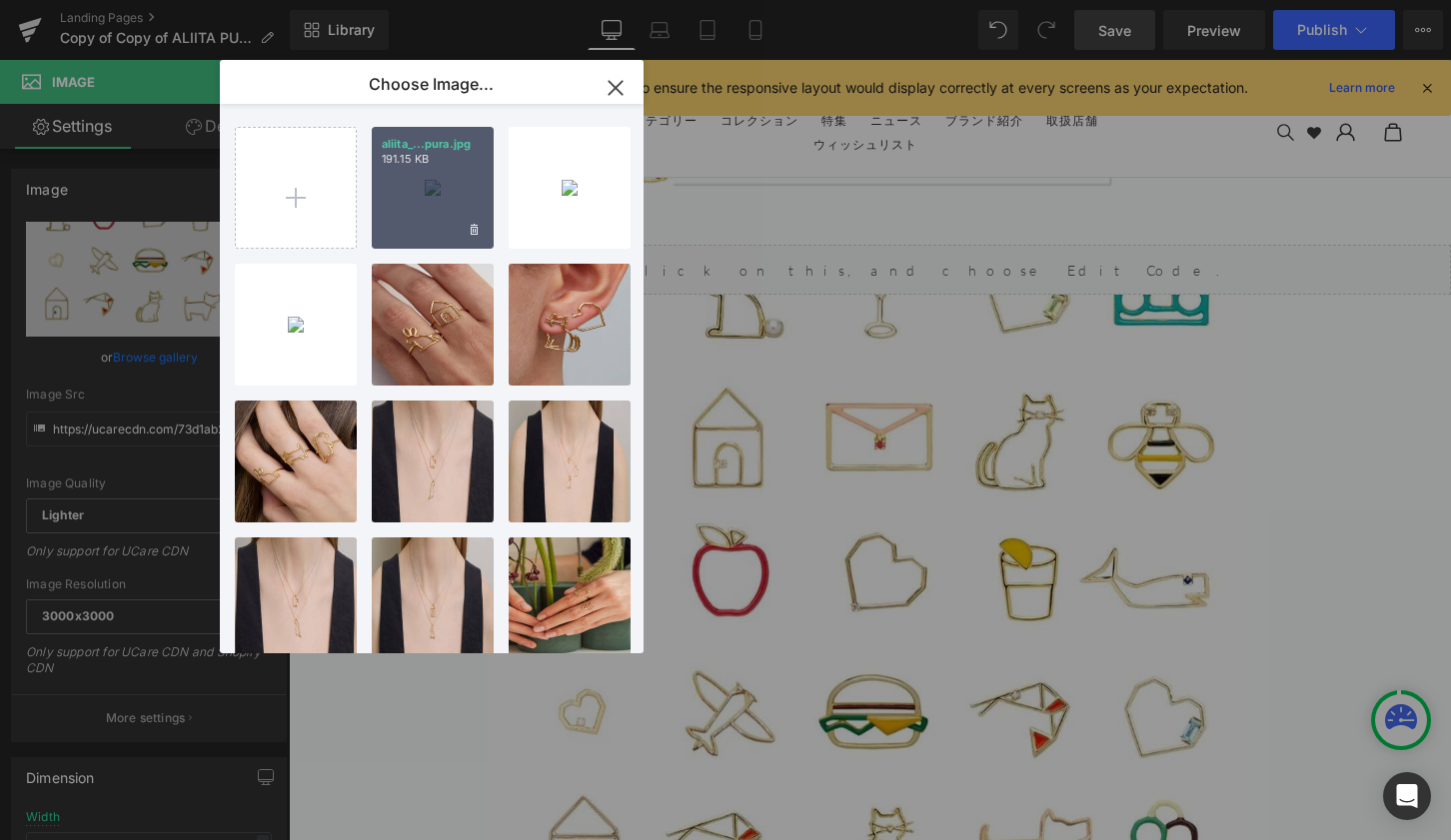 drag, startPoint x: 441, startPoint y: 203, endPoint x: 156, endPoint y: 141, distance: 291.6659 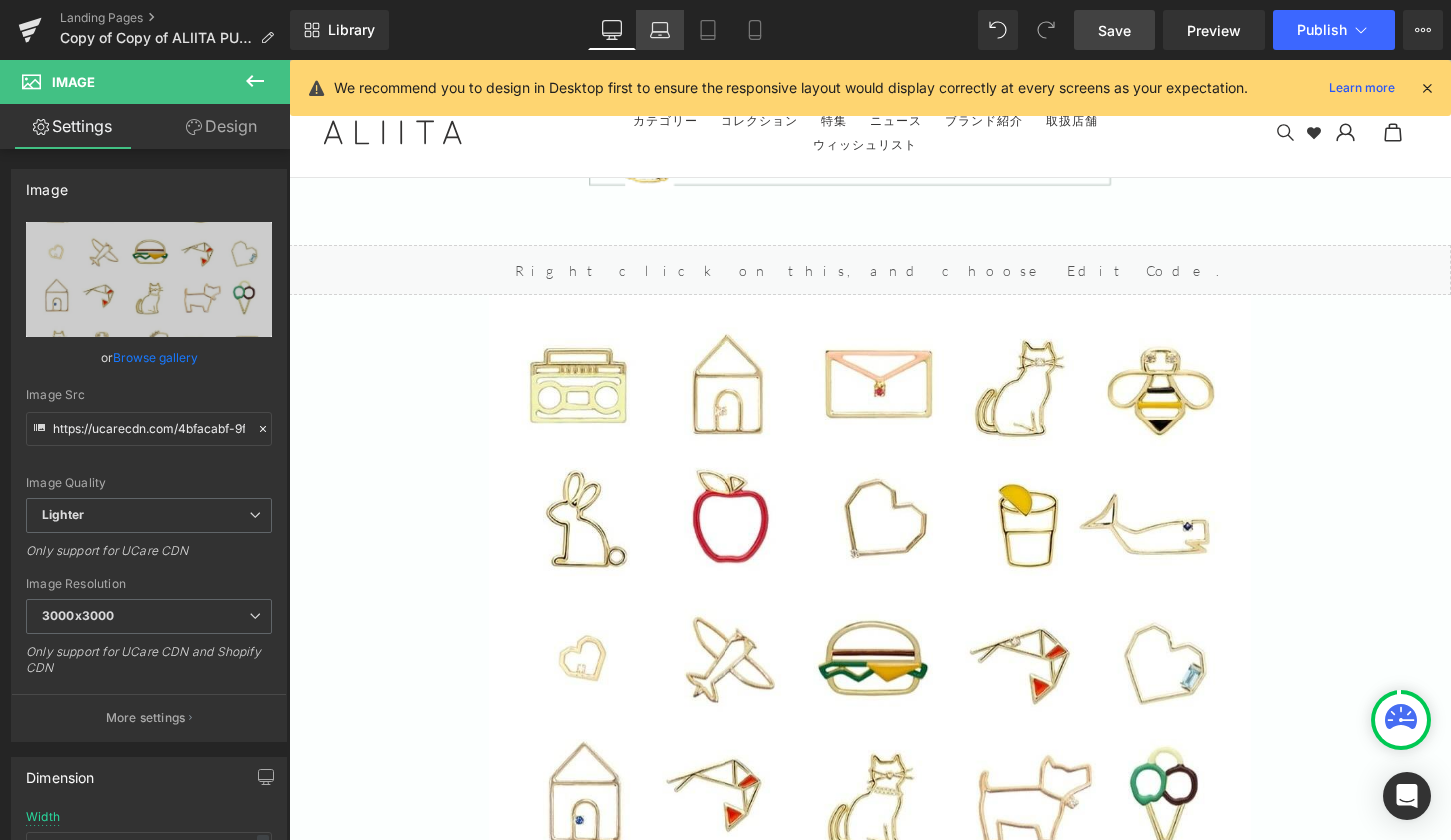 click 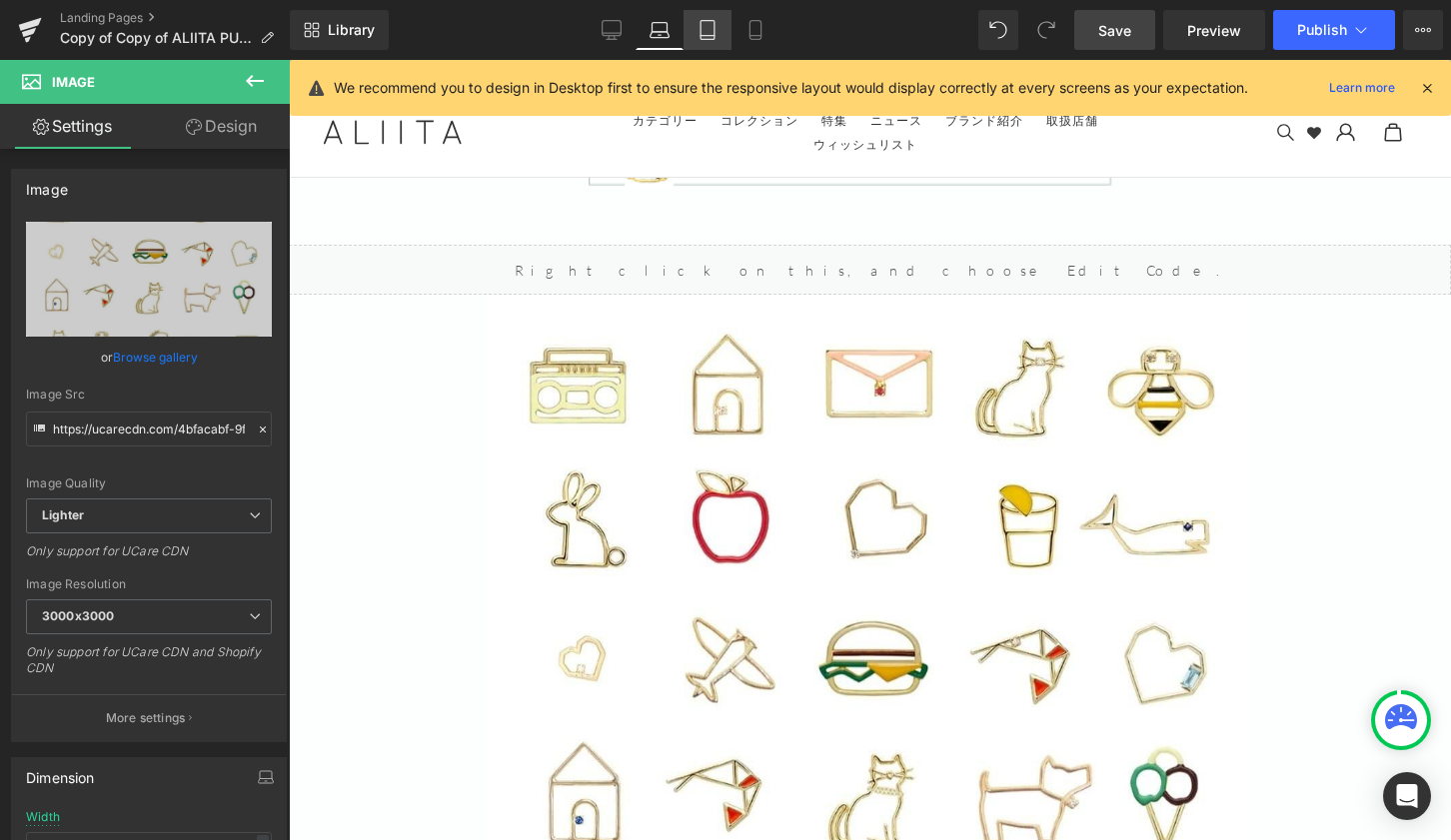 click 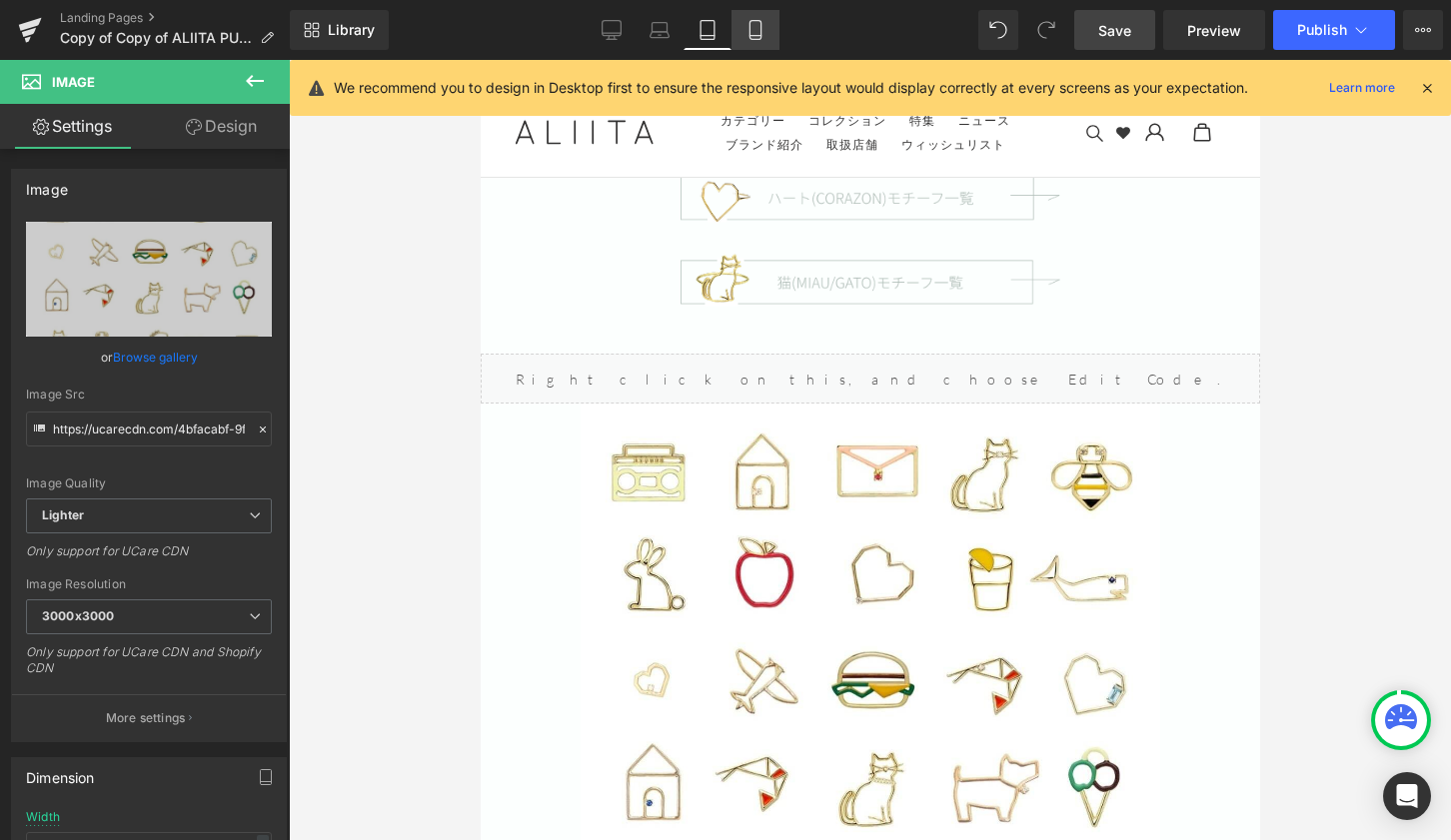 click 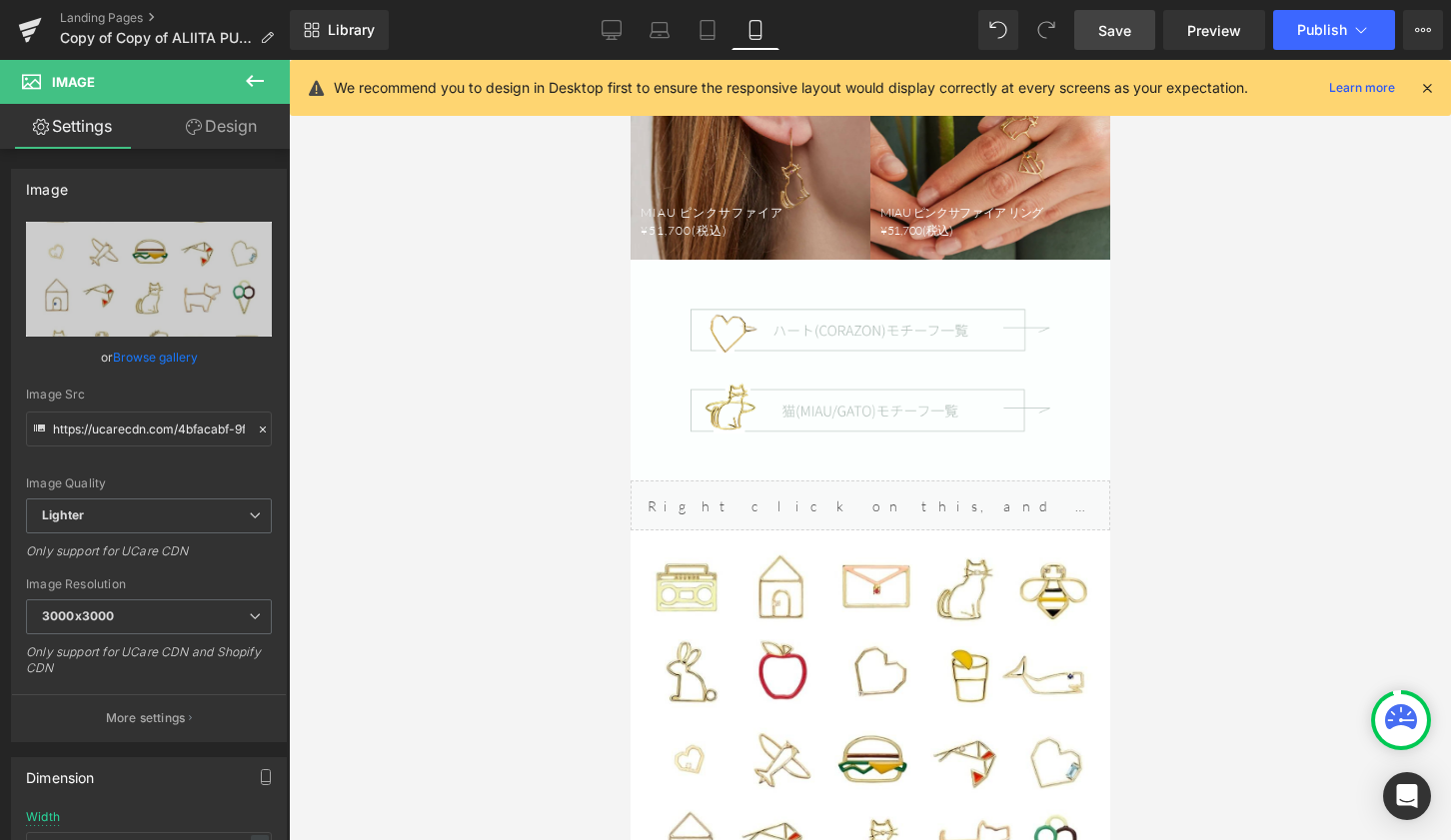 scroll, scrollTop: 5567, scrollLeft: 0, axis: vertical 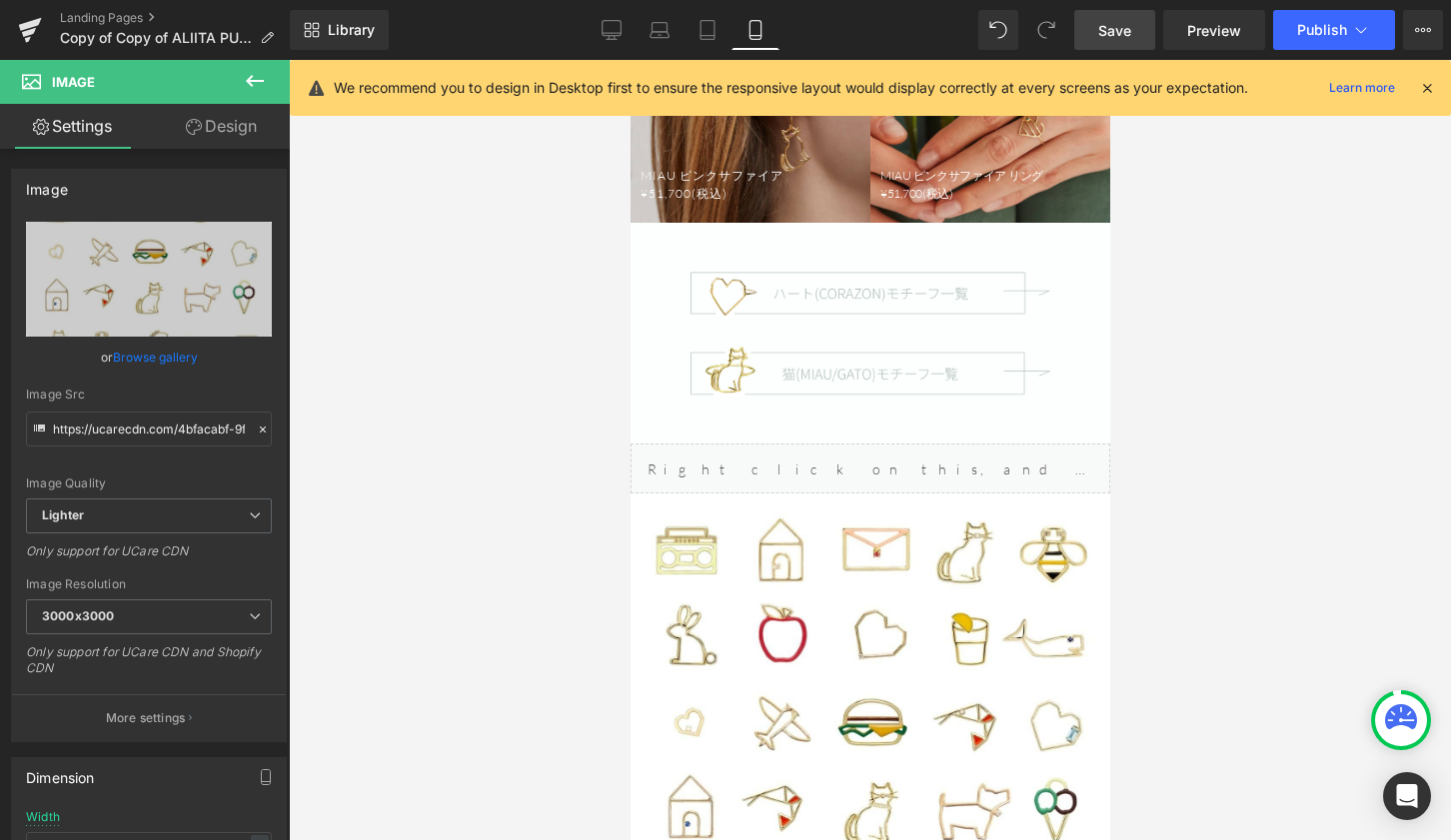 click on "Save" at bounding box center [1114, 30] 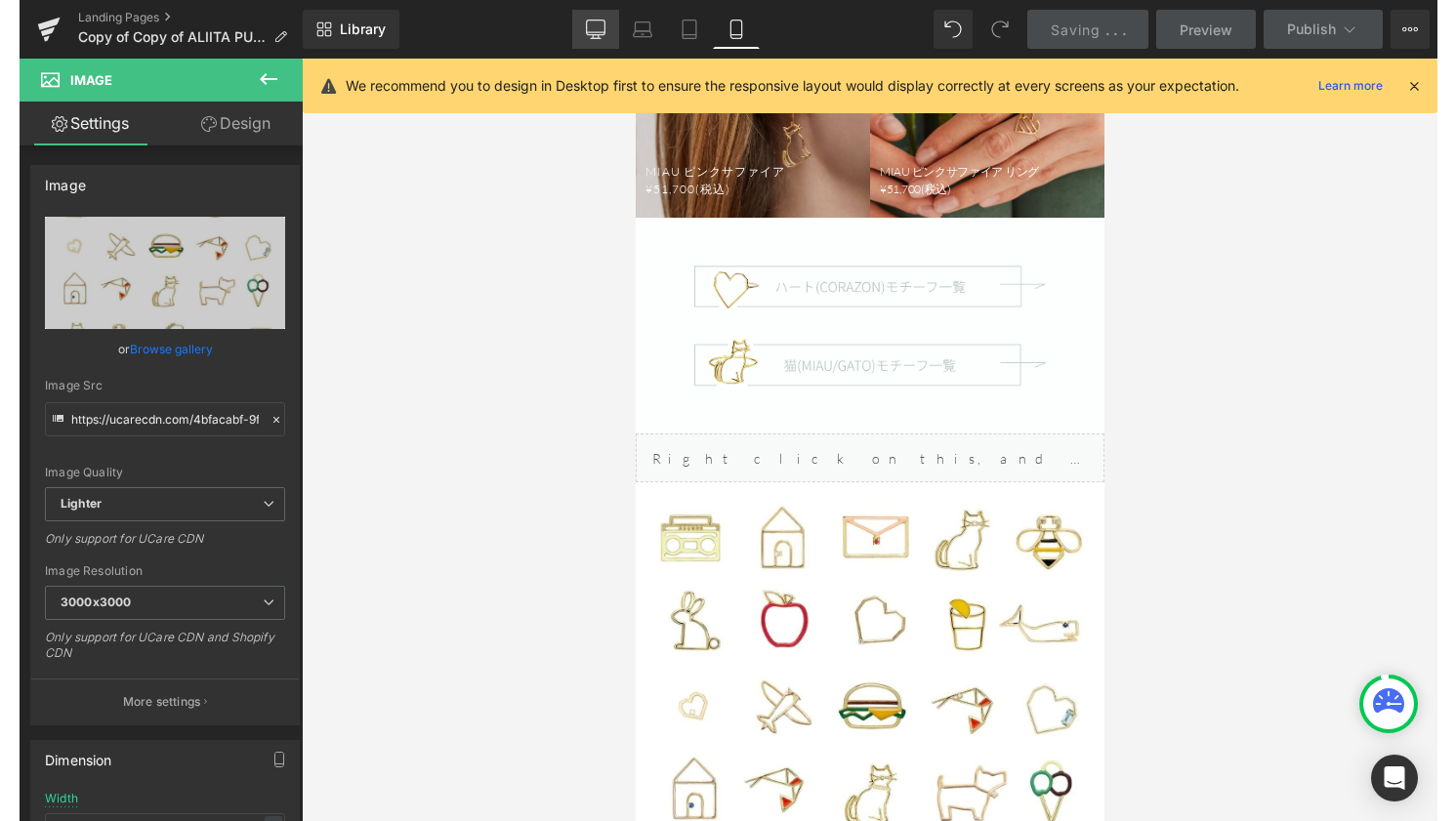 scroll, scrollTop: 5637, scrollLeft: 0, axis: vertical 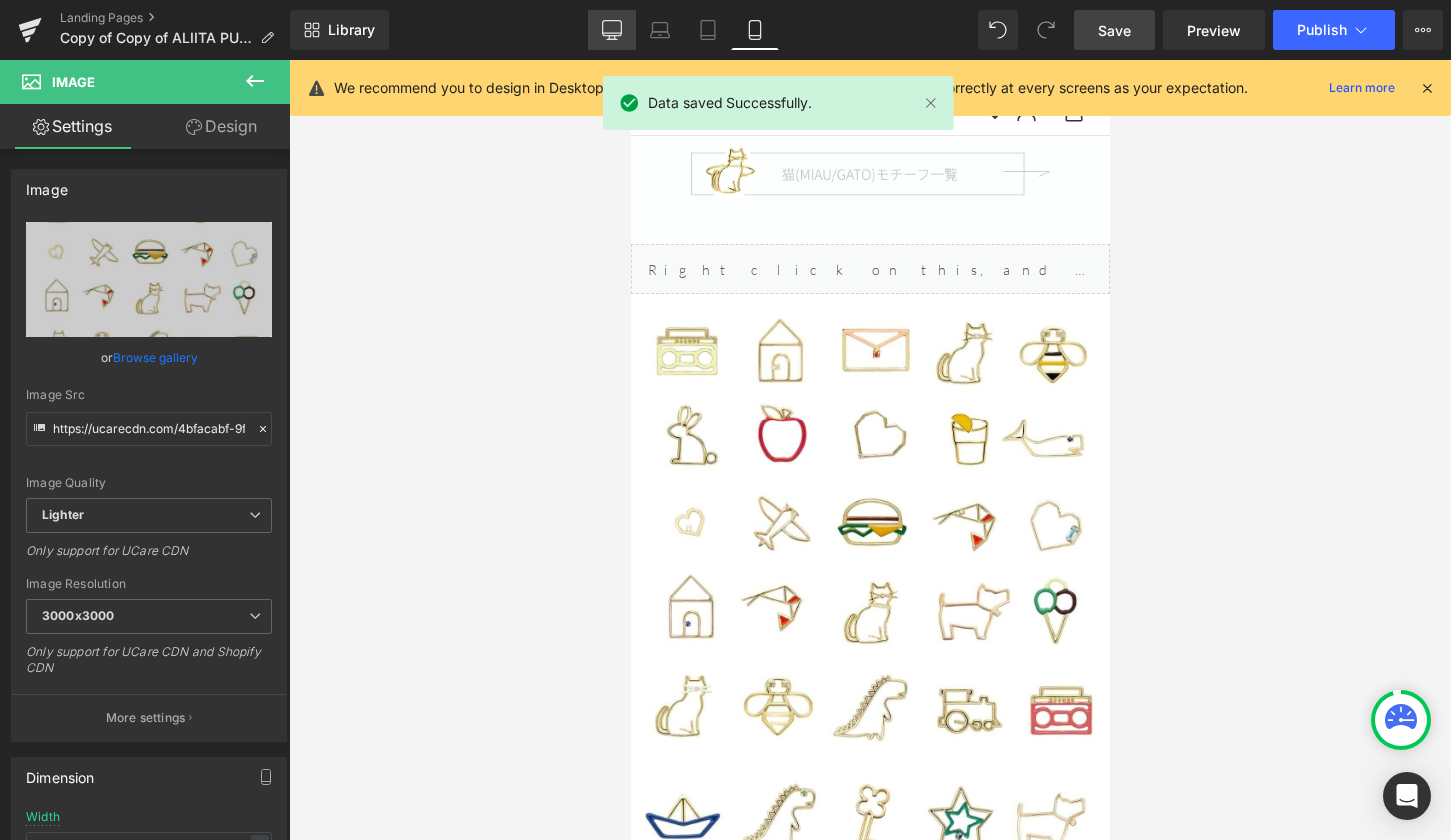 click on "Library Mobile Desktop Laptop Tablet Mobile Save Preview Publish Scheduled View Live Page View with current Template Save Template to Library Schedule Publish  Optimize  Publish Settings Shortcuts We recommend you to design in Desktop first to ensure the responsive layout would display correctly at every screens as your expectation. Learn more  Your page can’t be published   You've reached the maximum number of published pages on your plan  (0/0).  You need to upgrade your plan or unpublish all your pages to get 1 publish slot.   Unpublish pages   Upgrade plan" at bounding box center [870, 30] 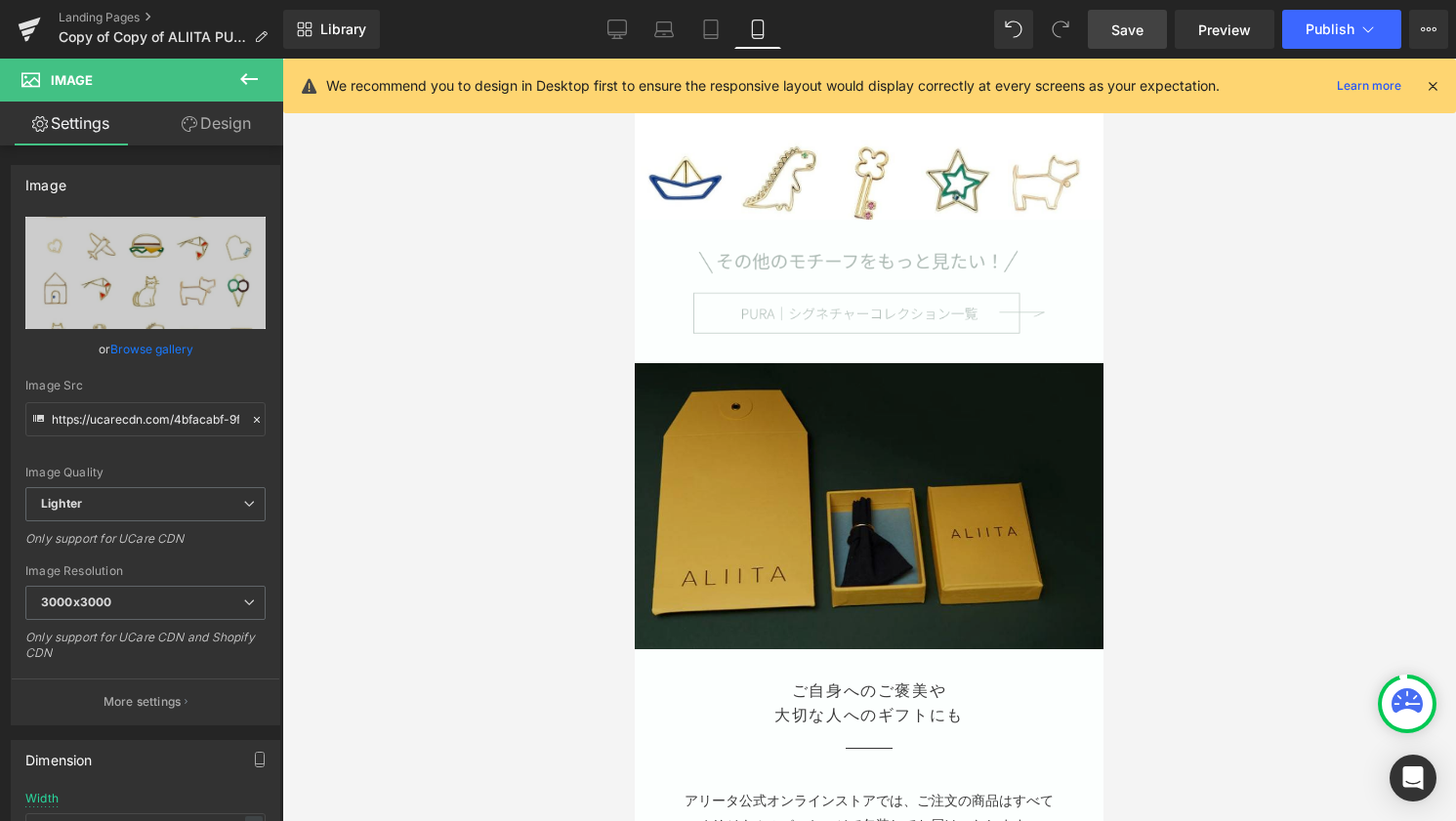 scroll, scrollTop: 6222, scrollLeft: 0, axis: vertical 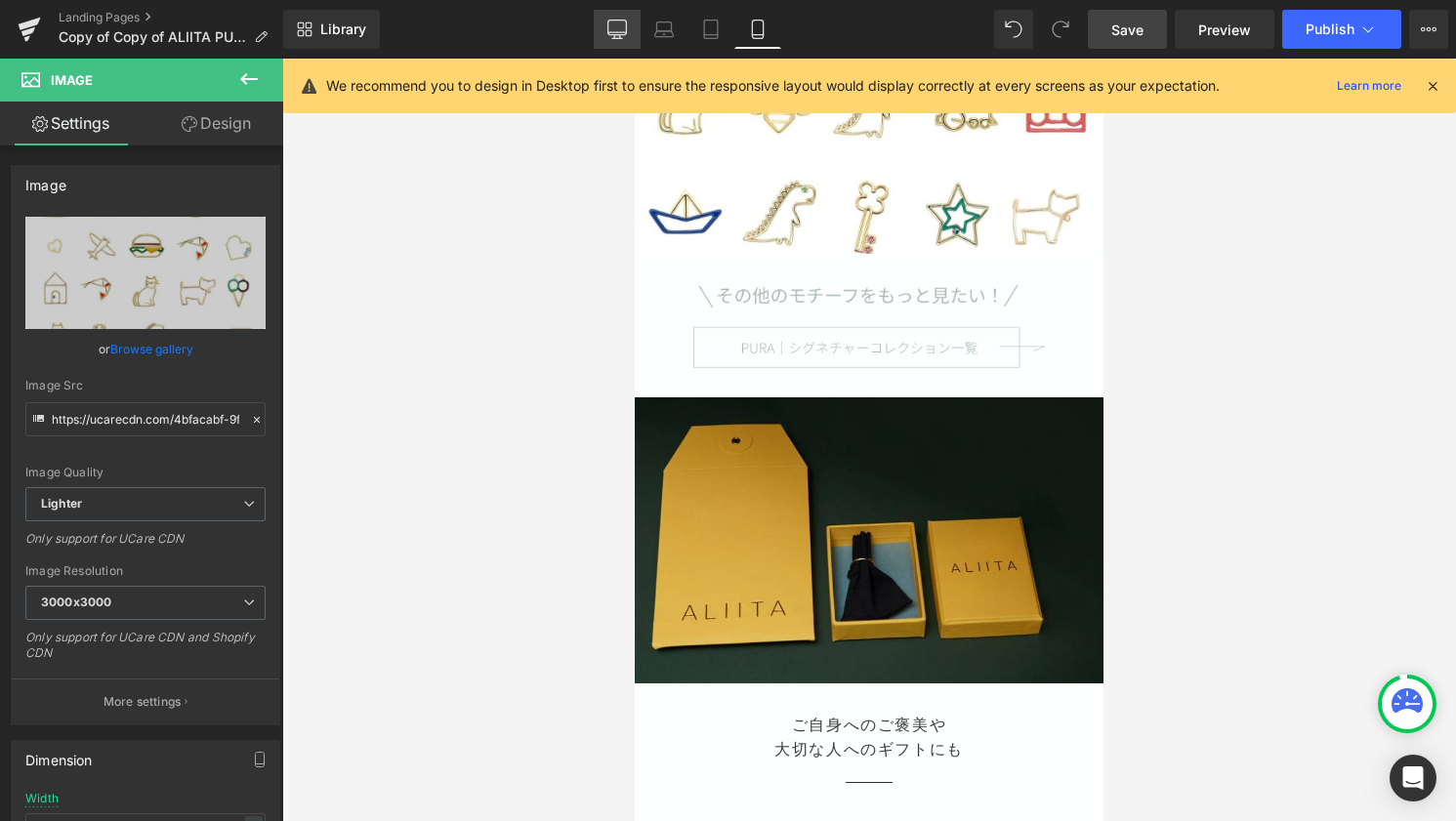 click 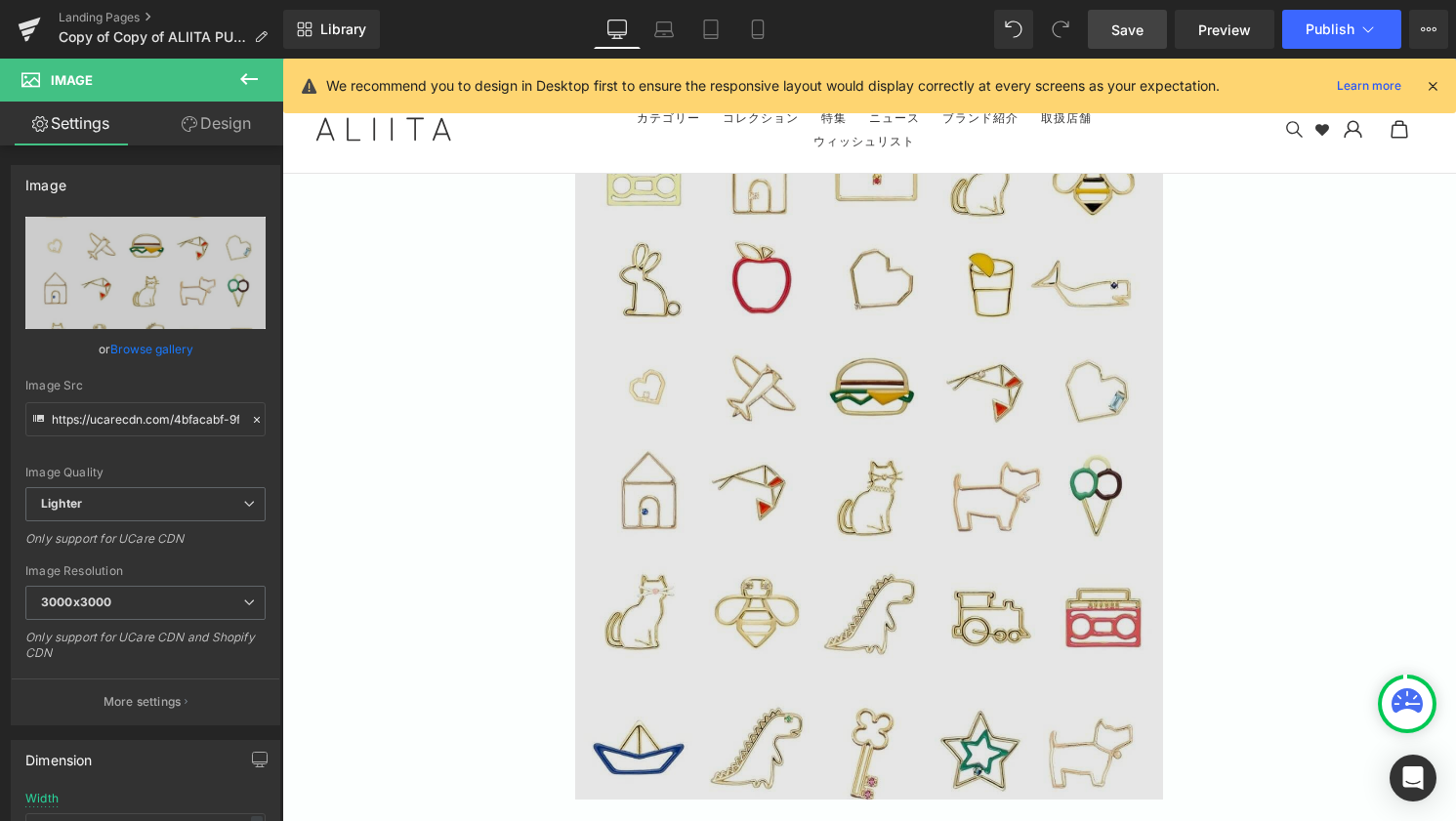scroll, scrollTop: 10531, scrollLeft: 0, axis: vertical 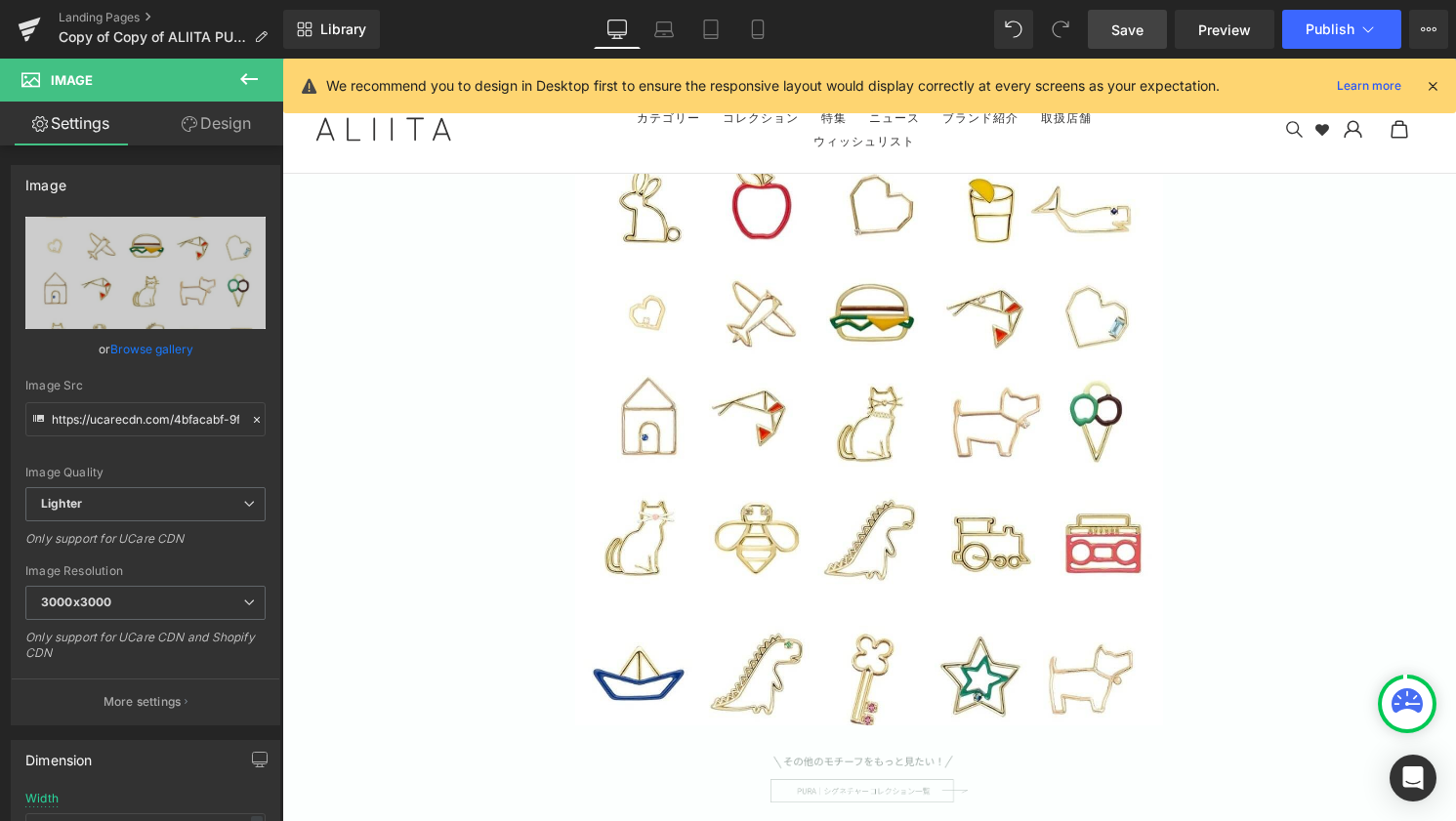 click on "Image       200px   200px" at bounding box center (869, 778) 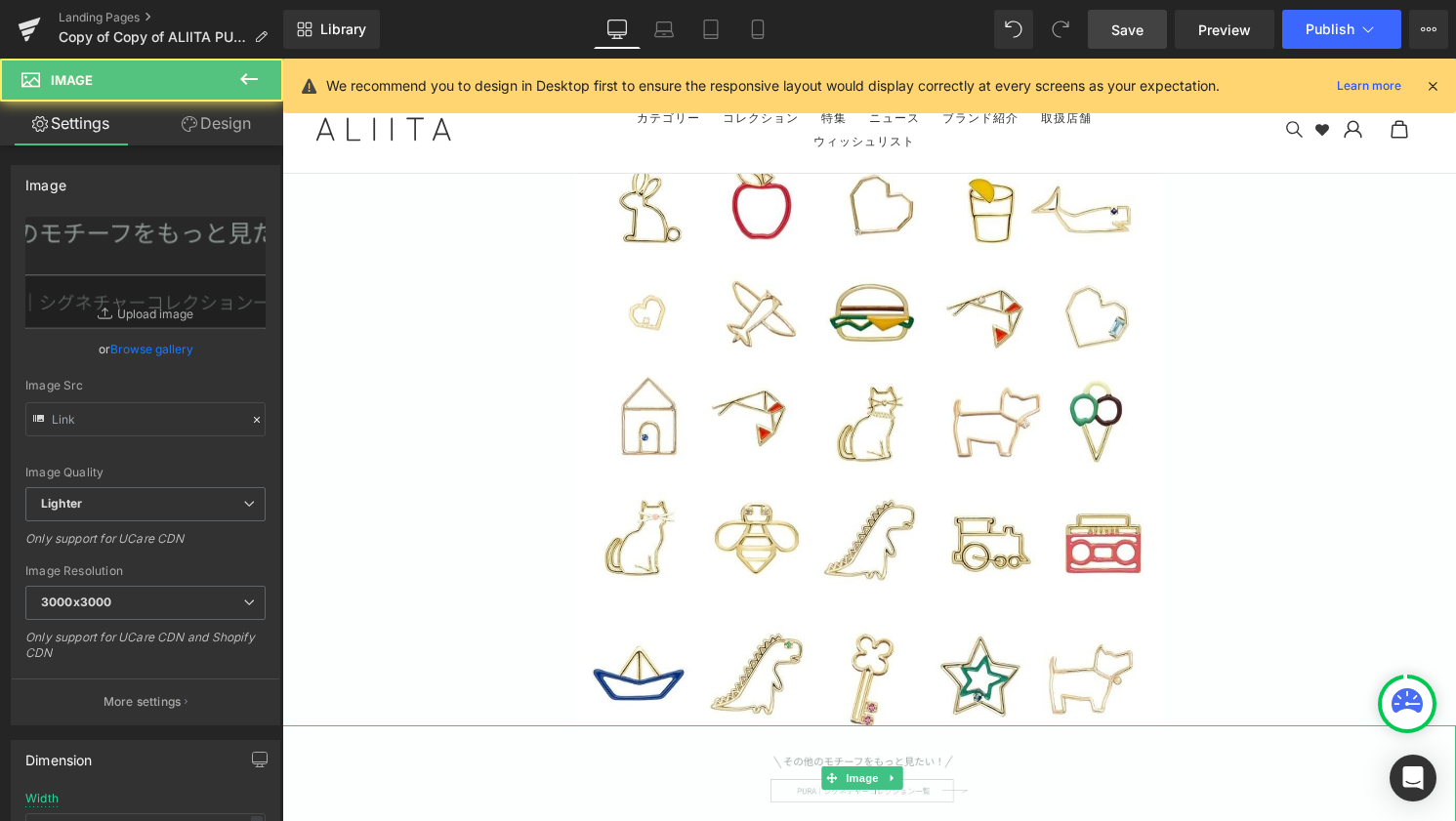 type on "https://ucarecdn.com/932a6084-320a-4200-b4e2-29f53b9ab12d/-/format/auto/-/preview/3000x3000/-/quality/lighter/button-pura.png" 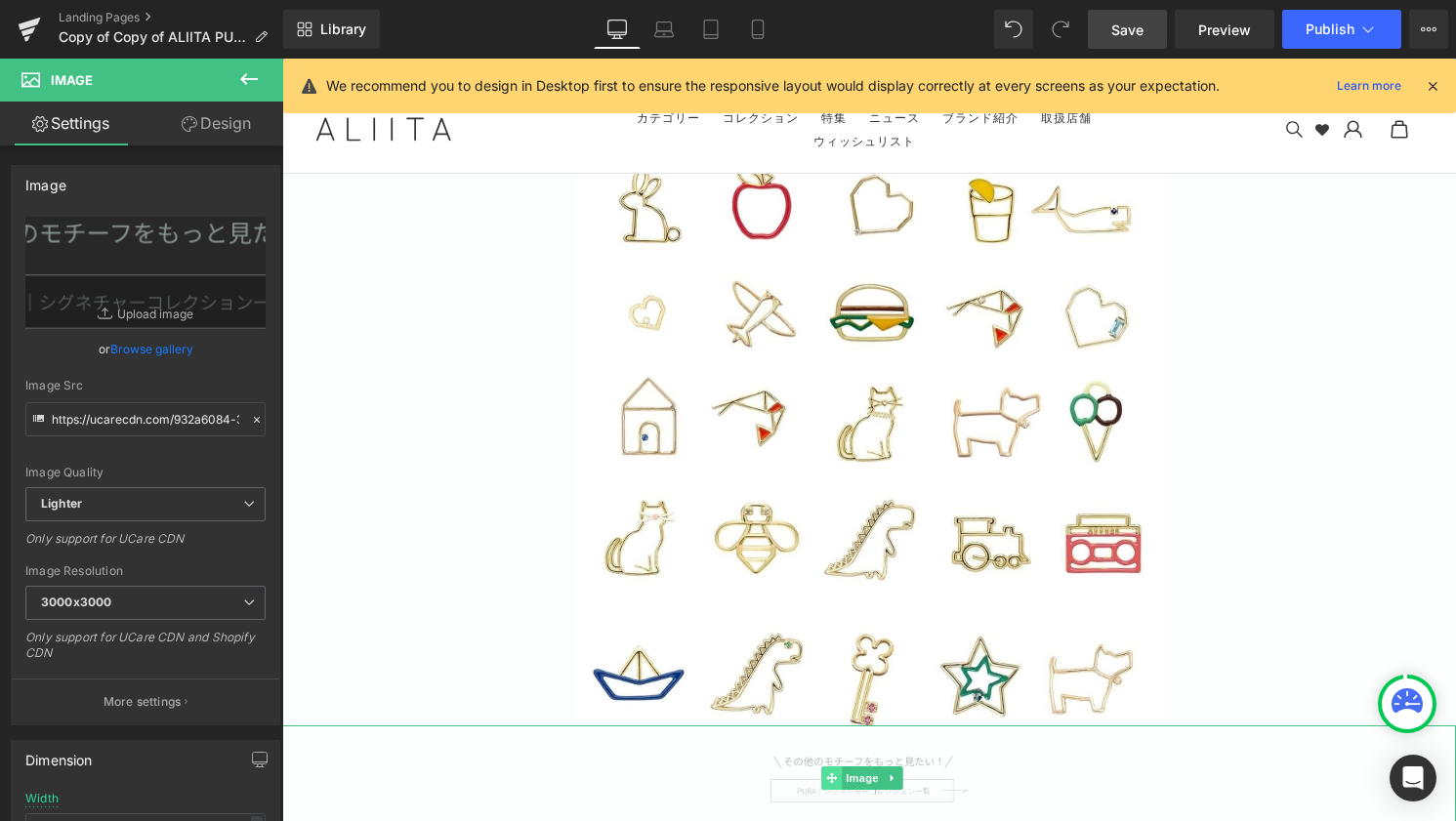 click at bounding box center [831, 778] 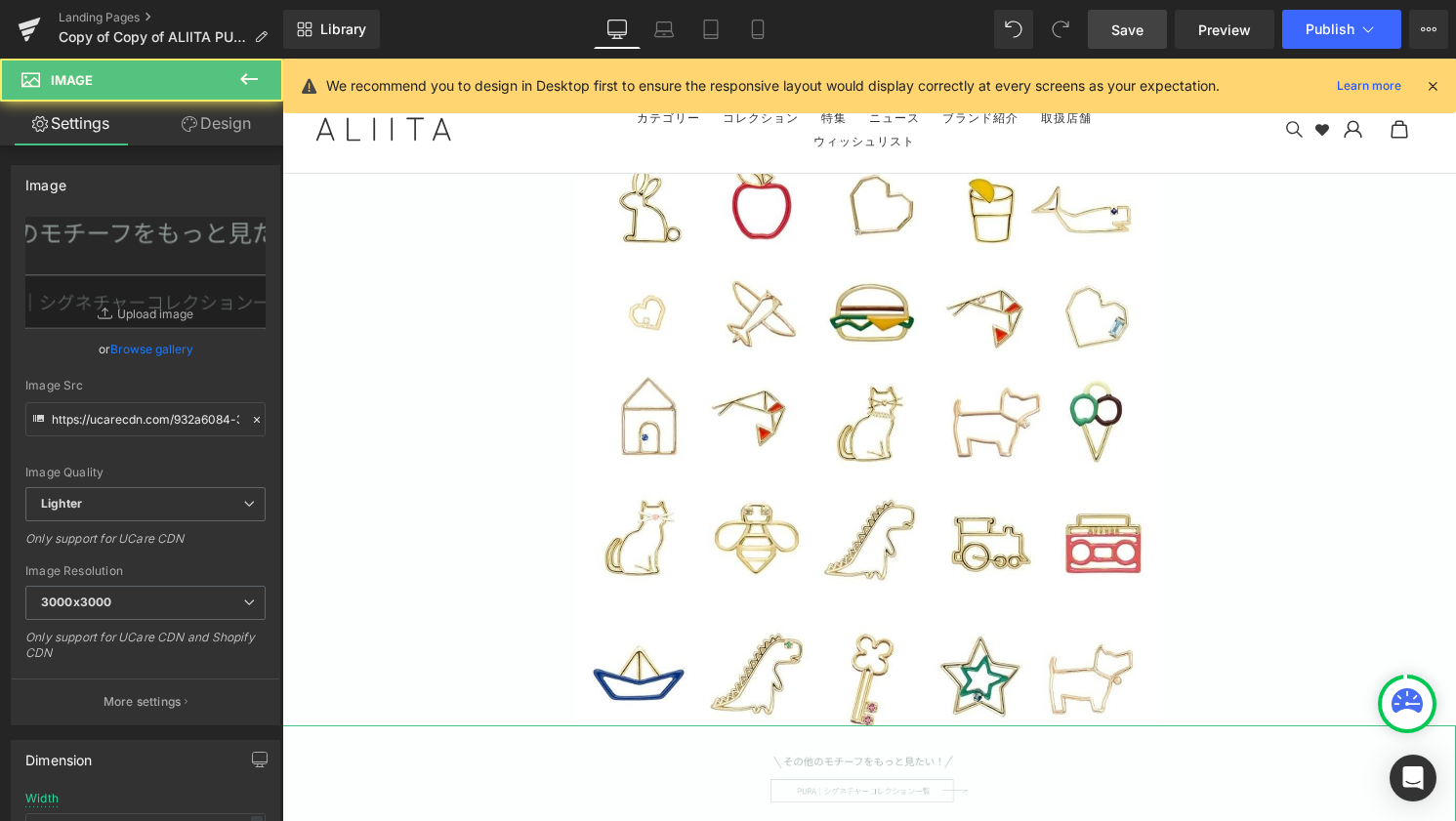 click on "Design" at bounding box center [216, 123] 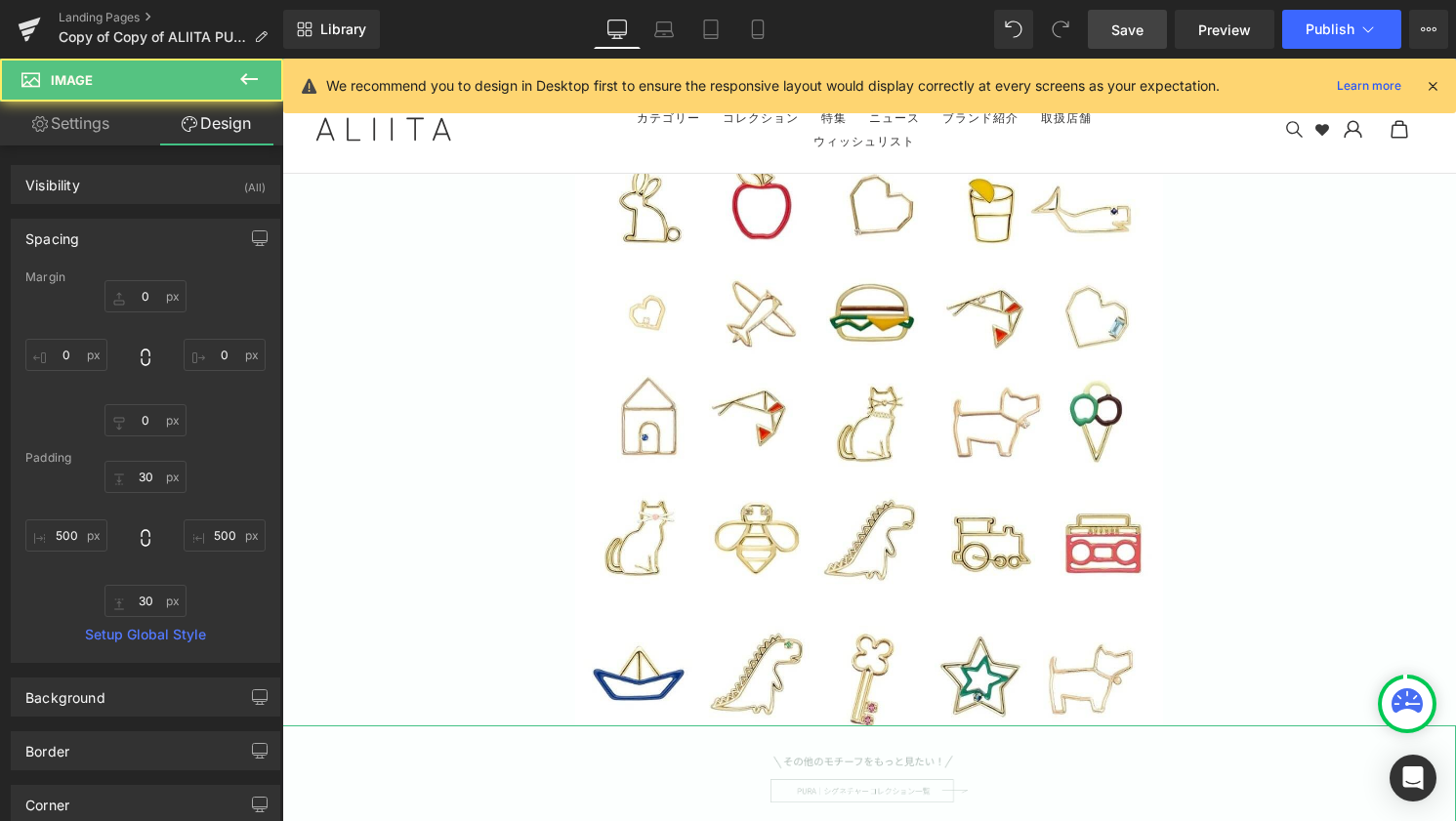 type on "0" 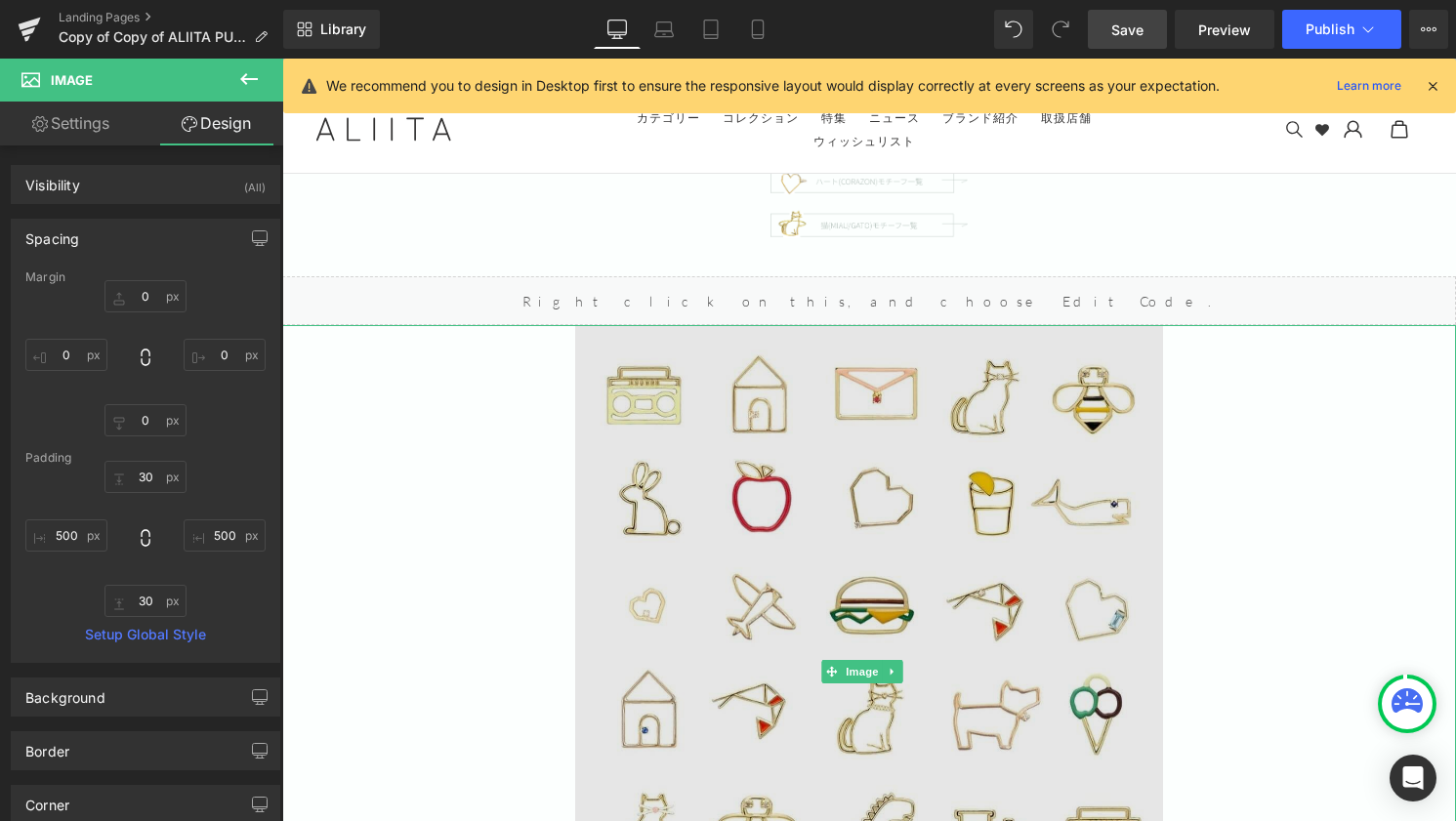 scroll, scrollTop: 10141, scrollLeft: 0, axis: vertical 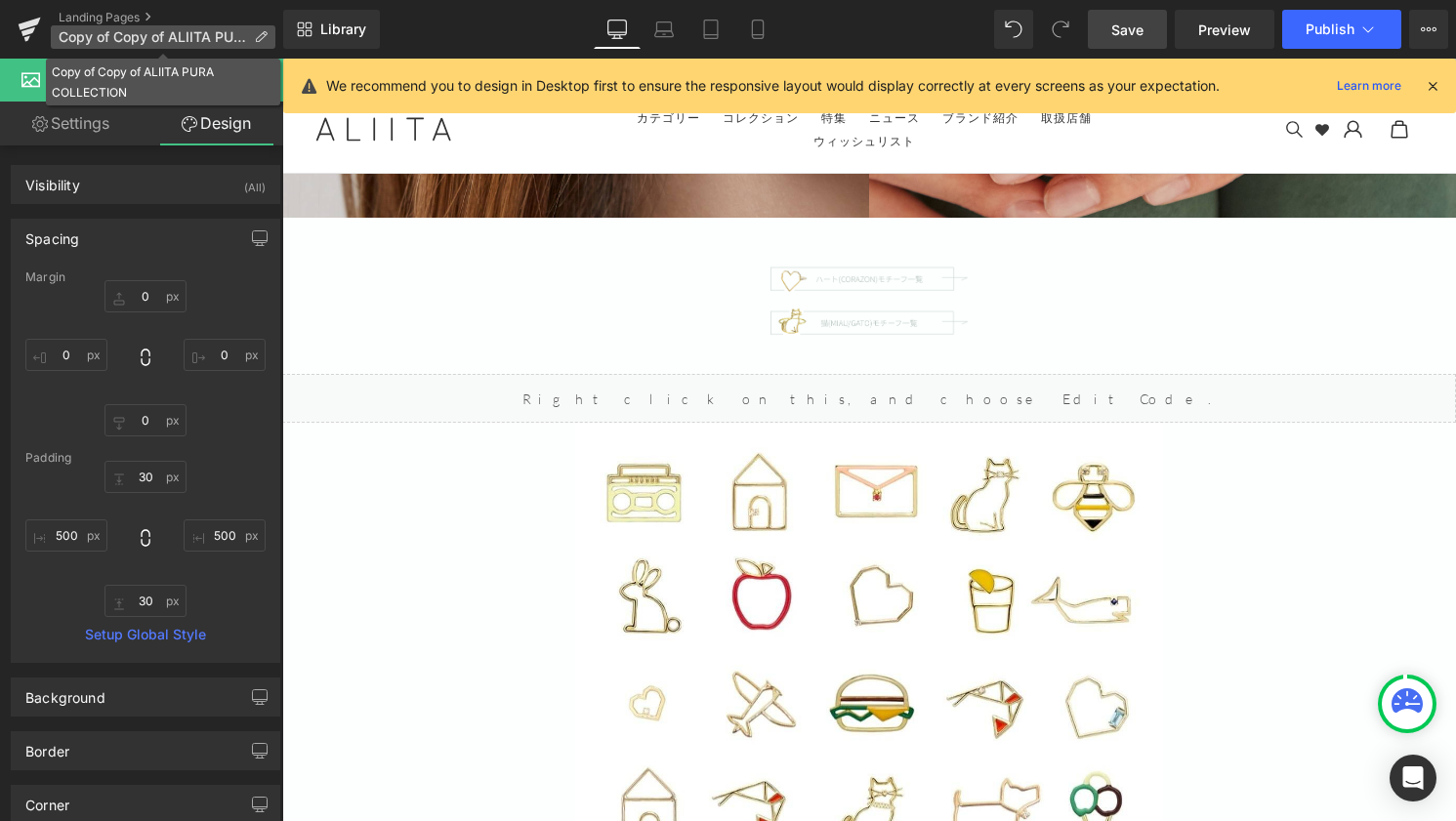 click on "Copy of Copy of ALIITA PURA COLLECTION" at bounding box center [152, 37] 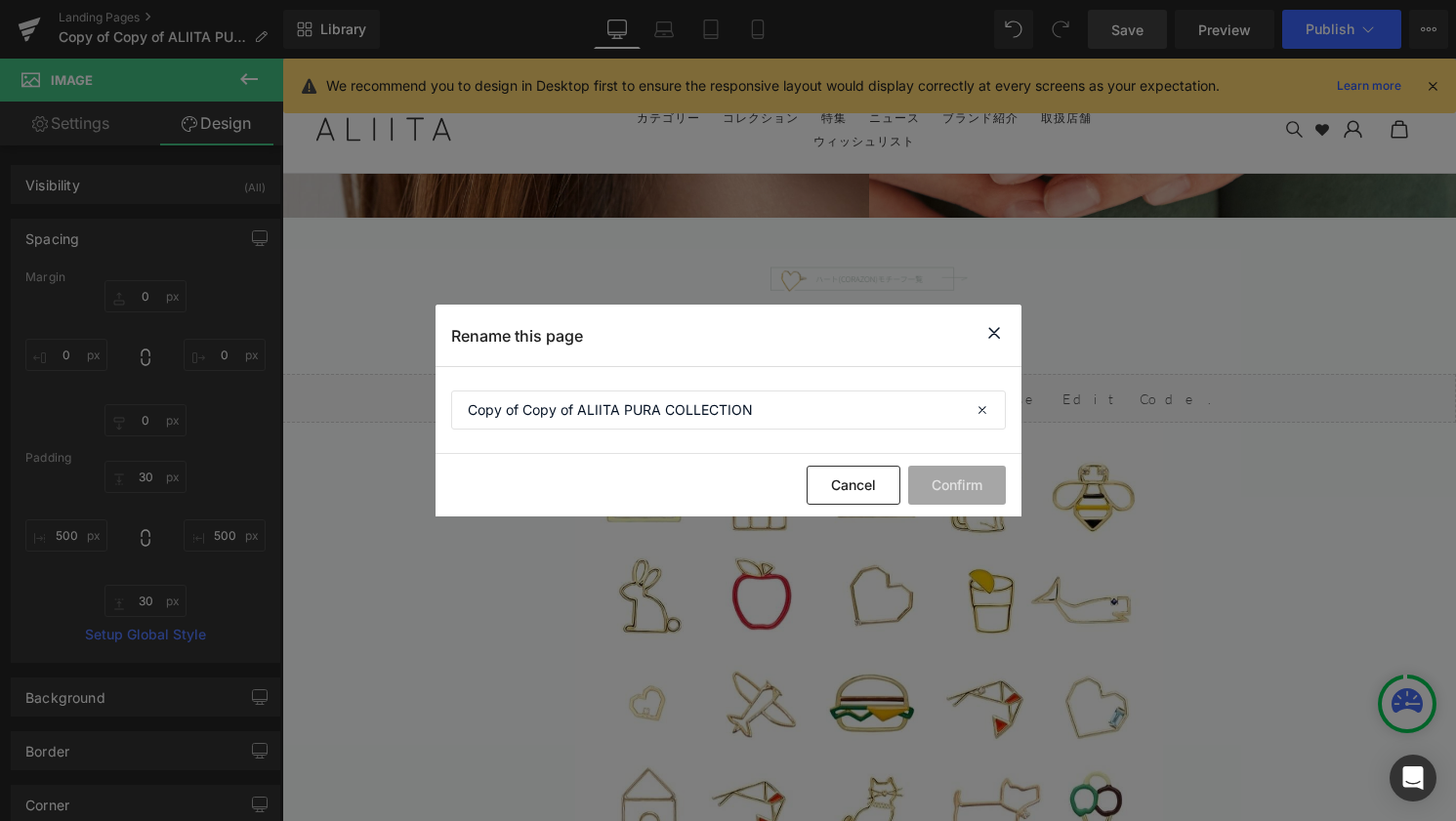 click at bounding box center (994, 333) 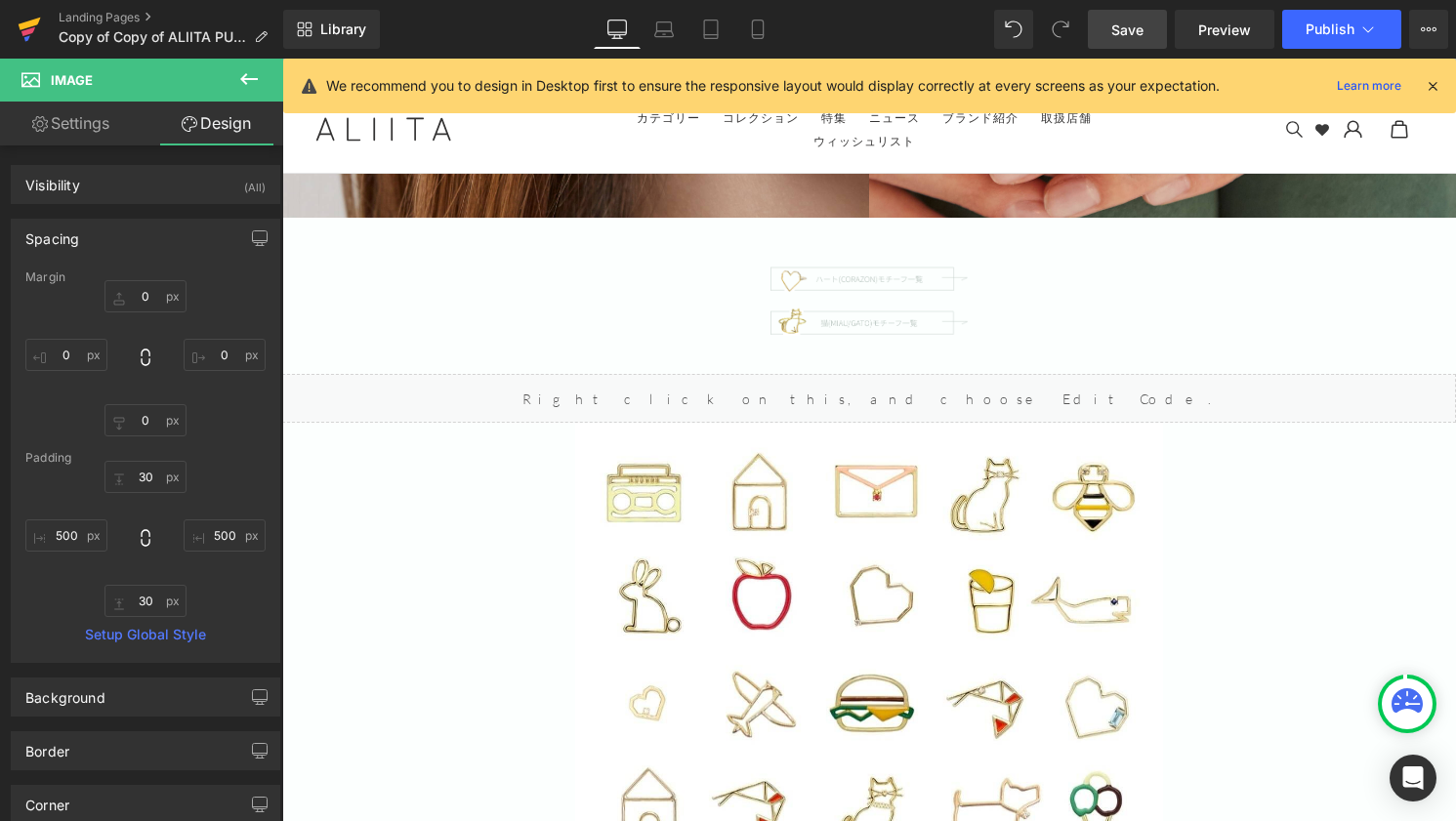 click 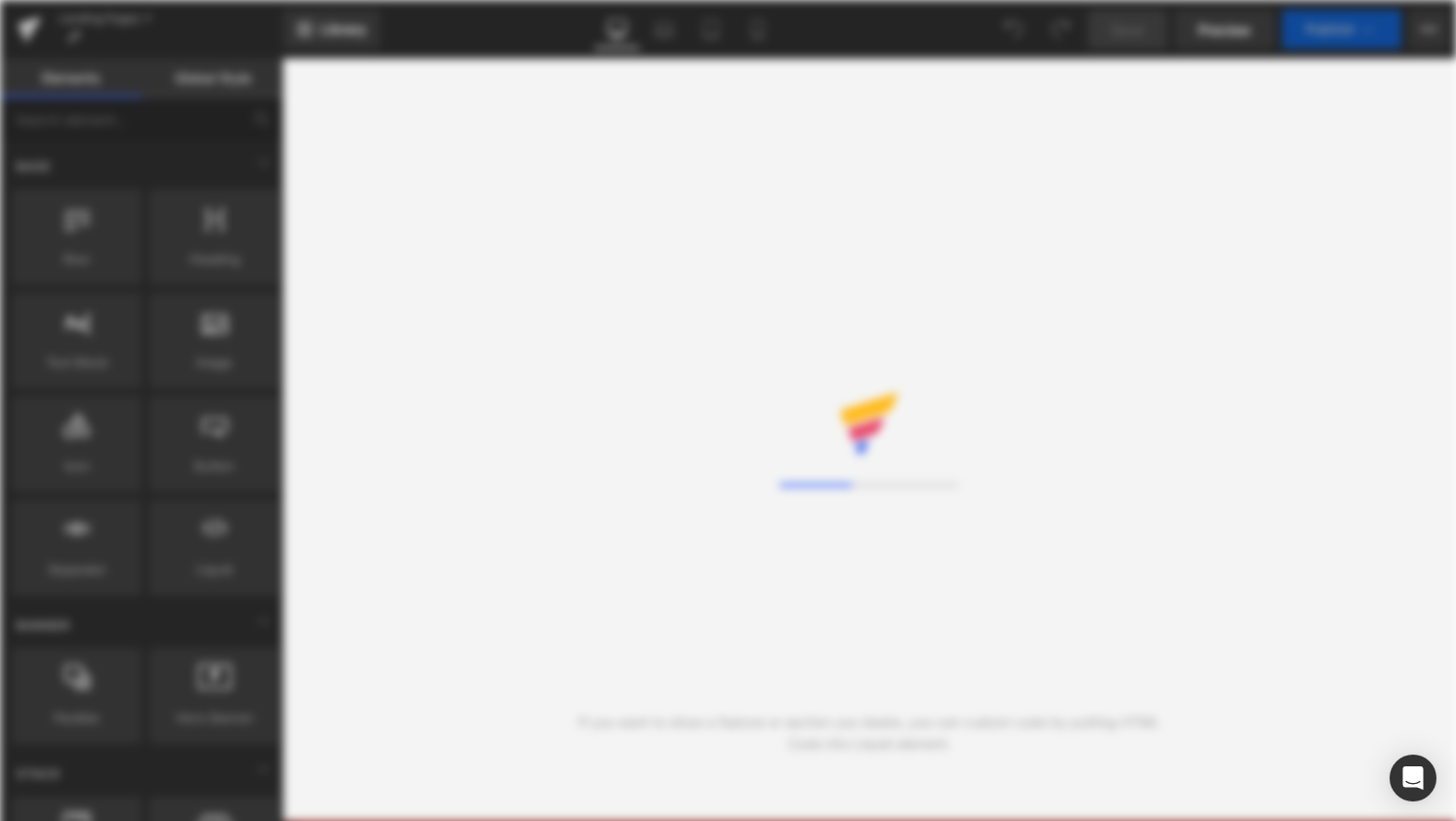 scroll, scrollTop: 0, scrollLeft: 0, axis: both 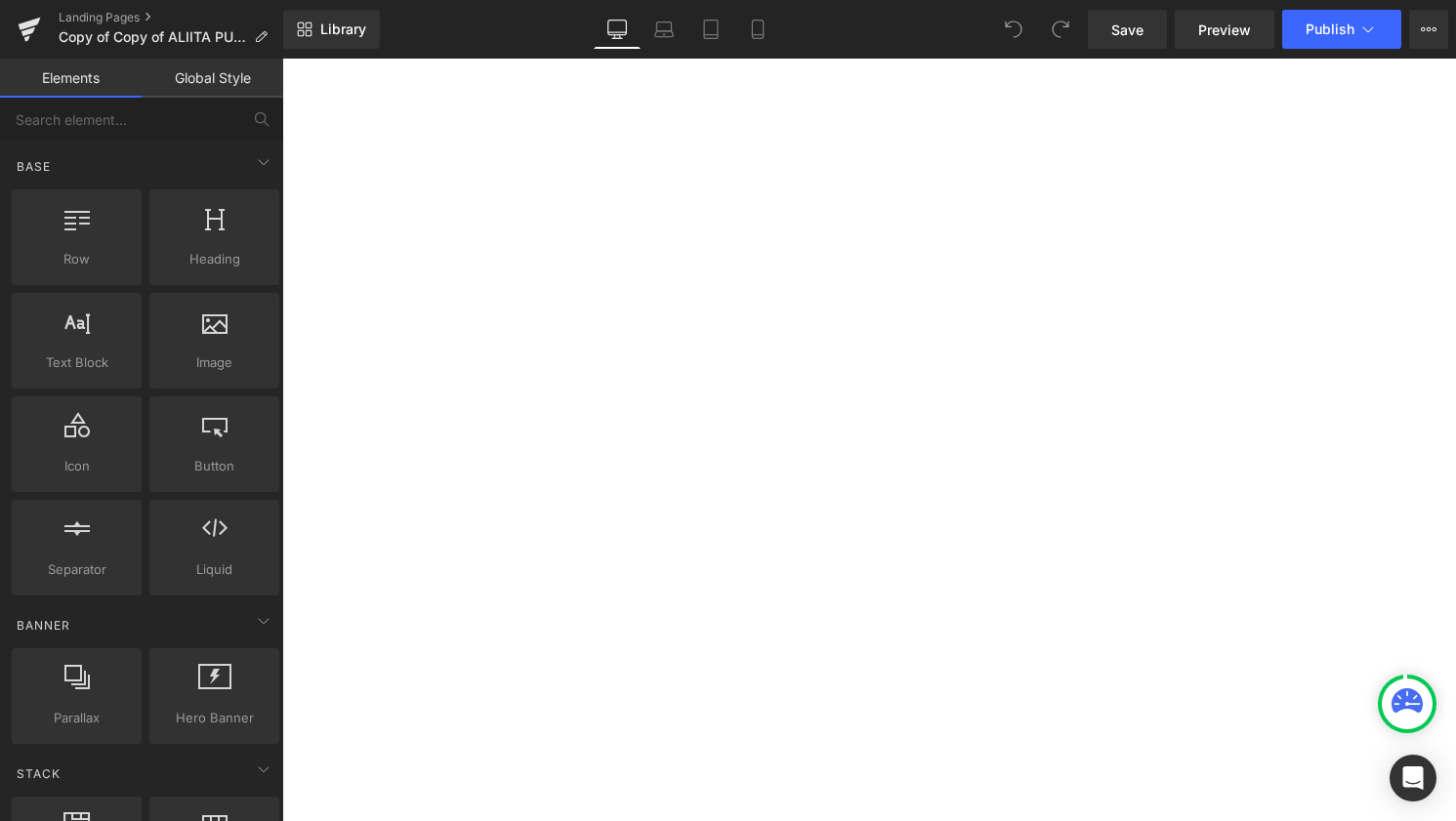 click on "Image" at bounding box center (282, 59) 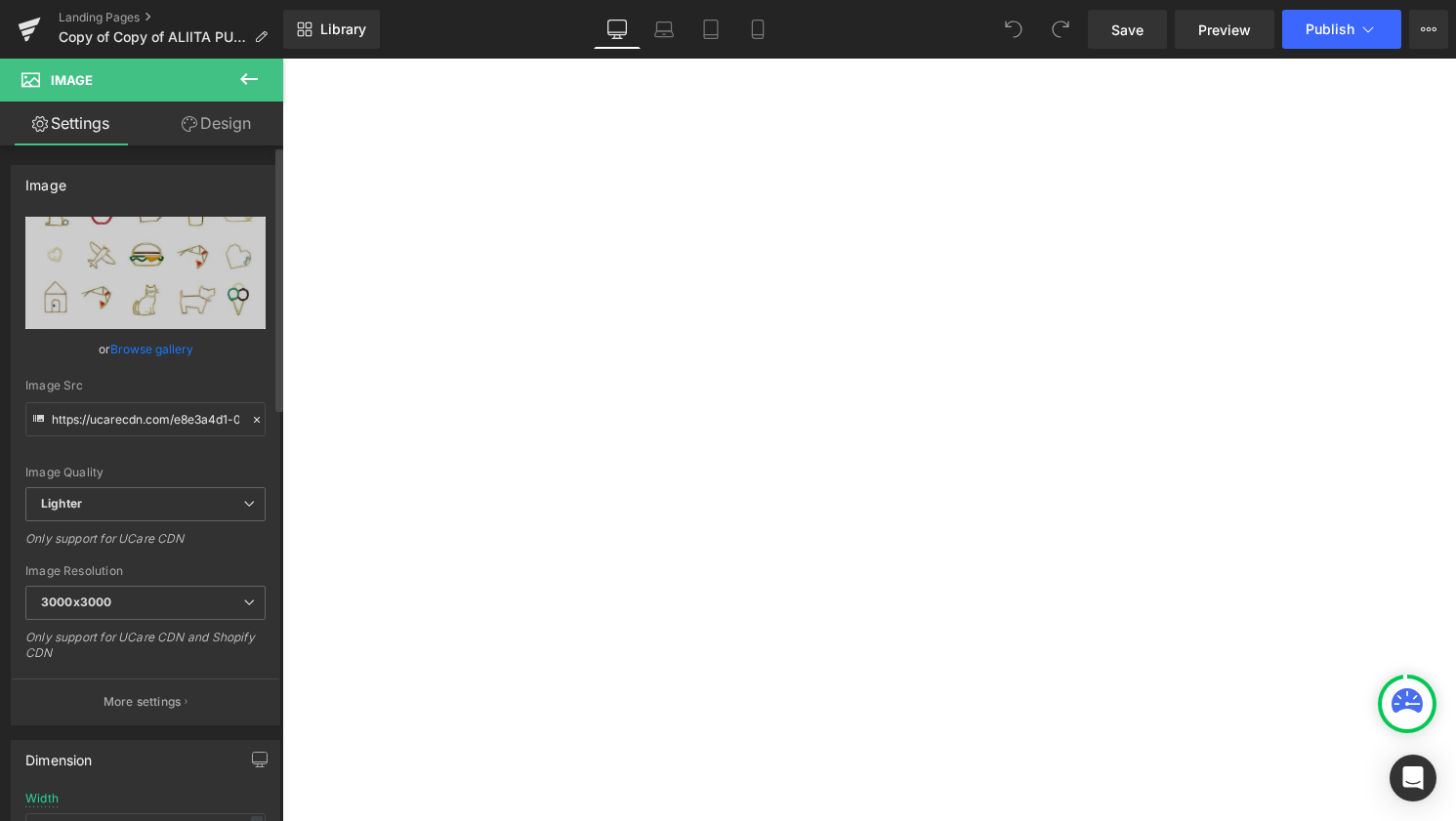 click on "Browse gallery" at bounding box center [151, 349] 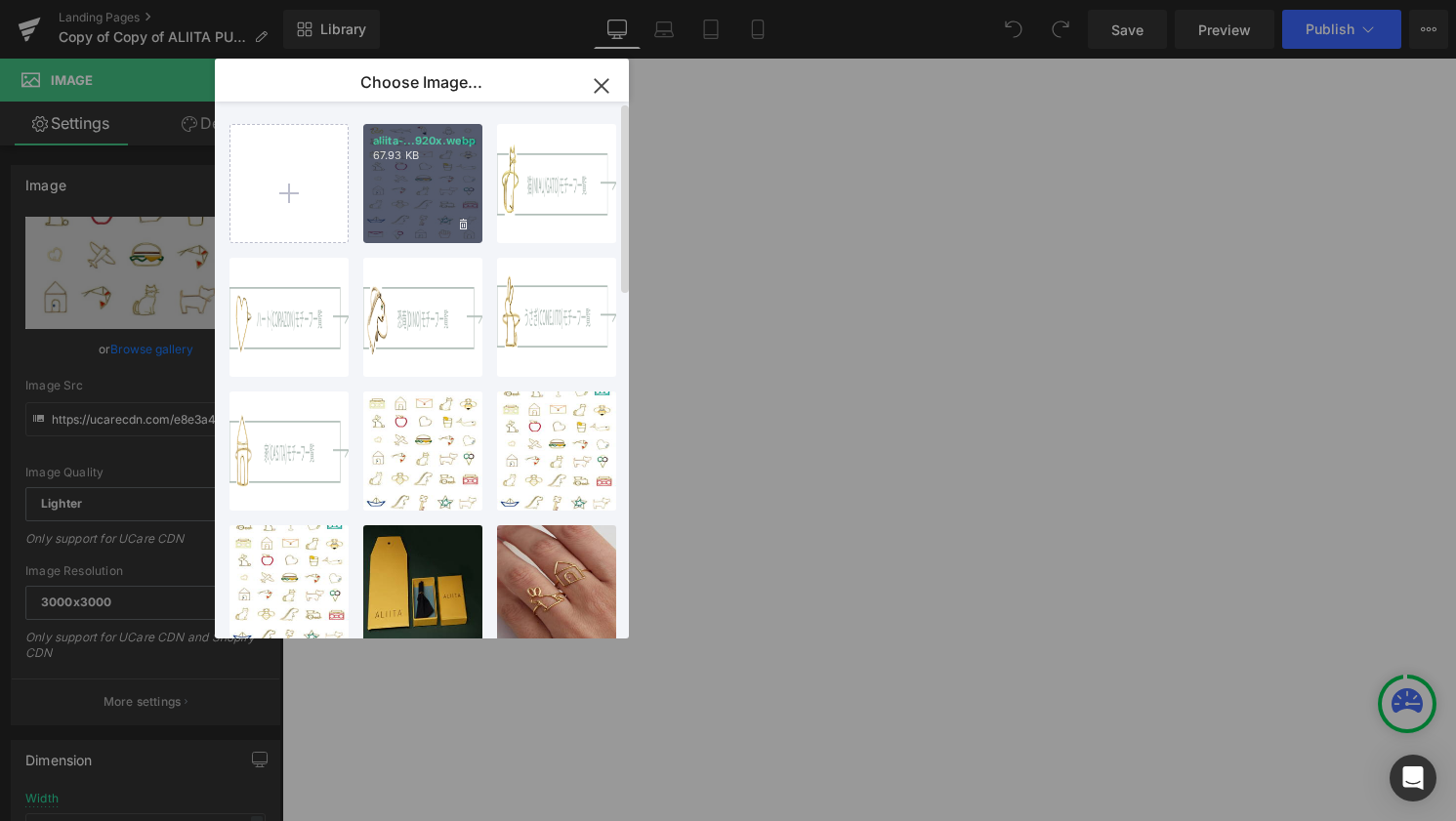 click on "aliita-...920x.webp 67.93 KB" at bounding box center [423, 184] 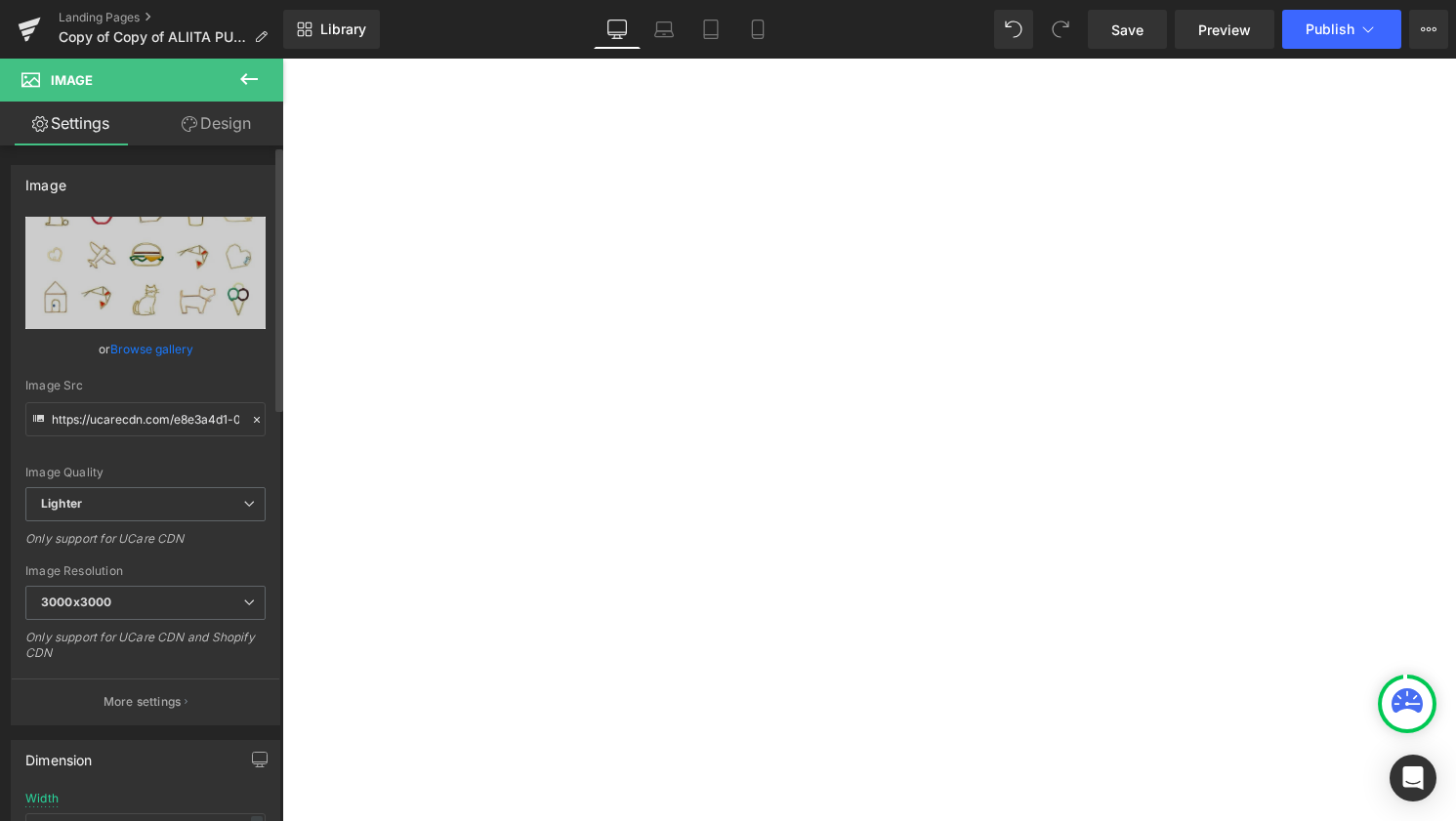 click on "Browse gallery" at bounding box center (151, 349) 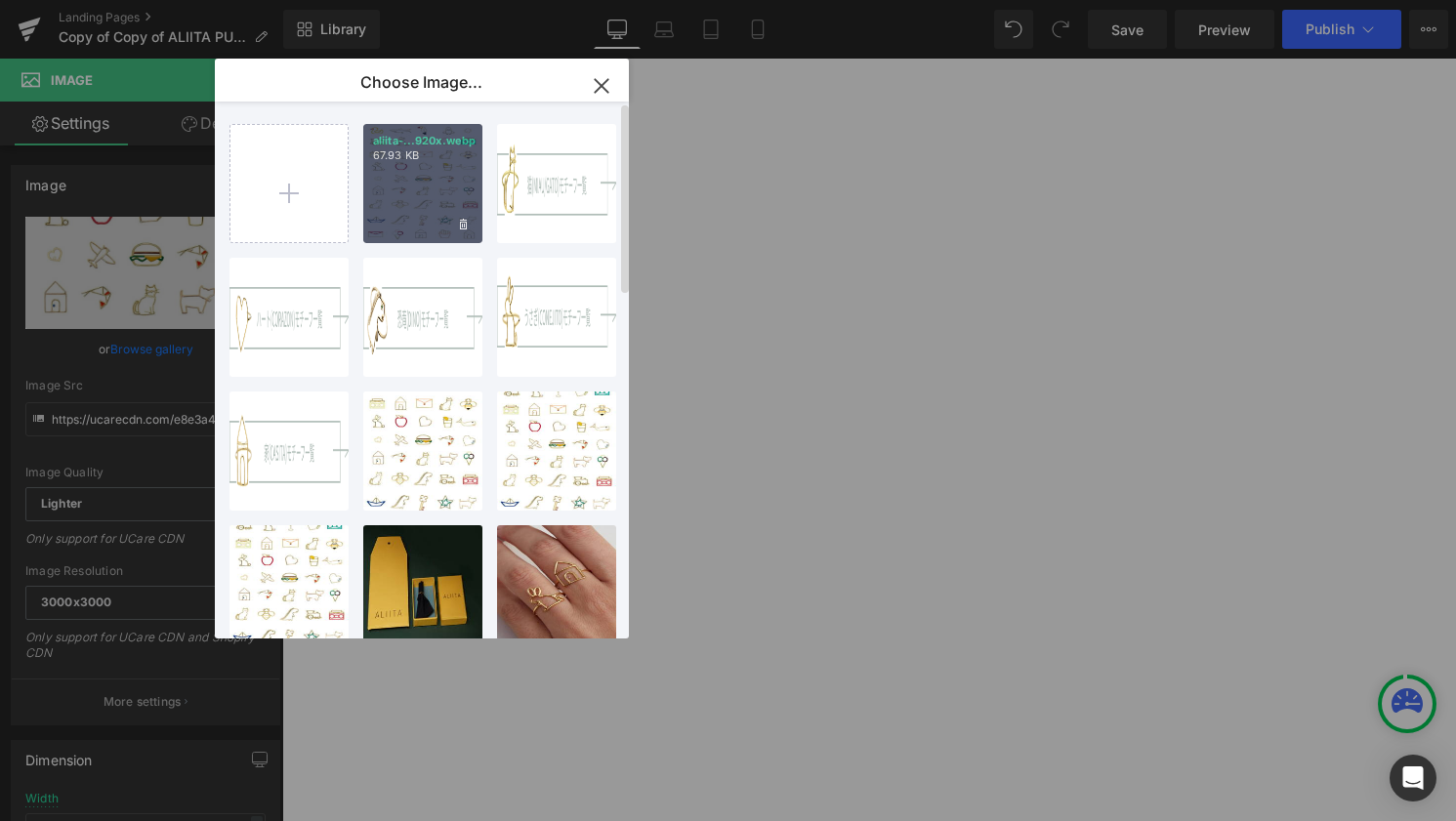 click on "aliita-...920x.webp 67.93 KB" at bounding box center (423, 184) 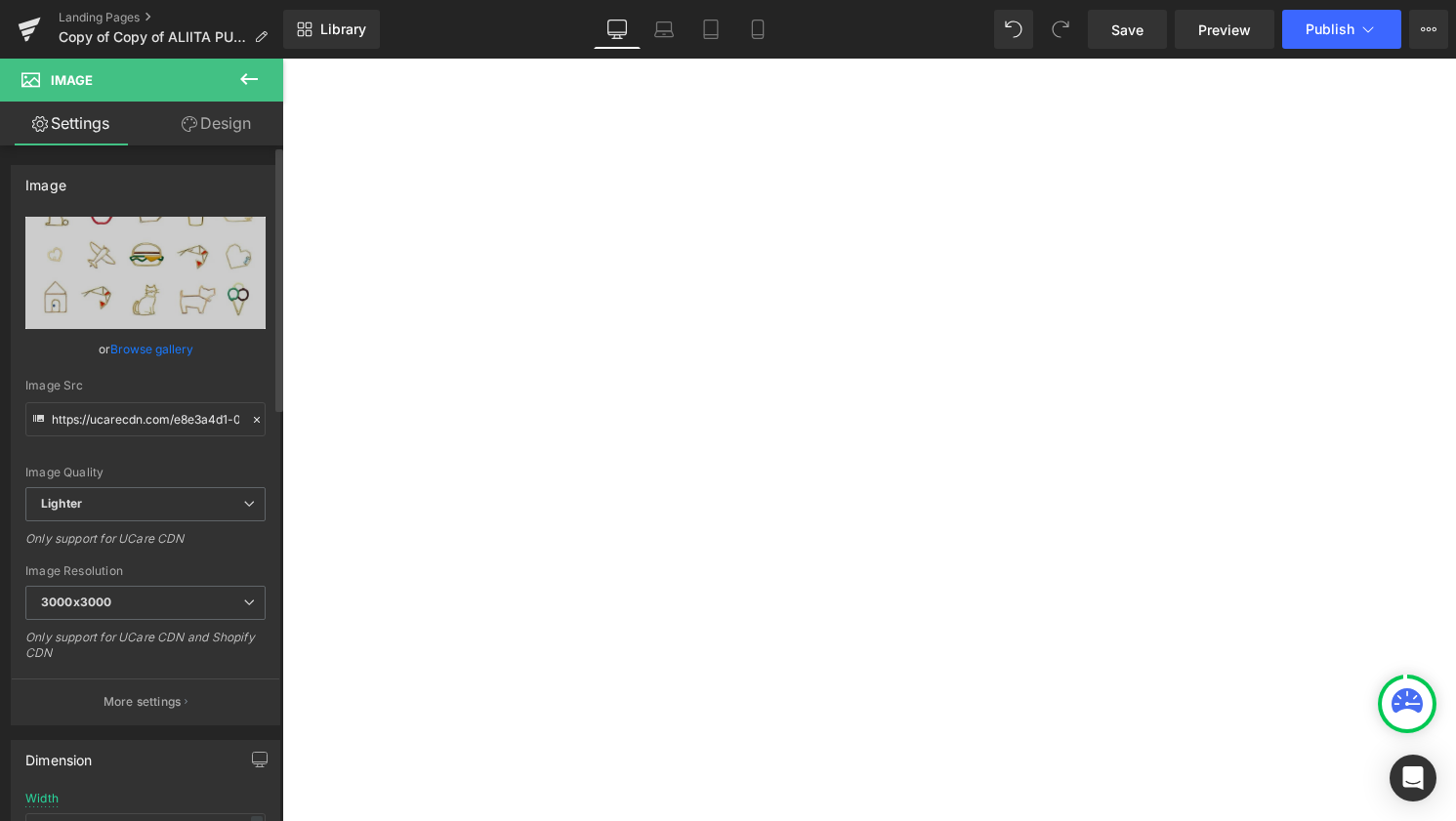 click on "Browse gallery" at bounding box center [151, 349] 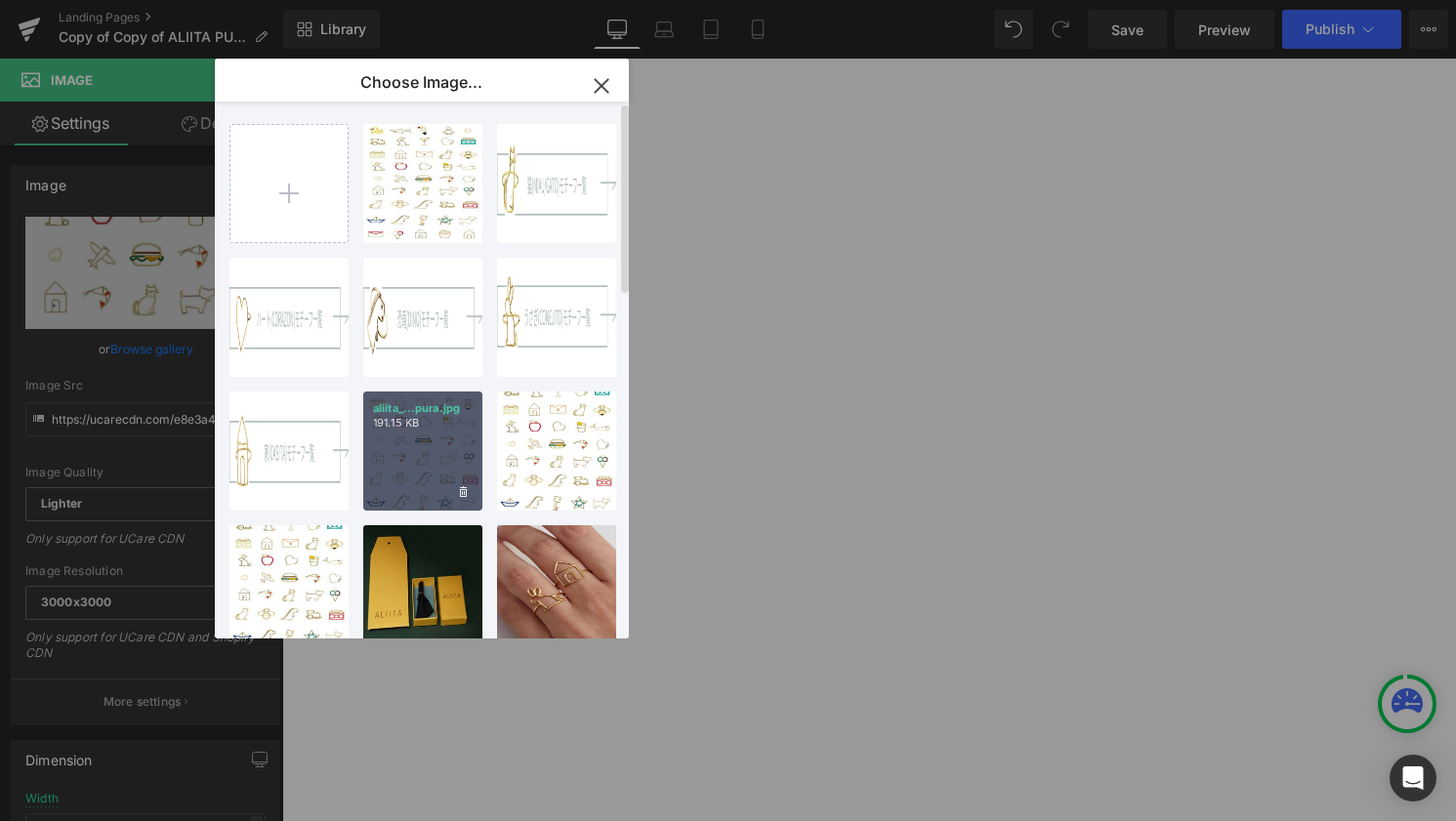 drag, startPoint x: 424, startPoint y: 444, endPoint x: 175, endPoint y: 329, distance: 274.27359 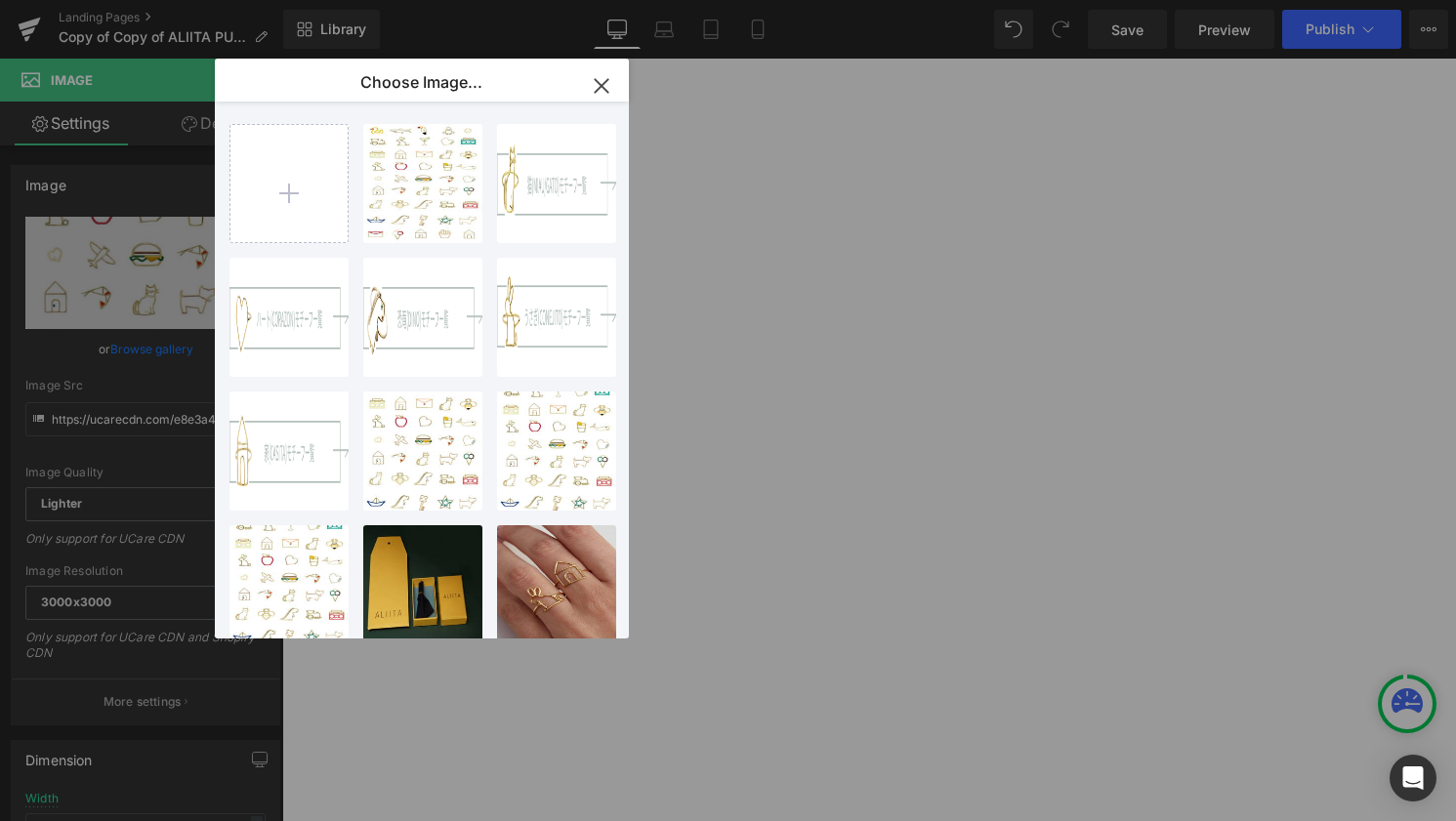 type on "https://ucarecdn.com/4bfacabf-9fc1-4527-8fdf-903c26835f57/-/format/auto/-/preview/3000x3000/-/quality/lighter/aliita_pura.jpg" 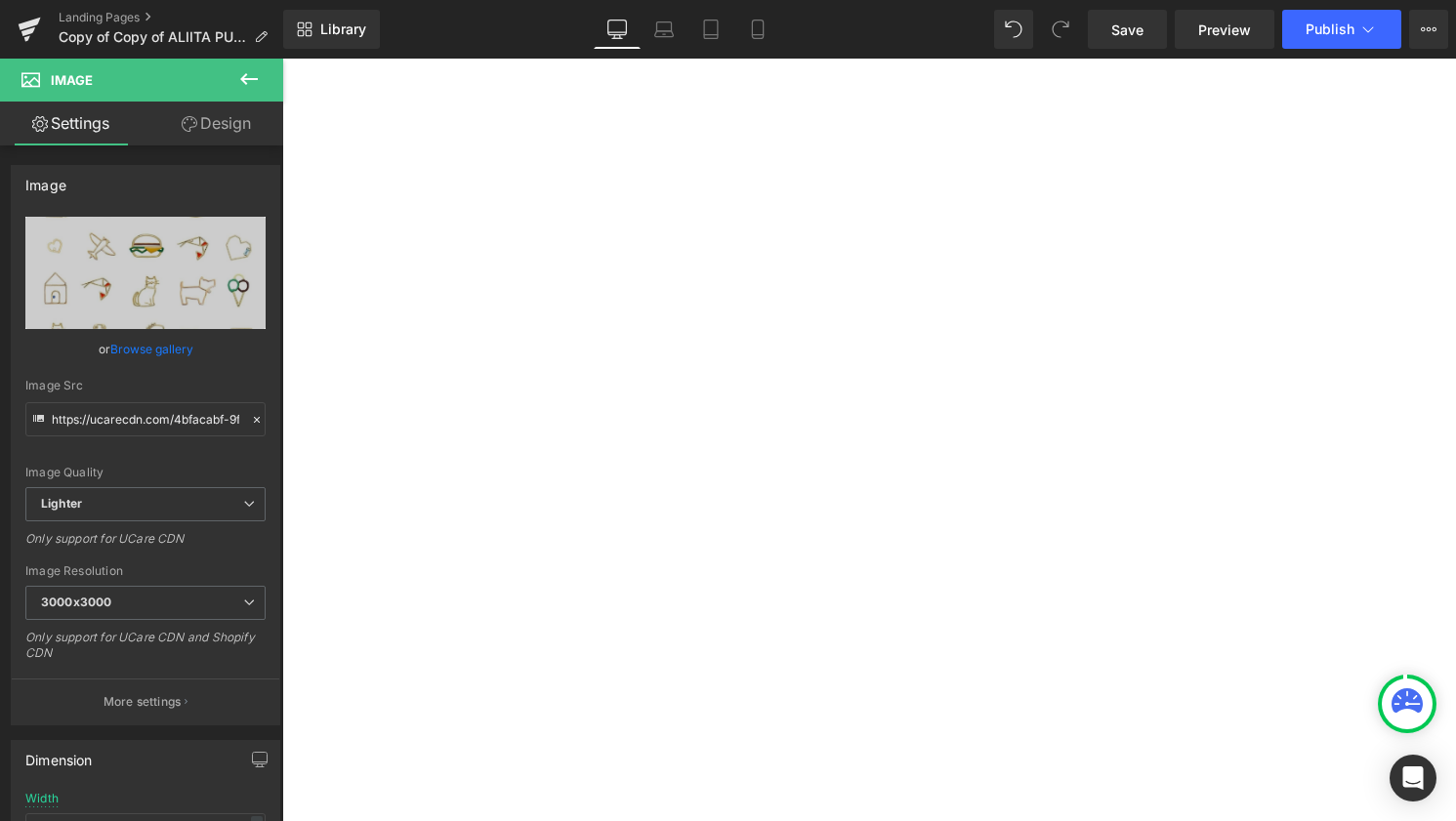 scroll, scrollTop: 10641, scrollLeft: 0, axis: vertical 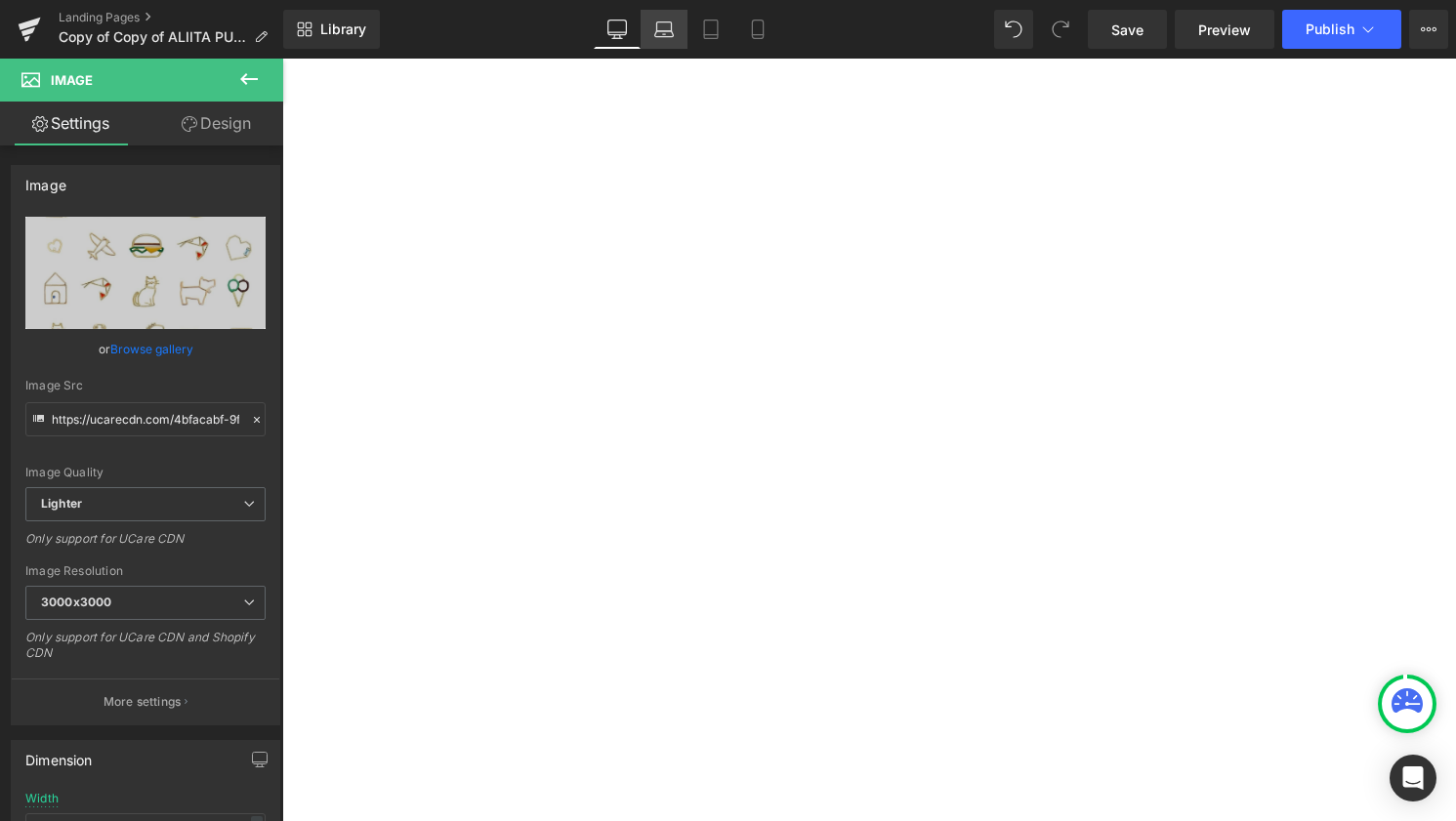 click 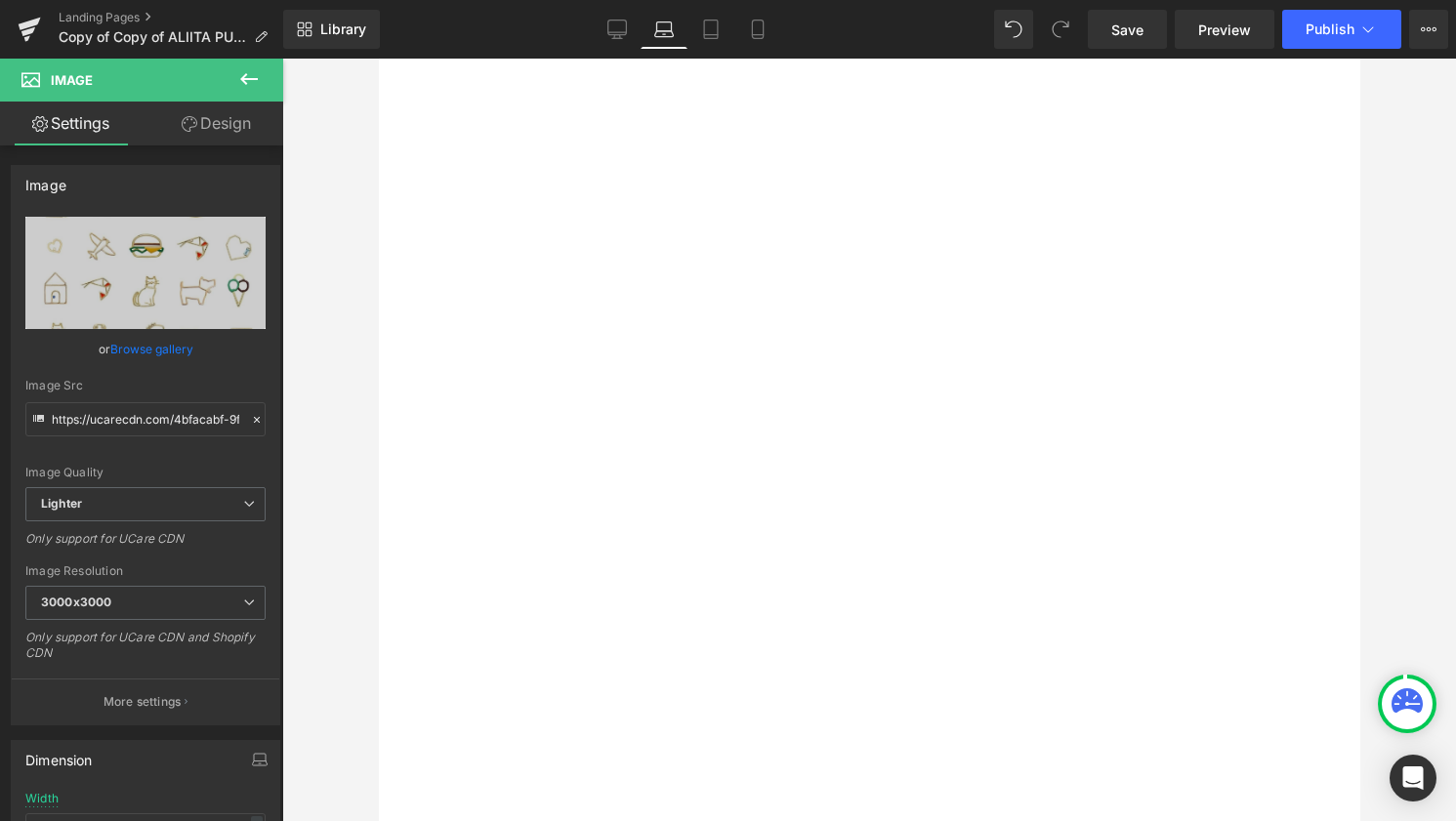 scroll, scrollTop: 9958, scrollLeft: 0, axis: vertical 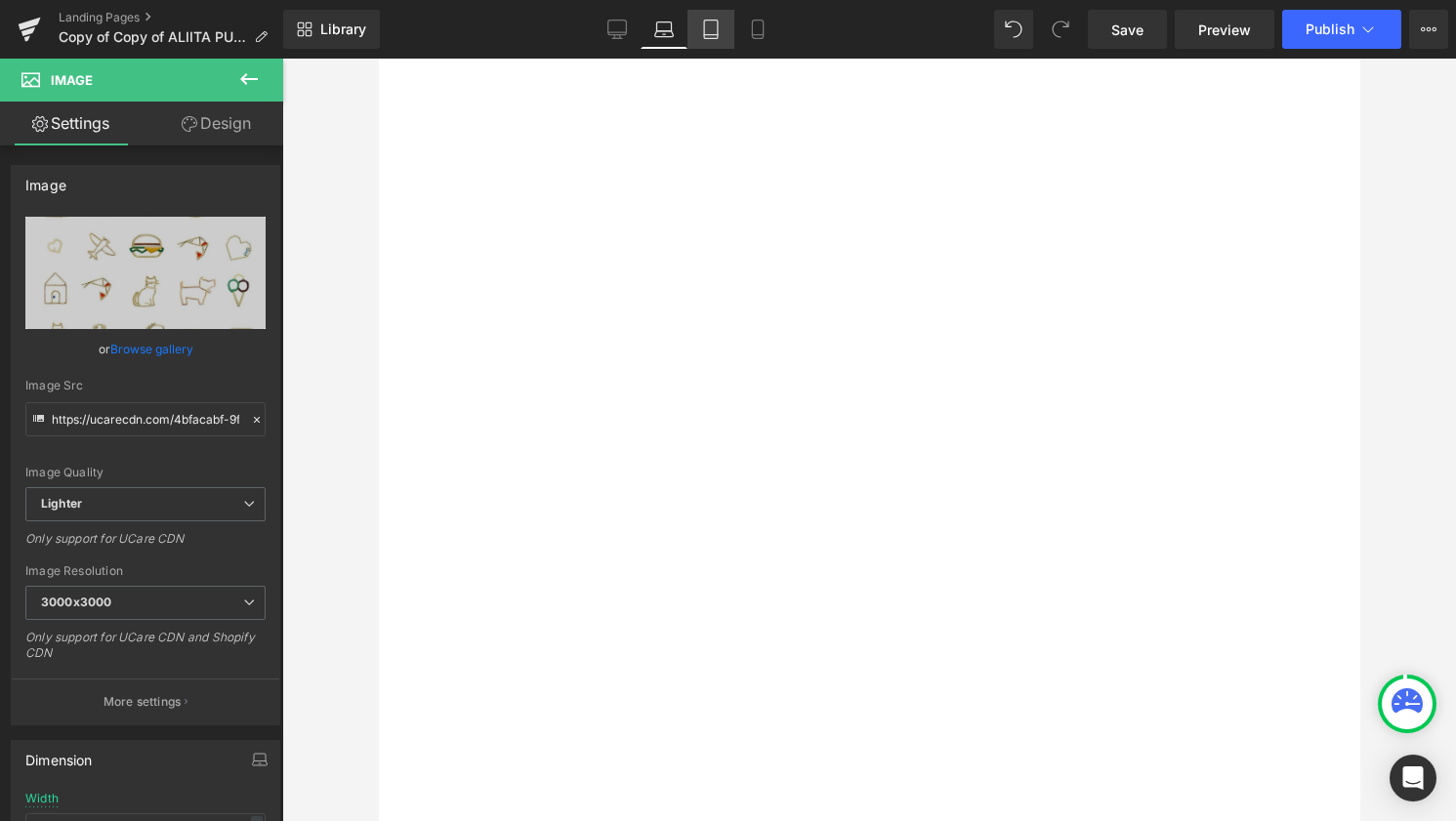 click 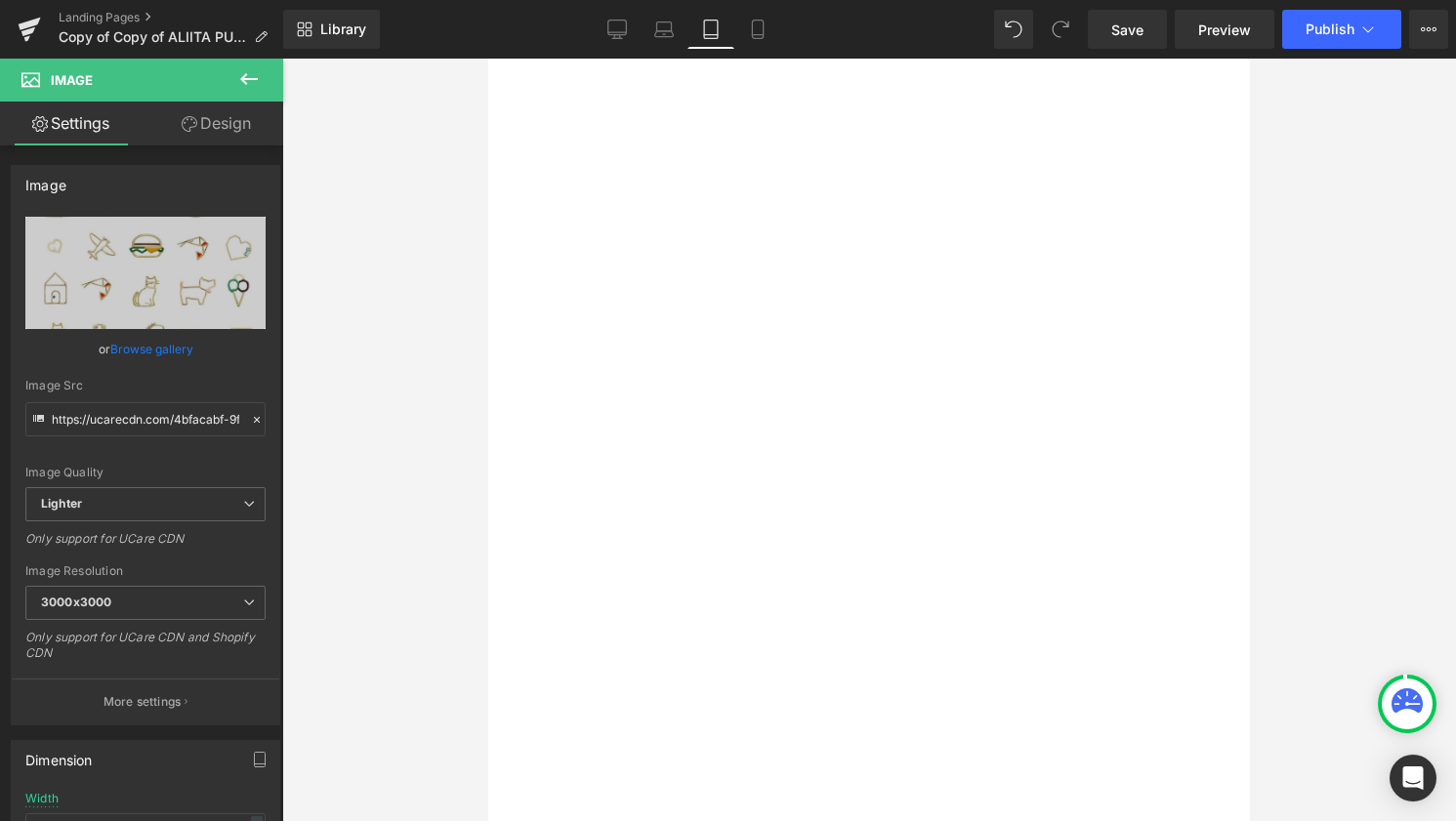 scroll, scrollTop: 8038, scrollLeft: 0, axis: vertical 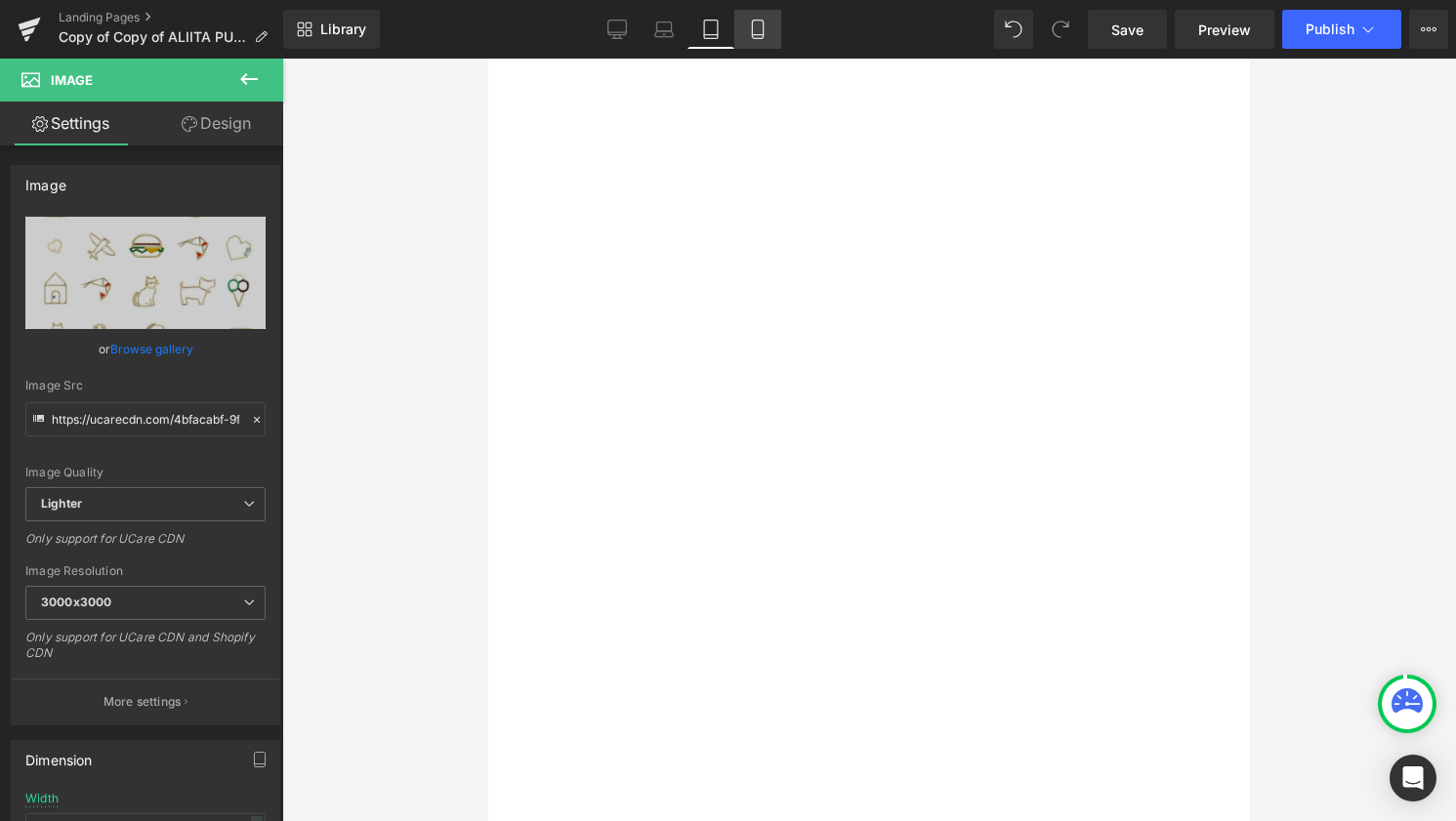 click 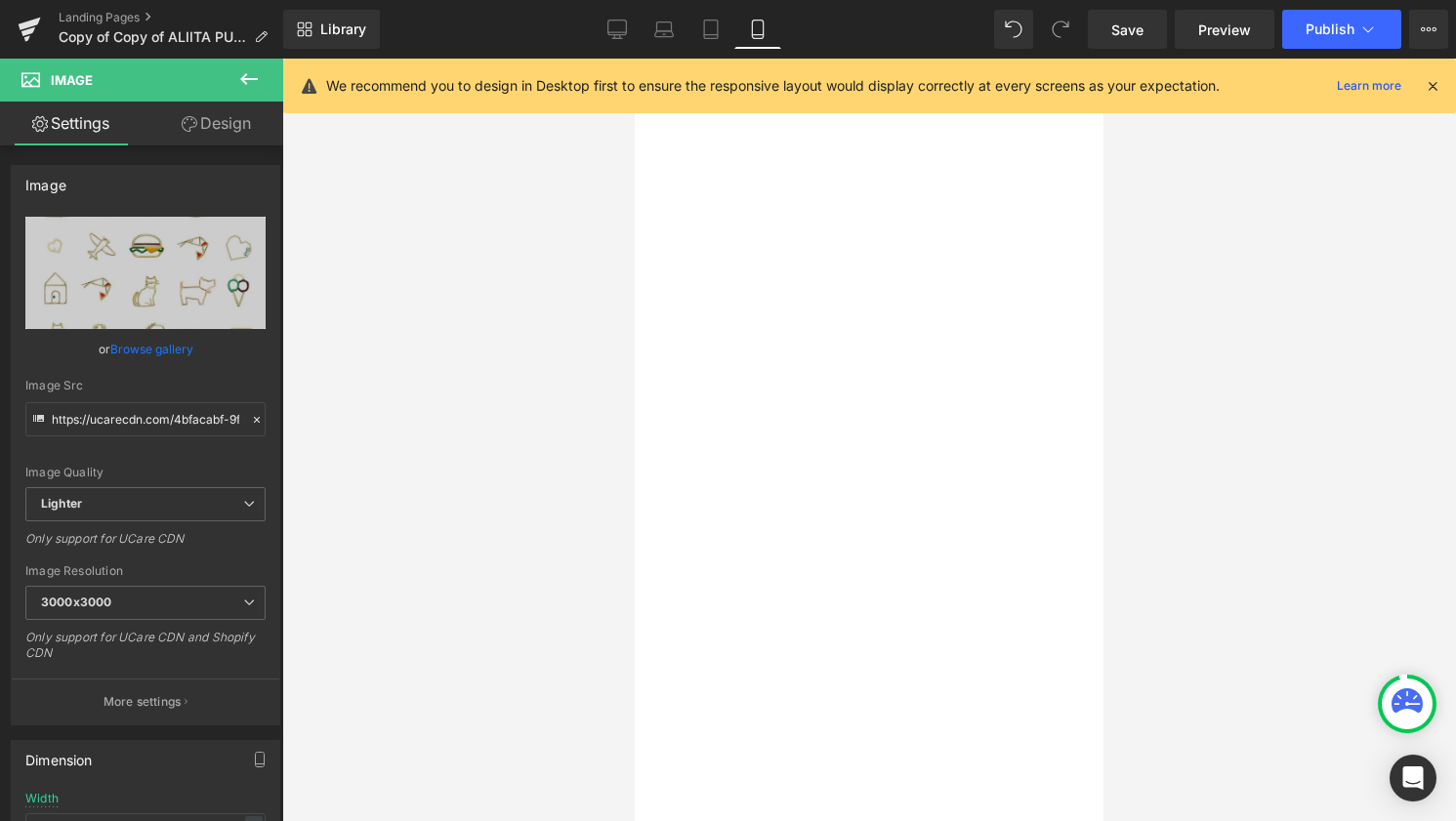 scroll, scrollTop: 5876, scrollLeft: 0, axis: vertical 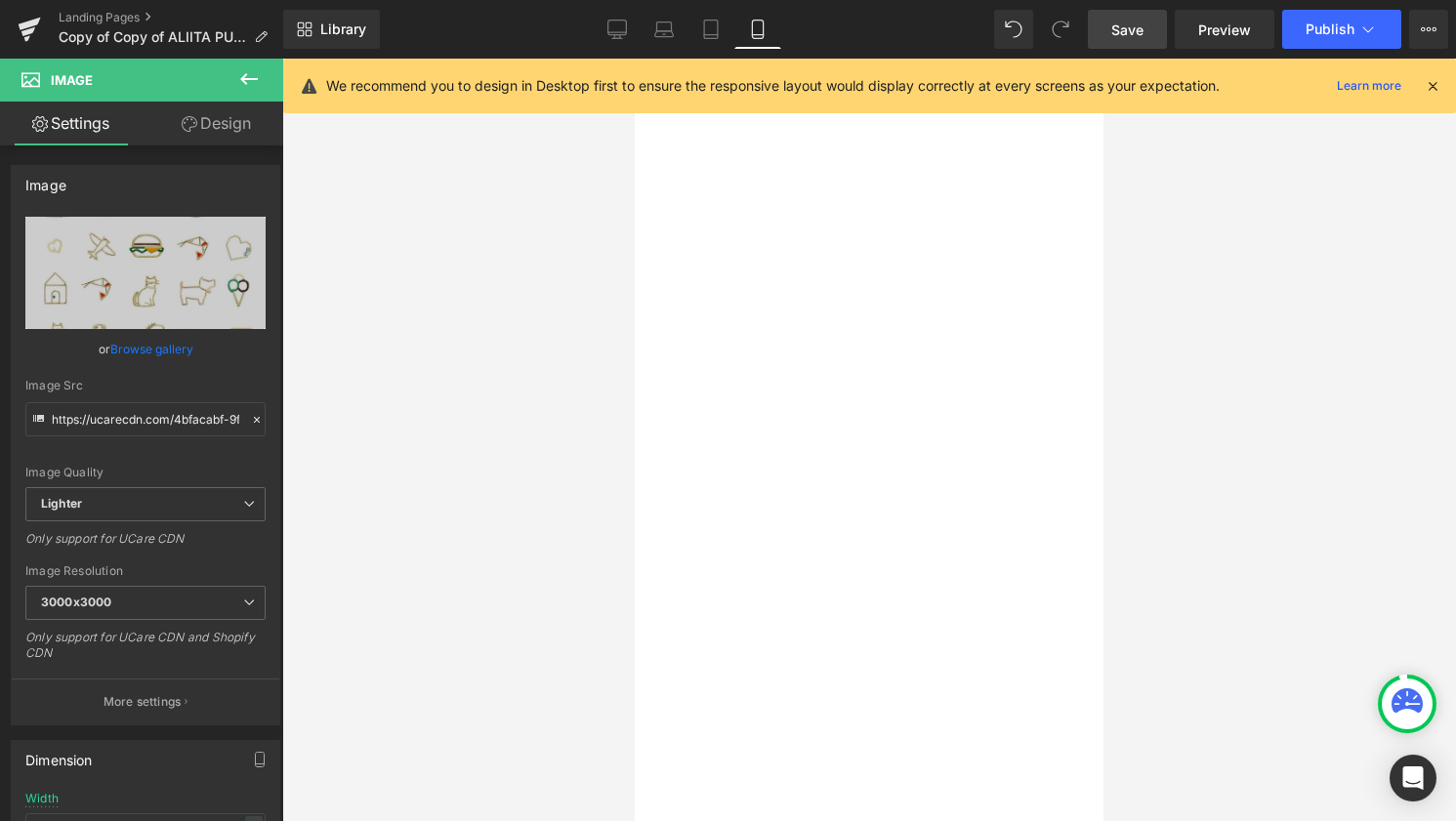 click on "Save" at bounding box center (1127, 29) 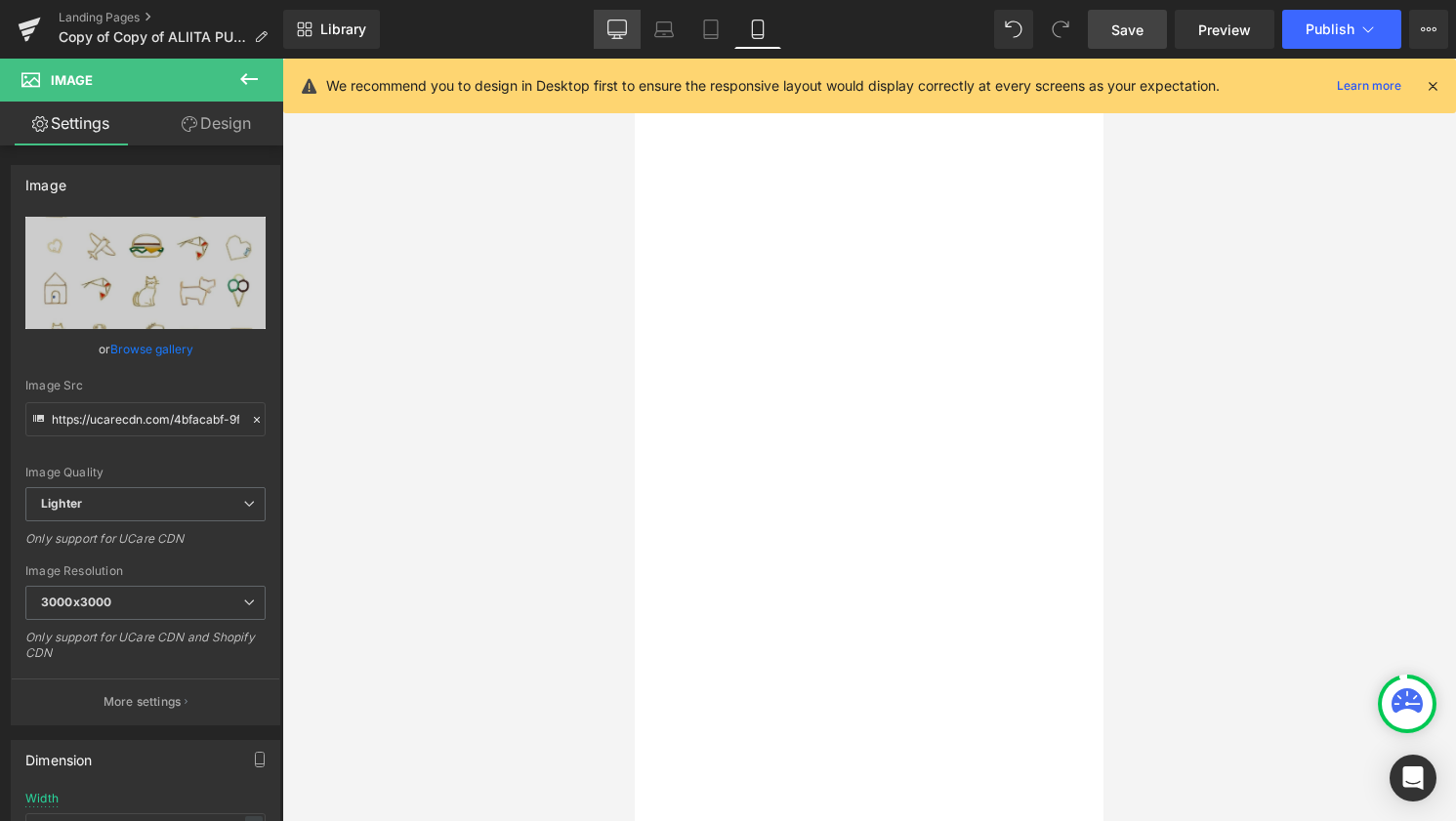 click 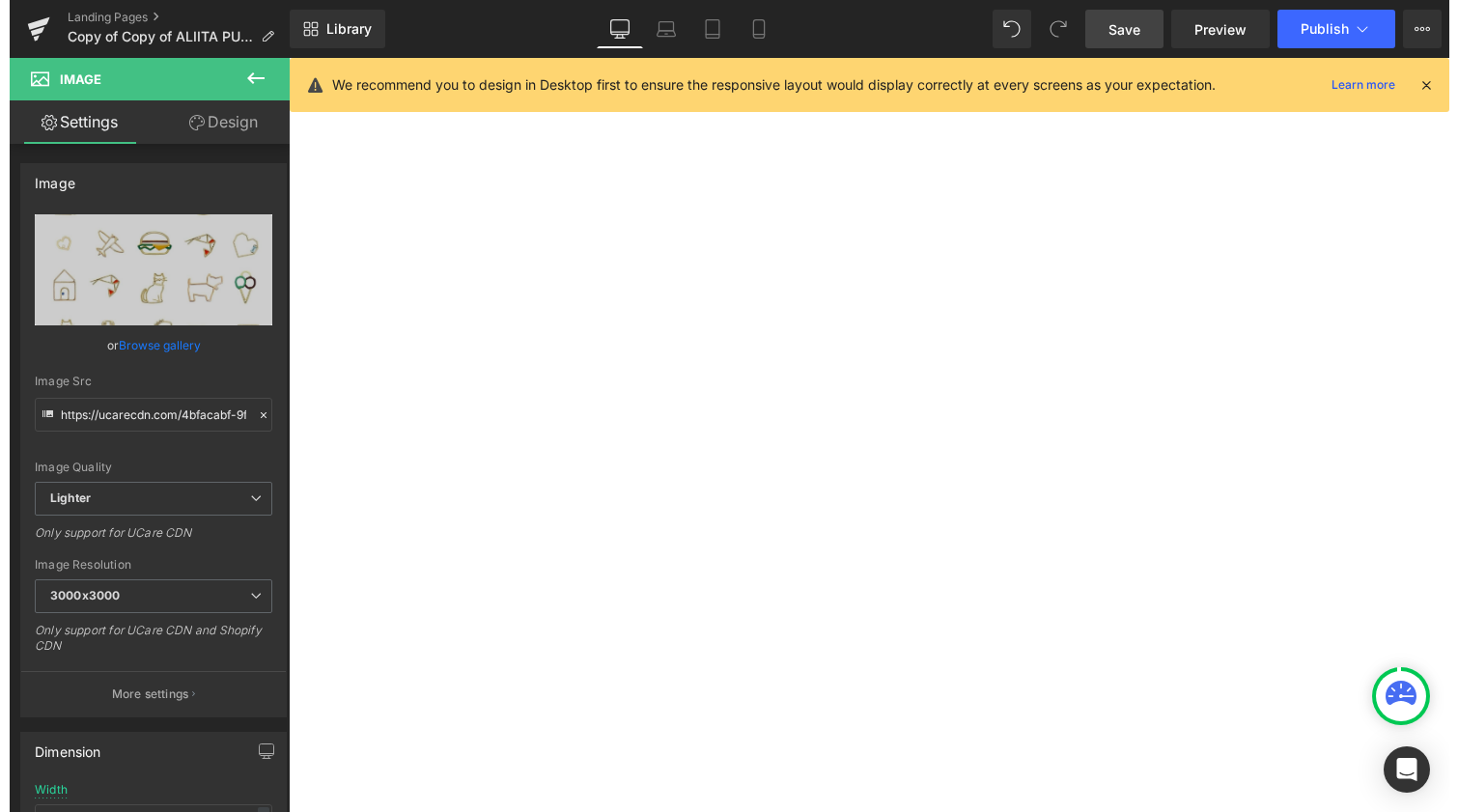scroll, scrollTop: 10780, scrollLeft: 0, axis: vertical 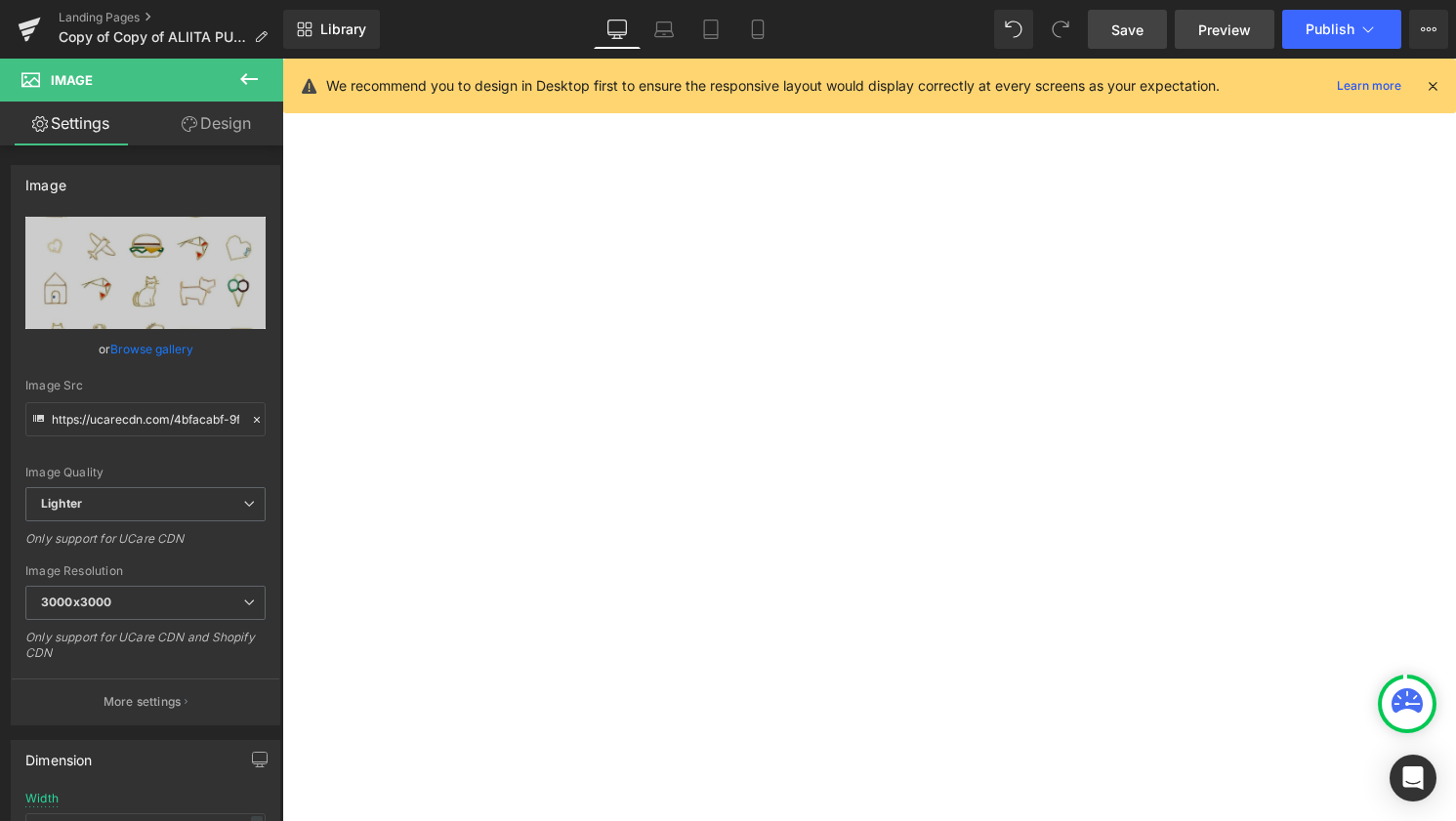 click on "Preview" at bounding box center [1225, 29] 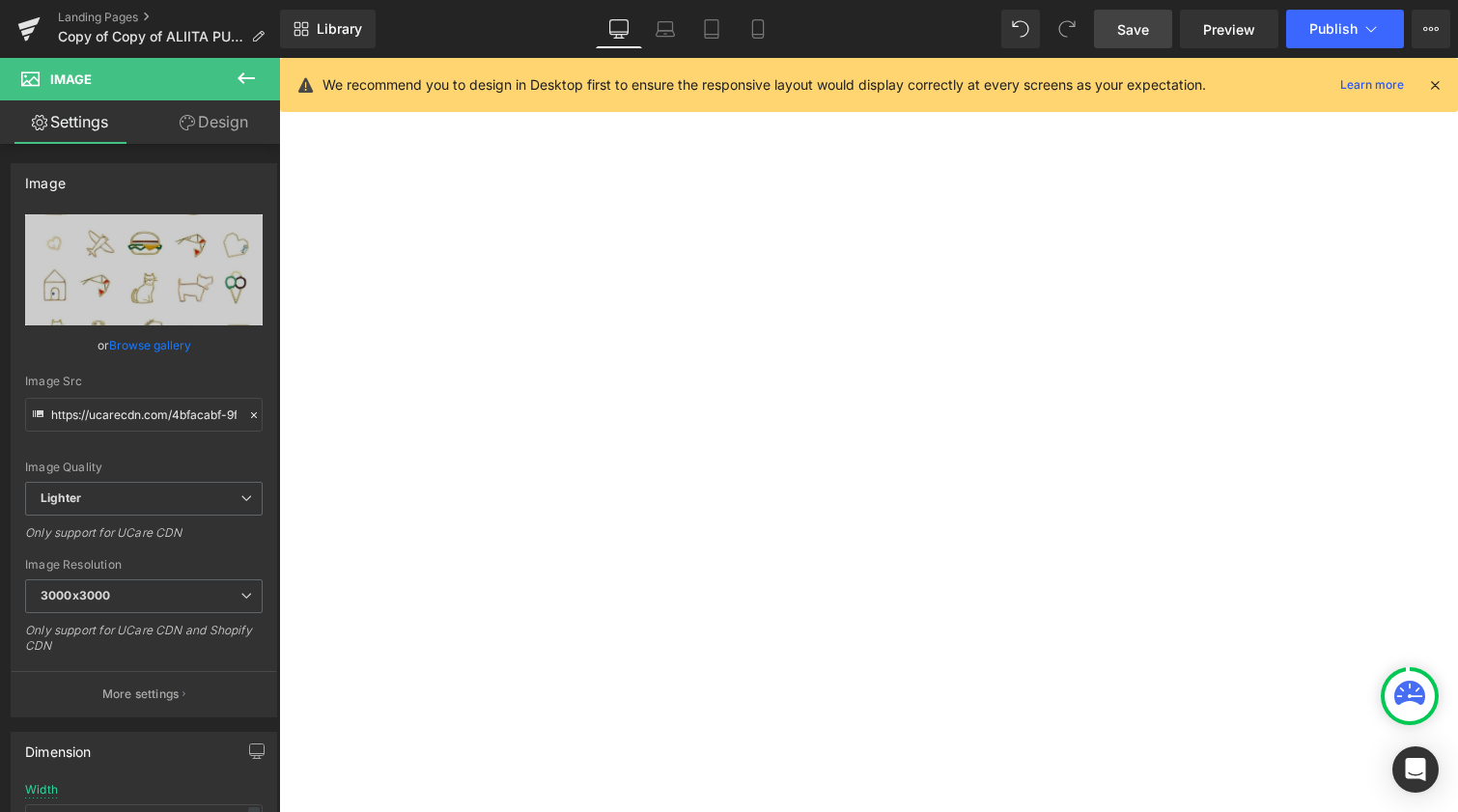 scroll, scrollTop: 10837, scrollLeft: 0, axis: vertical 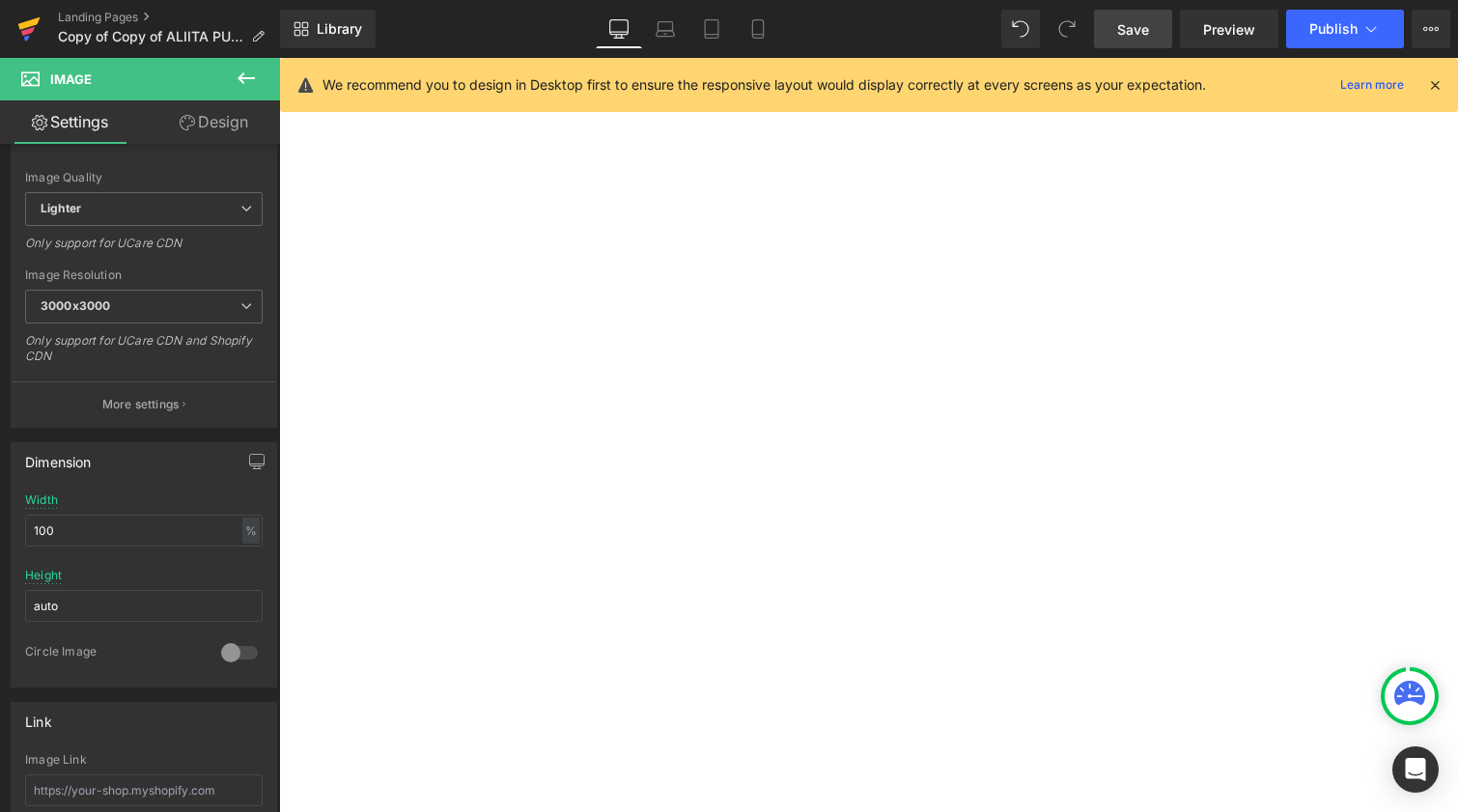 click 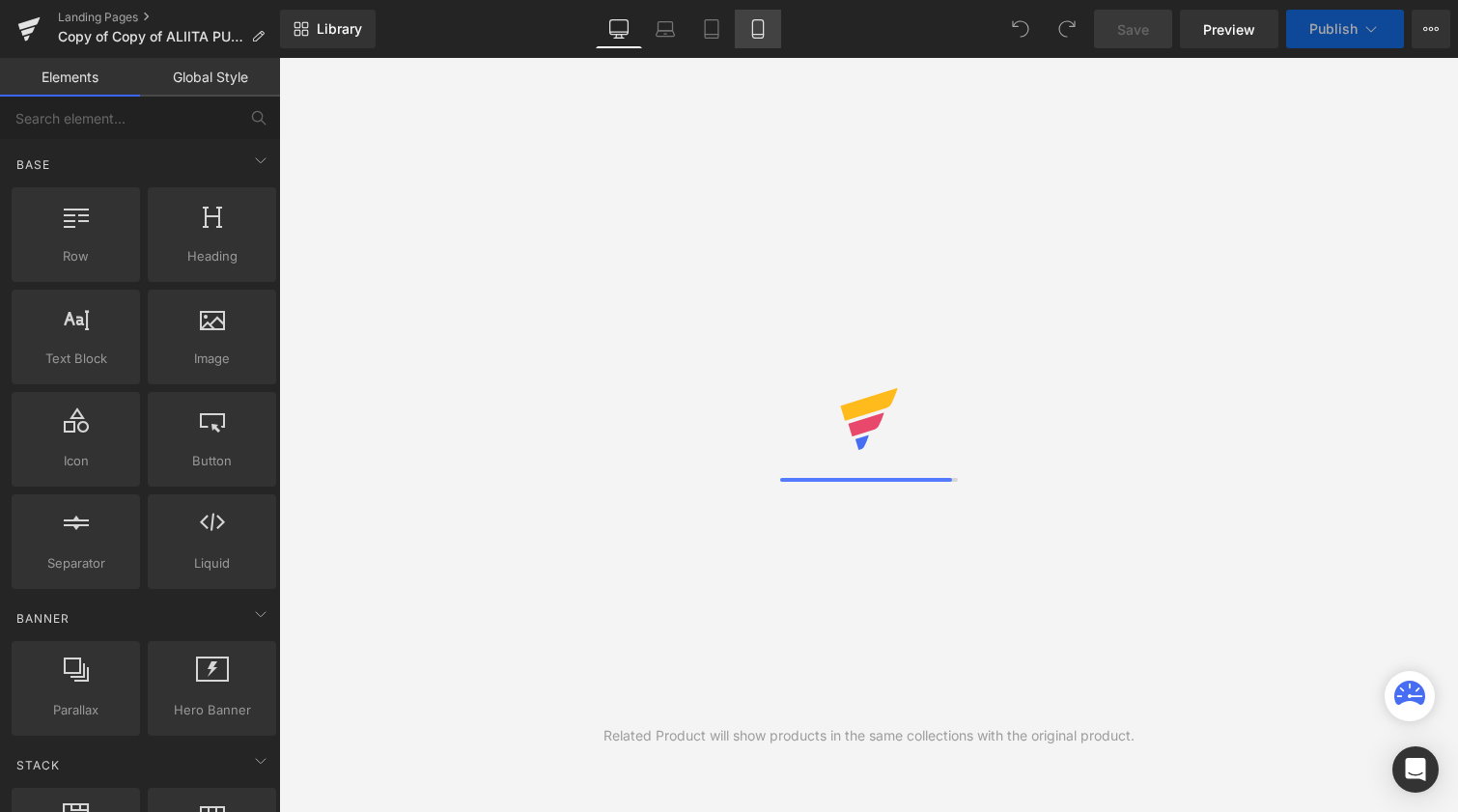 scroll, scrollTop: 0, scrollLeft: 0, axis: both 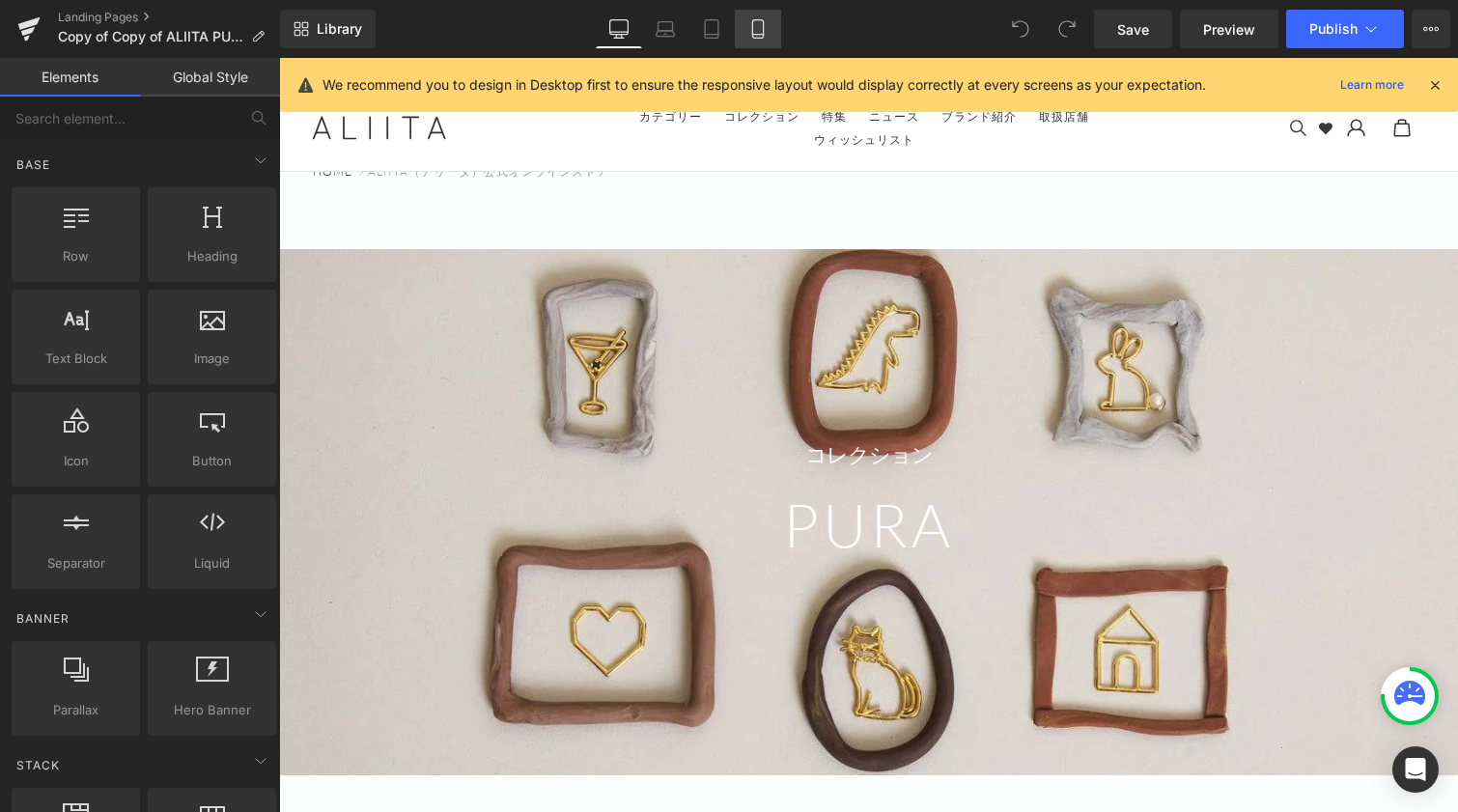 click 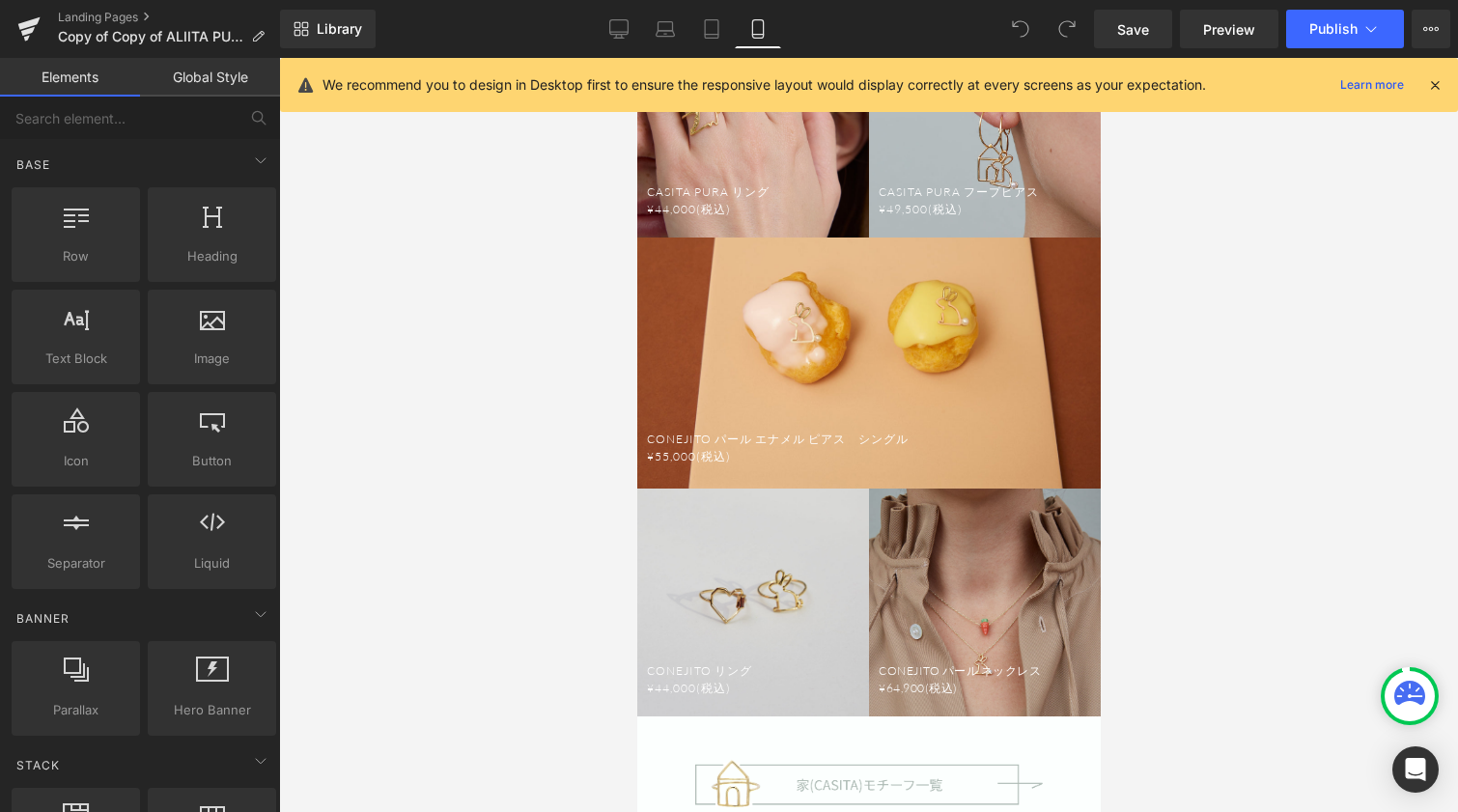 scroll, scrollTop: 2028, scrollLeft: 0, axis: vertical 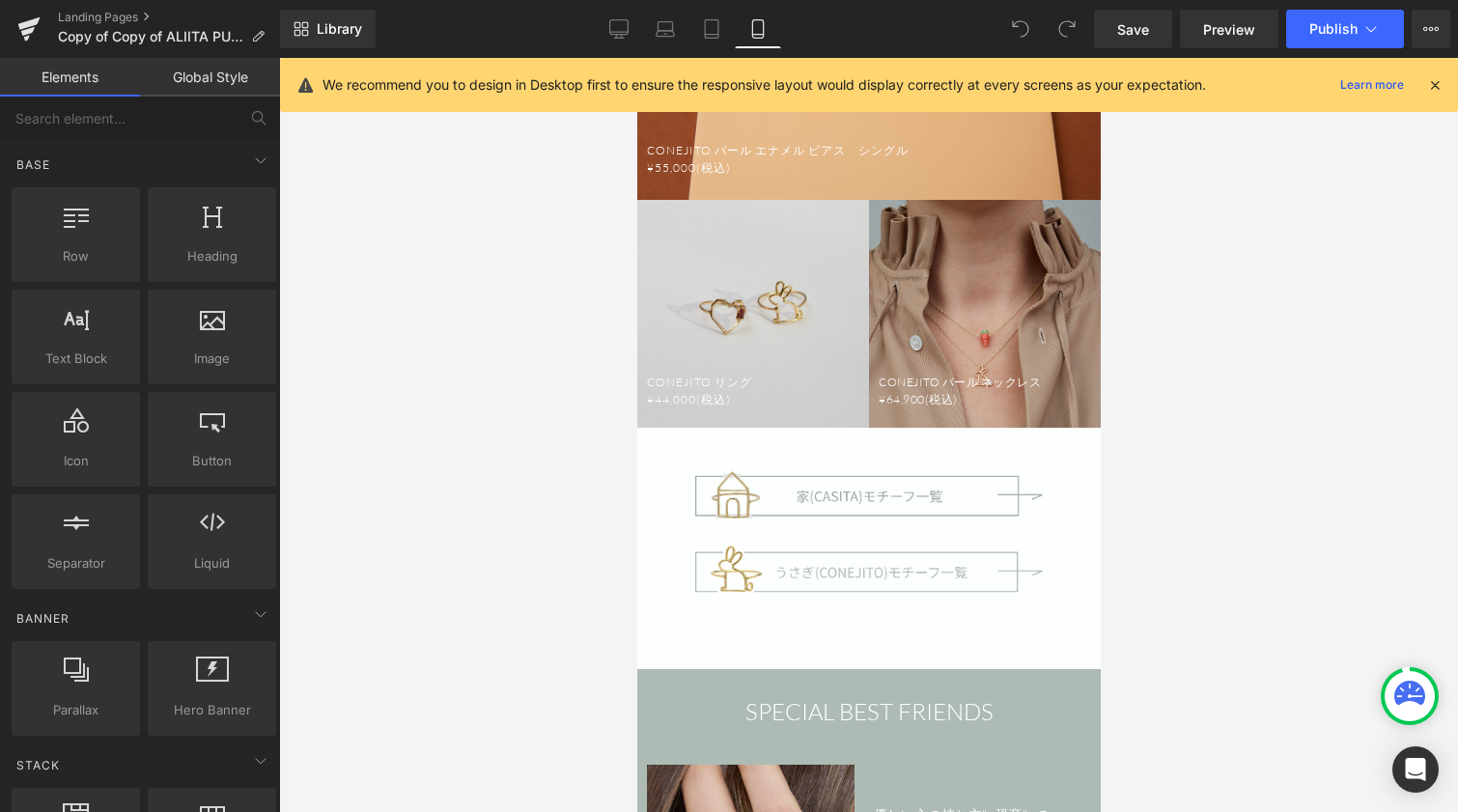 click at bounding box center [868, 481] 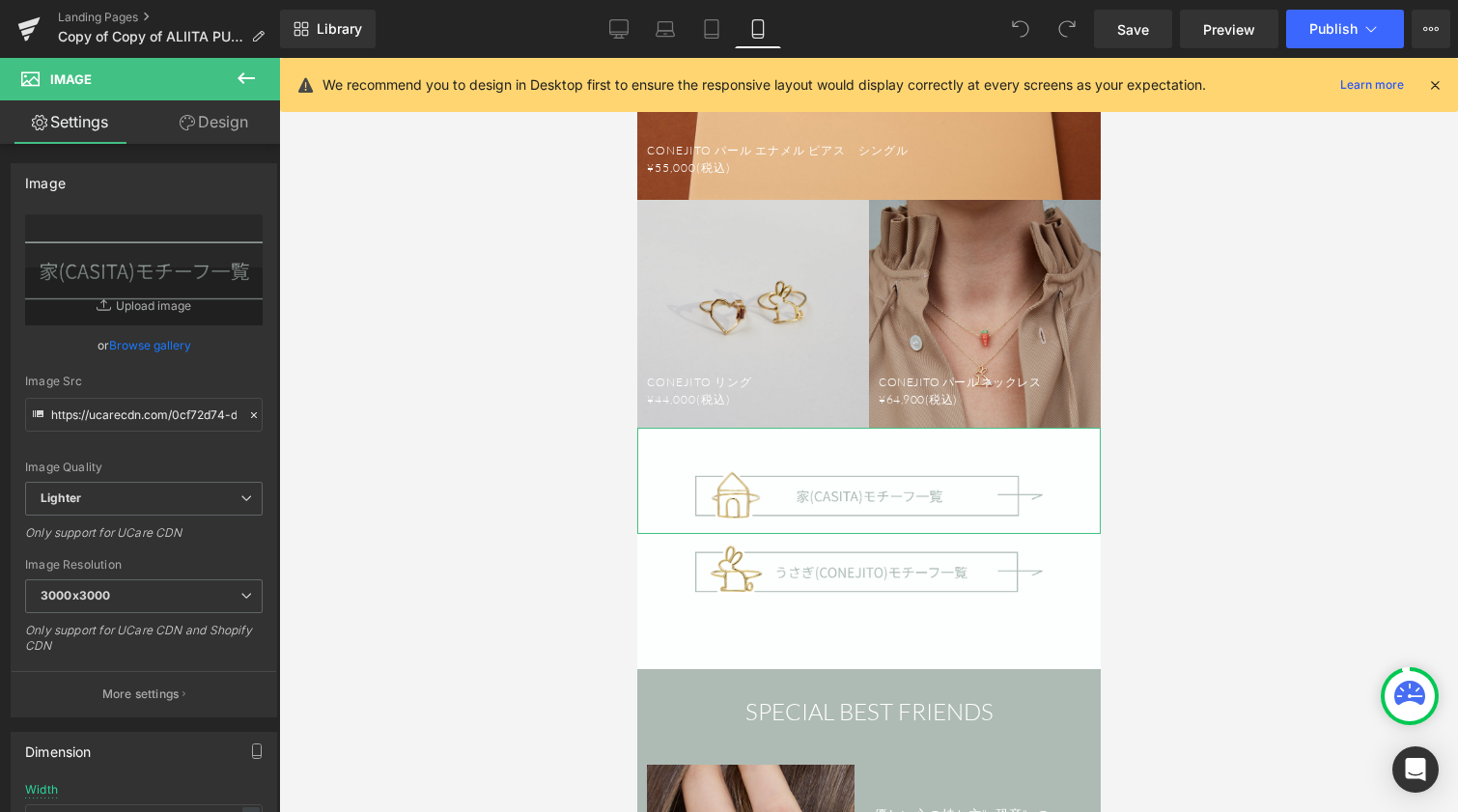 click on "Design" at bounding box center (213, 122) 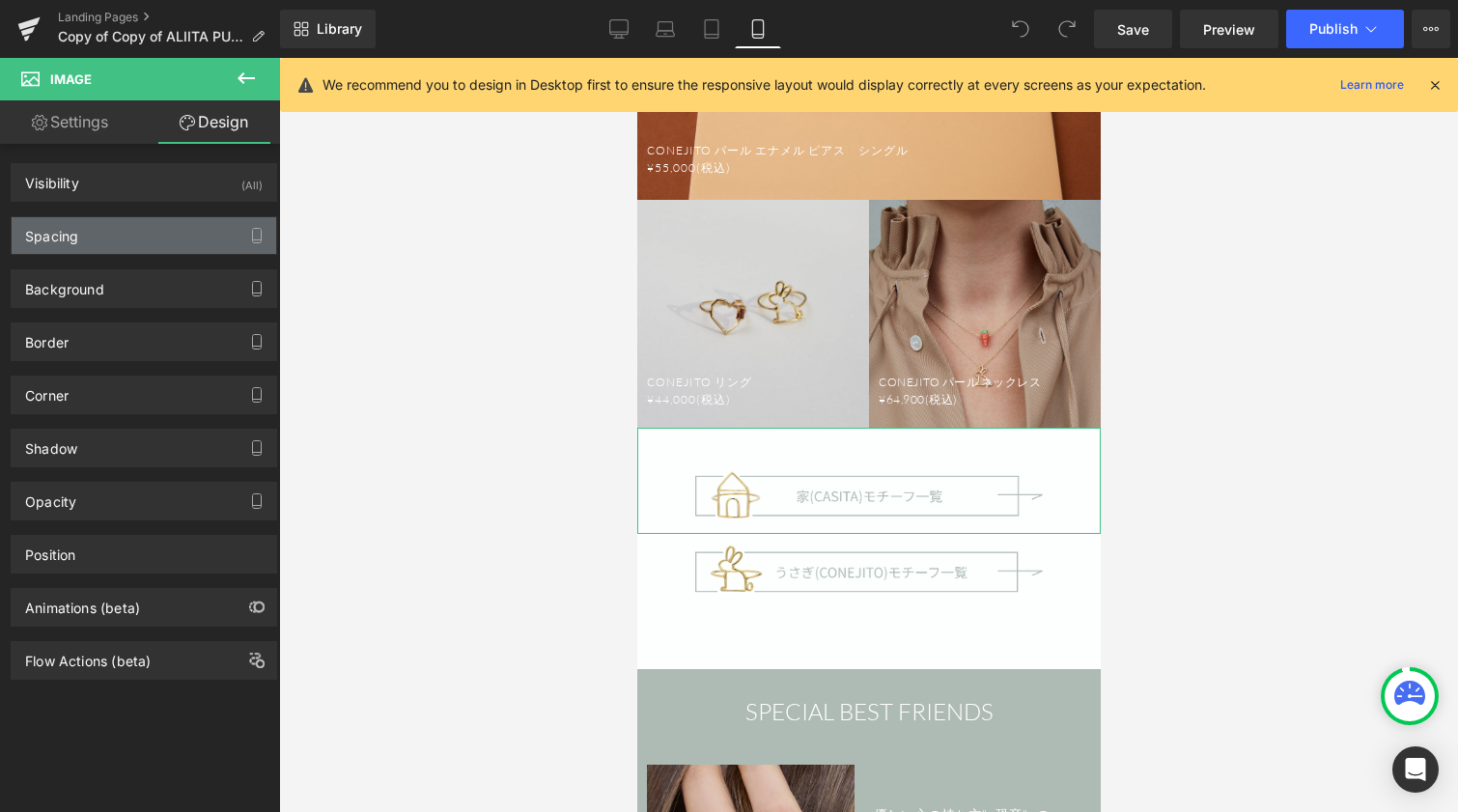 click on "Spacing" at bounding box center [144, 236] 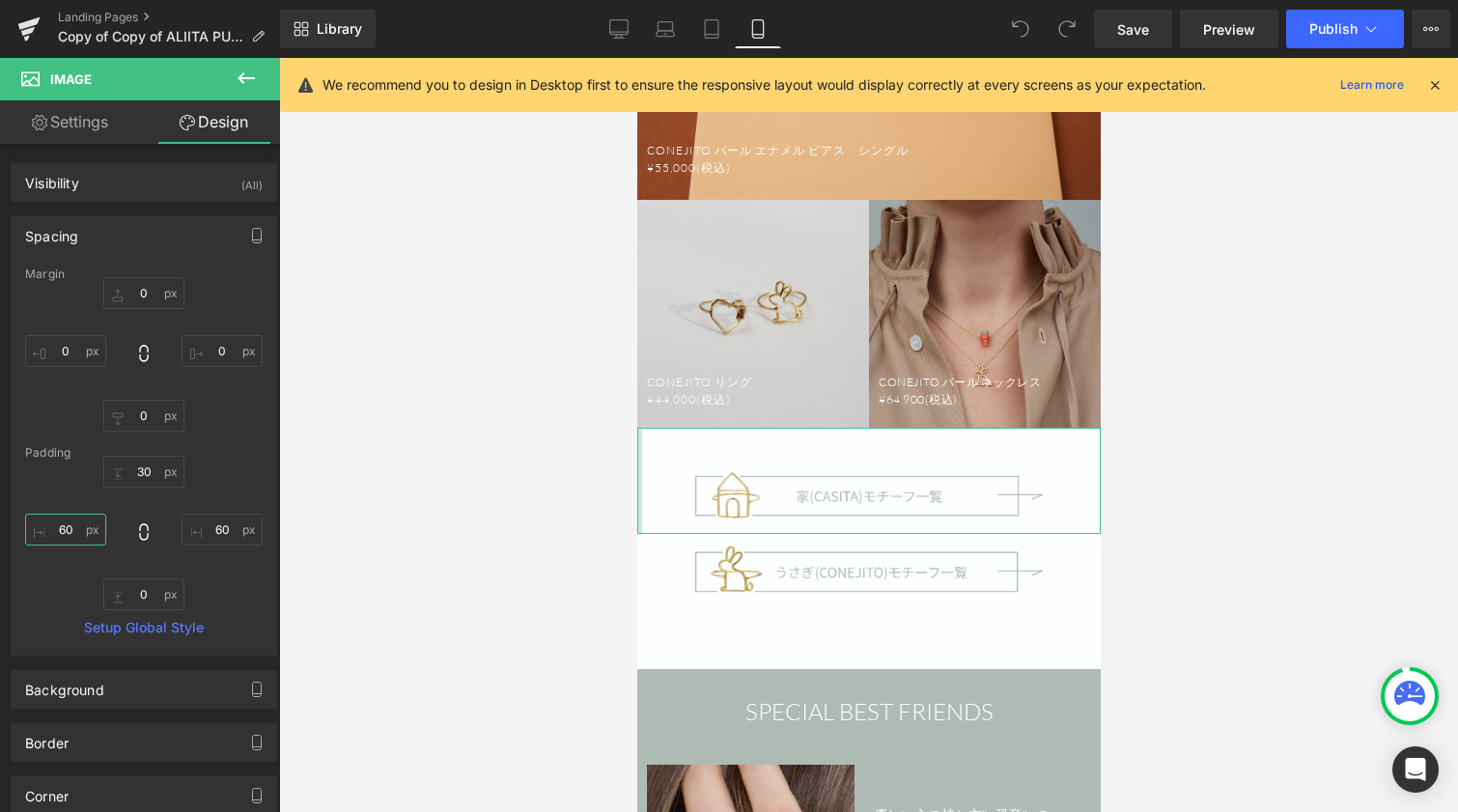 click on "60" at bounding box center (66, 529) 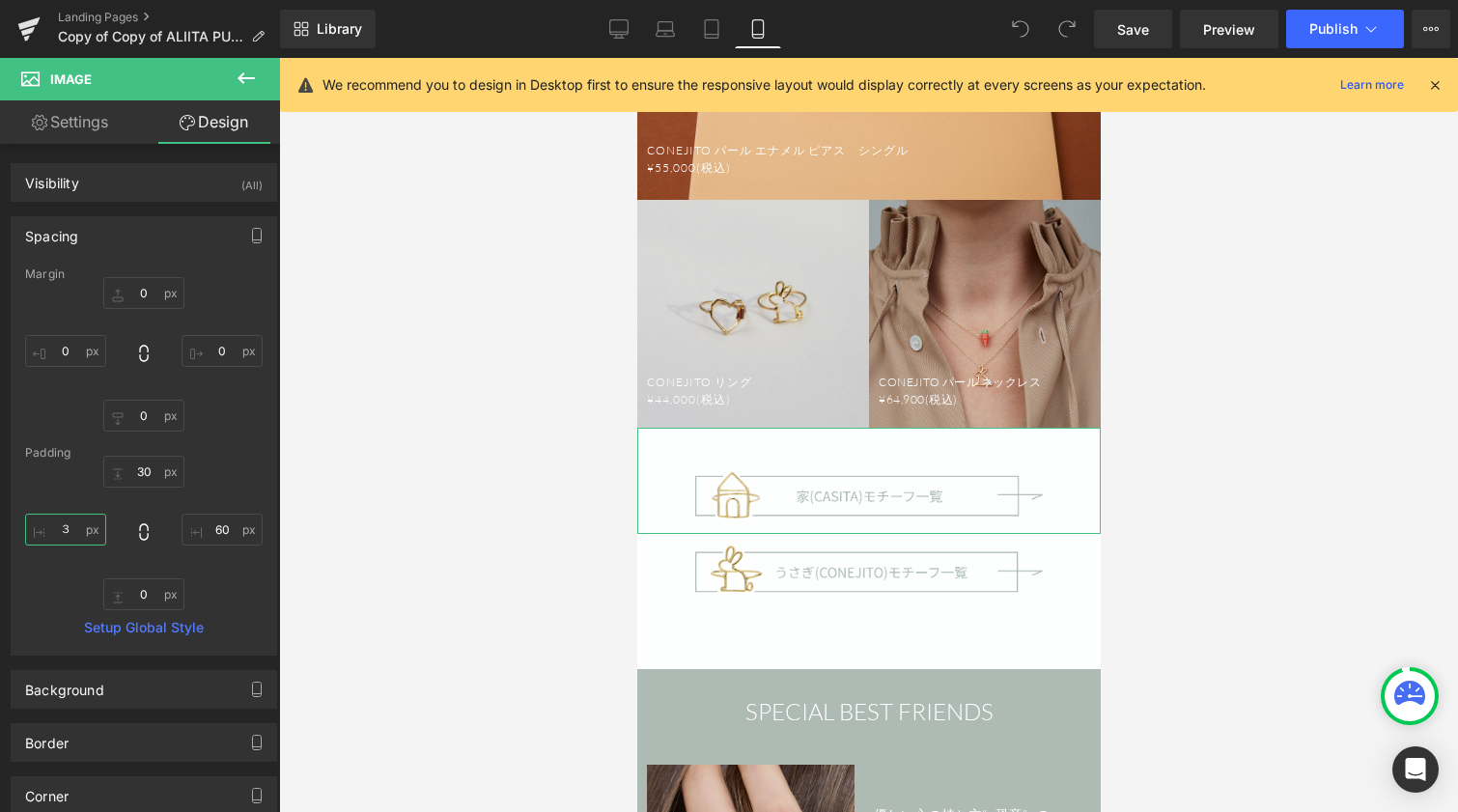 type on "３０" 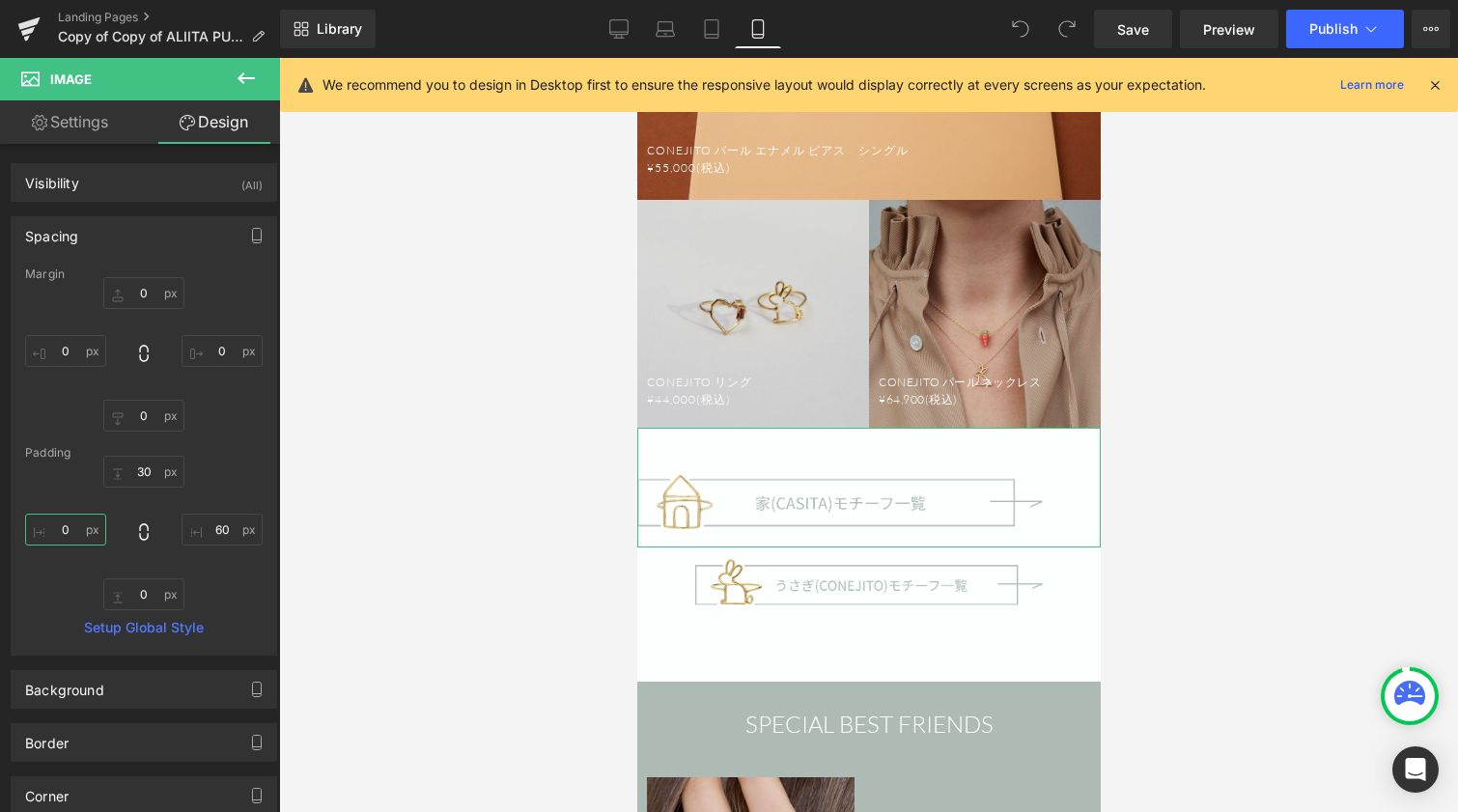 type on "３" 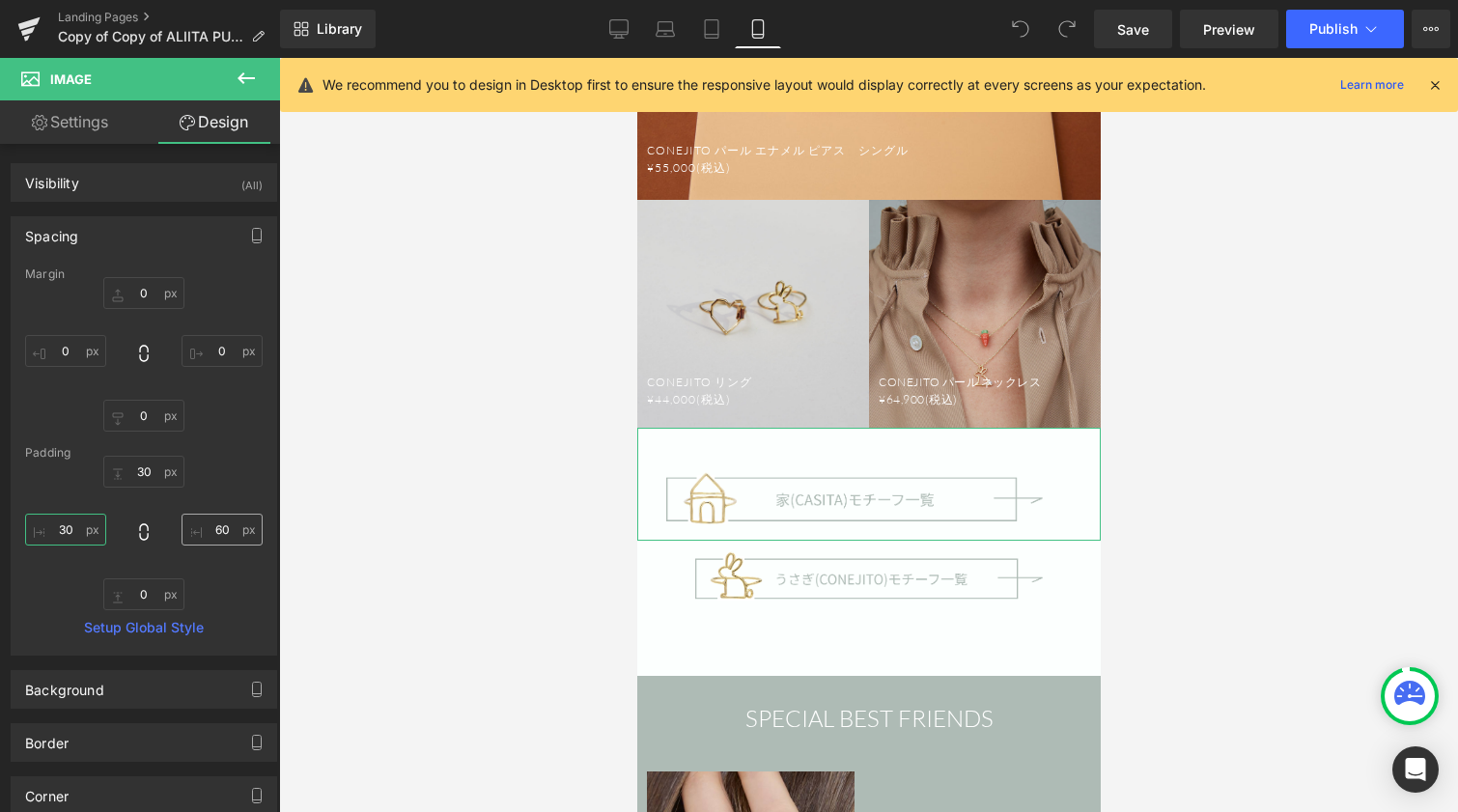 type on "30" 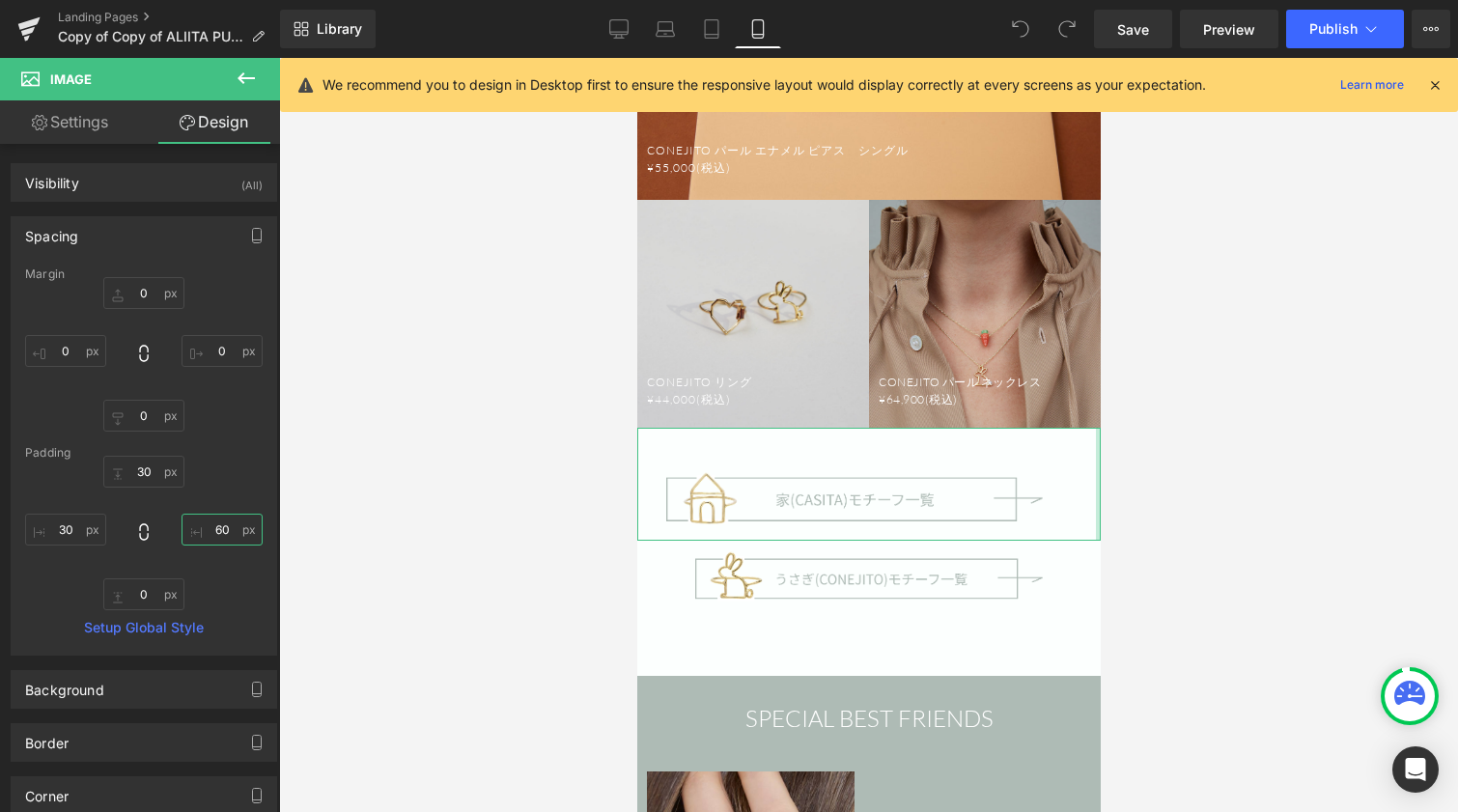 click on "60" at bounding box center (222, 529) 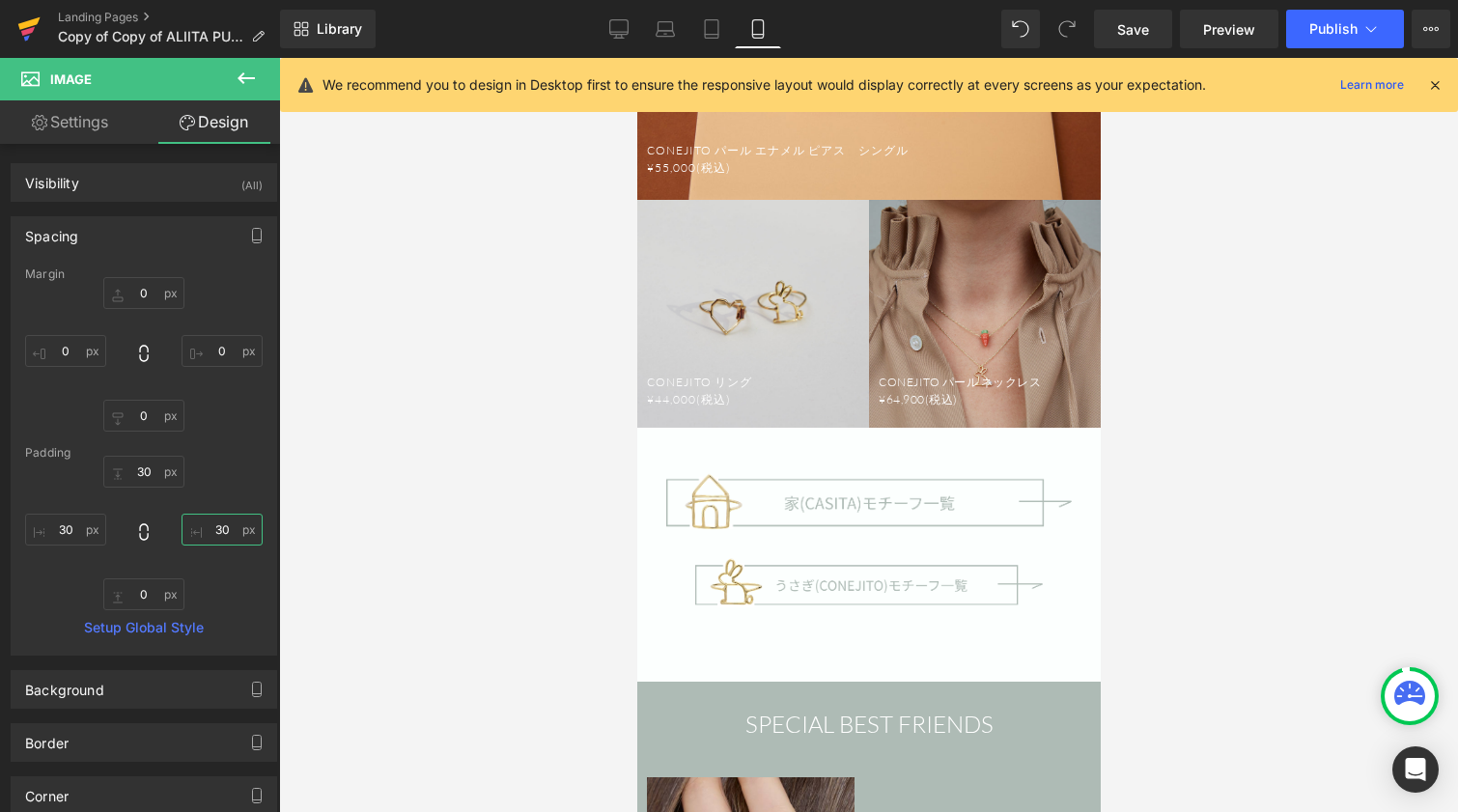 type on "30" 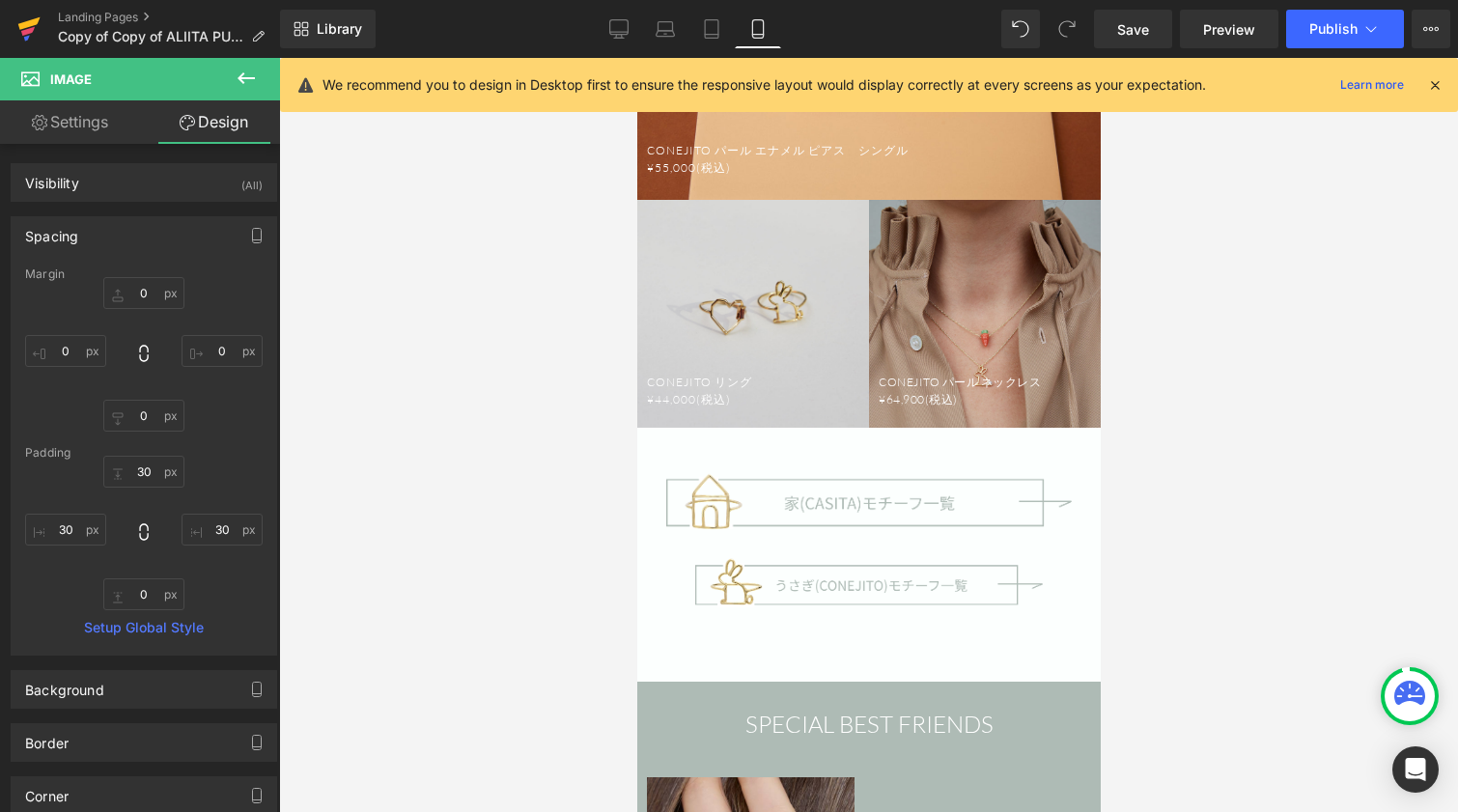 click 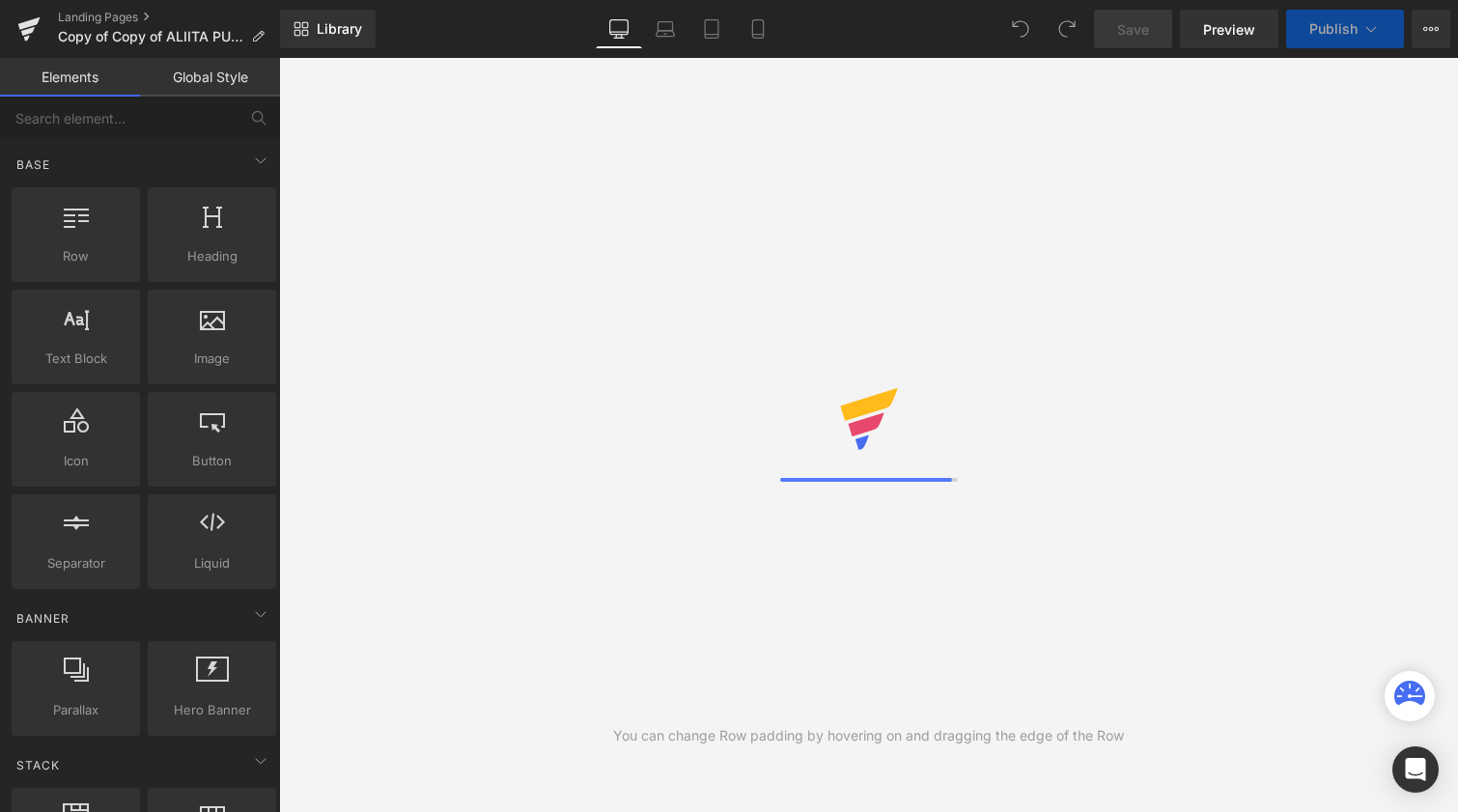 scroll, scrollTop: 0, scrollLeft: 0, axis: both 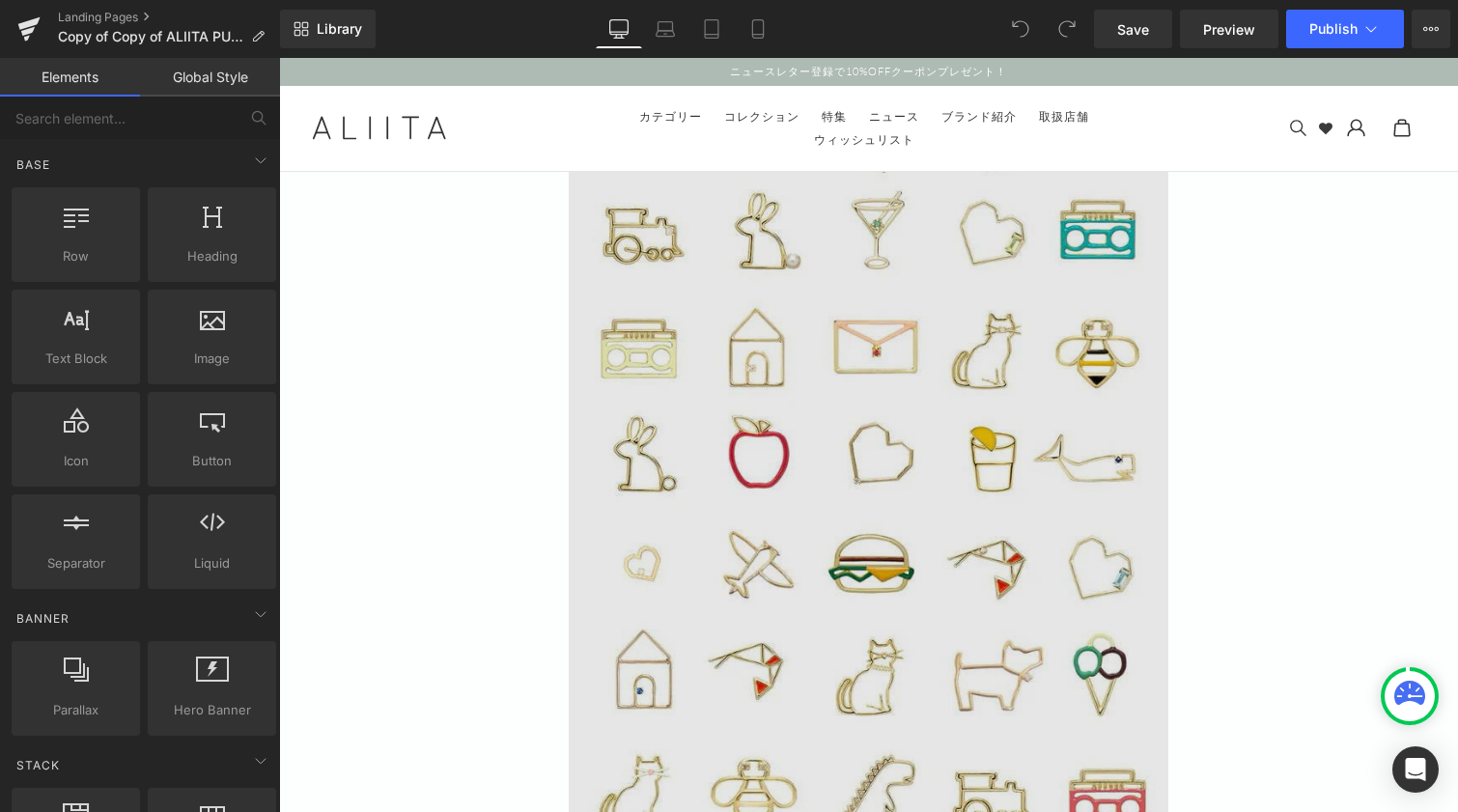 click at bounding box center [868, 609] 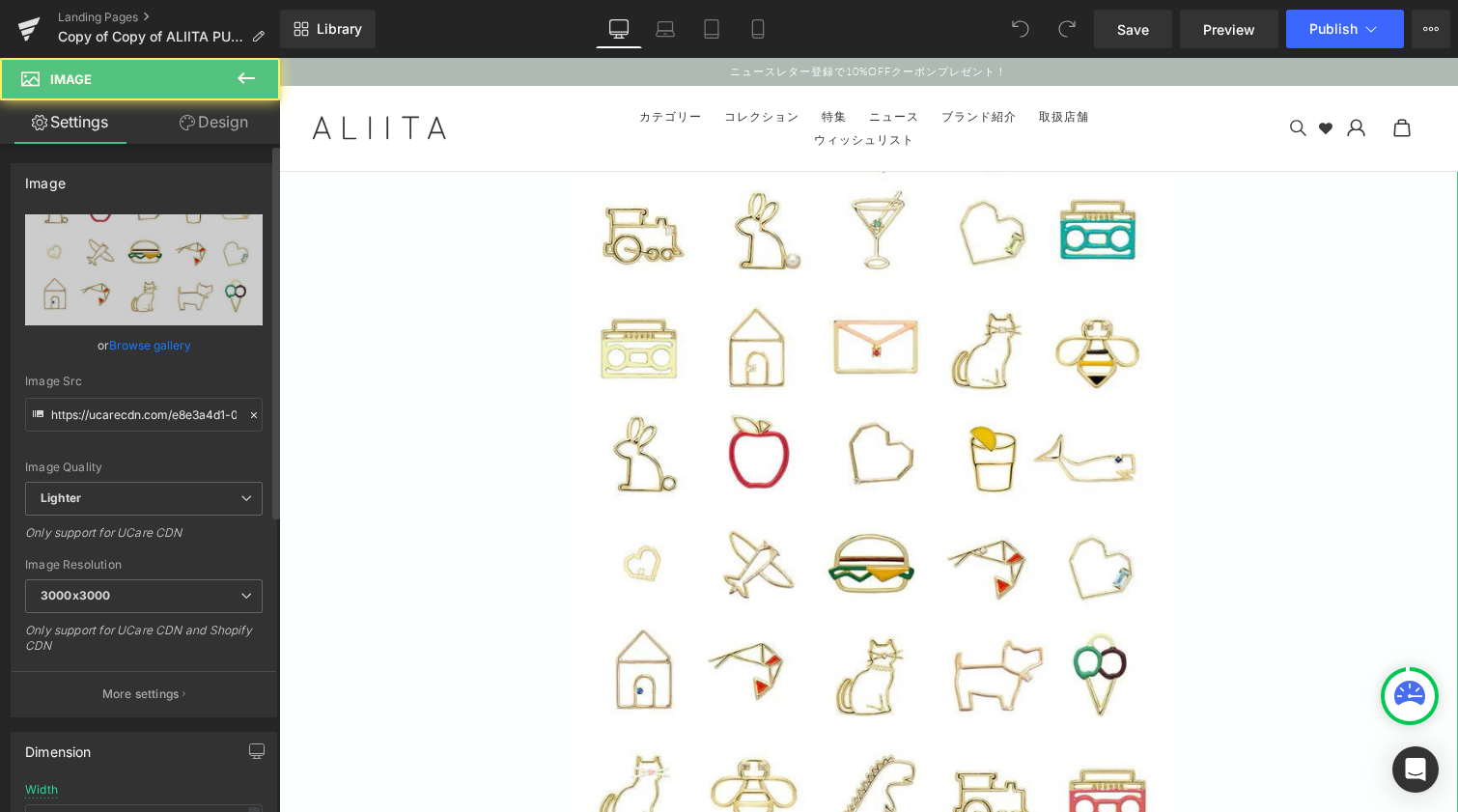 click on "Browse gallery" at bounding box center (150, 345) 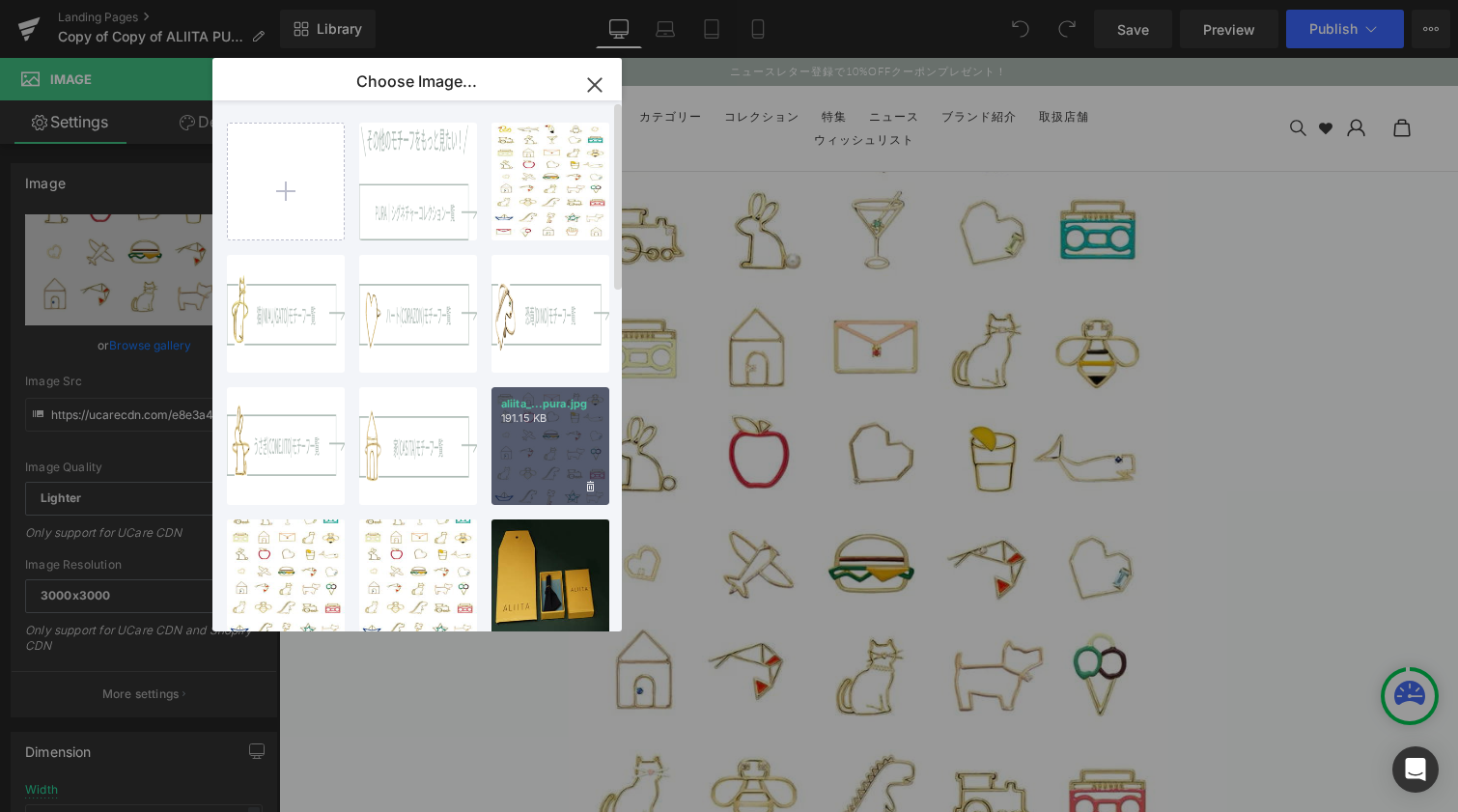 click on "aliita_...pura.jpg 191.15 KB" at bounding box center [550, 446] 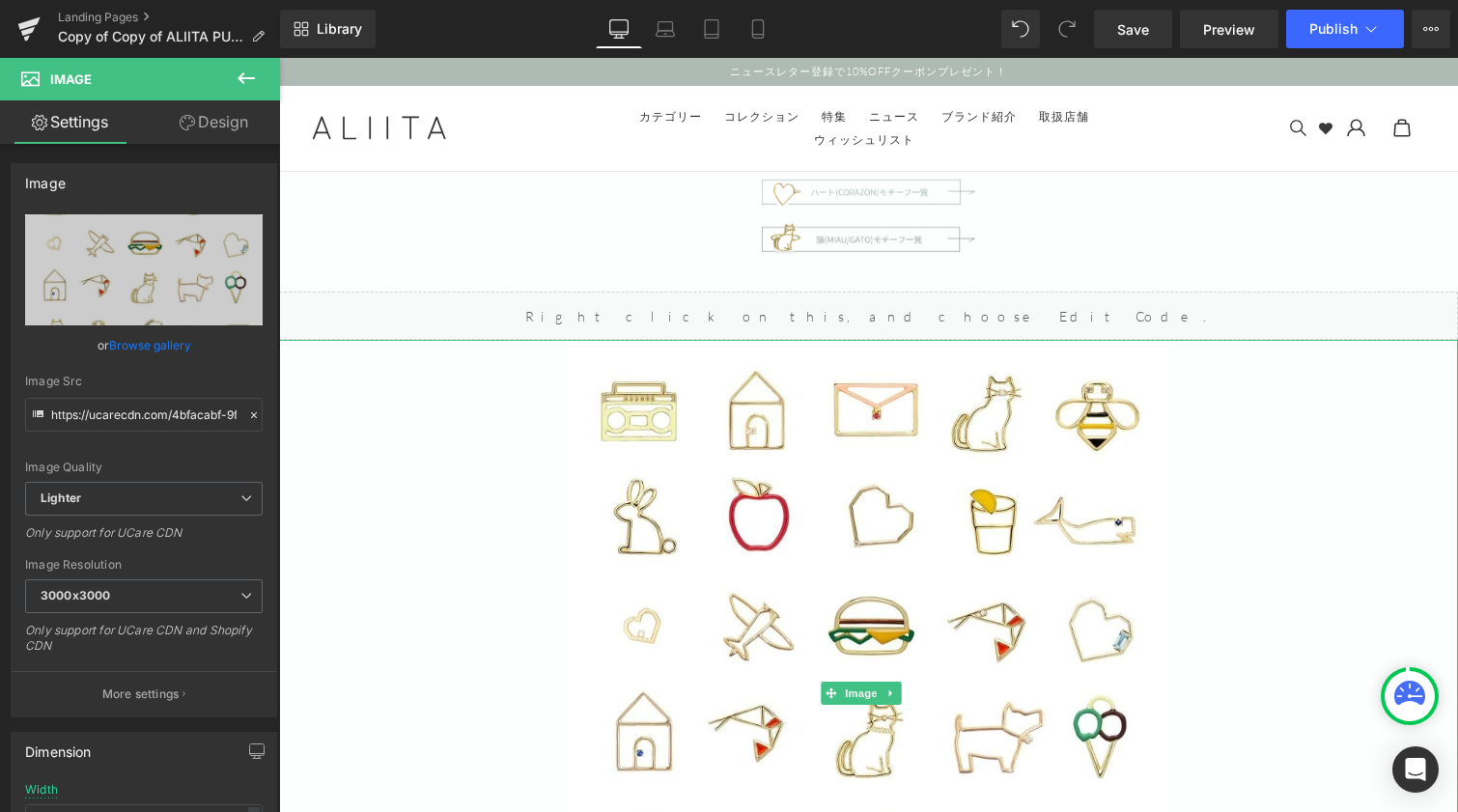 scroll, scrollTop: 10138, scrollLeft: 0, axis: vertical 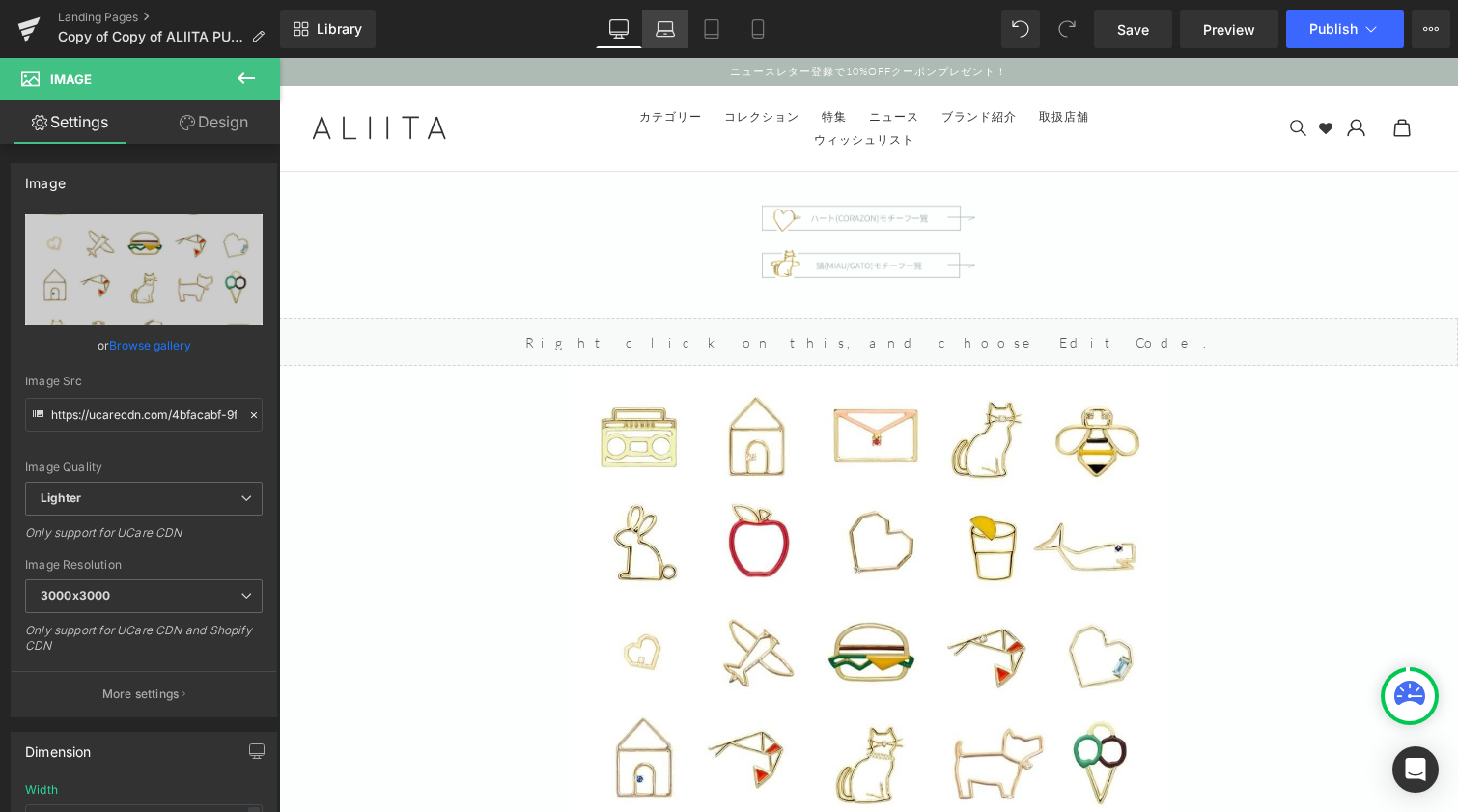 click 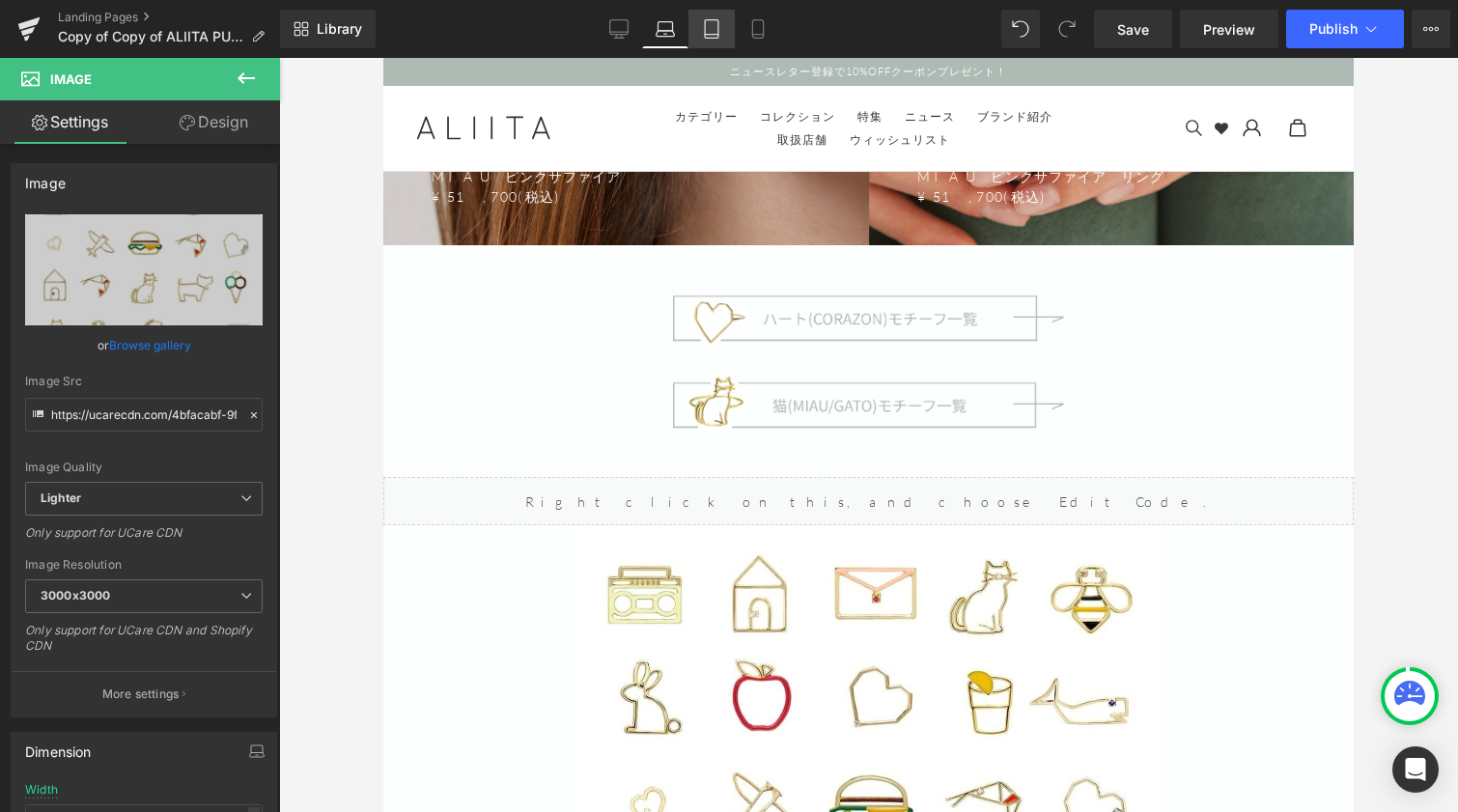 drag, startPoint x: 717, startPoint y: 24, endPoint x: 720, endPoint y: 34, distance: 10.440307 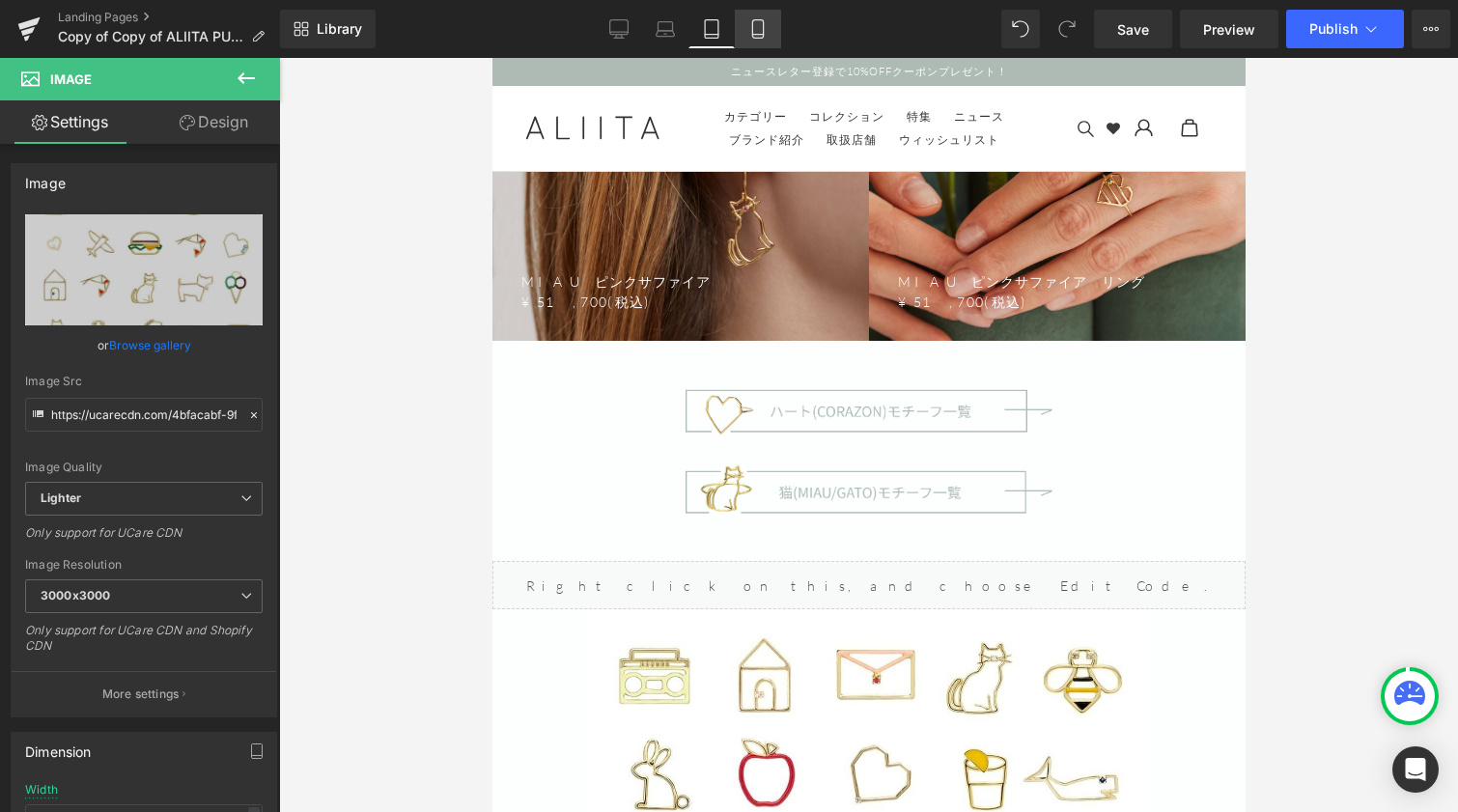 click on "Mobile" at bounding box center [758, 29] 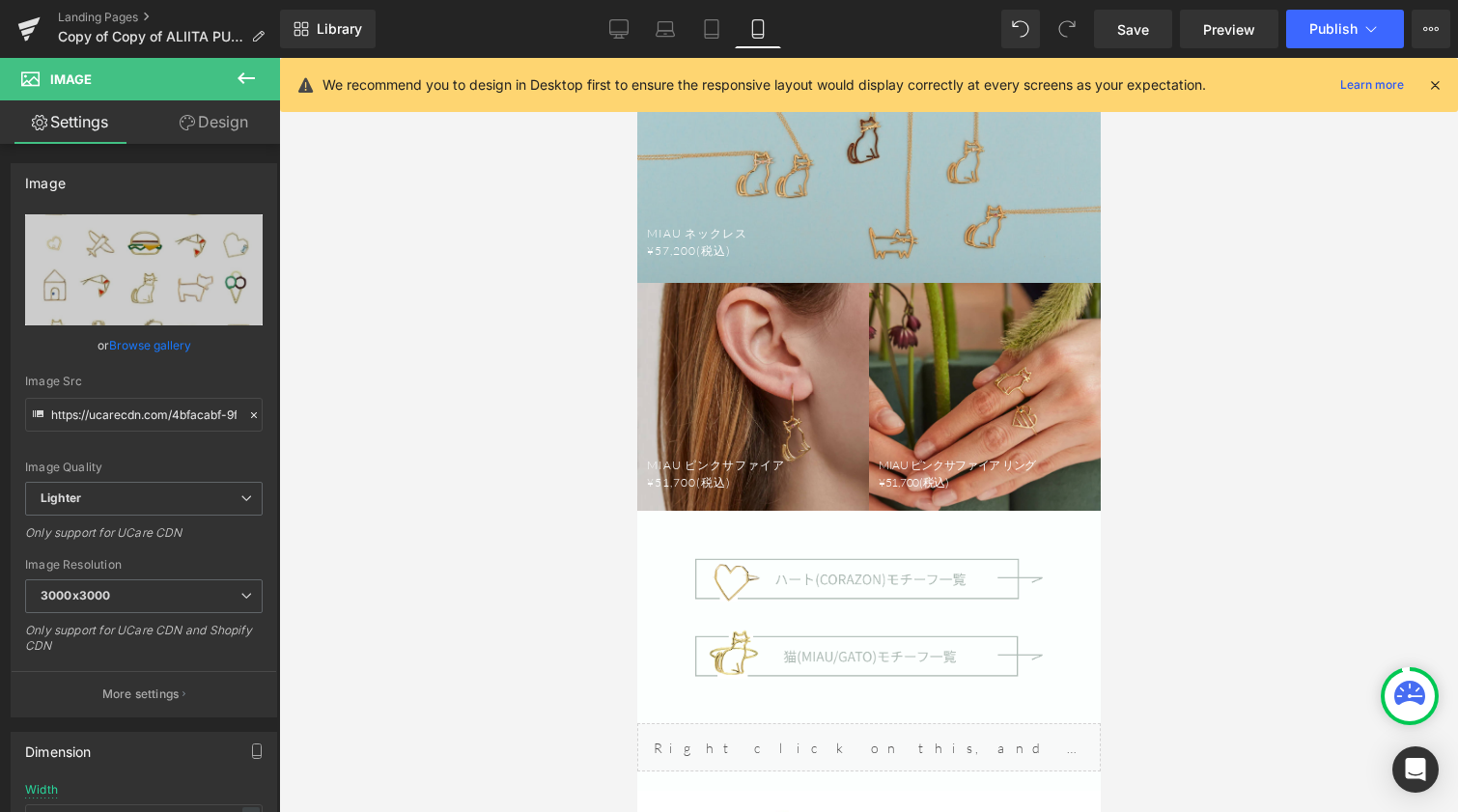 scroll, scrollTop: 5162, scrollLeft: 0, axis: vertical 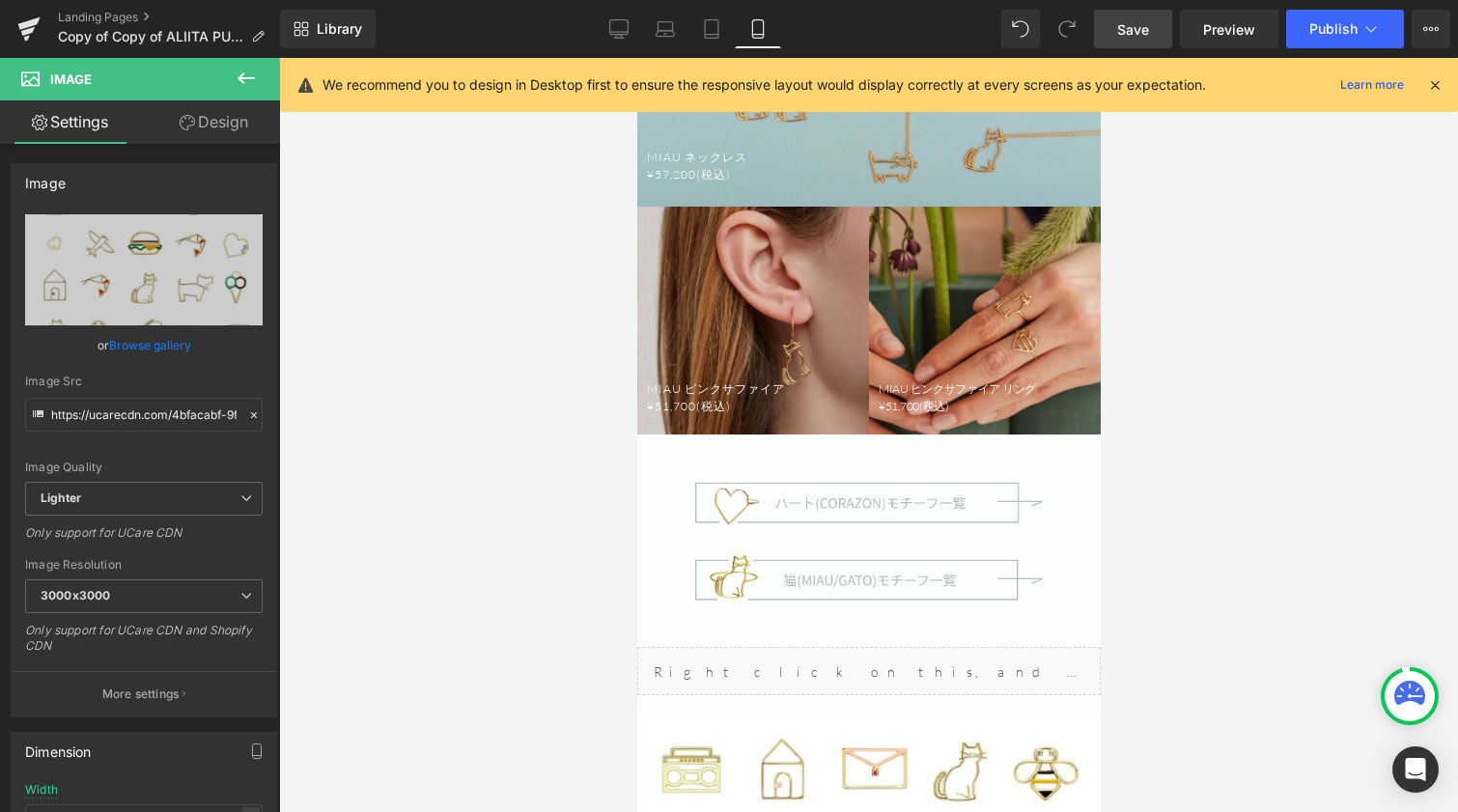 click on "Save" at bounding box center (1133, 29) 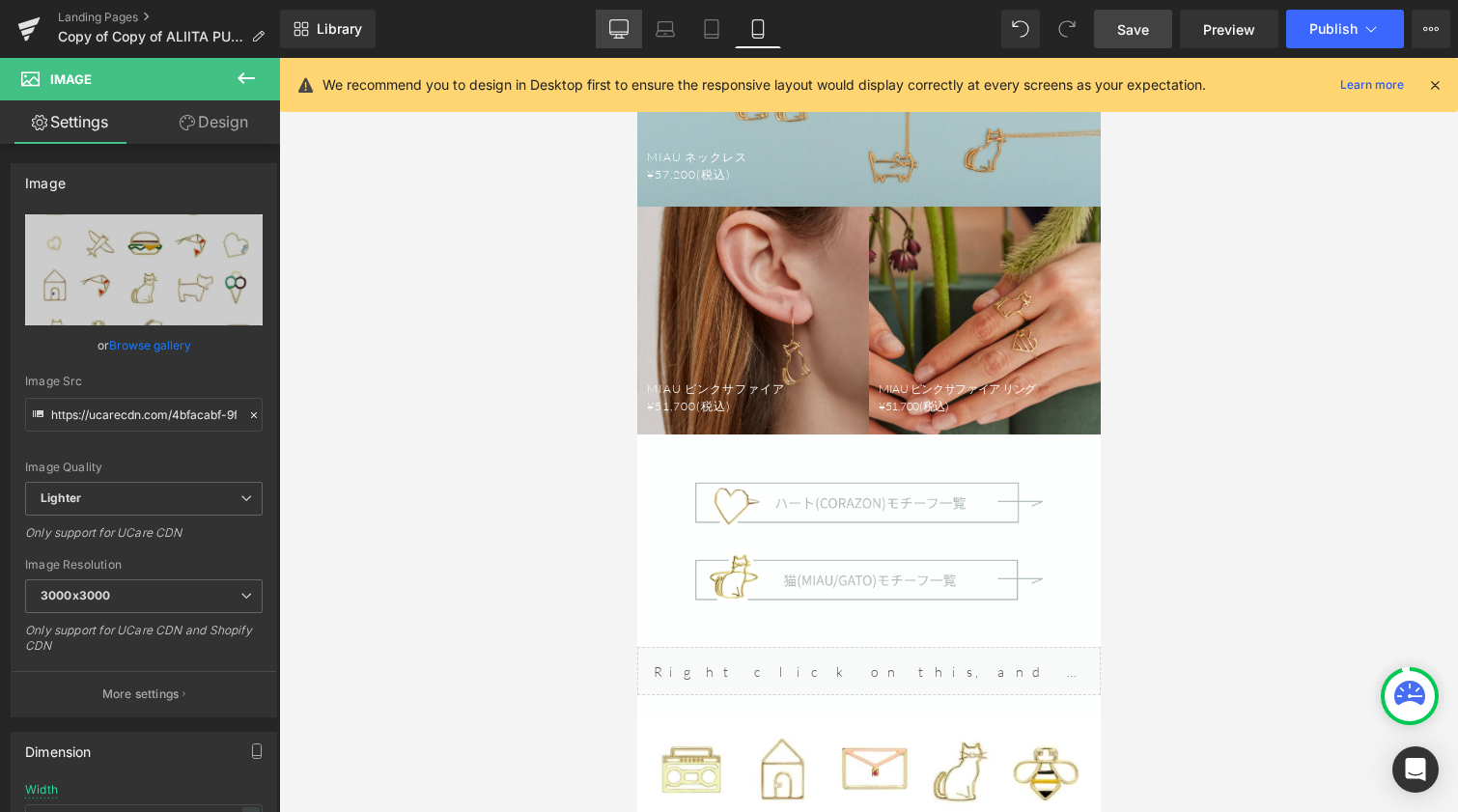 click on "Desktop" at bounding box center (619, 29) 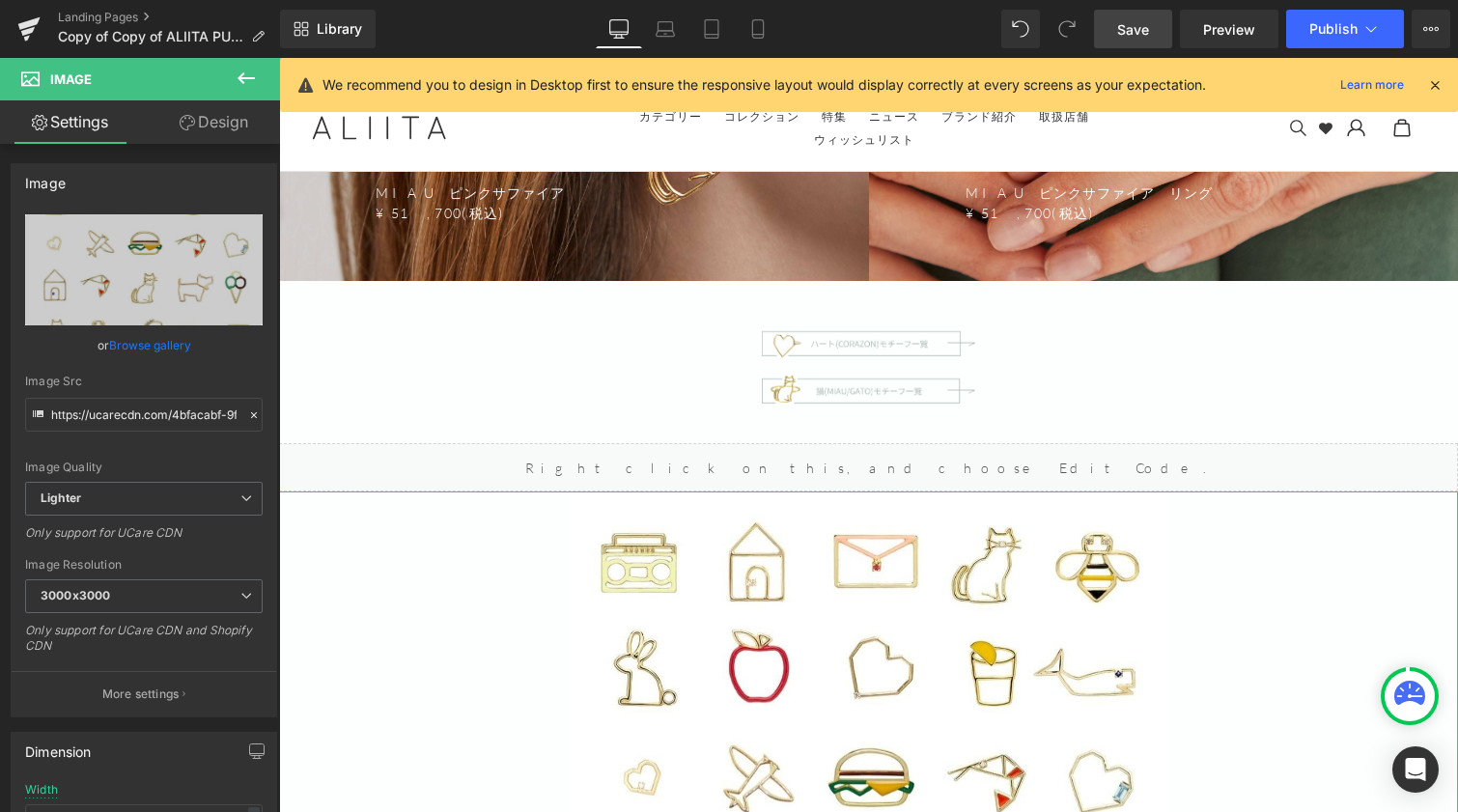 scroll, scrollTop: 9990, scrollLeft: 0, axis: vertical 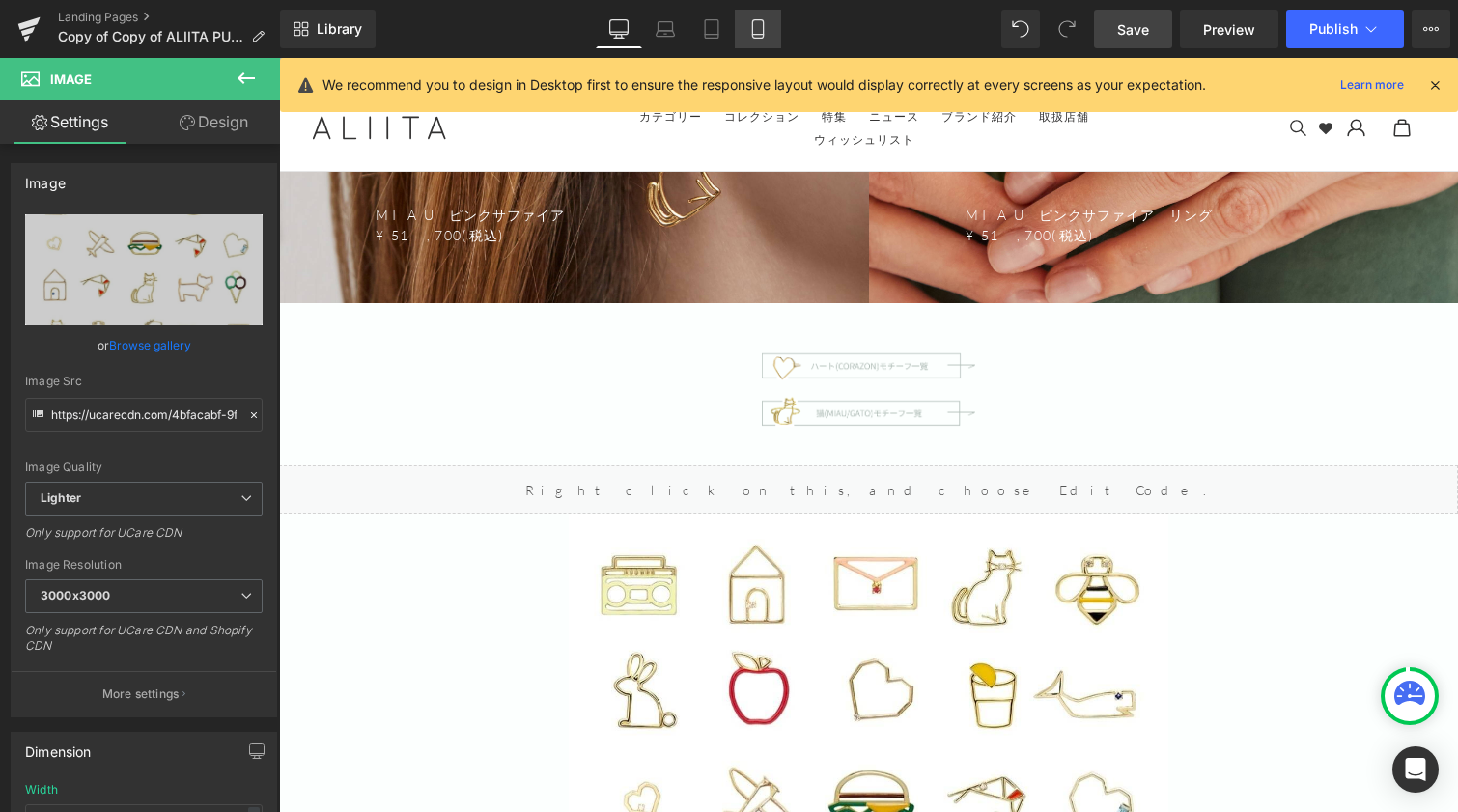 click 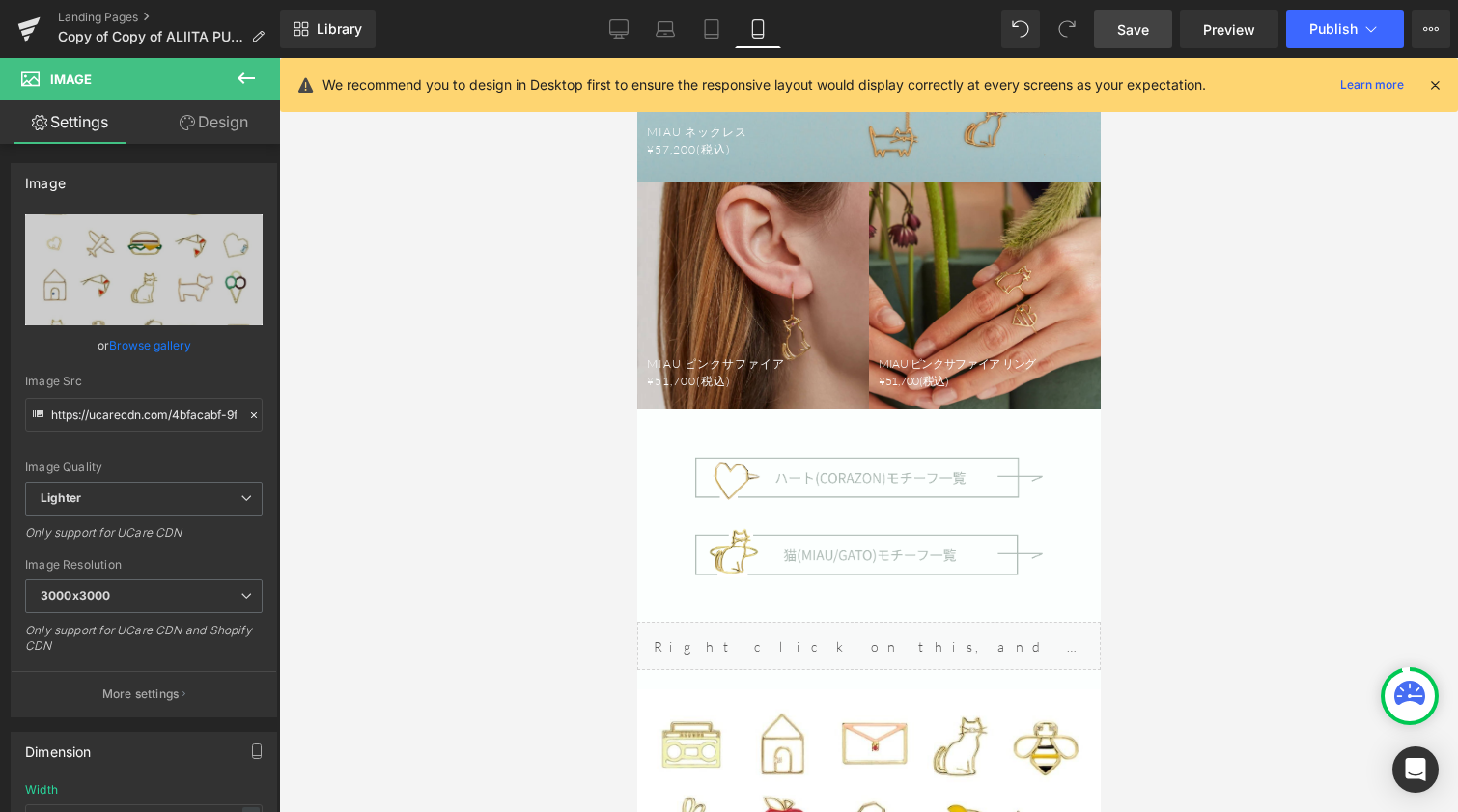 scroll, scrollTop: 5229, scrollLeft: 0, axis: vertical 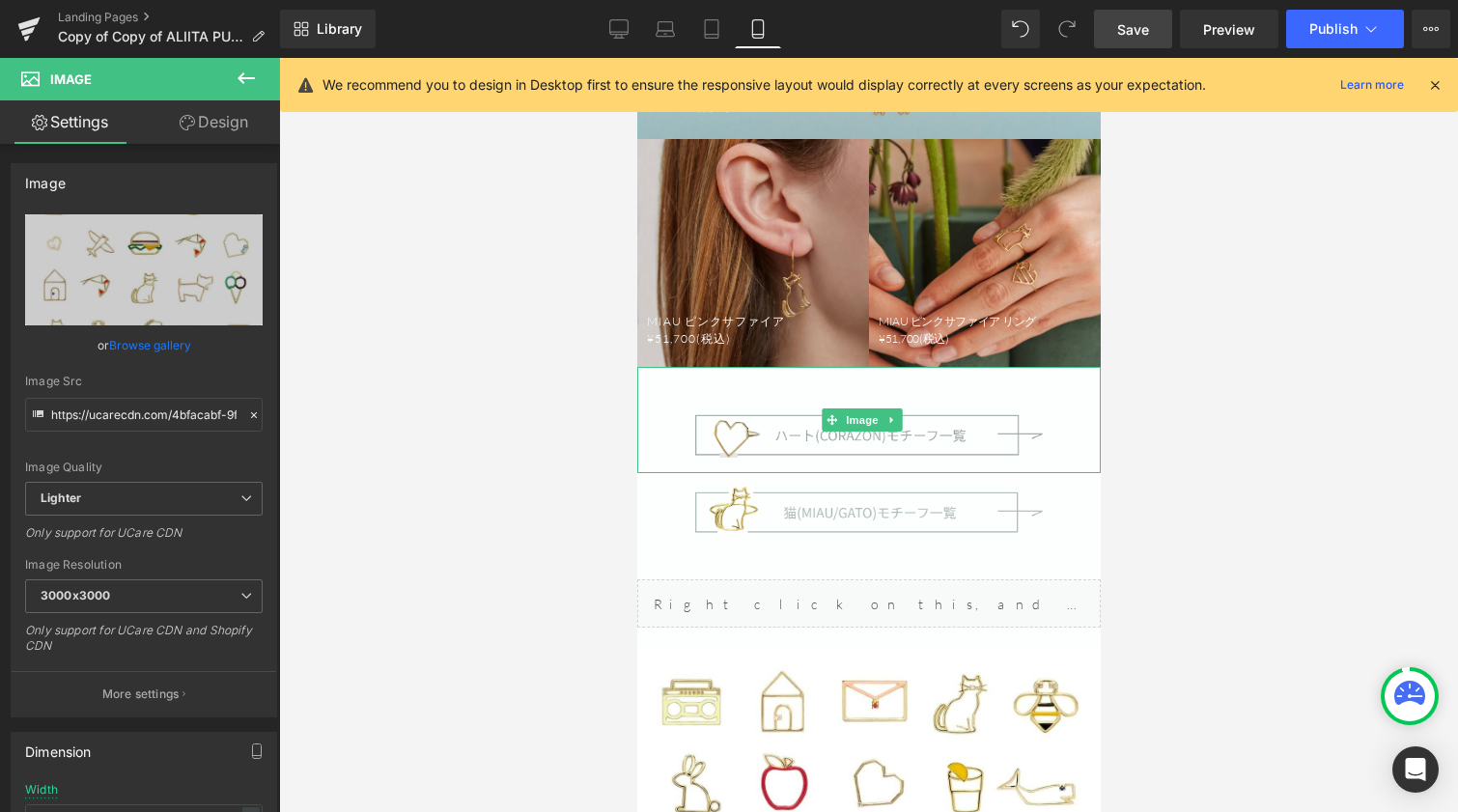 drag, startPoint x: 855, startPoint y: 397, endPoint x: 815, endPoint y: 387, distance: 41.231056 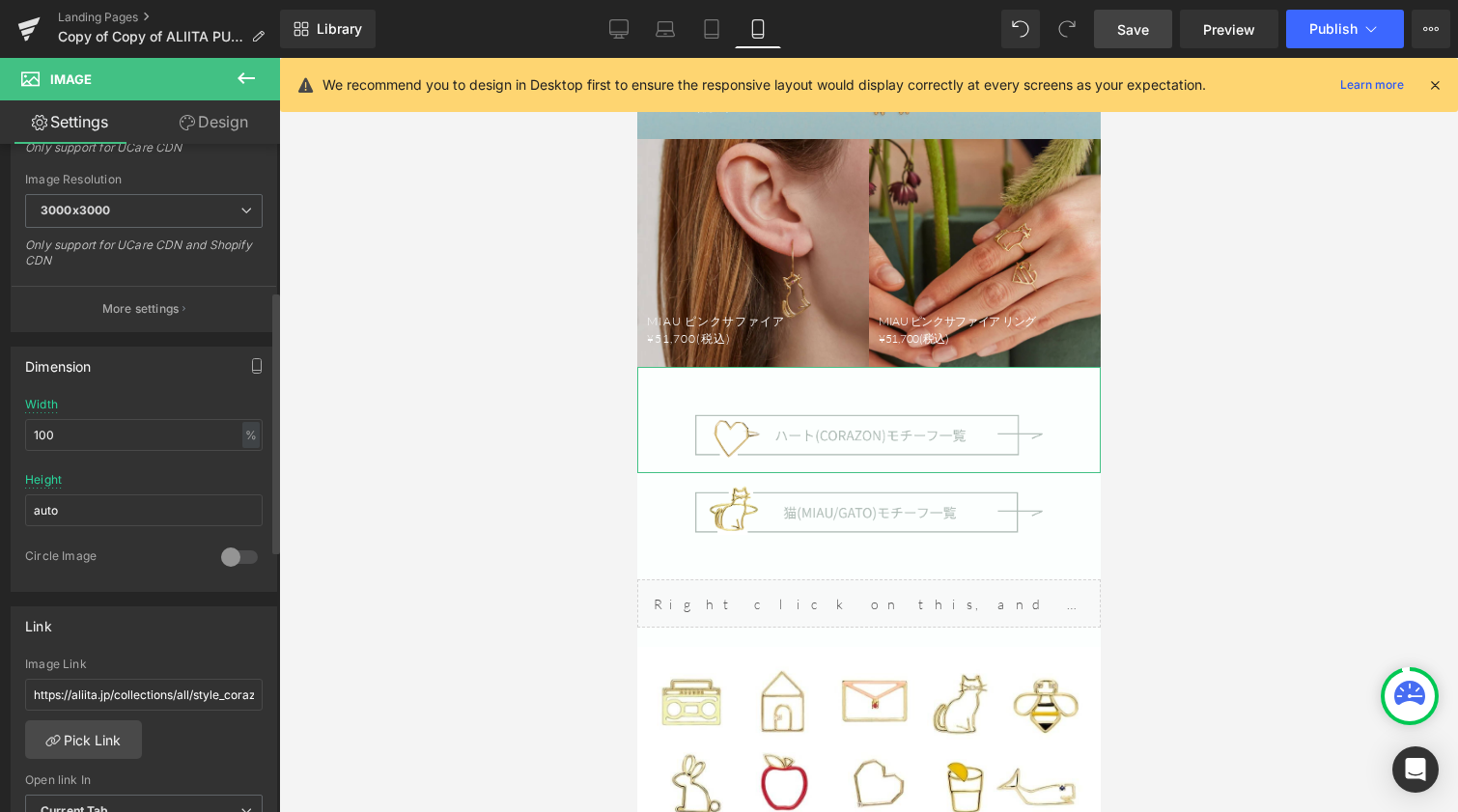 scroll, scrollTop: 386, scrollLeft: 0, axis: vertical 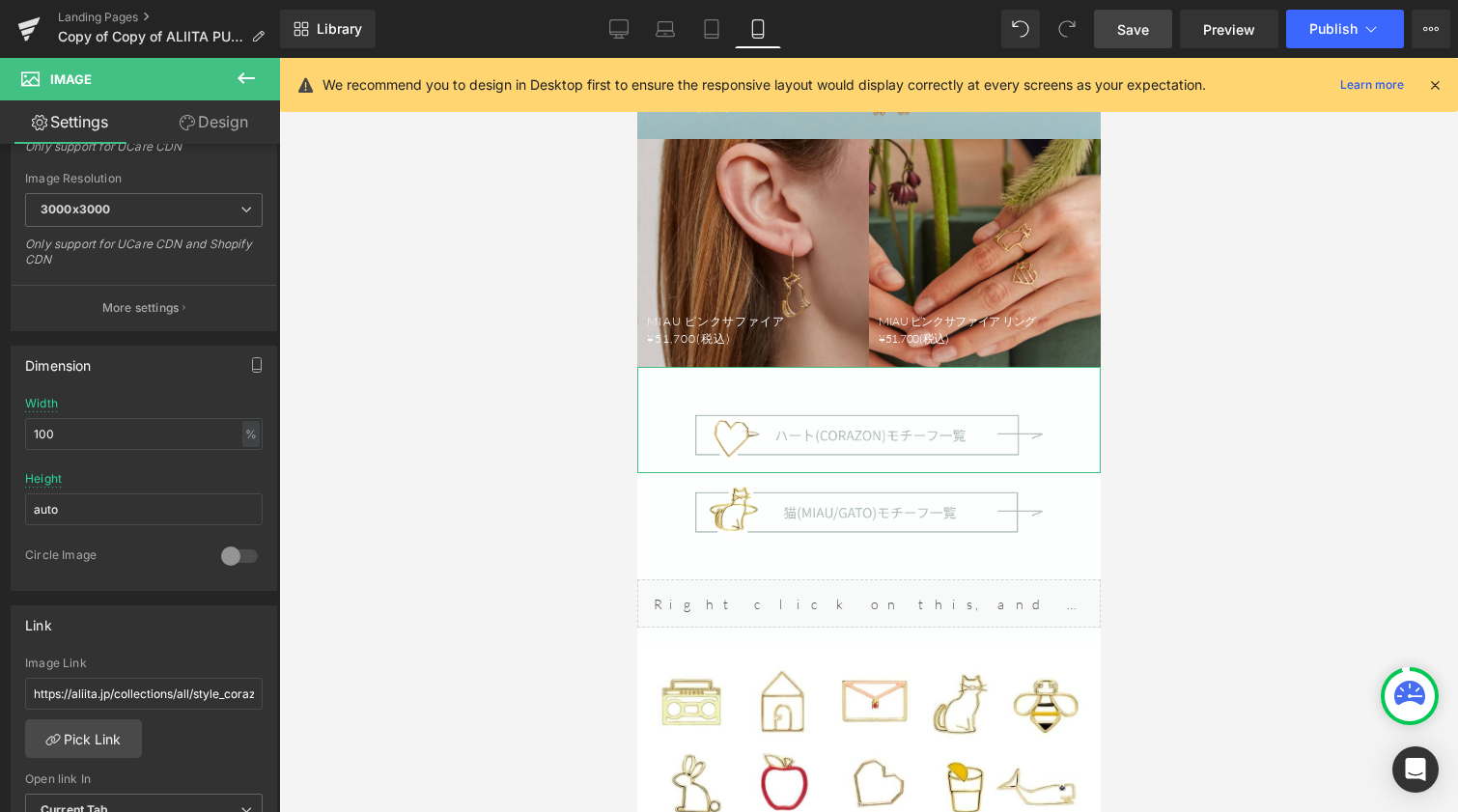 click on "Design" at bounding box center [213, 122] 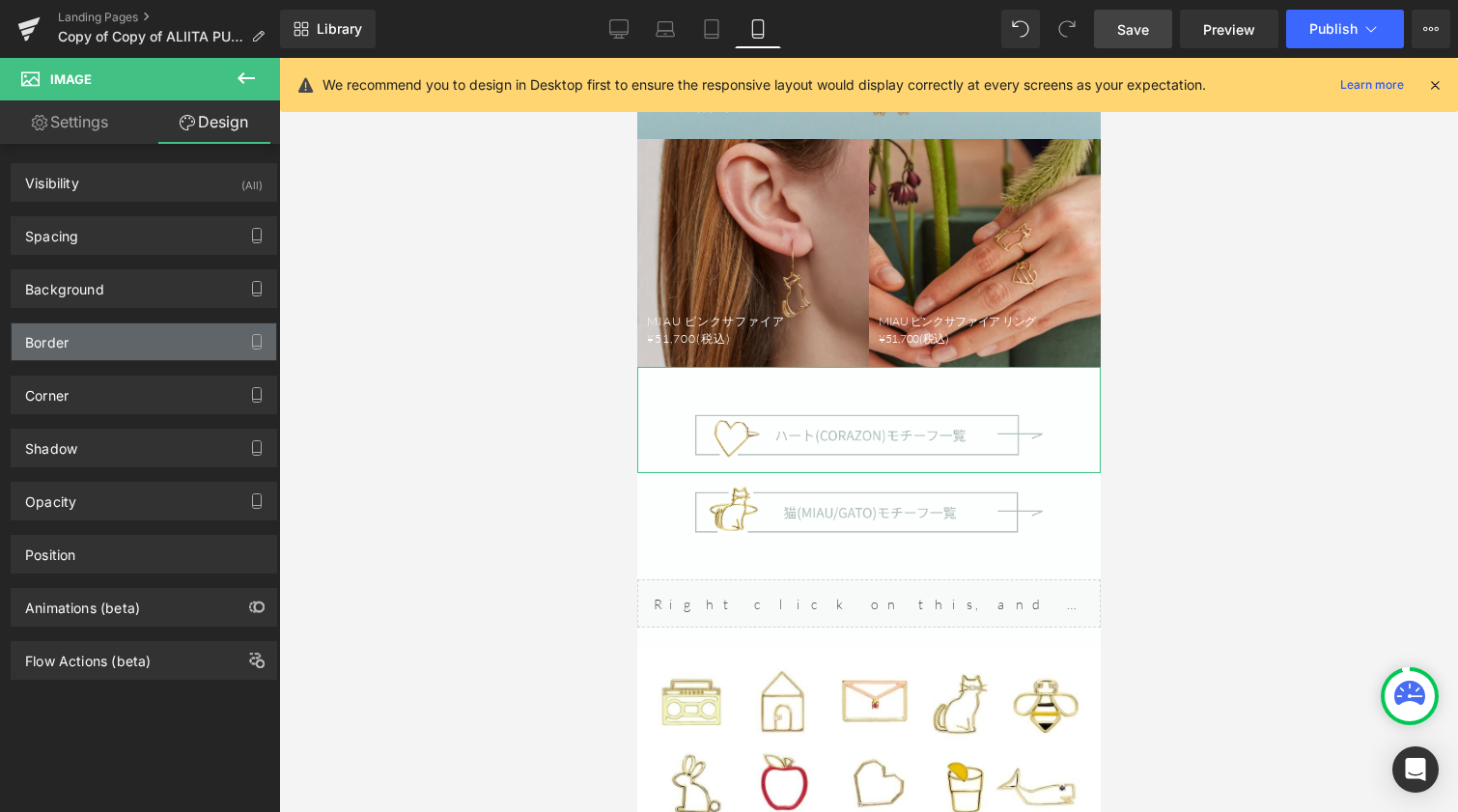 type on "0" 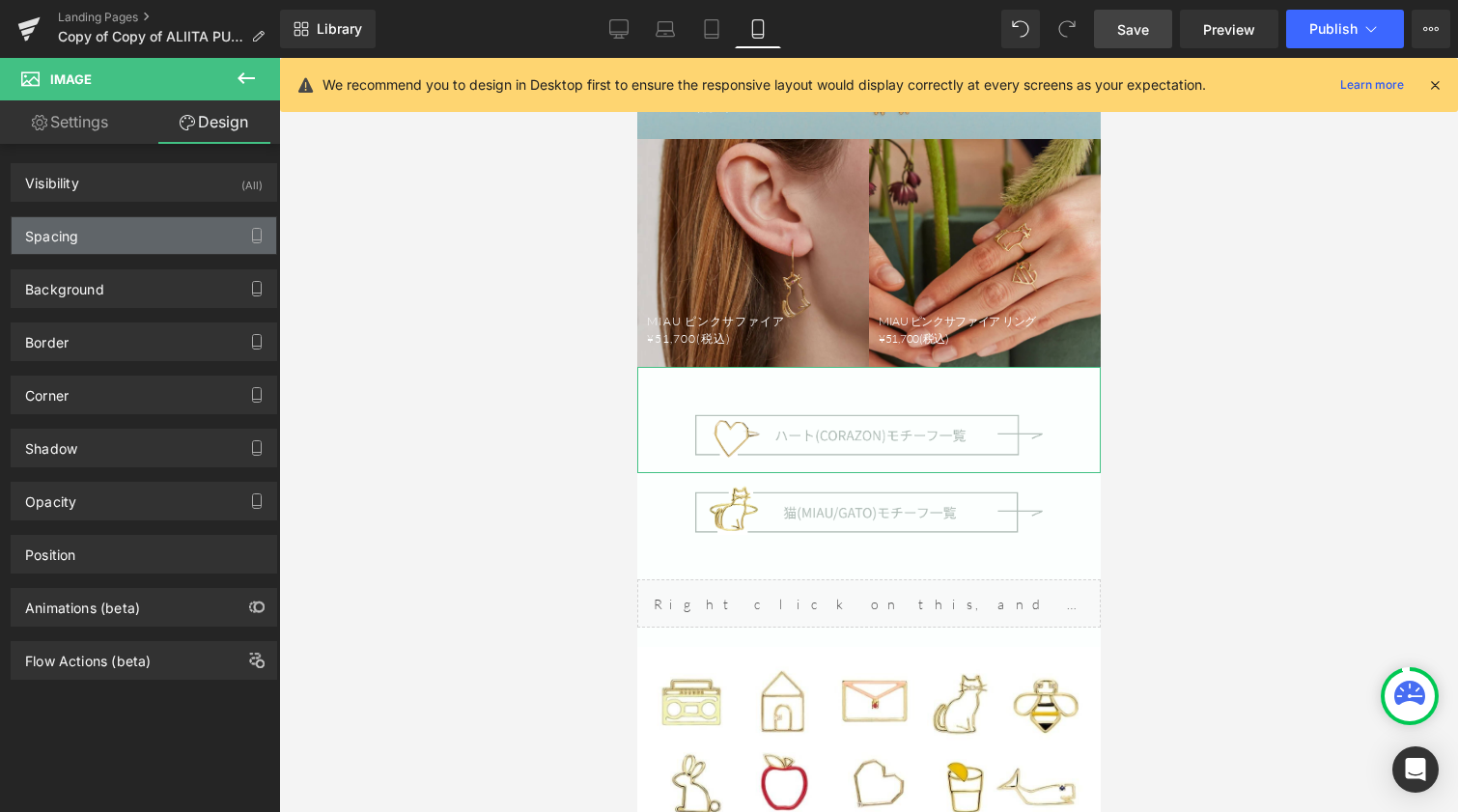 click on "Spacing" at bounding box center [144, 236] 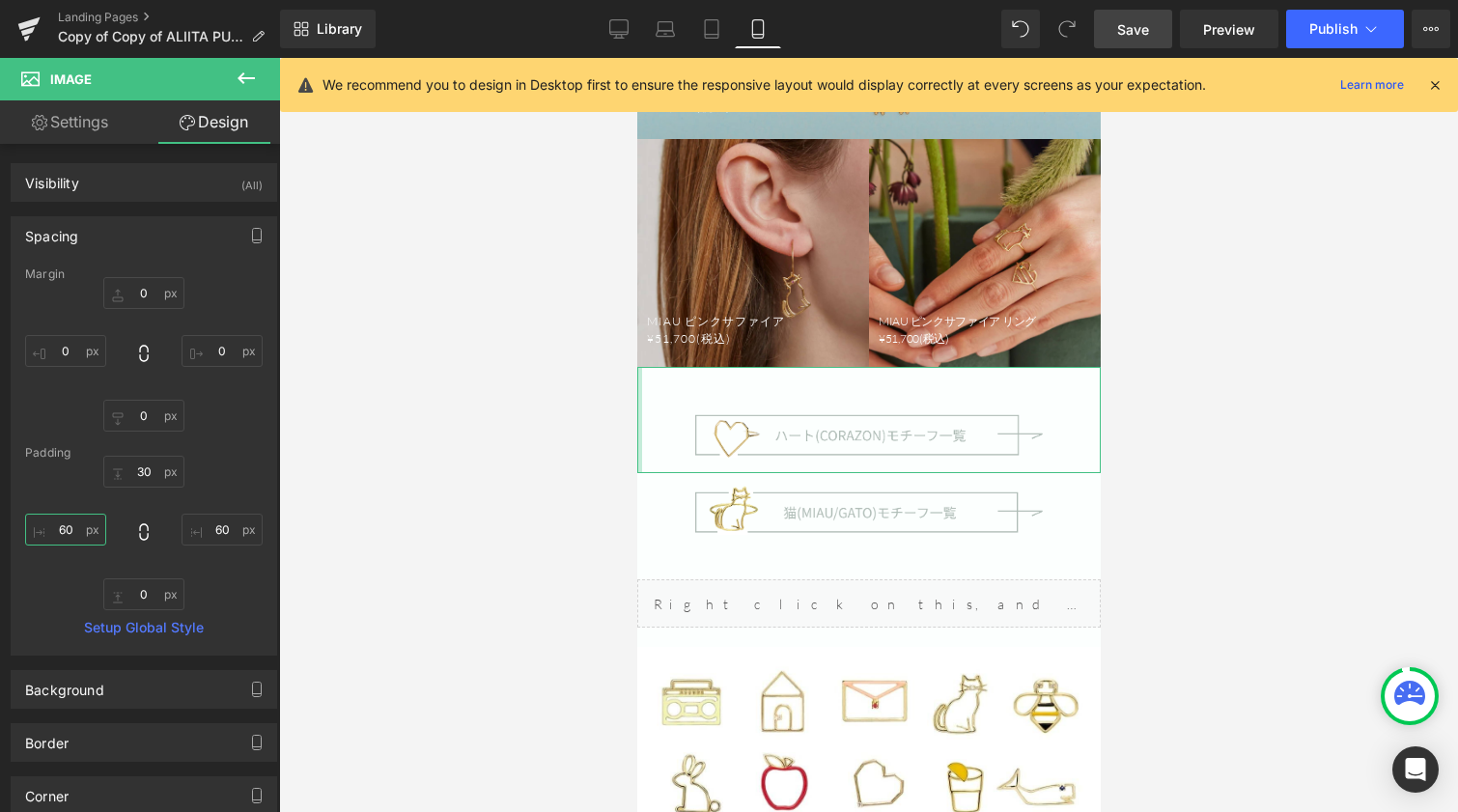 click on "60" at bounding box center (66, 529) 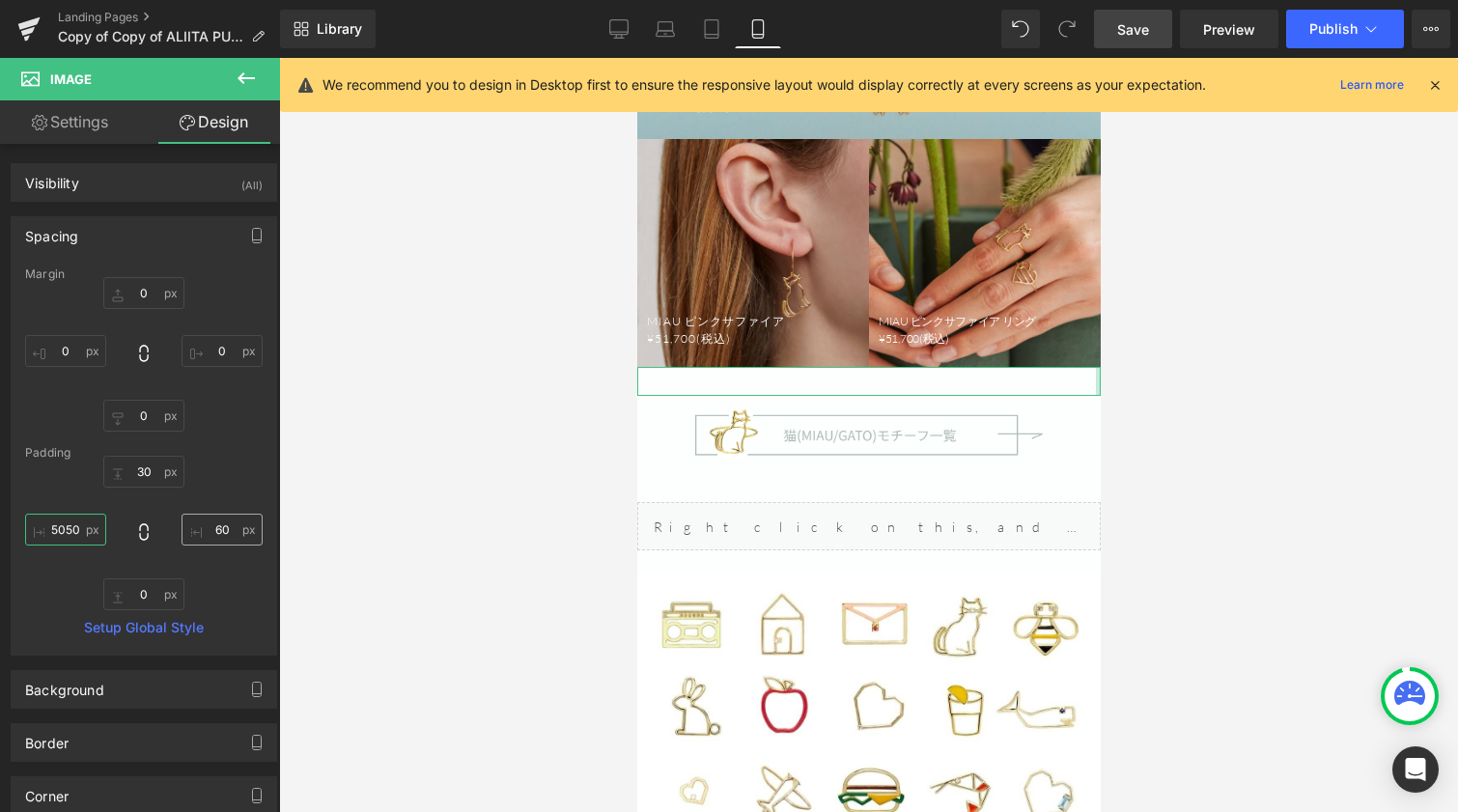 type on "5050" 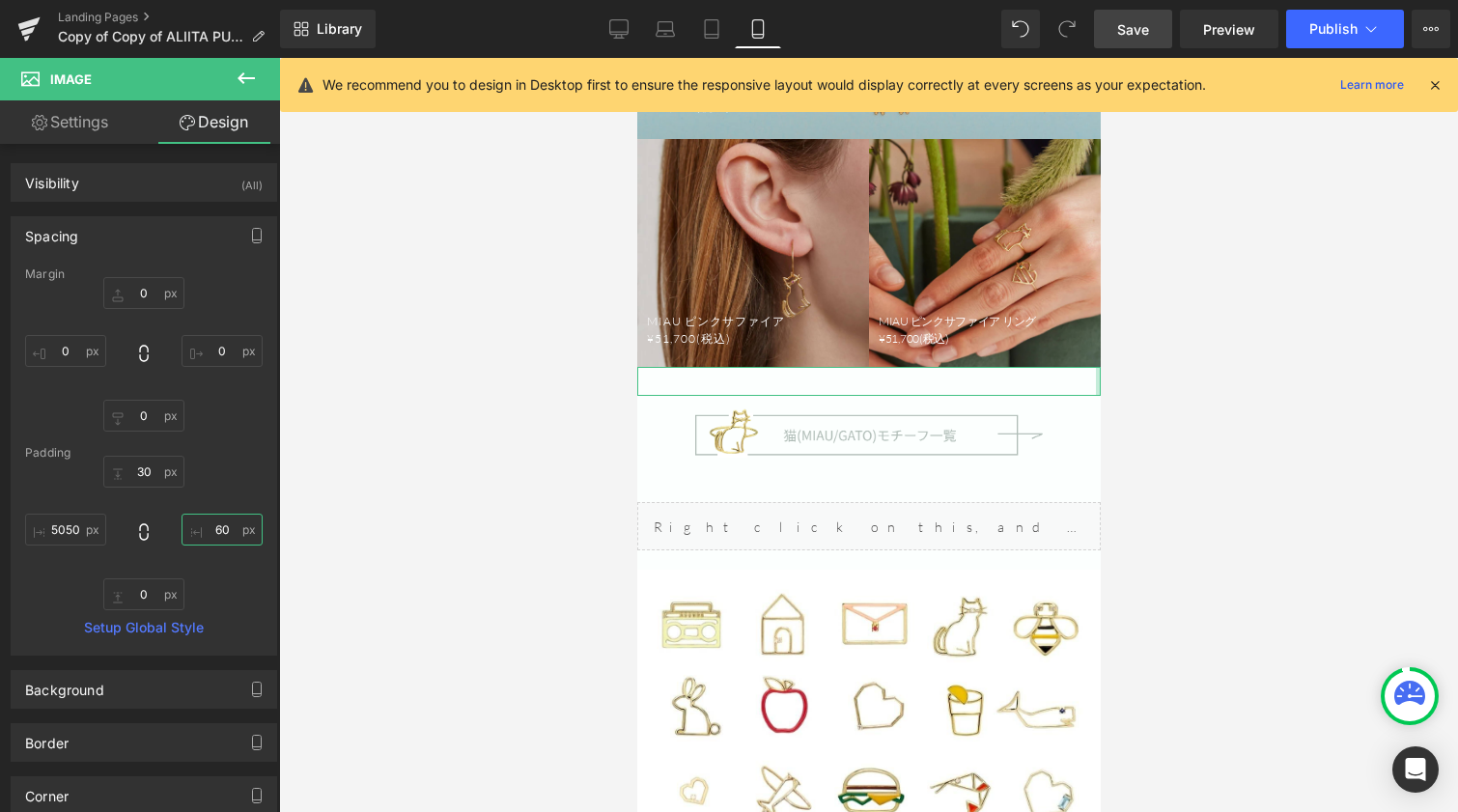 click on "60" at bounding box center (222, 529) 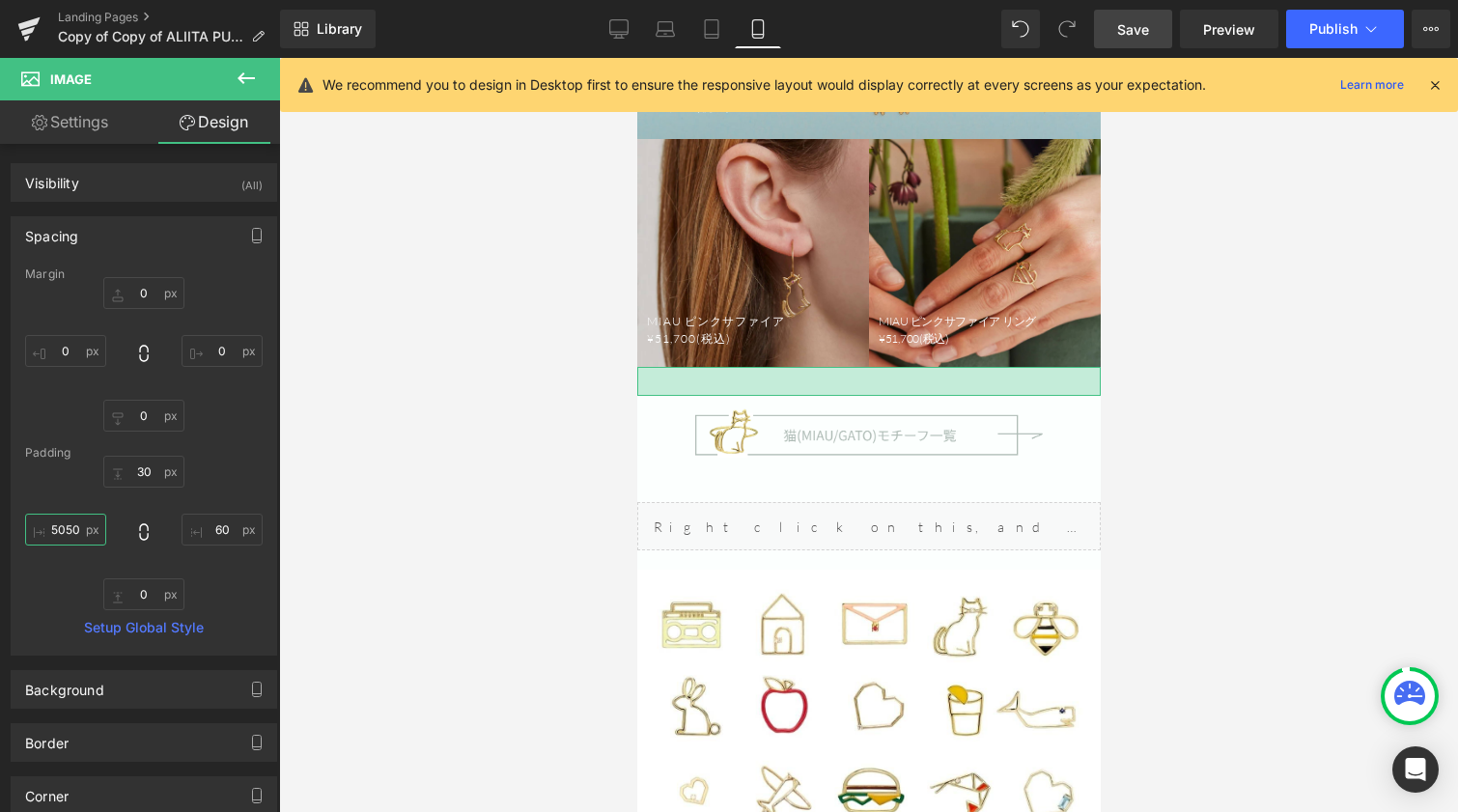 click on "5050" at bounding box center (66, 529) 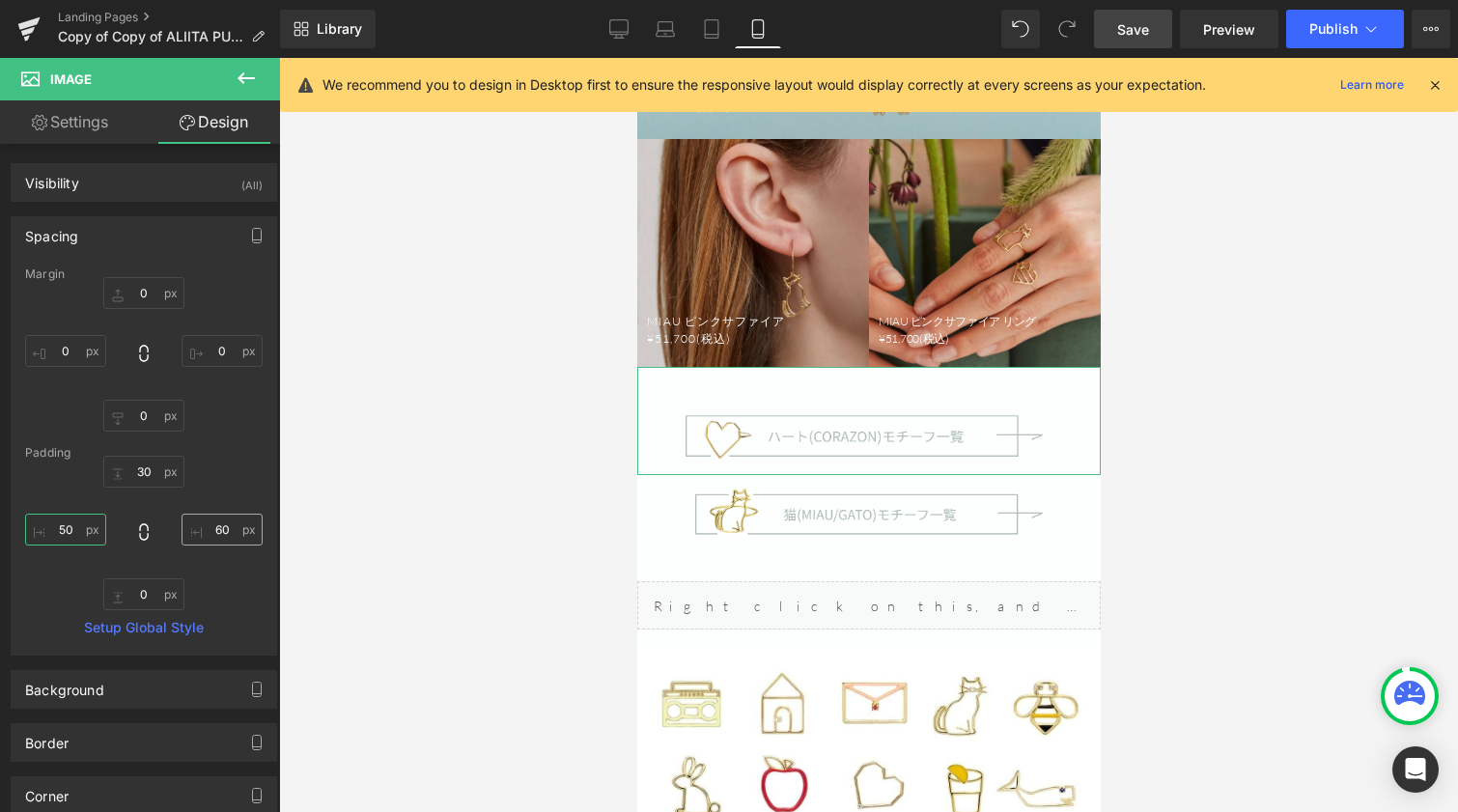 type on "50" 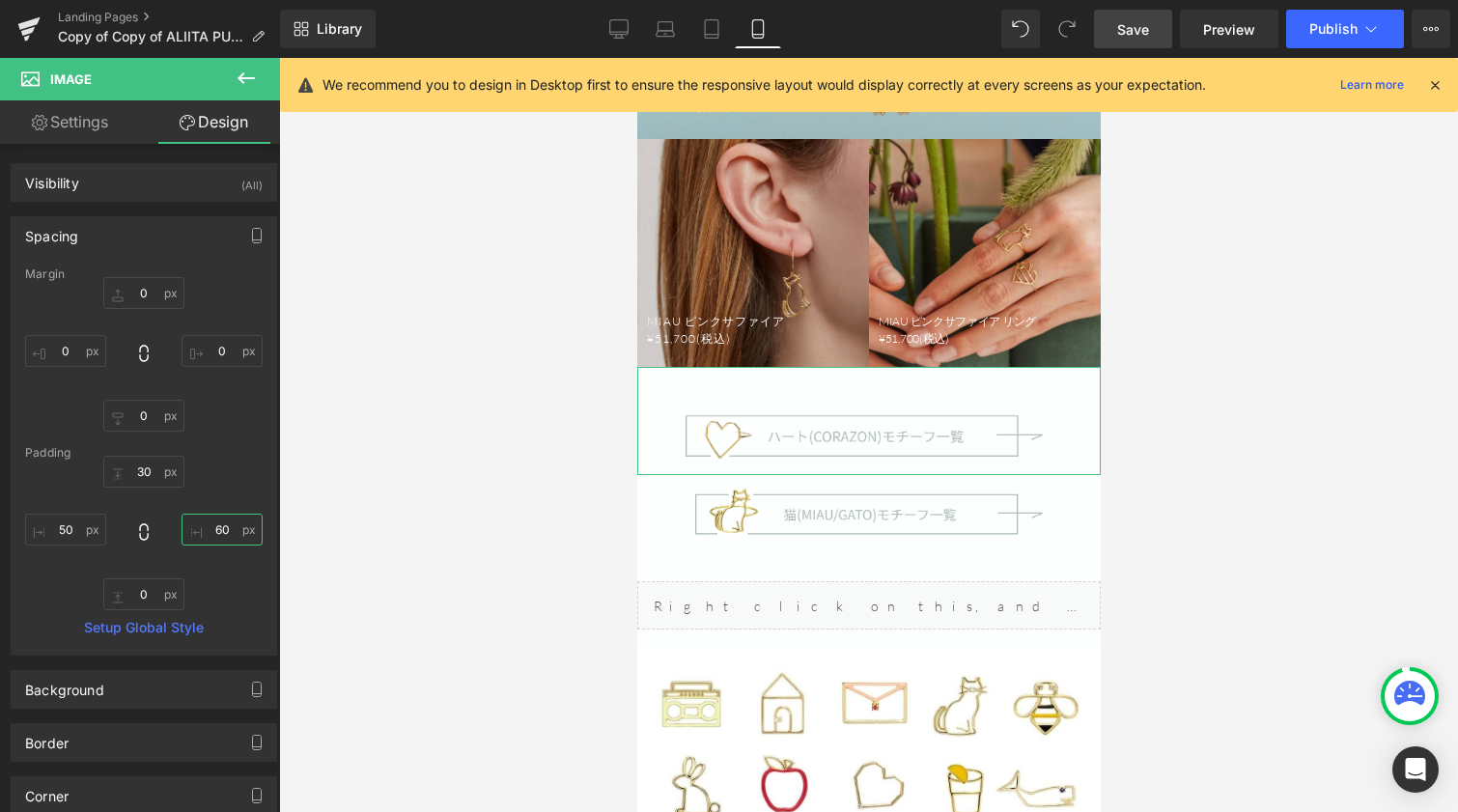 click on "60" at bounding box center [222, 529] 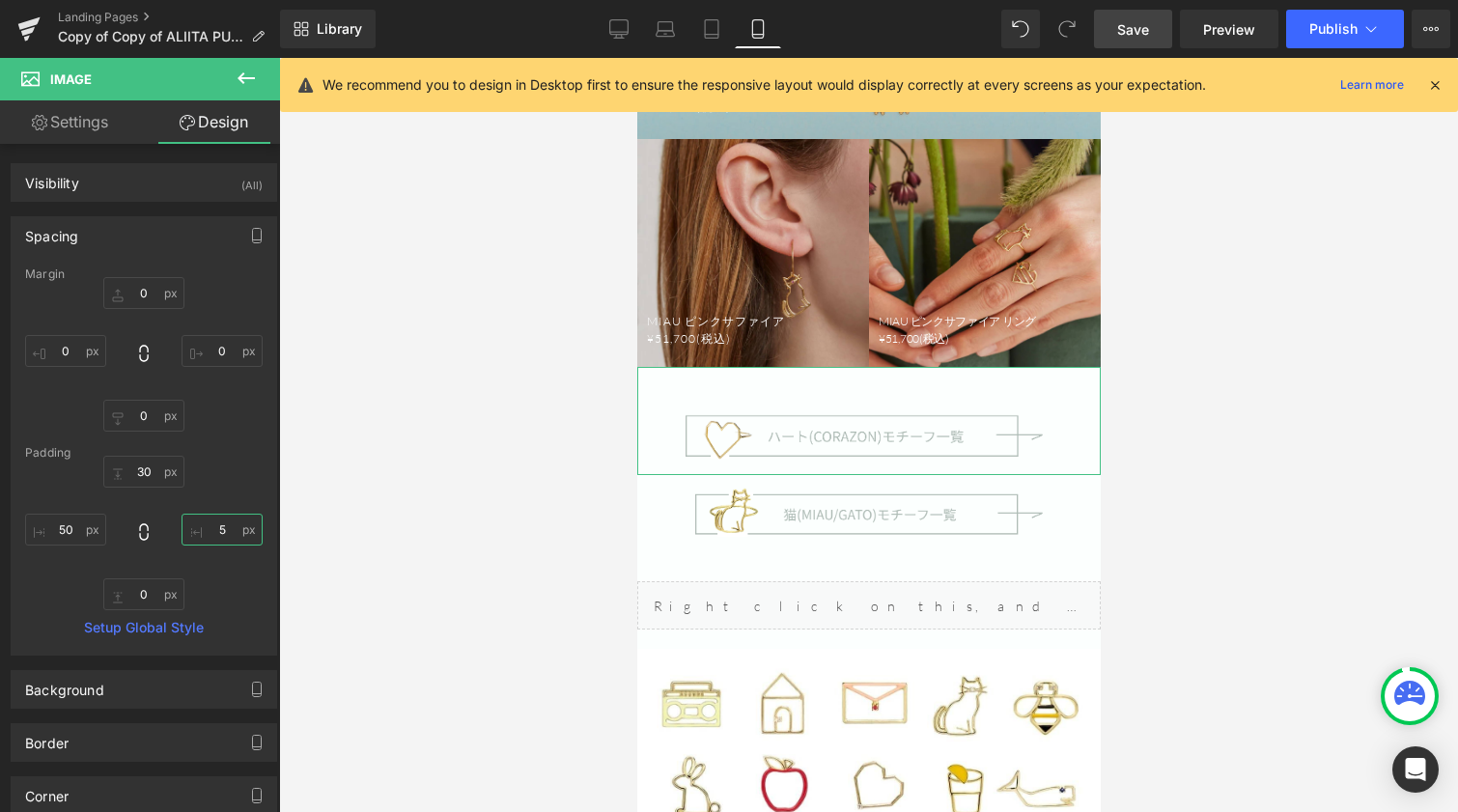 type on "50" 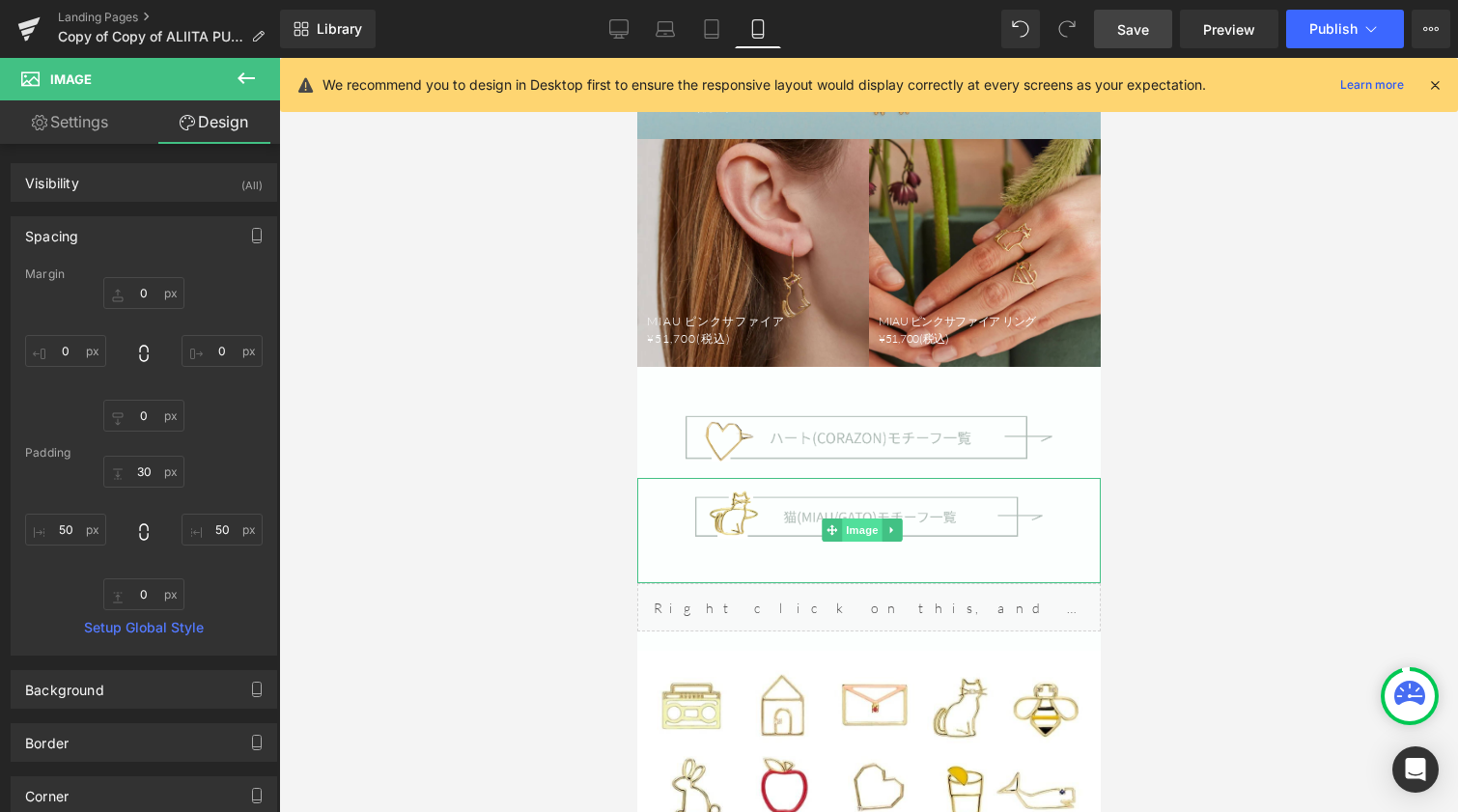 click on "Image" at bounding box center [861, 530] 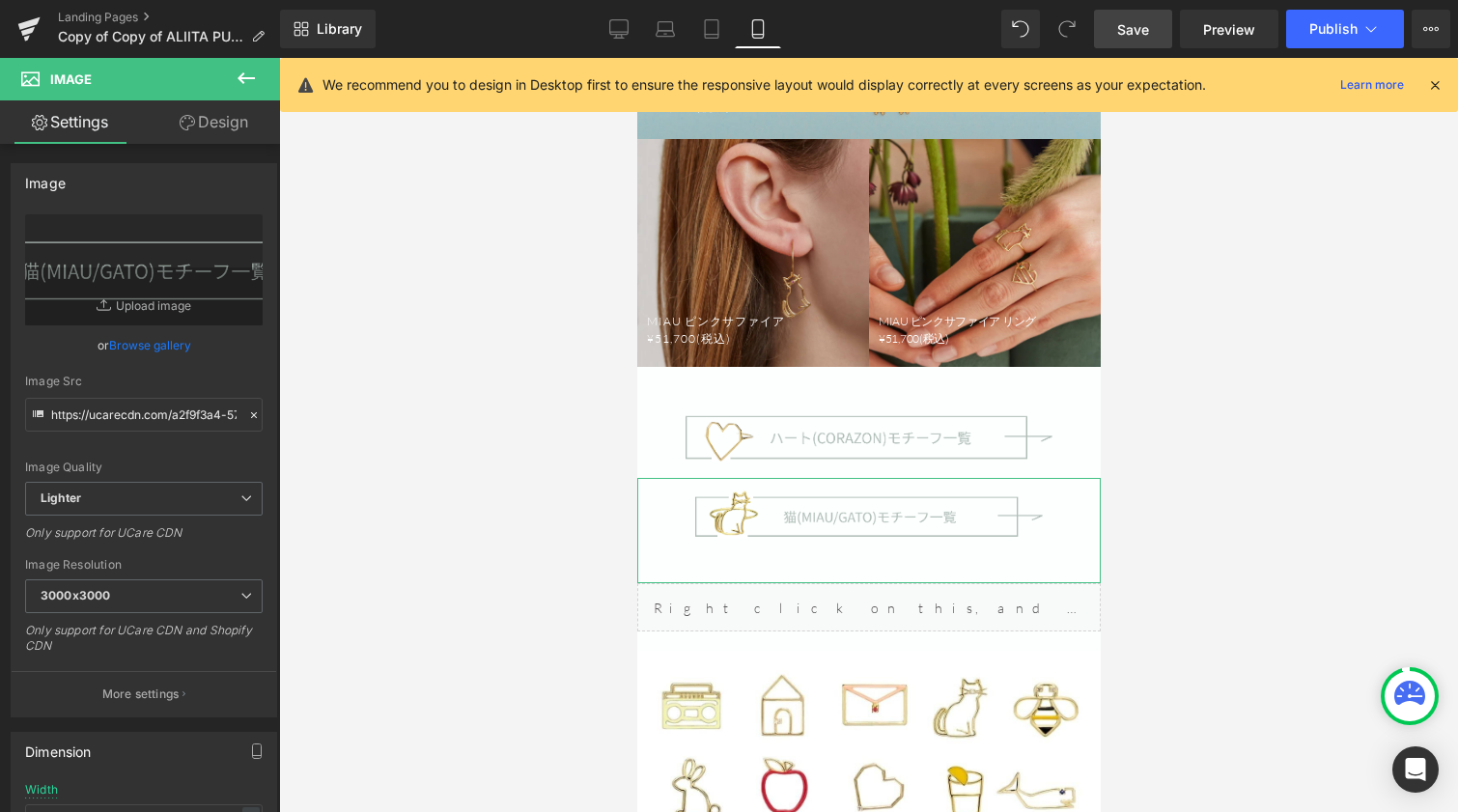 click on "Design" at bounding box center [213, 122] 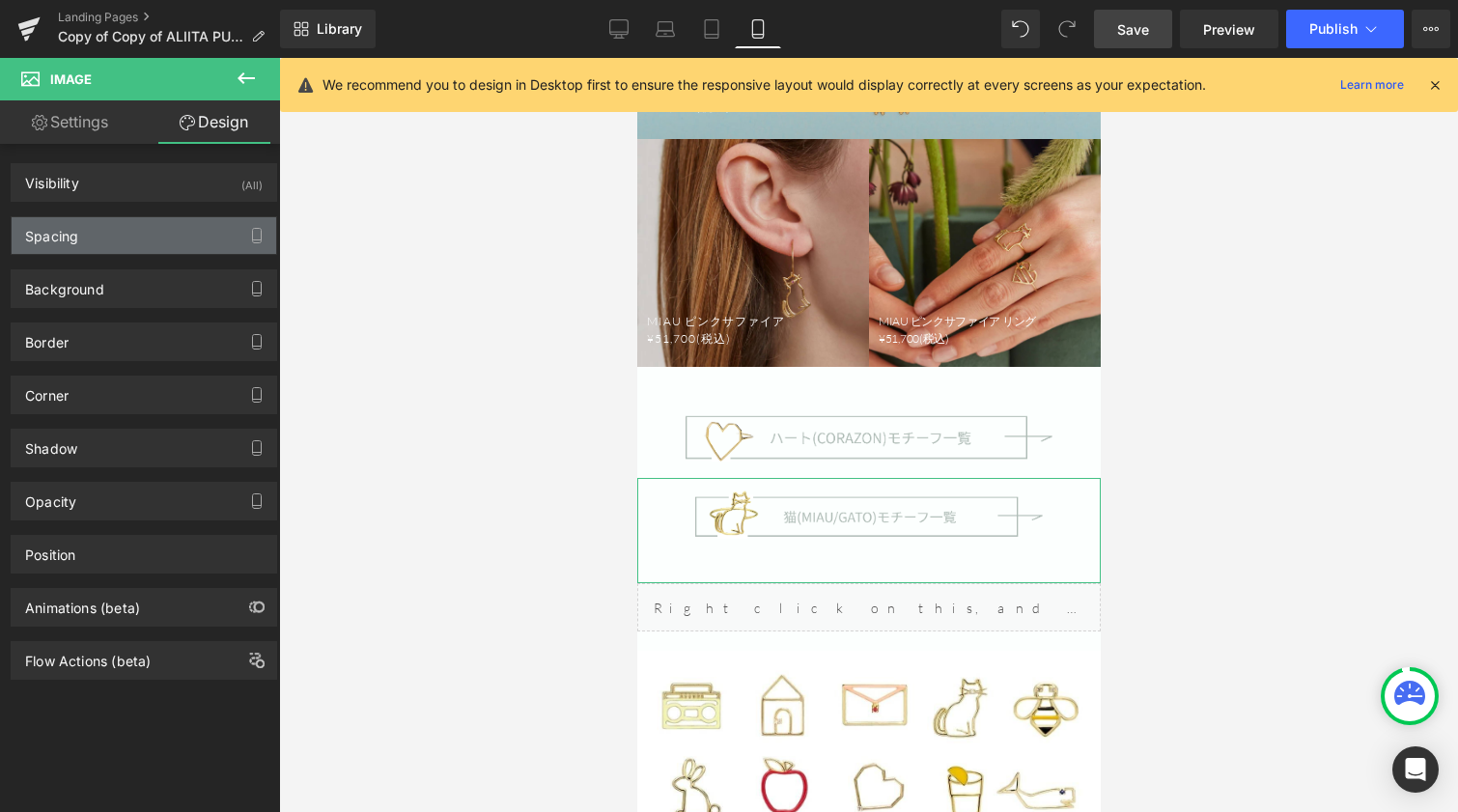 click on "Spacing" at bounding box center (144, 236) 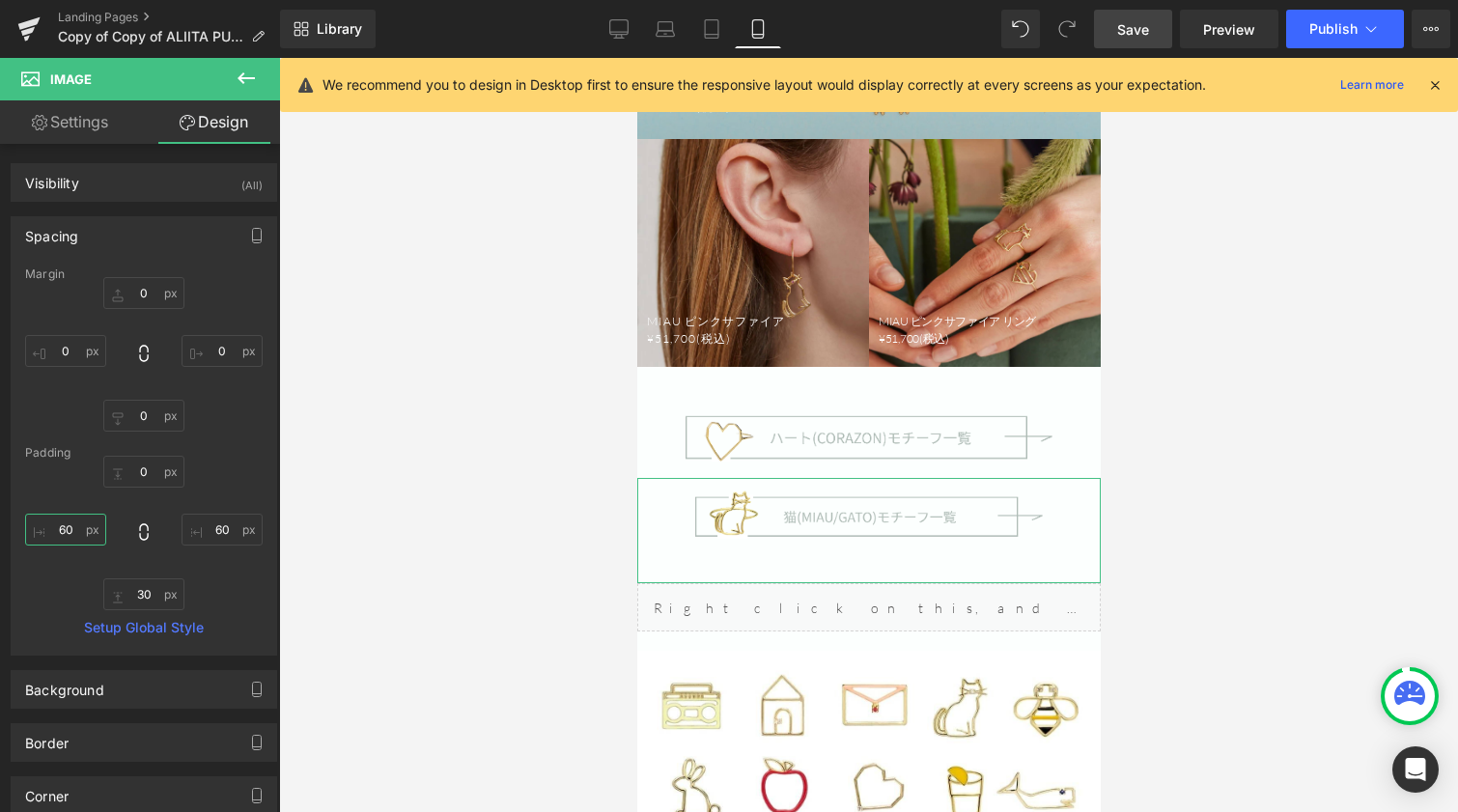 click on "60" at bounding box center [66, 529] 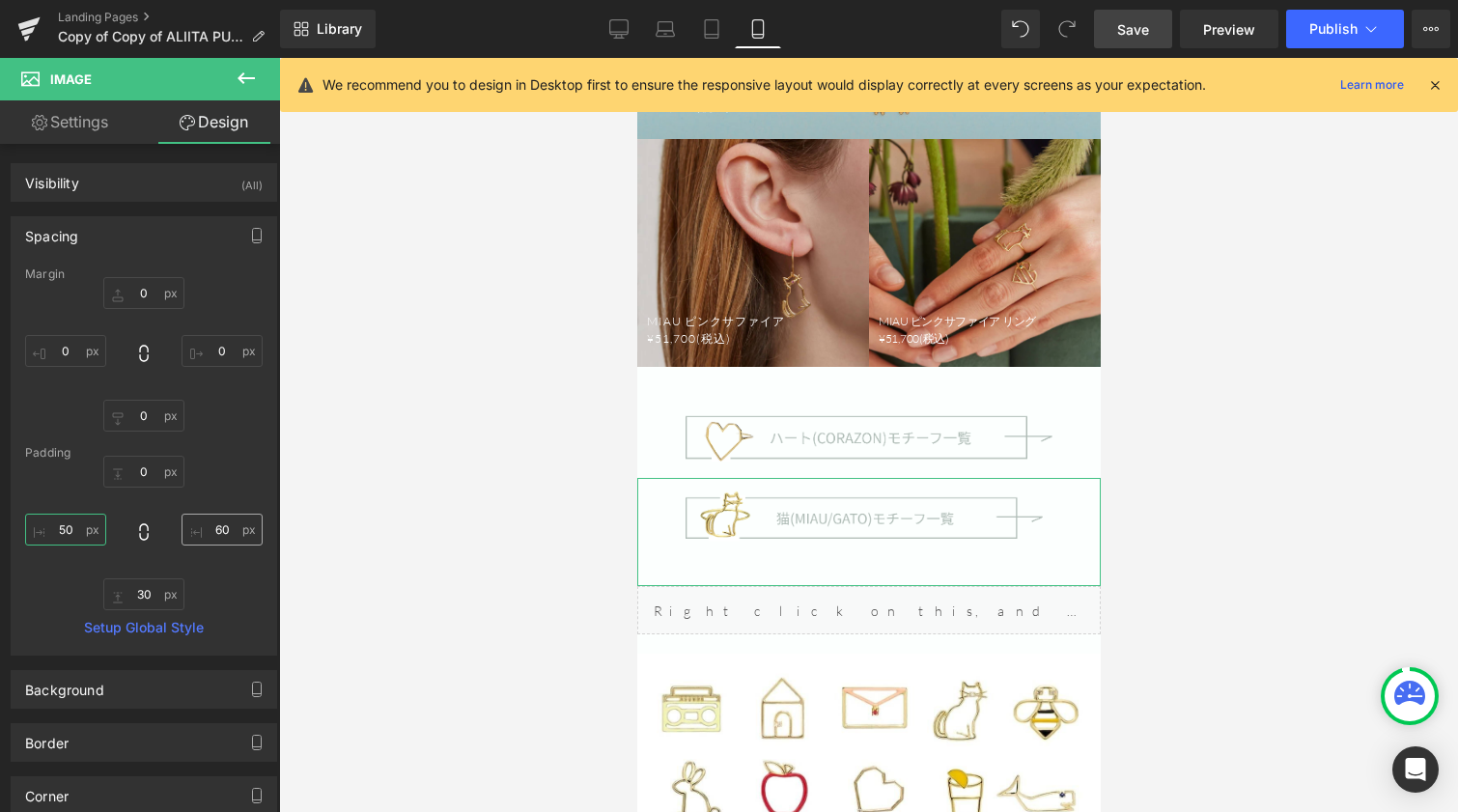 type on "50" 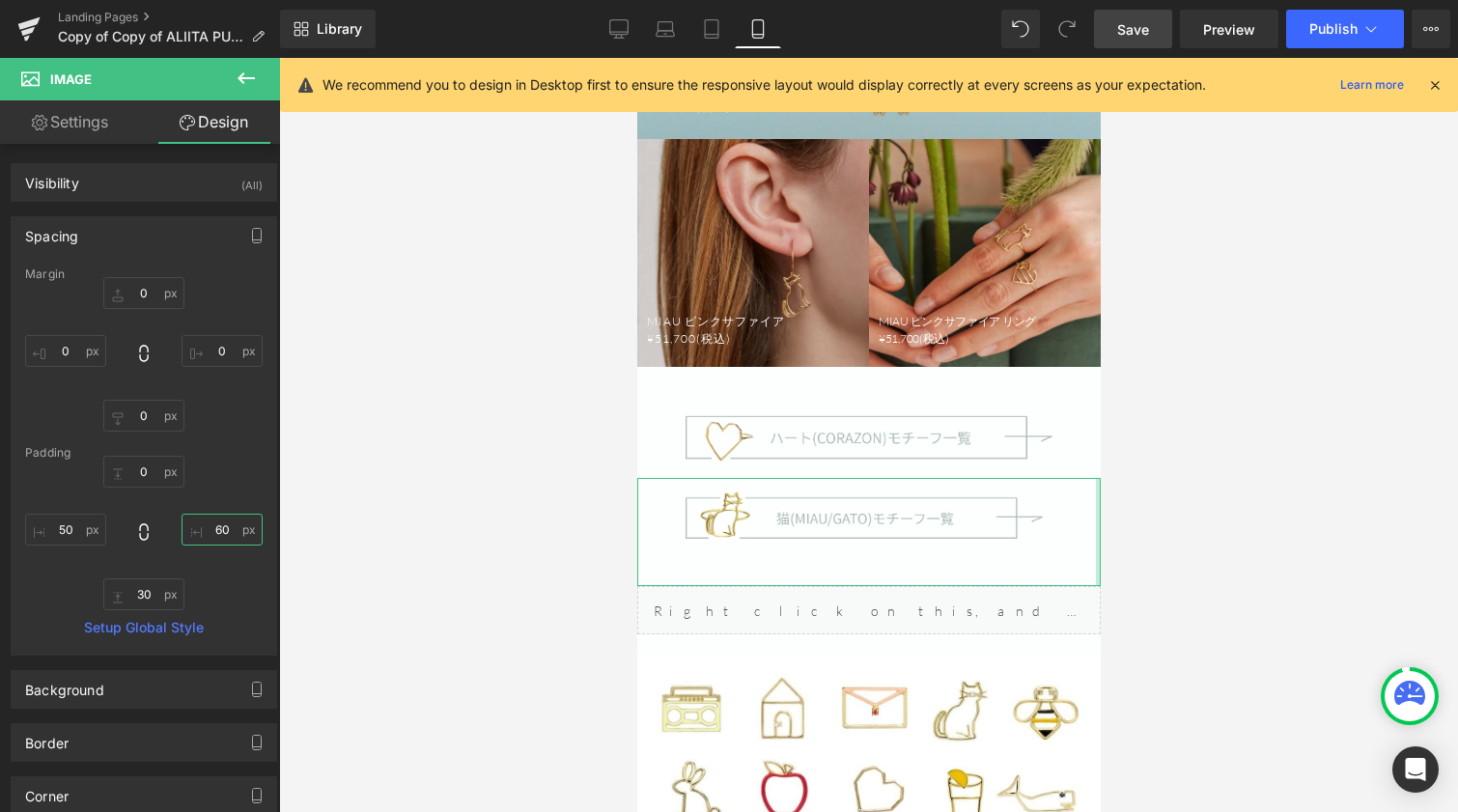 click on "60" at bounding box center (222, 529) 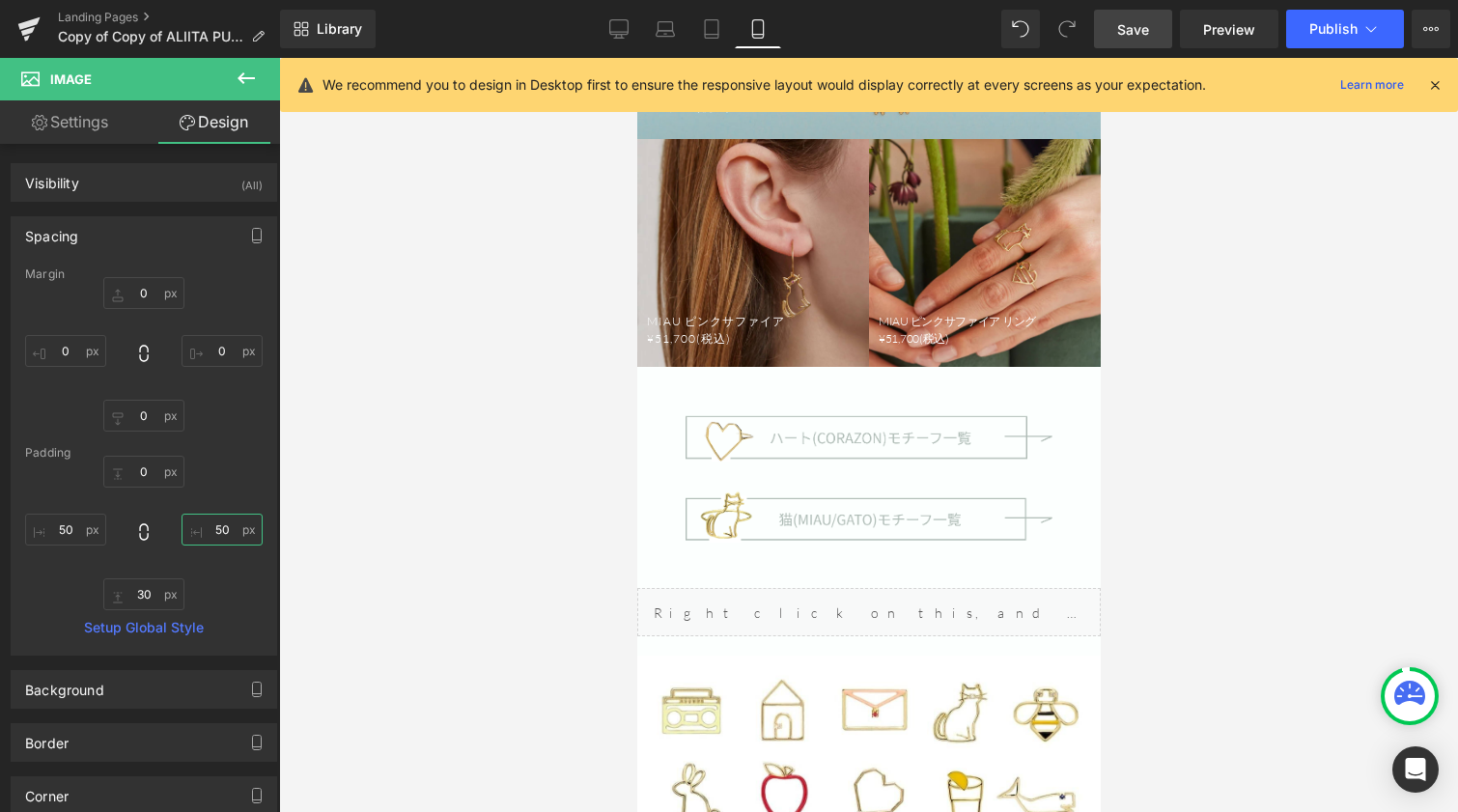 type on "50" 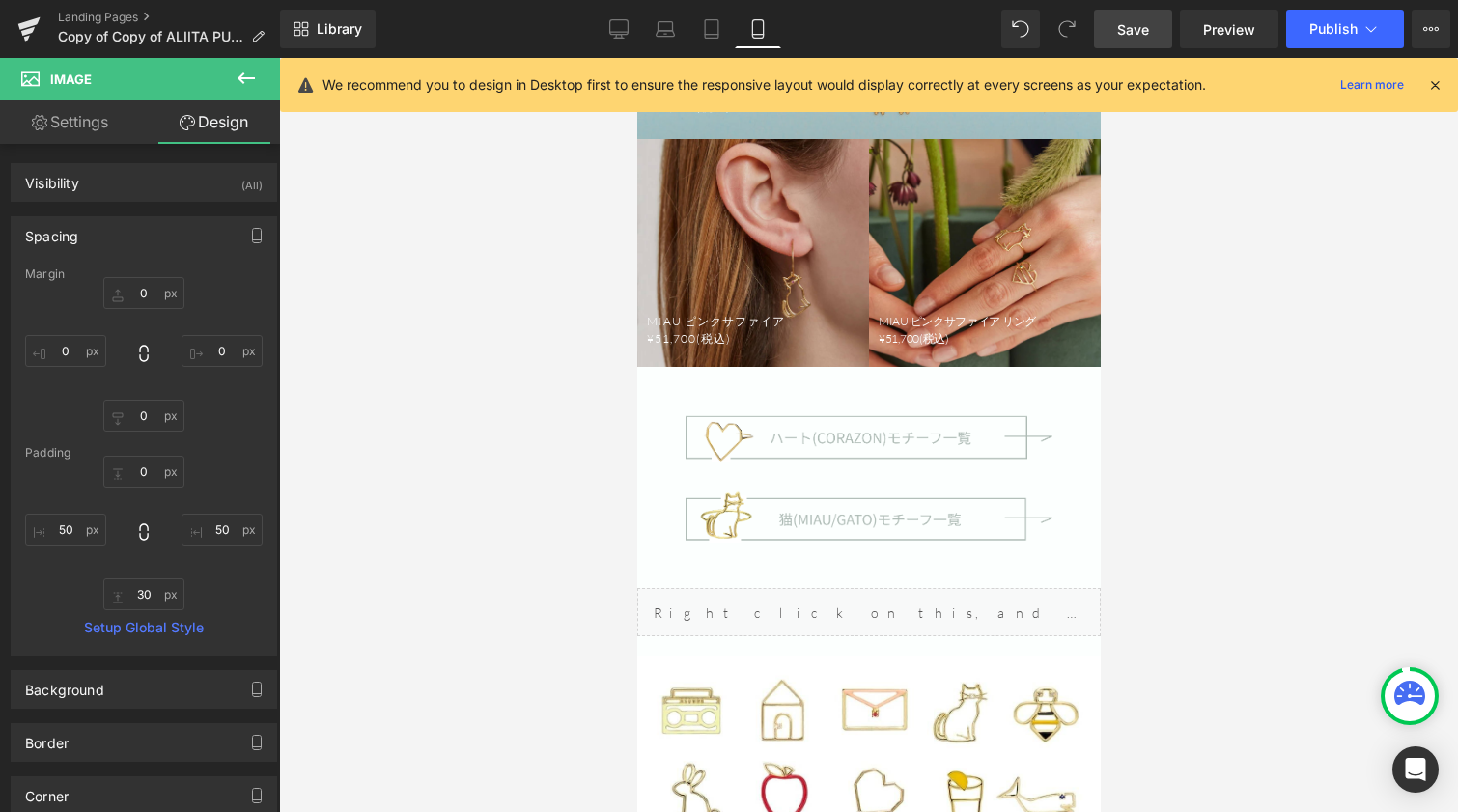 click on "Save" at bounding box center (1133, 29) 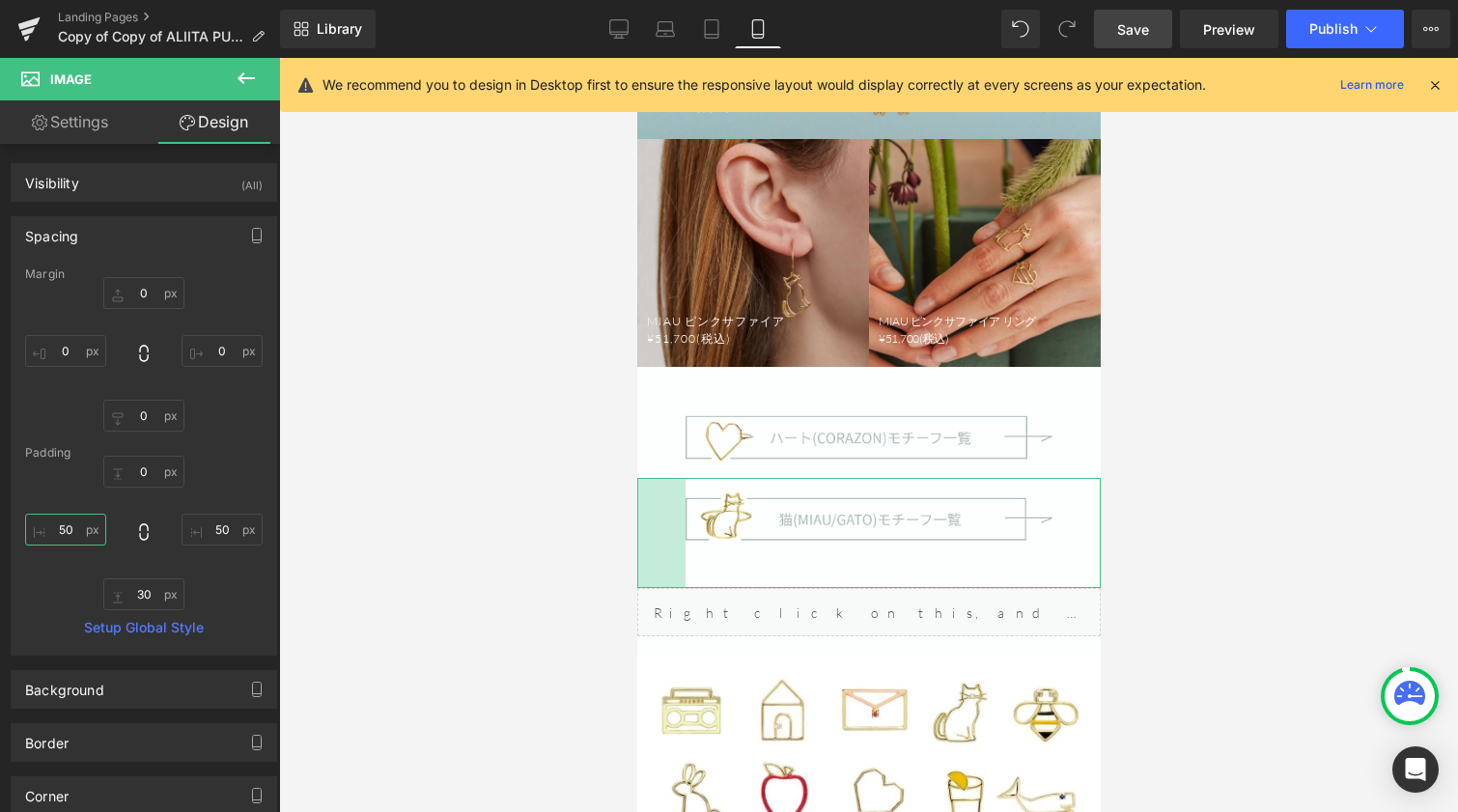 click on "50" at bounding box center (66, 529) 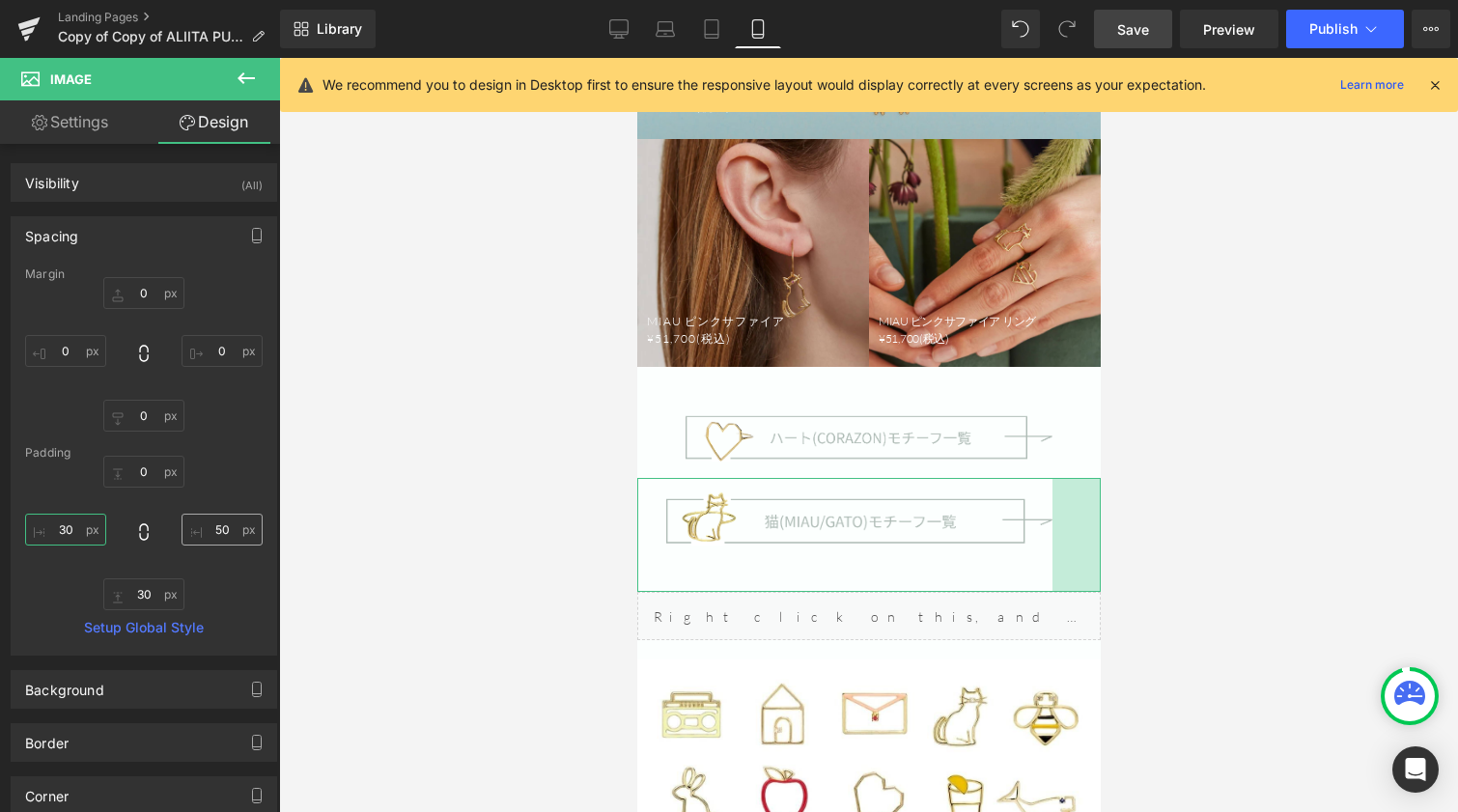 type on "30" 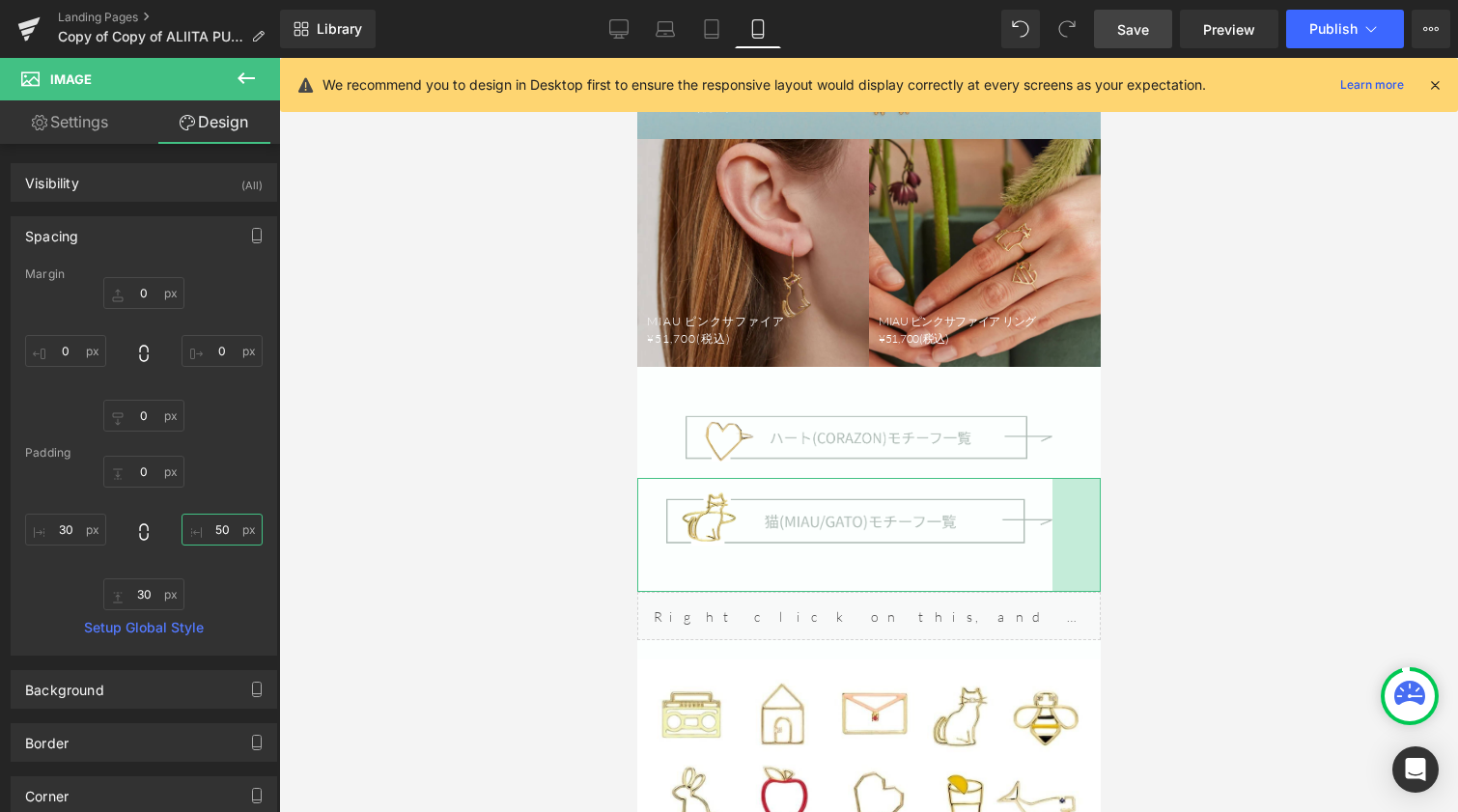 click on "50" at bounding box center (222, 529) 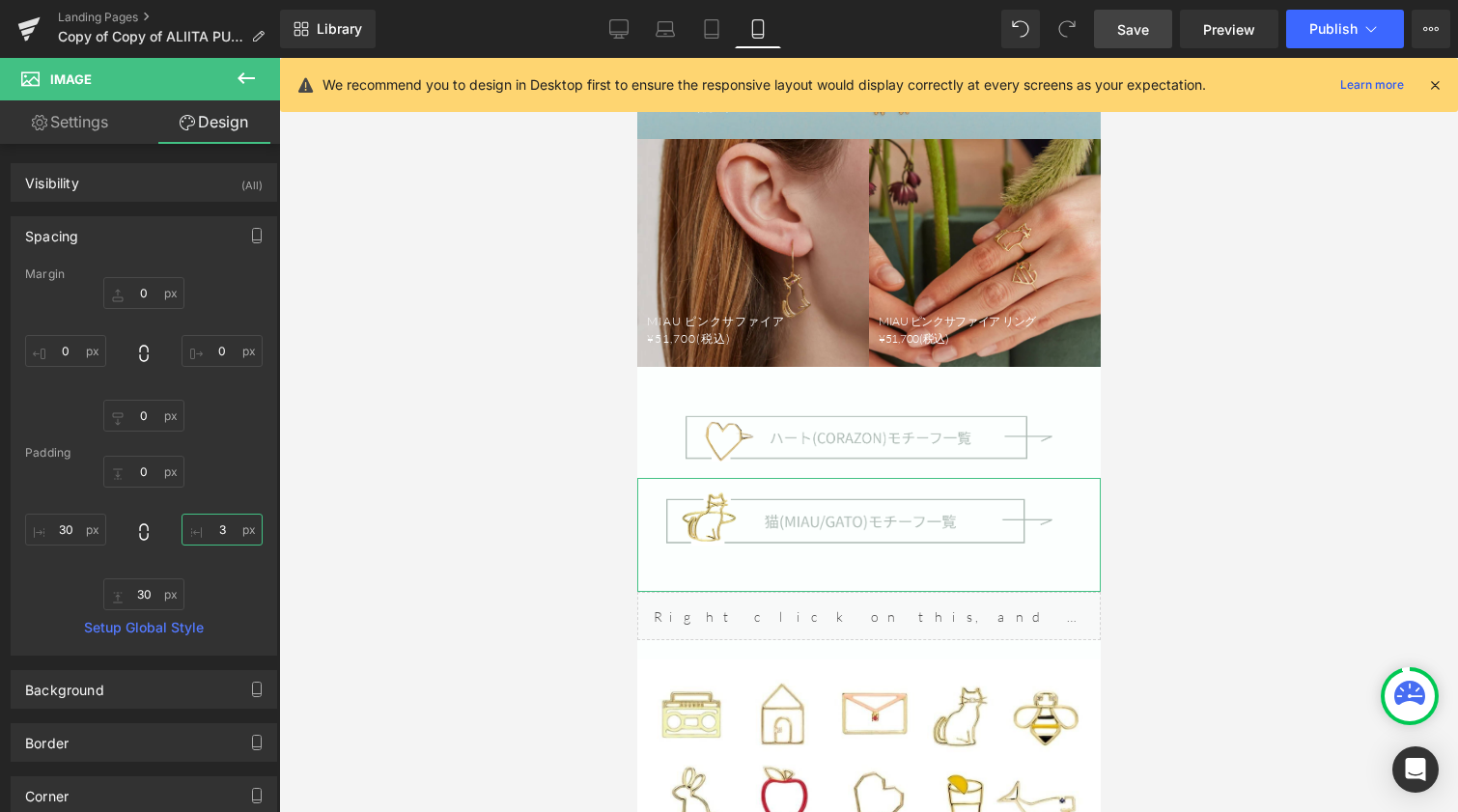 type on "30" 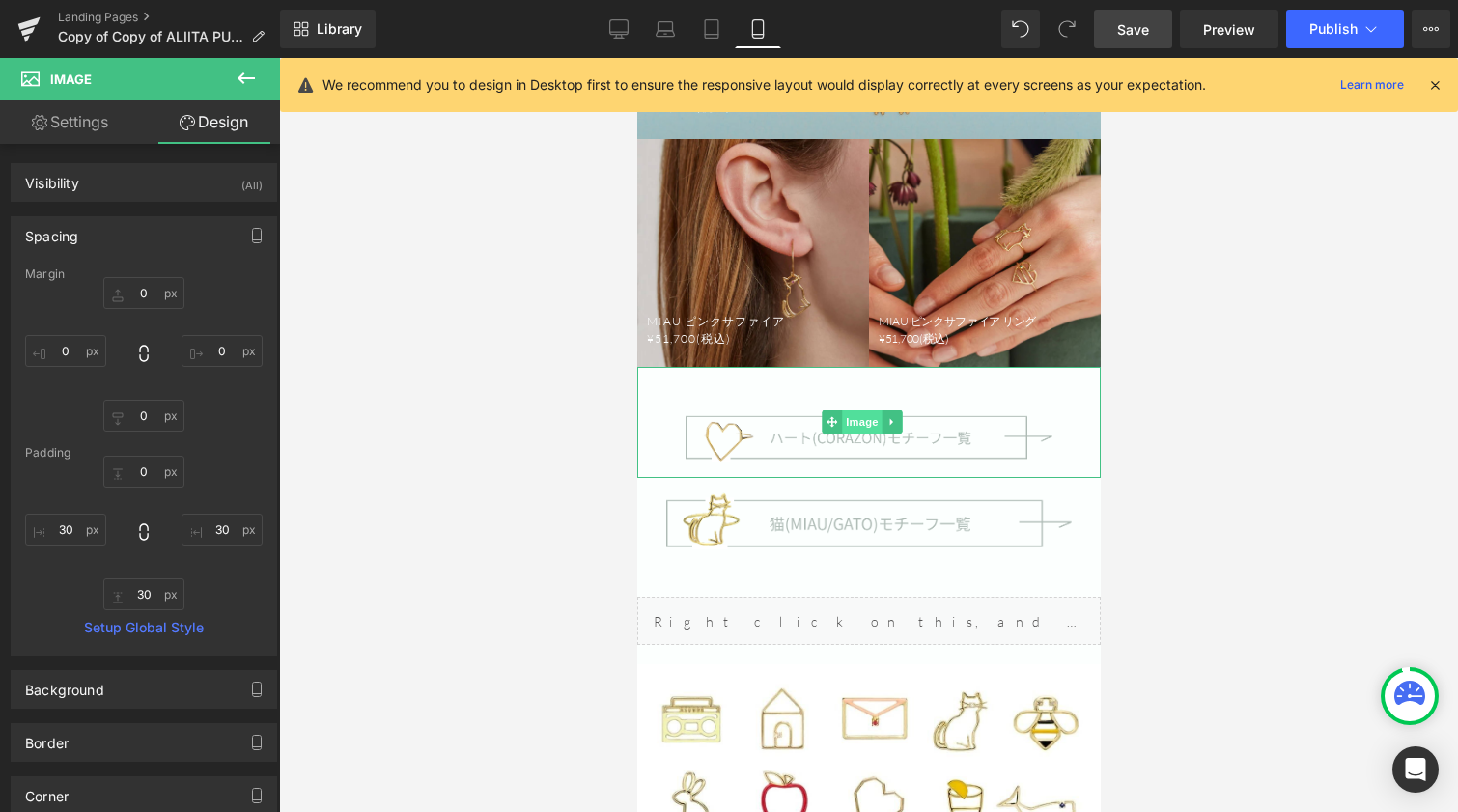 click on "Image" at bounding box center [861, 422] 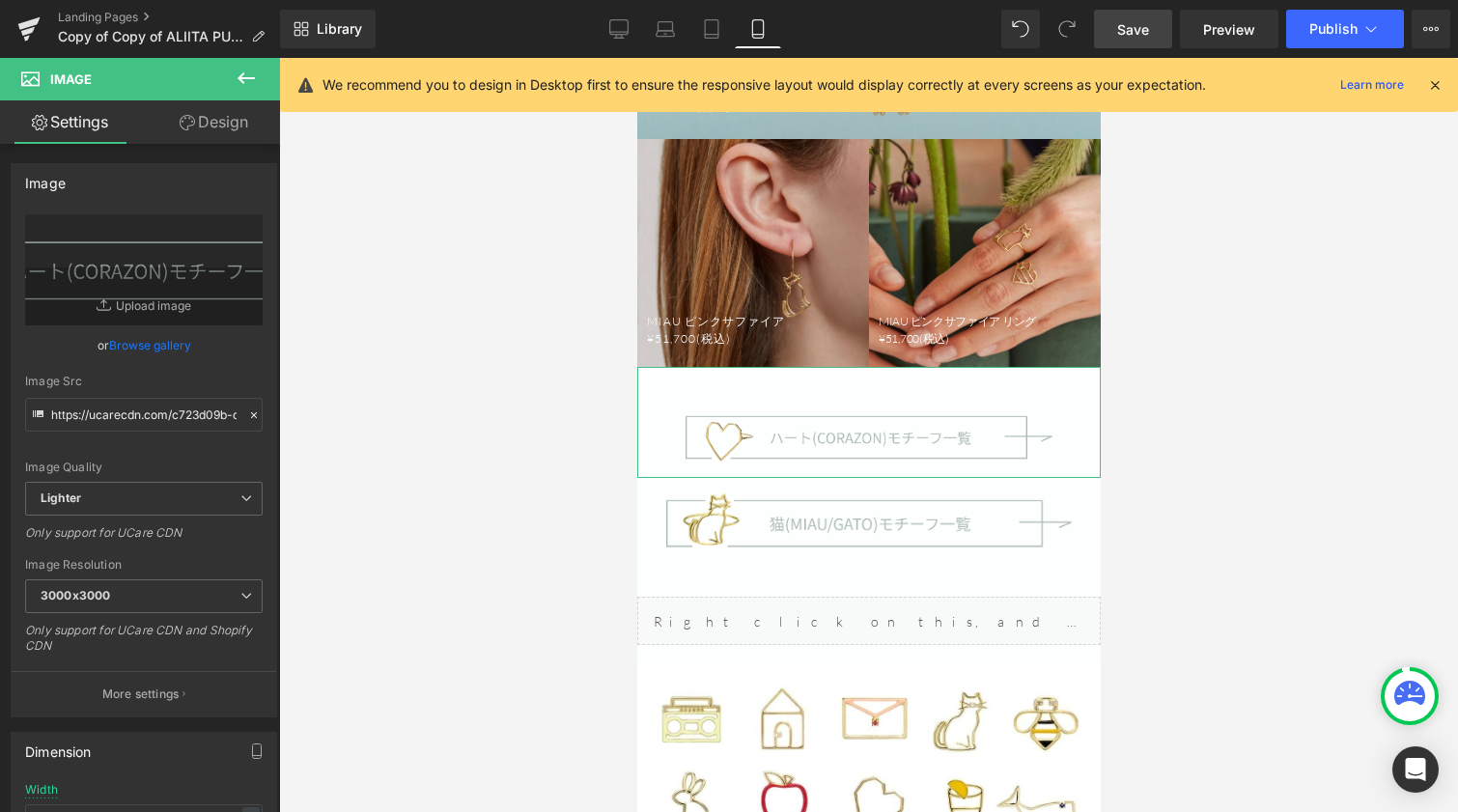 click on "Design" at bounding box center [213, 122] 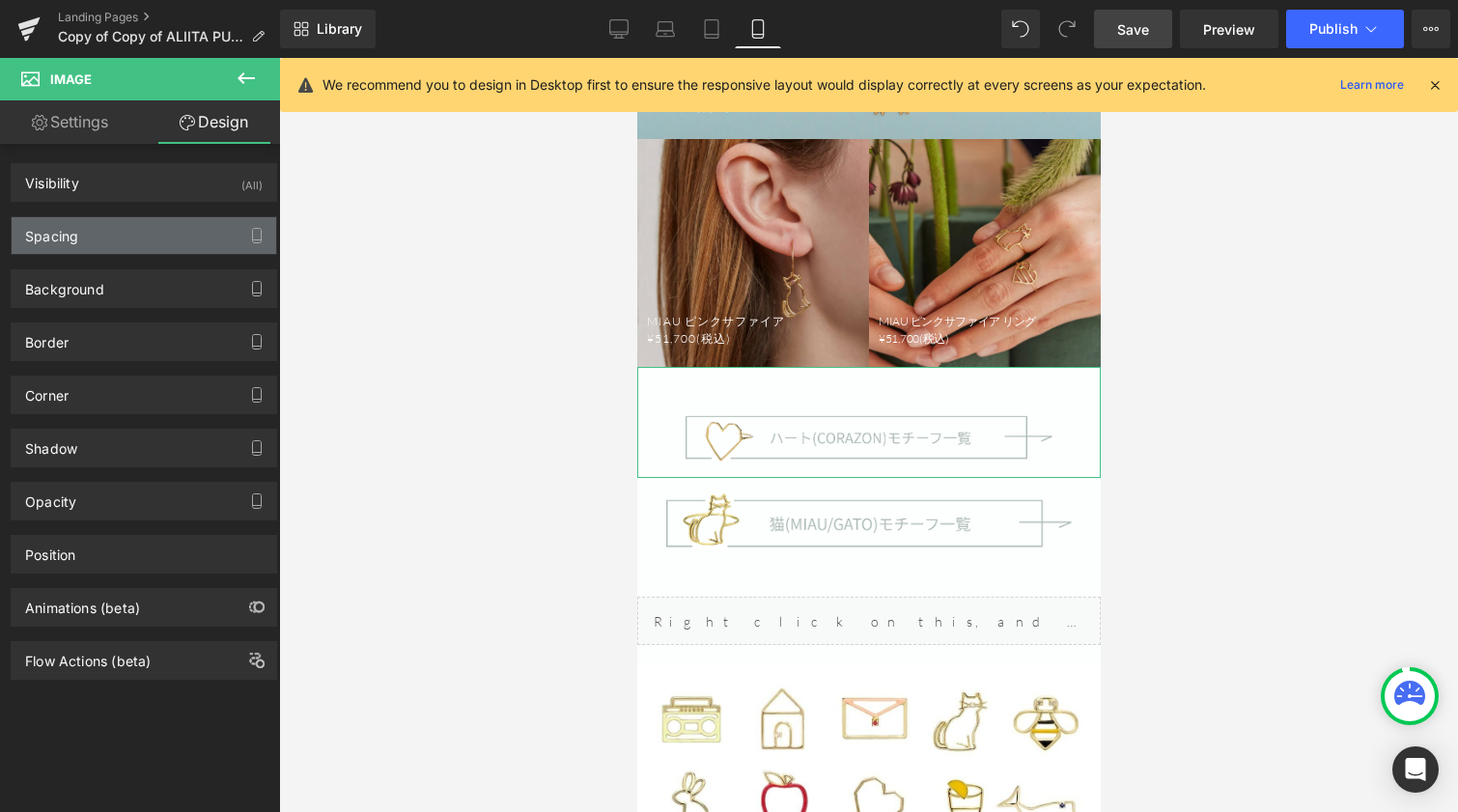 click on "Spacing" at bounding box center (144, 236) 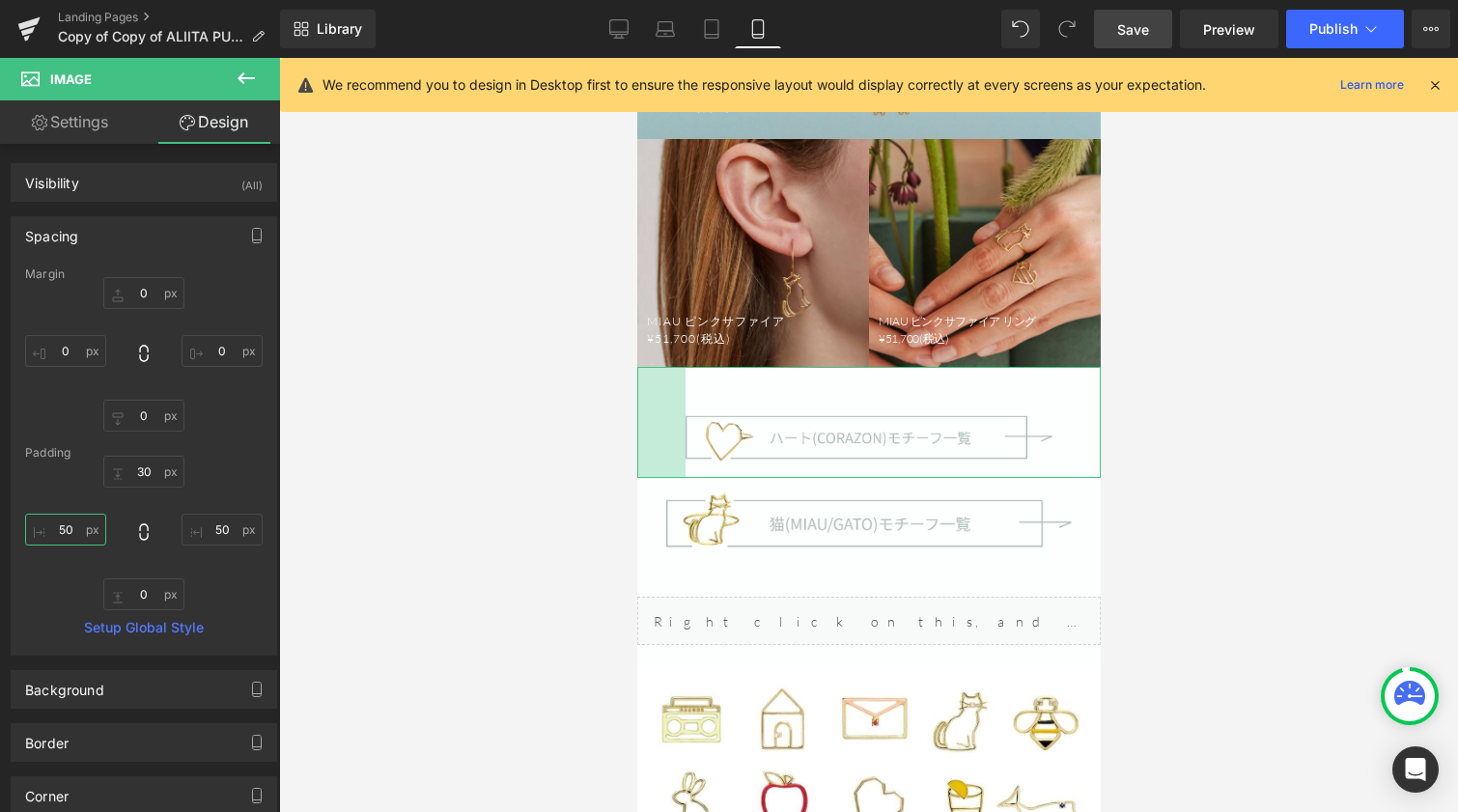 click on "50" at bounding box center (66, 529) 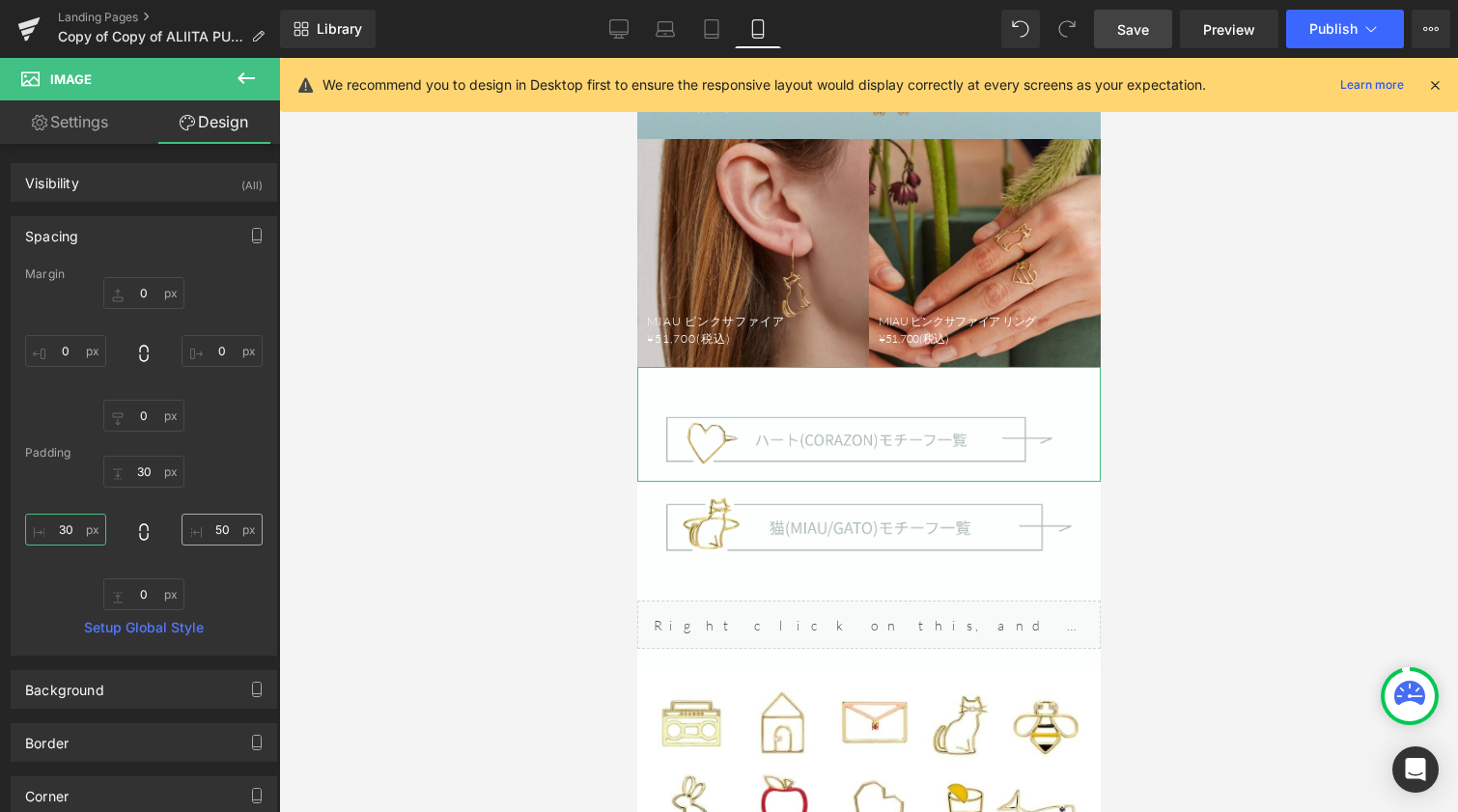 type on "30" 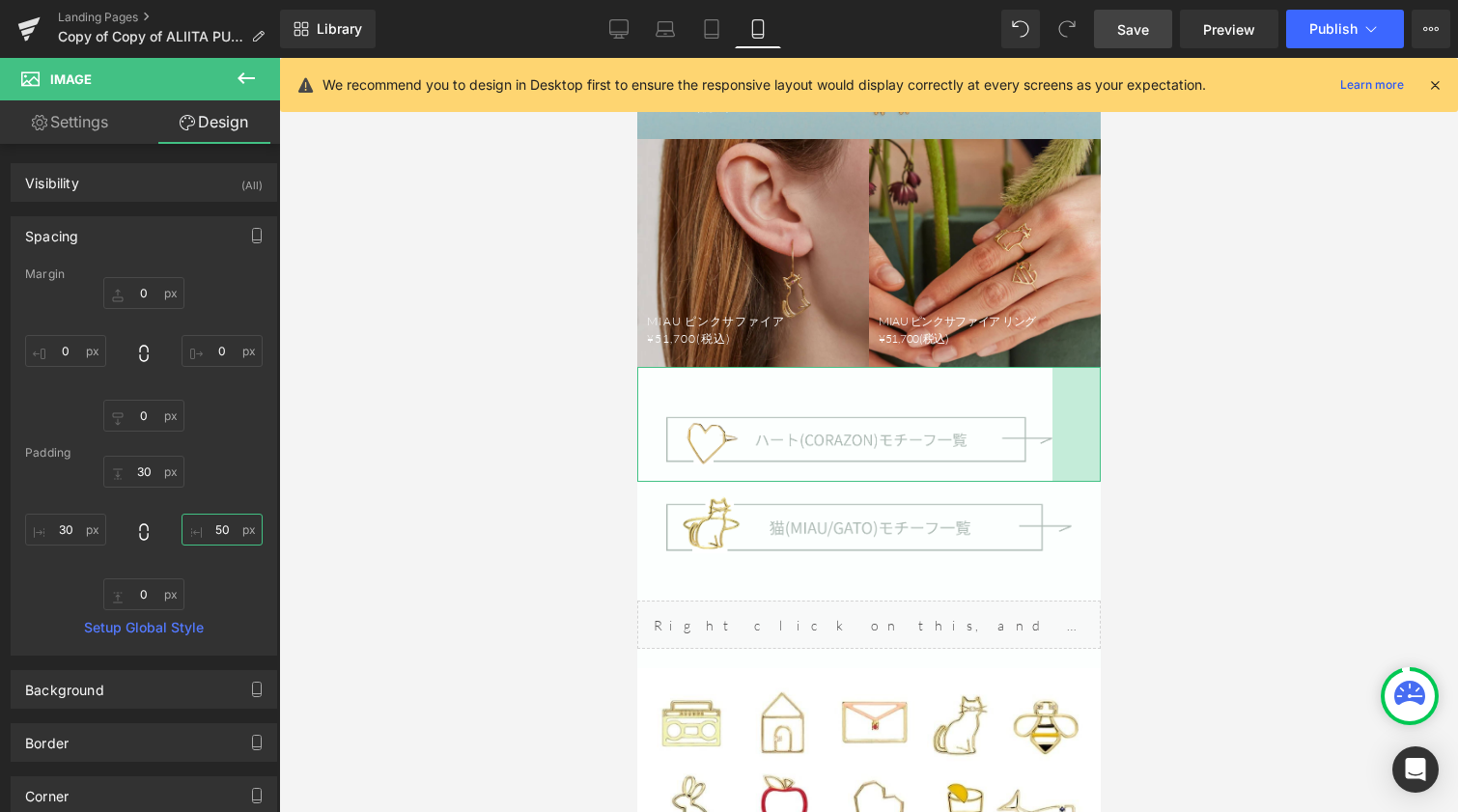 click on "50" at bounding box center [222, 529] 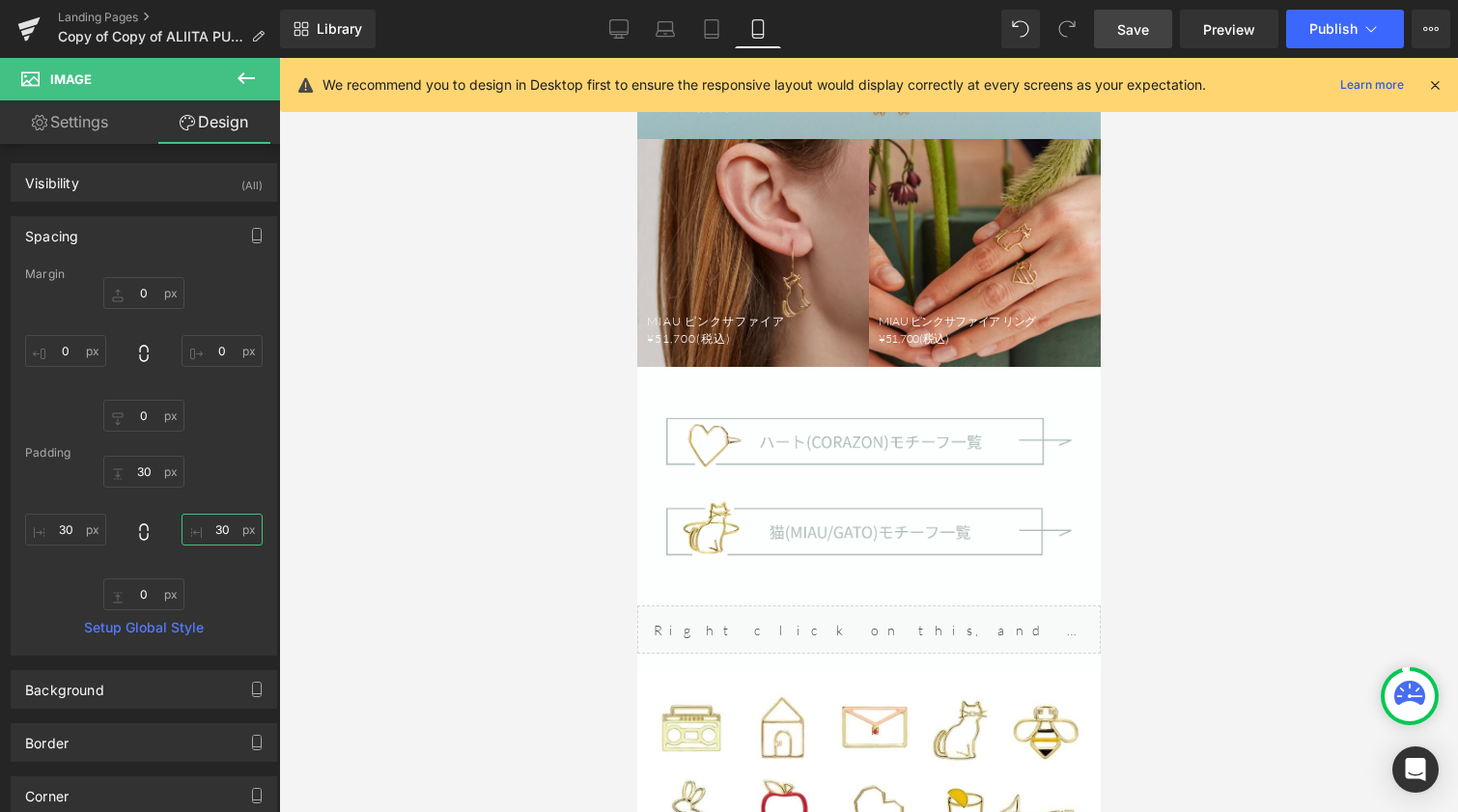 type on "30" 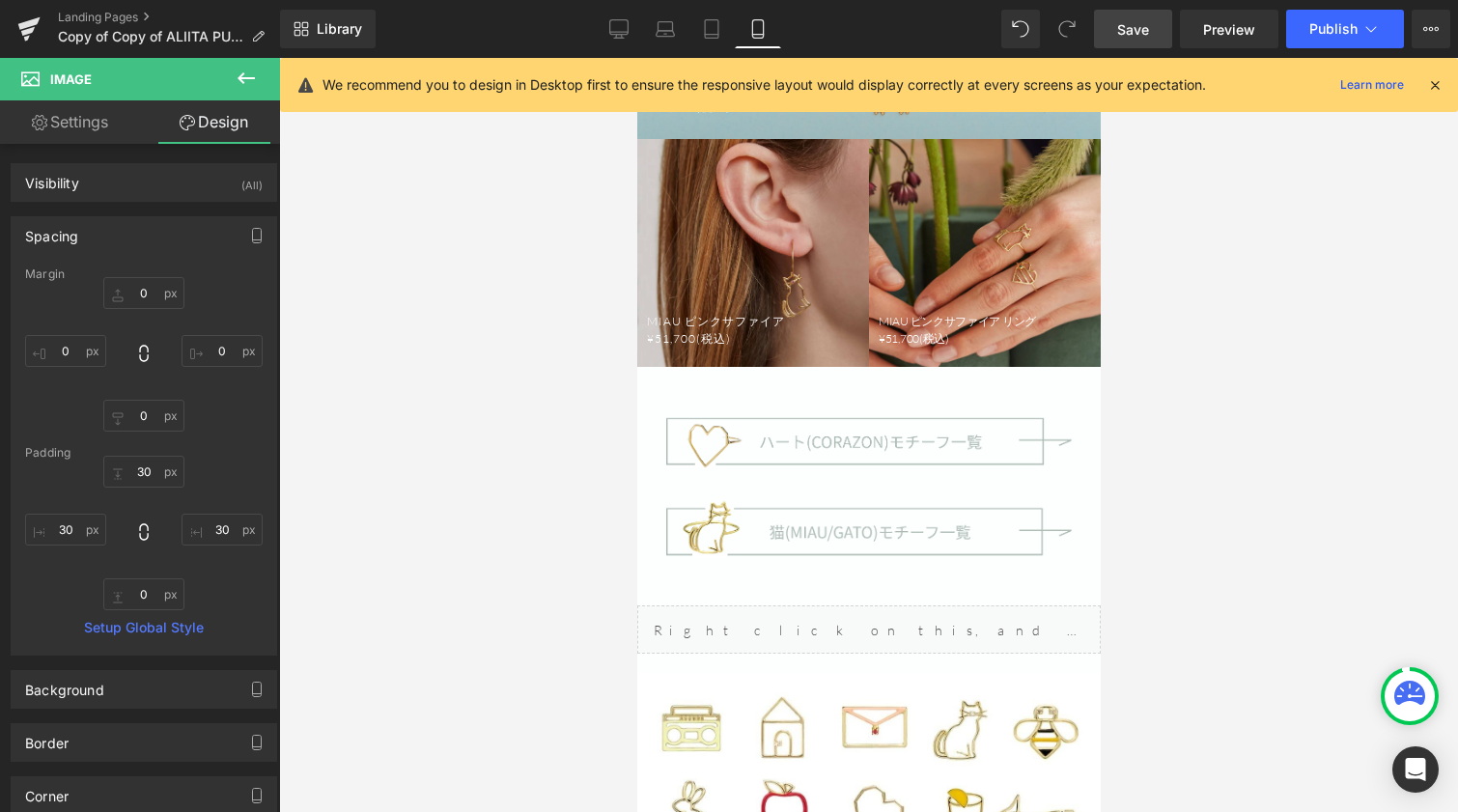 click on "Save" at bounding box center (1133, 29) 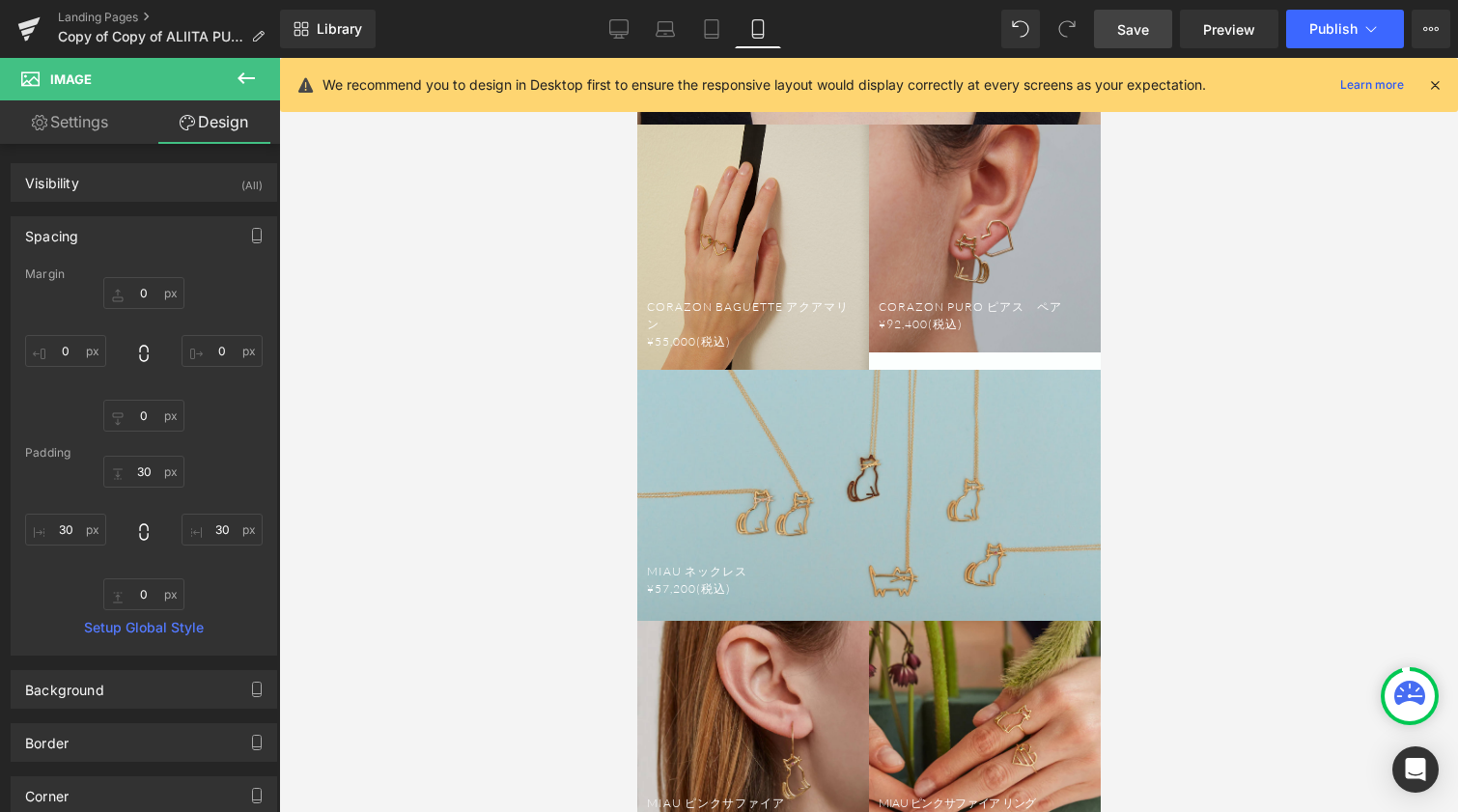 scroll, scrollTop: 4746, scrollLeft: 0, axis: vertical 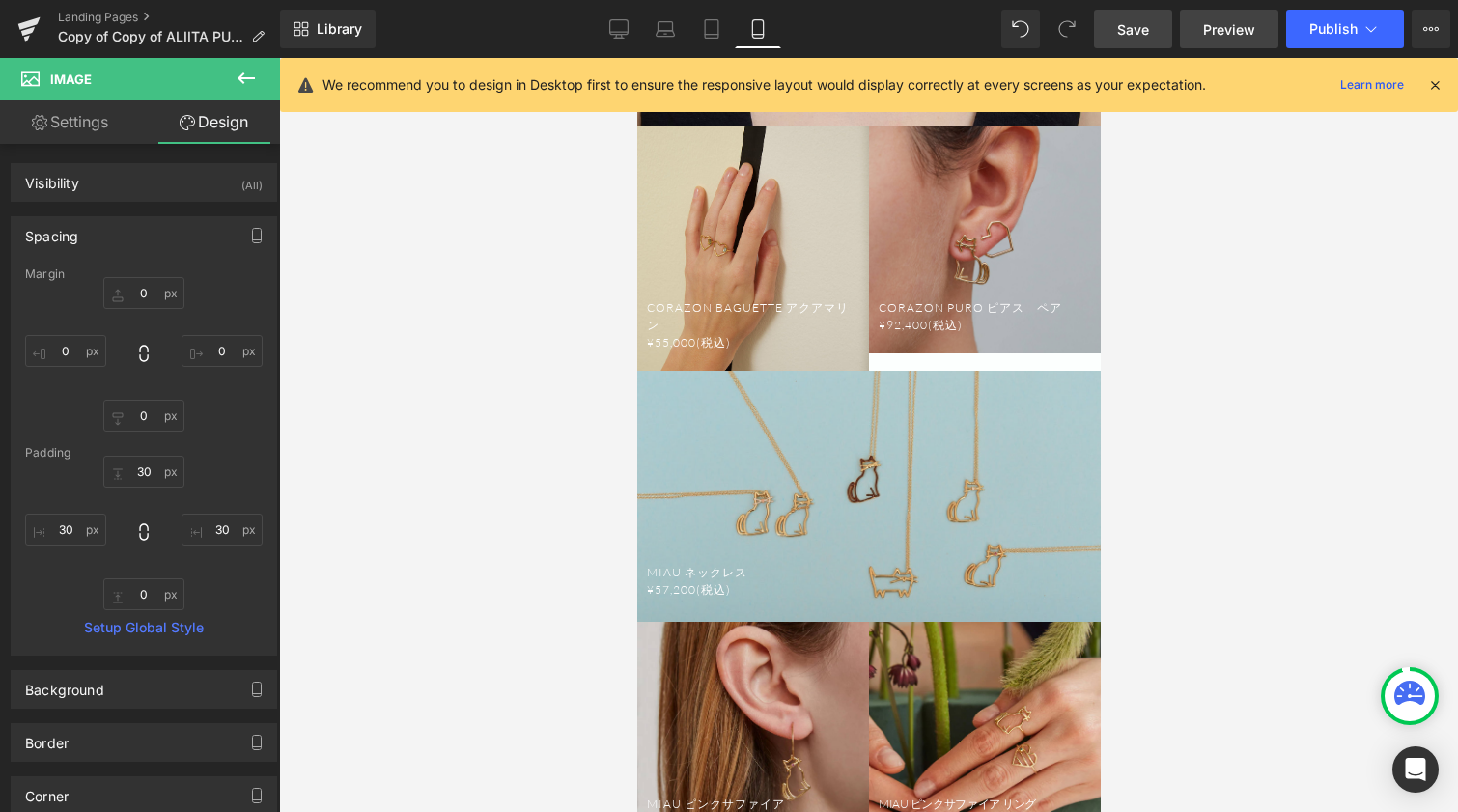 click on "Preview" at bounding box center (1229, 29) 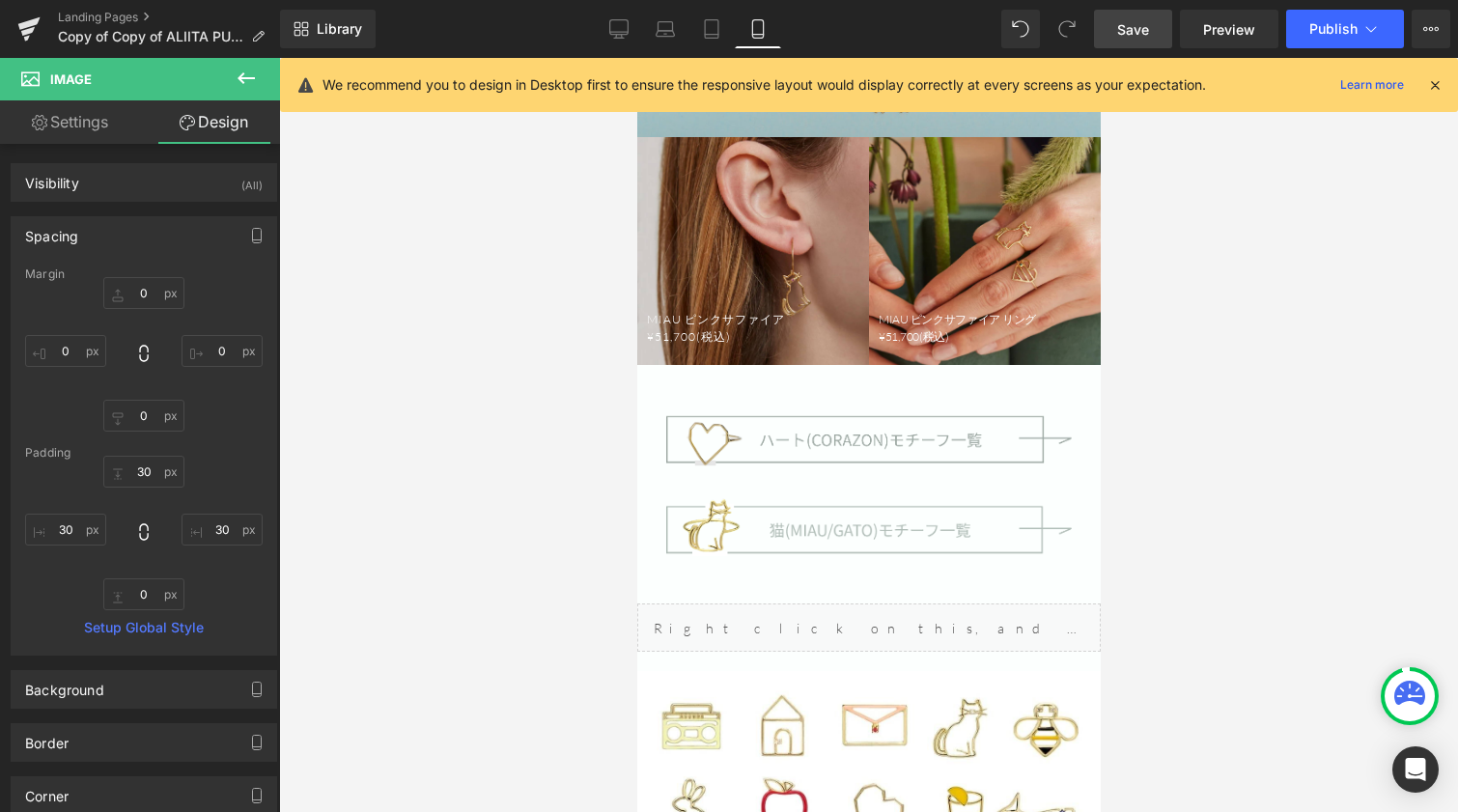scroll, scrollTop: 5229, scrollLeft: 0, axis: vertical 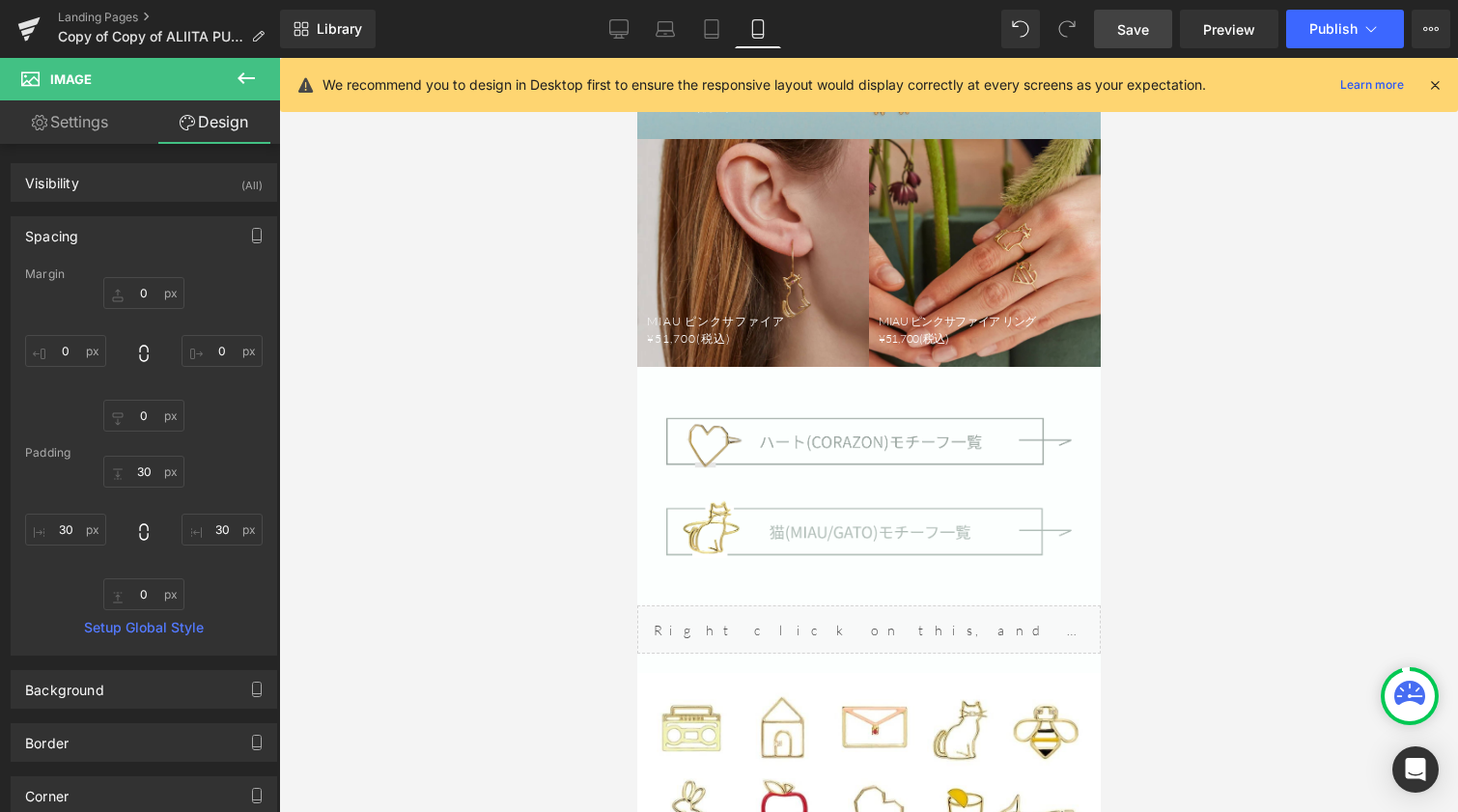 click at bounding box center [868, 426] 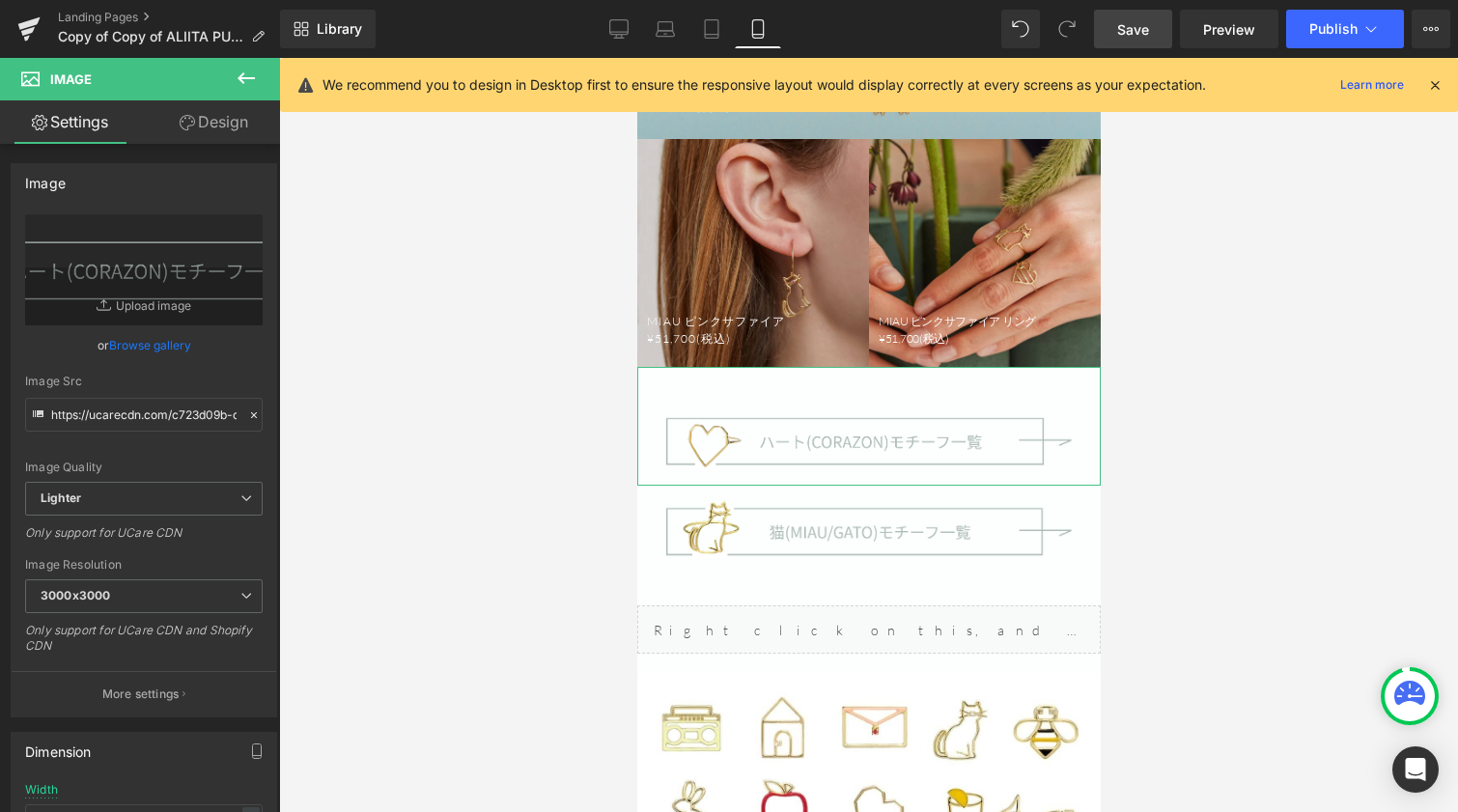click on "Design" at bounding box center [213, 122] 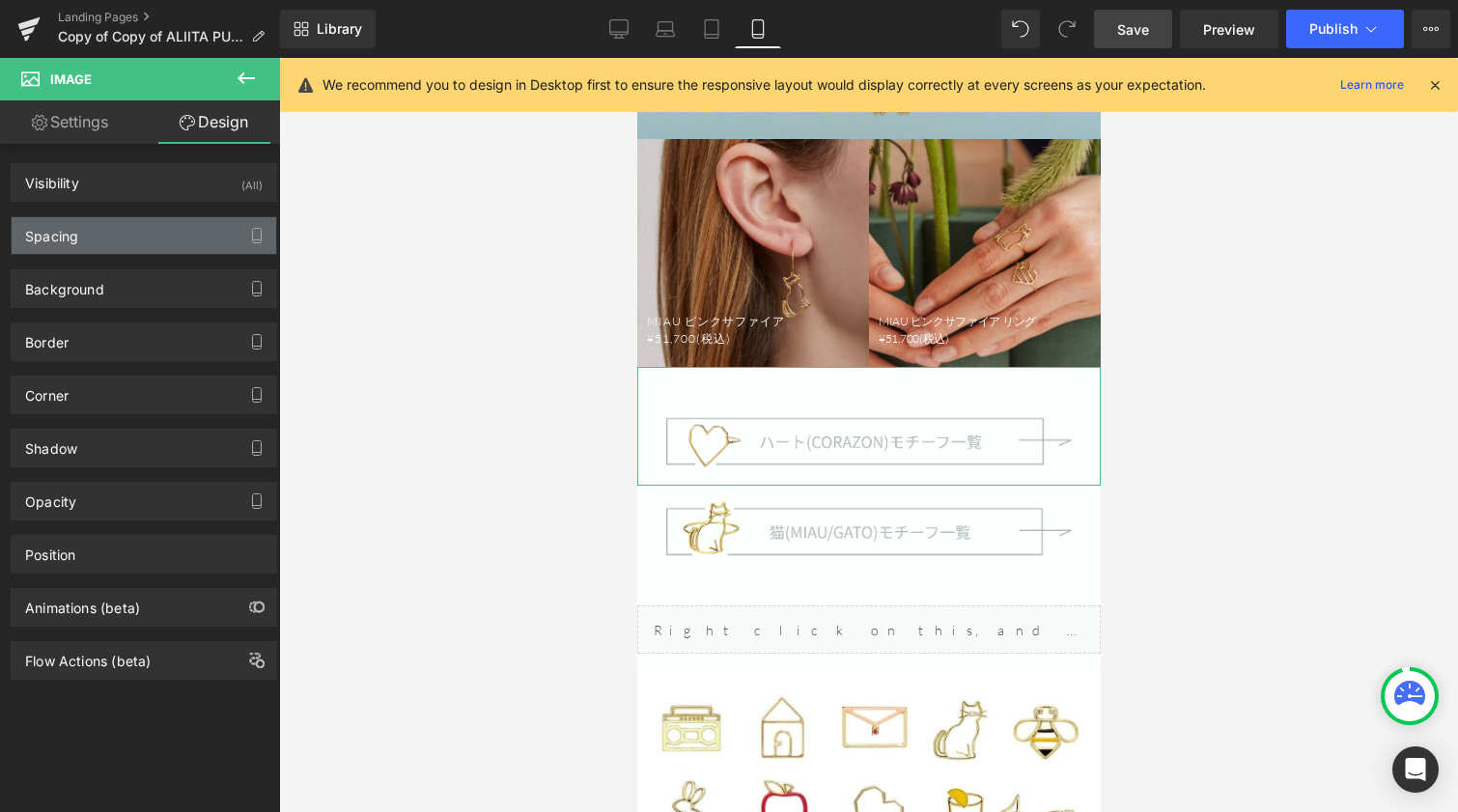 click on "Spacing" at bounding box center [144, 236] 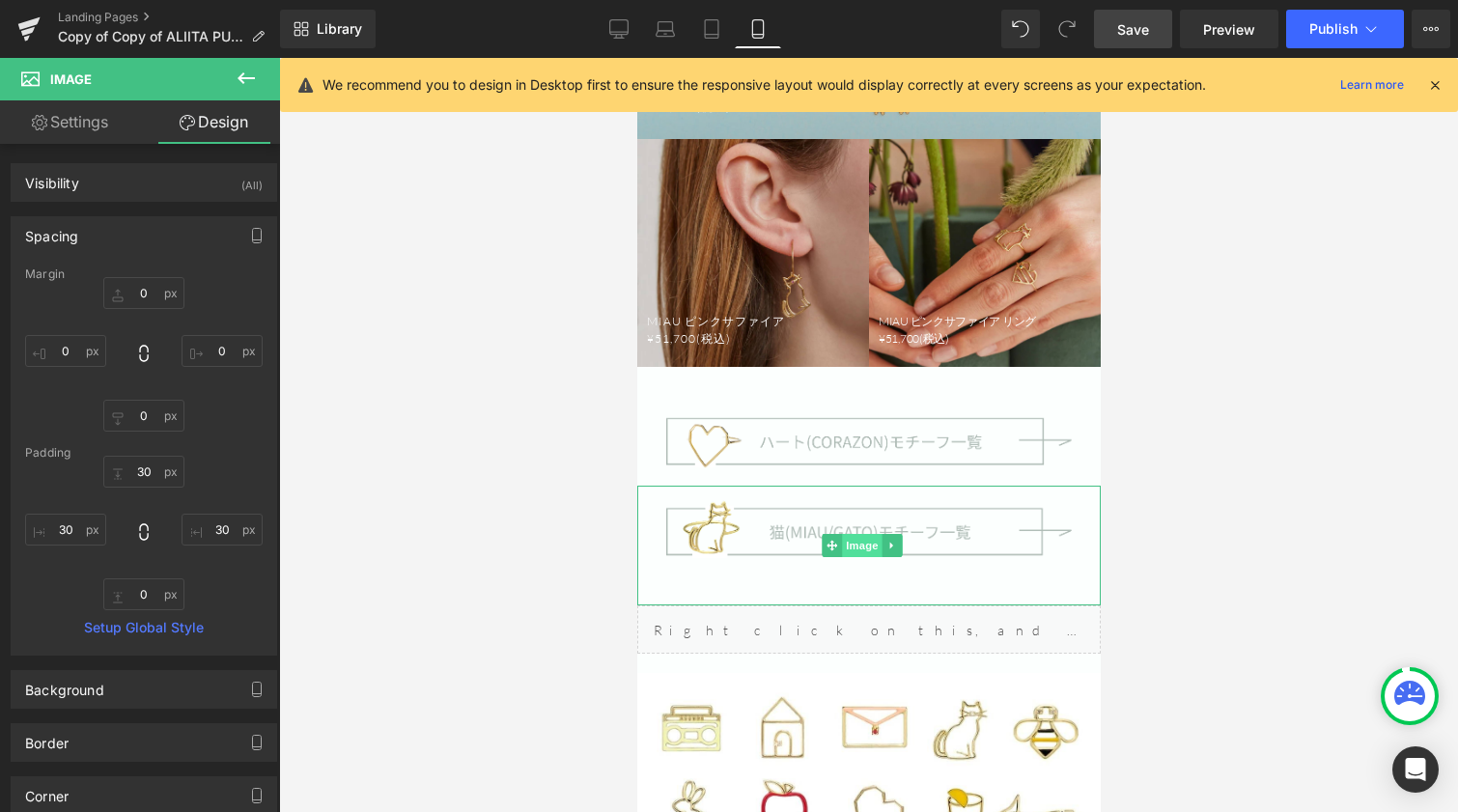 click on "Image" at bounding box center [861, 546] 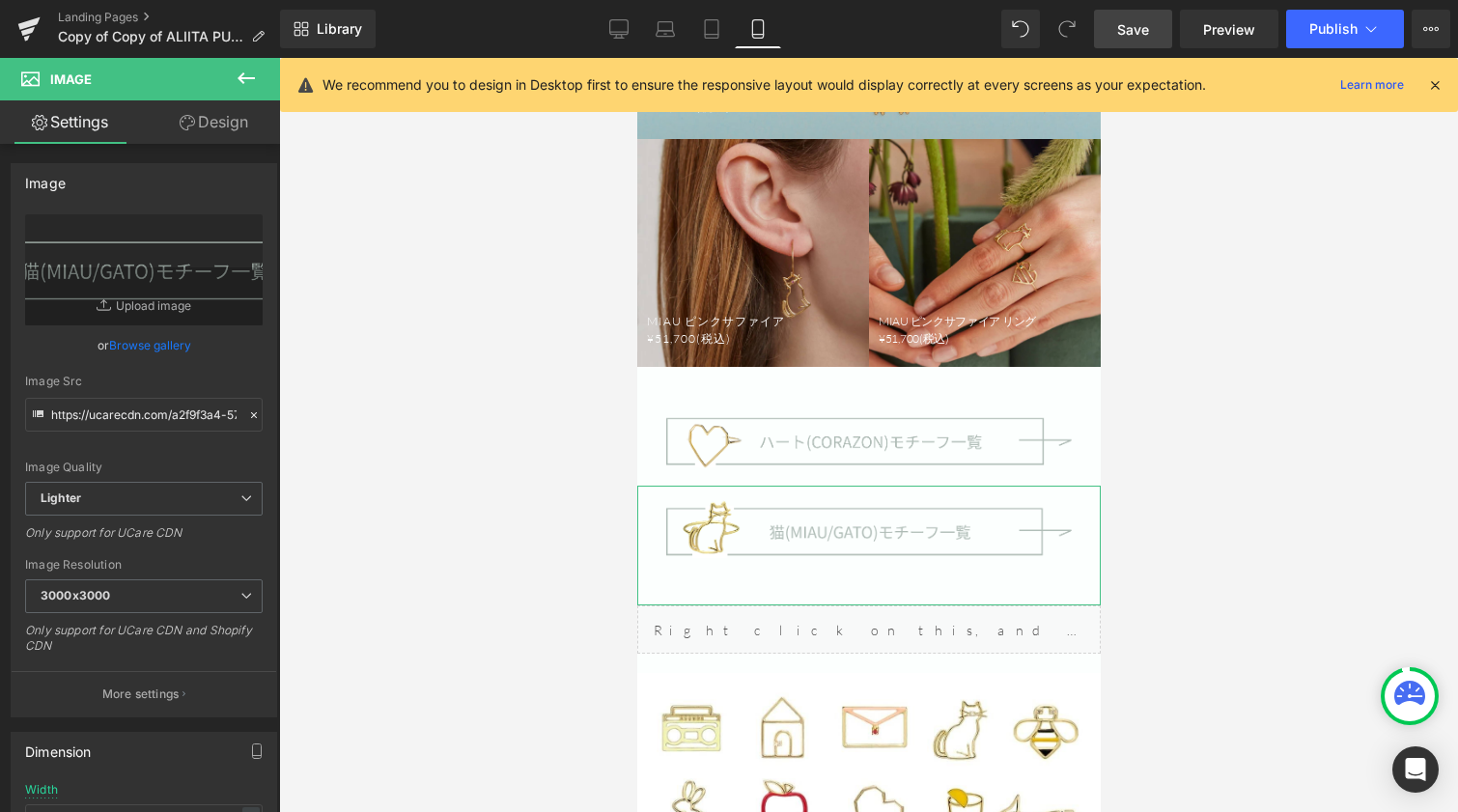 click on "Design" at bounding box center (213, 122) 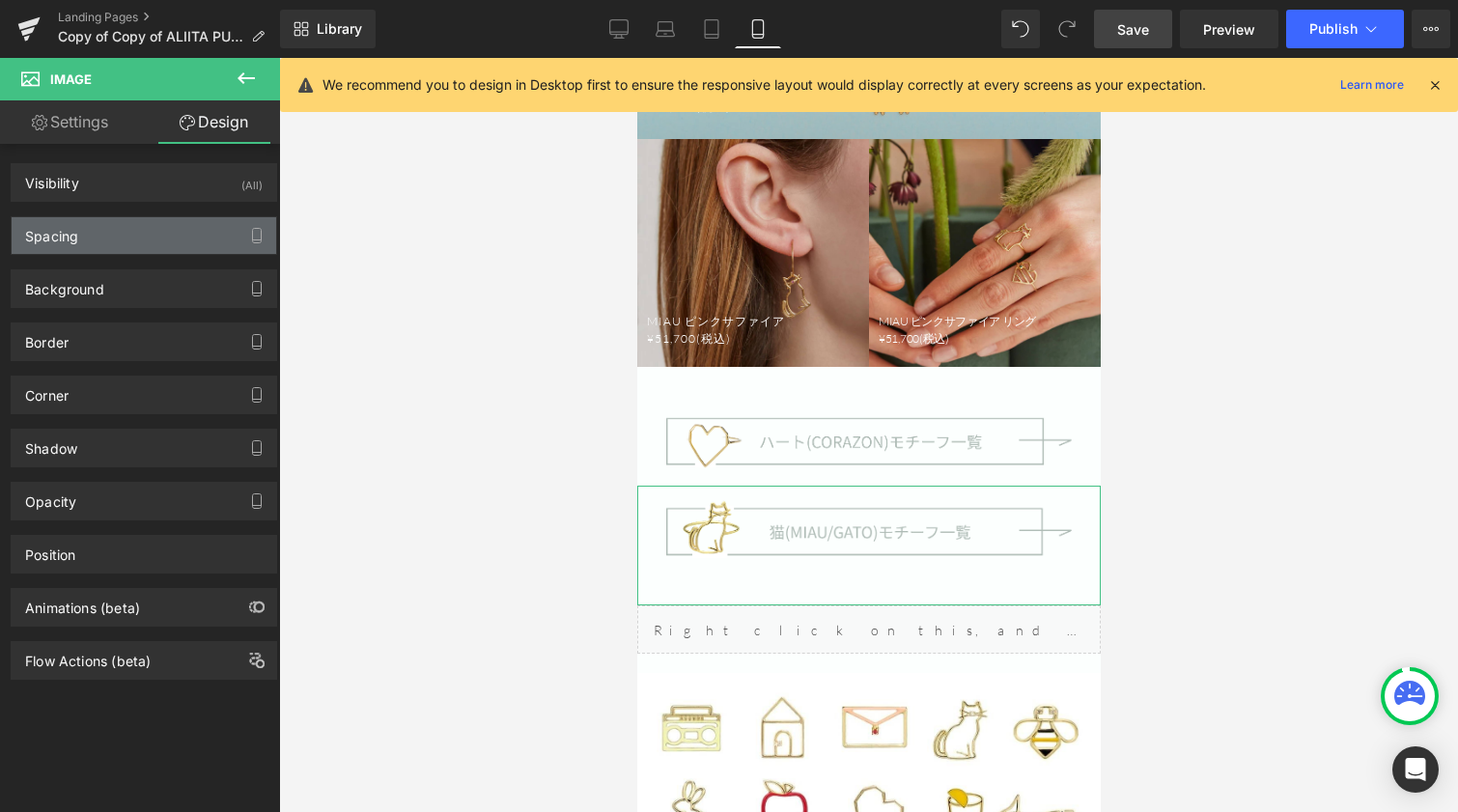 click on "Spacing" at bounding box center (144, 236) 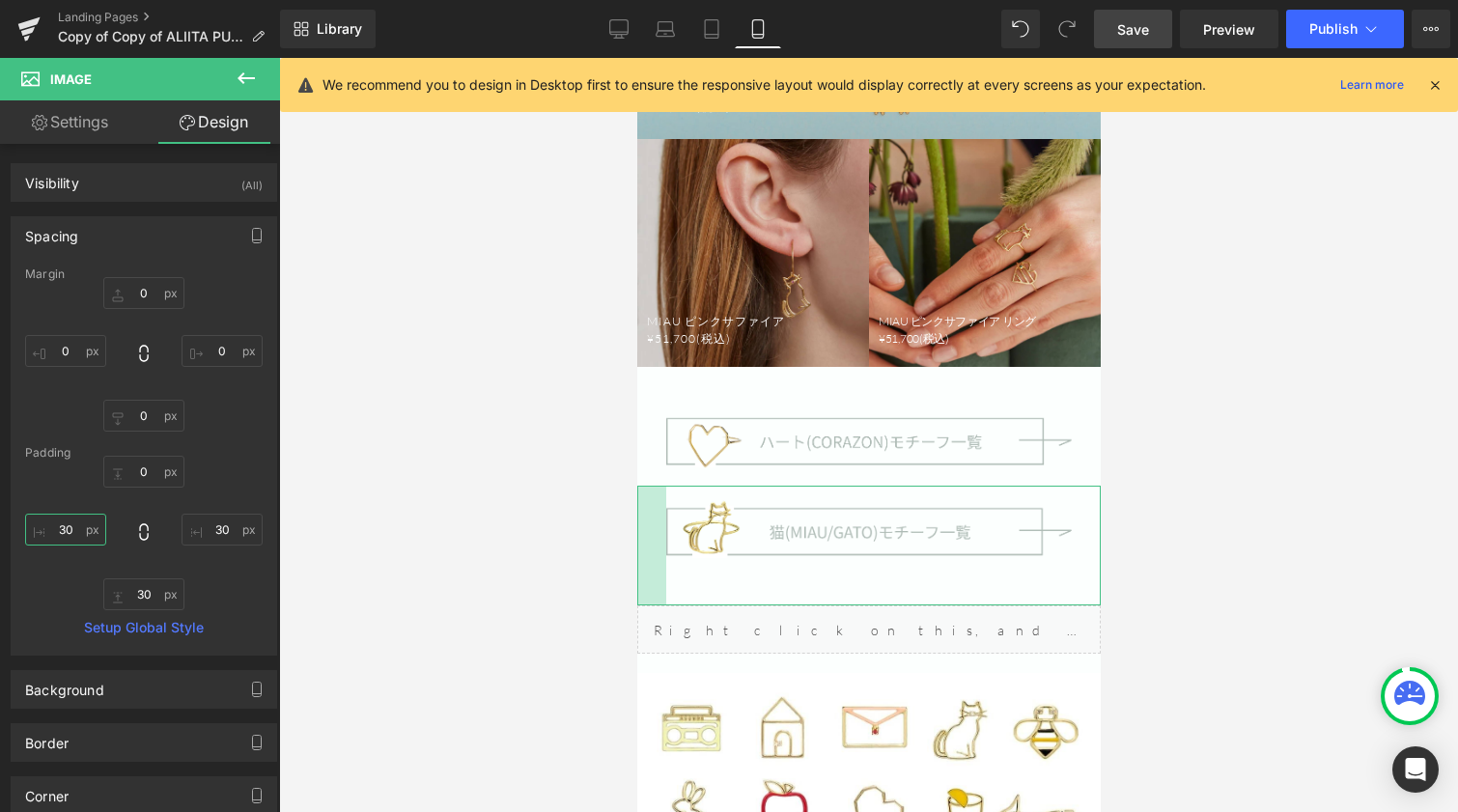 click on "30" at bounding box center [66, 529] 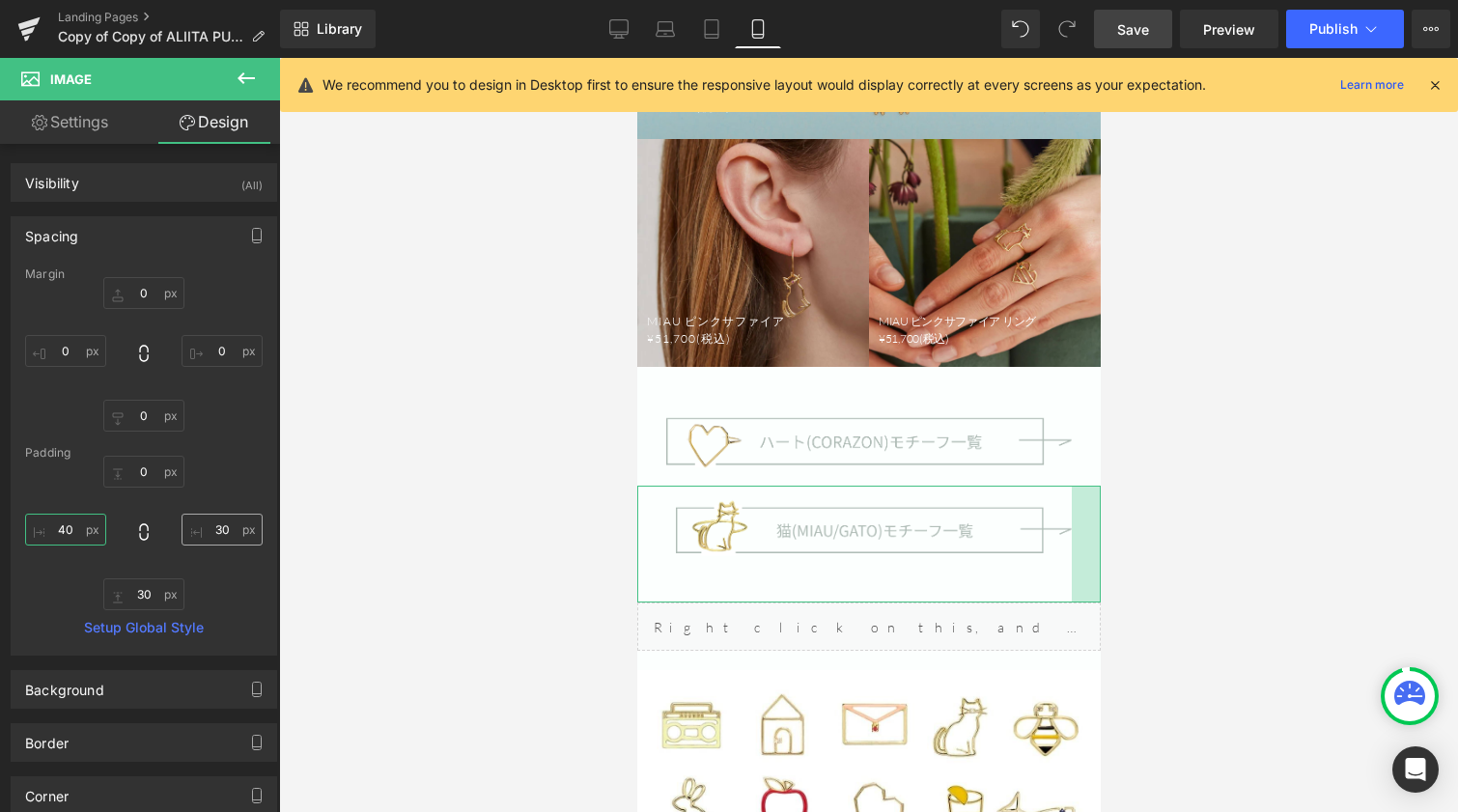 type on "40" 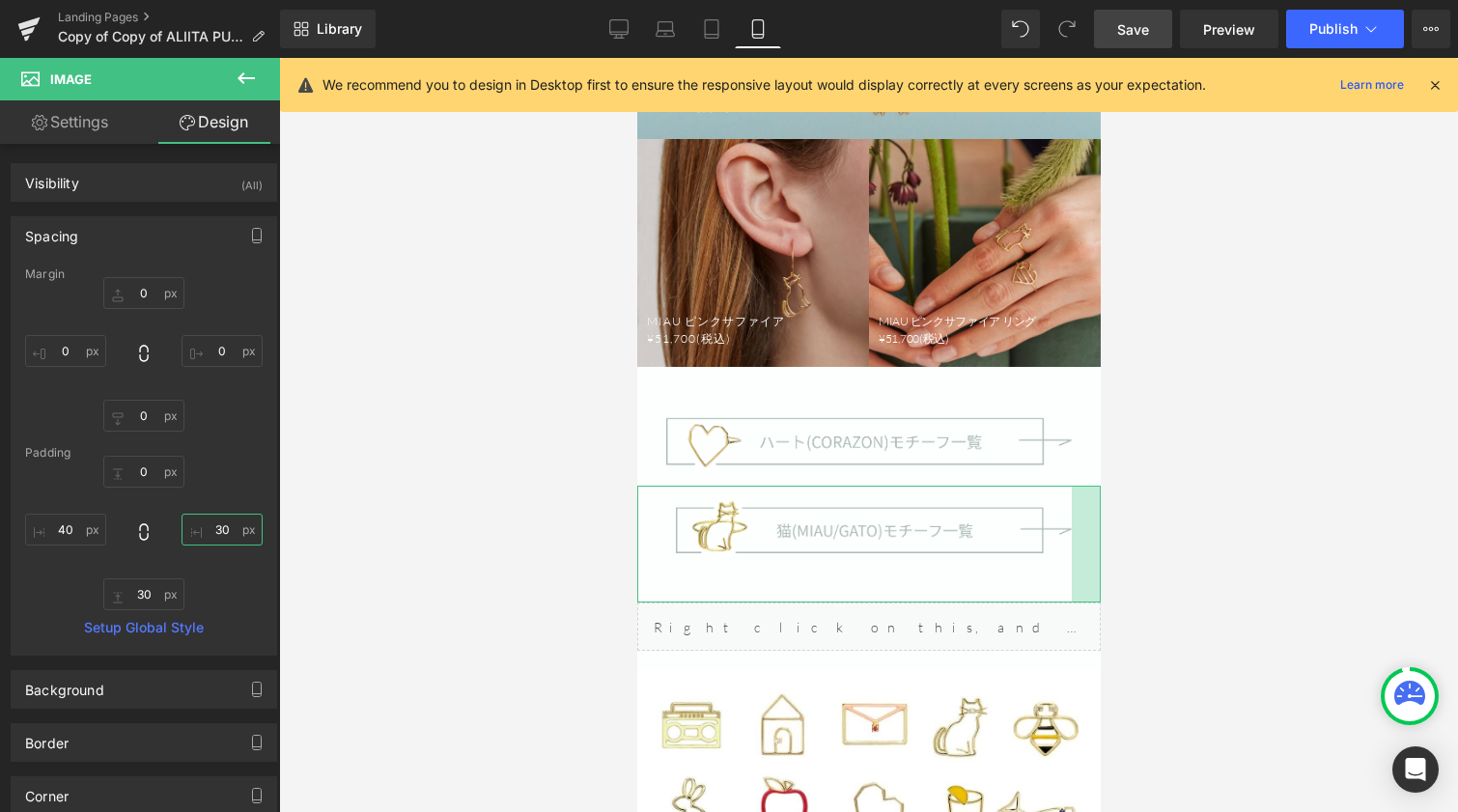 click on "30" at bounding box center [222, 529] 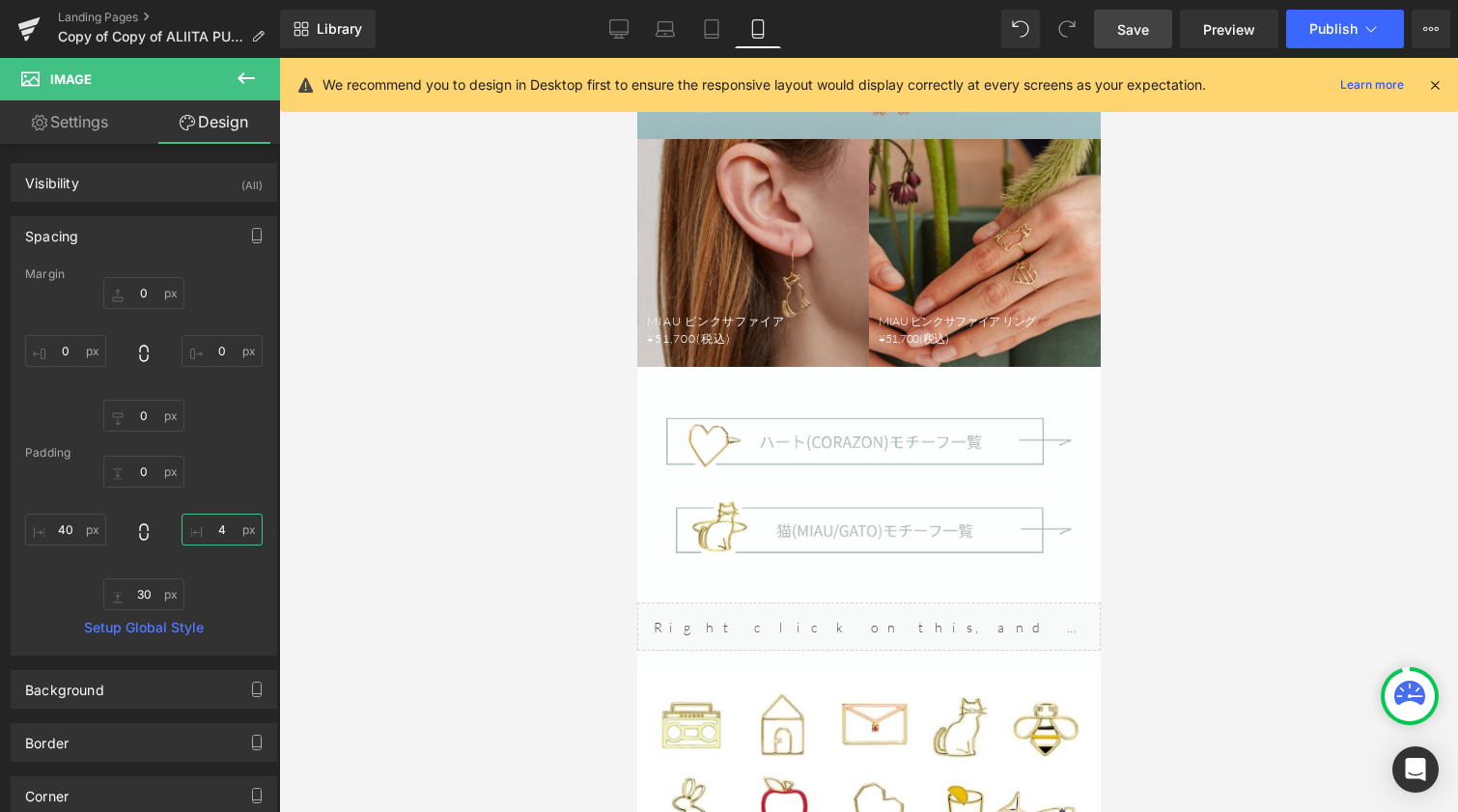 type on "40" 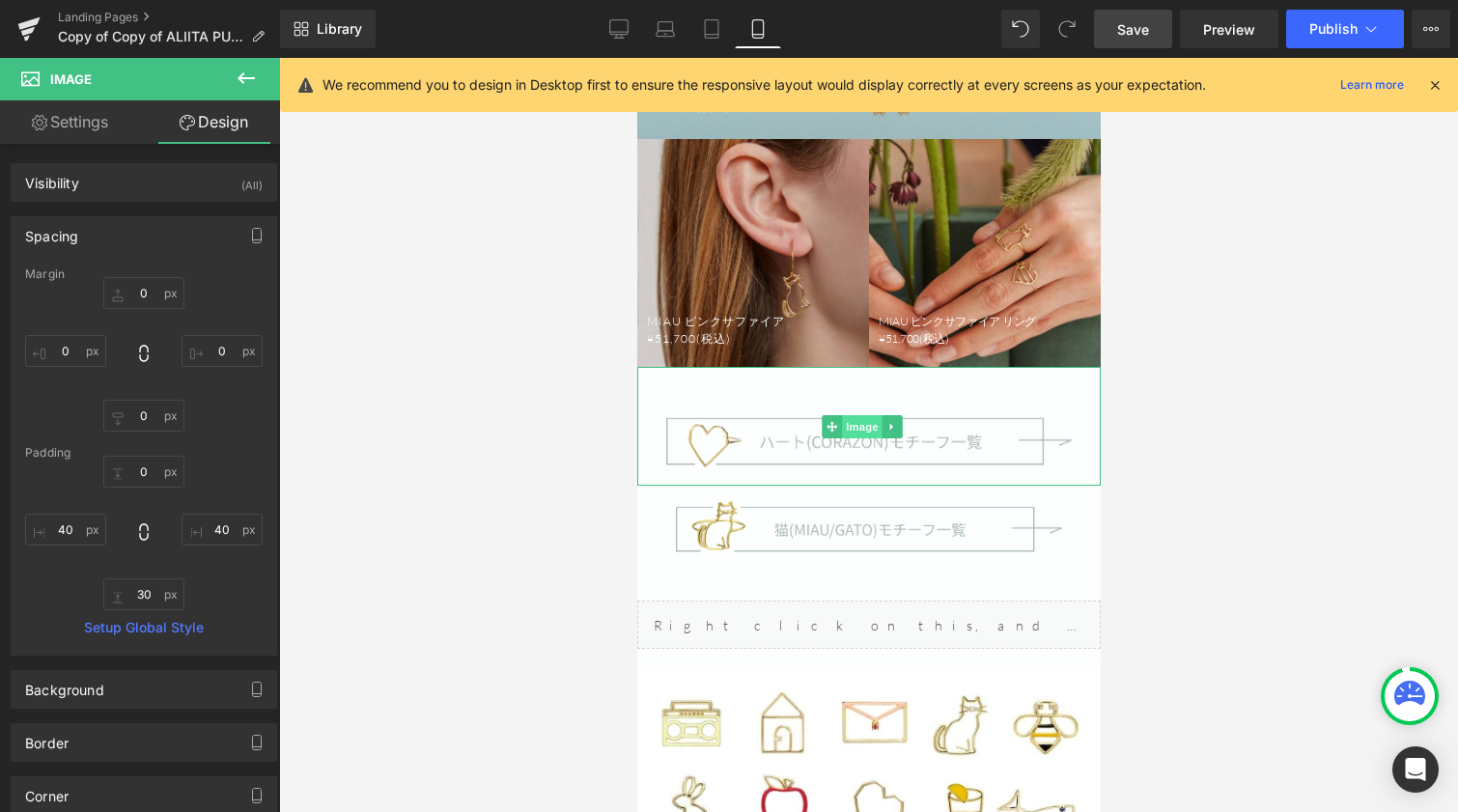 click on "Image" at bounding box center [861, 427] 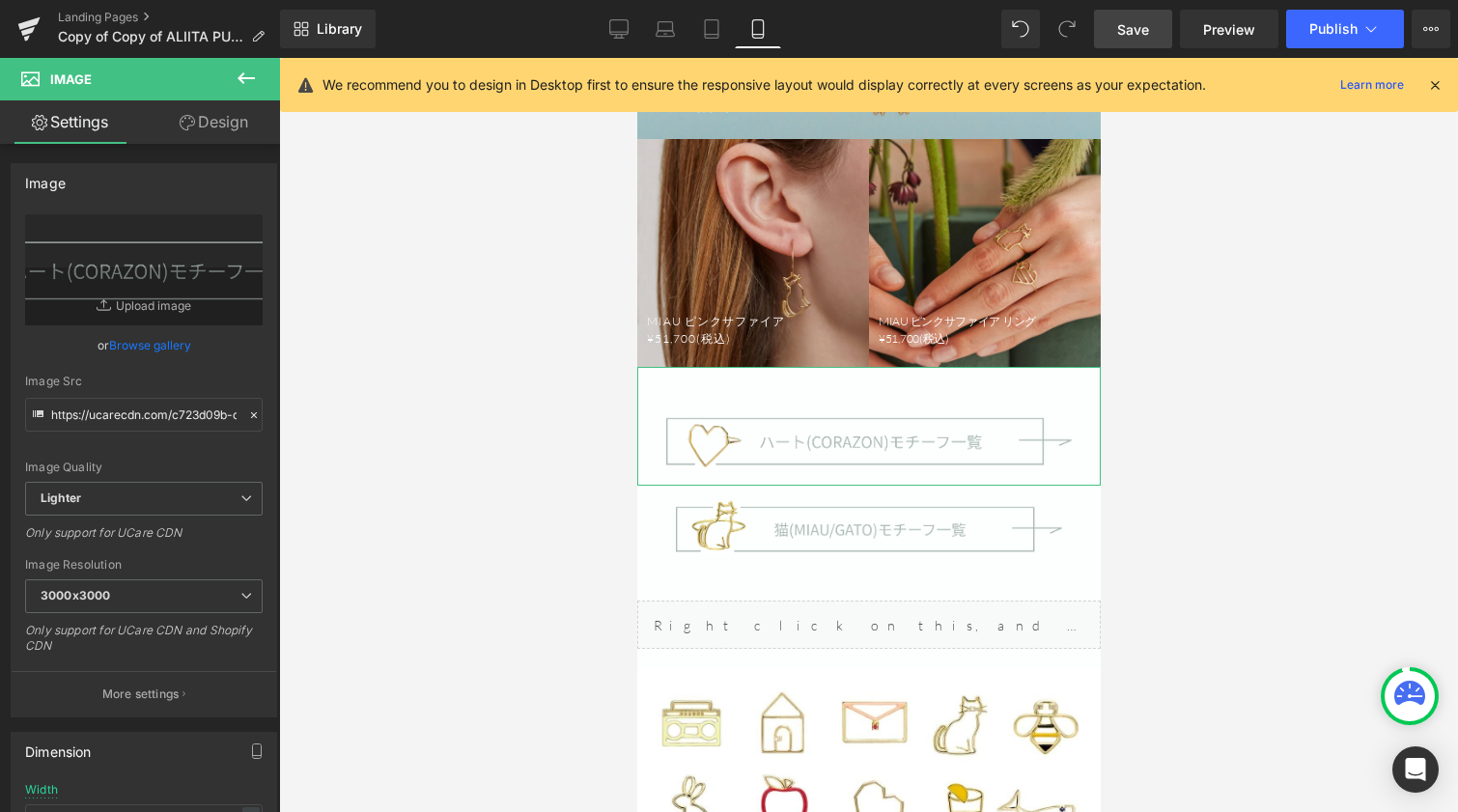 click on "Design" at bounding box center (213, 122) 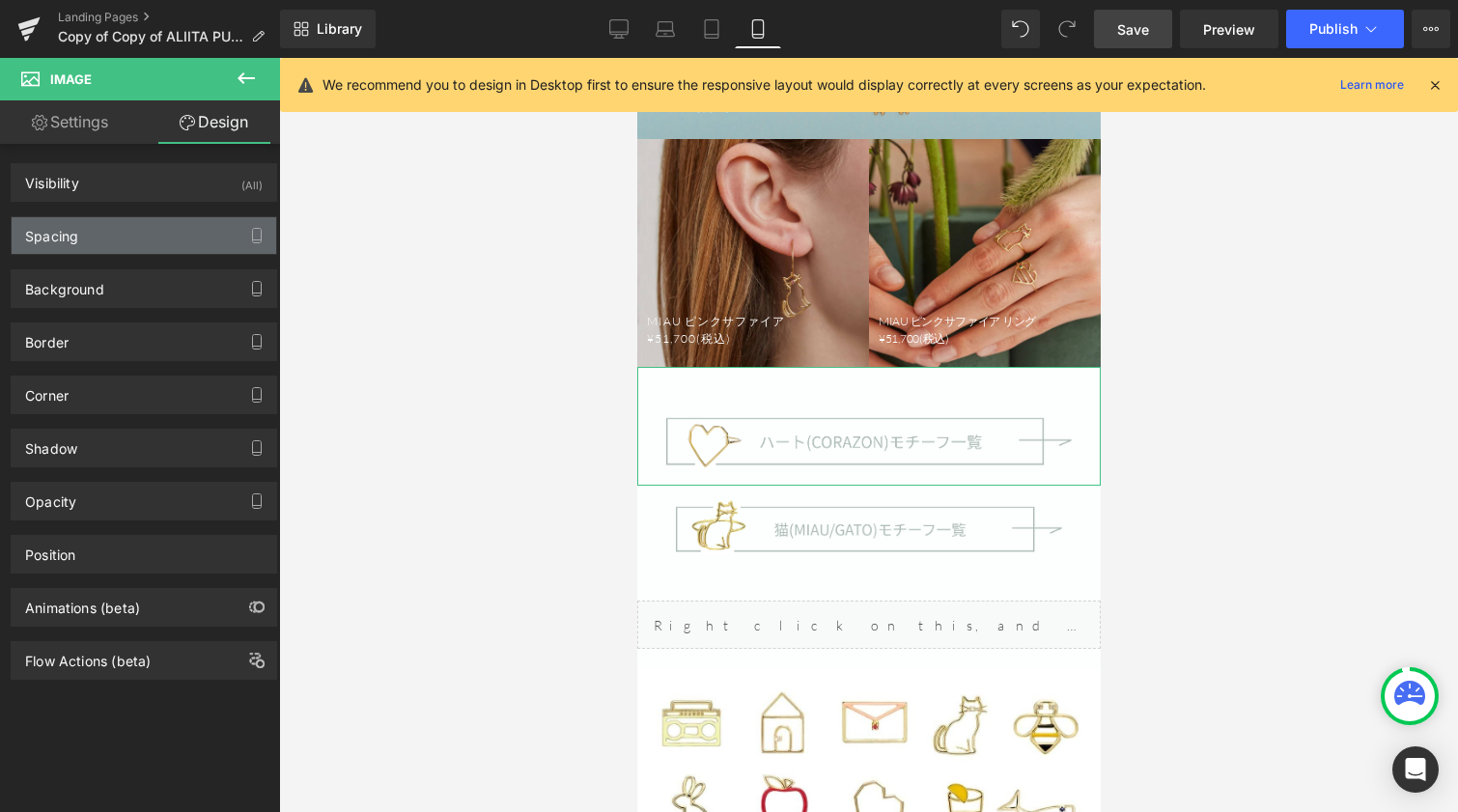 click on "Spacing" at bounding box center (144, 236) 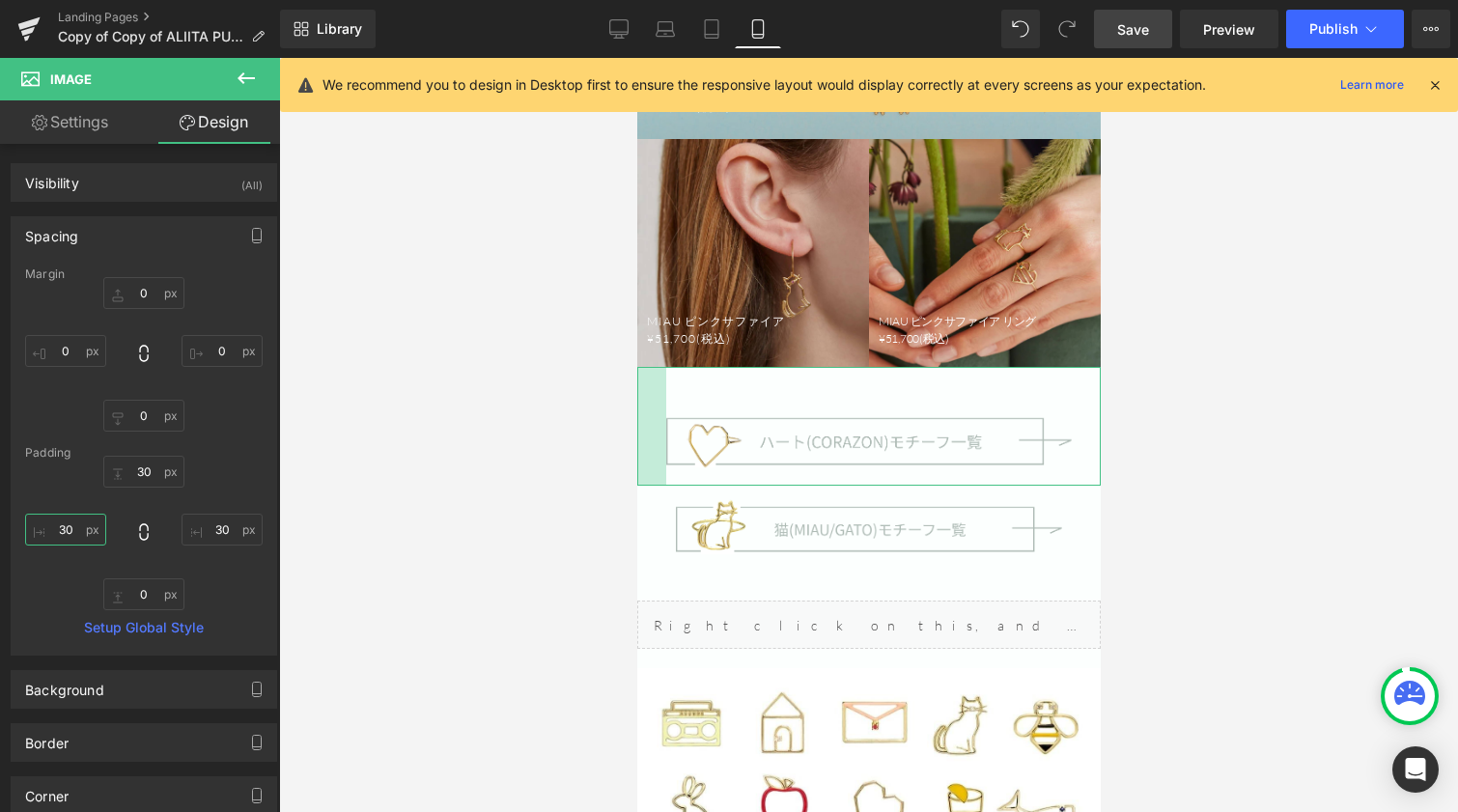 click on "30" at bounding box center [66, 529] 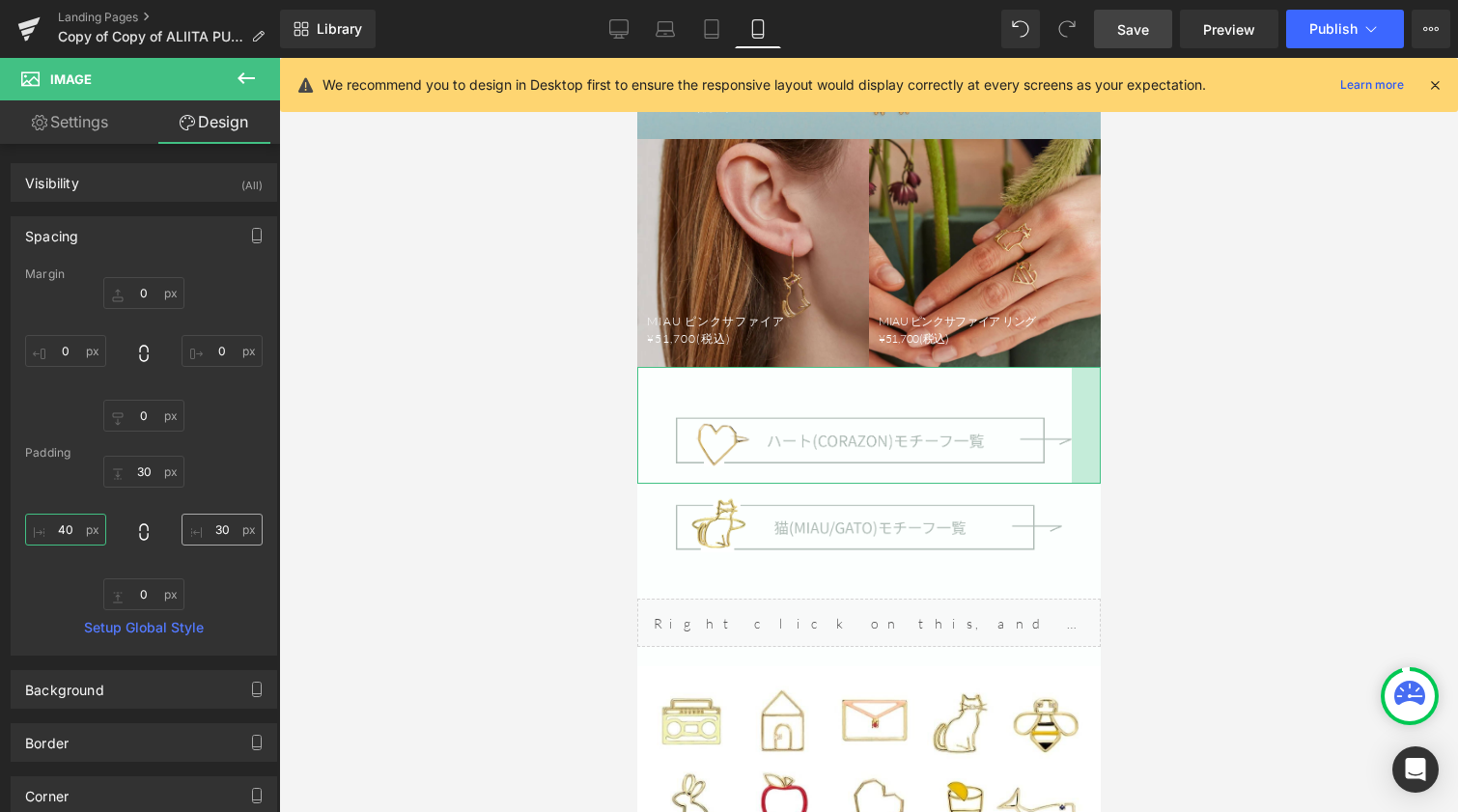 type on "40" 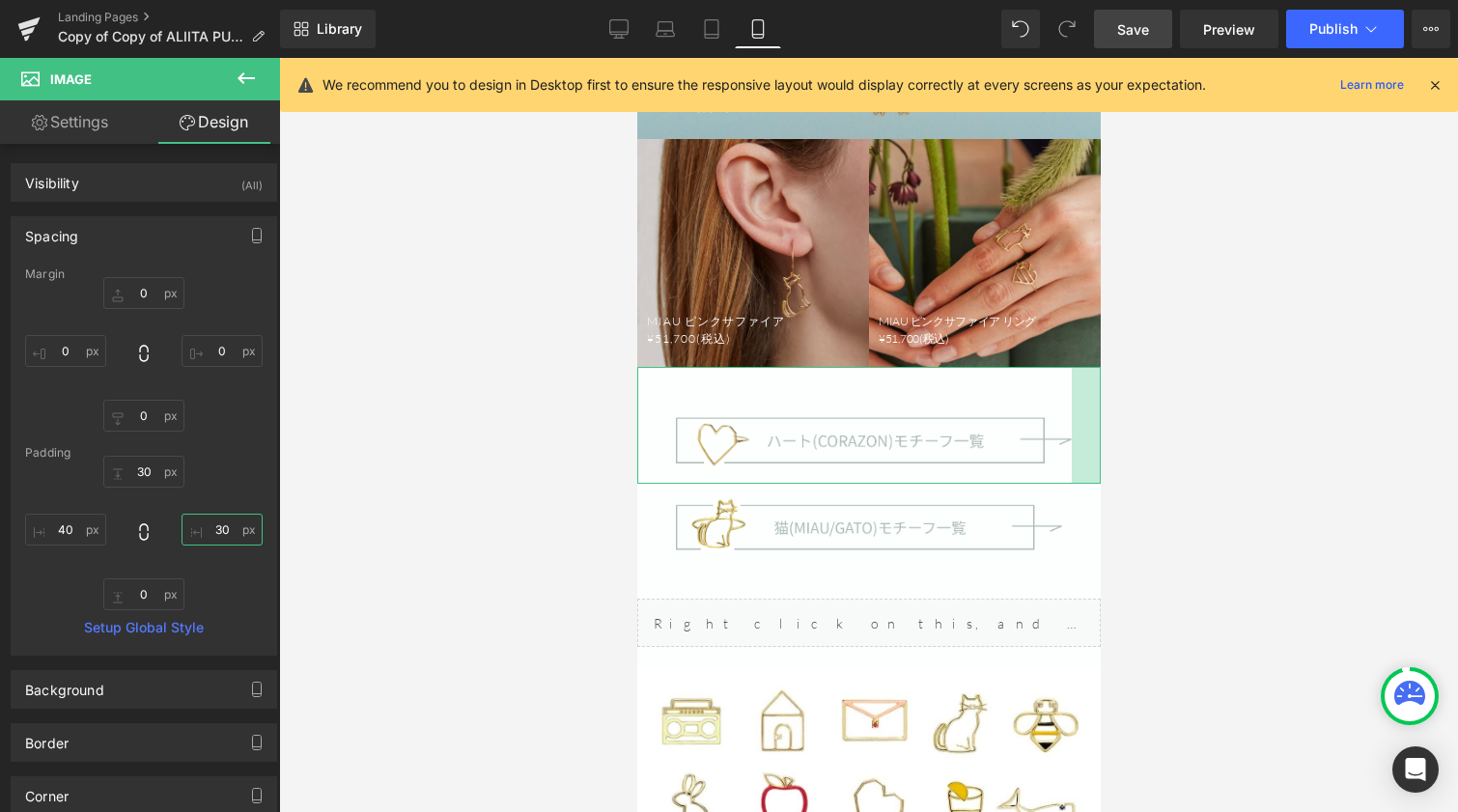 click on "30" at bounding box center [222, 529] 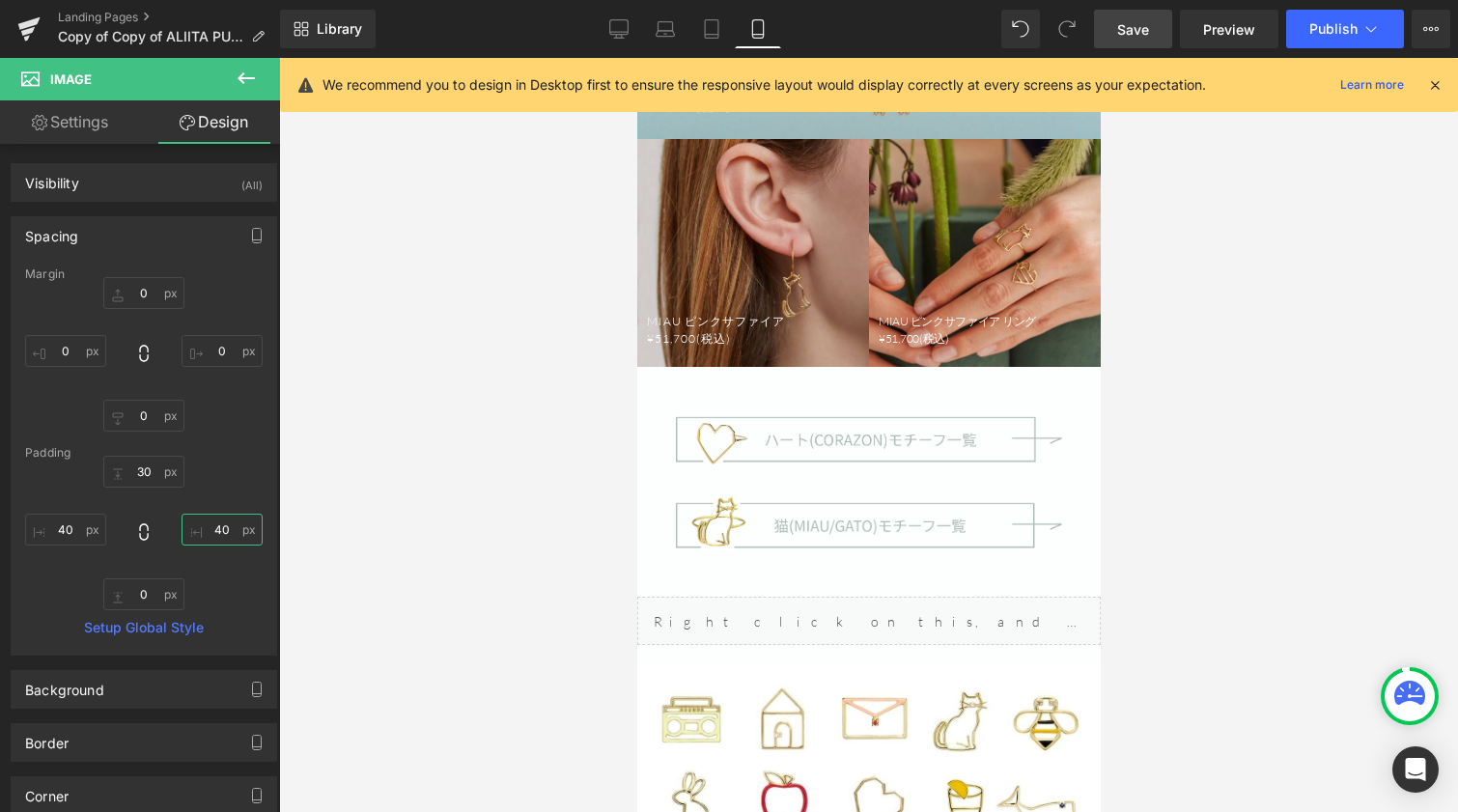 type on "40" 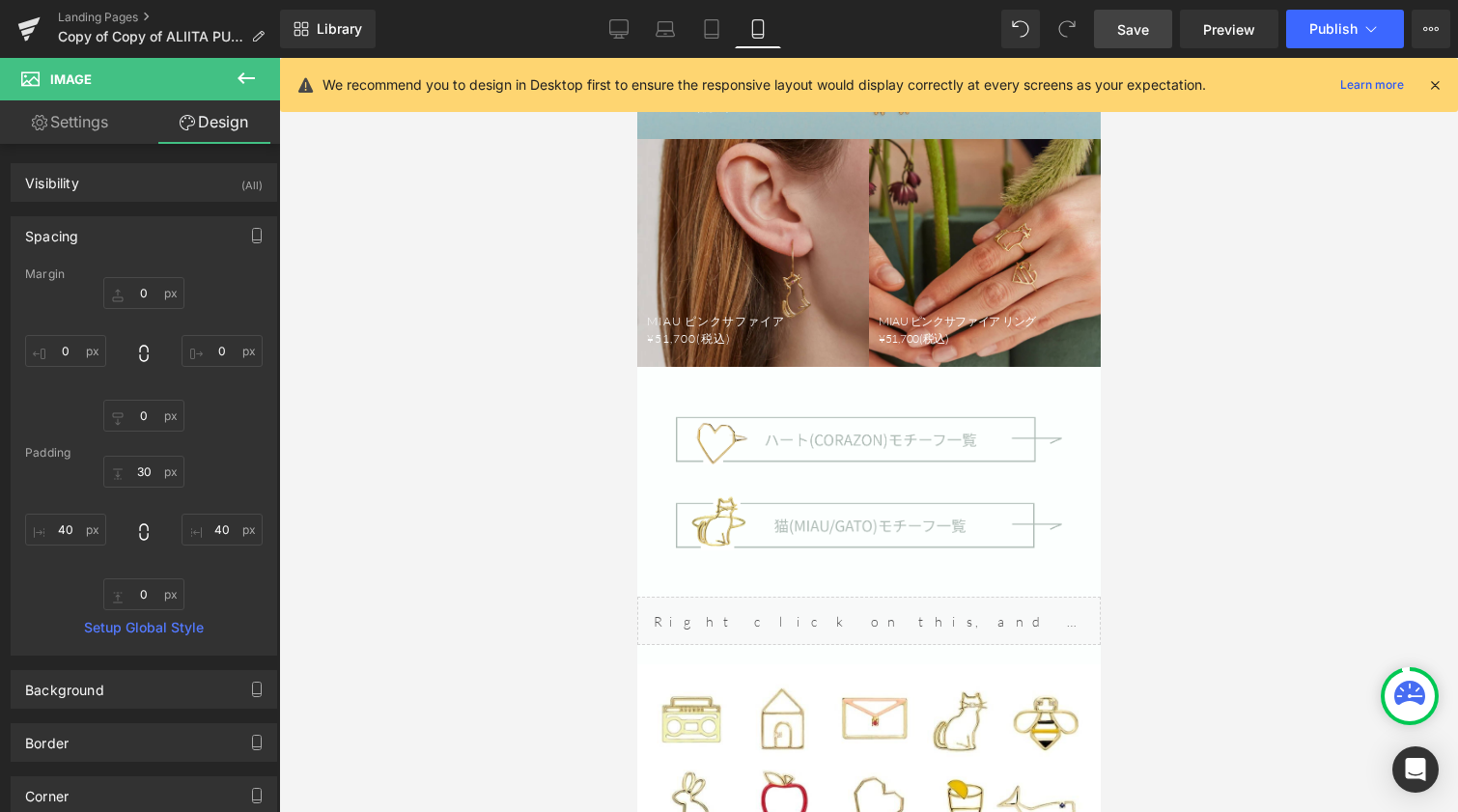 click on "Save" at bounding box center (1133, 29) 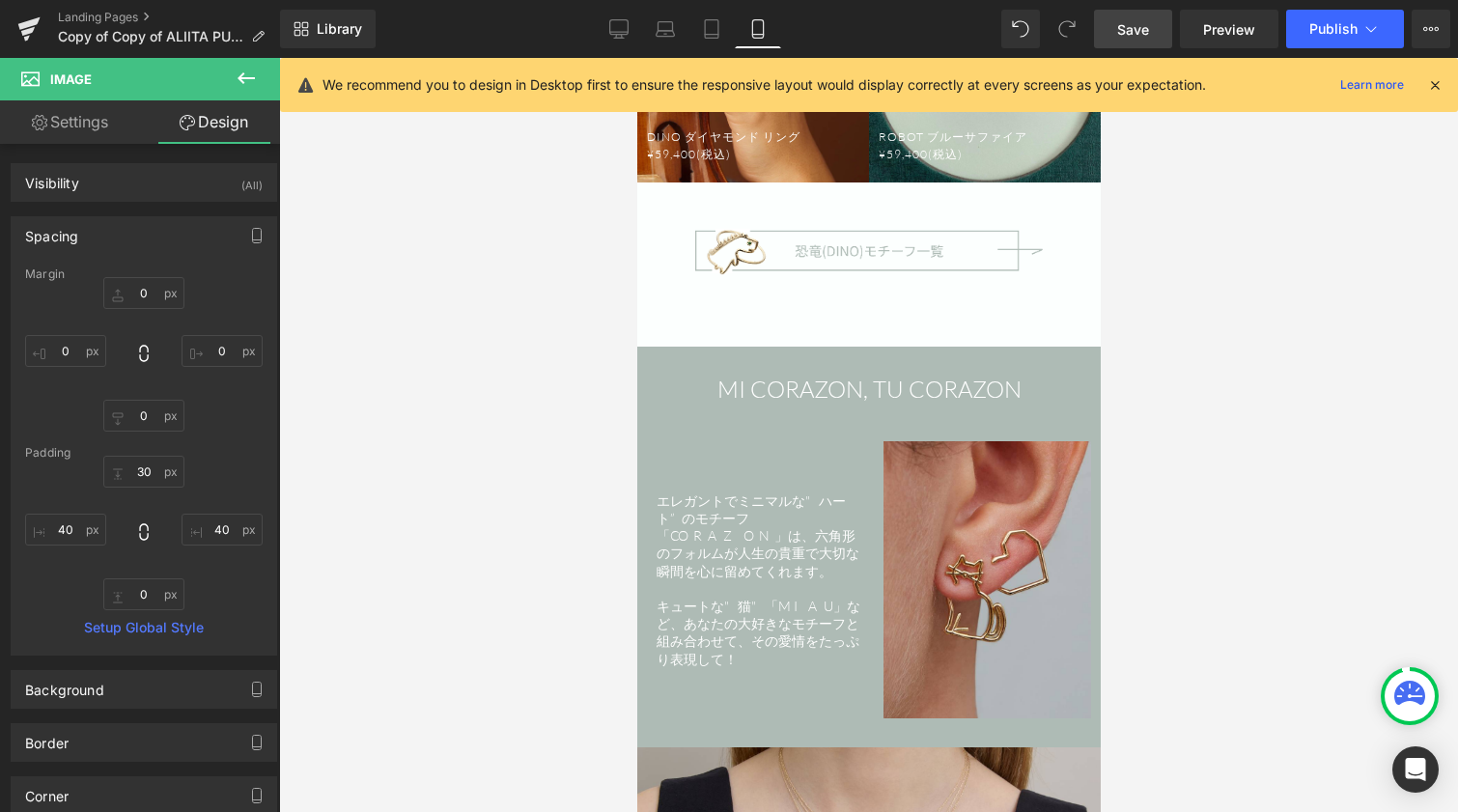 scroll, scrollTop: 3684, scrollLeft: 0, axis: vertical 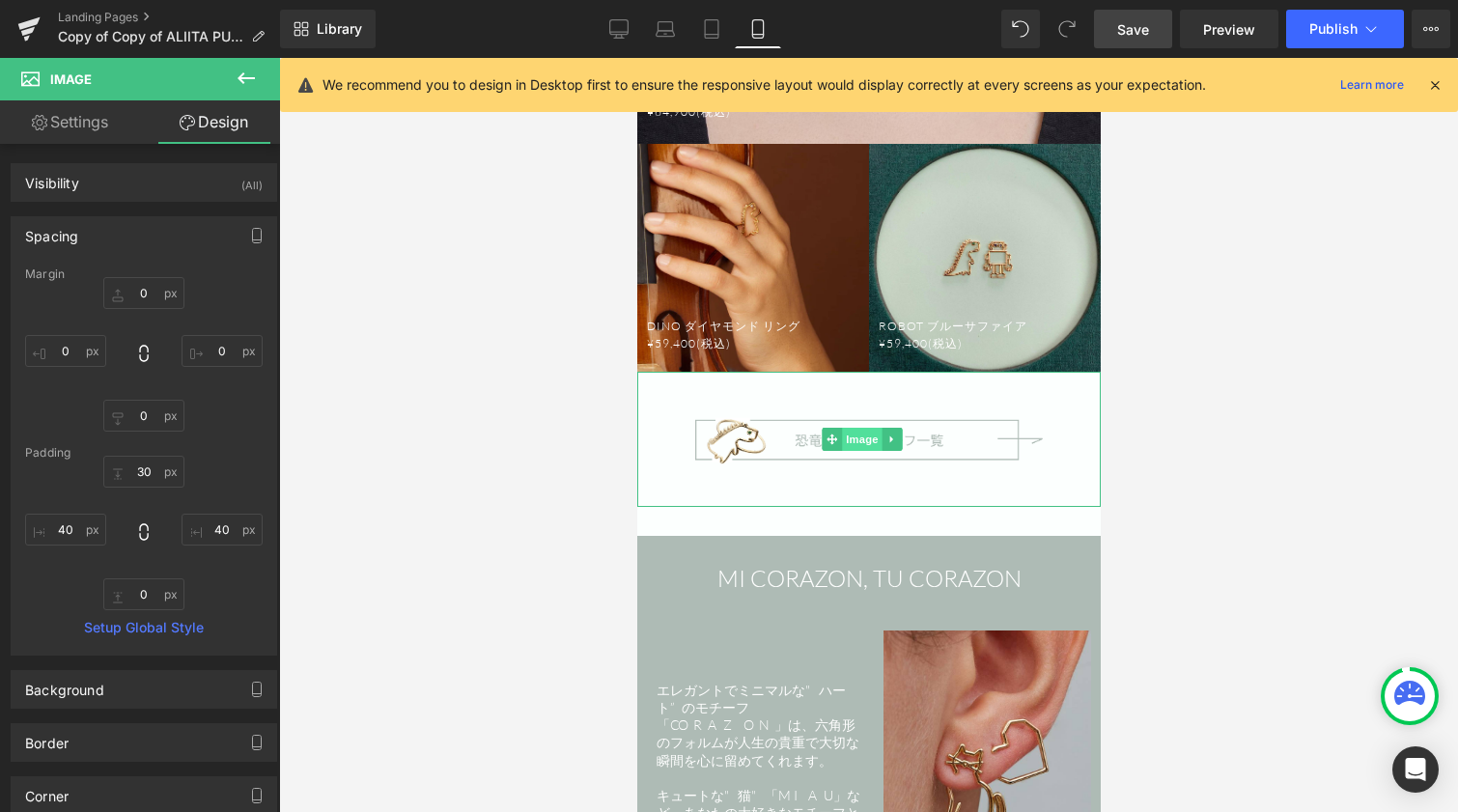 click on "Image" at bounding box center (861, 439) 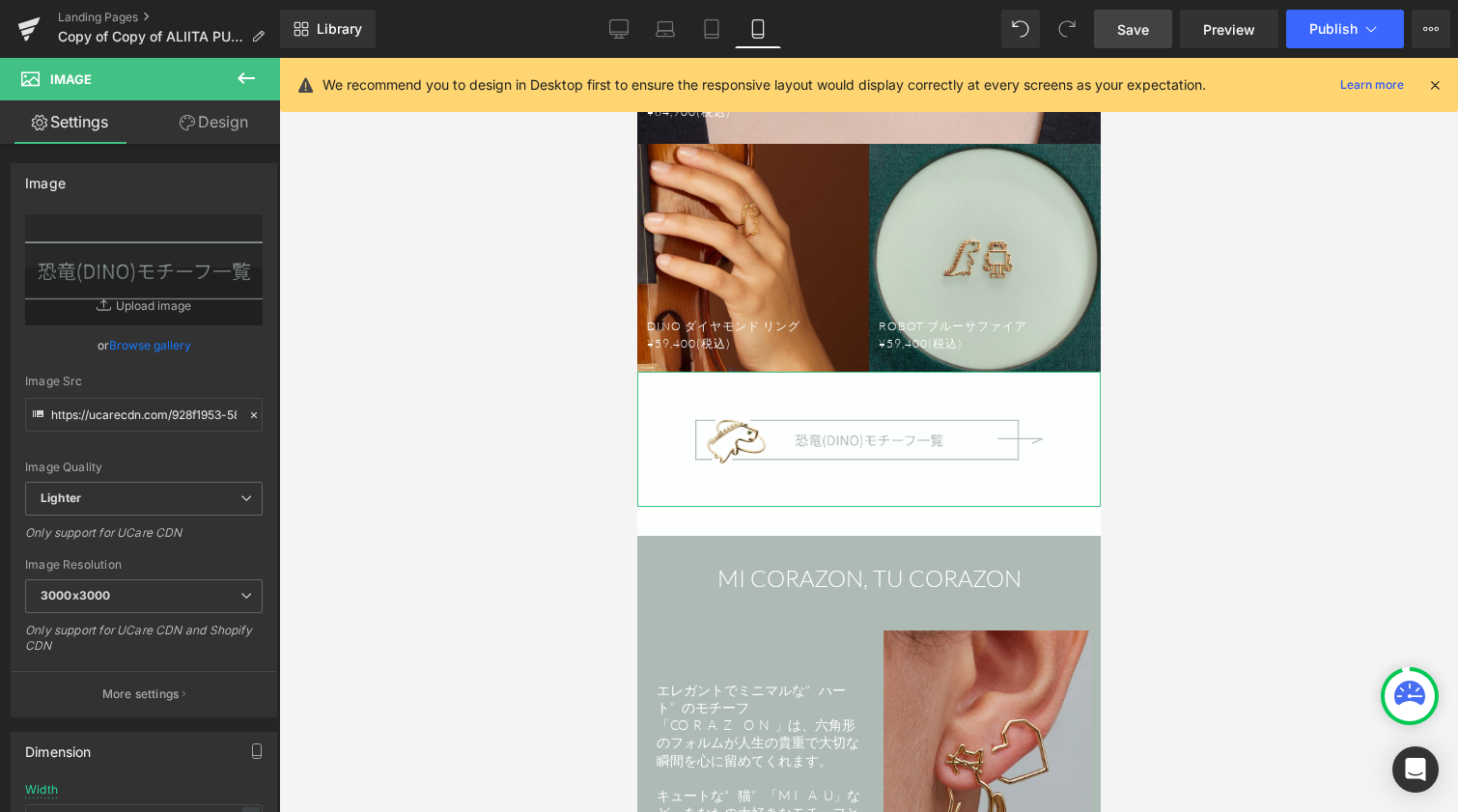 click on "Design" at bounding box center [213, 122] 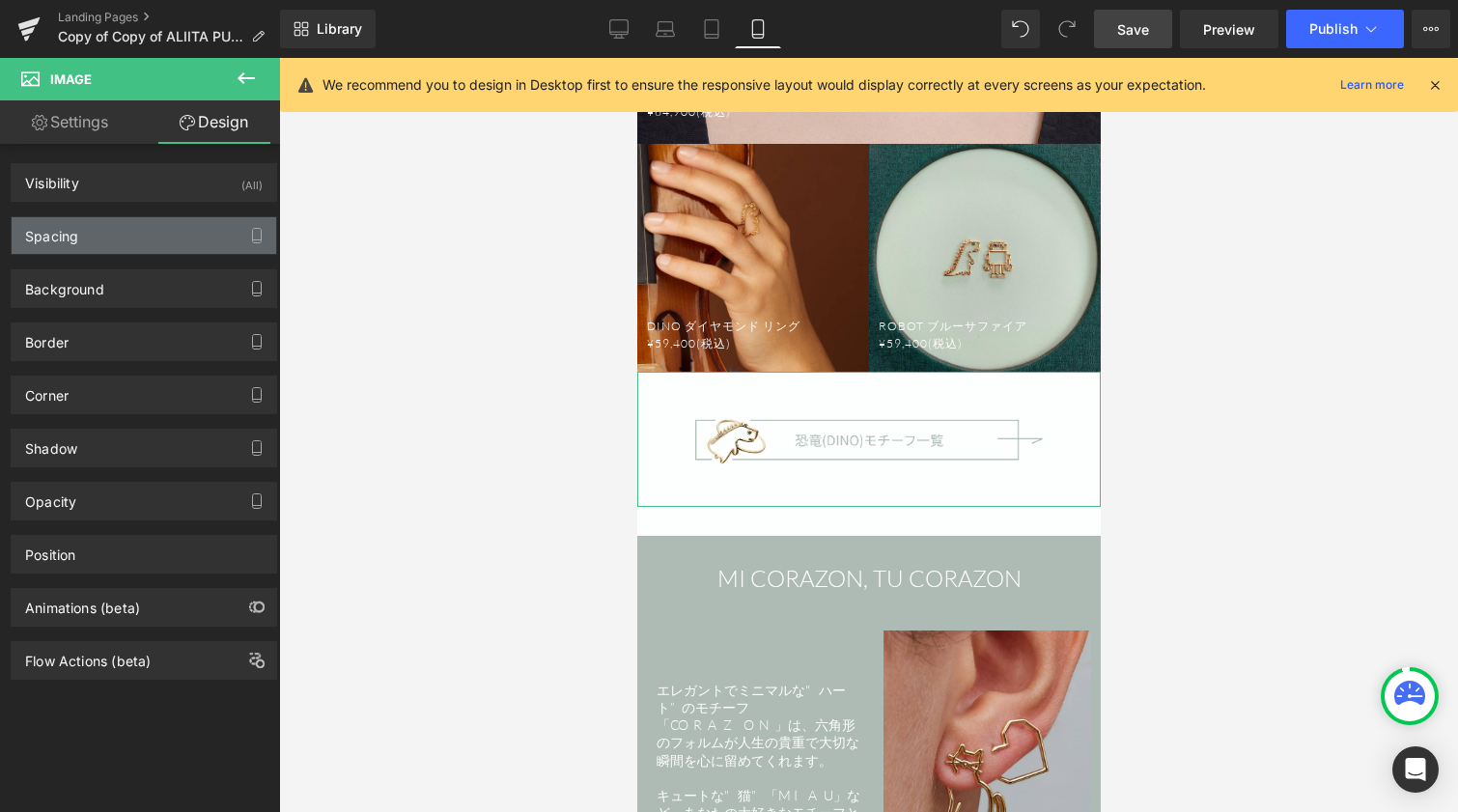 click on "Spacing" at bounding box center [144, 236] 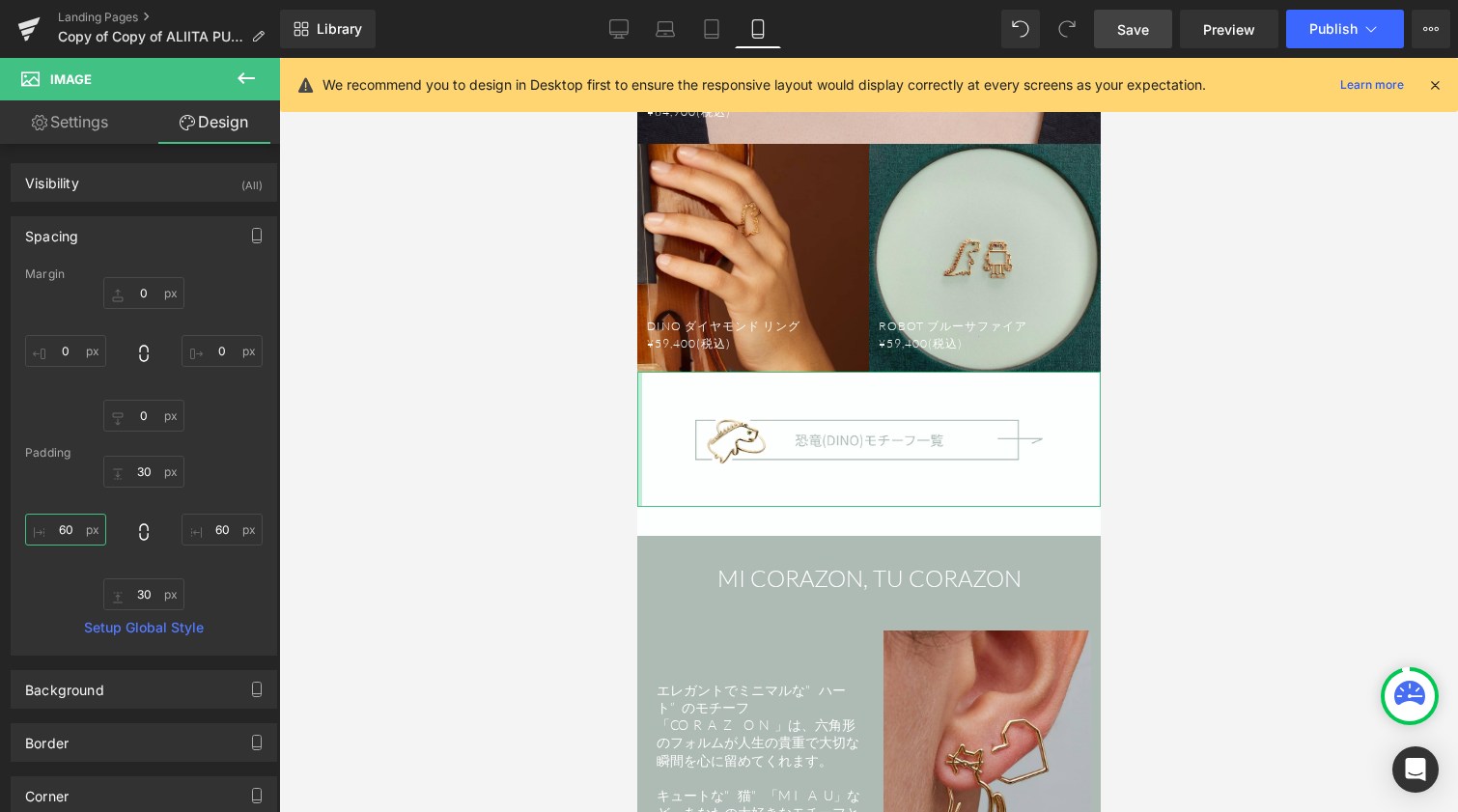 click on "60" at bounding box center [66, 529] 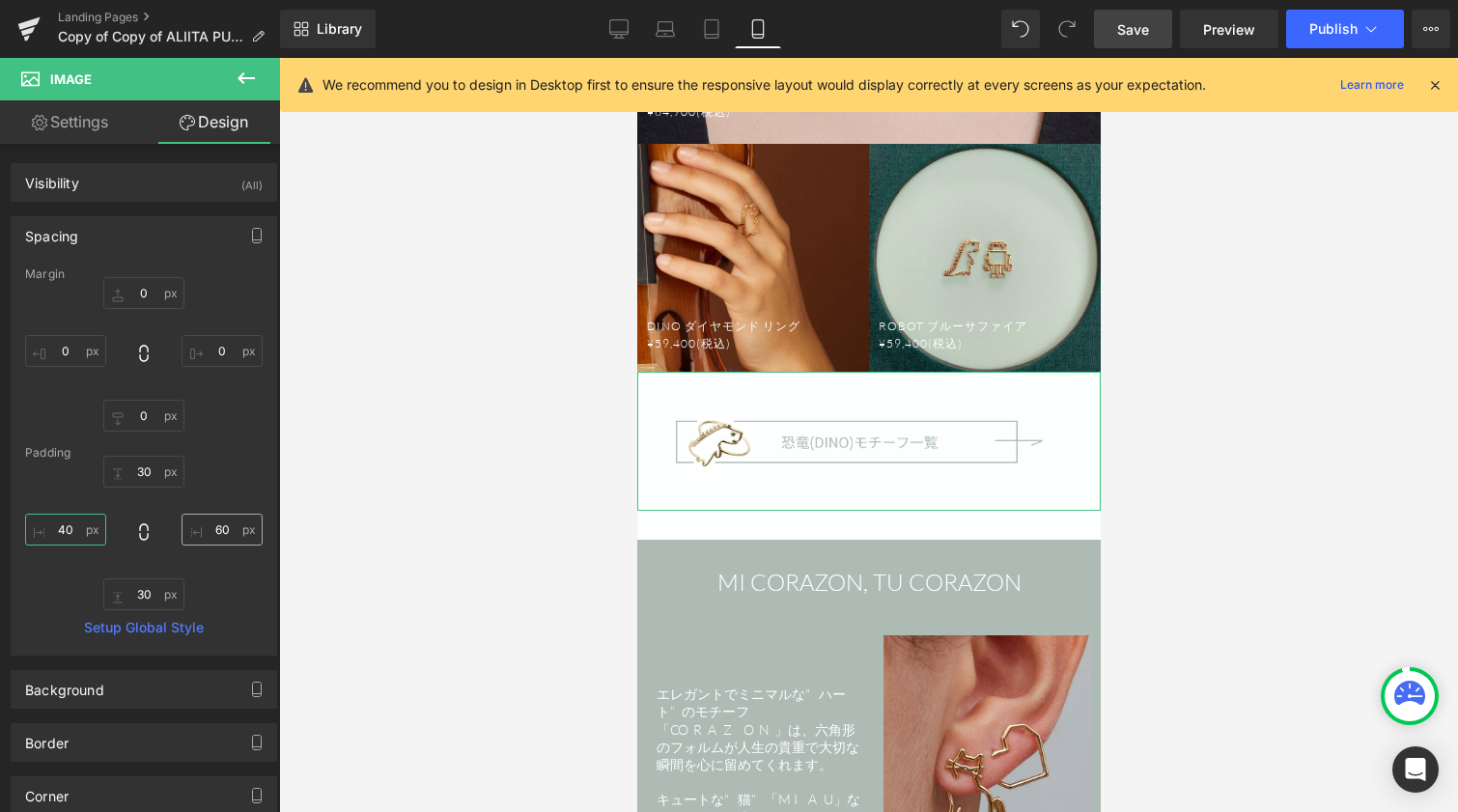 type on "40" 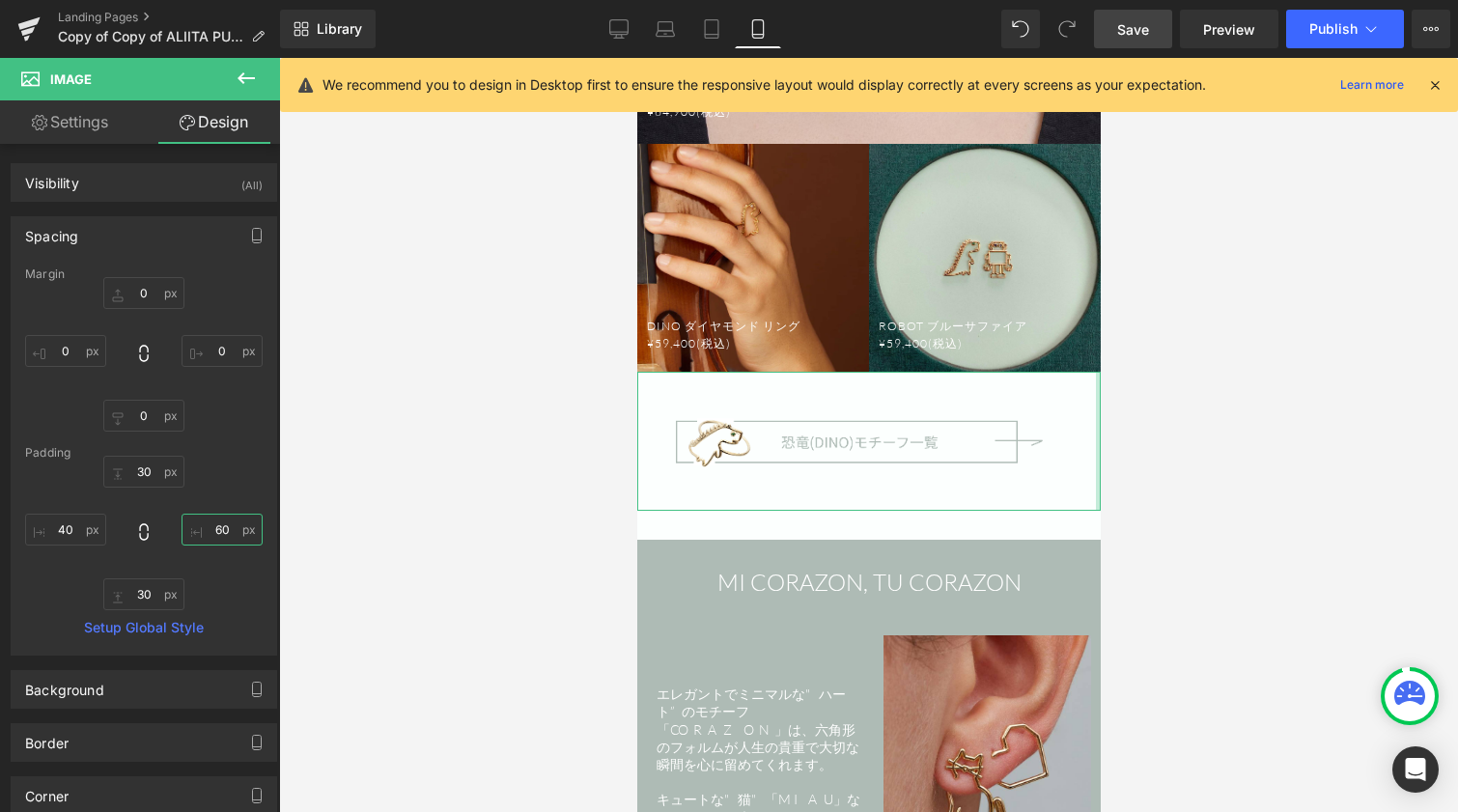 click on "60" at bounding box center [222, 529] 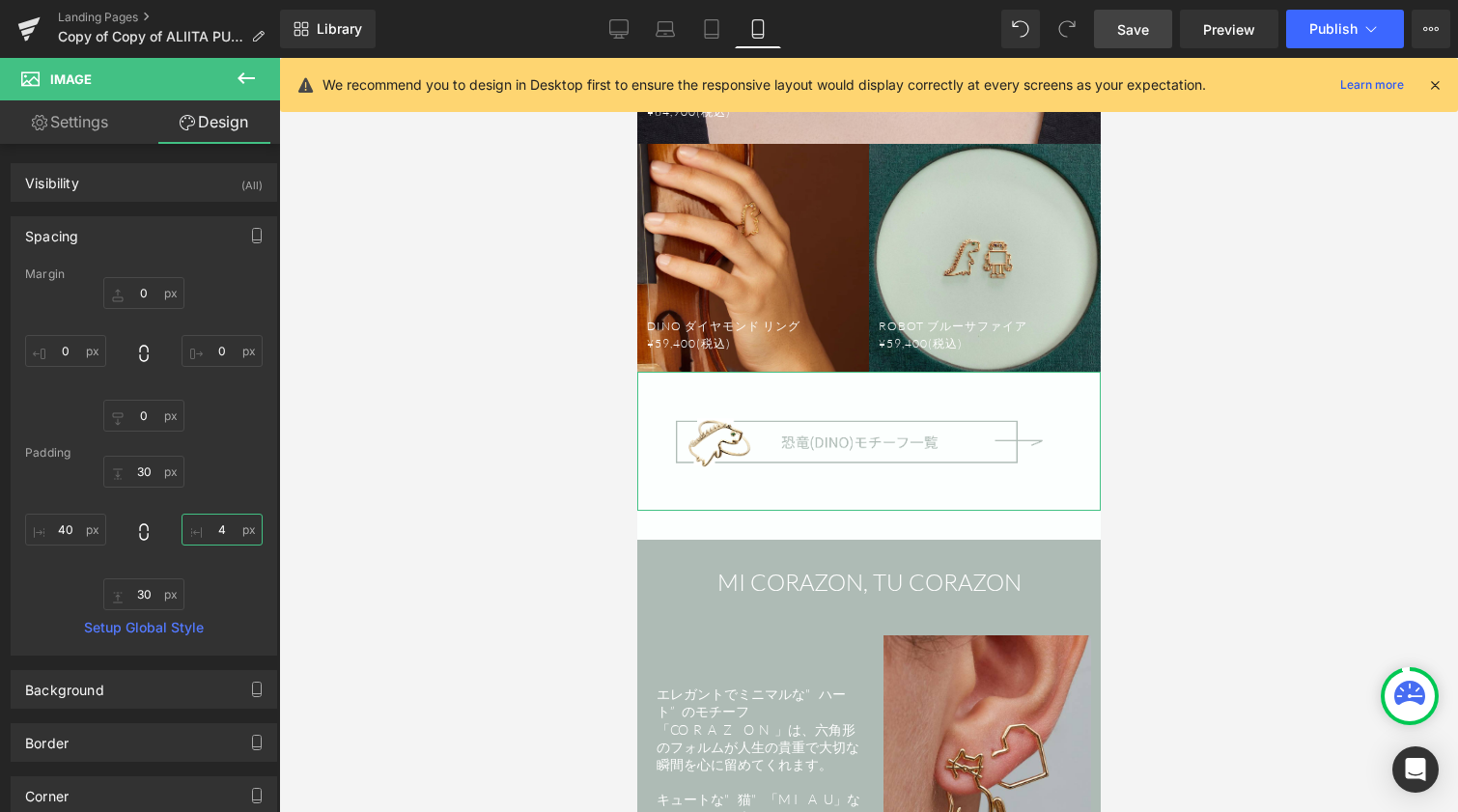 type on "40" 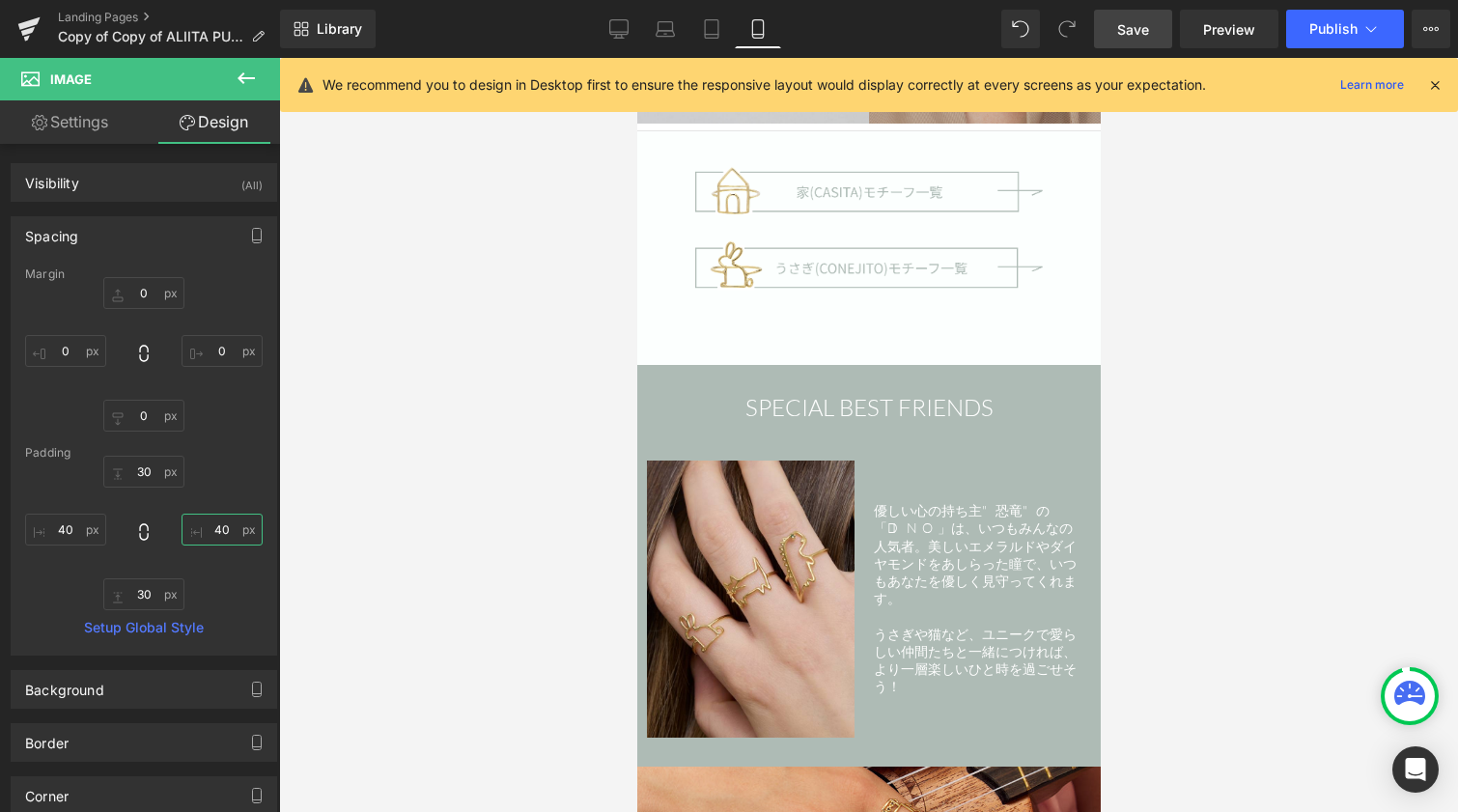 scroll, scrollTop: 2043, scrollLeft: 0, axis: vertical 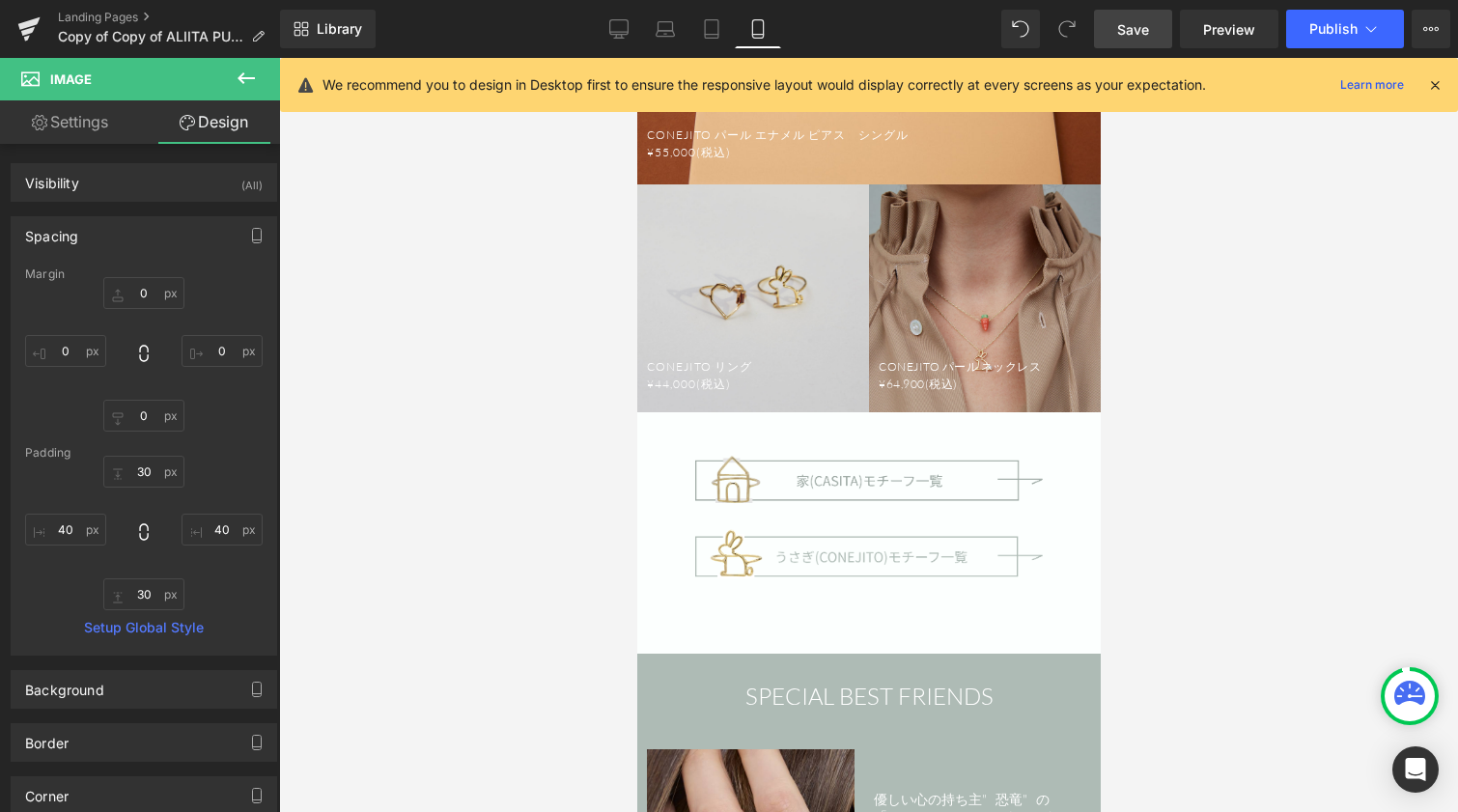 click on "Image" at bounding box center [868, 465] 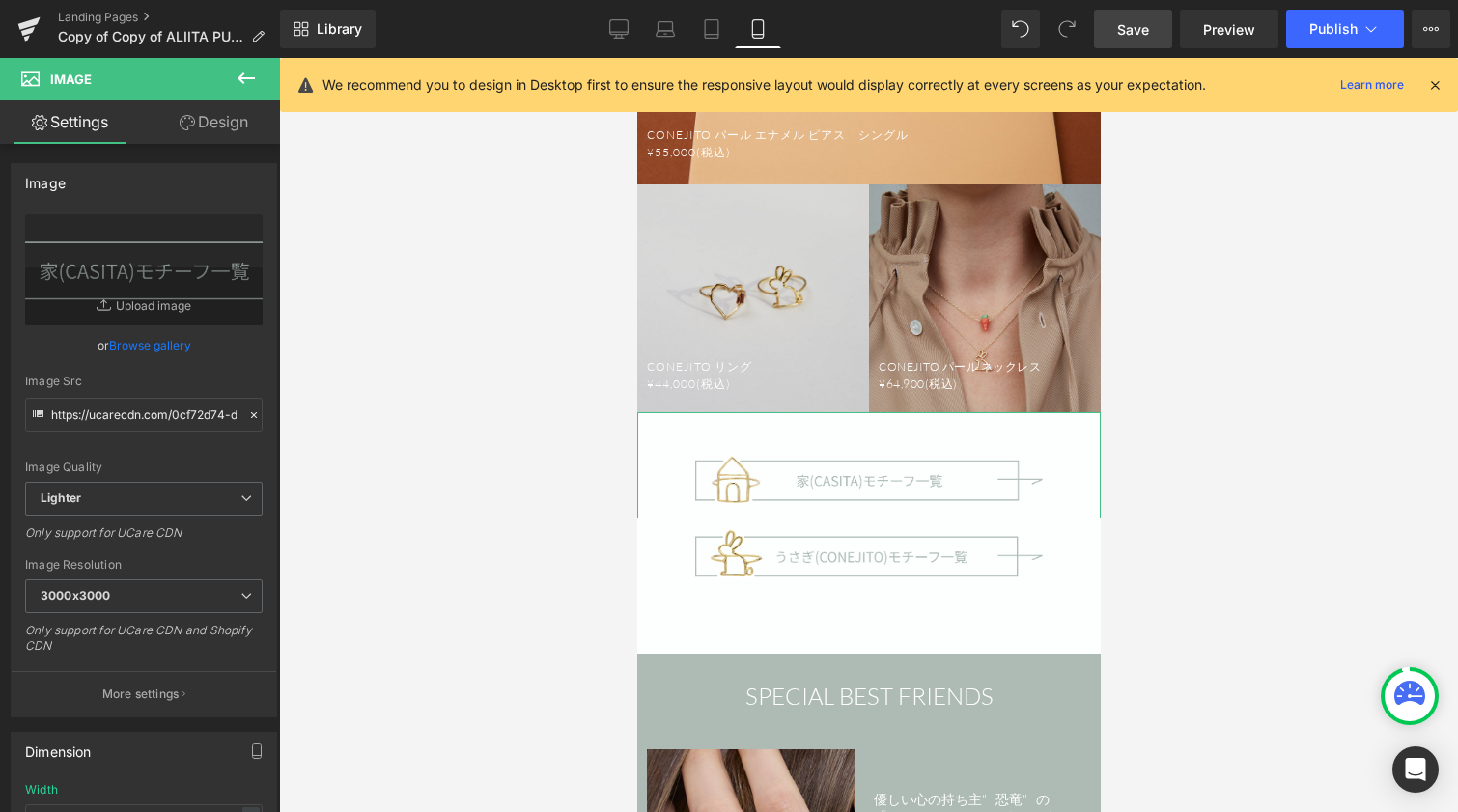 click on "Design" at bounding box center [213, 122] 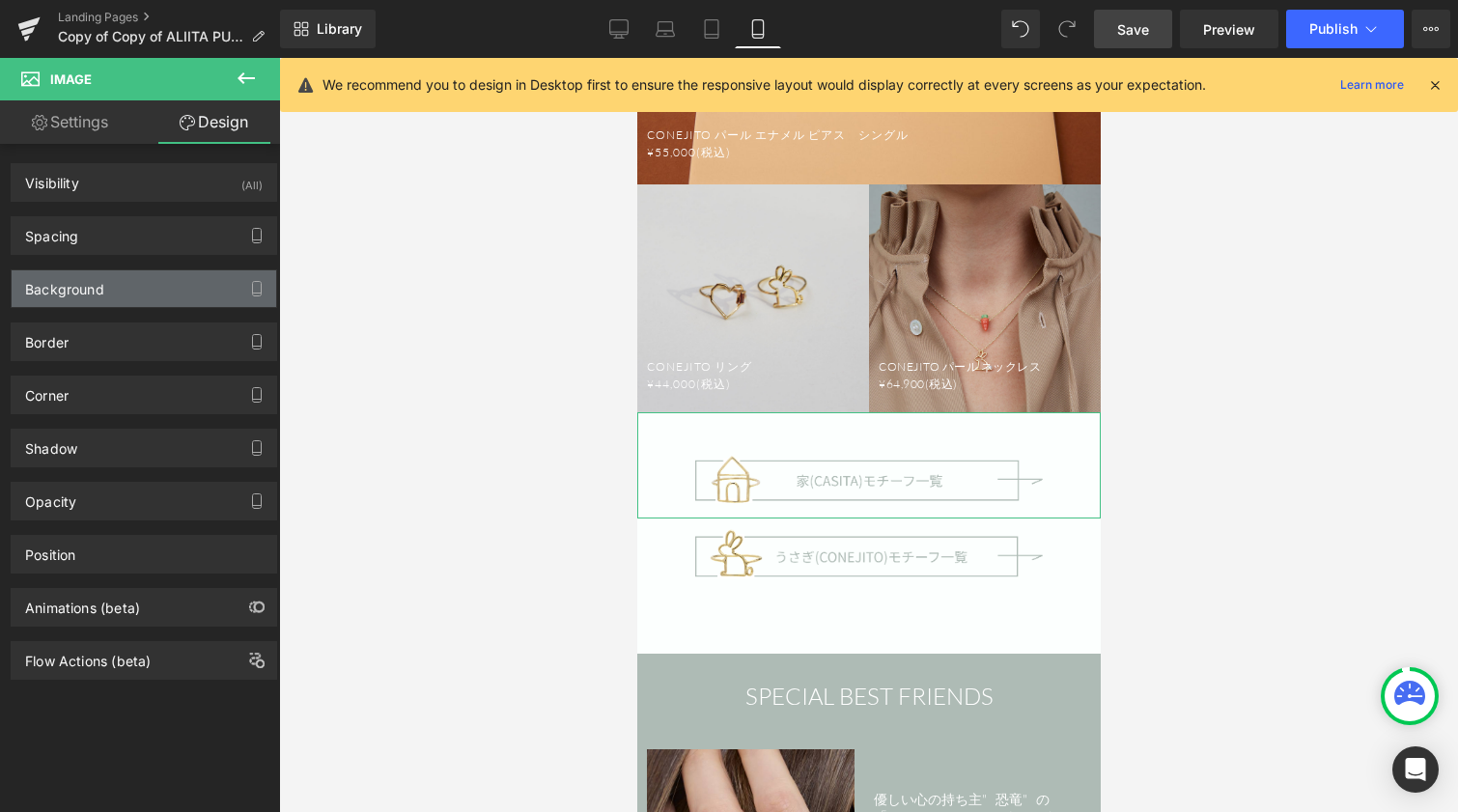 type on "0" 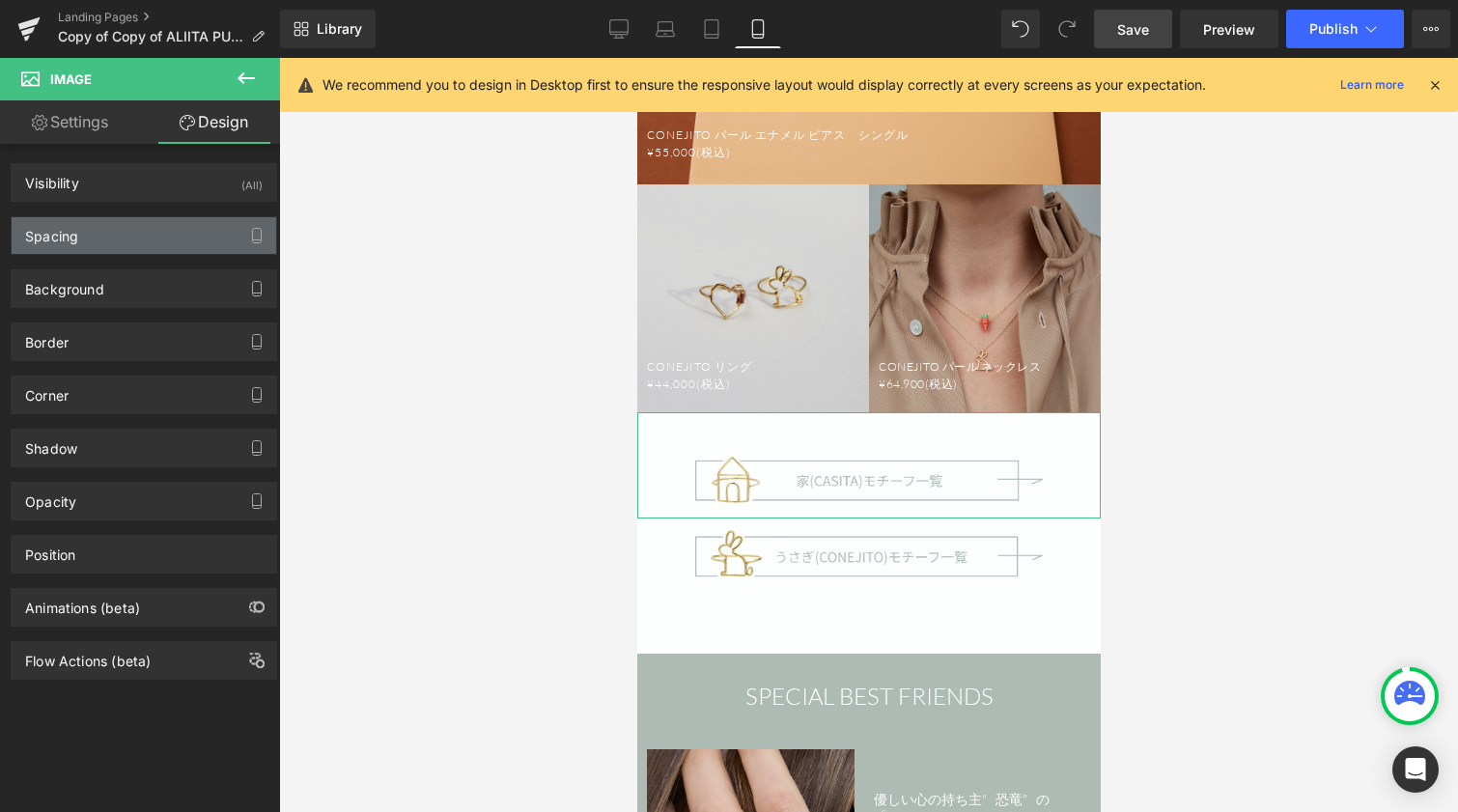 click on "Spacing" at bounding box center [144, 236] 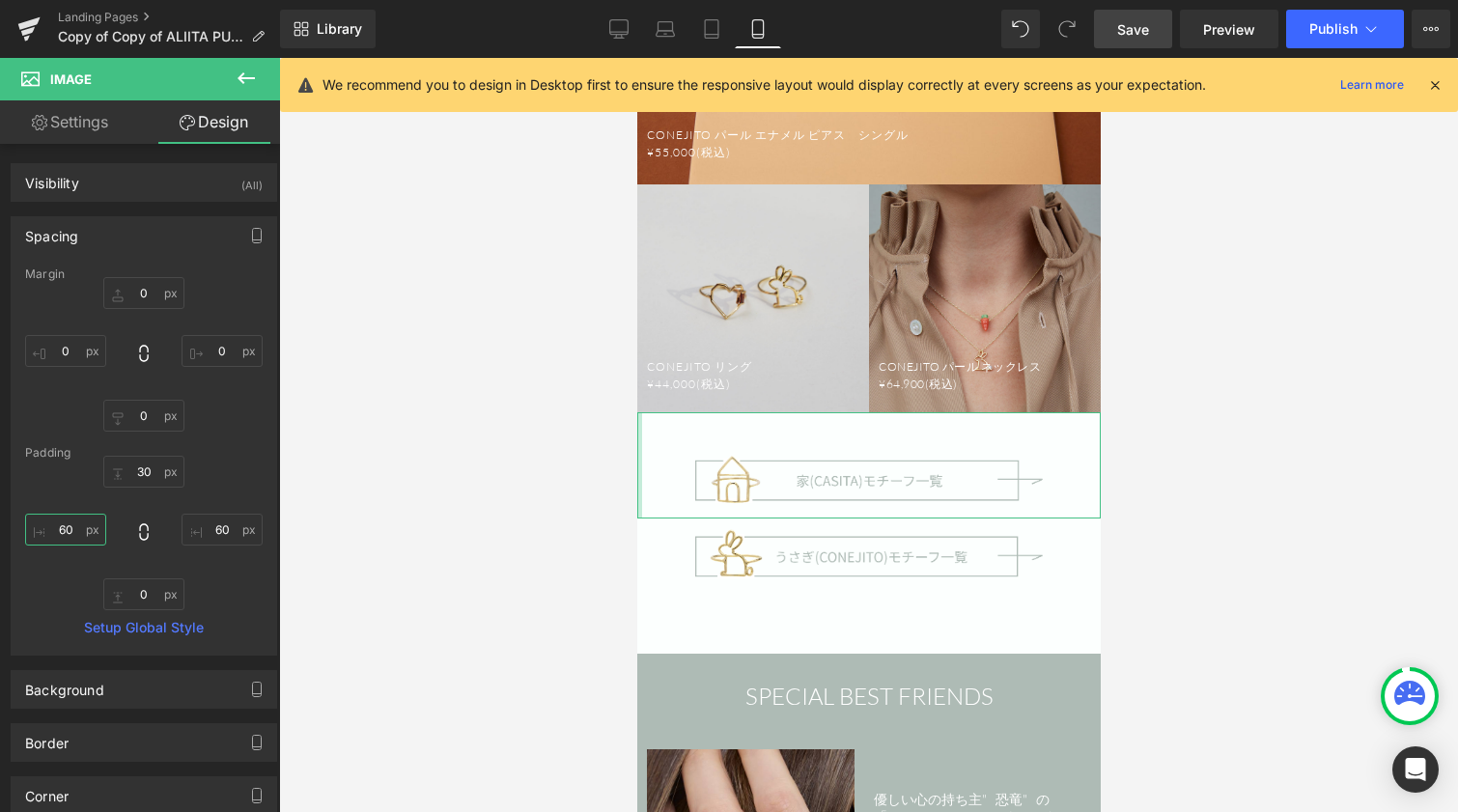 click on "60" at bounding box center (66, 529) 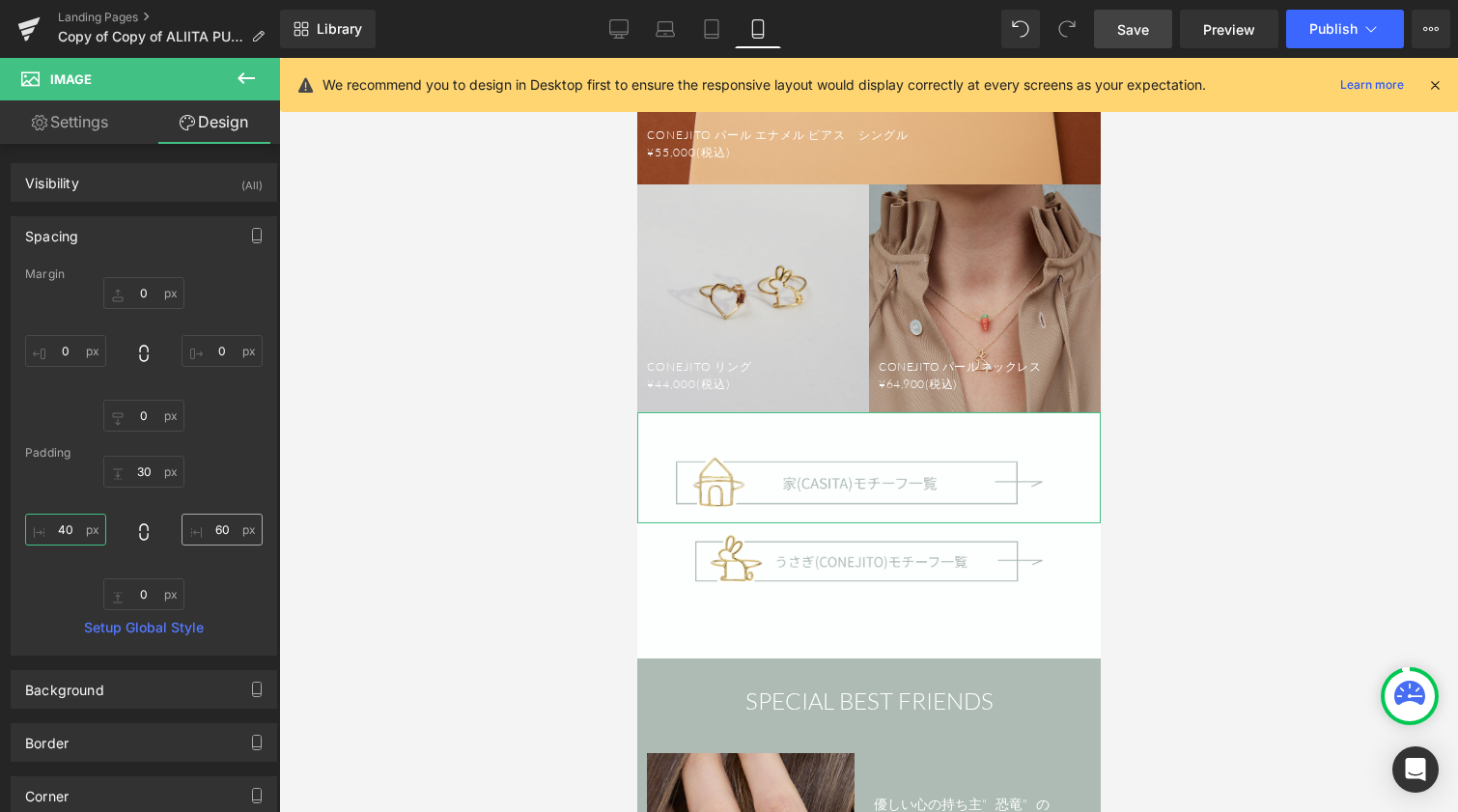 type on "40" 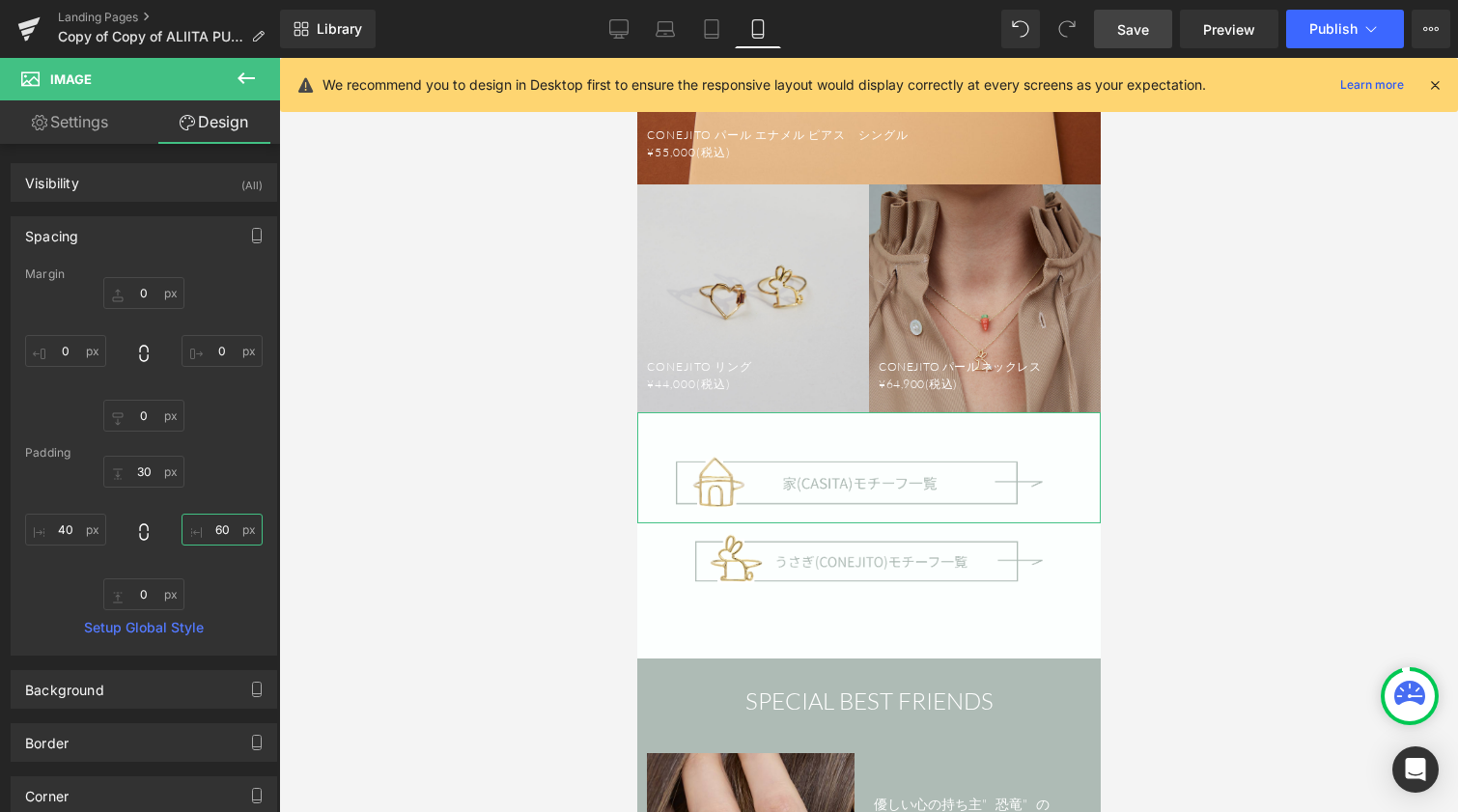 click on "60" at bounding box center (222, 529) 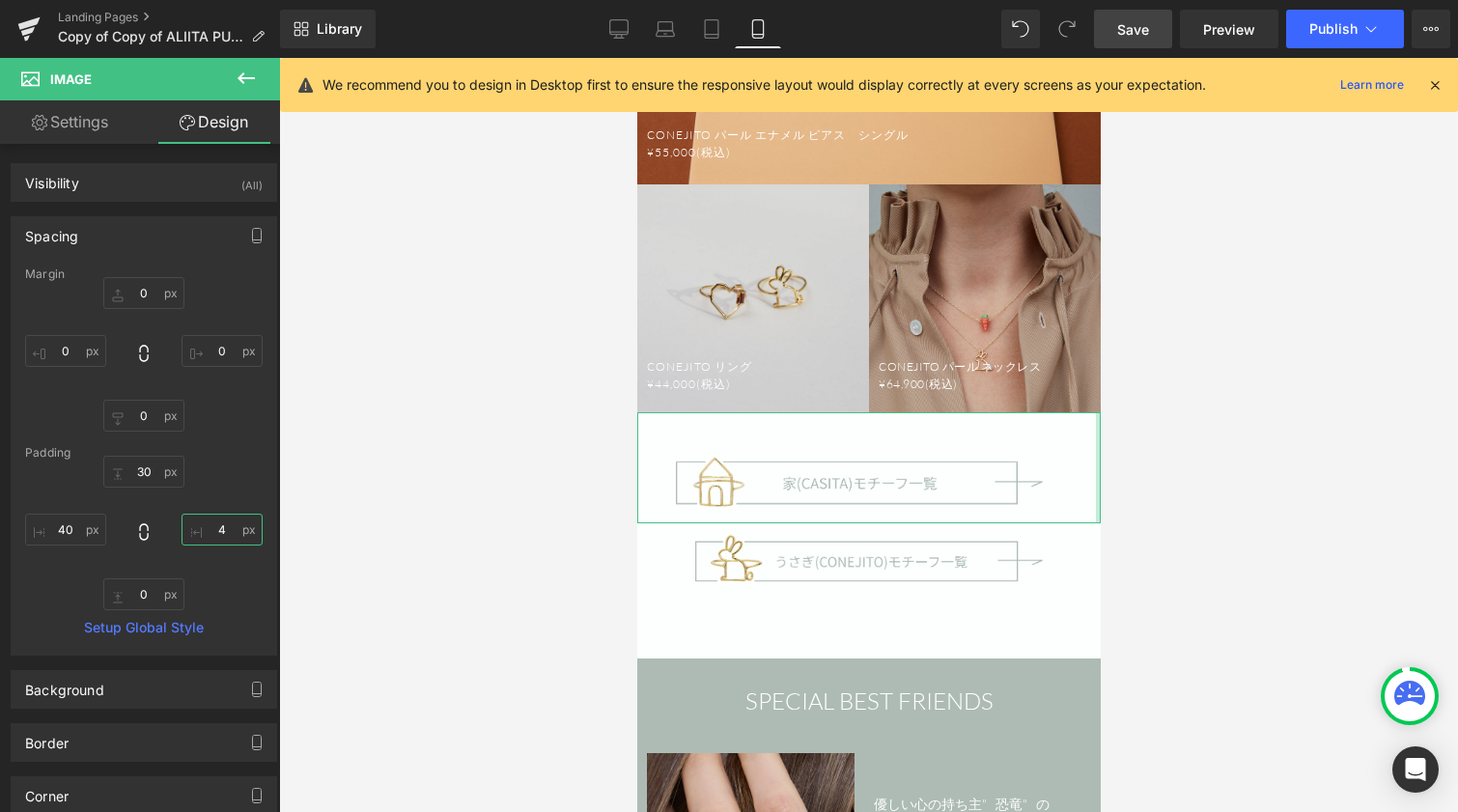 type on "40" 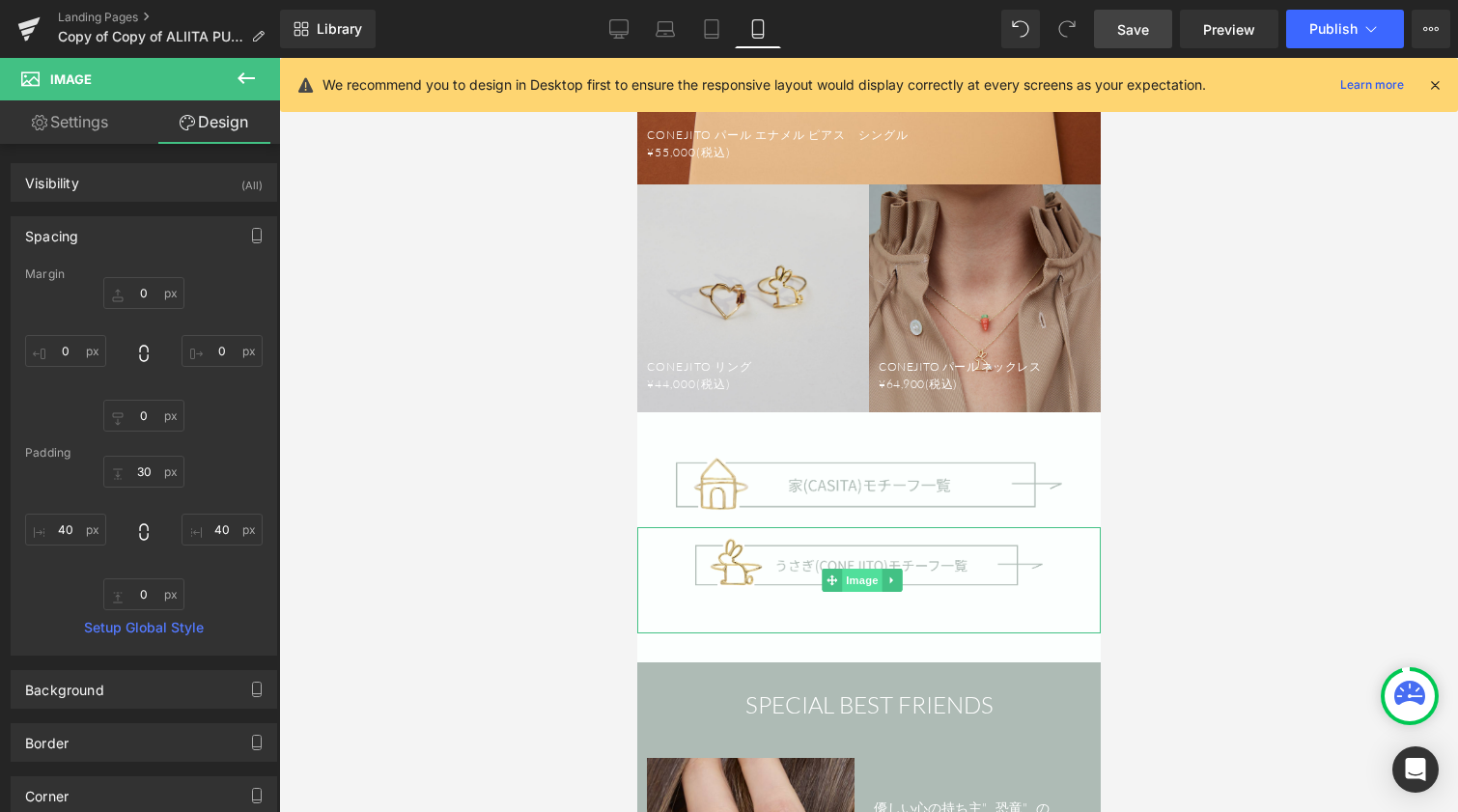 click on "Image" at bounding box center (861, 580) 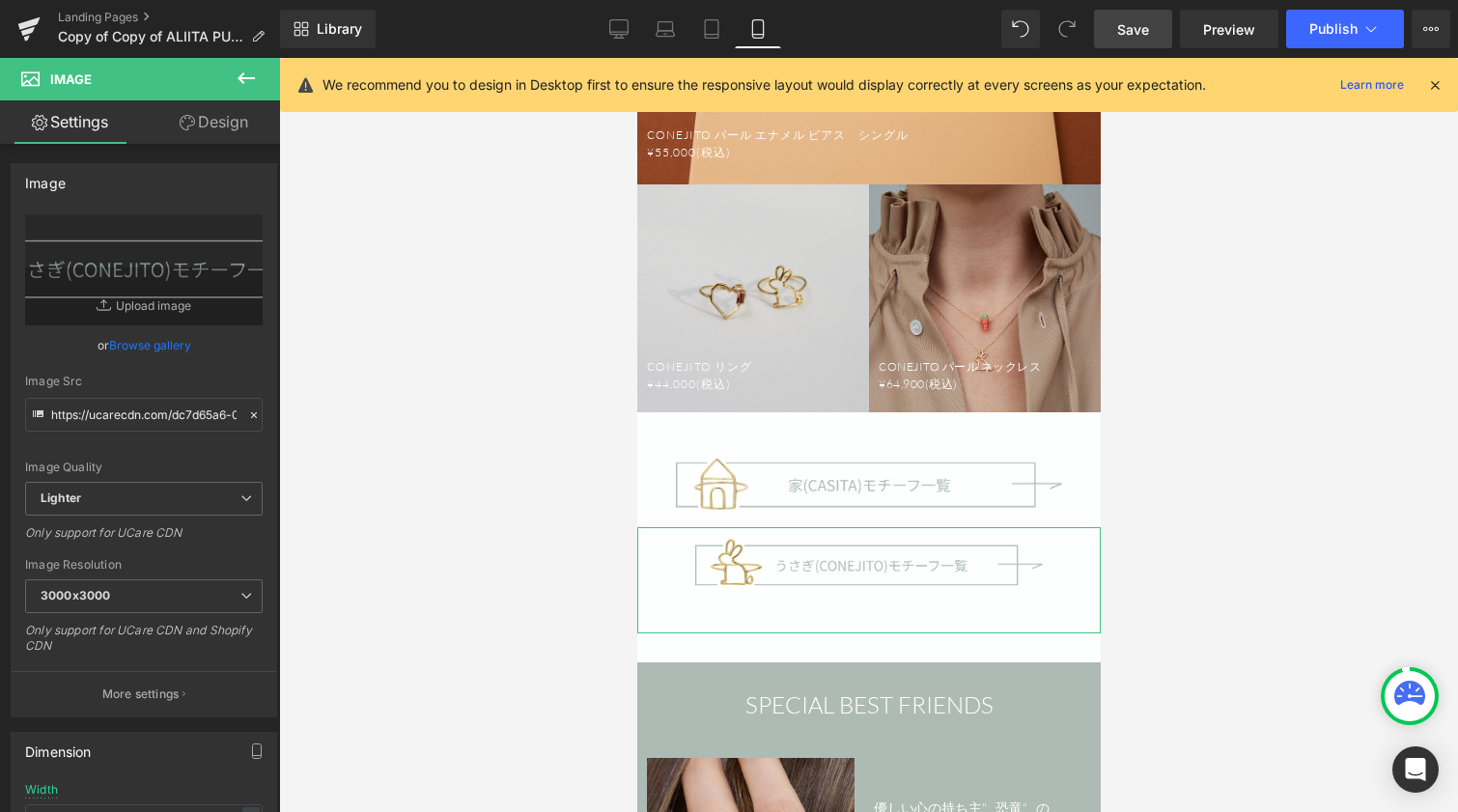 click on "Design" at bounding box center [213, 122] 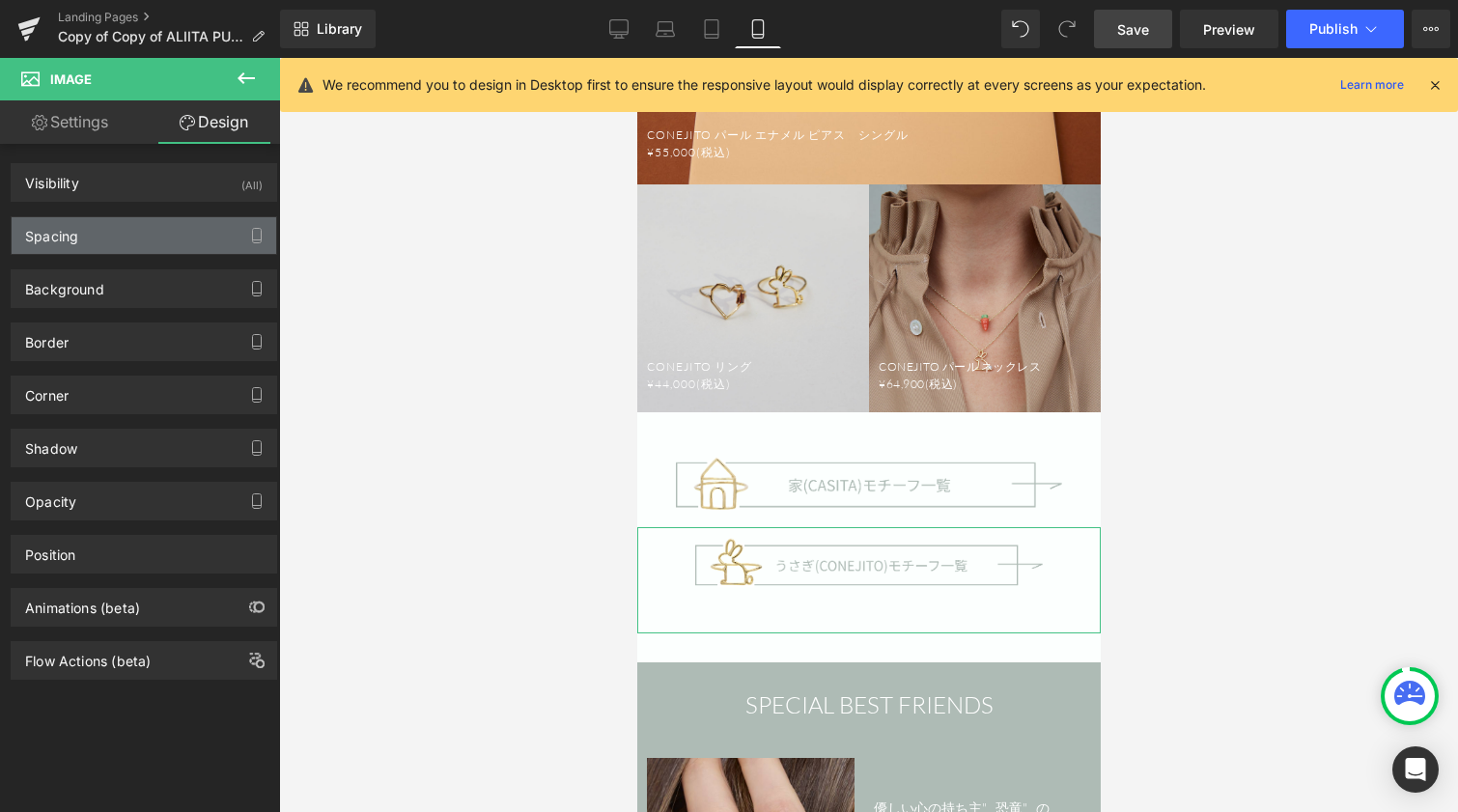 click on "Spacing" at bounding box center [144, 236] 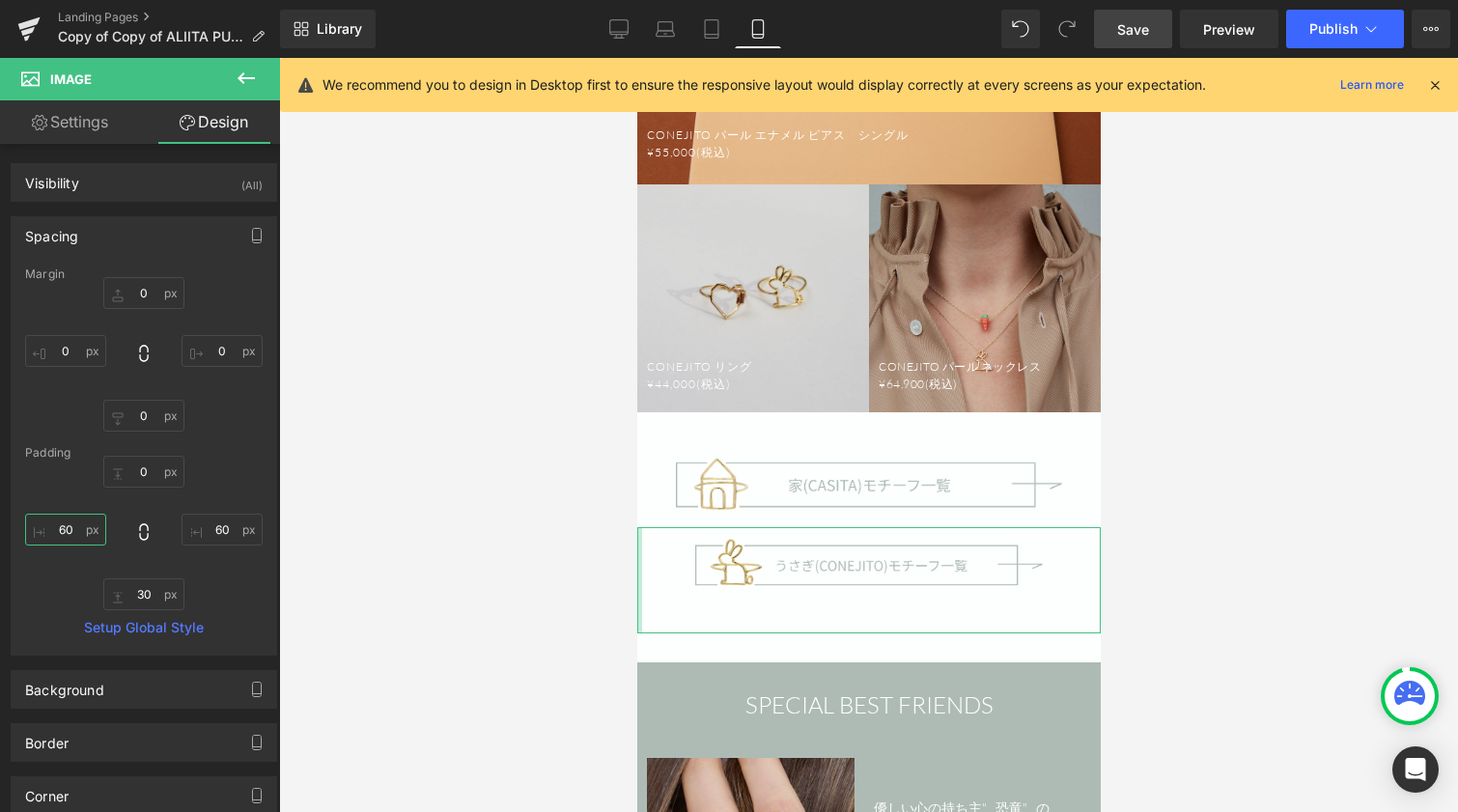 click on "60" at bounding box center (66, 529) 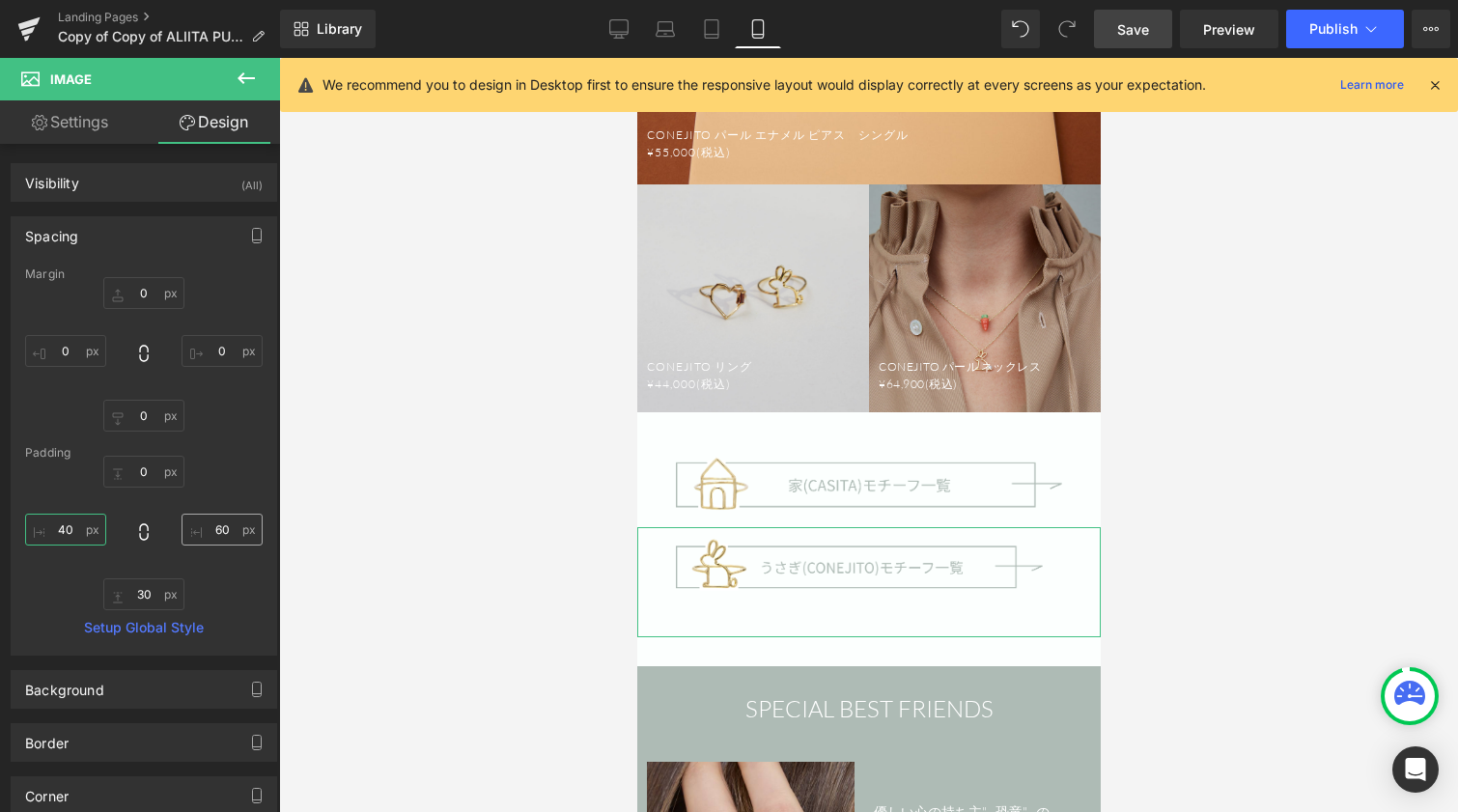 type on "40" 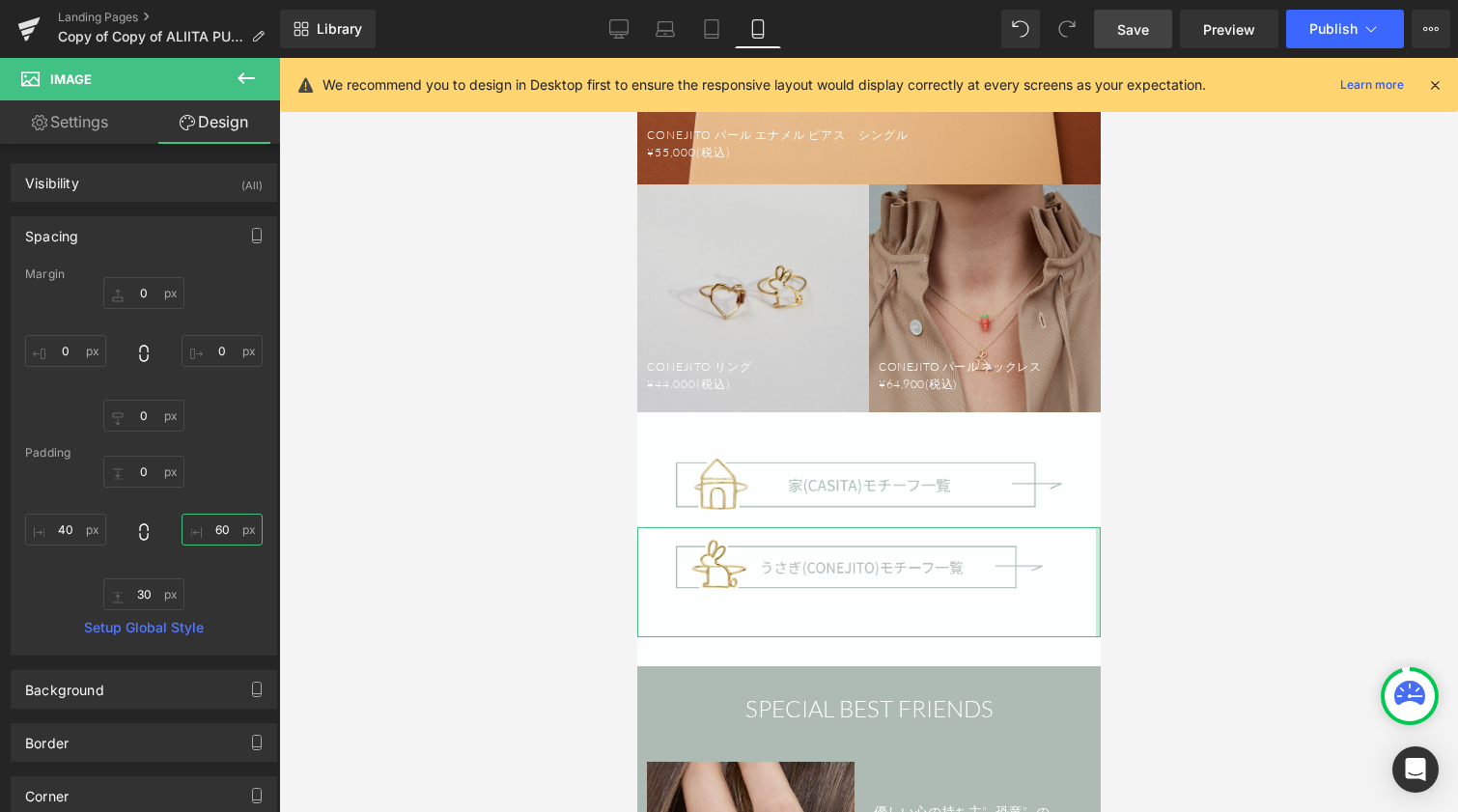 click on "60" at bounding box center [222, 529] 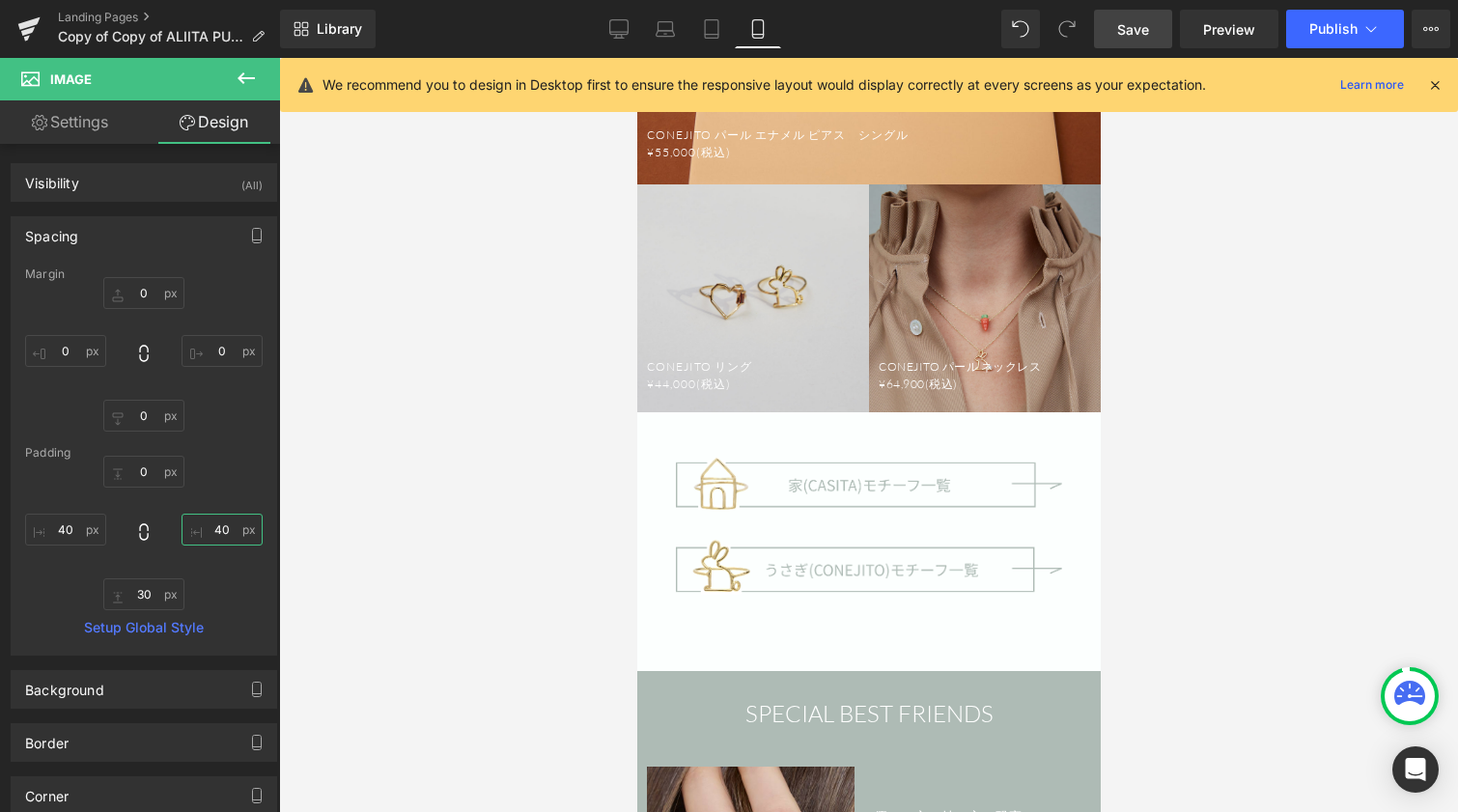 type on "40" 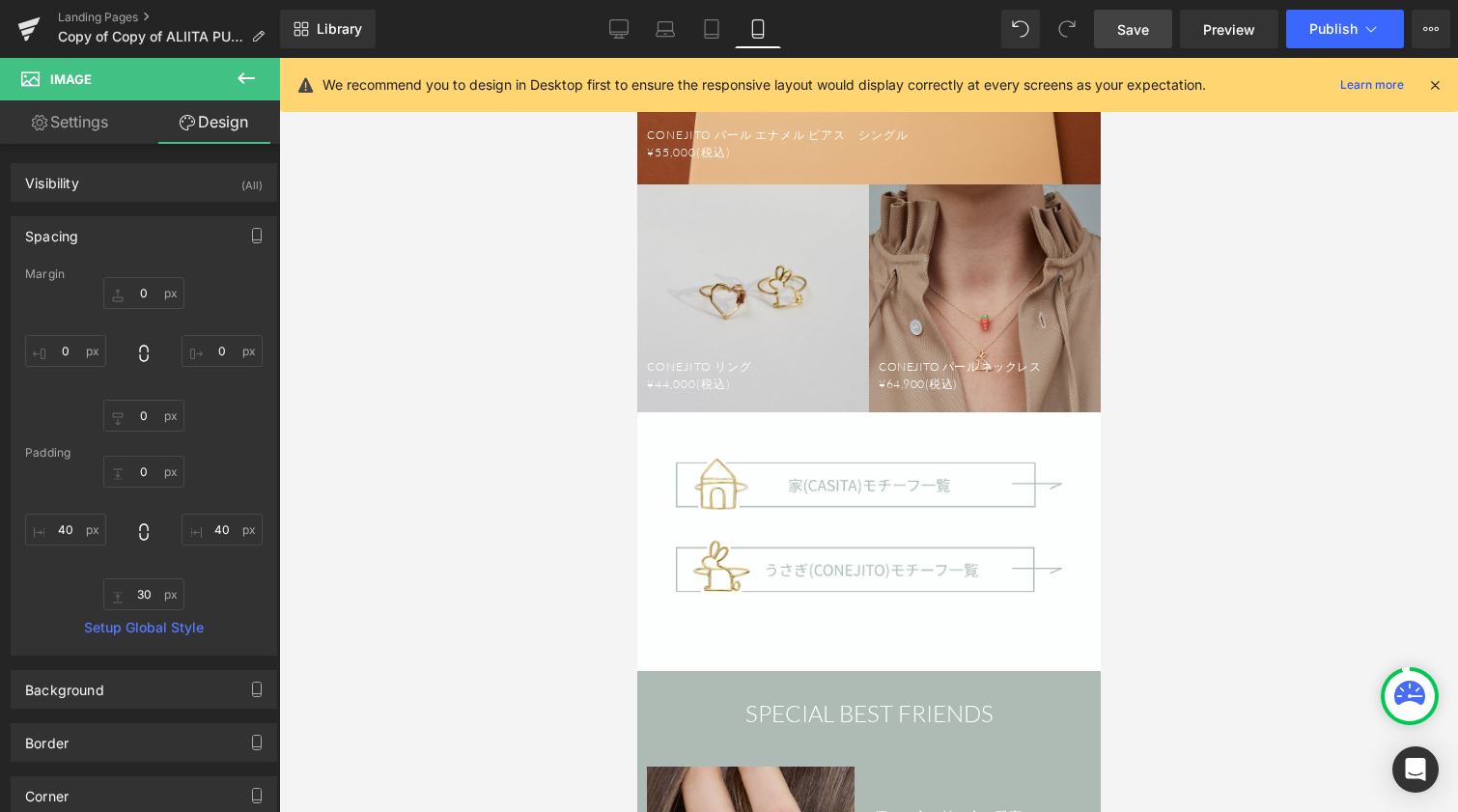 click on "Save" at bounding box center [1133, 29] 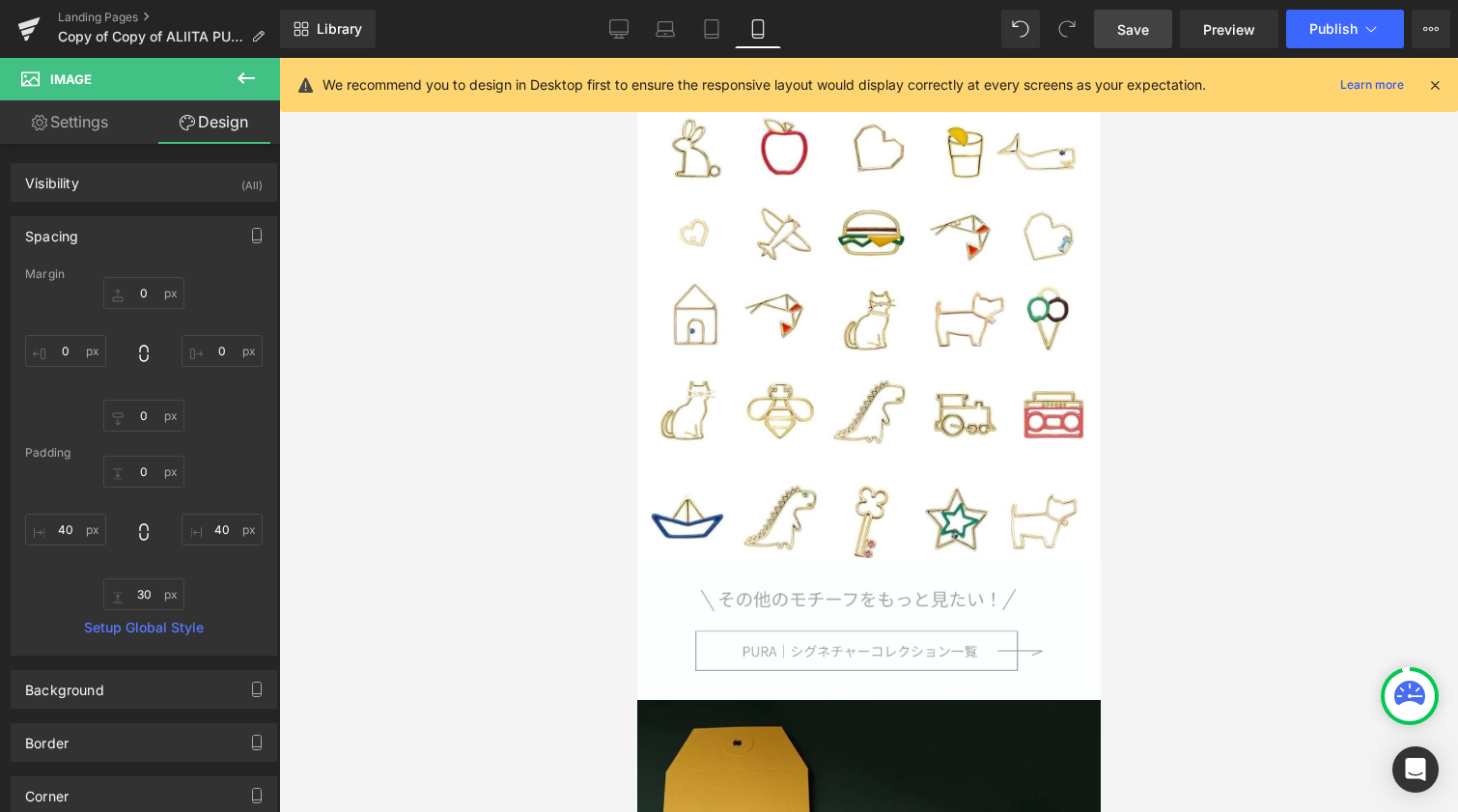 scroll, scrollTop: 5905, scrollLeft: 0, axis: vertical 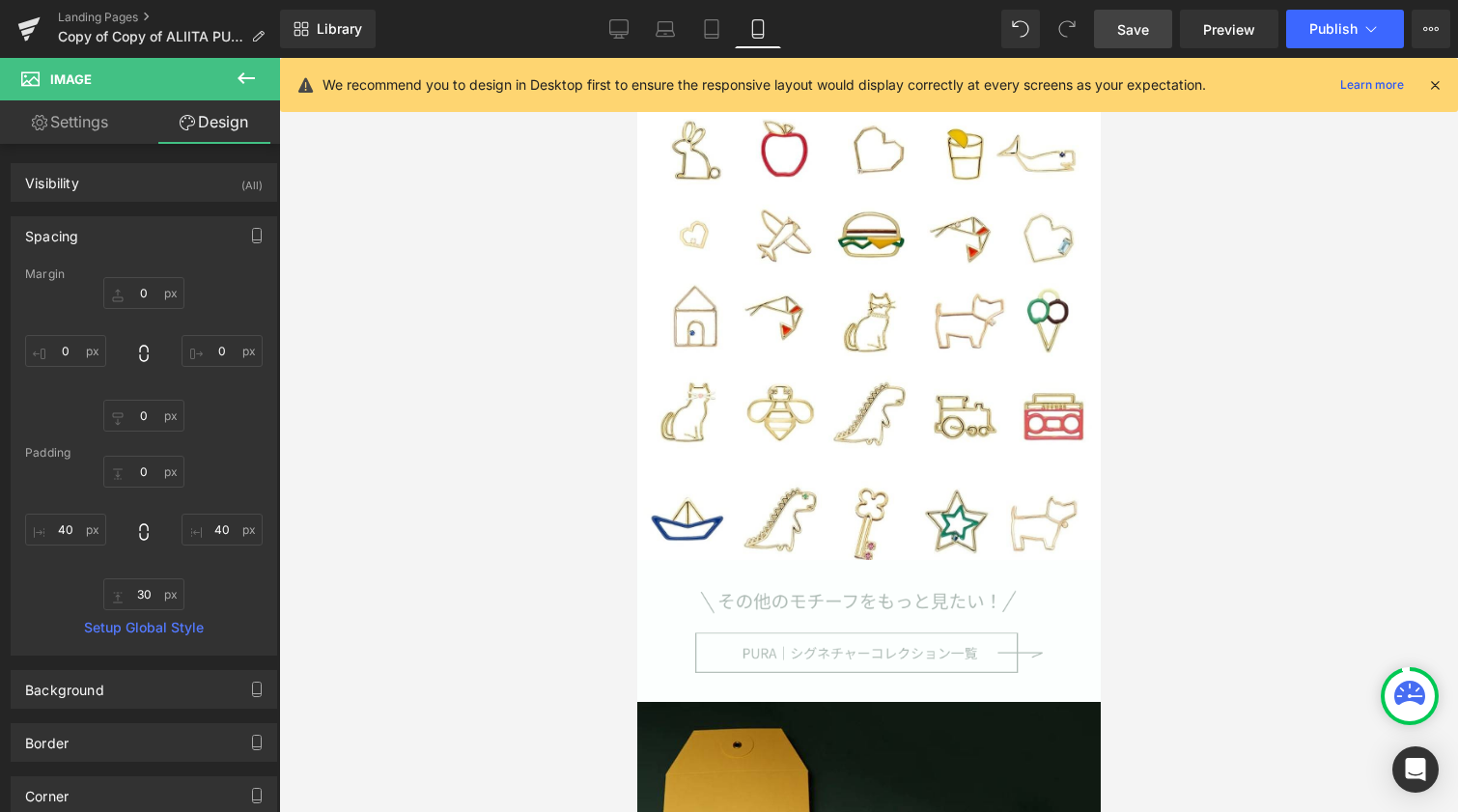click on "Image" at bounding box center (868, 630) 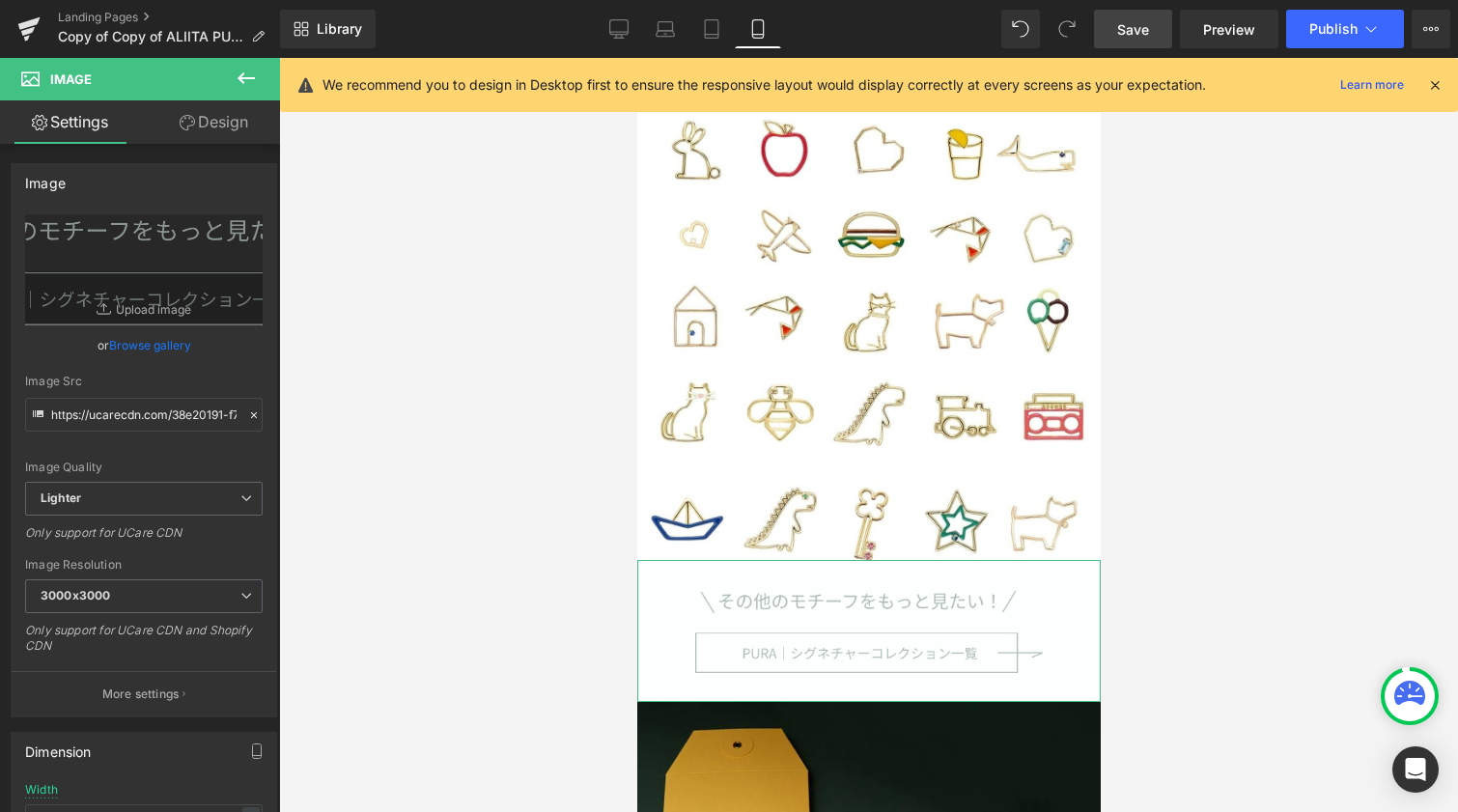 click on "Design" at bounding box center (213, 122) 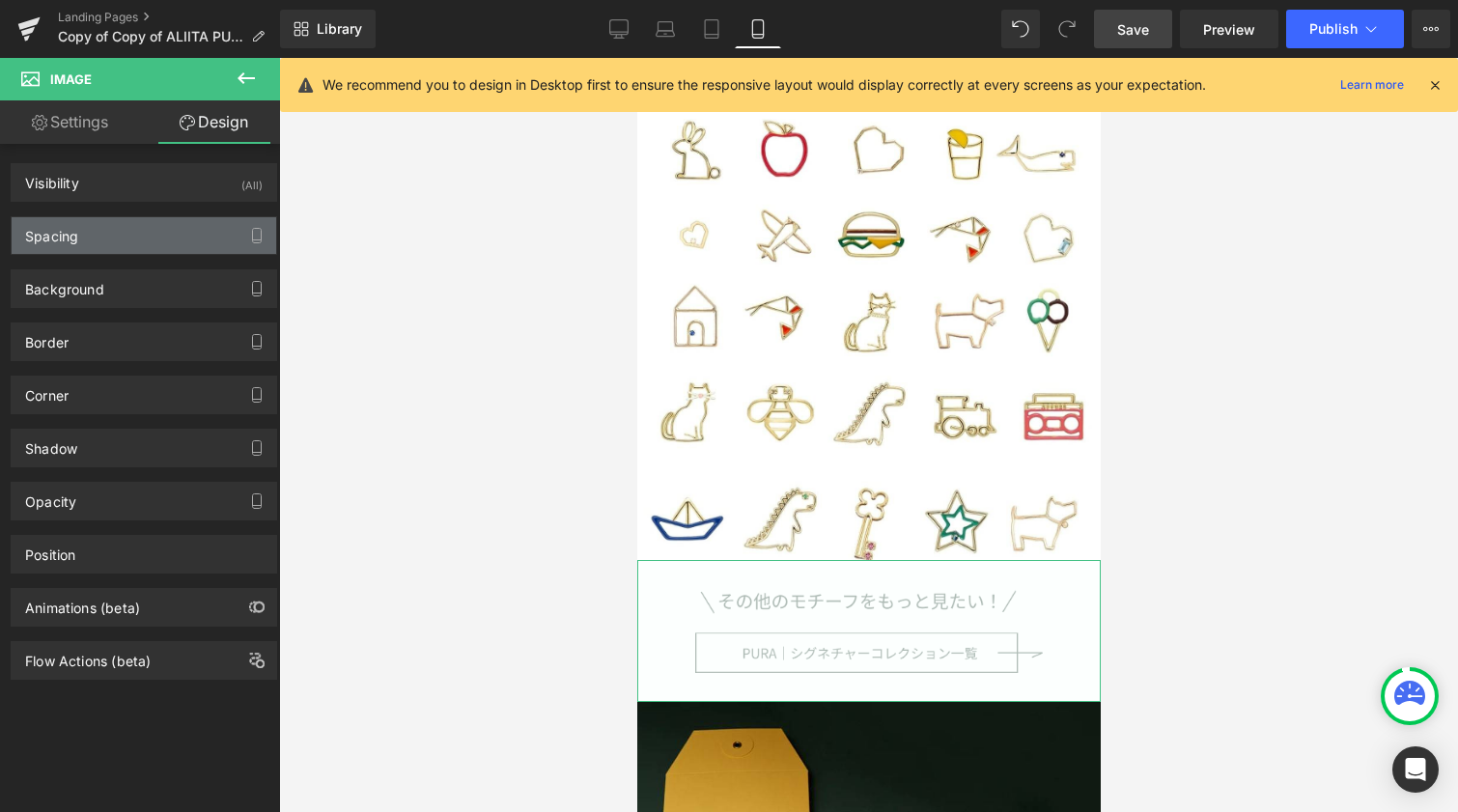 type on "0" 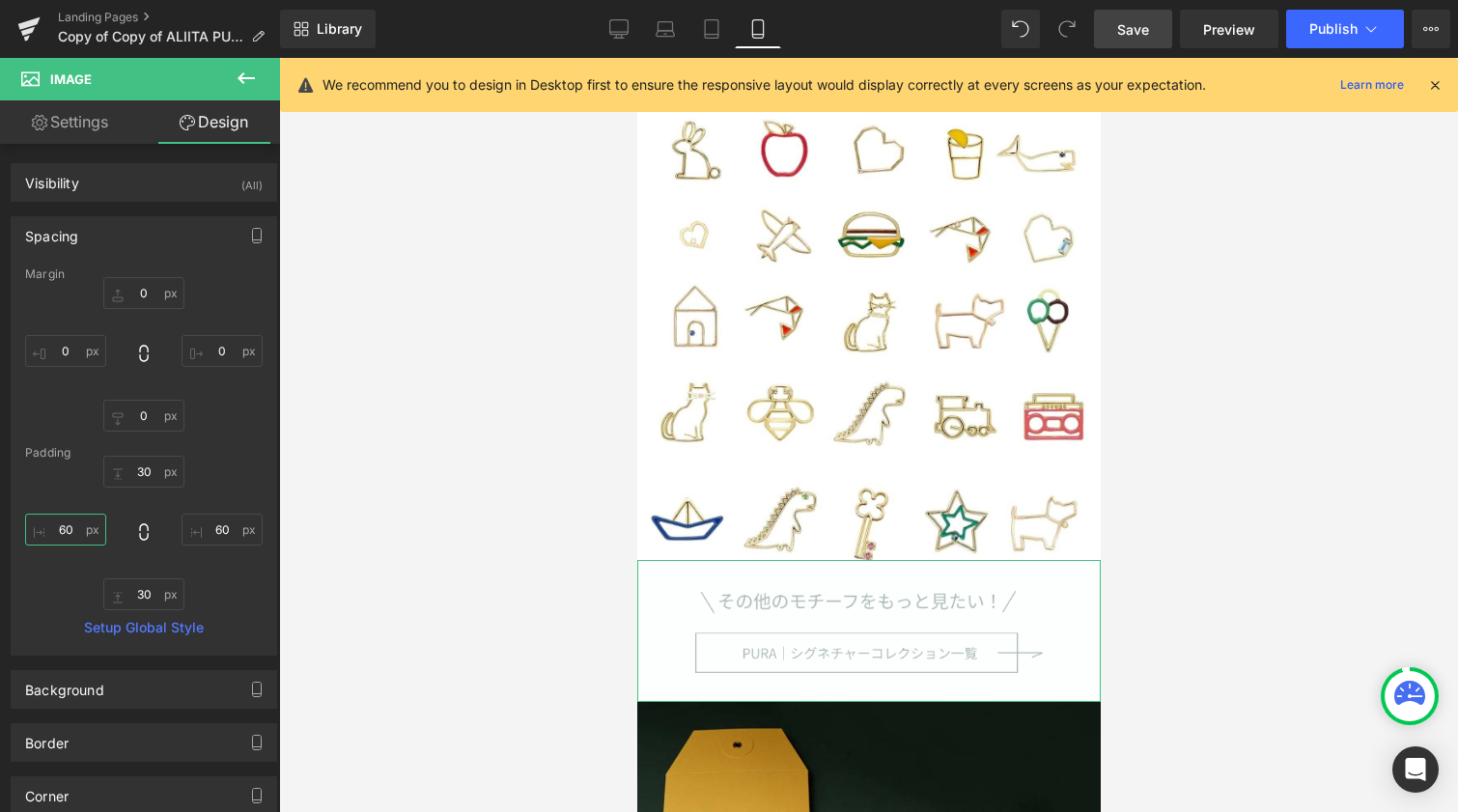 click on "60" at bounding box center (66, 529) 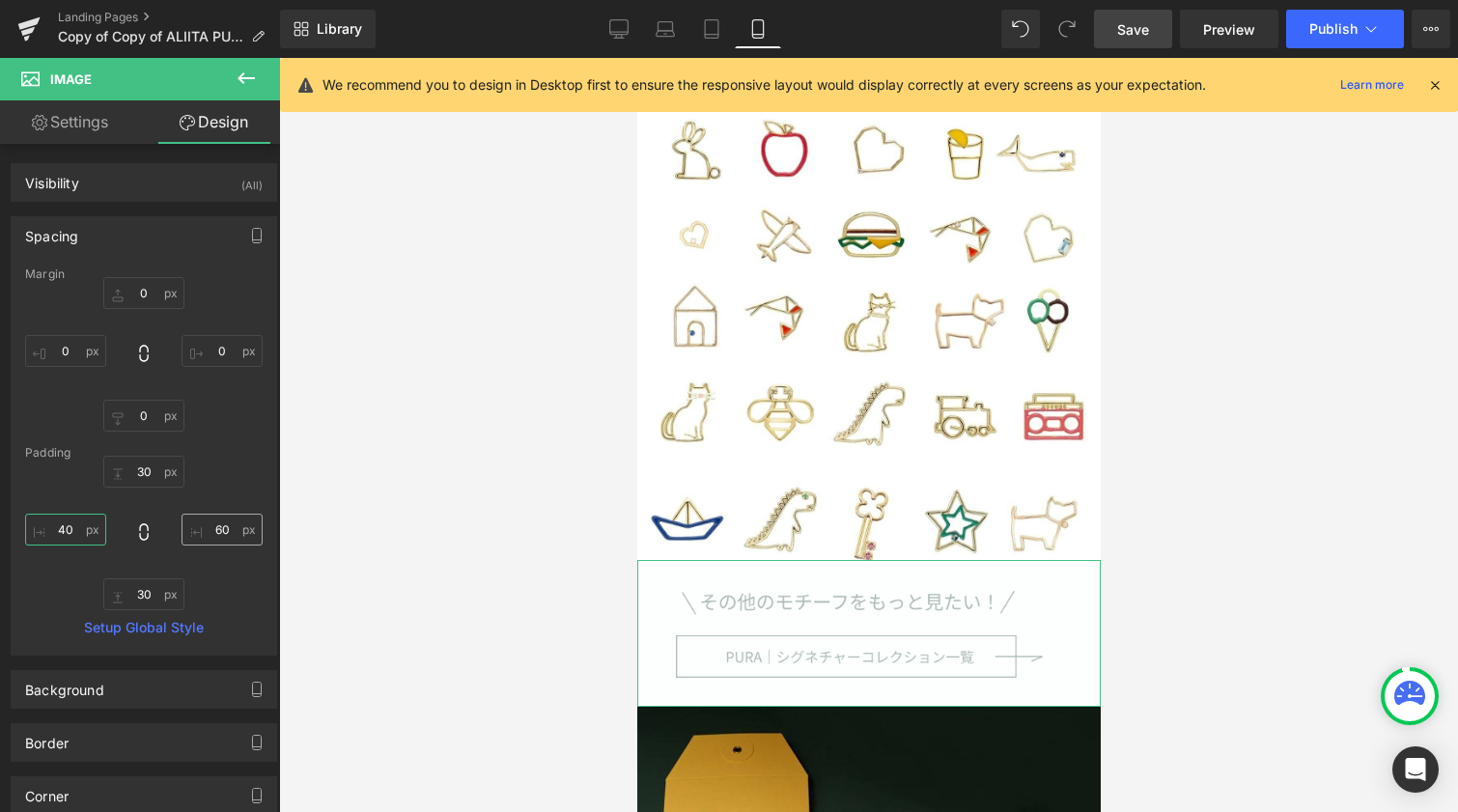 type on "40" 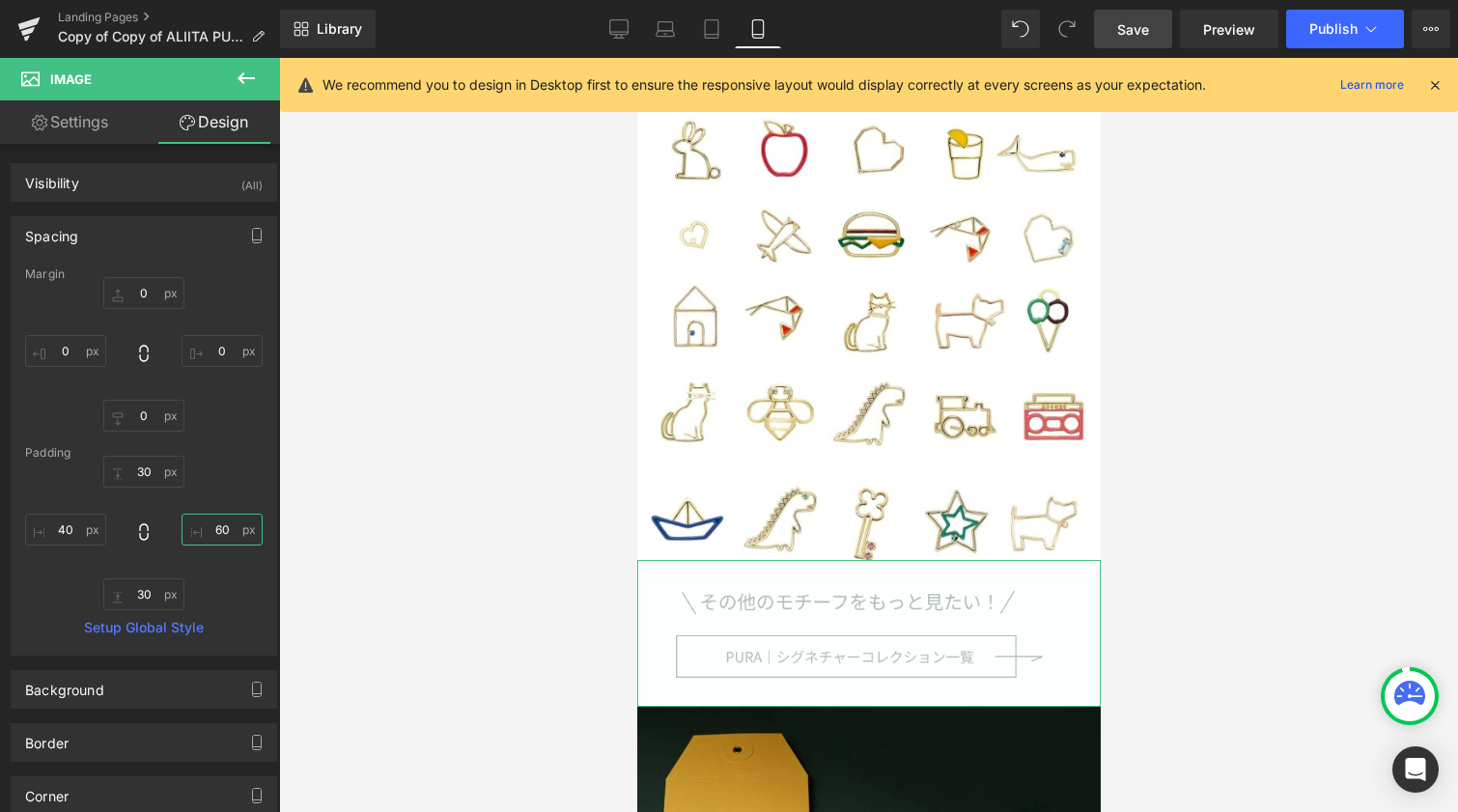 click on "60" at bounding box center [222, 529] 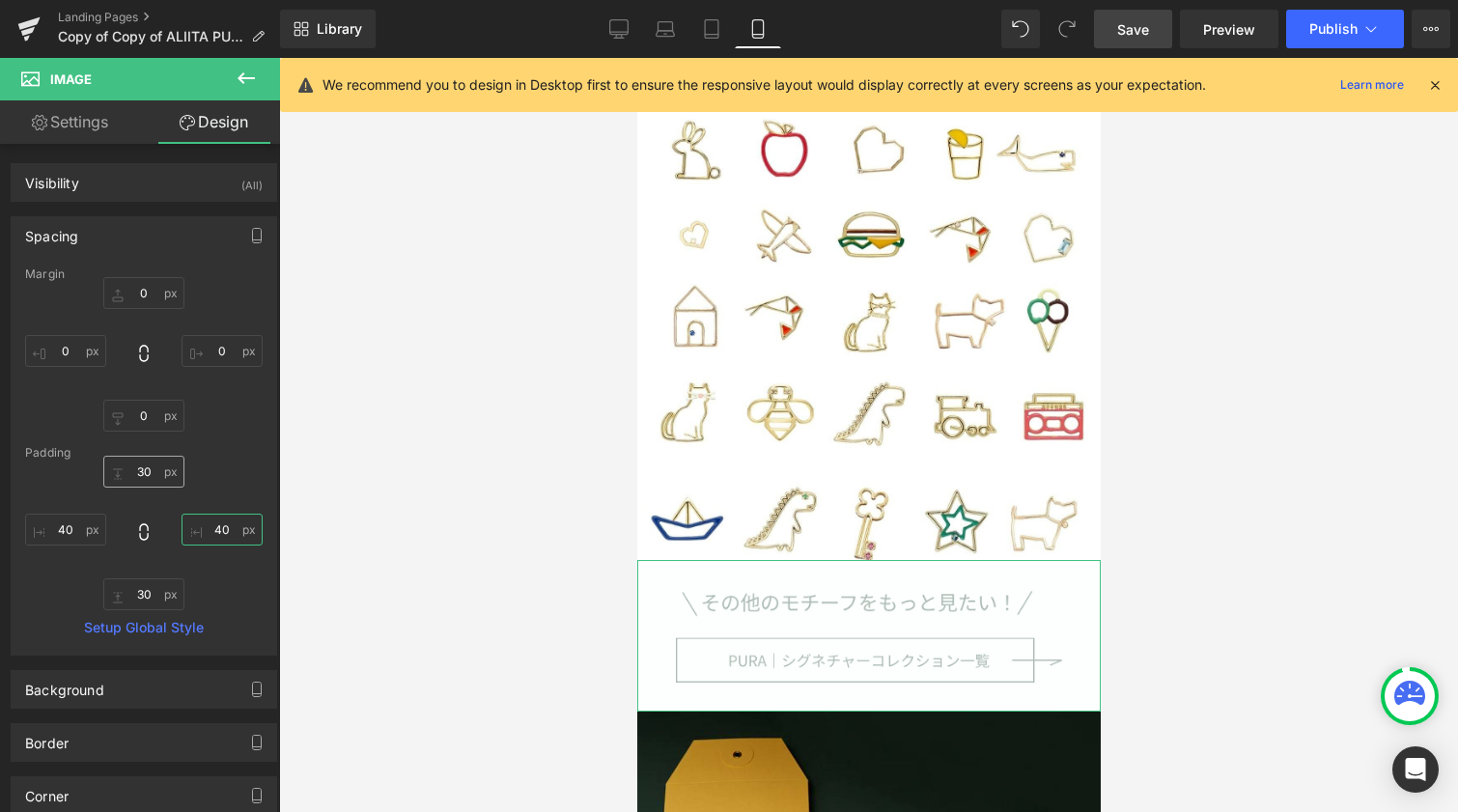 type on "40" 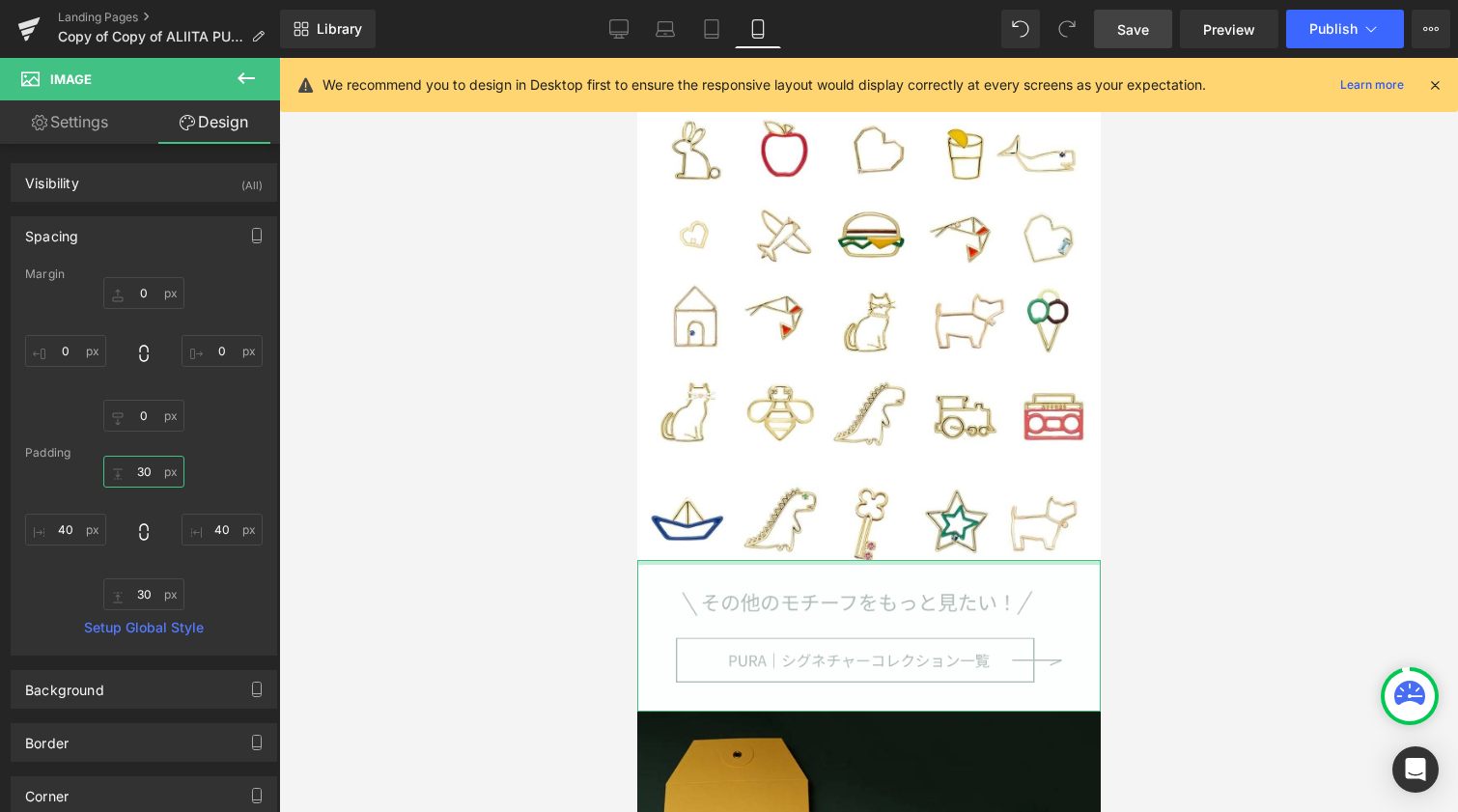 click on "30" at bounding box center (144, 471) 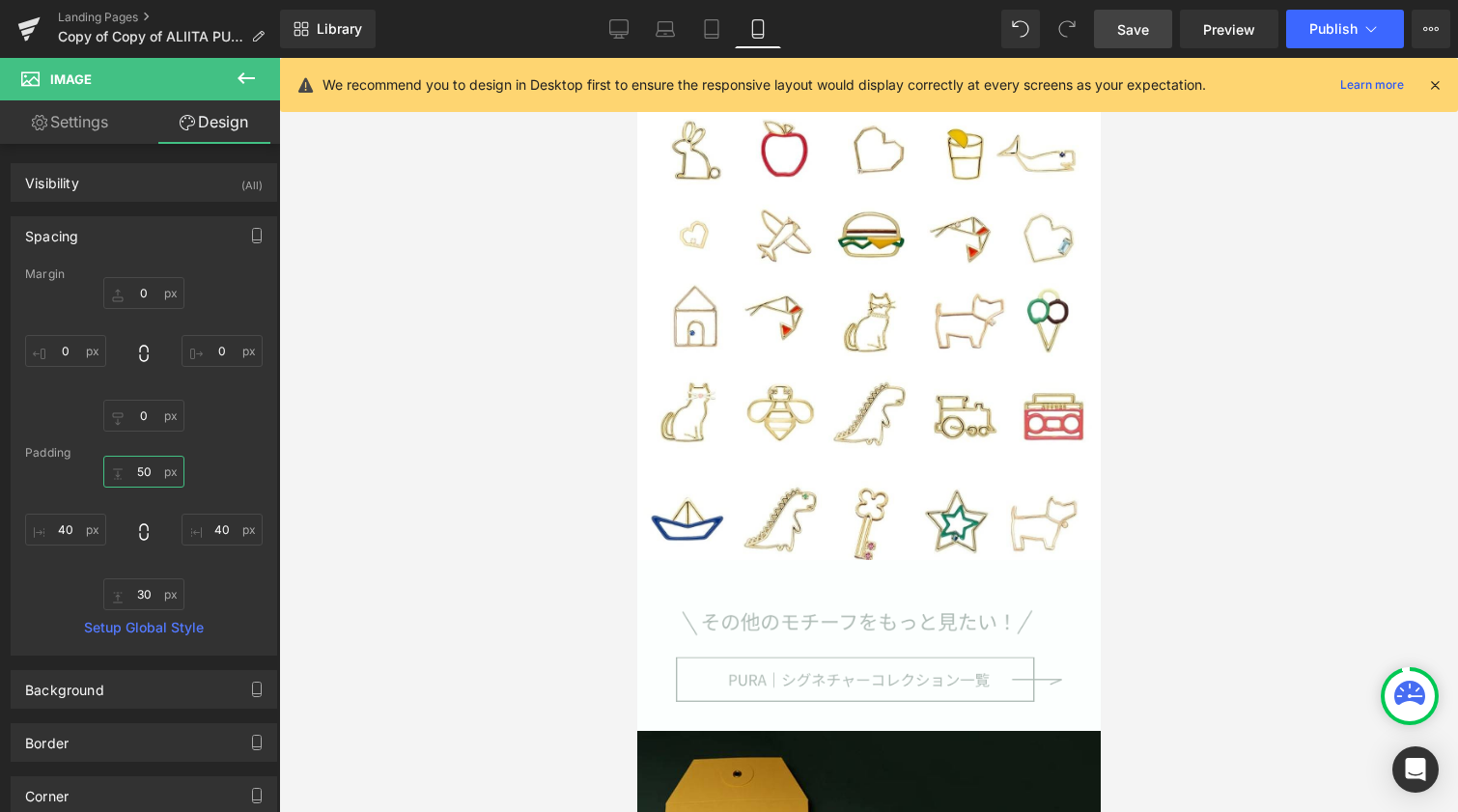 type on "50" 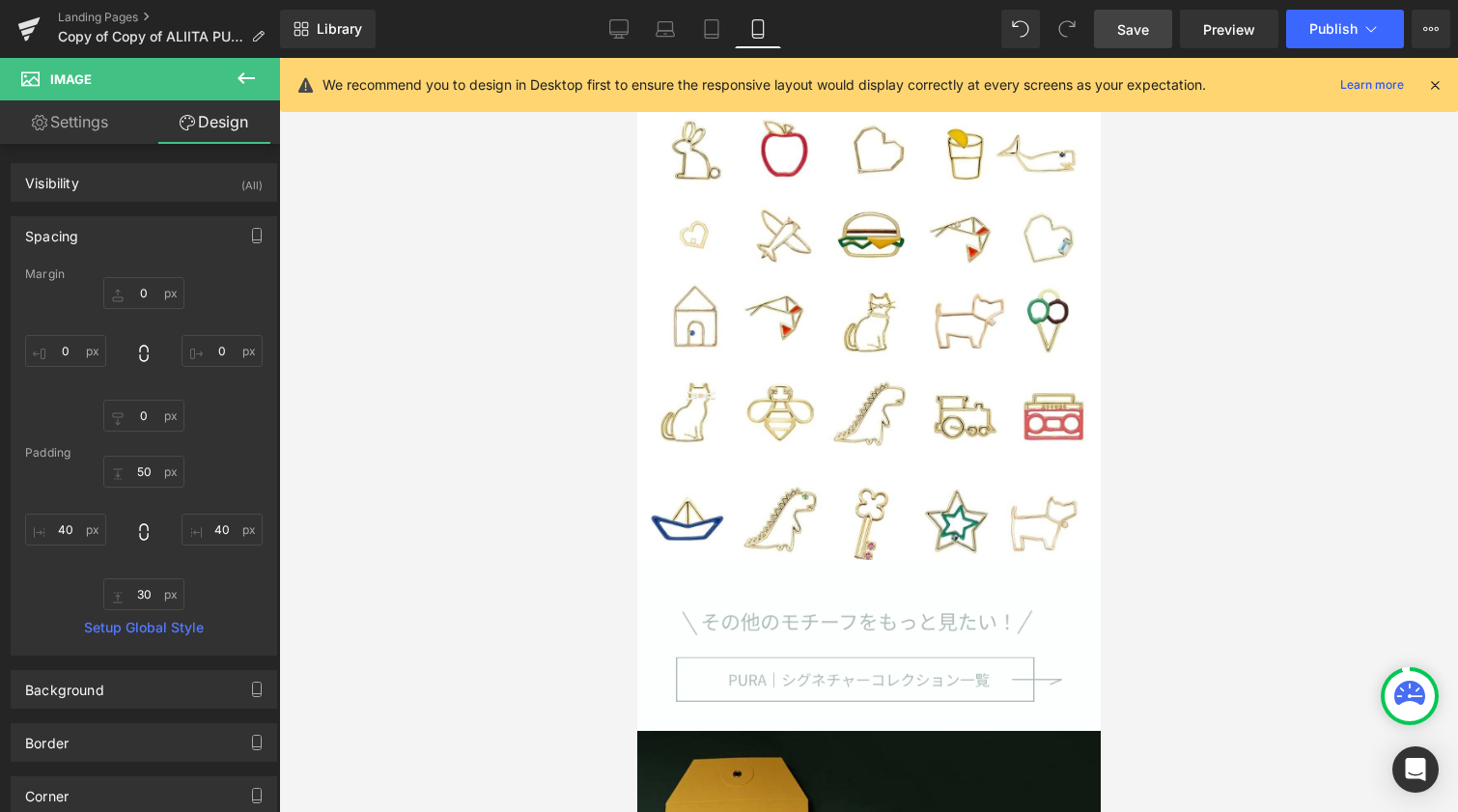click on "Save" at bounding box center [1133, 29] 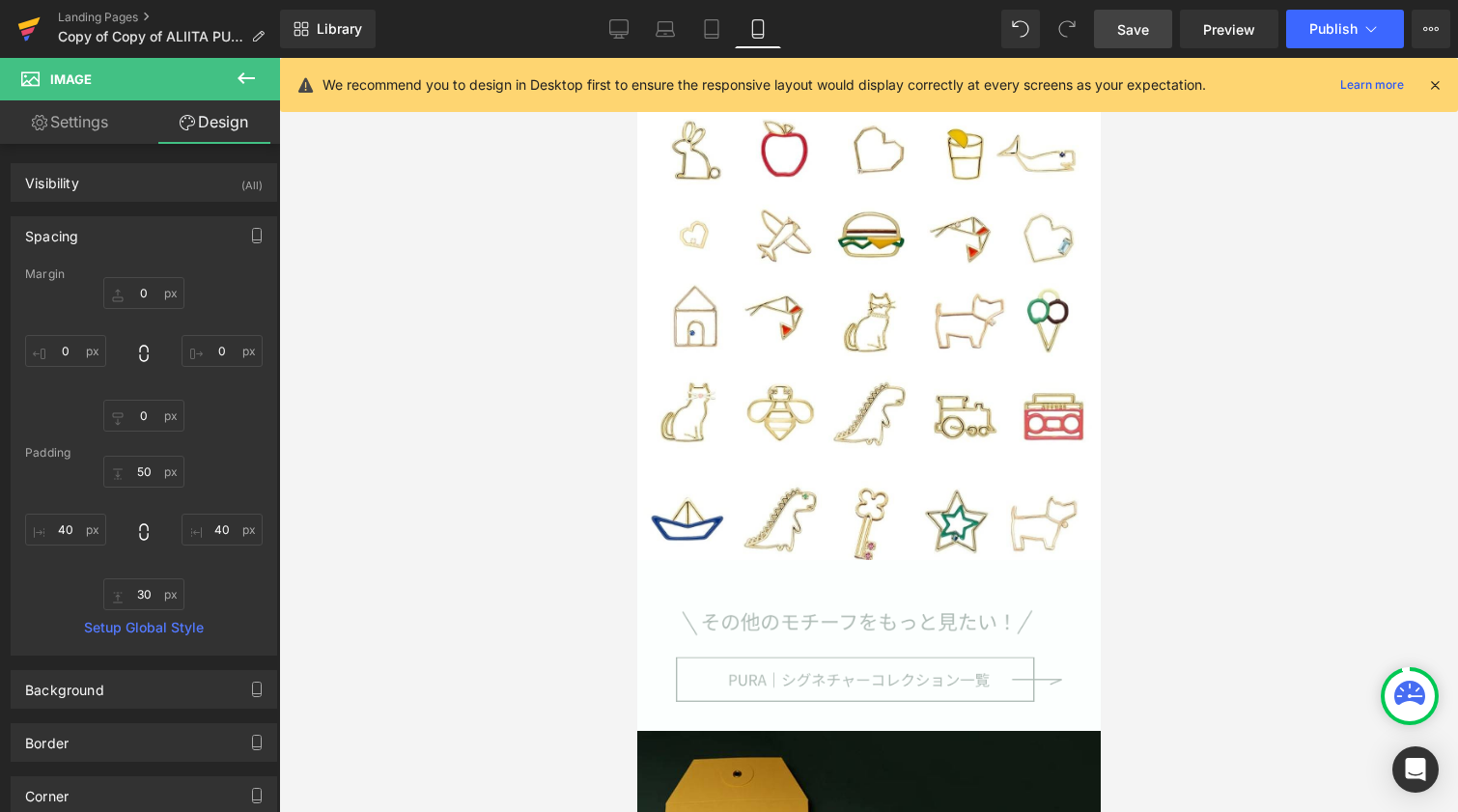 click 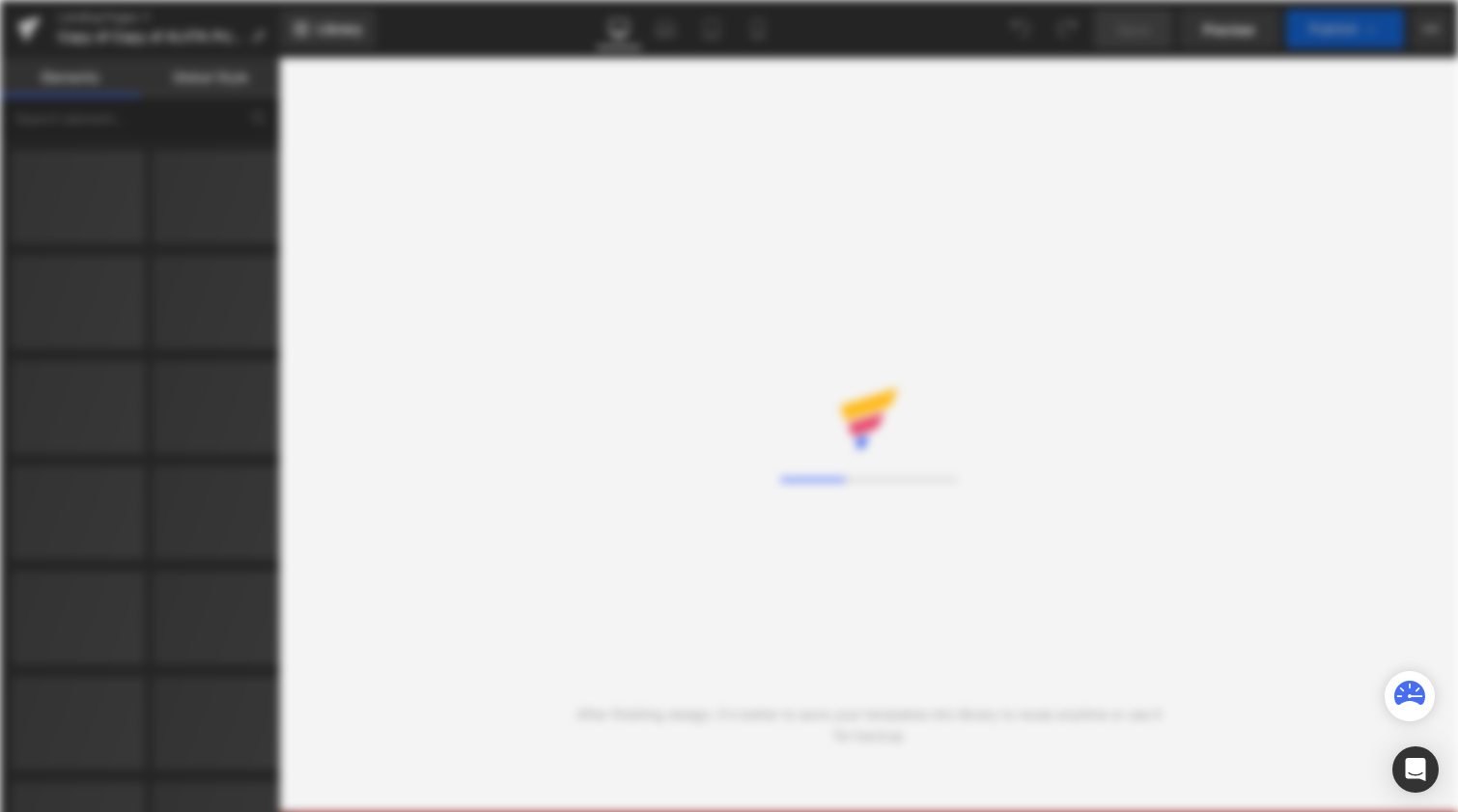 scroll, scrollTop: 0, scrollLeft: 0, axis: both 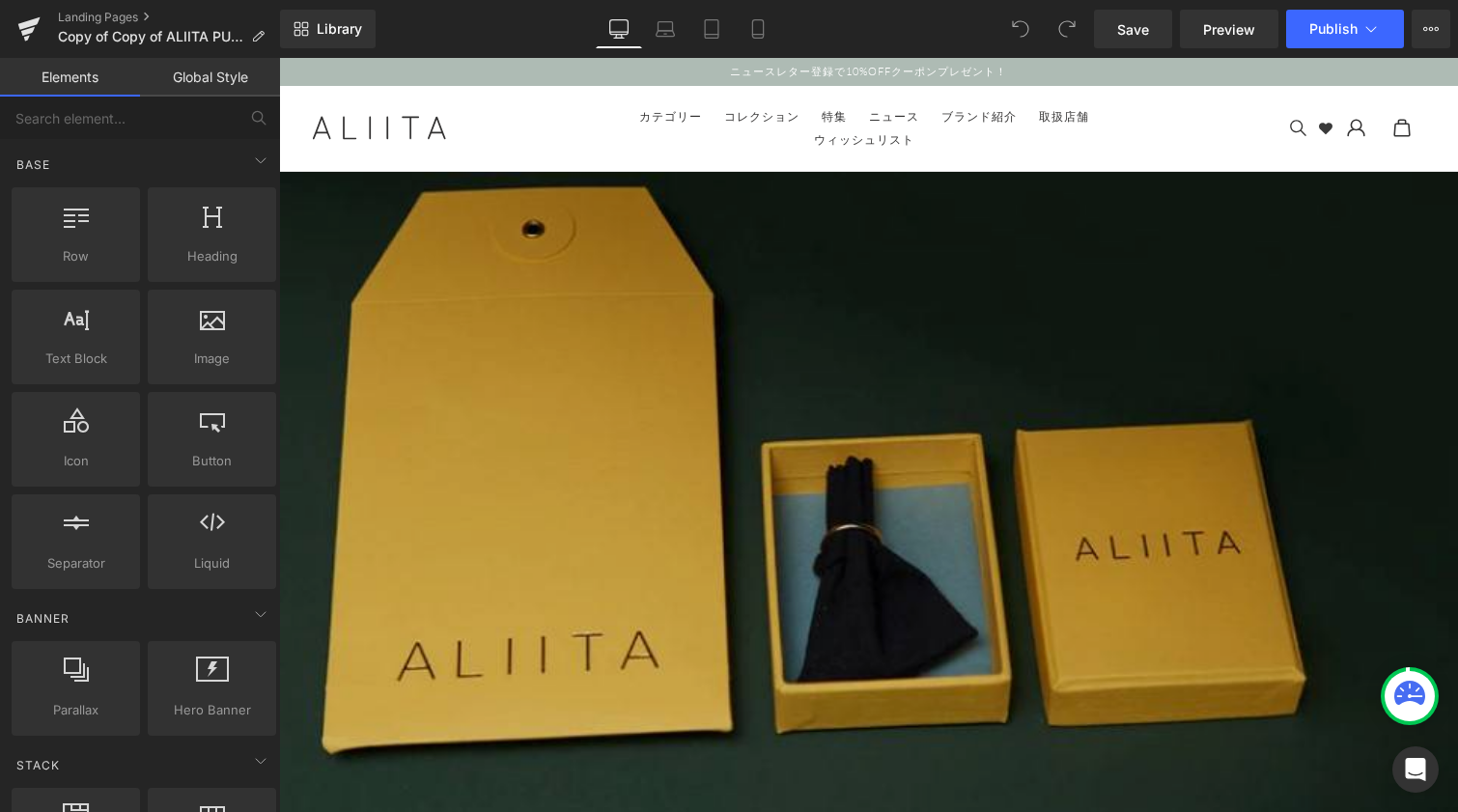 click at bounding box center (868, 479) 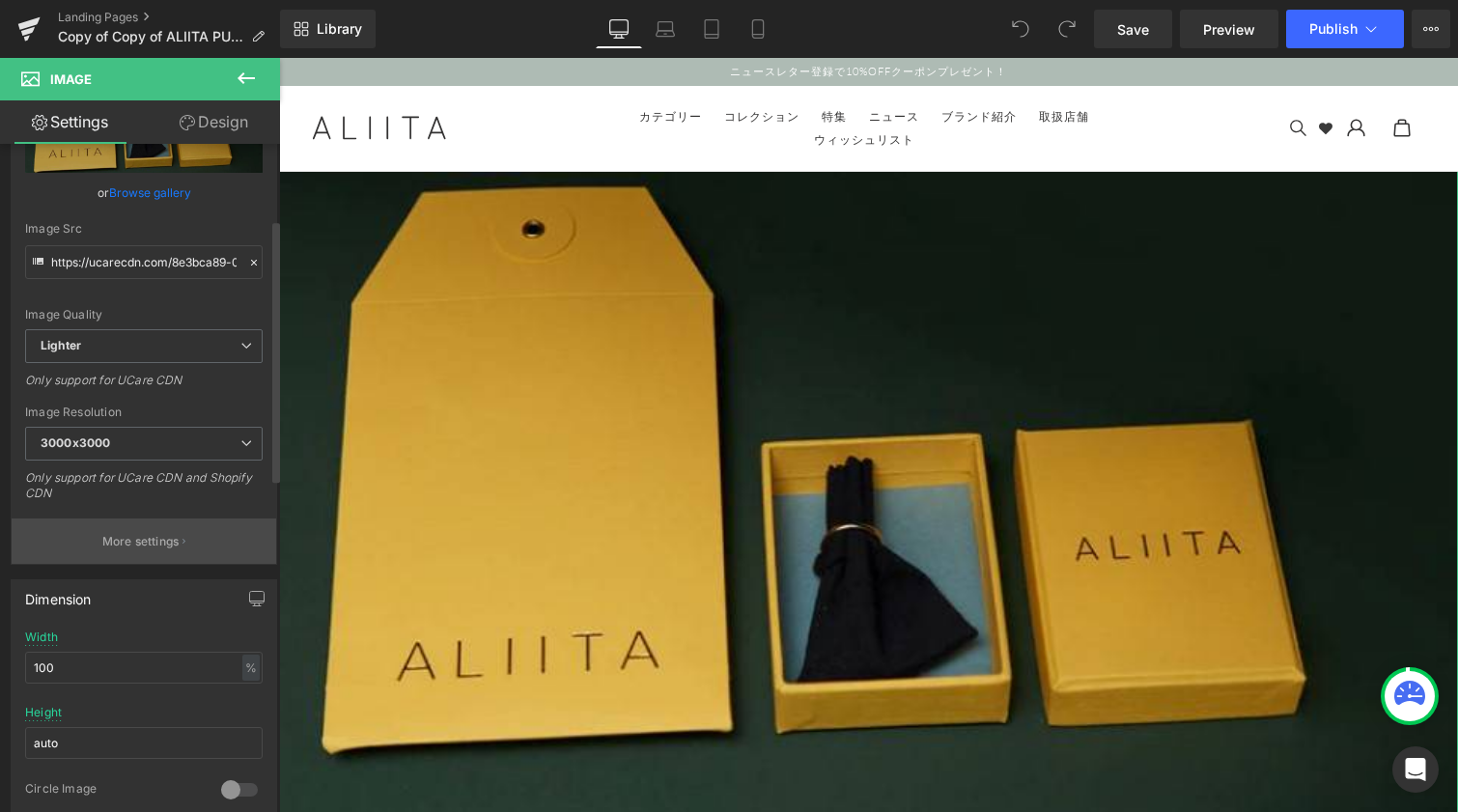 scroll, scrollTop: 193, scrollLeft: 0, axis: vertical 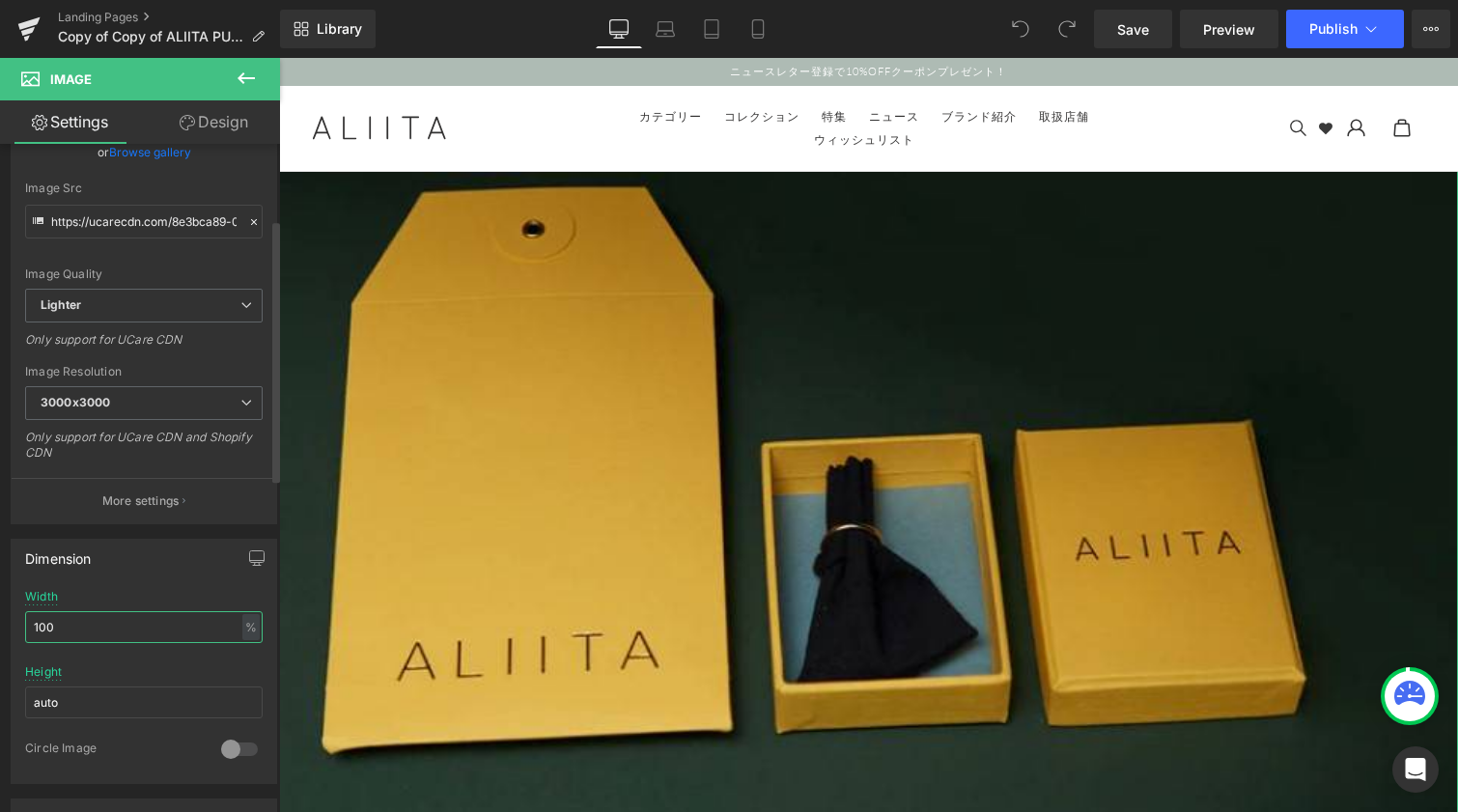 drag, startPoint x: 56, startPoint y: 630, endPoint x: 33, endPoint y: 628, distance: 23.086793 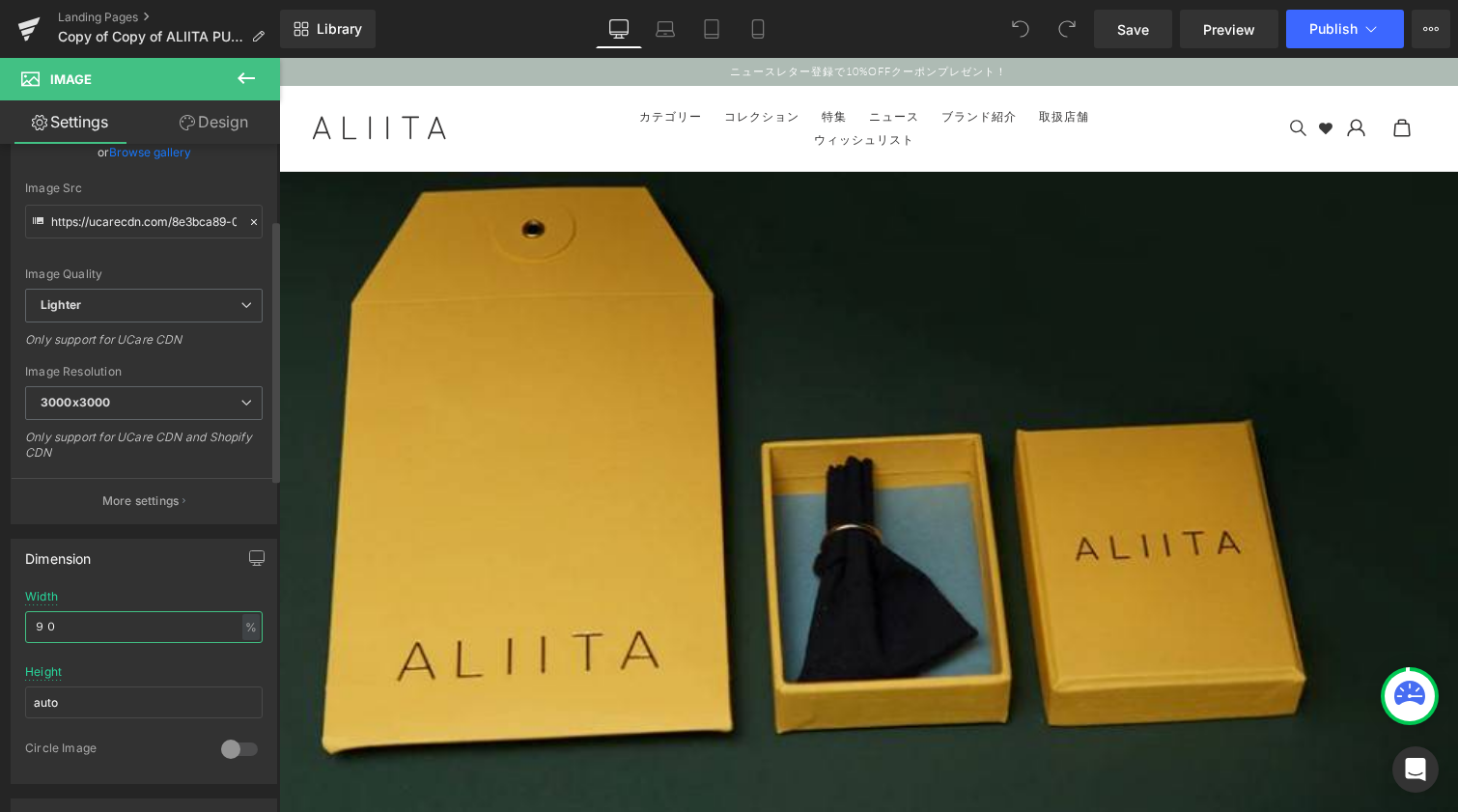 type on "９" 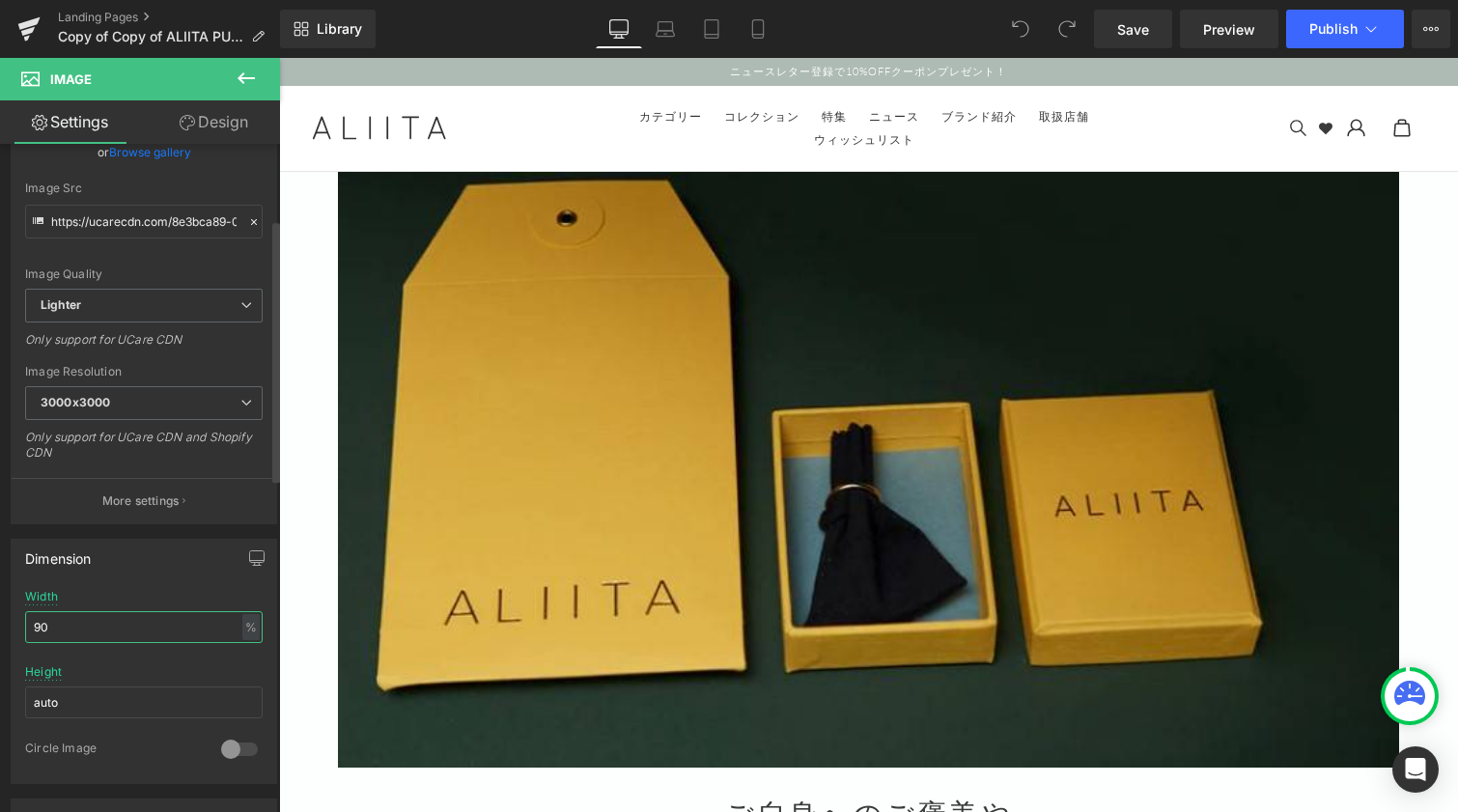 type on "9" 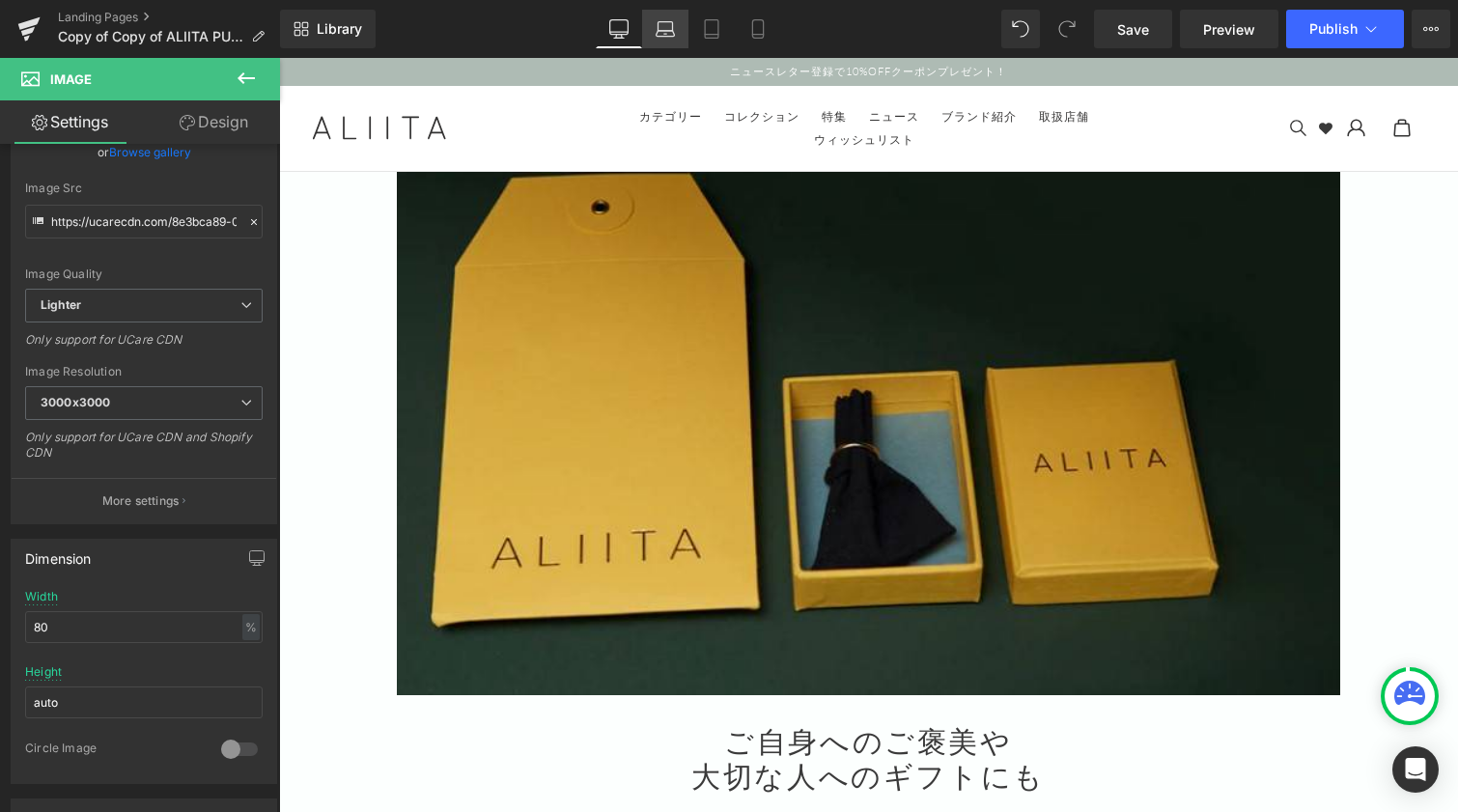 click 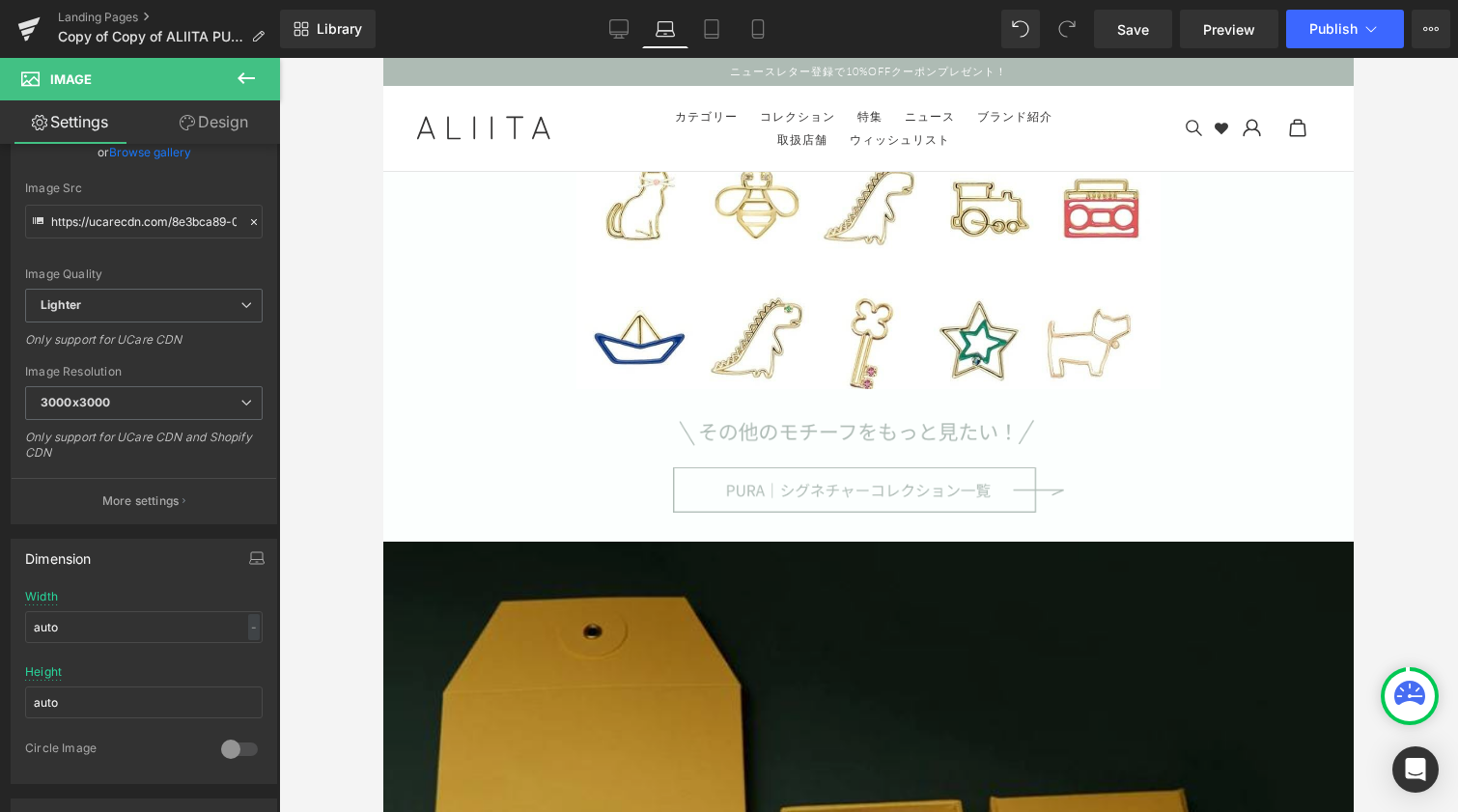 scroll, scrollTop: 10341, scrollLeft: 0, axis: vertical 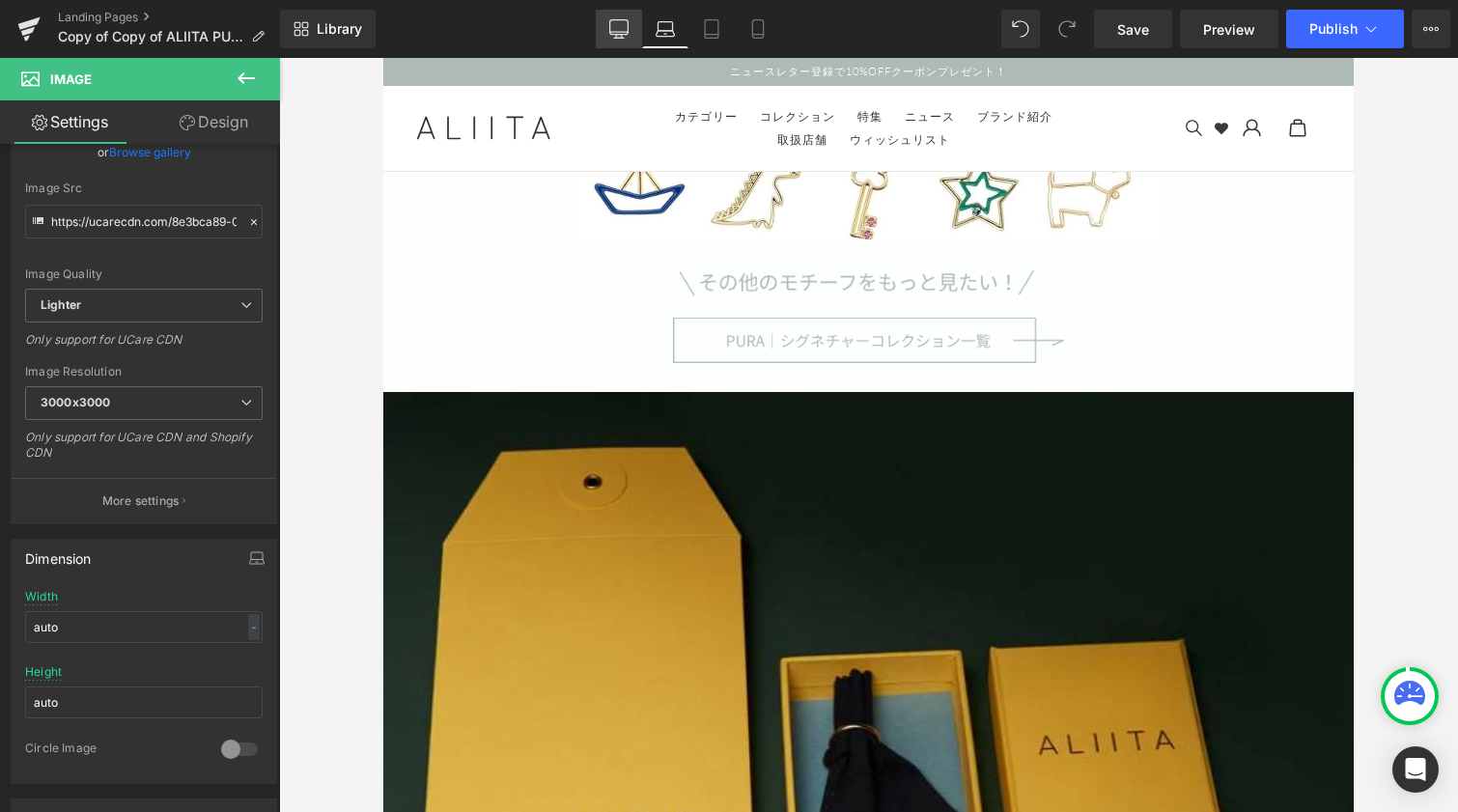 click 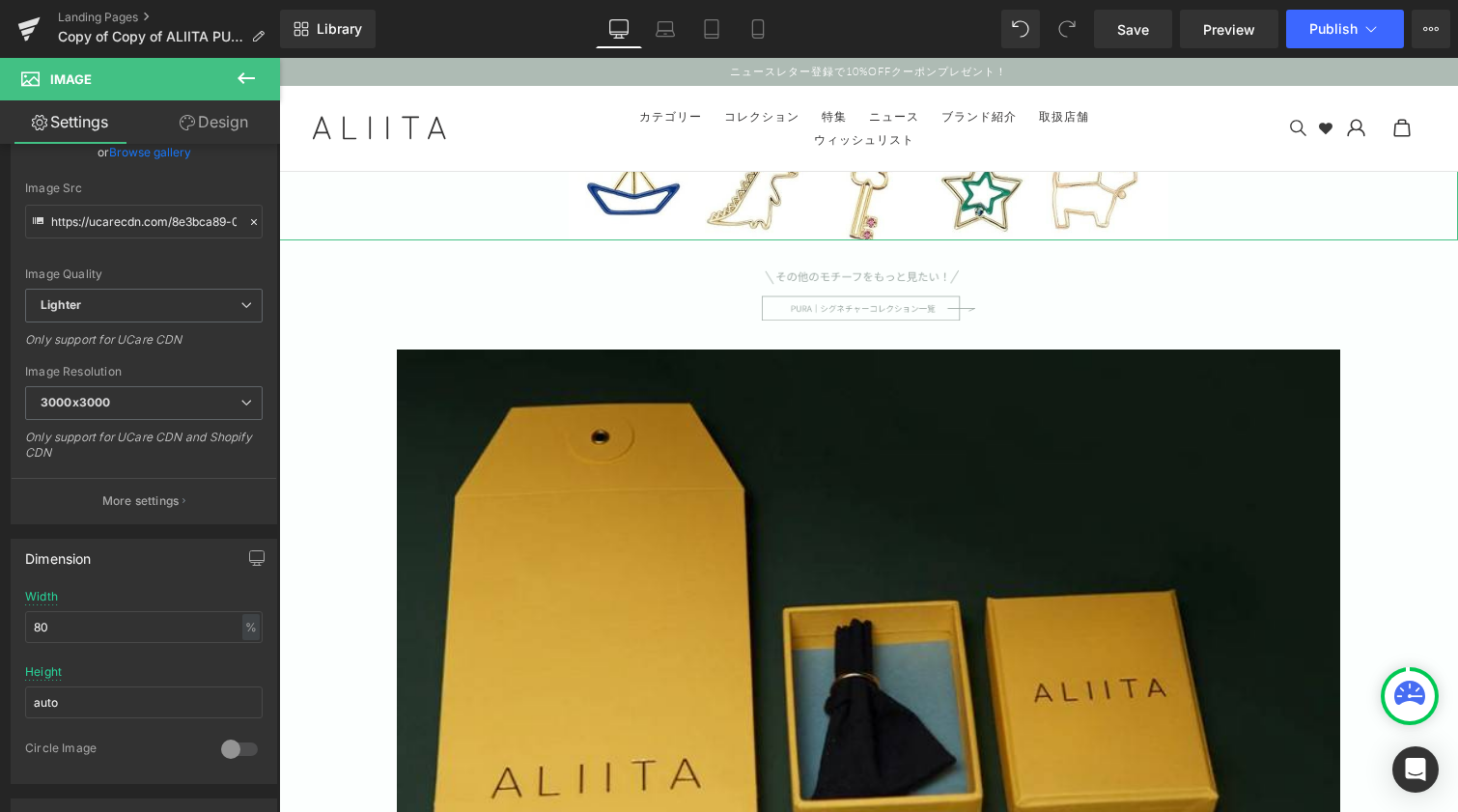 scroll, scrollTop: 11195, scrollLeft: 0, axis: vertical 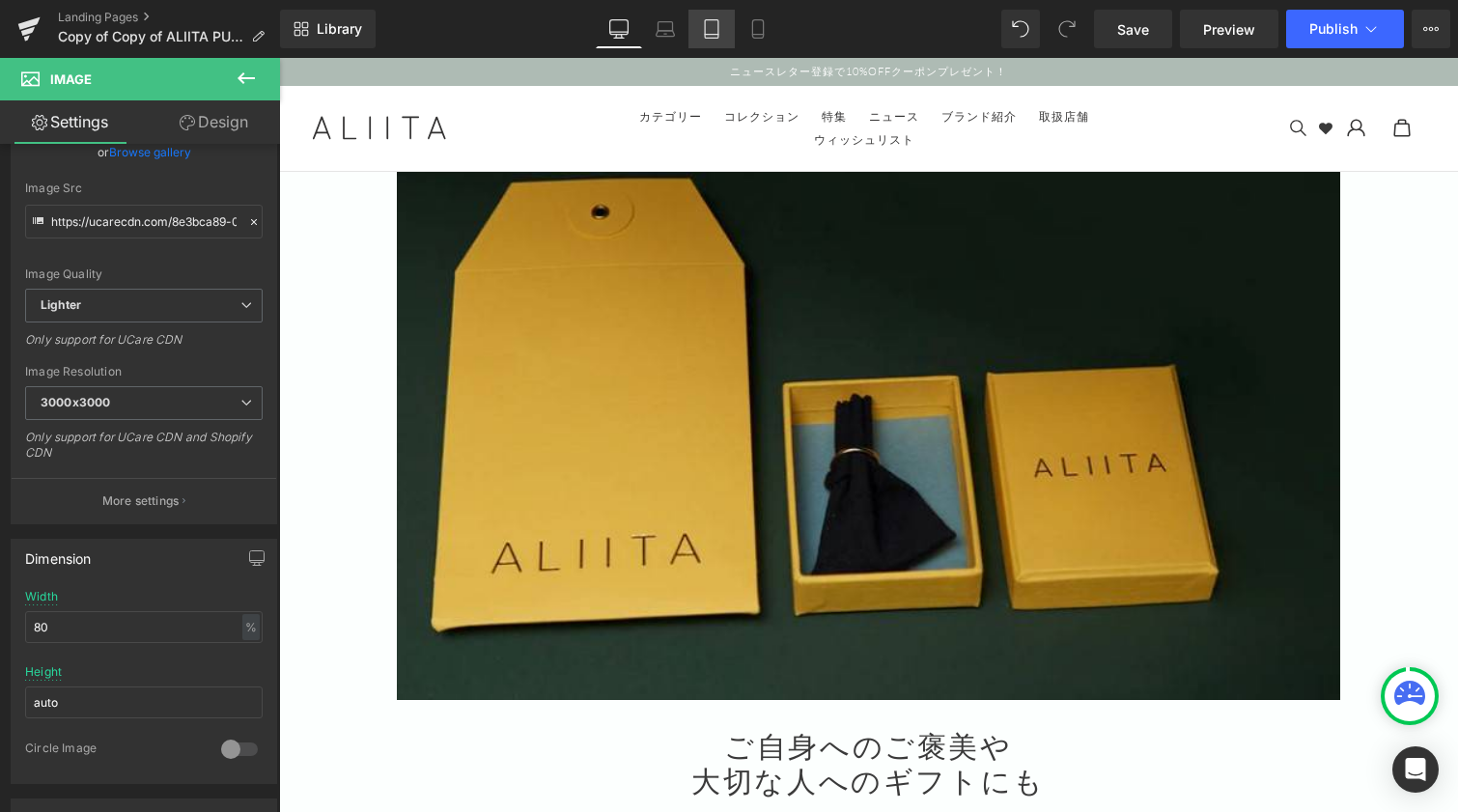 drag, startPoint x: 678, startPoint y: 24, endPoint x: 694, endPoint y: 24, distance: 16 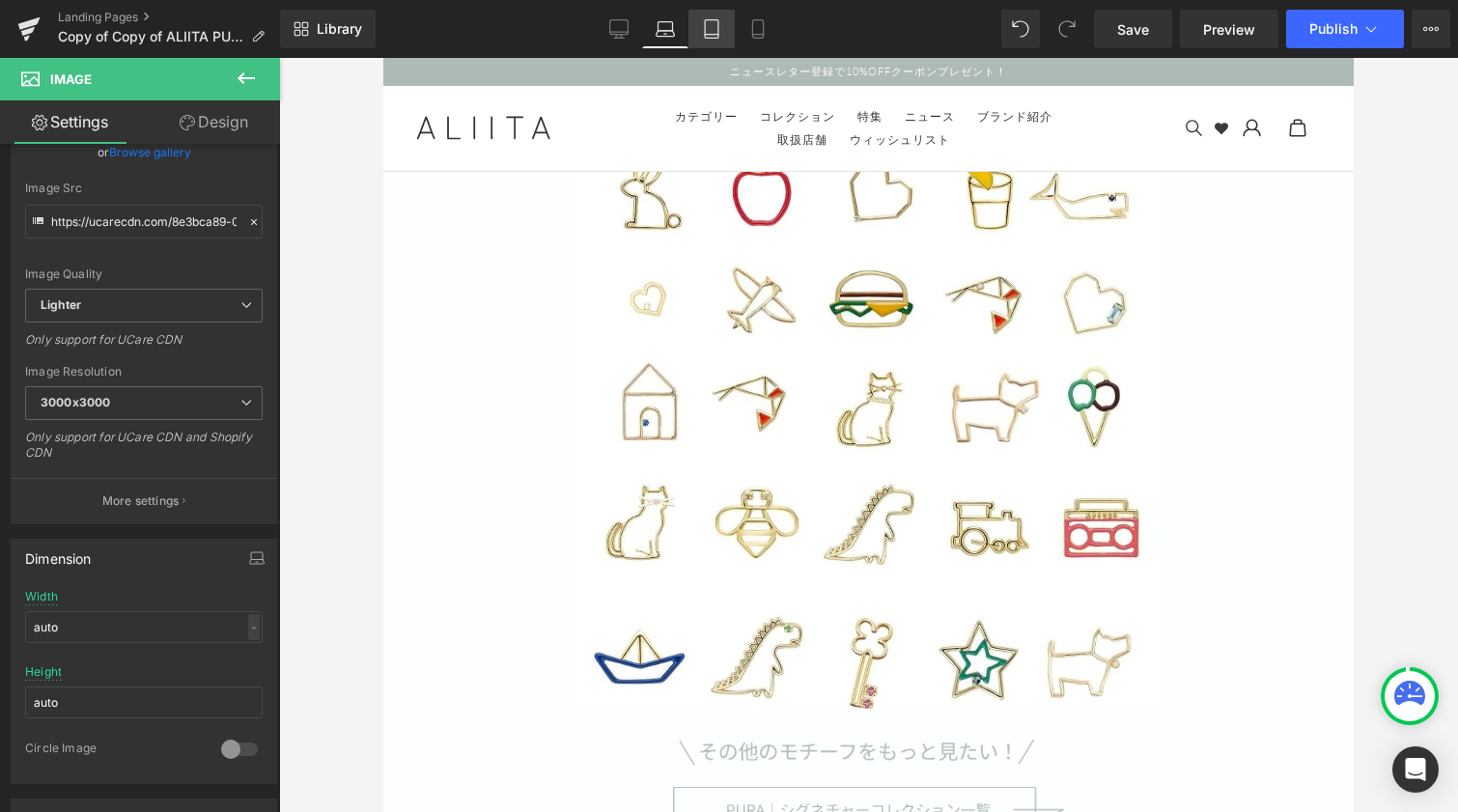 click 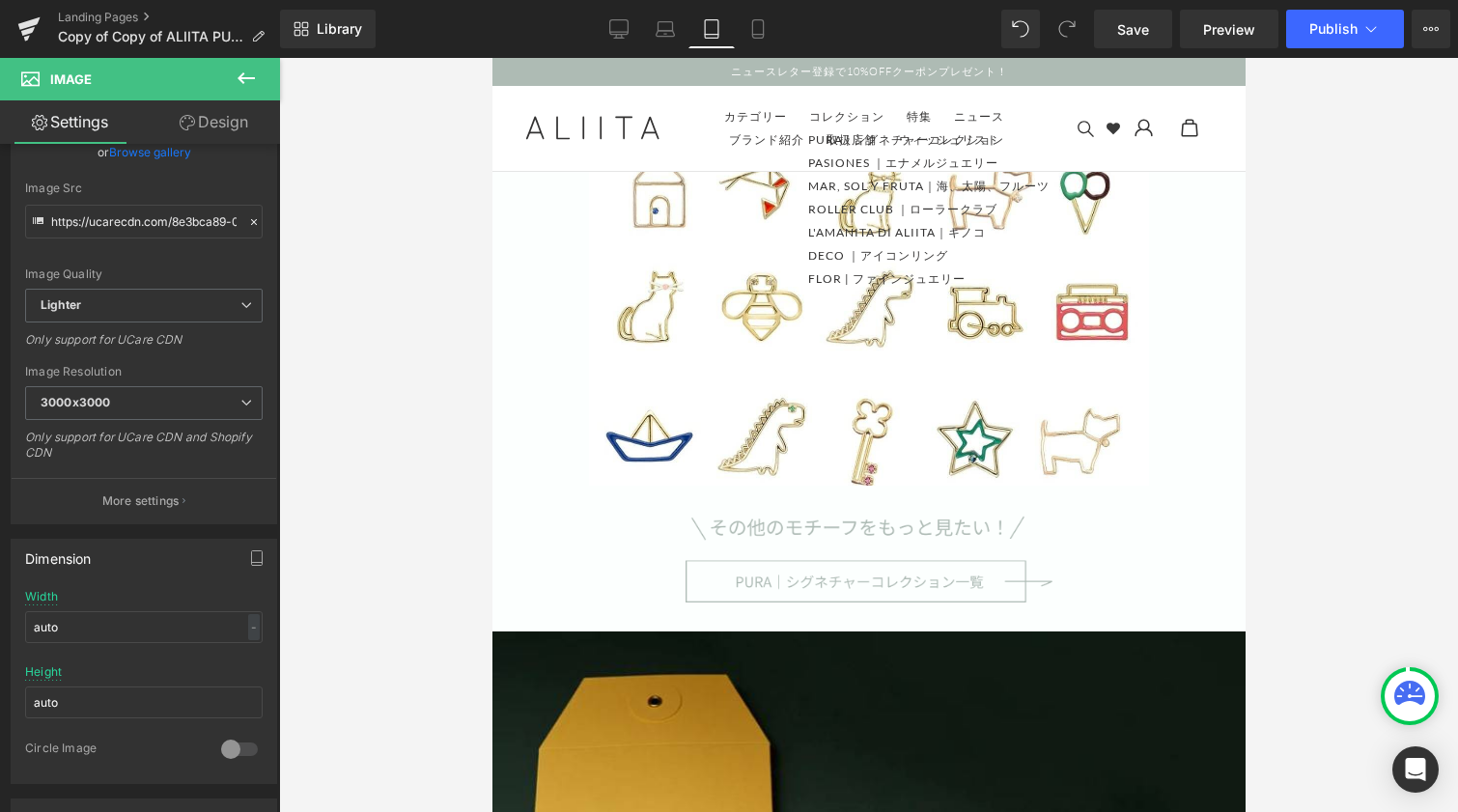 scroll, scrollTop: 8751, scrollLeft: 0, axis: vertical 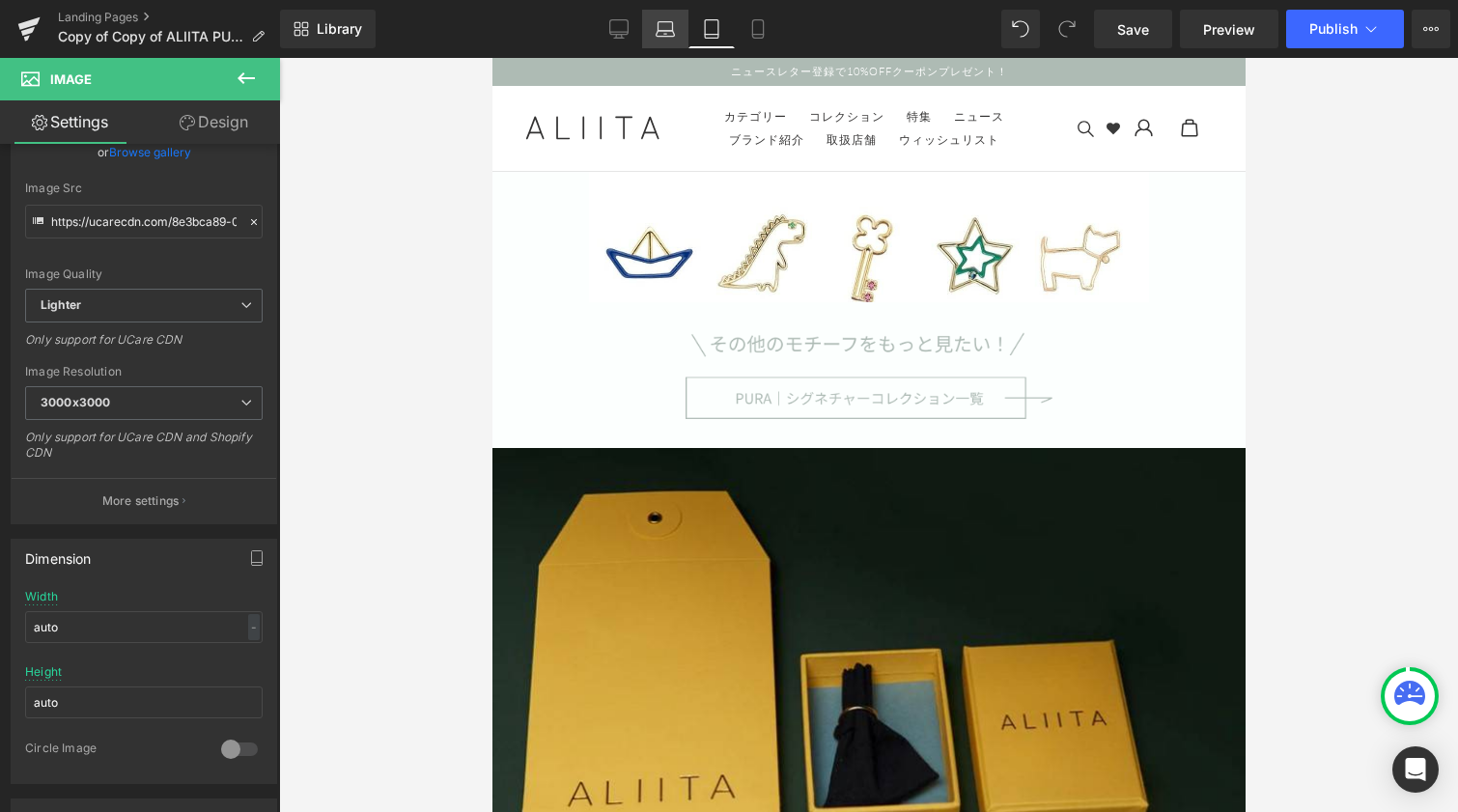 click 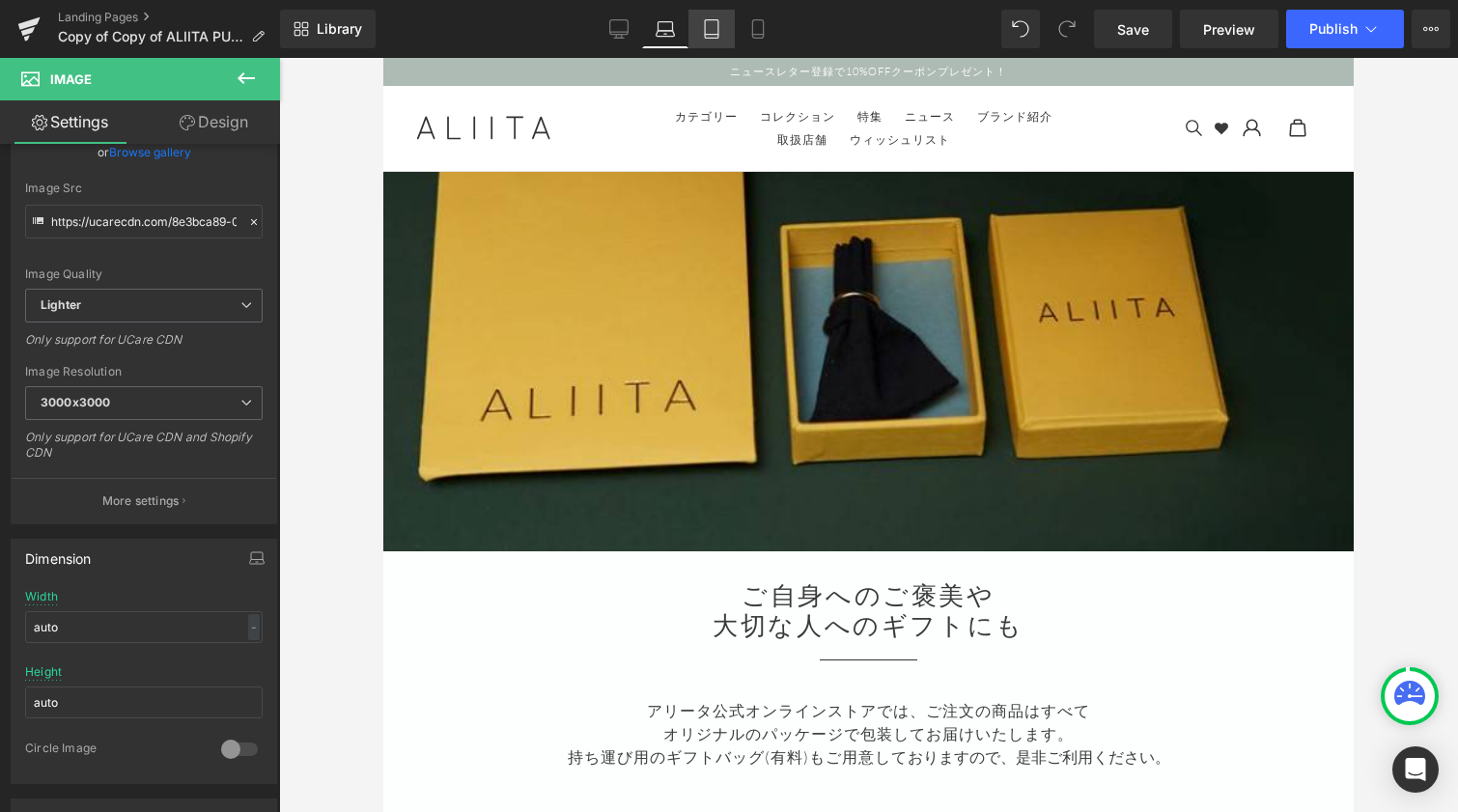 scroll, scrollTop: 10611, scrollLeft: 0, axis: vertical 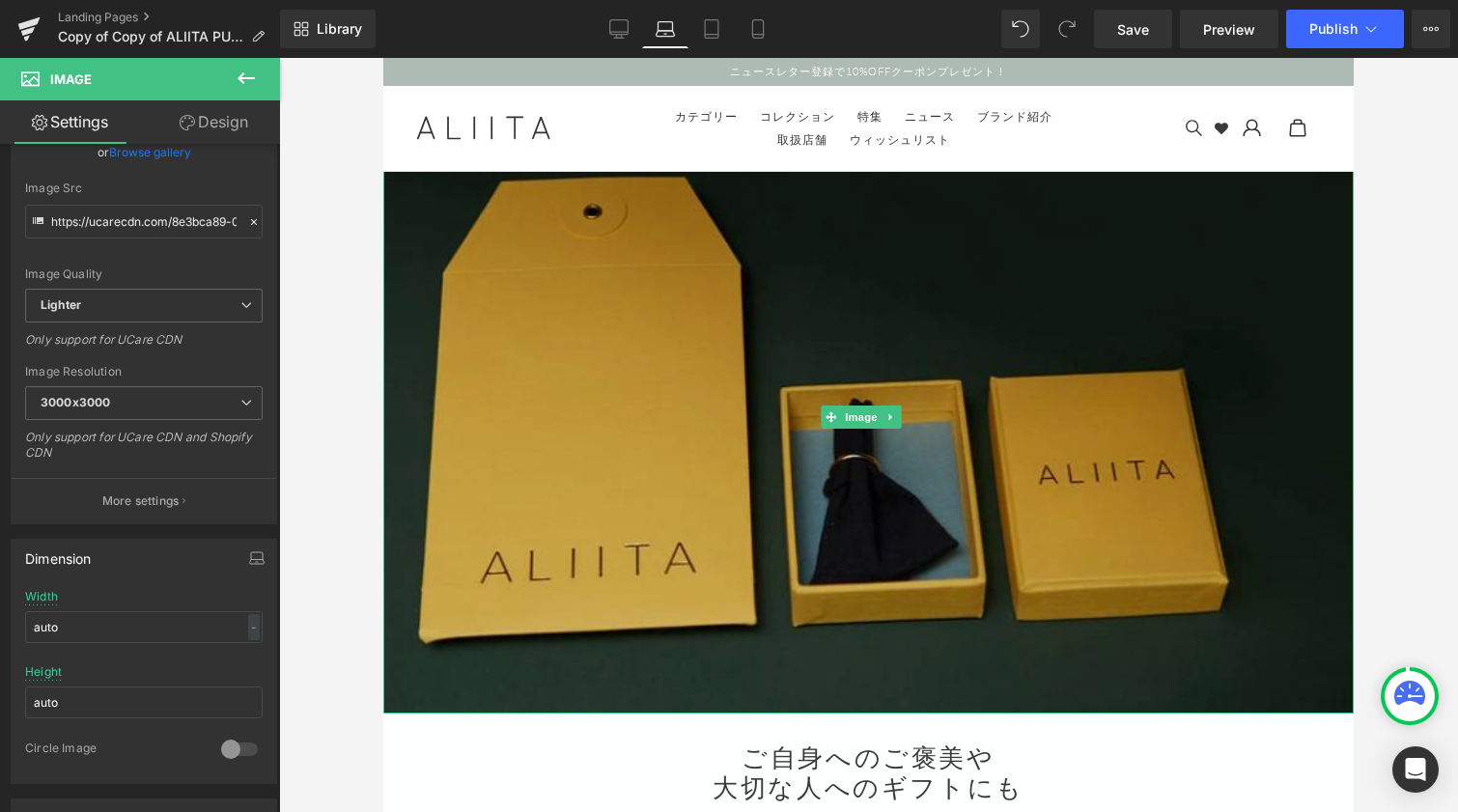 click at bounding box center [868, 417] 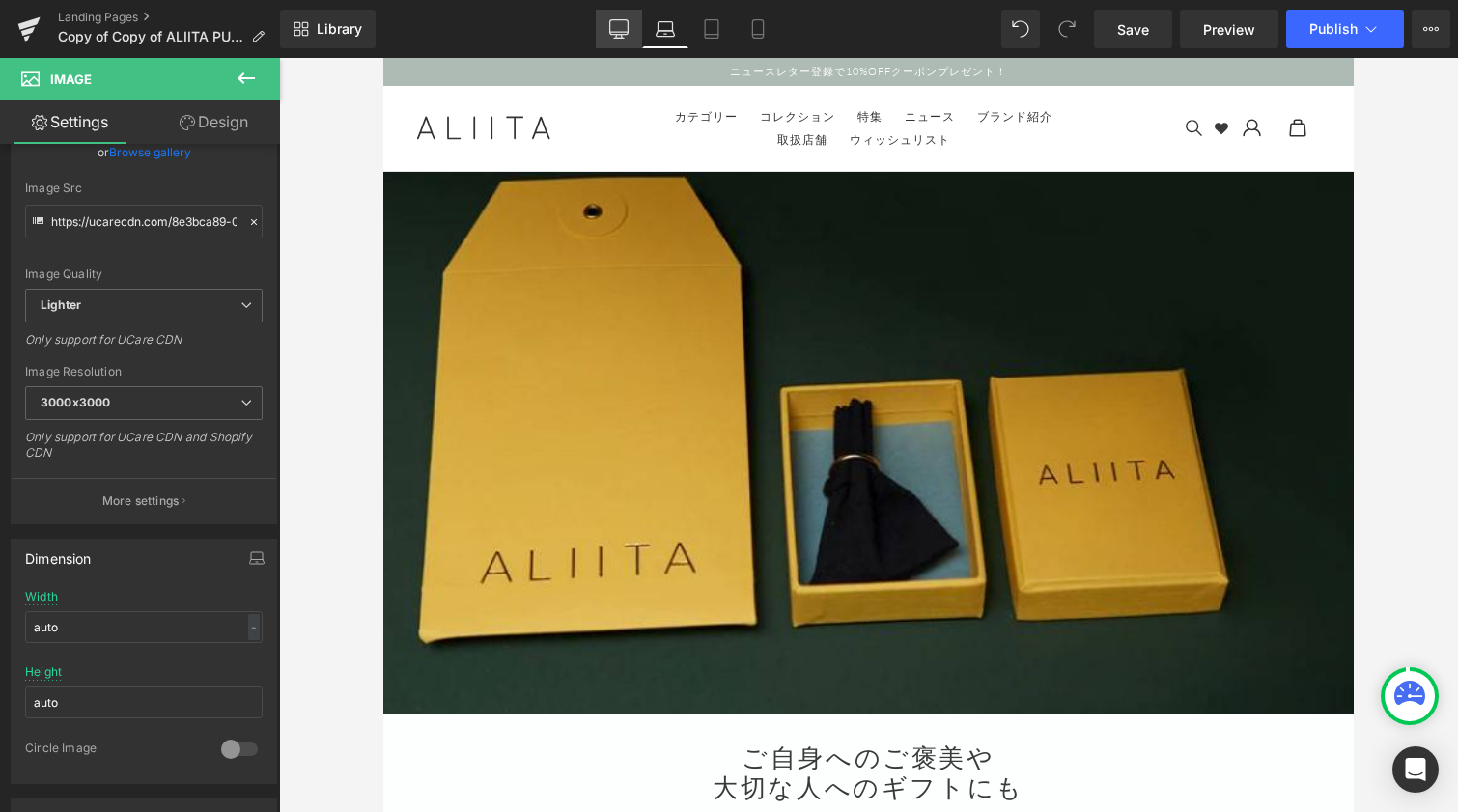 click 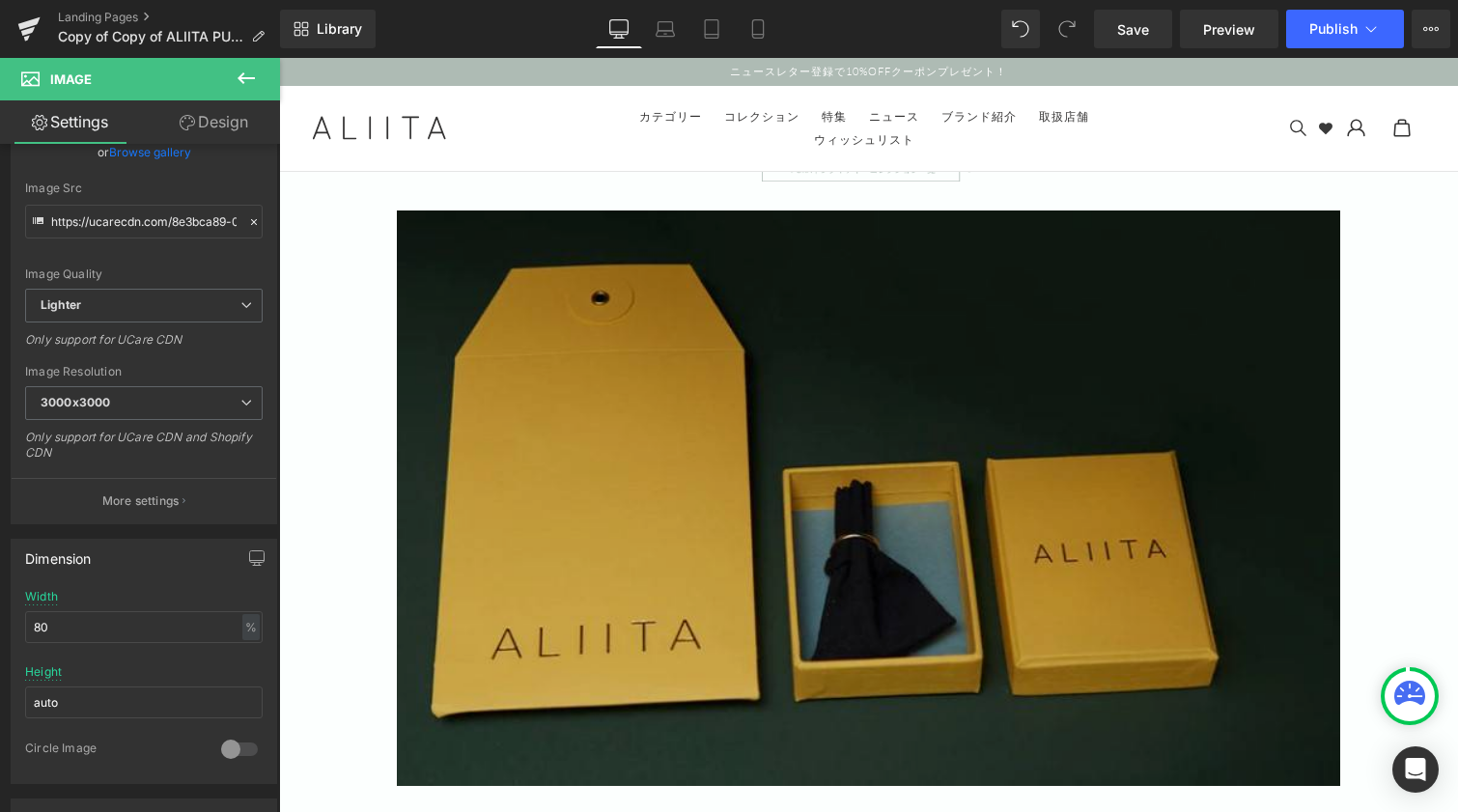 scroll, scrollTop: 11016, scrollLeft: 0, axis: vertical 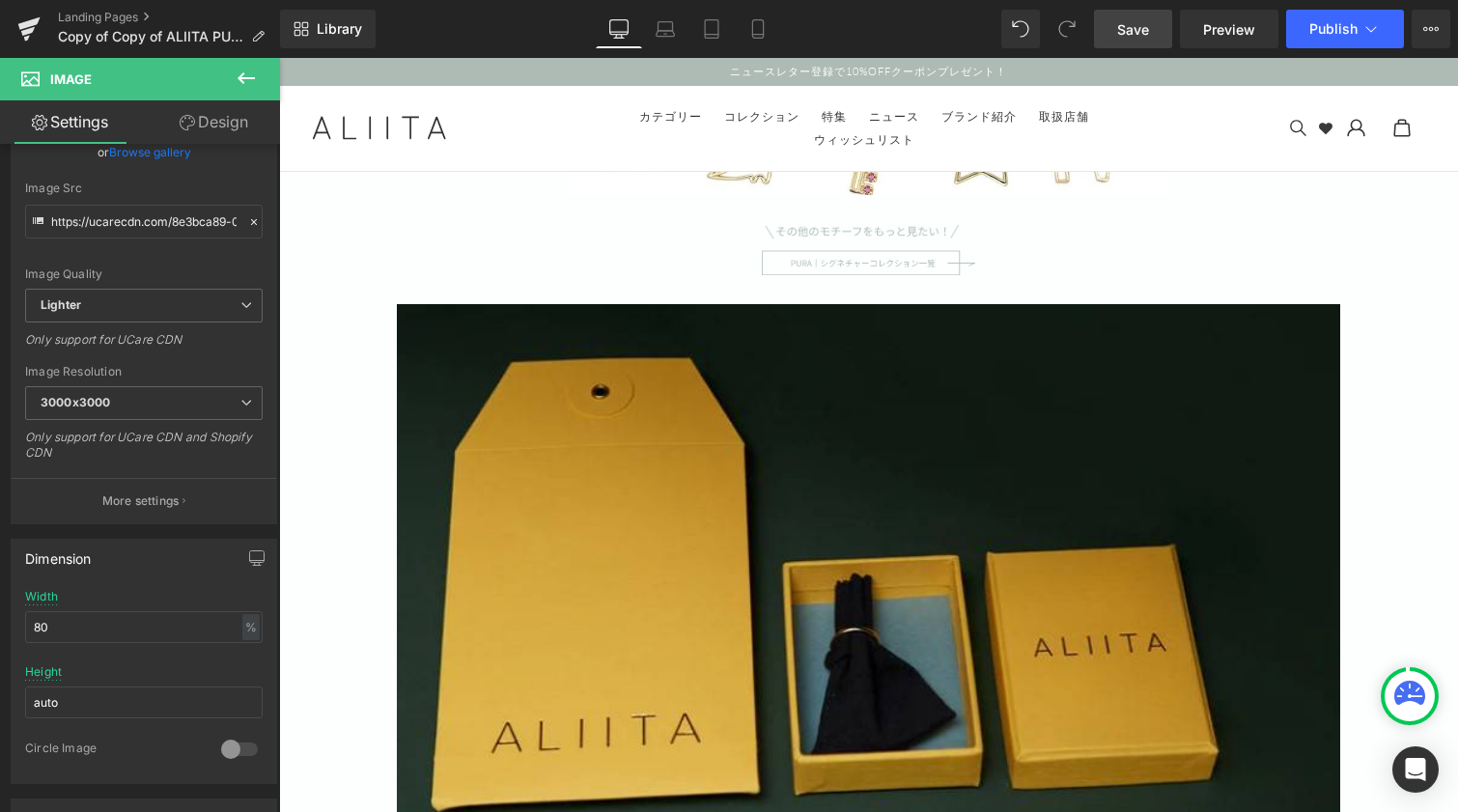 click on "Save" at bounding box center [1133, 29] 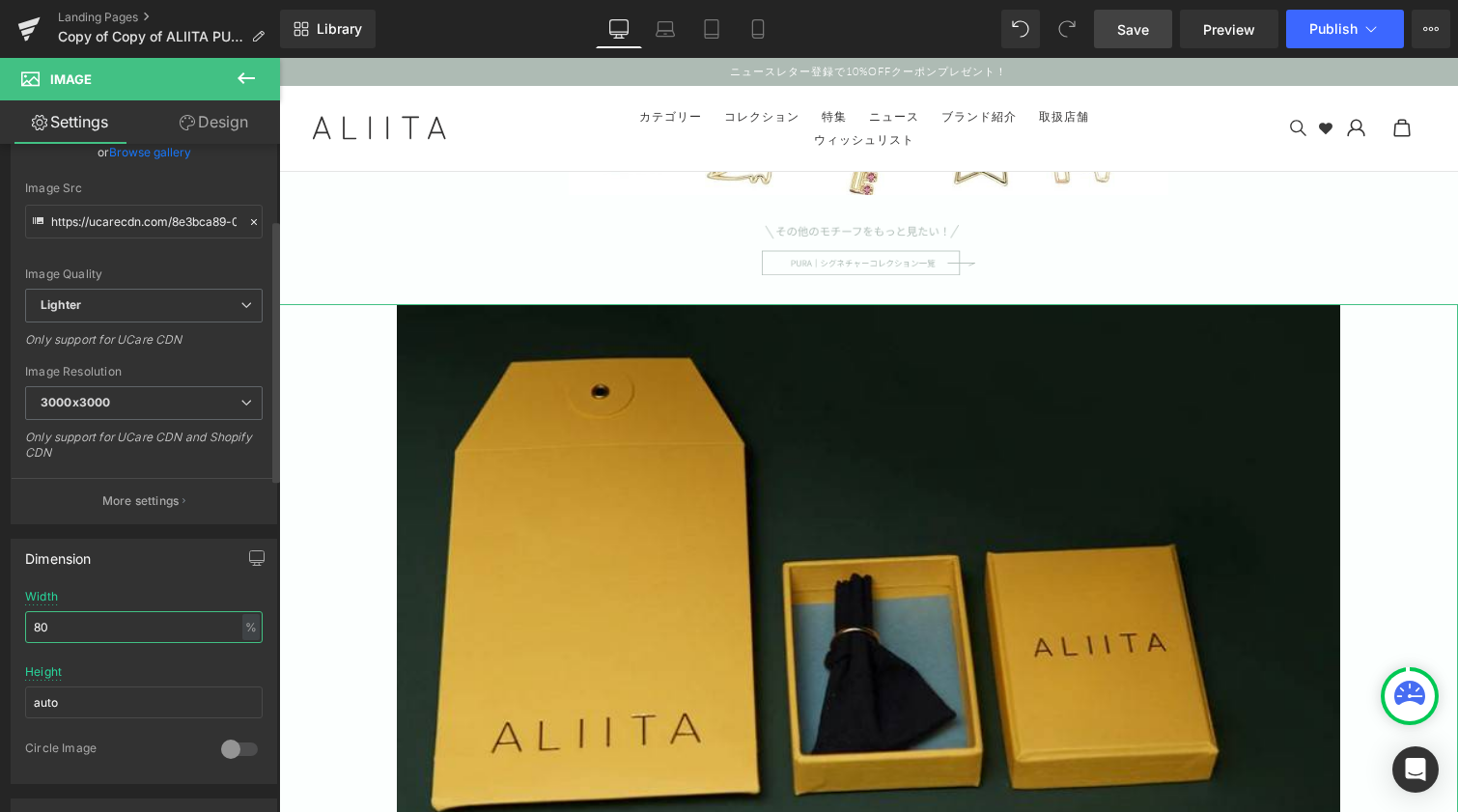 click on "80" at bounding box center (144, 627) 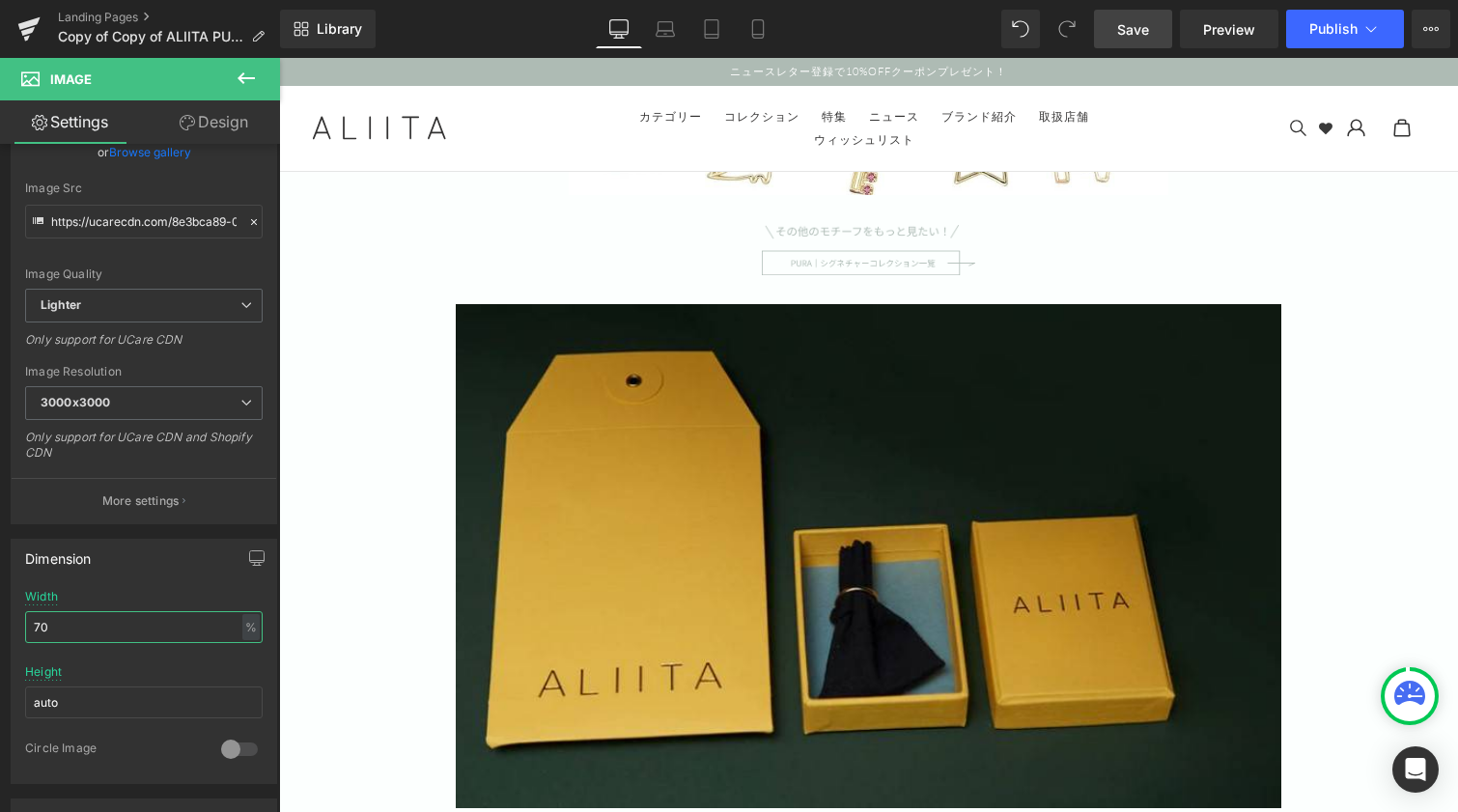 type on "70" 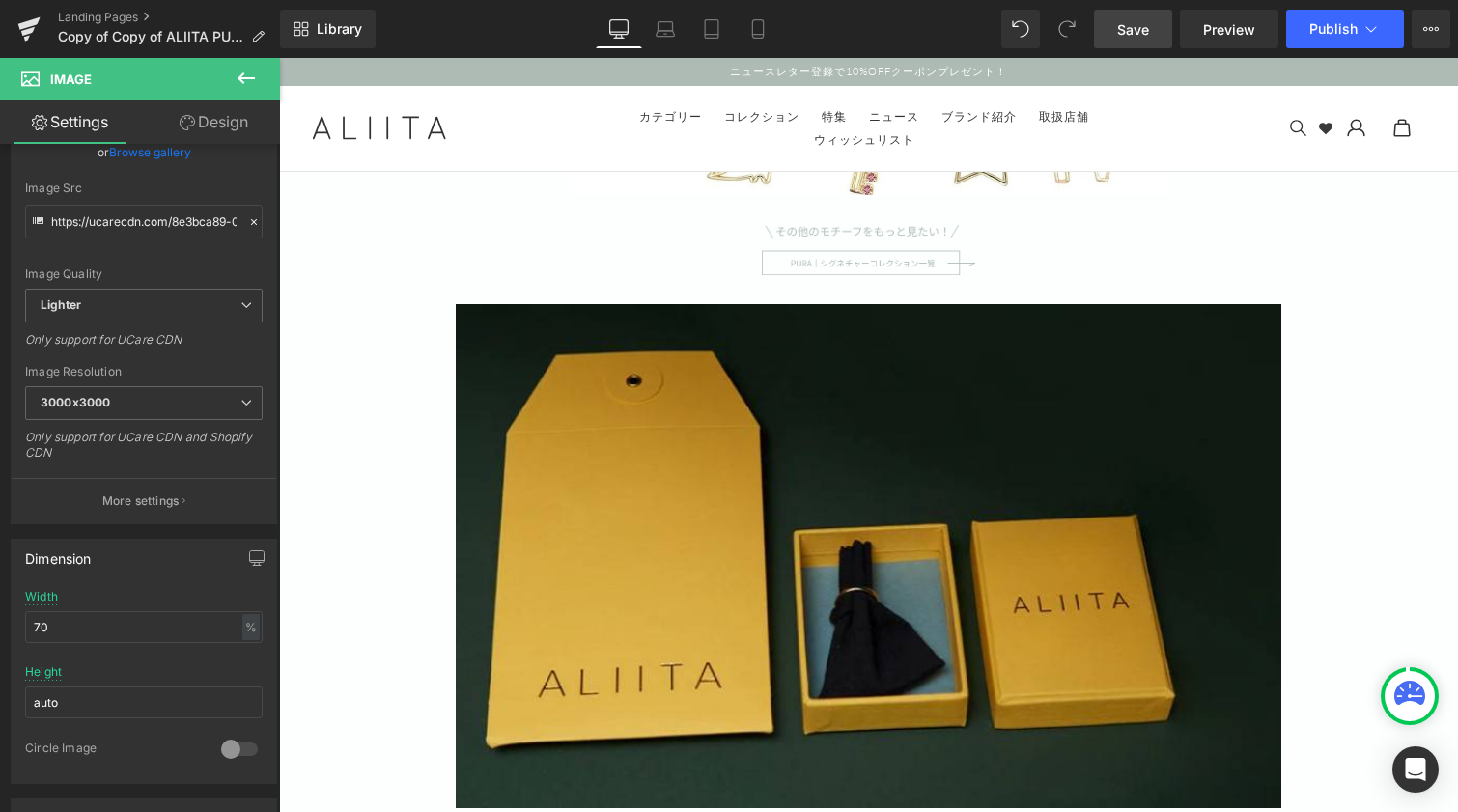 click on "Save" at bounding box center [1133, 29] 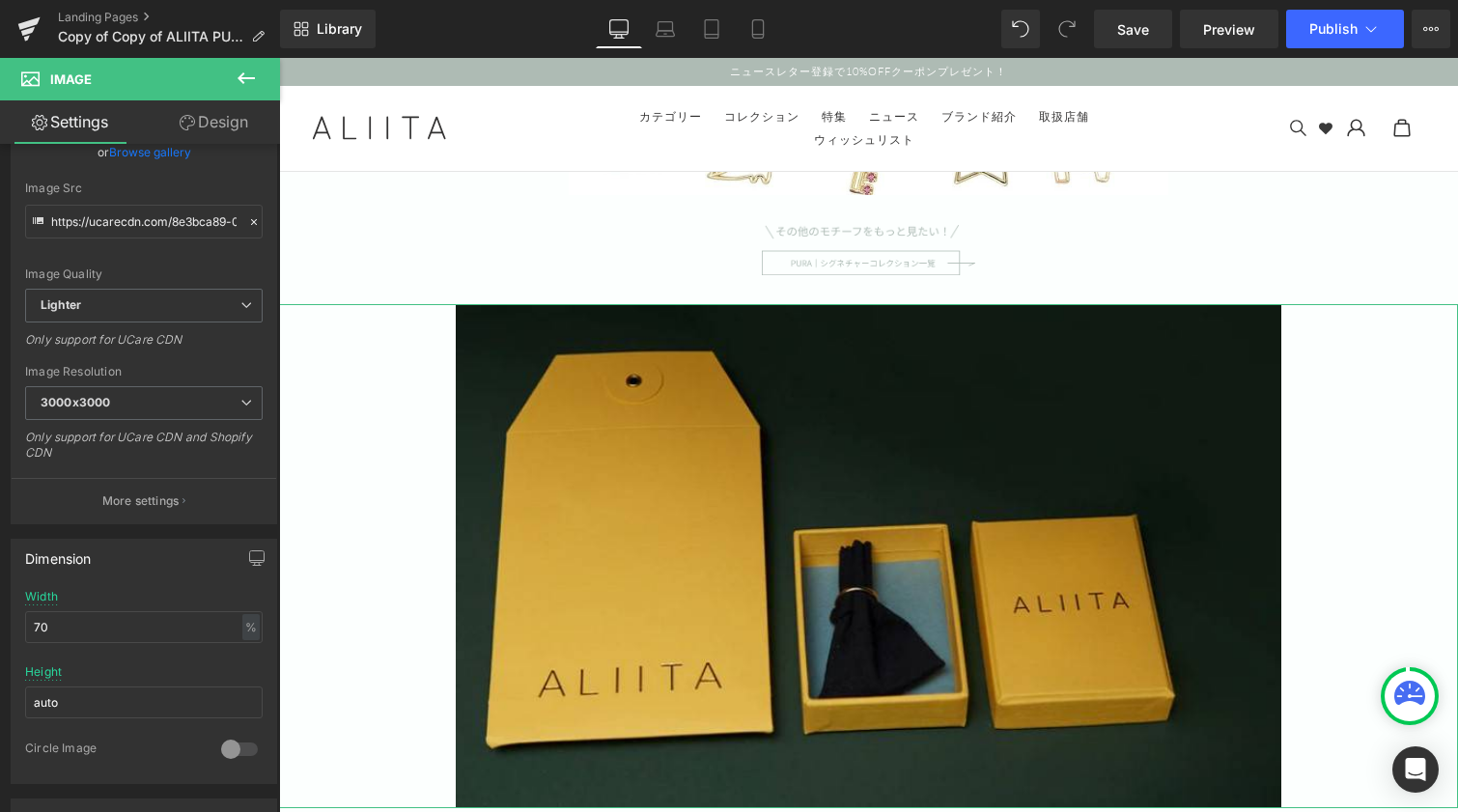 click on "Design" at bounding box center [213, 122] 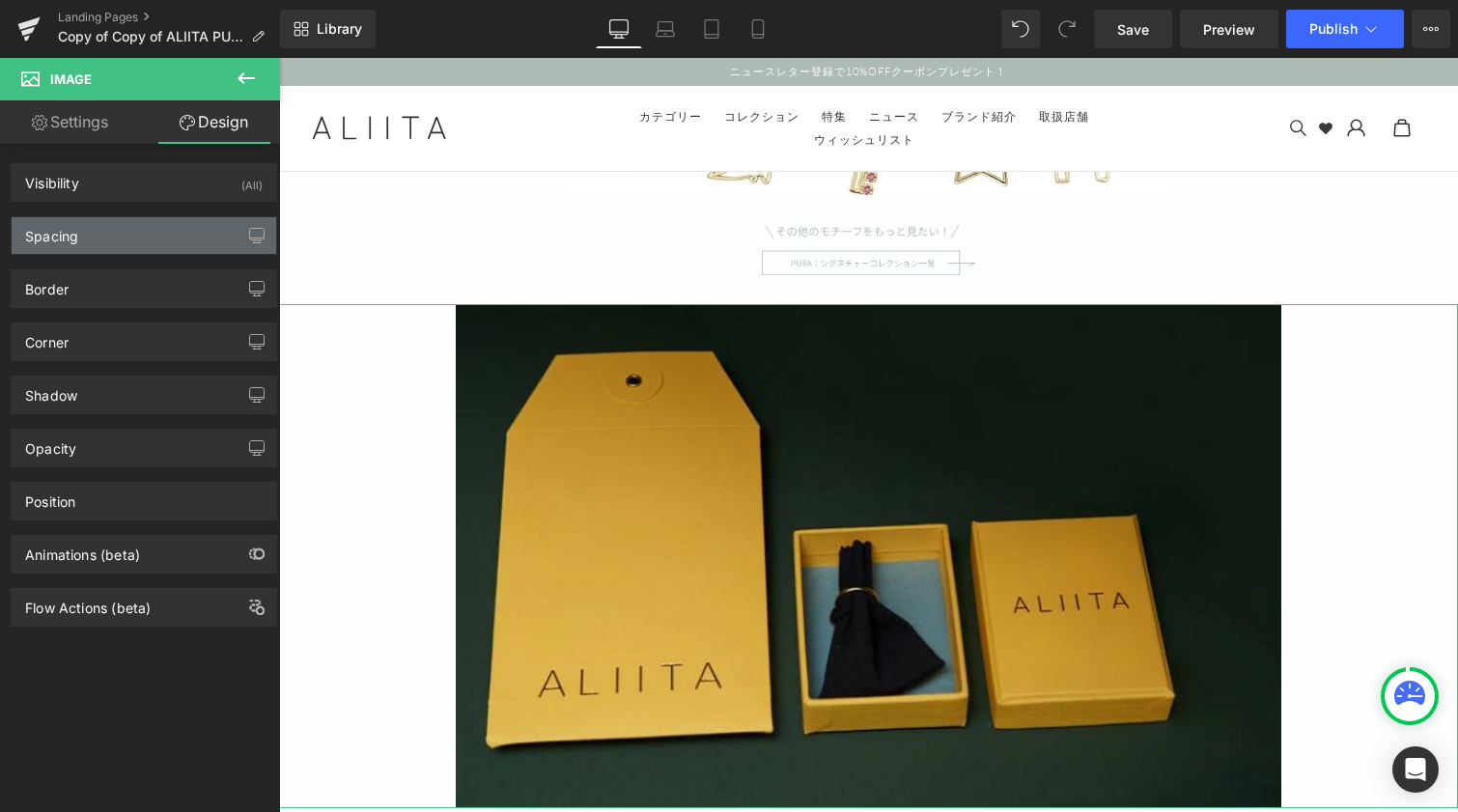 click on "Spacing" at bounding box center [144, 236] 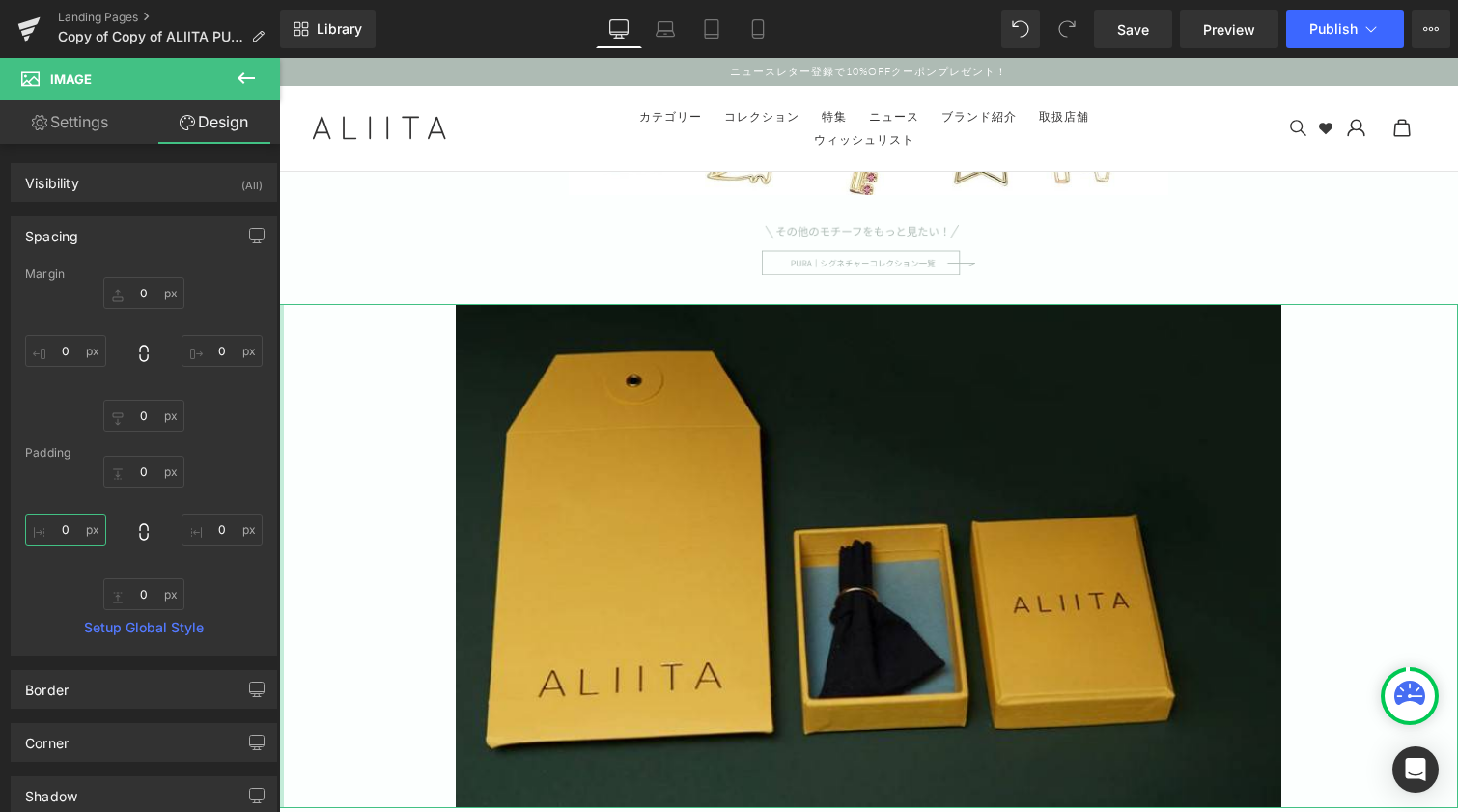 drag, startPoint x: 70, startPoint y: 533, endPoint x: 115, endPoint y: 525, distance: 45.70558 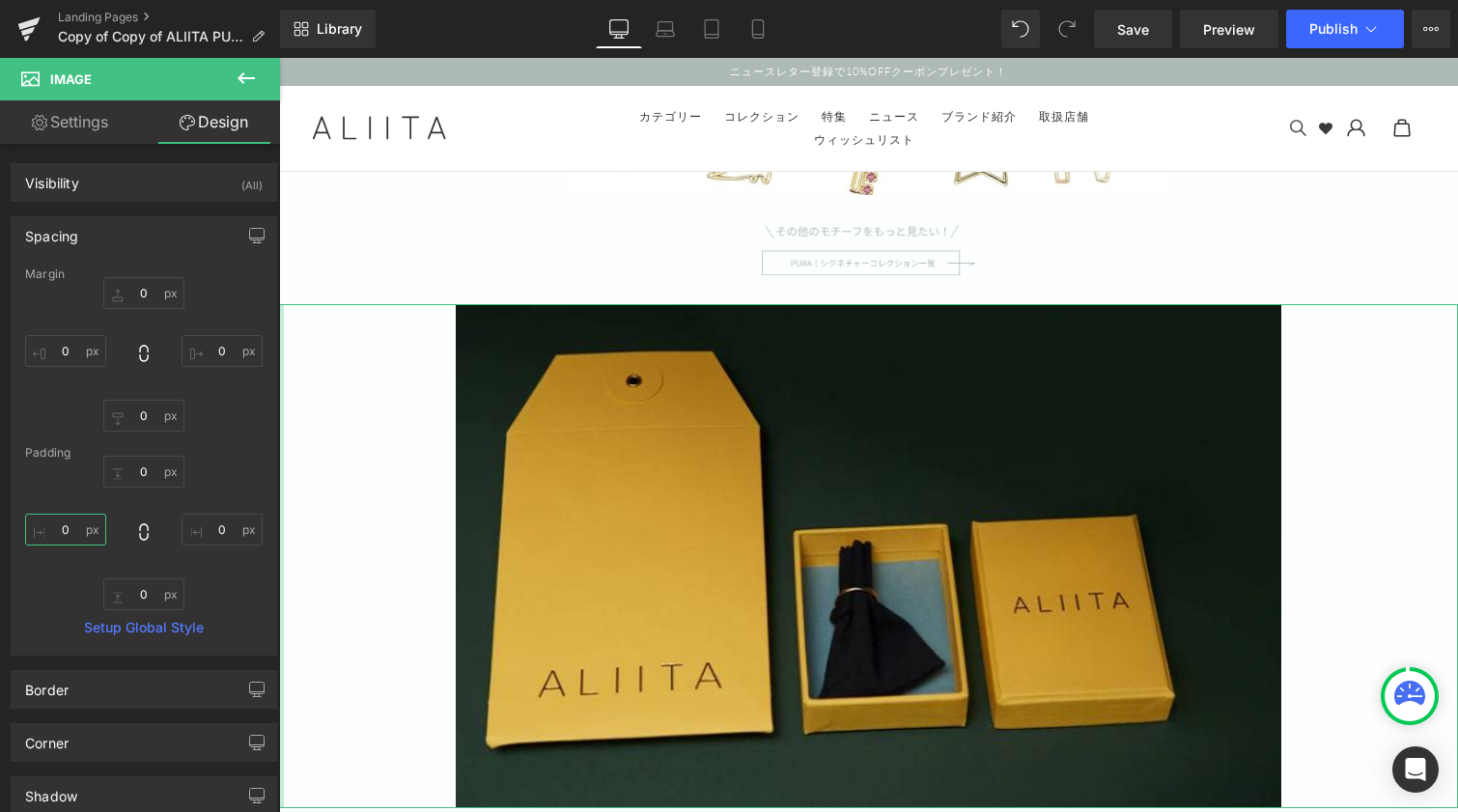 click on "0" at bounding box center [66, 529] 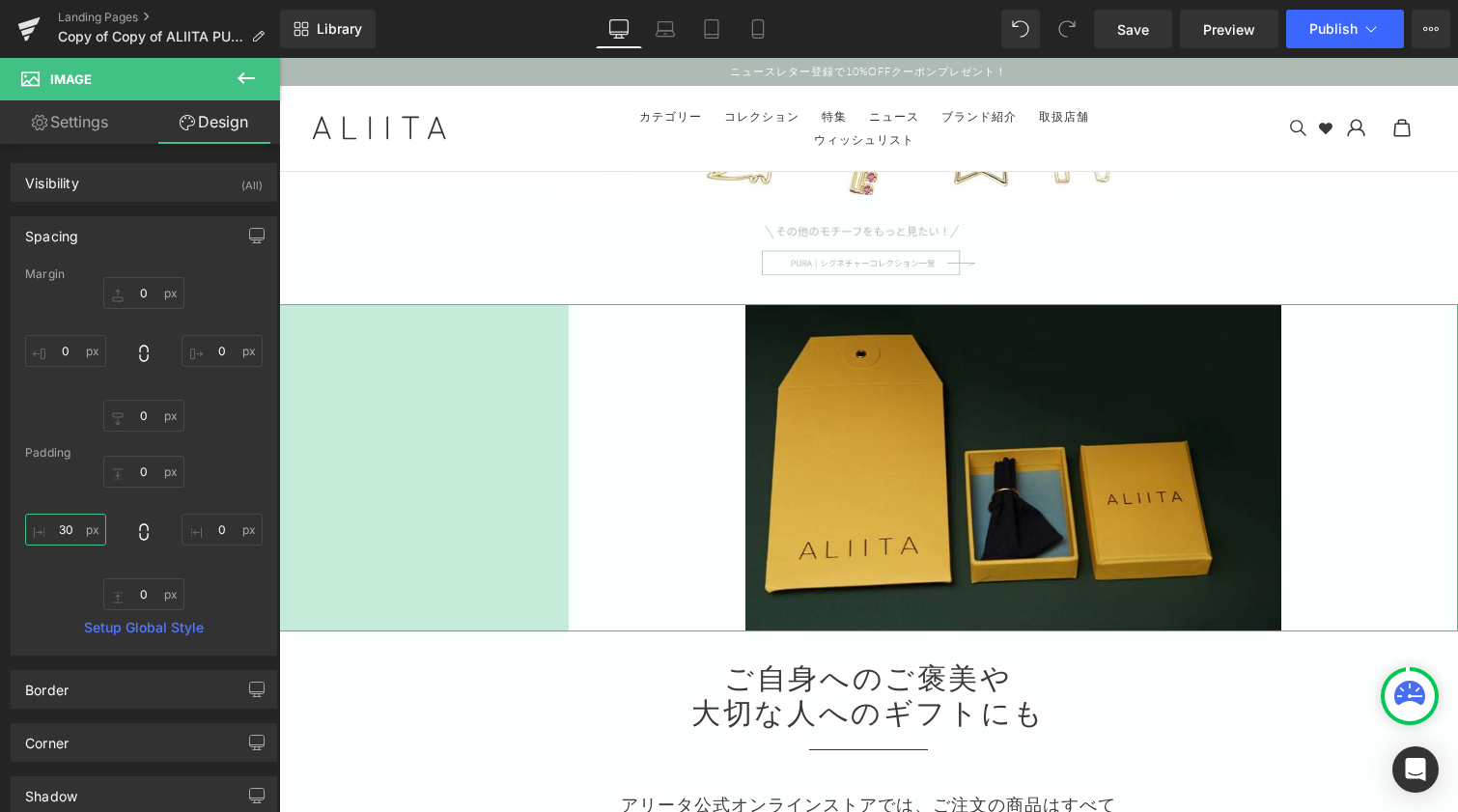 type on "3" 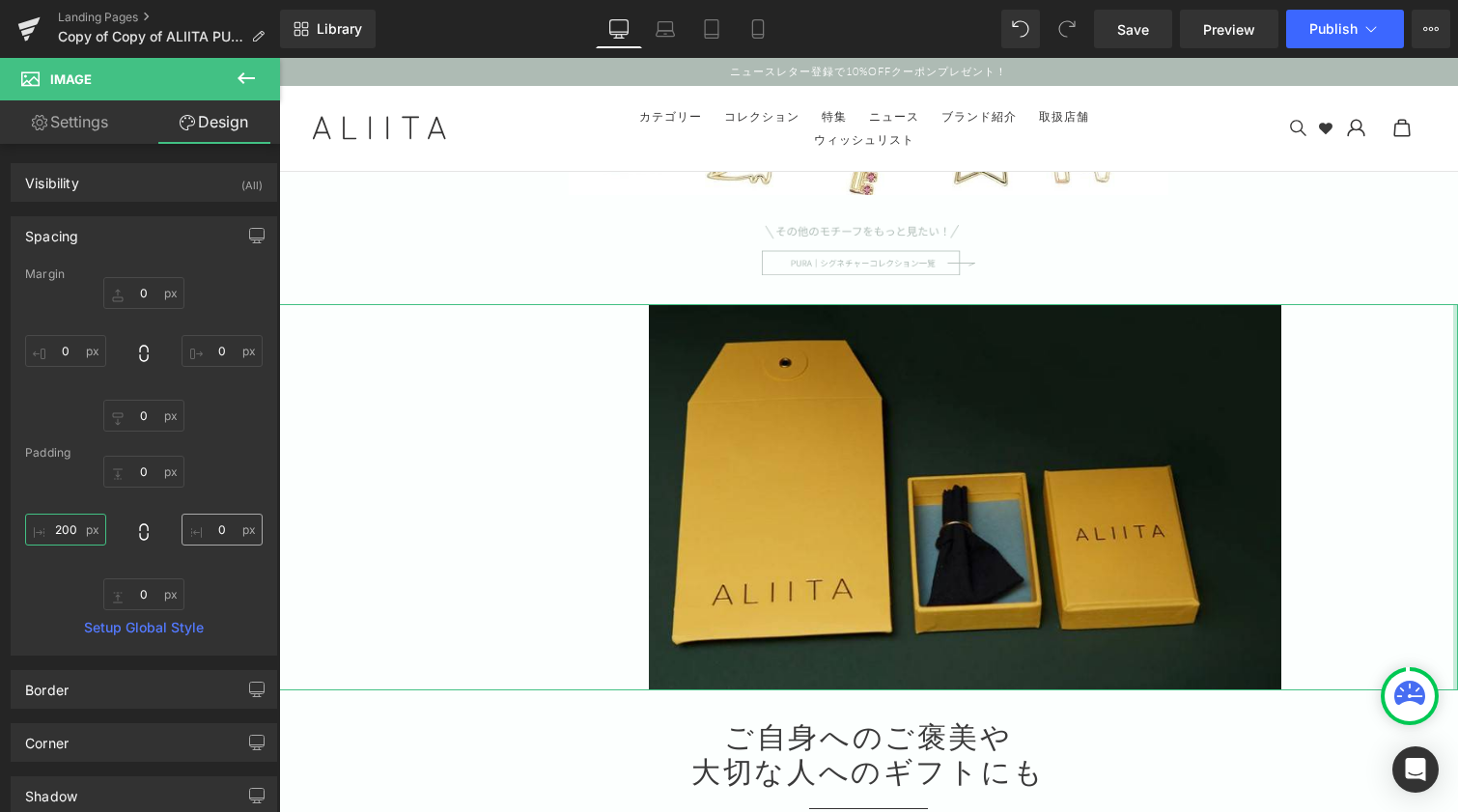 type on "200" 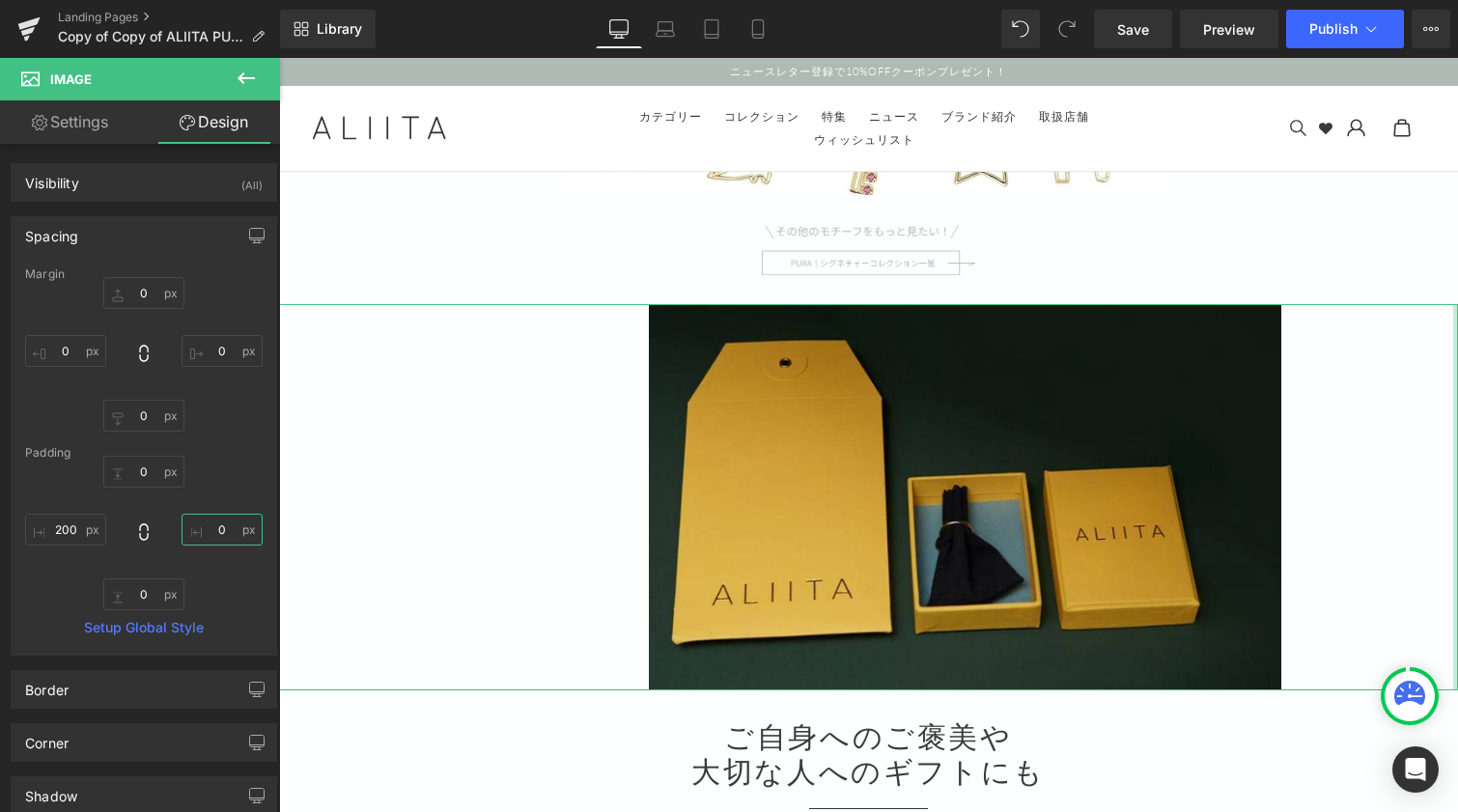 click on "0" at bounding box center [222, 529] 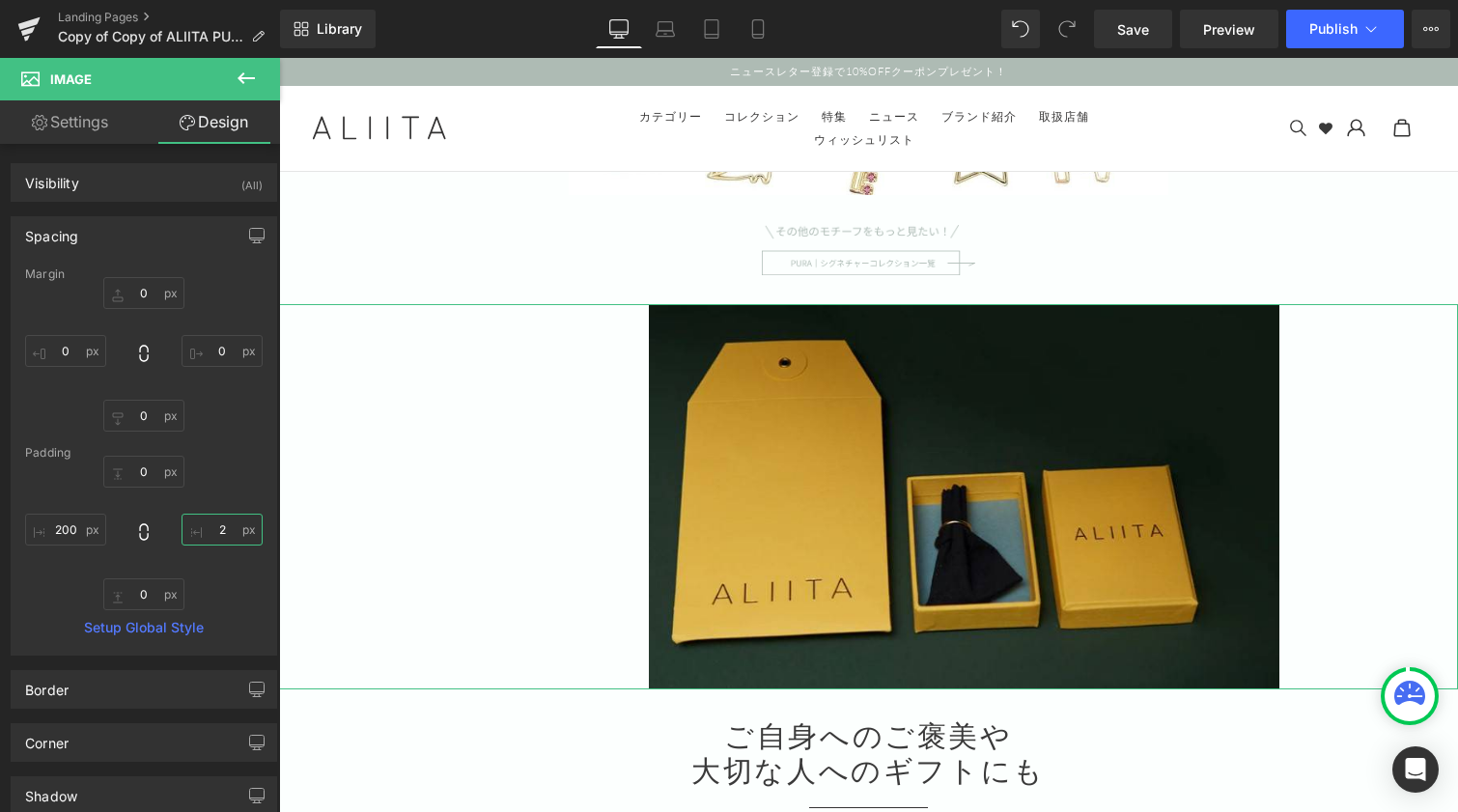 type on "2-" 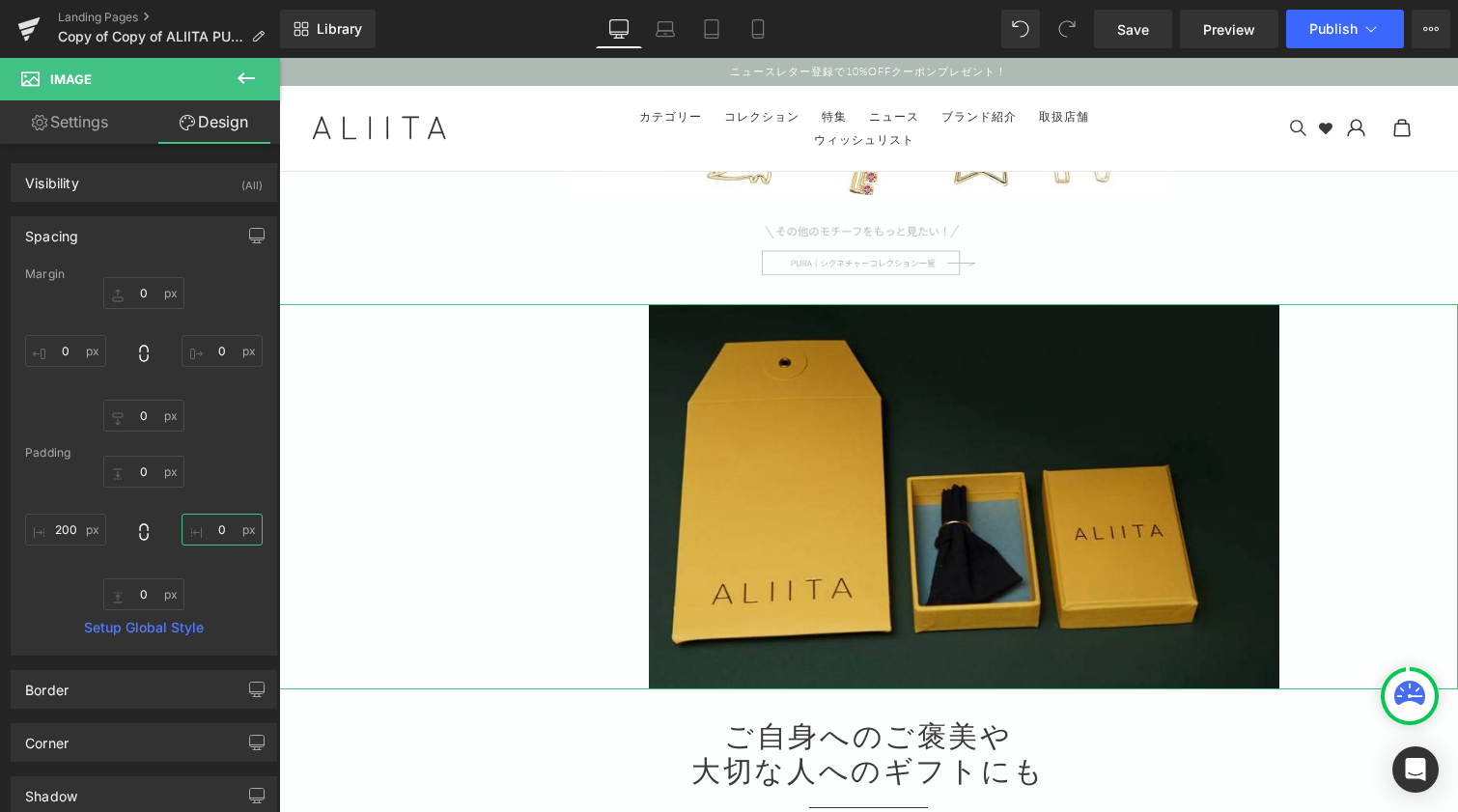 type on "-" 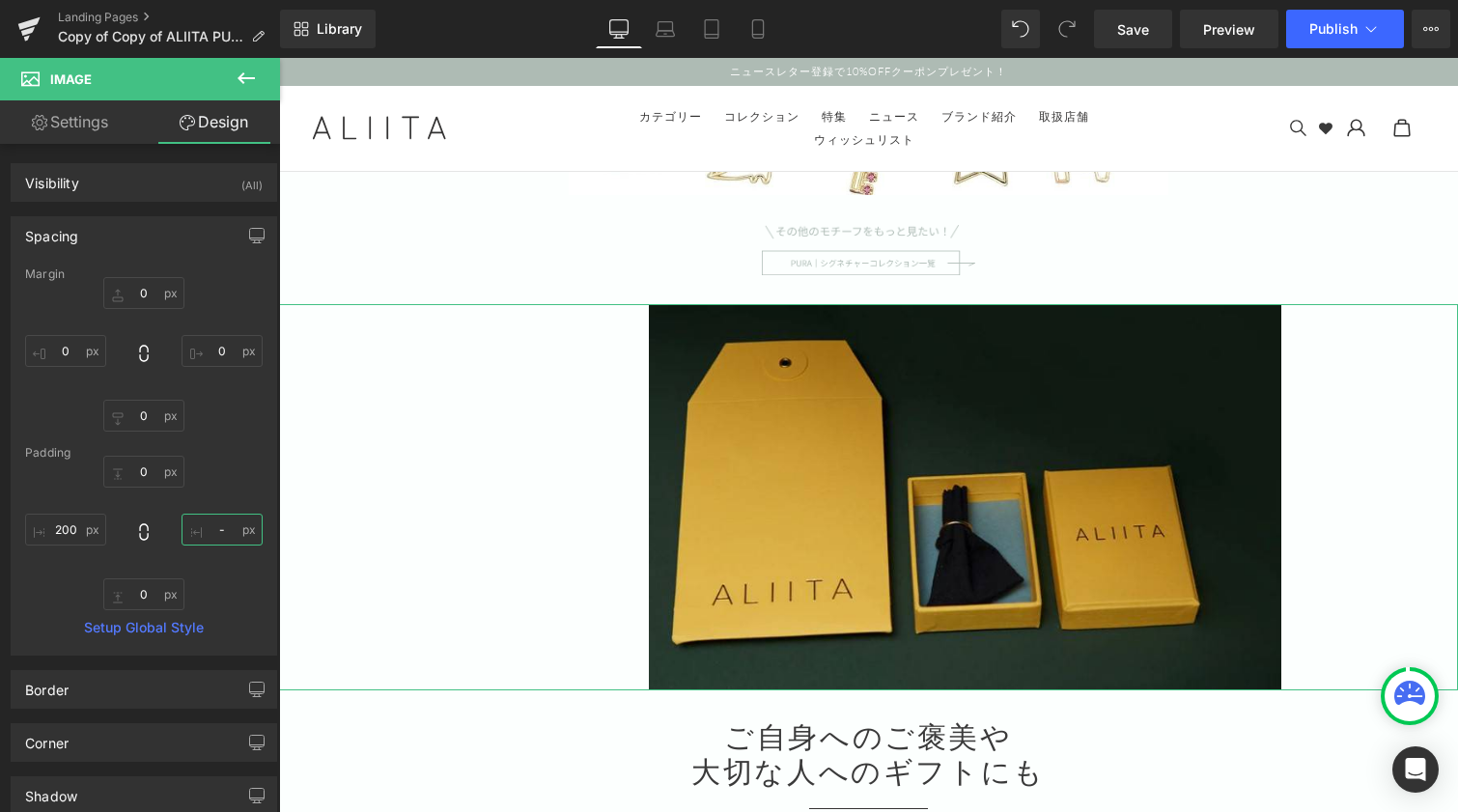 click on "-" at bounding box center [222, 529] 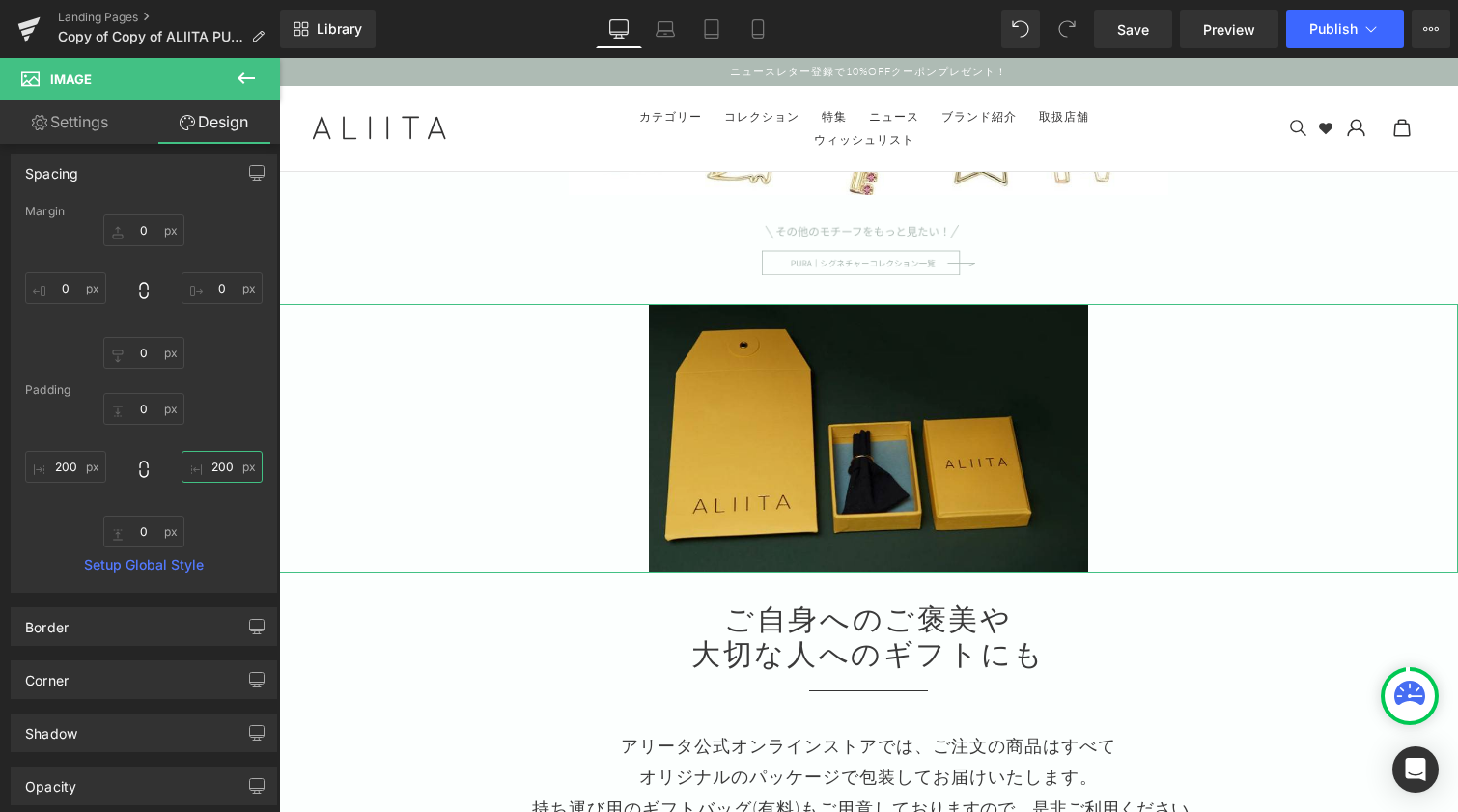 scroll, scrollTop: 269, scrollLeft: 0, axis: vertical 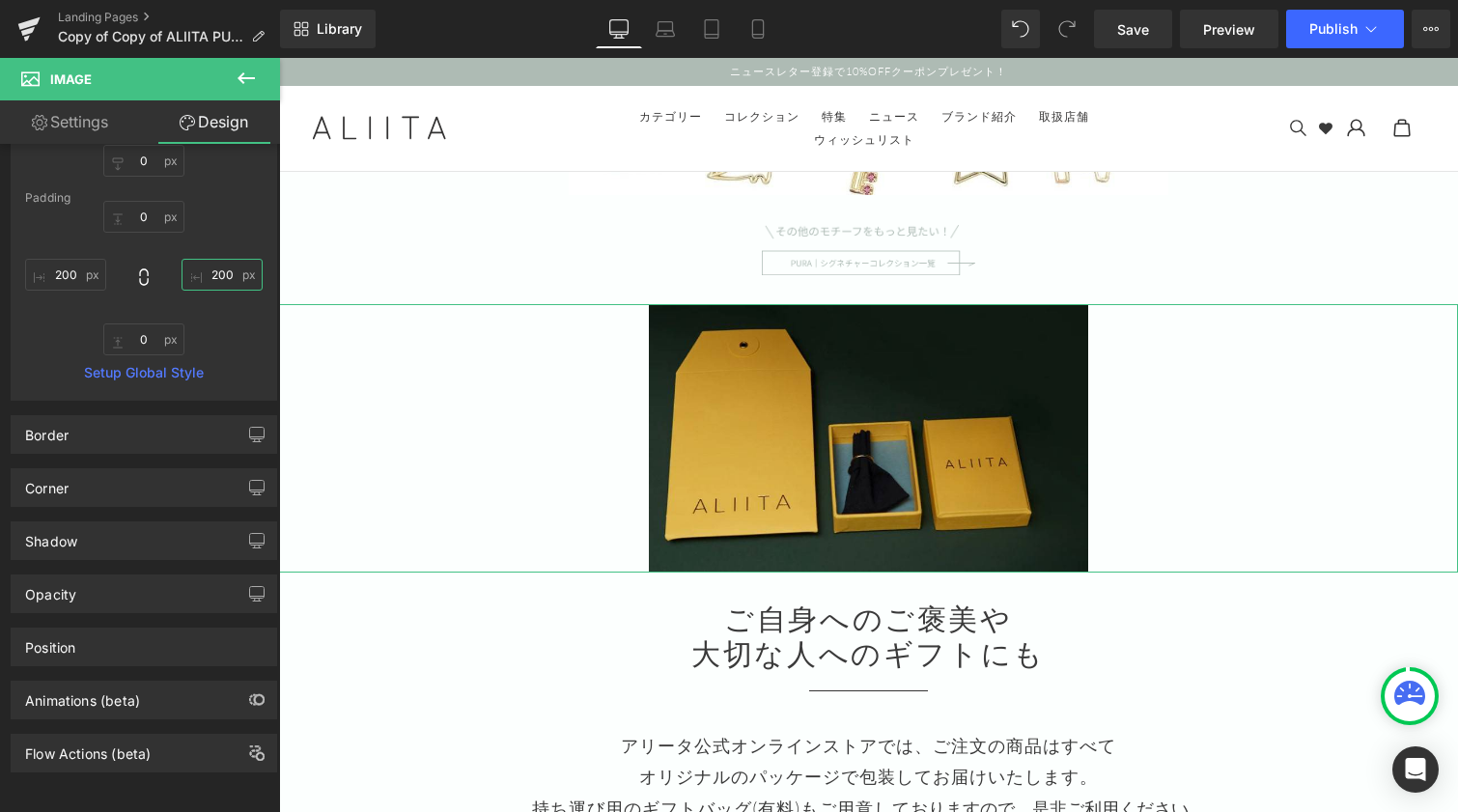 type on "200" 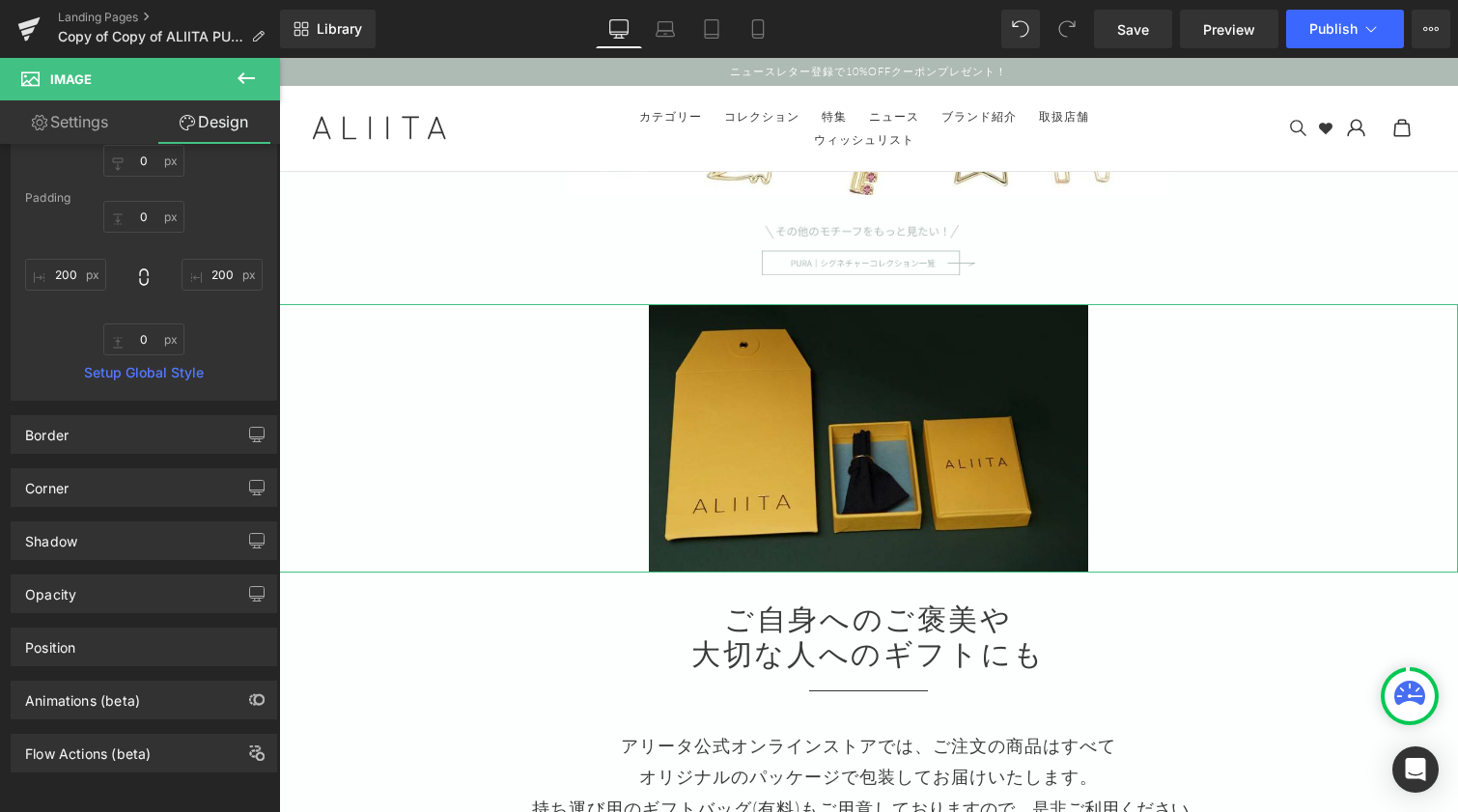 click on "Settings" at bounding box center (70, 122) 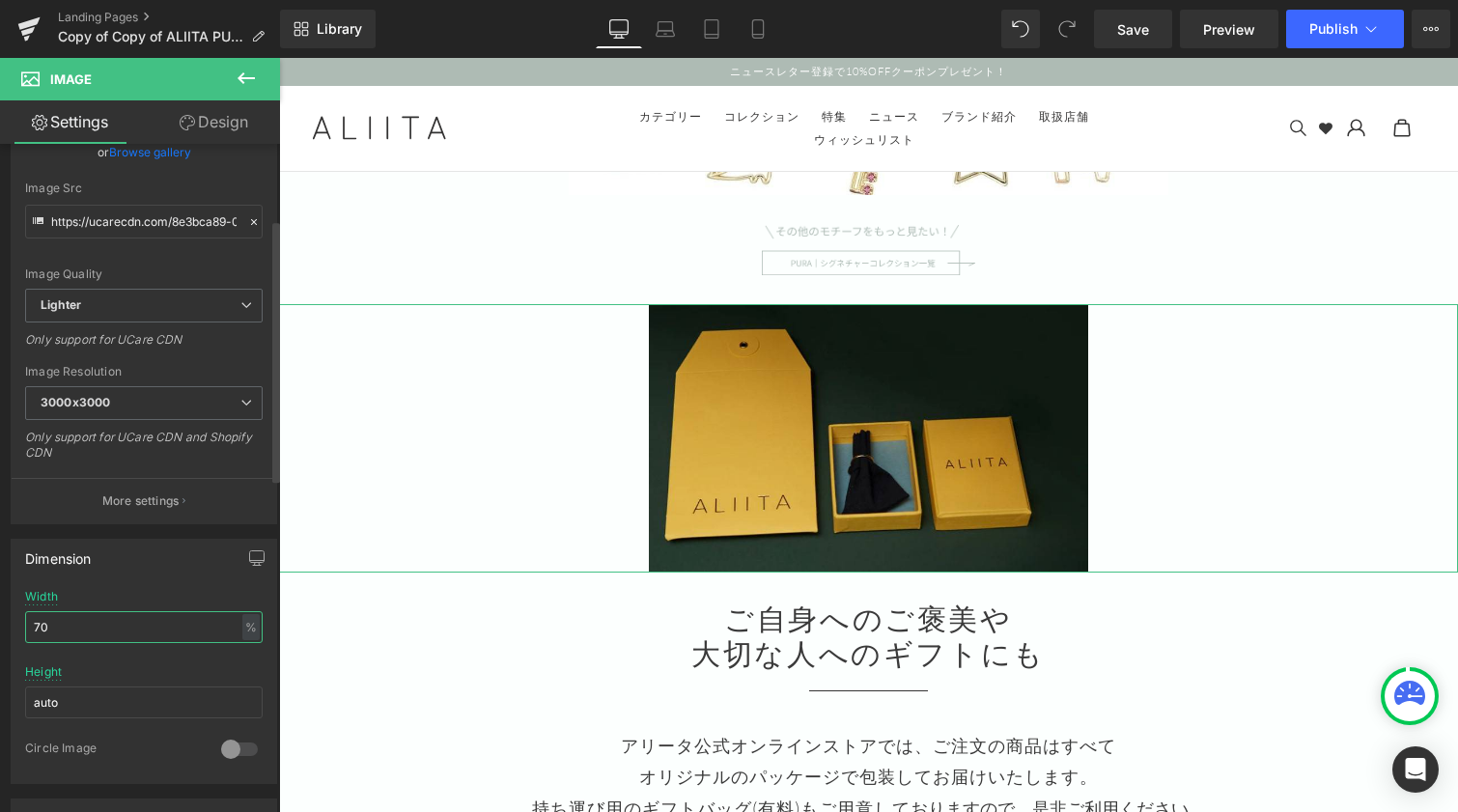 drag, startPoint x: 90, startPoint y: 632, endPoint x: 10, endPoint y: 632, distance: 80 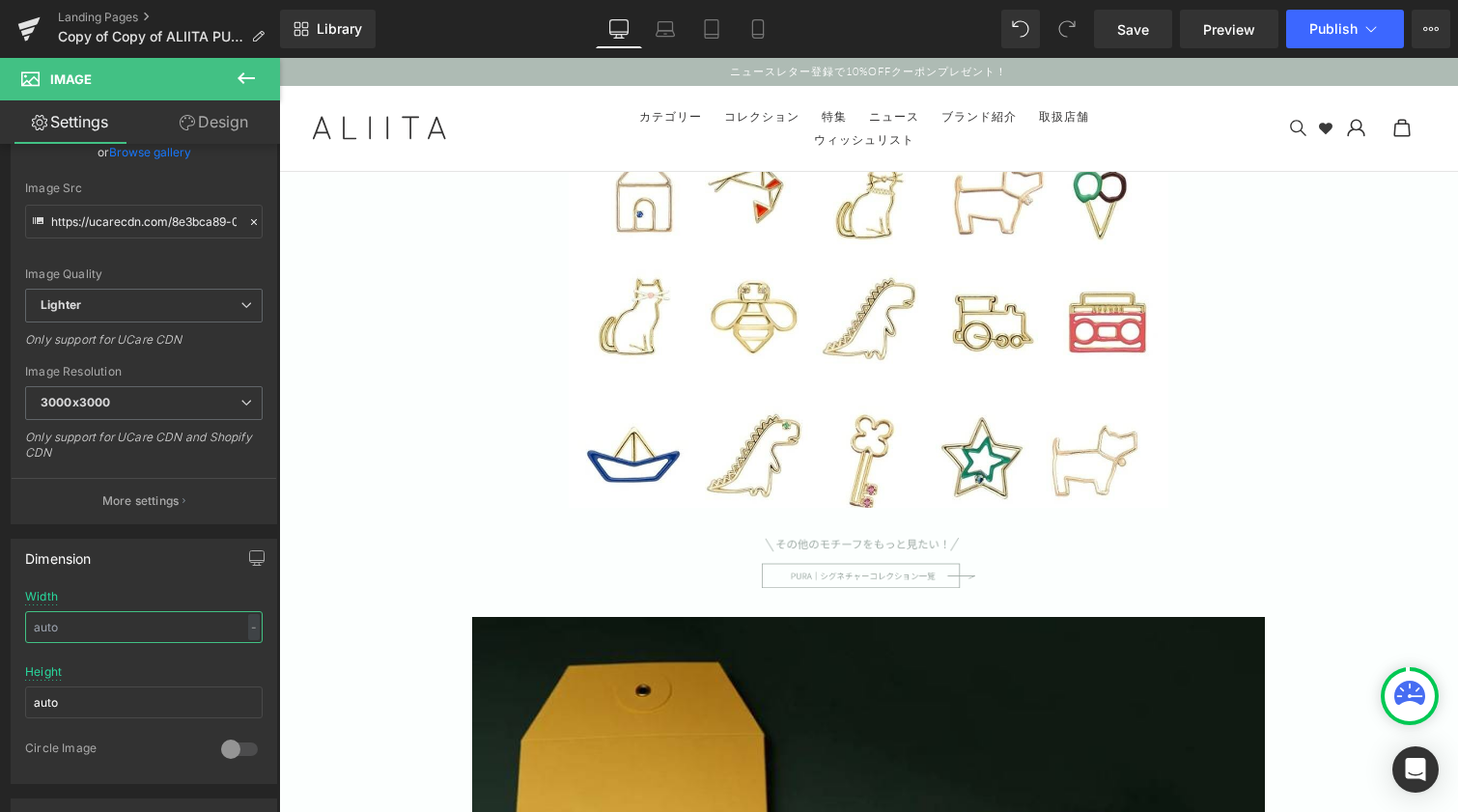 scroll, scrollTop: 10822, scrollLeft: 0, axis: vertical 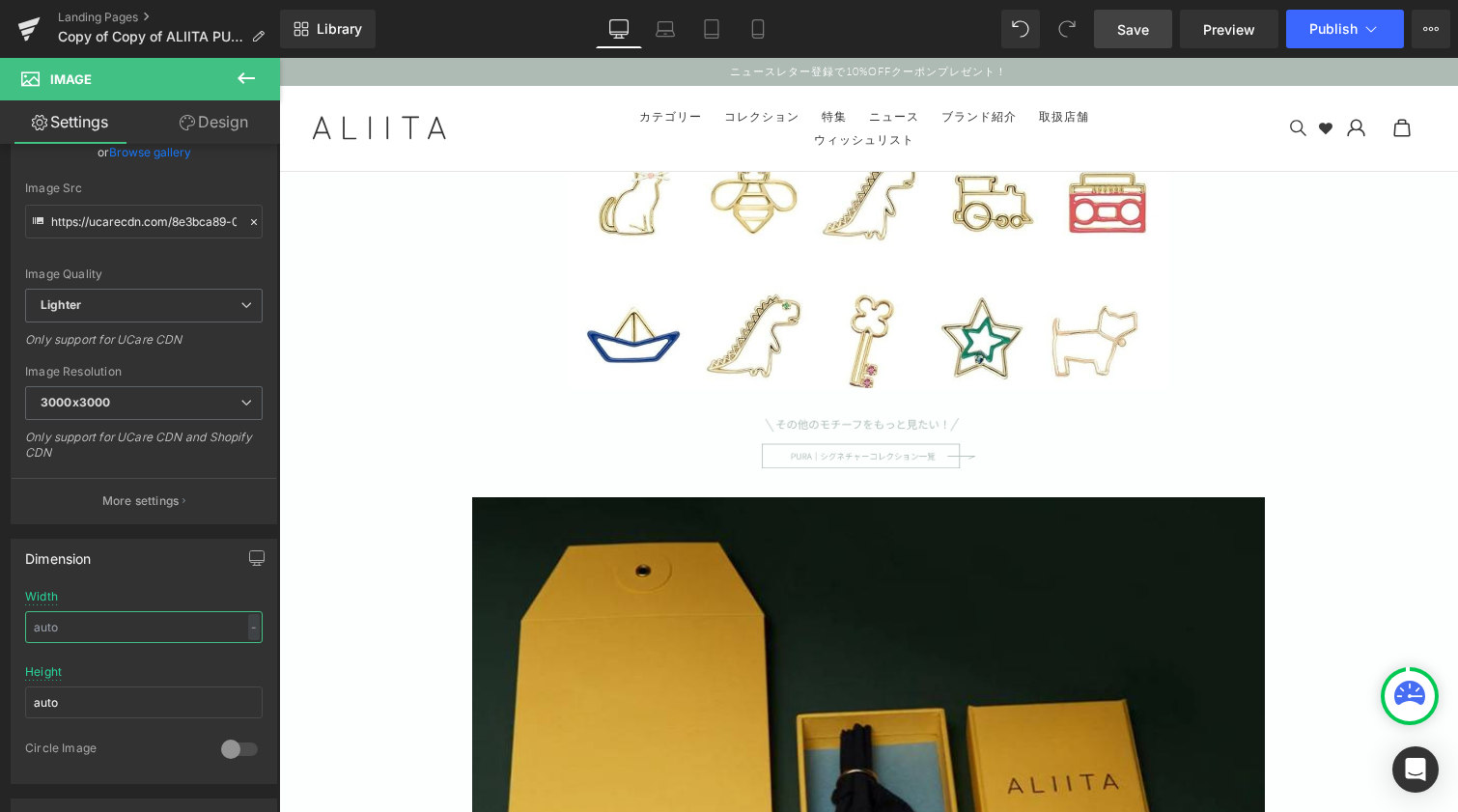 type 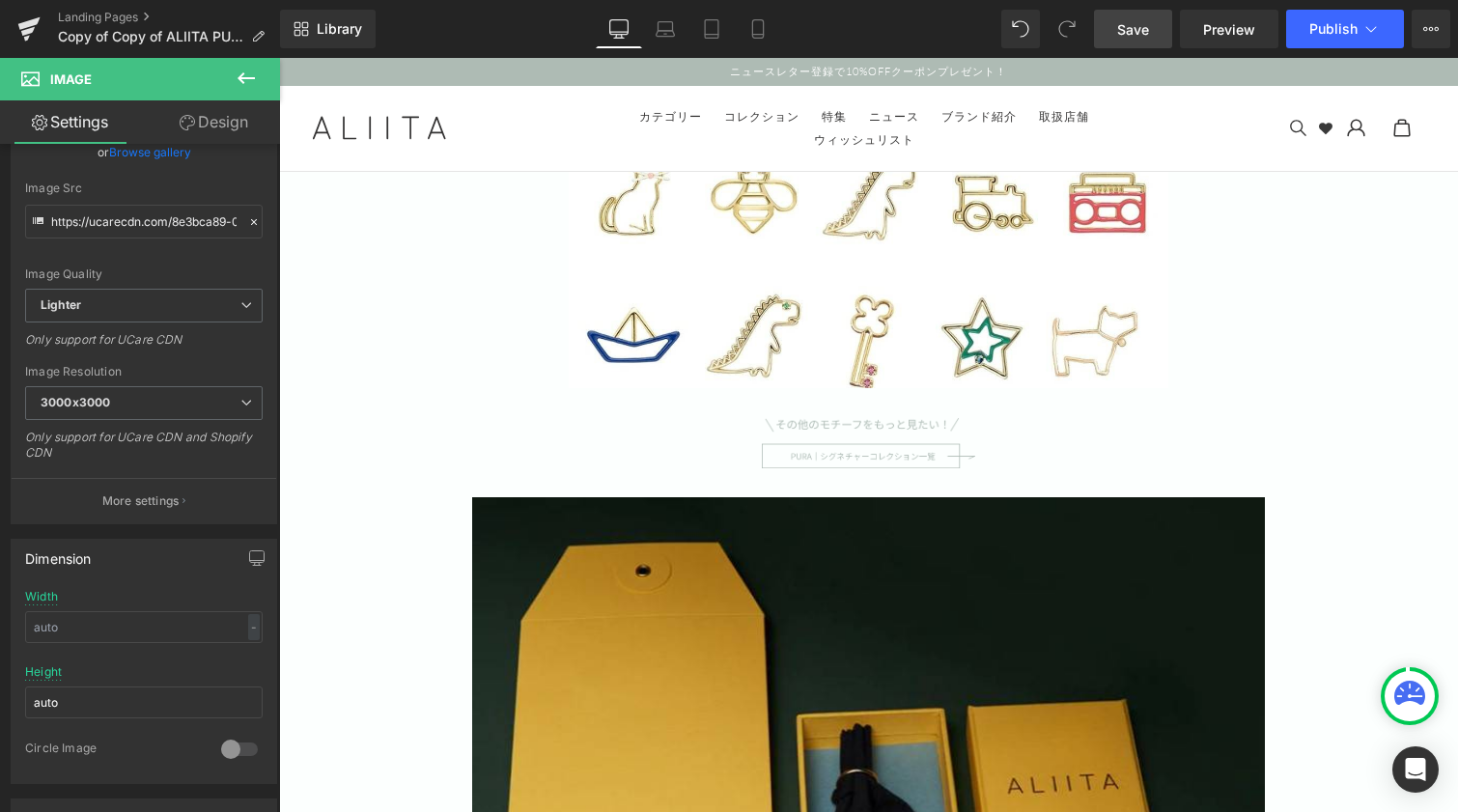 click on "Save" at bounding box center (1133, 29) 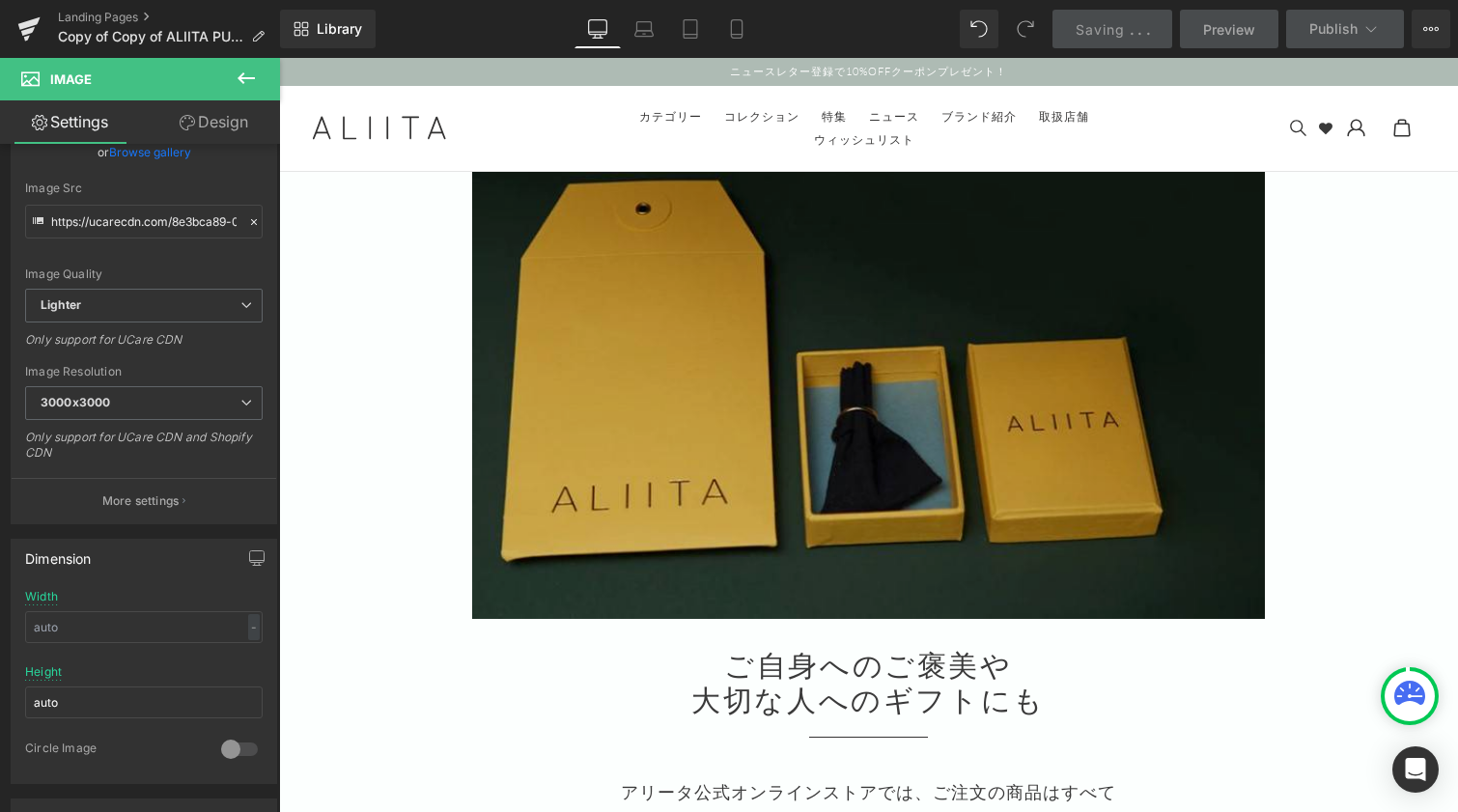 scroll, scrollTop: 11209, scrollLeft: 0, axis: vertical 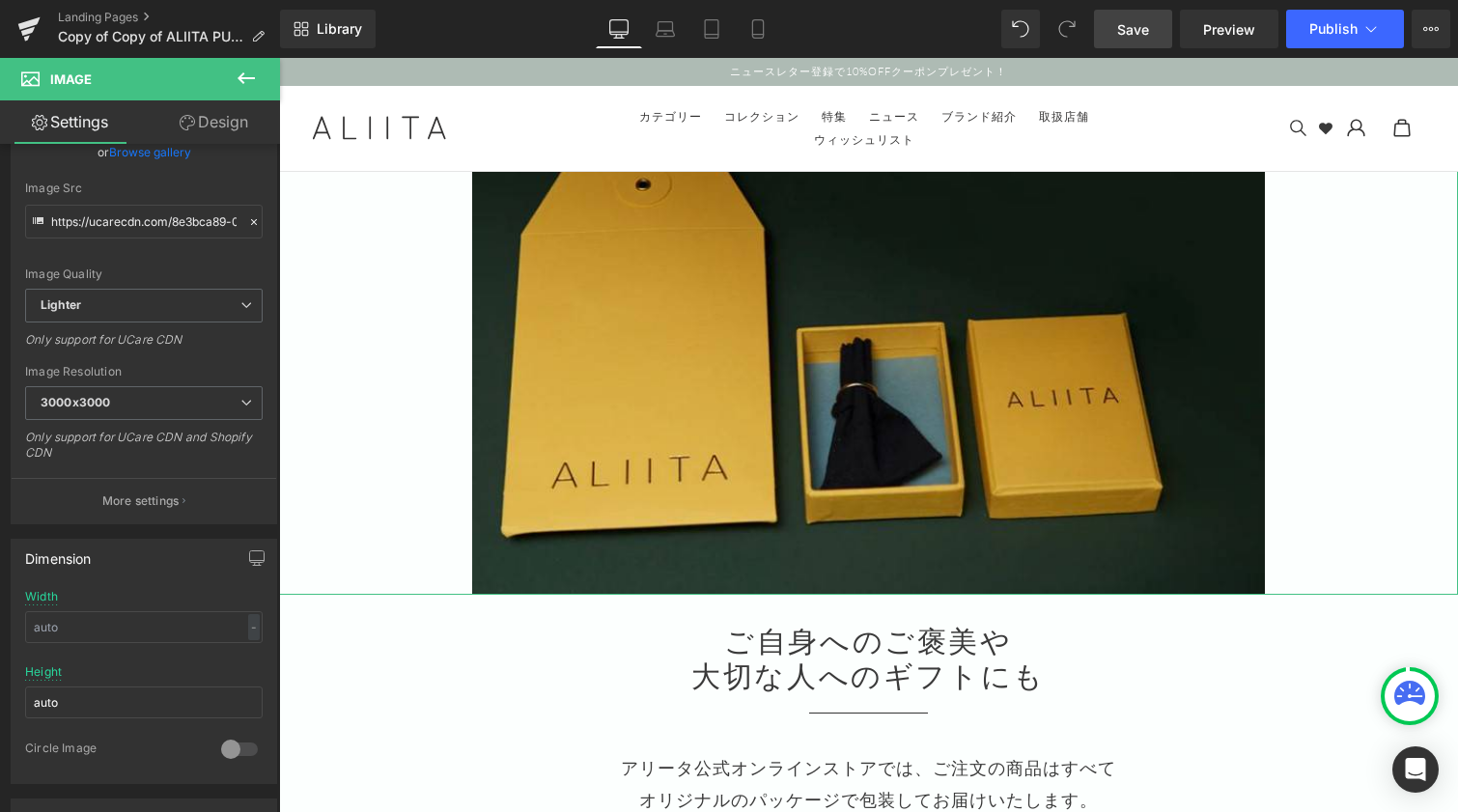 click on "Design" at bounding box center (213, 122) 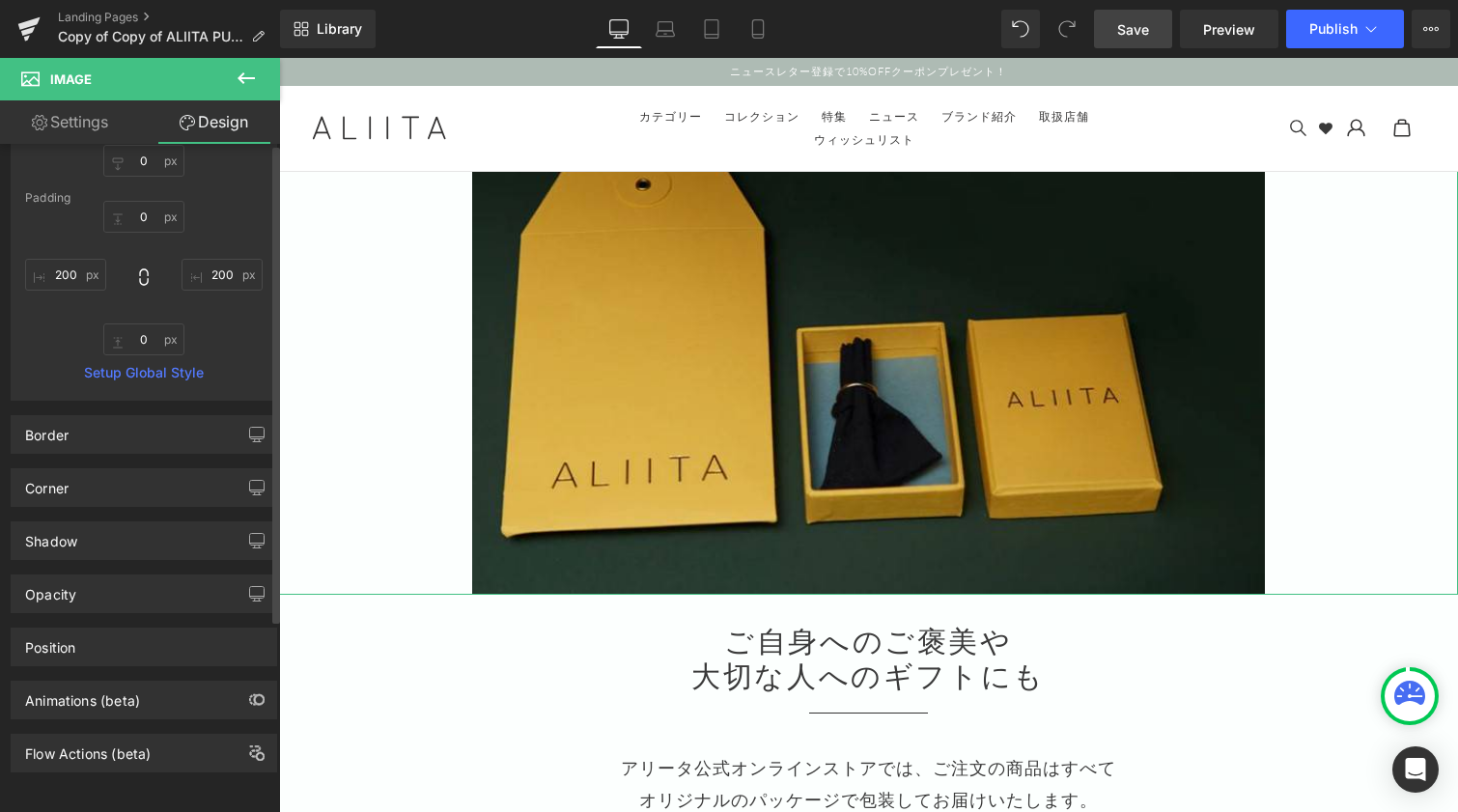 type on "0" 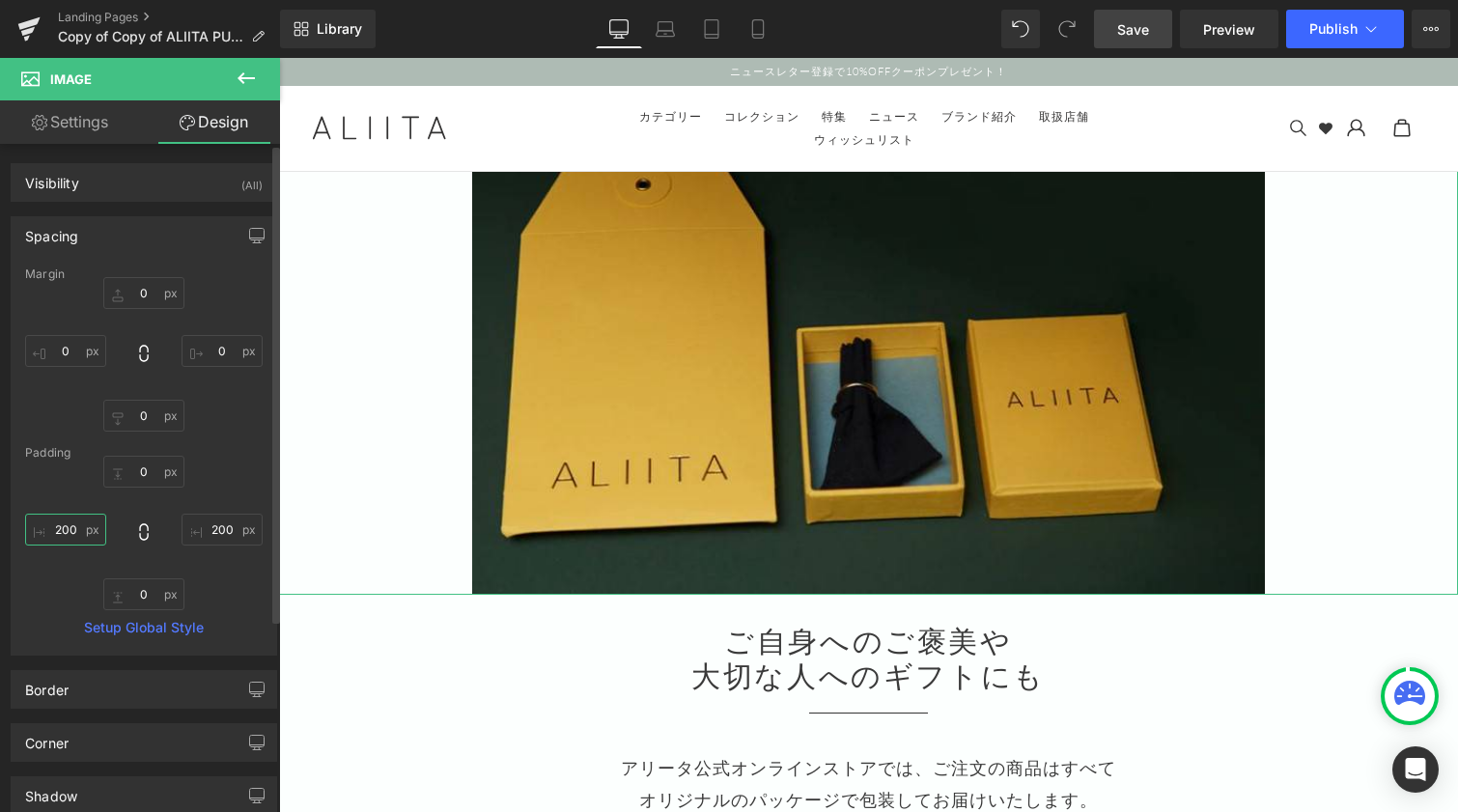 click on "200" at bounding box center (66, 529) 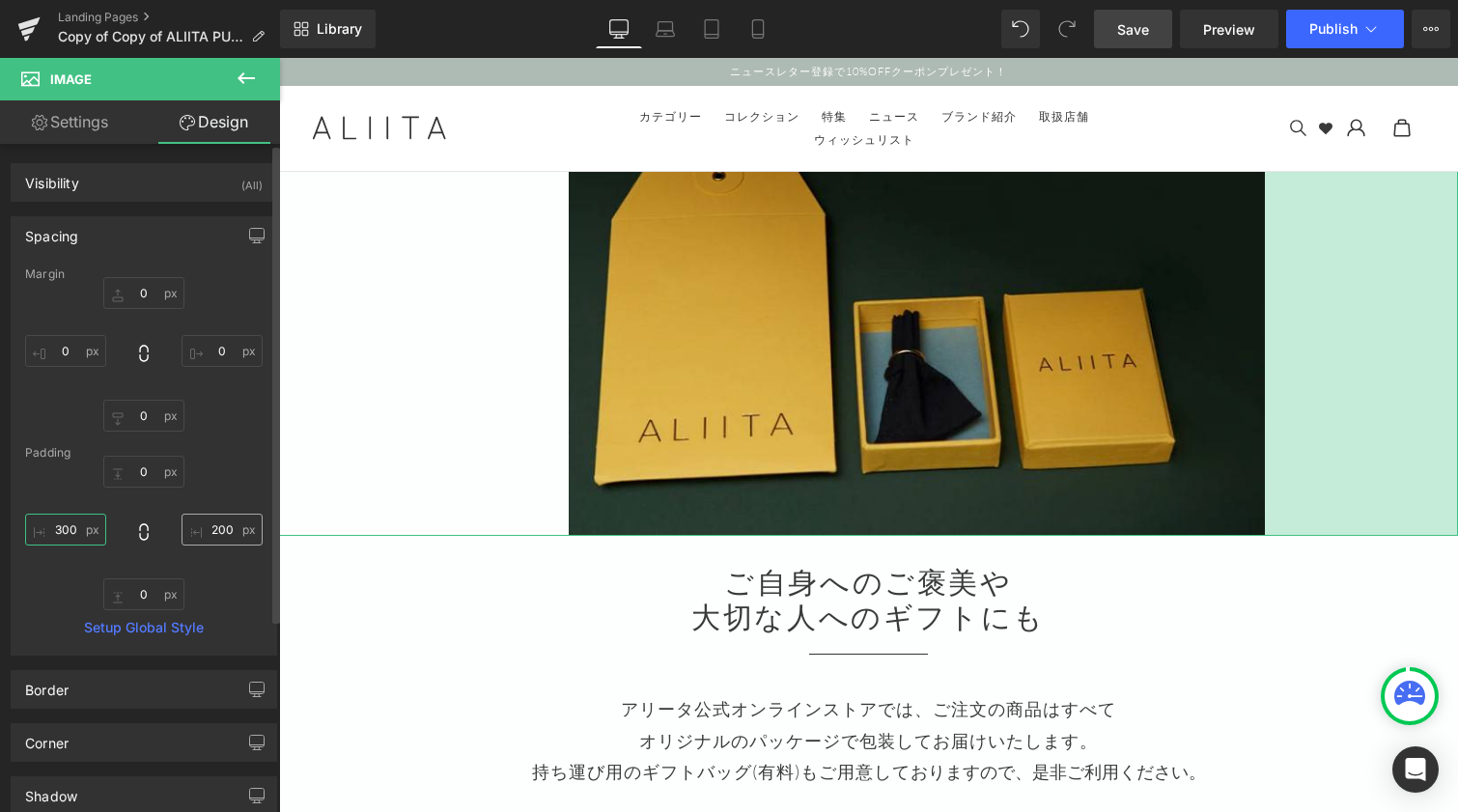 type on "300" 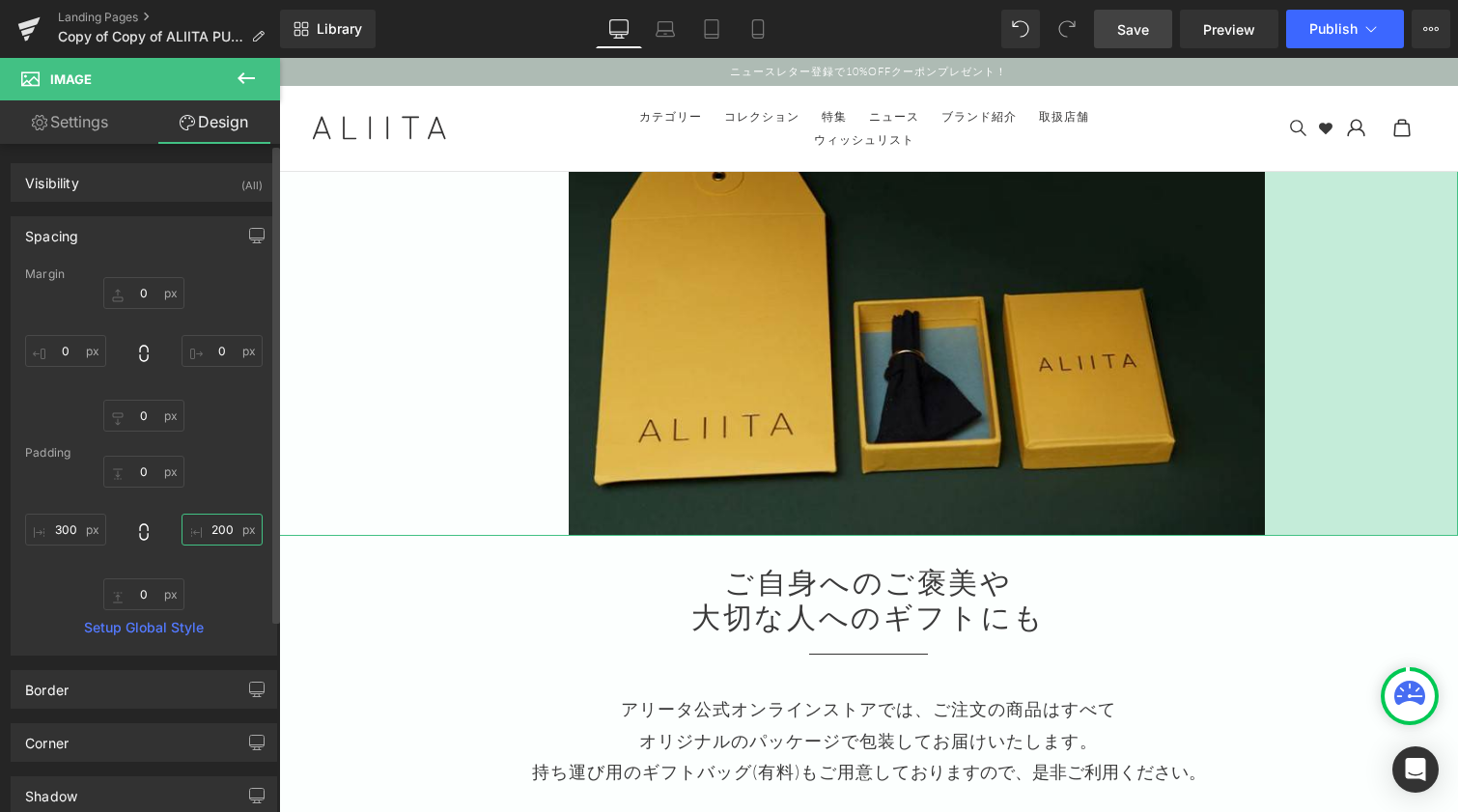 click on "200" at bounding box center [222, 529] 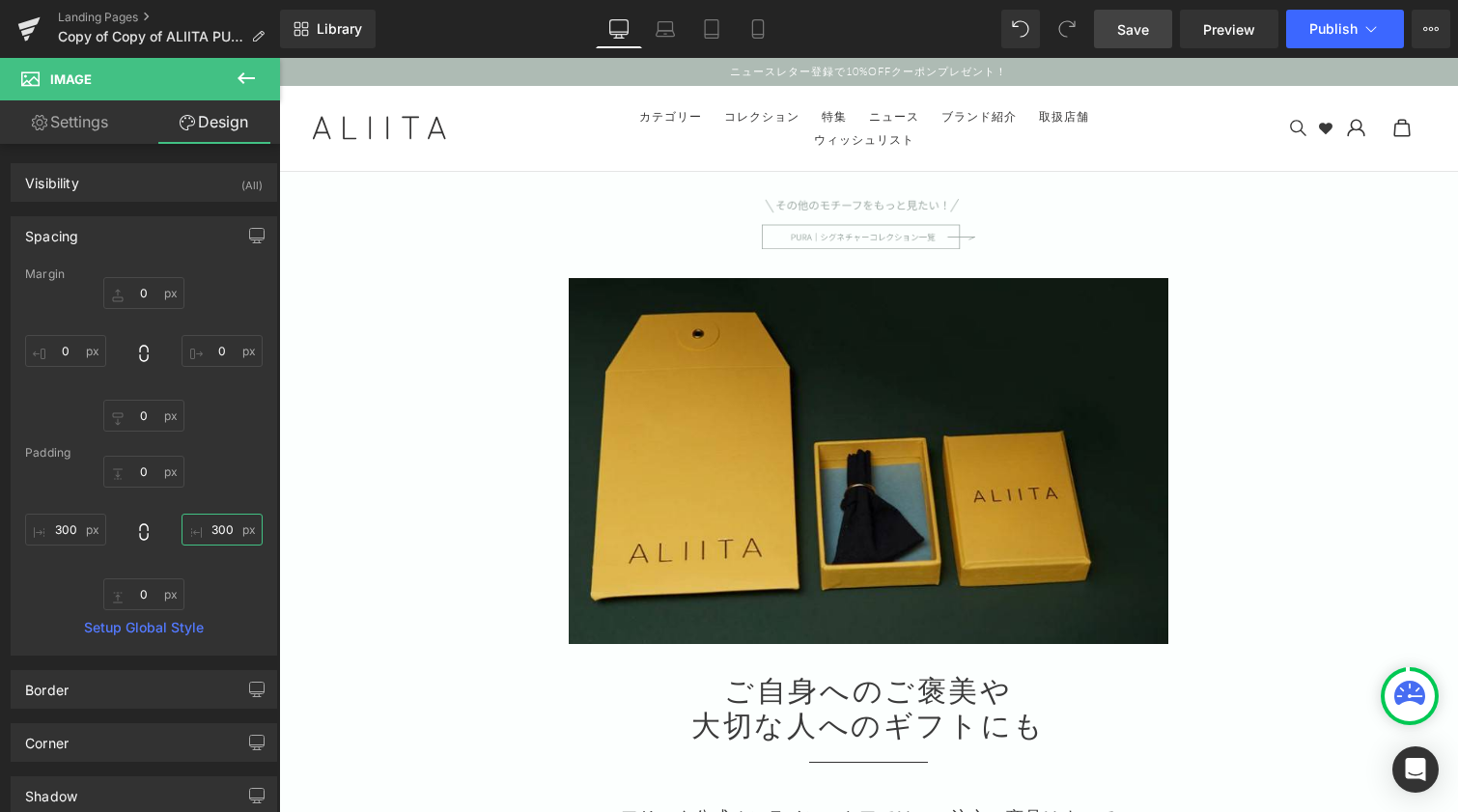 scroll, scrollTop: 11112, scrollLeft: 0, axis: vertical 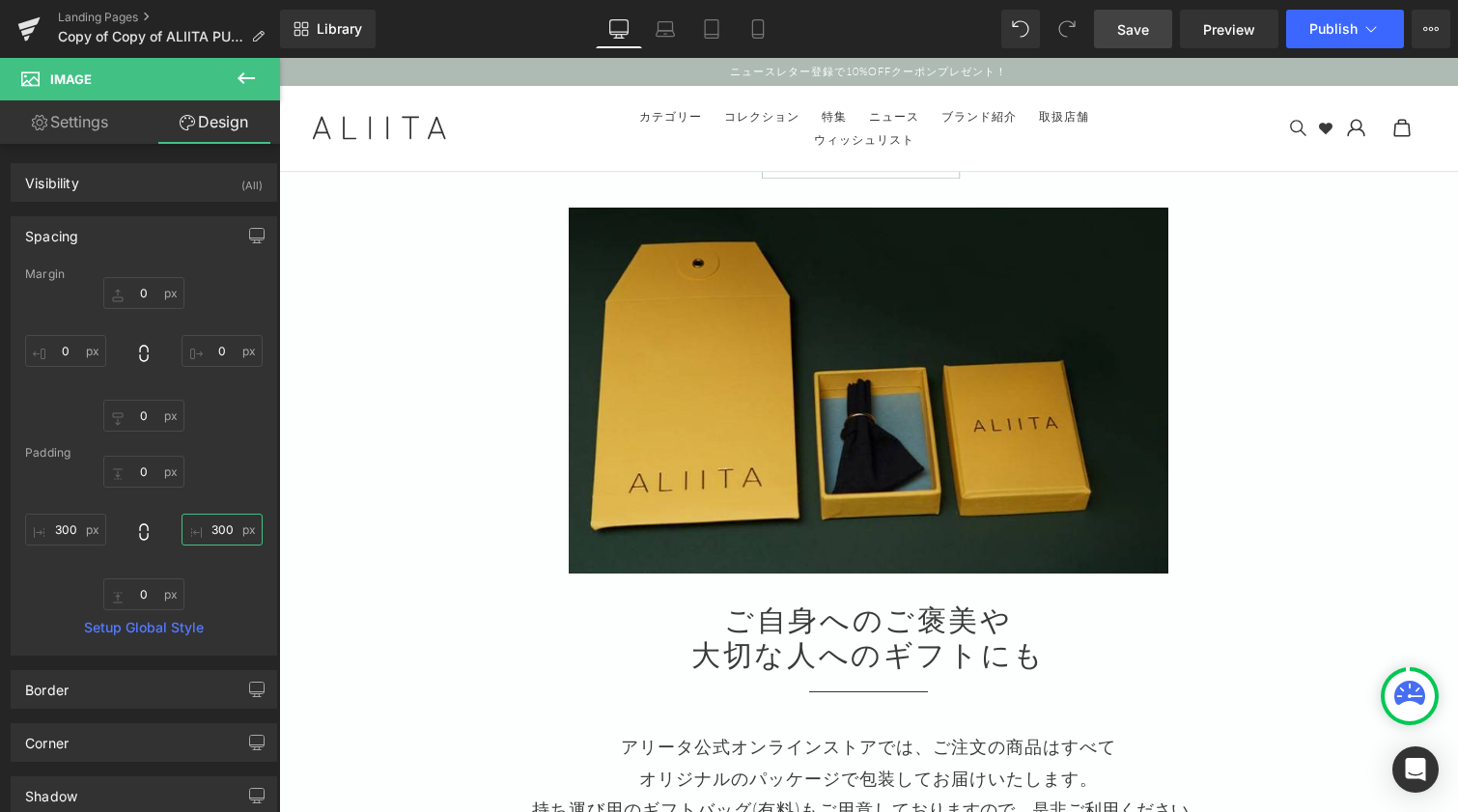 type on "300" 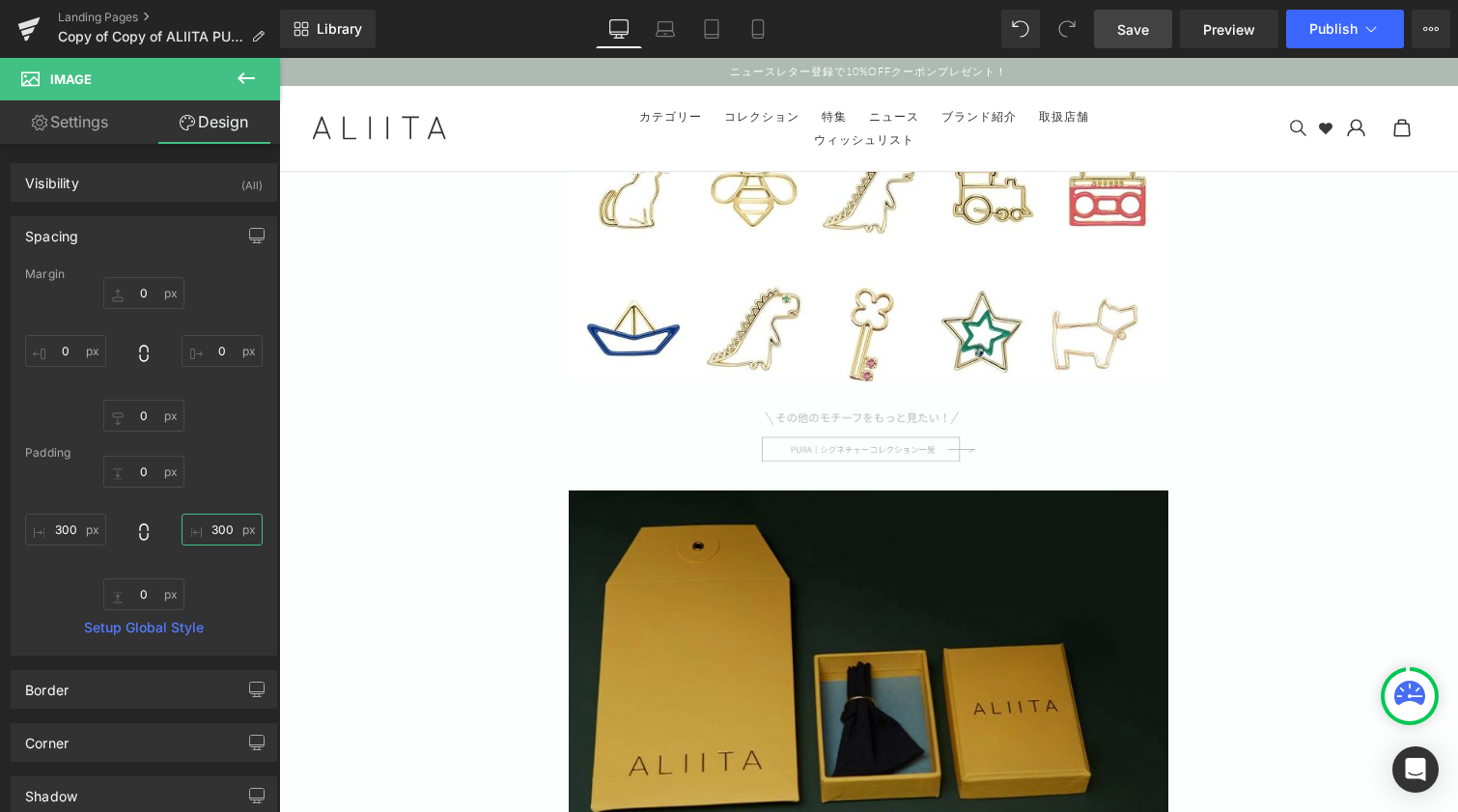 scroll, scrollTop: 10822, scrollLeft: 0, axis: vertical 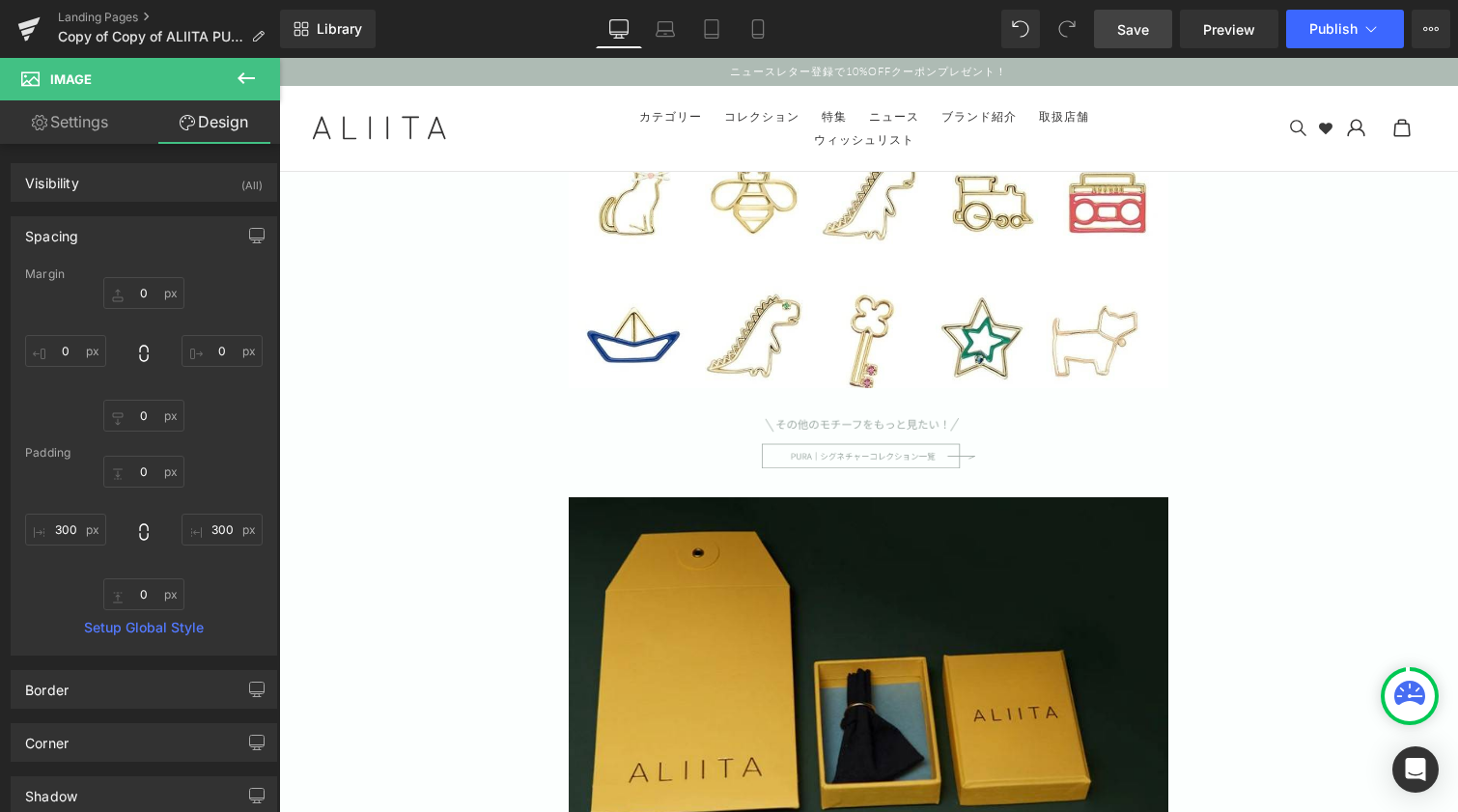 click at bounding box center (868, 442) 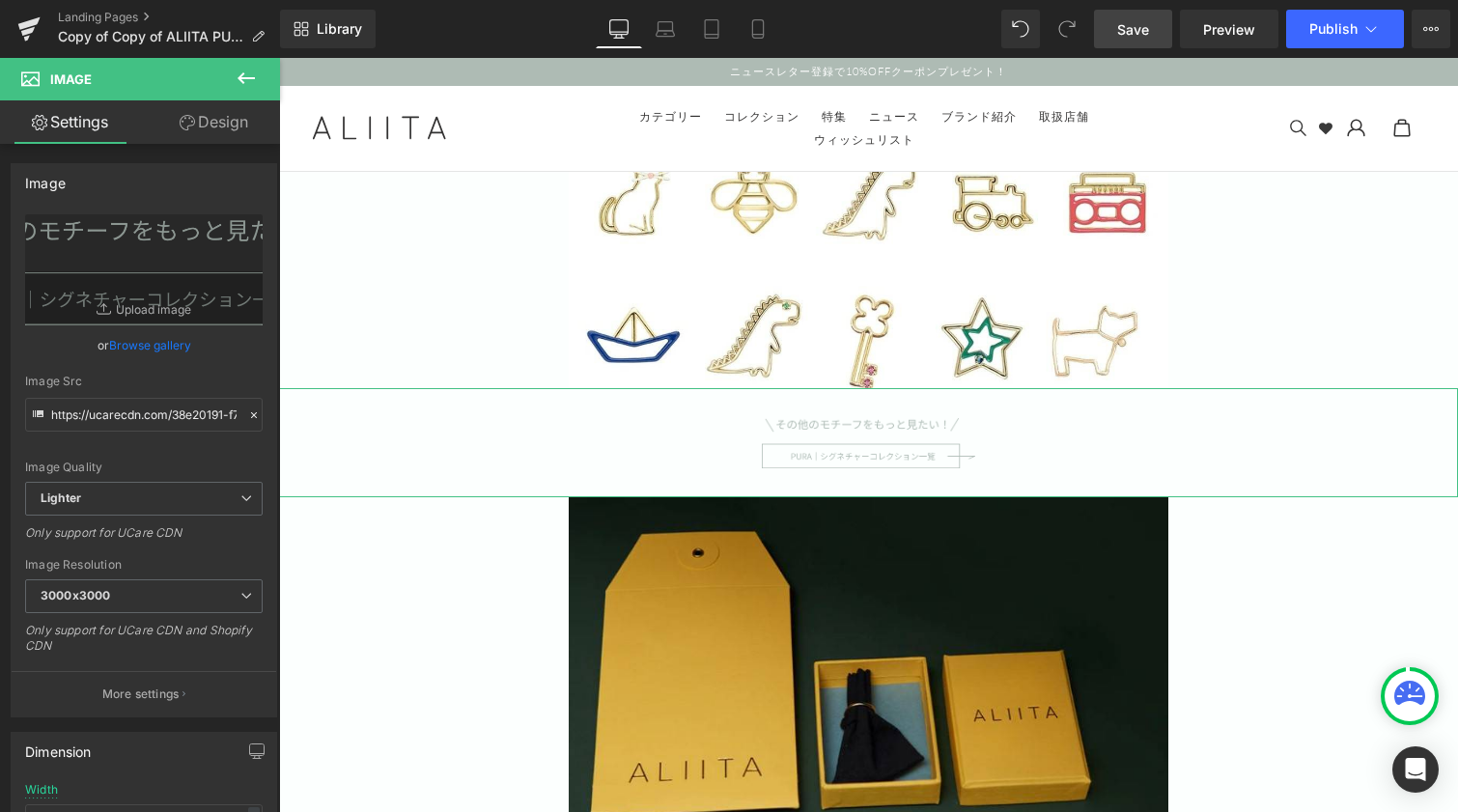 click on "Design" at bounding box center (213, 122) 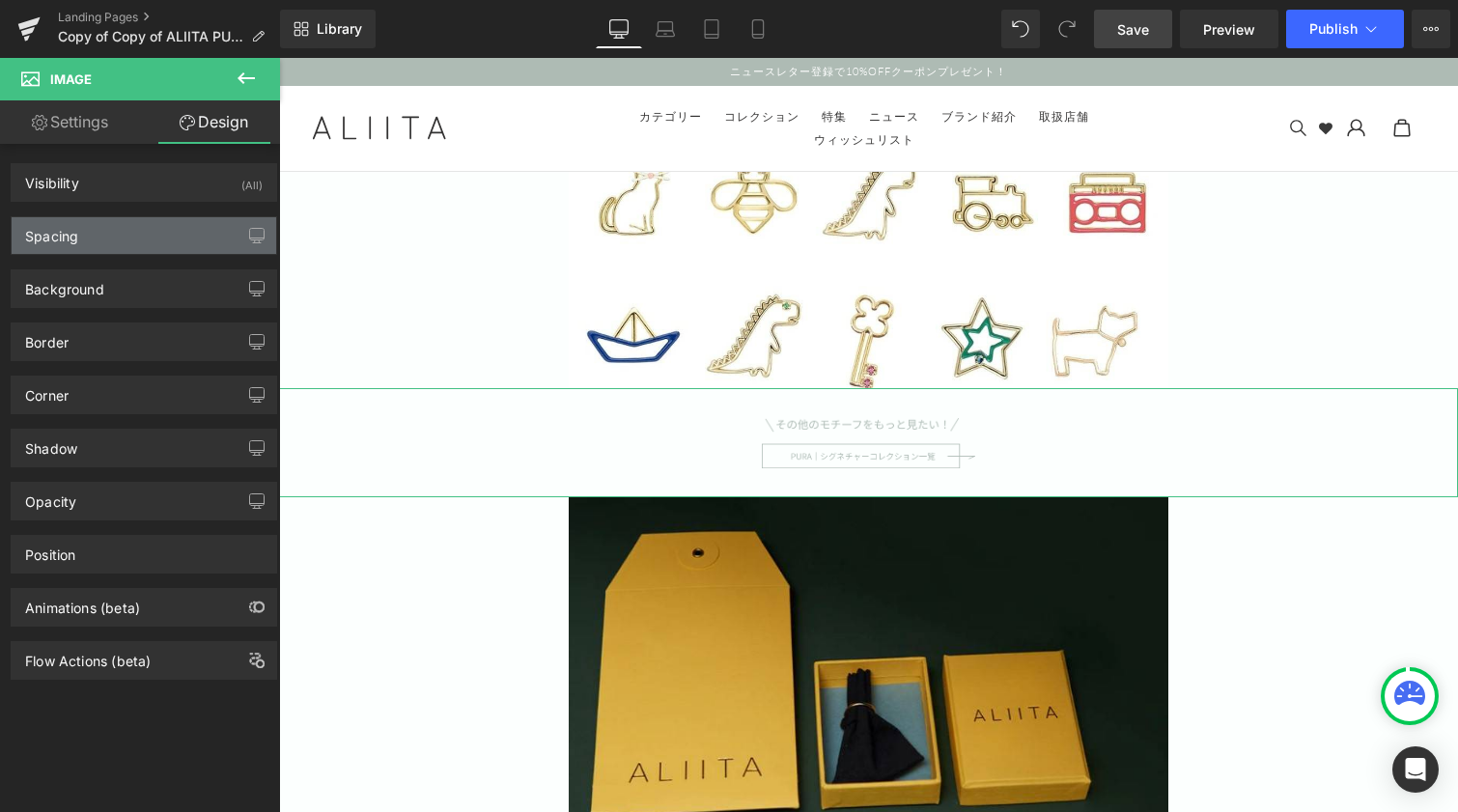 click on "Spacing" at bounding box center [144, 236] 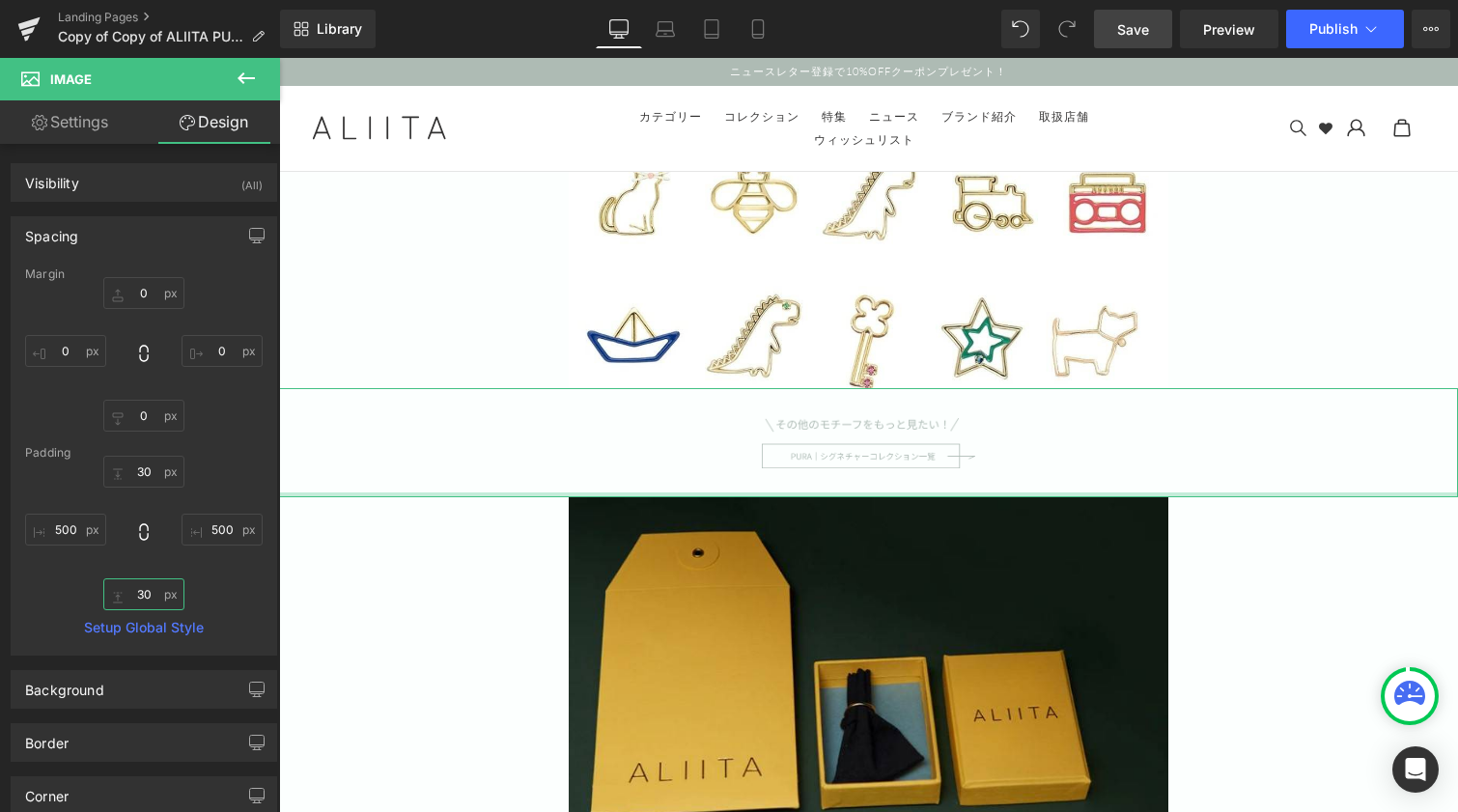 click on "30" at bounding box center (144, 594) 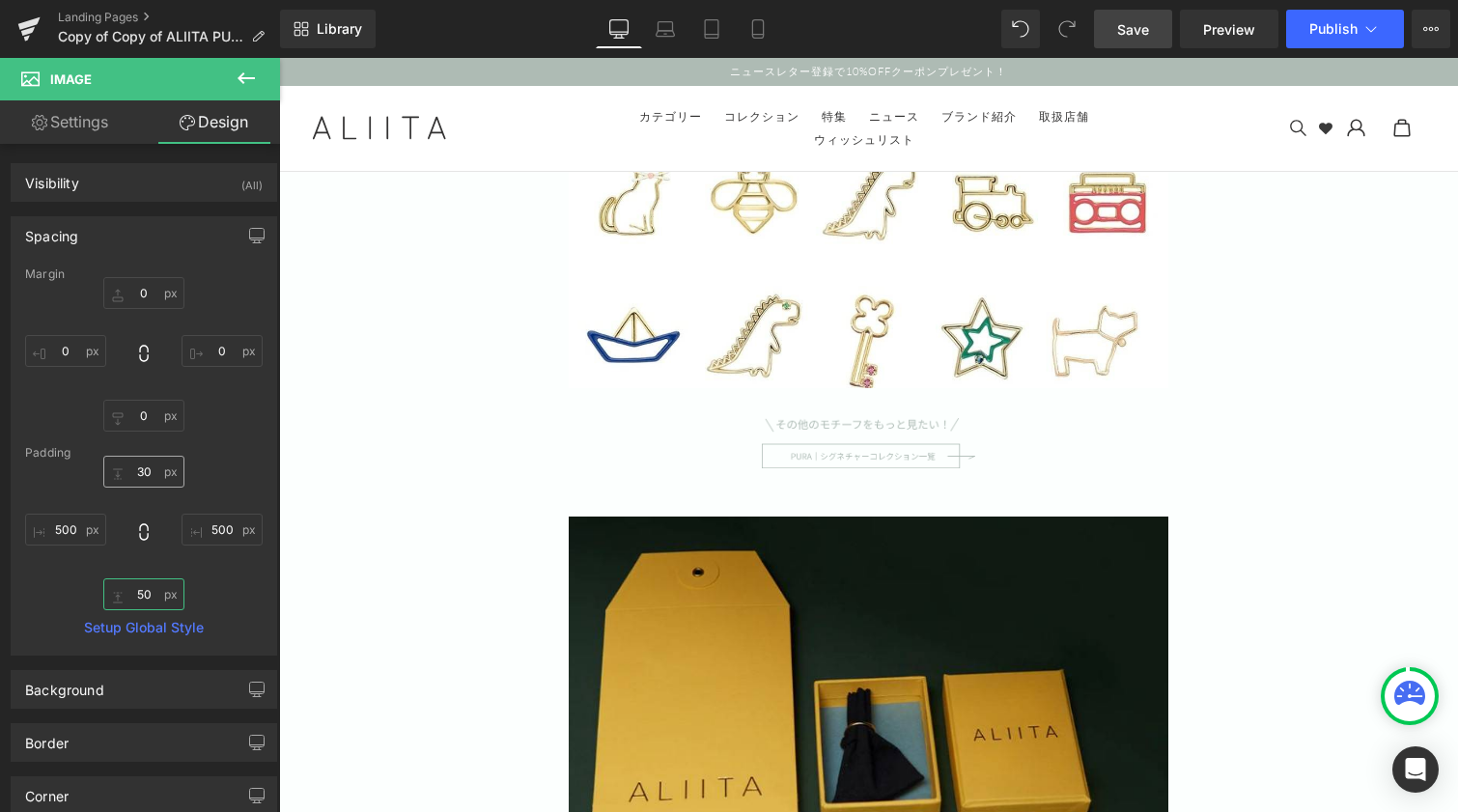 type on "50" 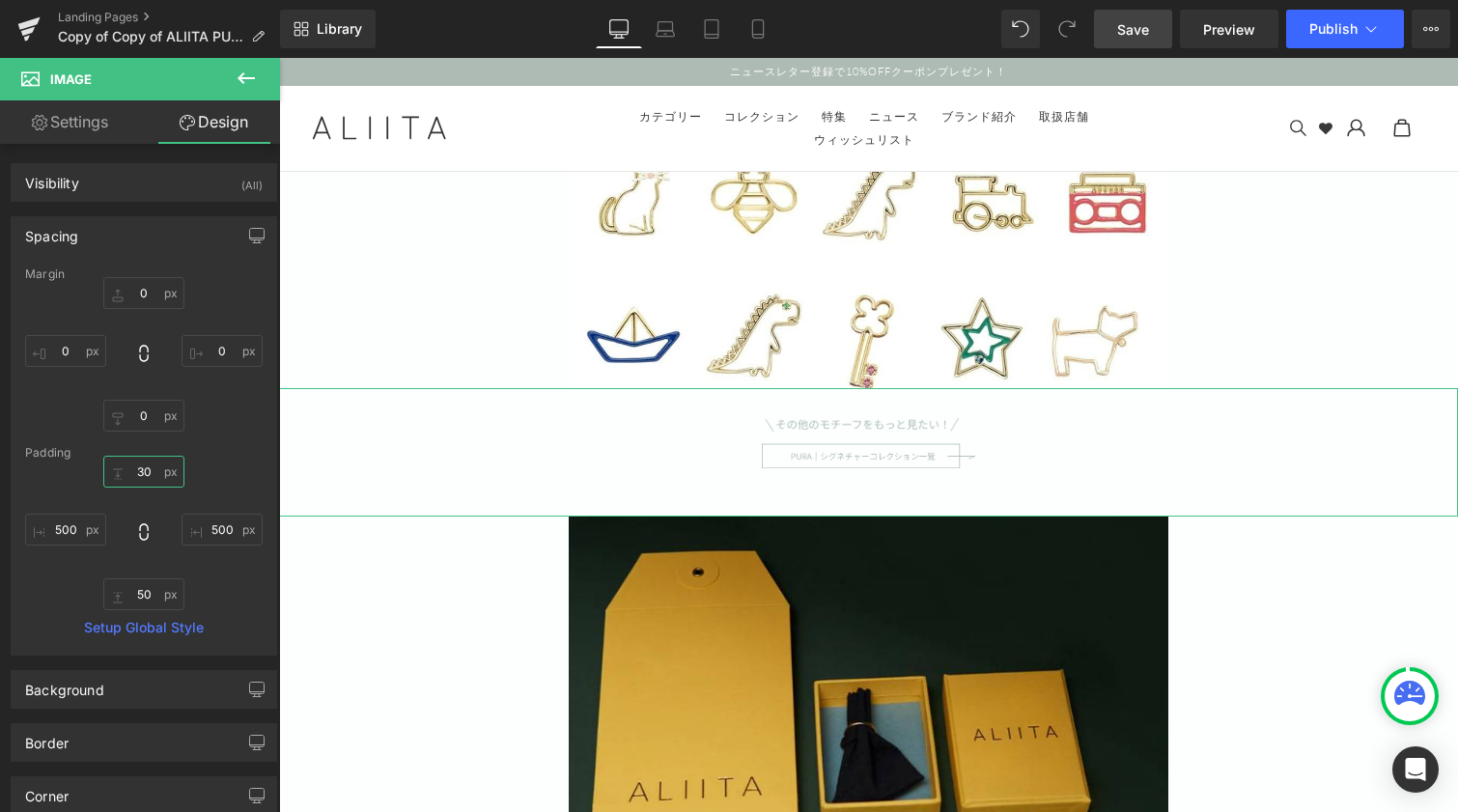click on "30" at bounding box center (144, 471) 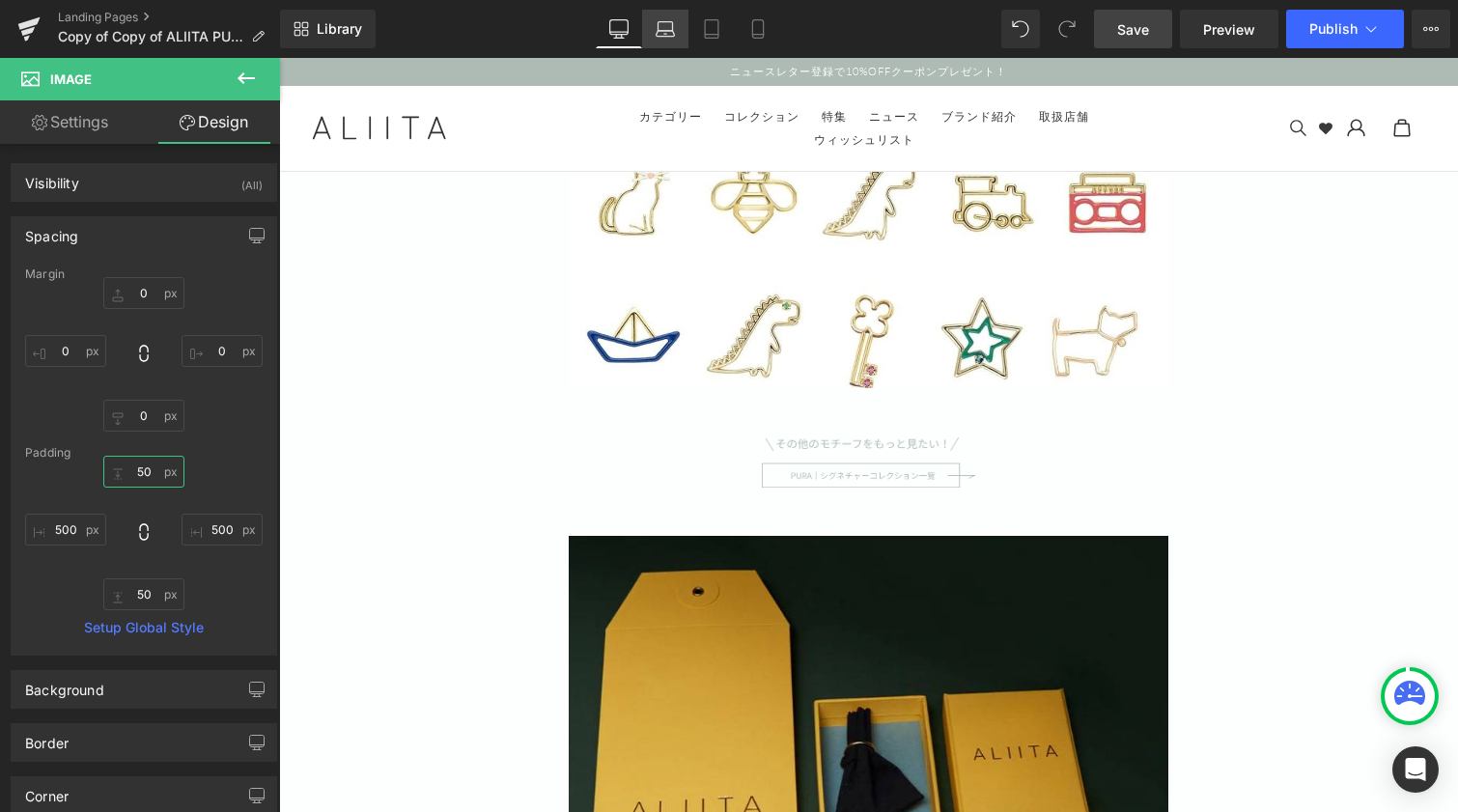 type on "50" 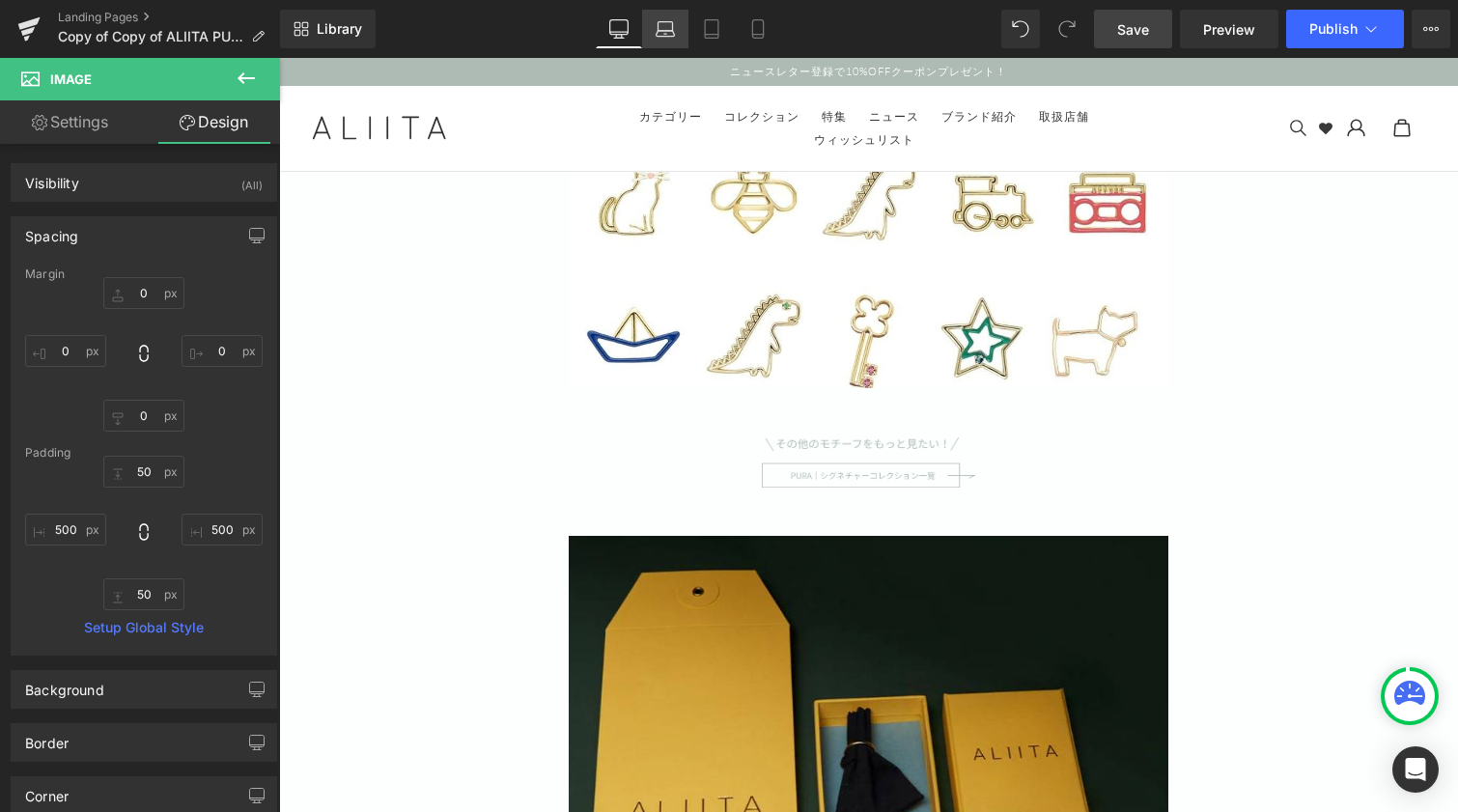 click 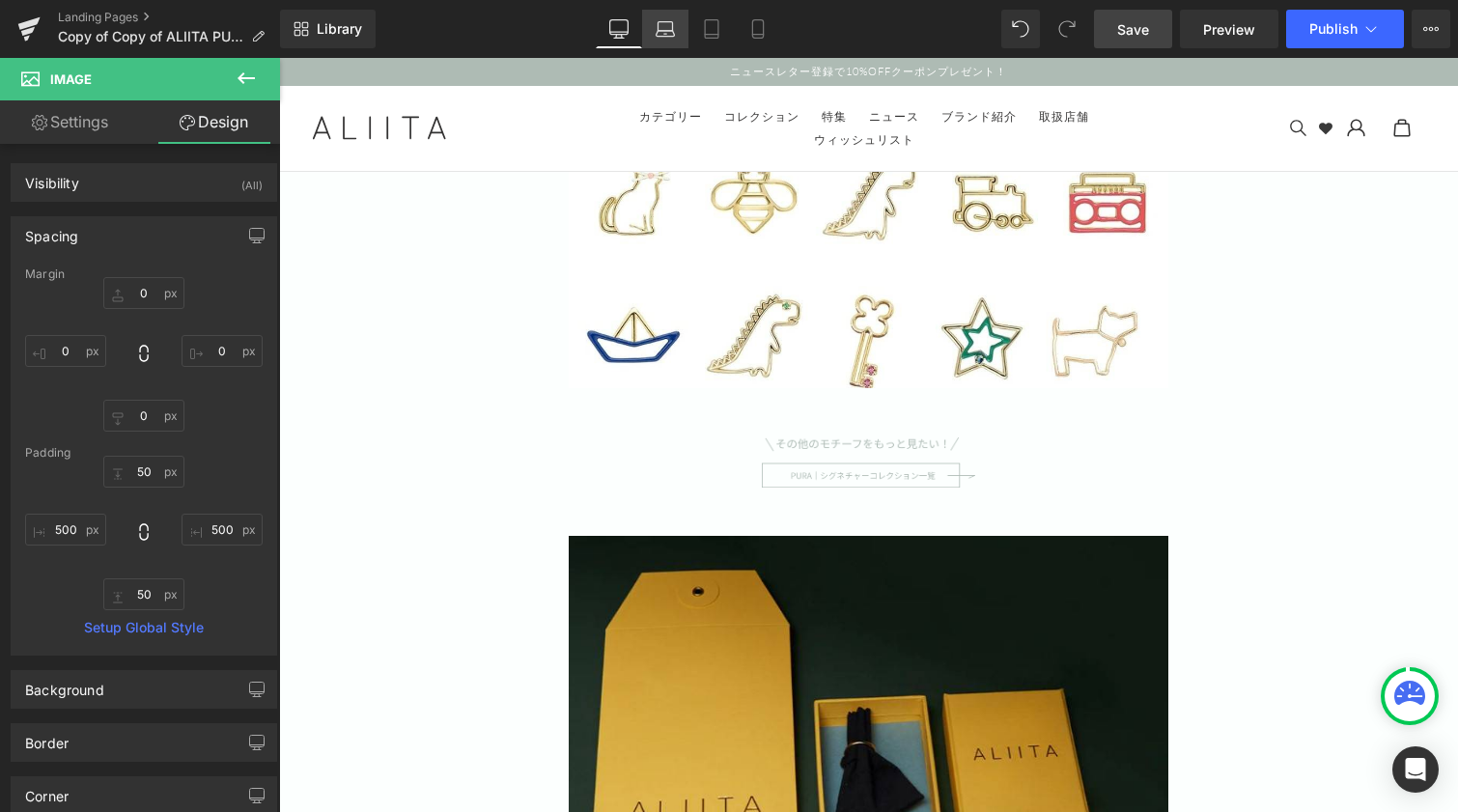 type on "40.64" 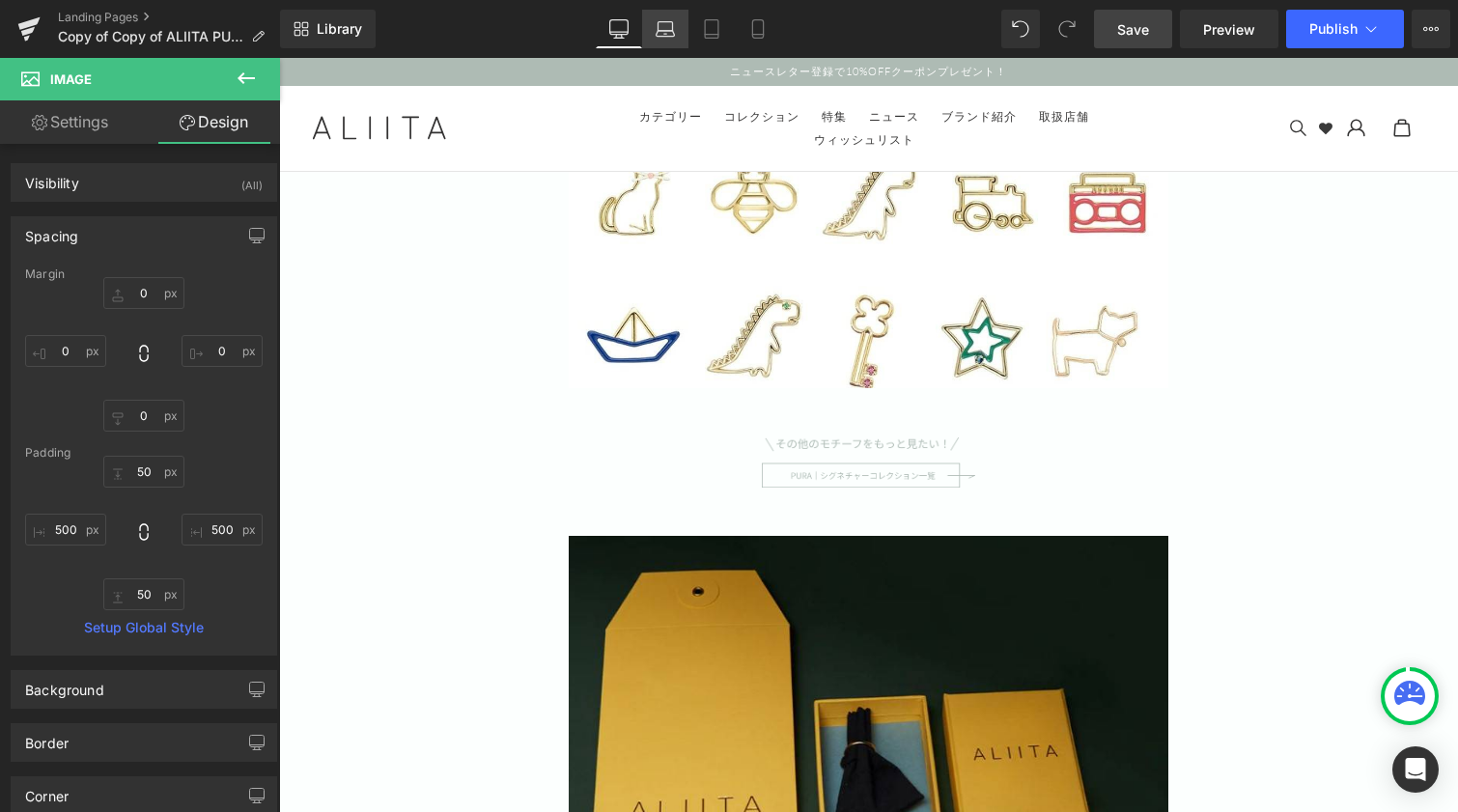 type on "406.4" 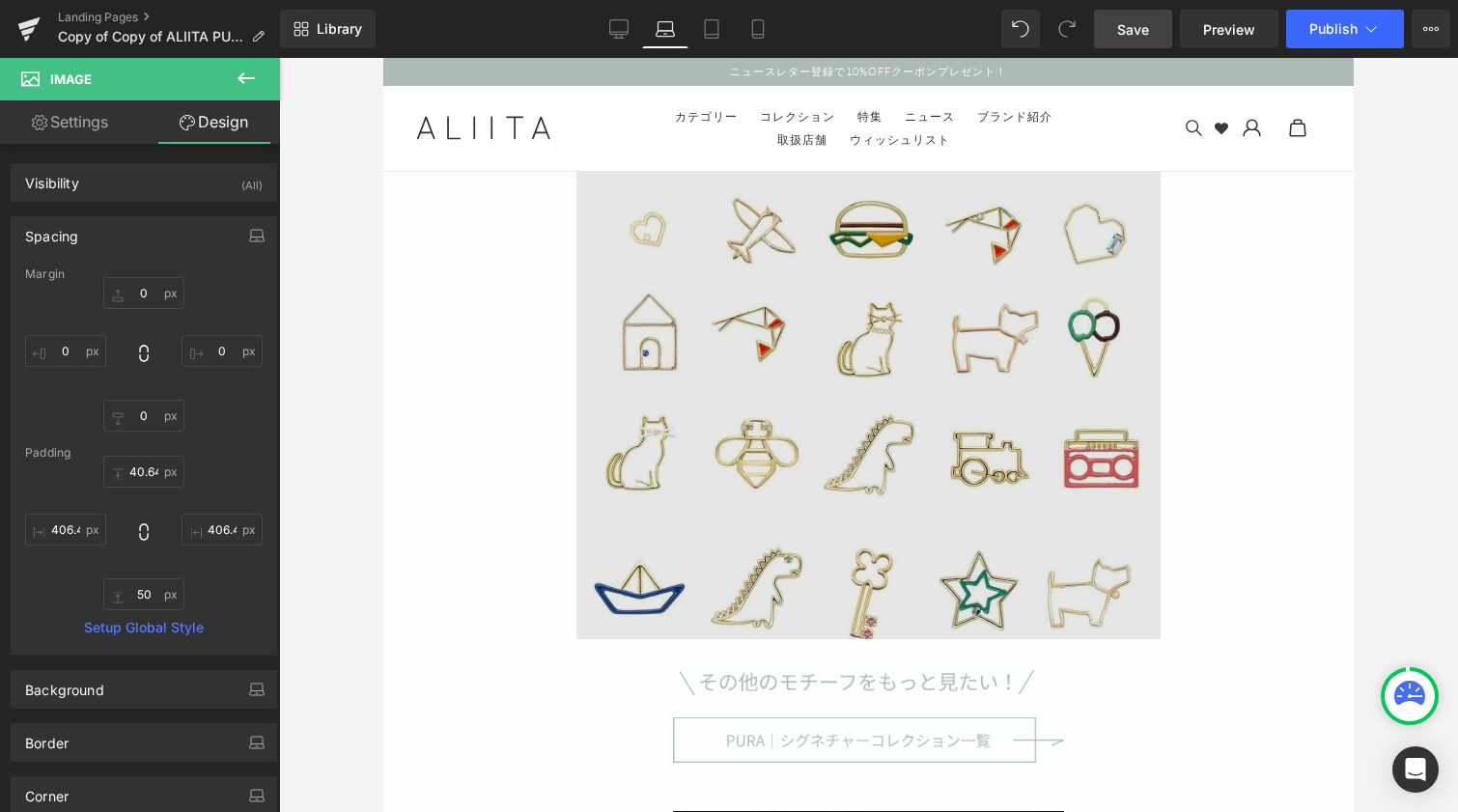 scroll, scrollTop: 9967, scrollLeft: 0, axis: vertical 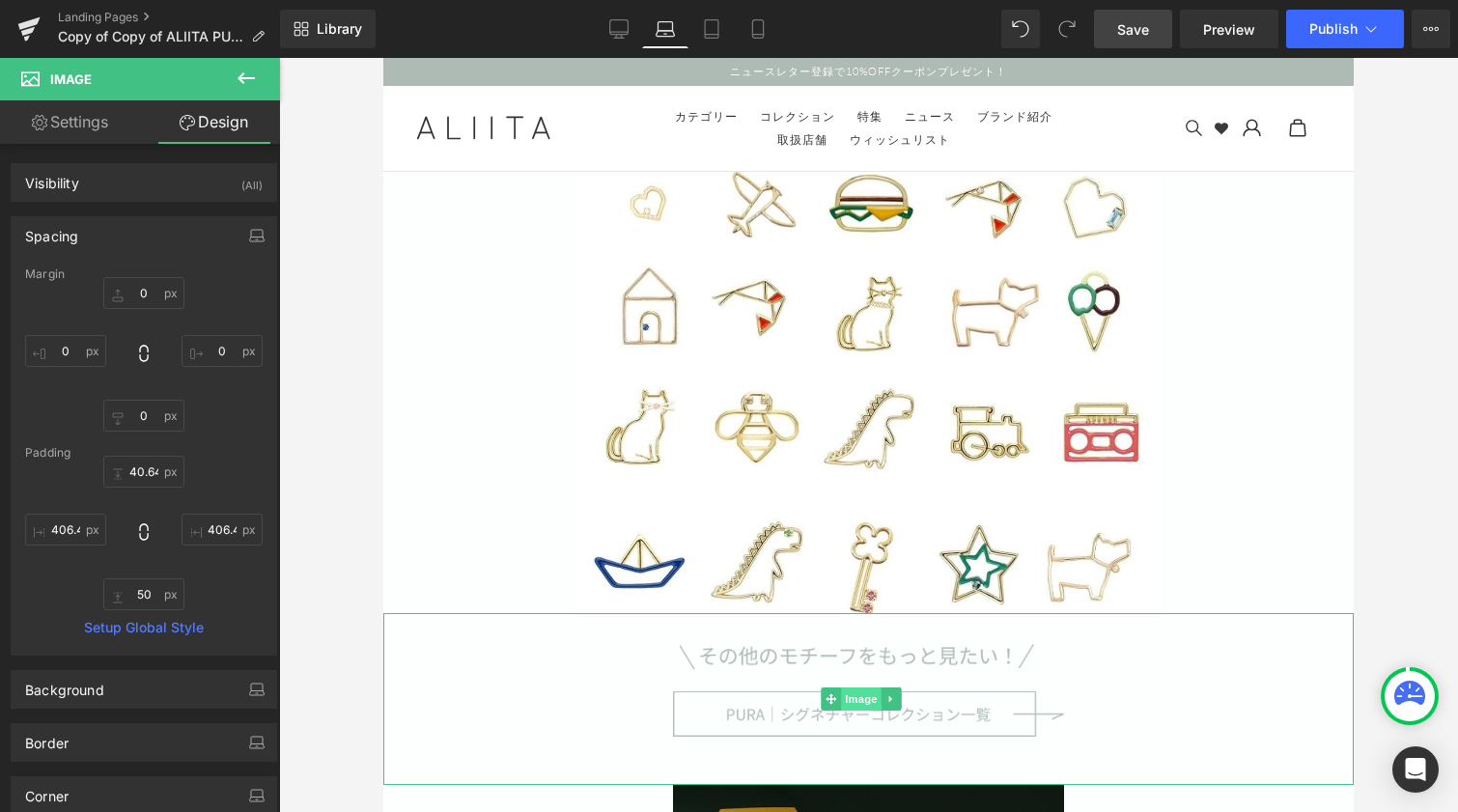 click on "Image" at bounding box center (861, 699) 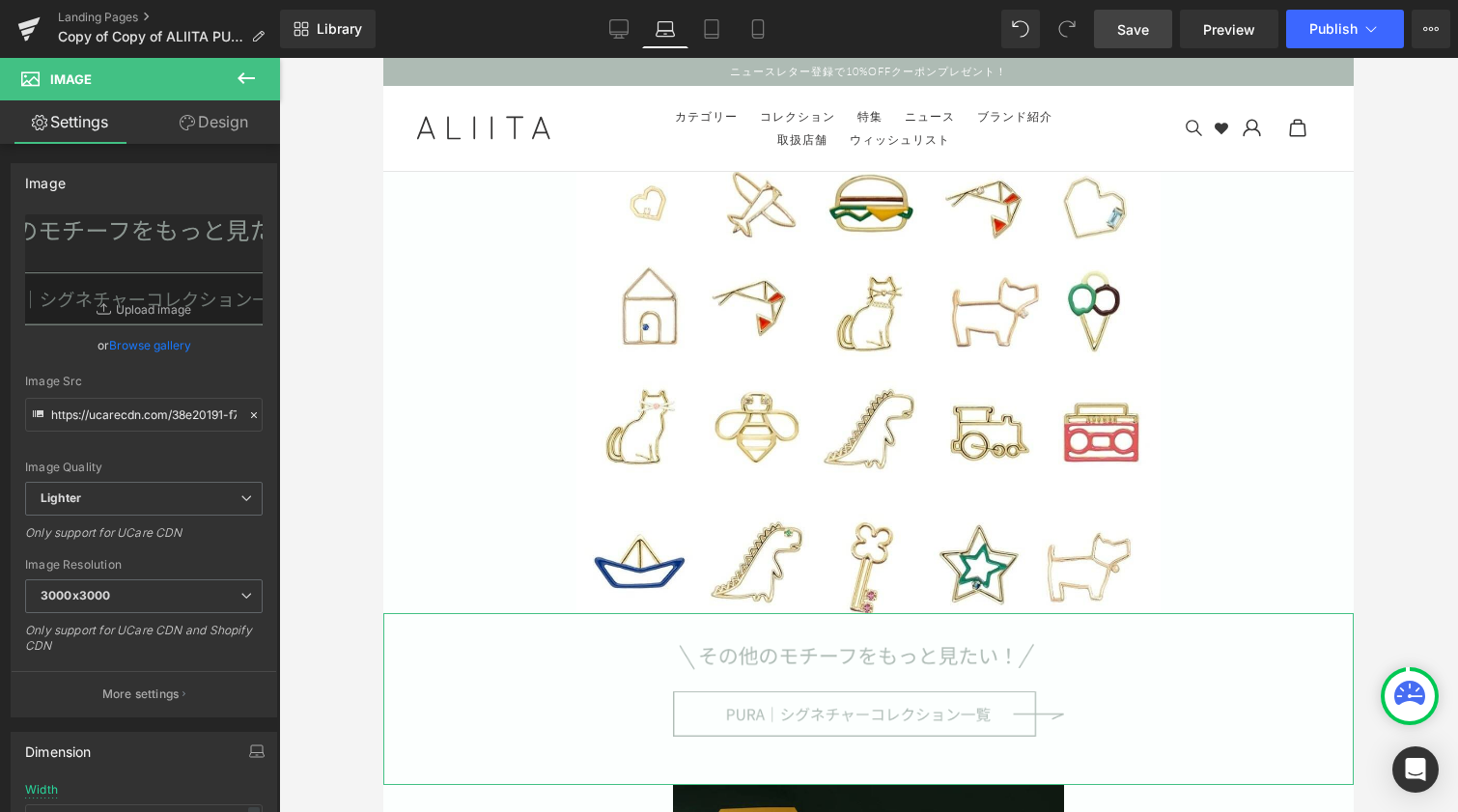 click on "Design" at bounding box center [213, 122] 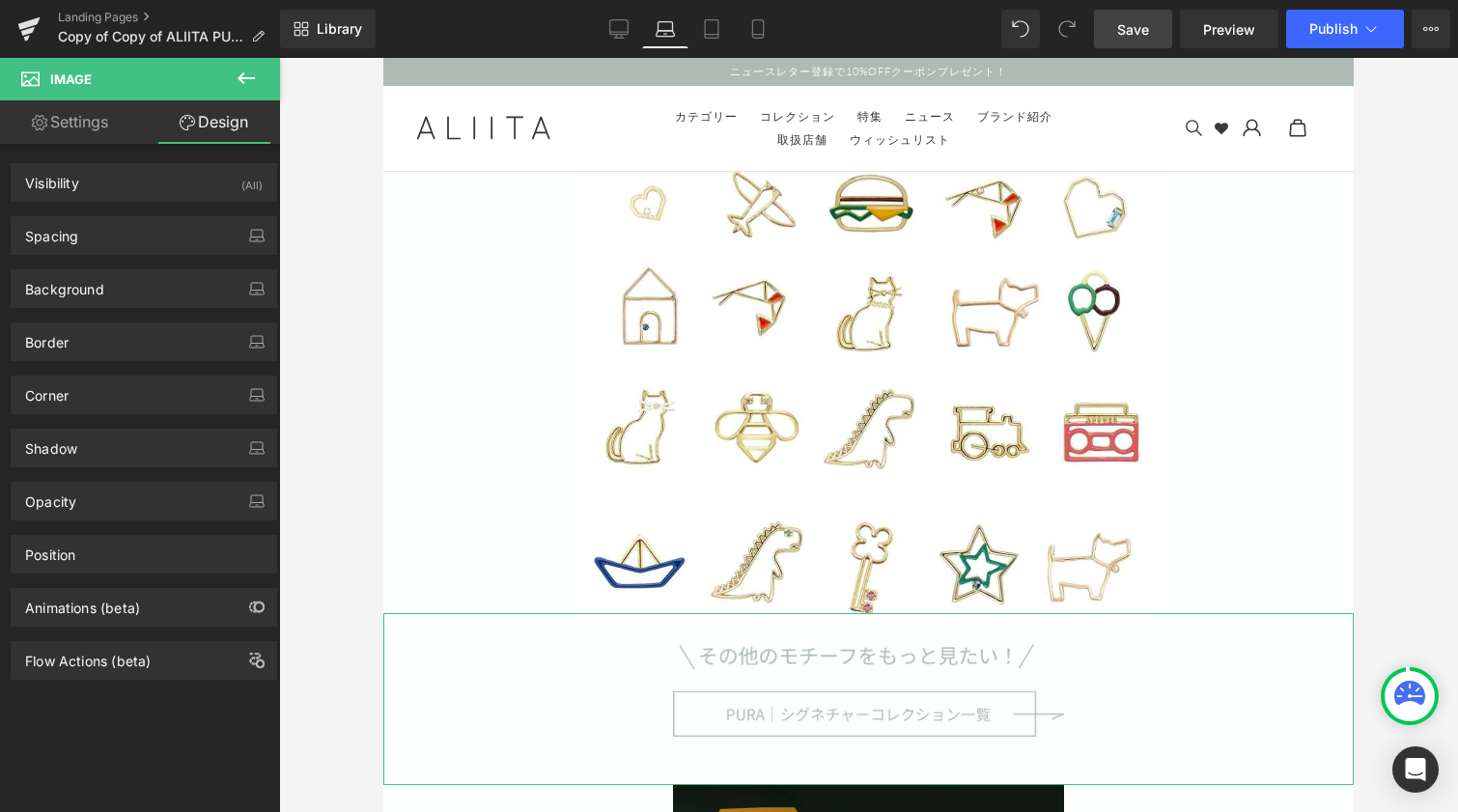 type on "0" 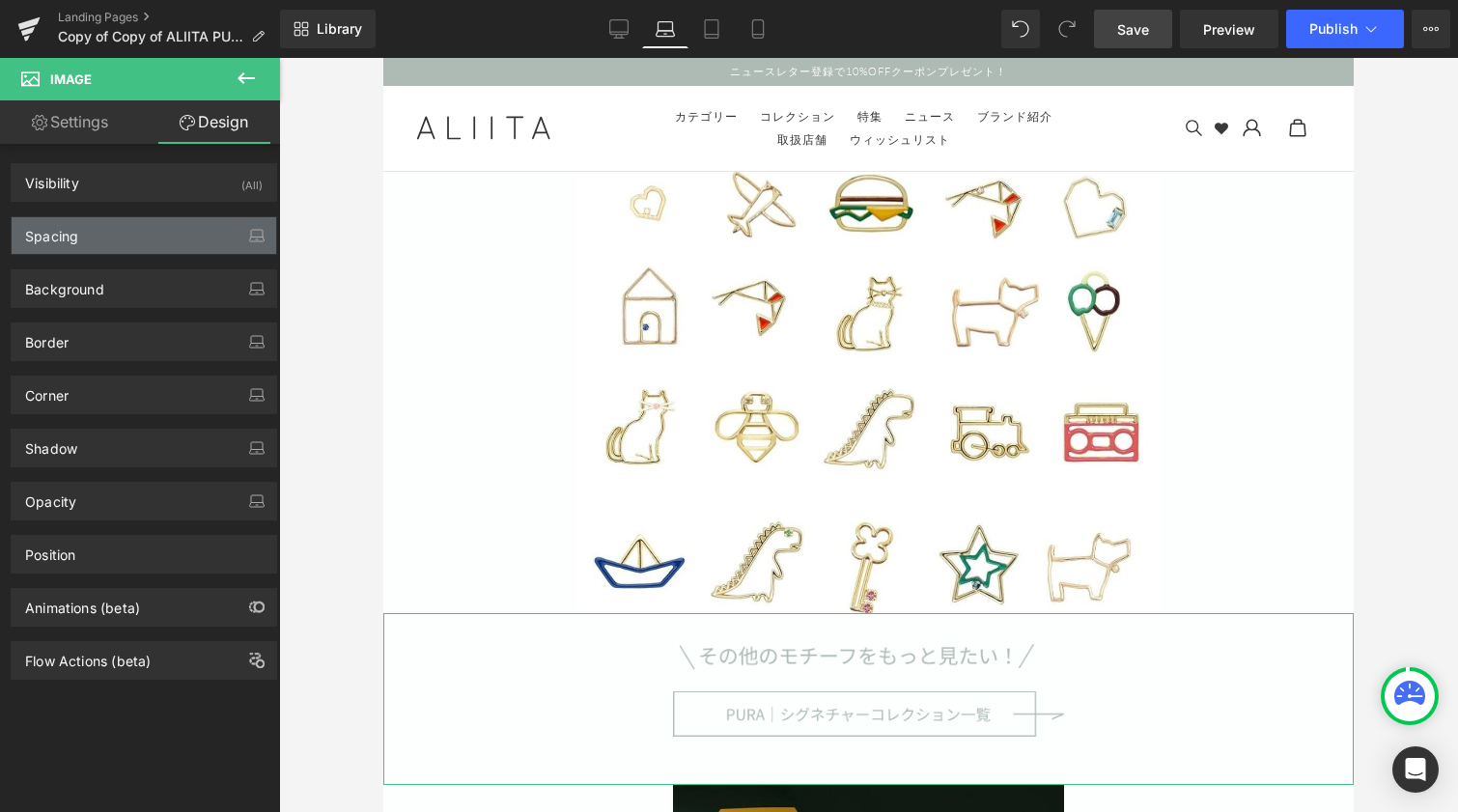 click on "Spacing" at bounding box center [144, 236] 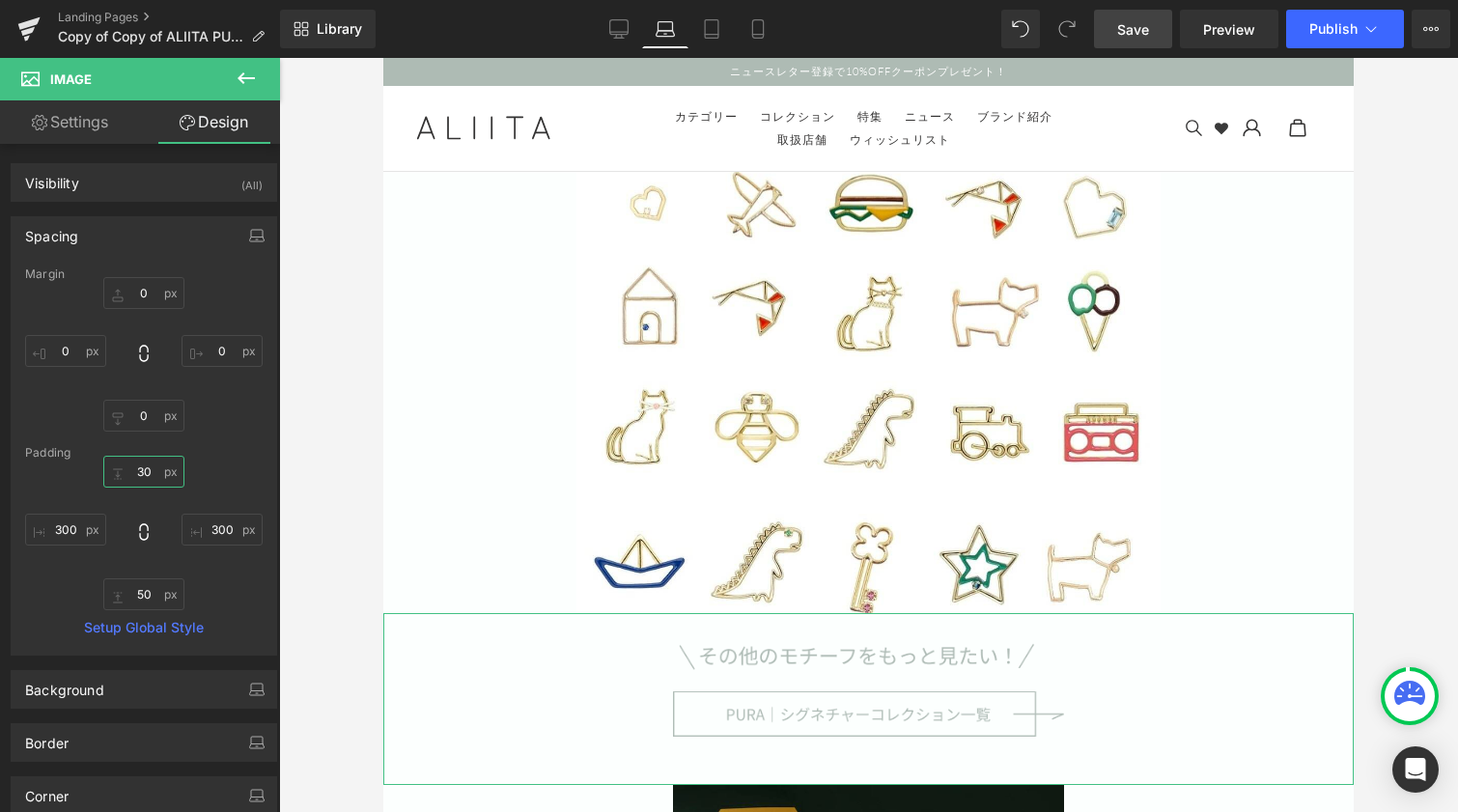 click on "30" at bounding box center [144, 471] 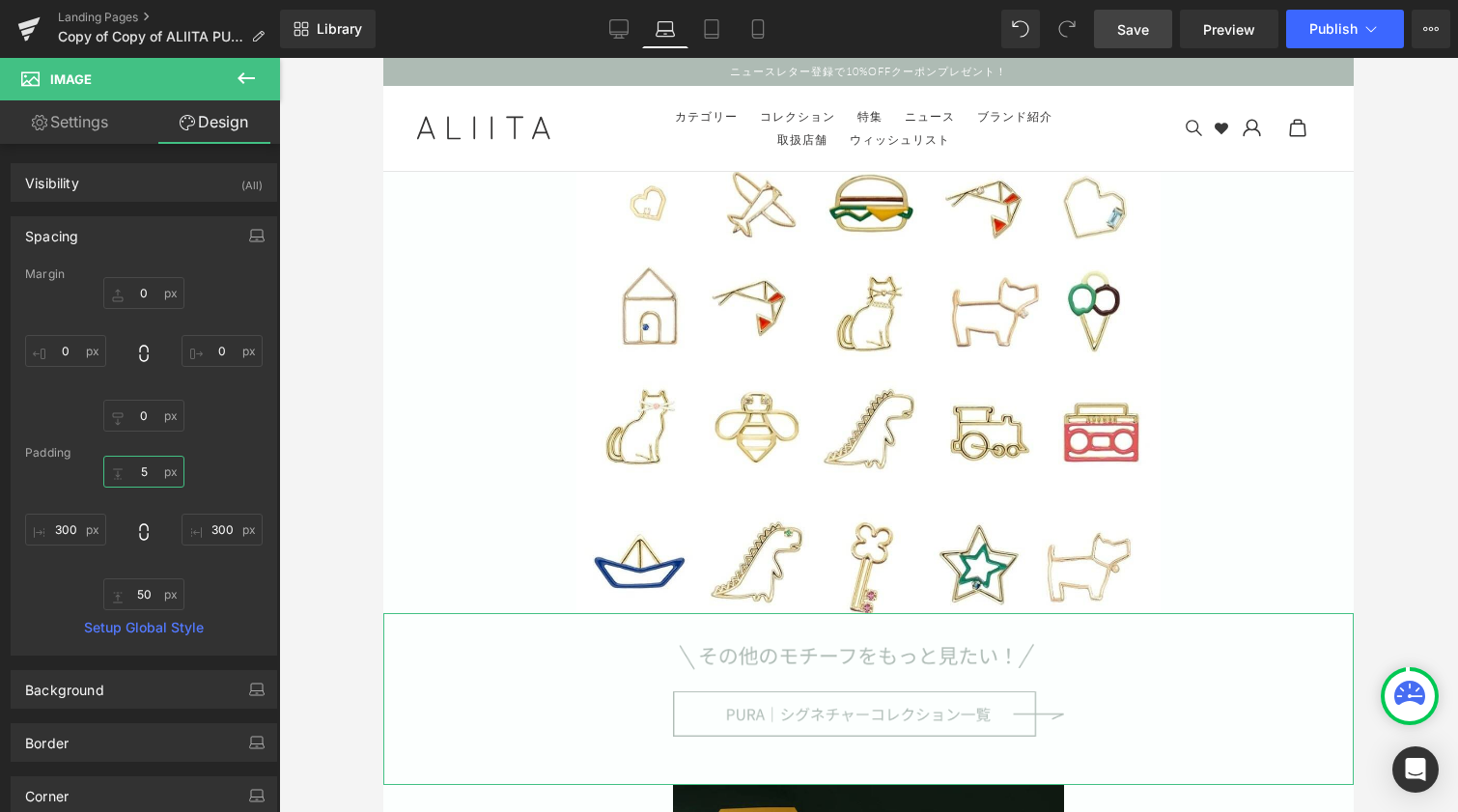 type on "50" 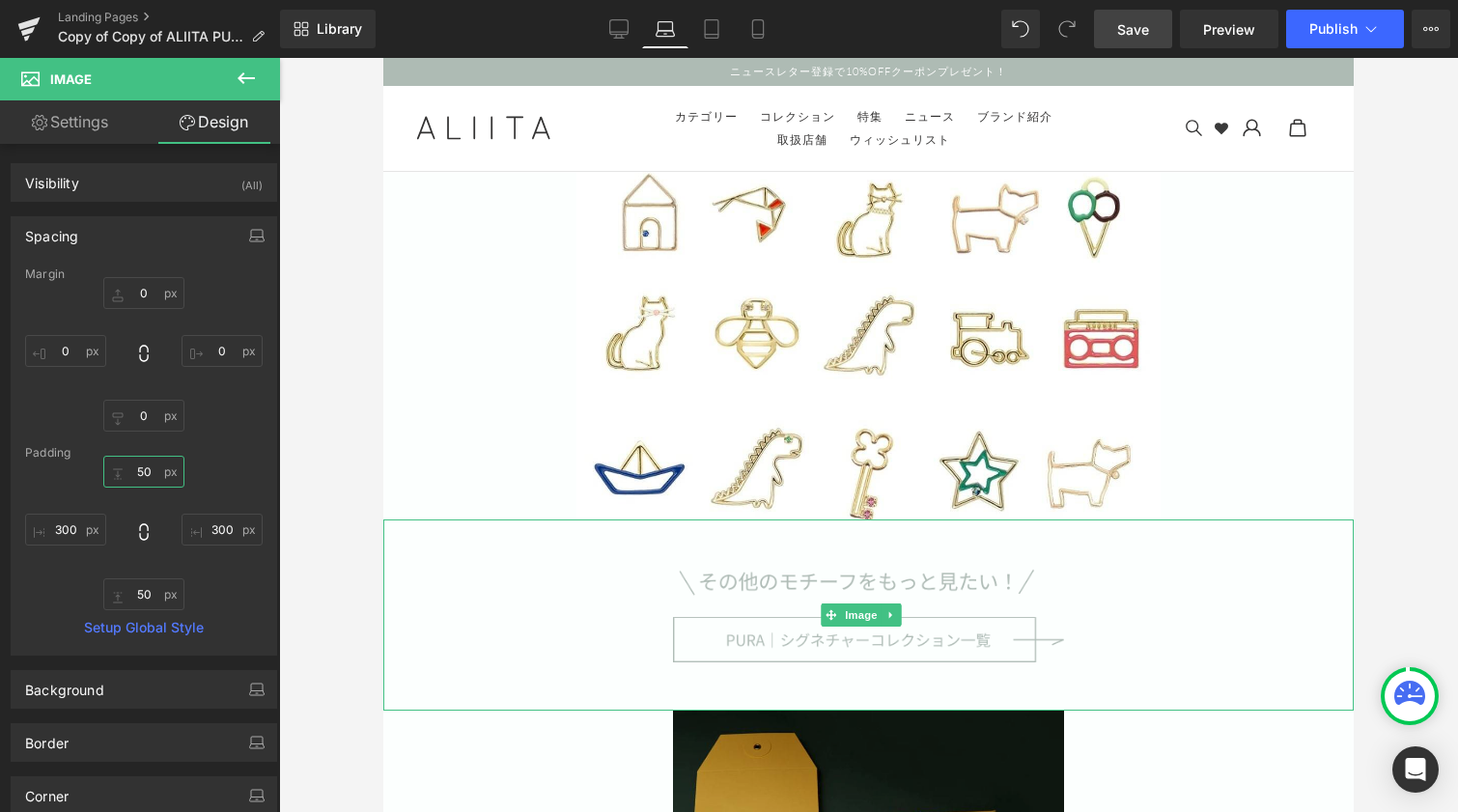 scroll, scrollTop: 10257, scrollLeft: 0, axis: vertical 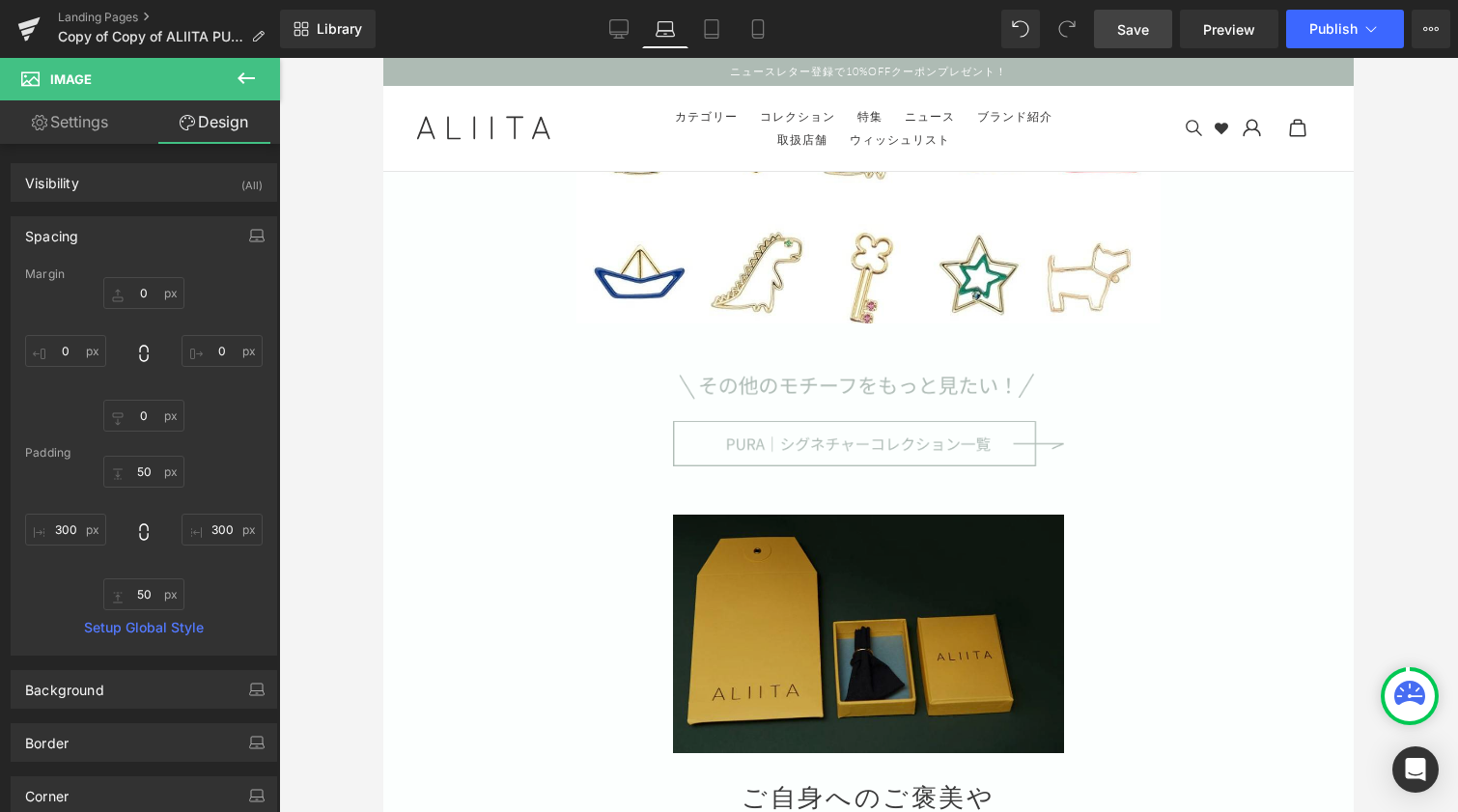 click at bounding box center (868, 633) 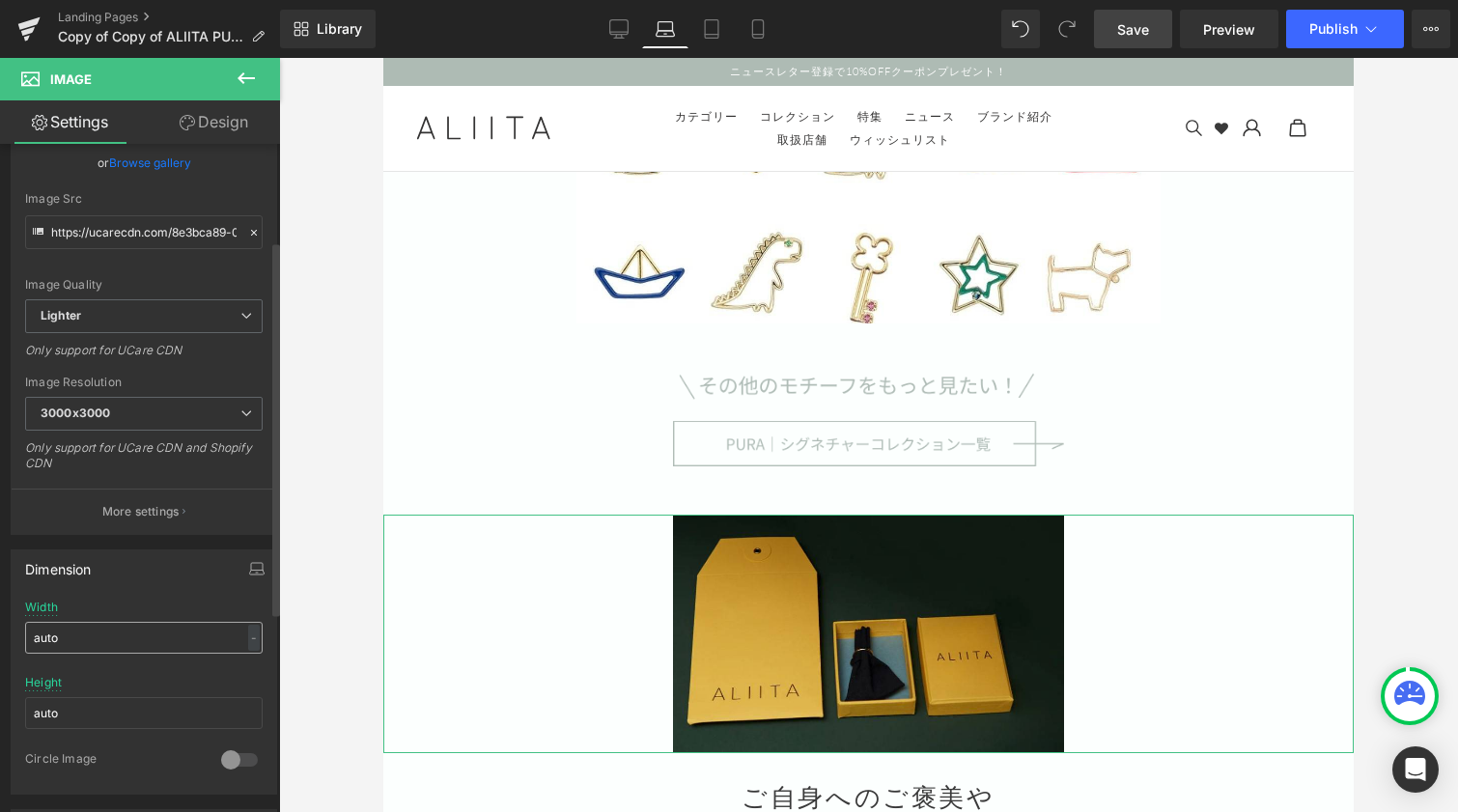 scroll, scrollTop: 193, scrollLeft: 0, axis: vertical 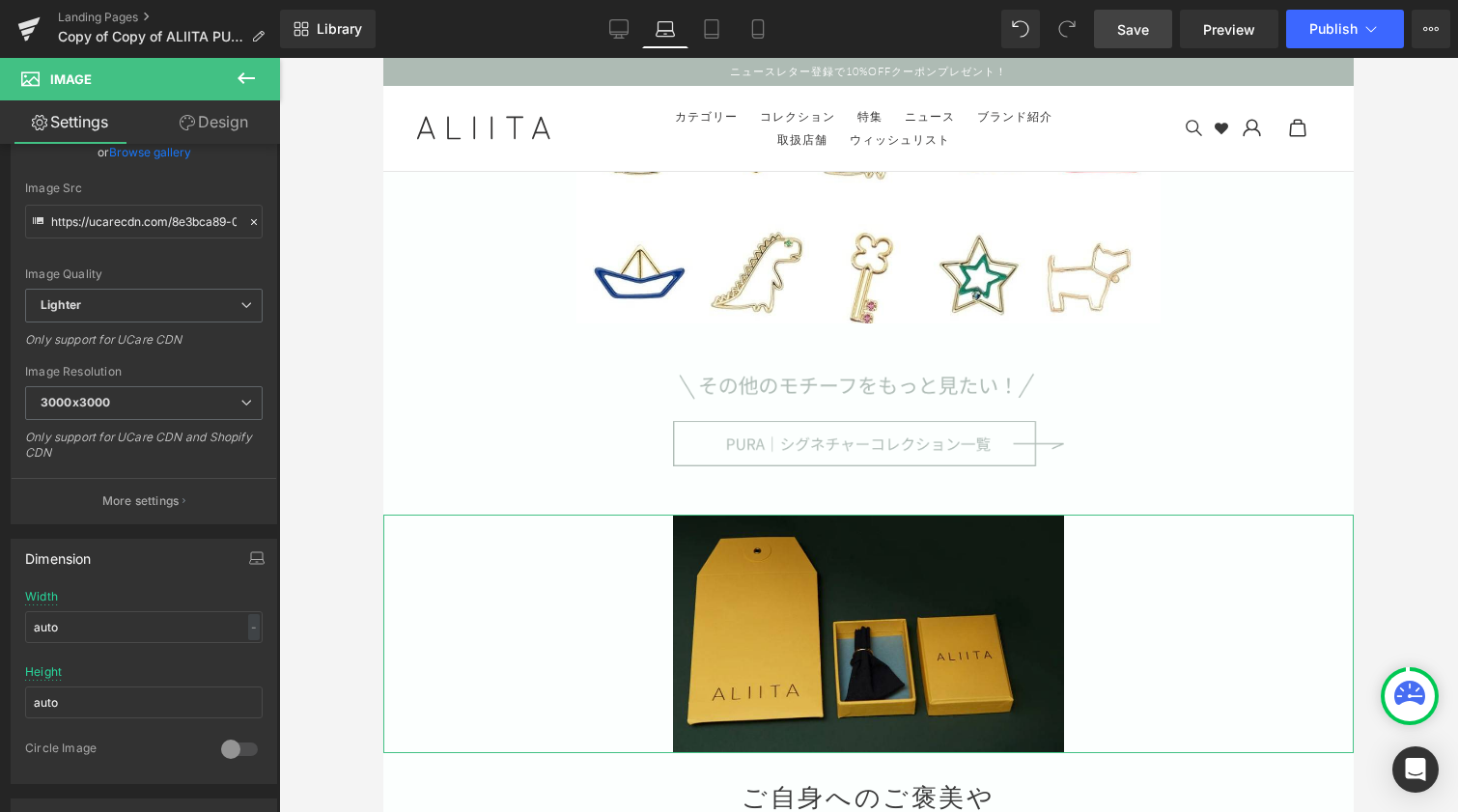 click on "Design" at bounding box center [213, 122] 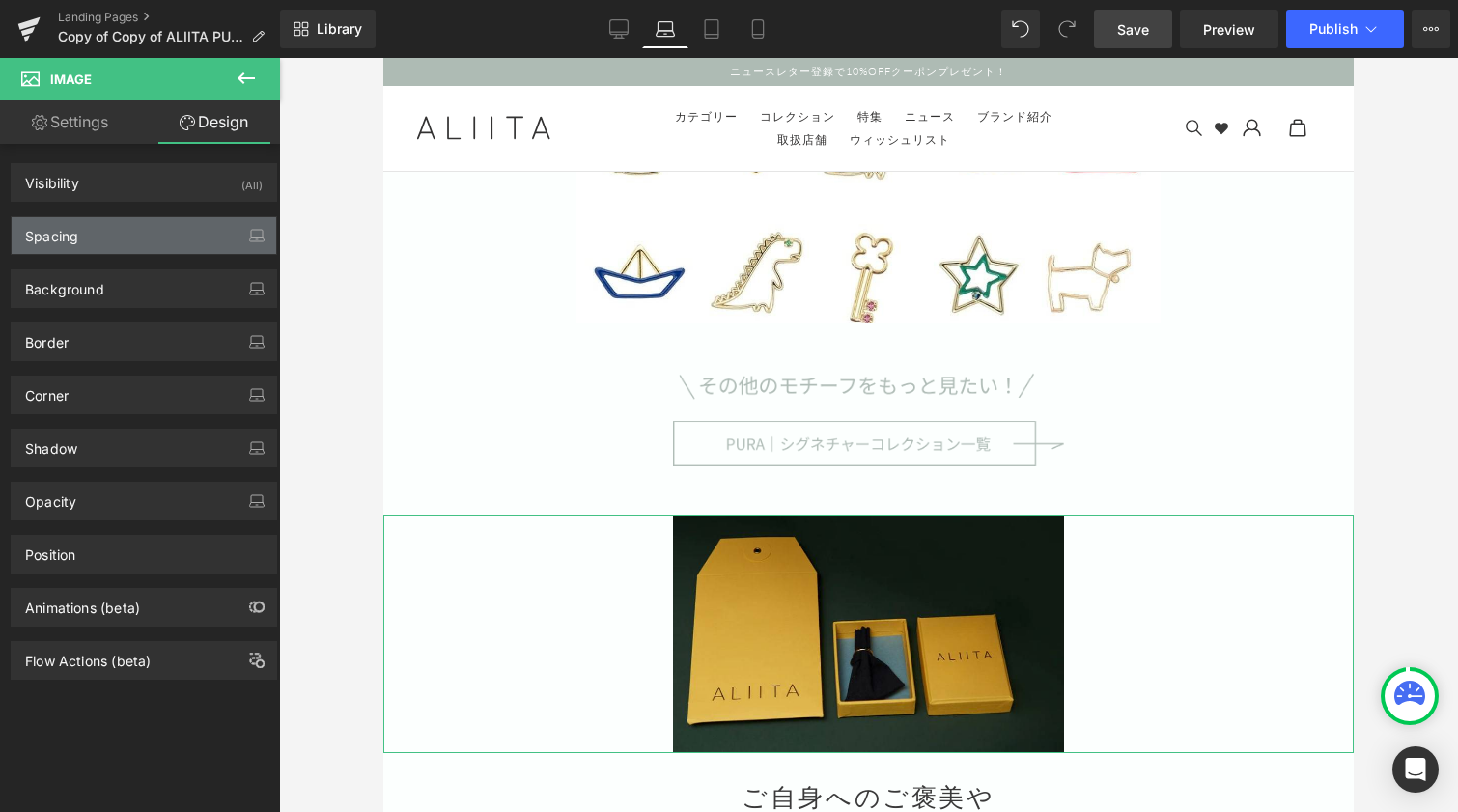 click on "Spacing" at bounding box center [51, 231] 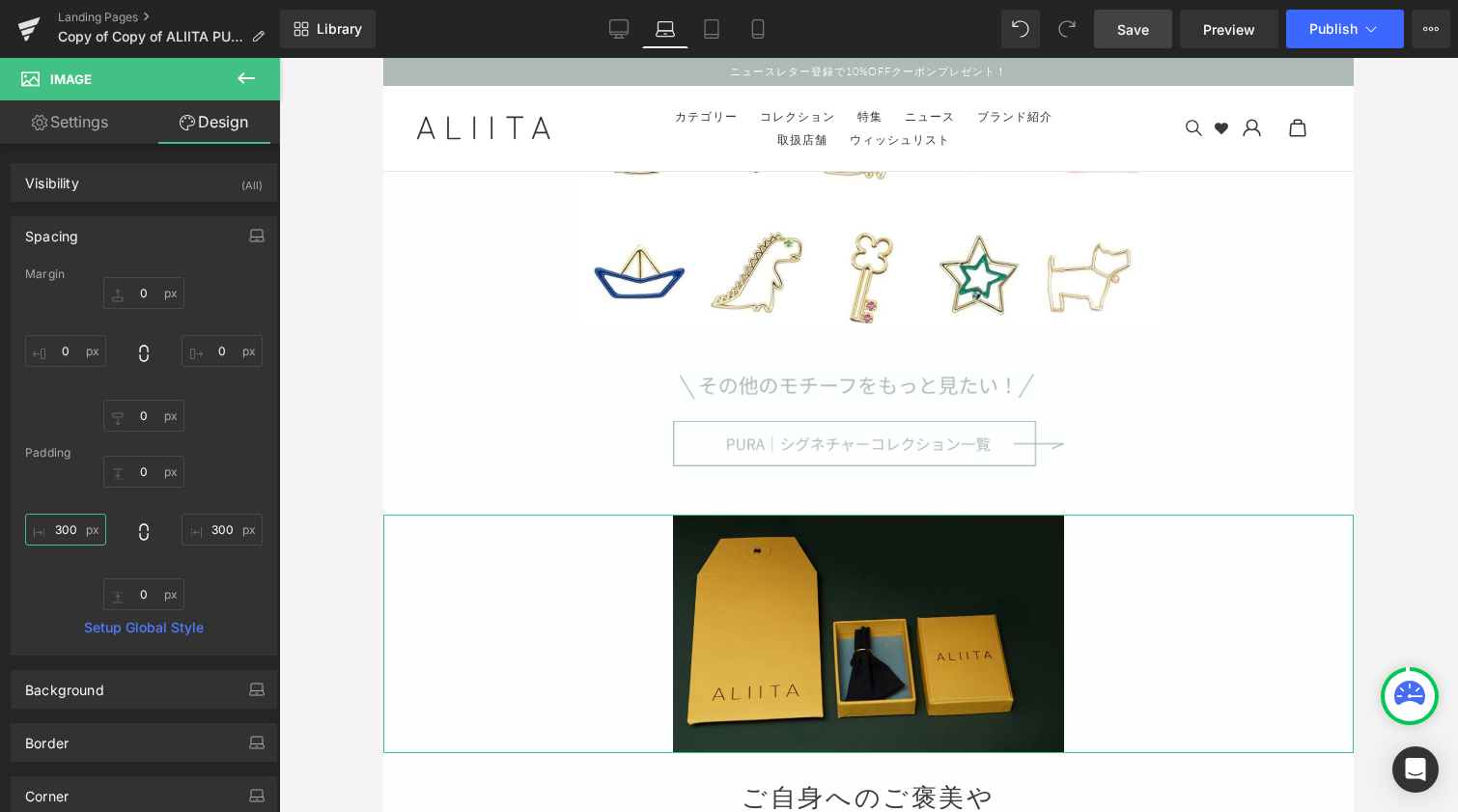 click on "300" at bounding box center [66, 529] 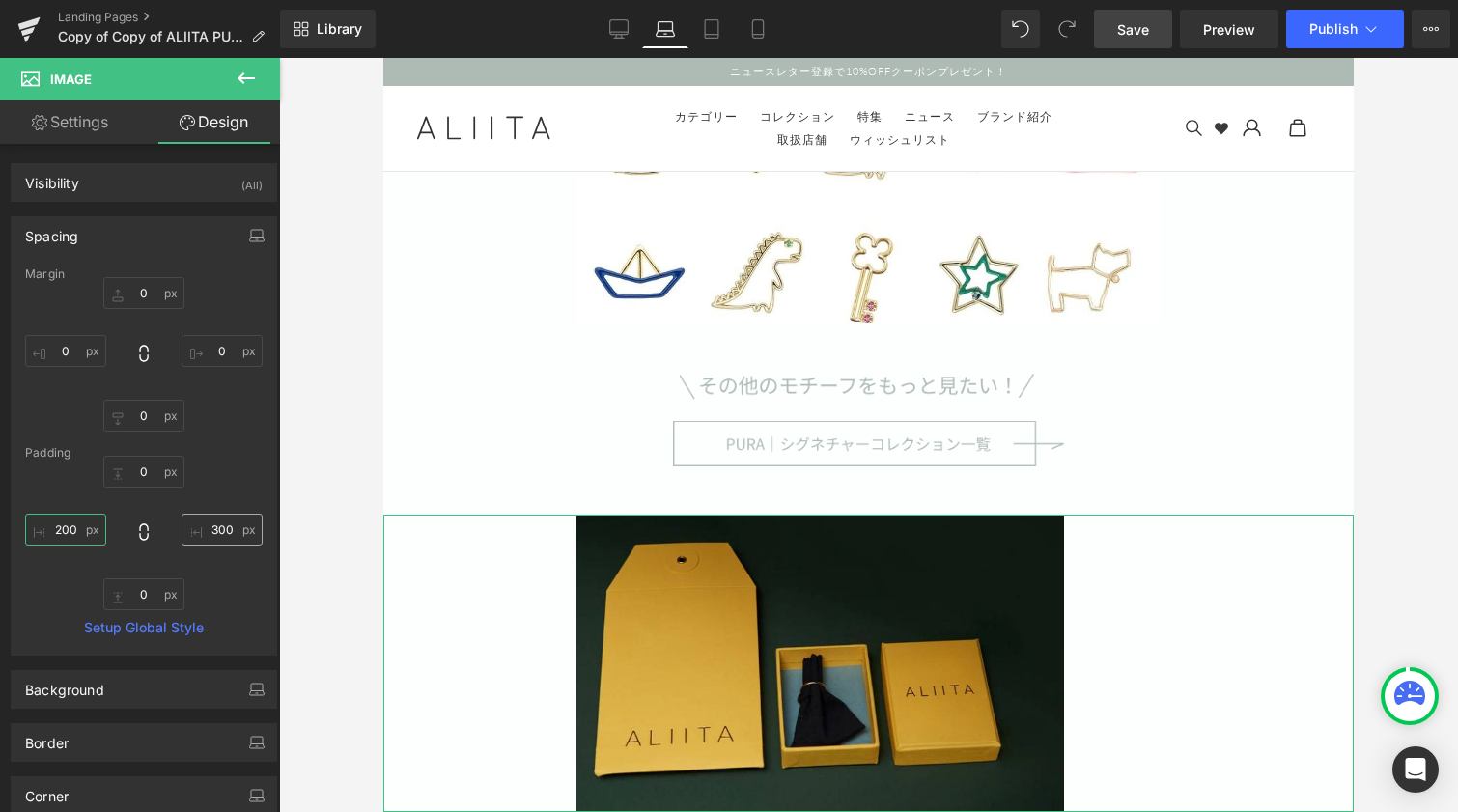 type on "200" 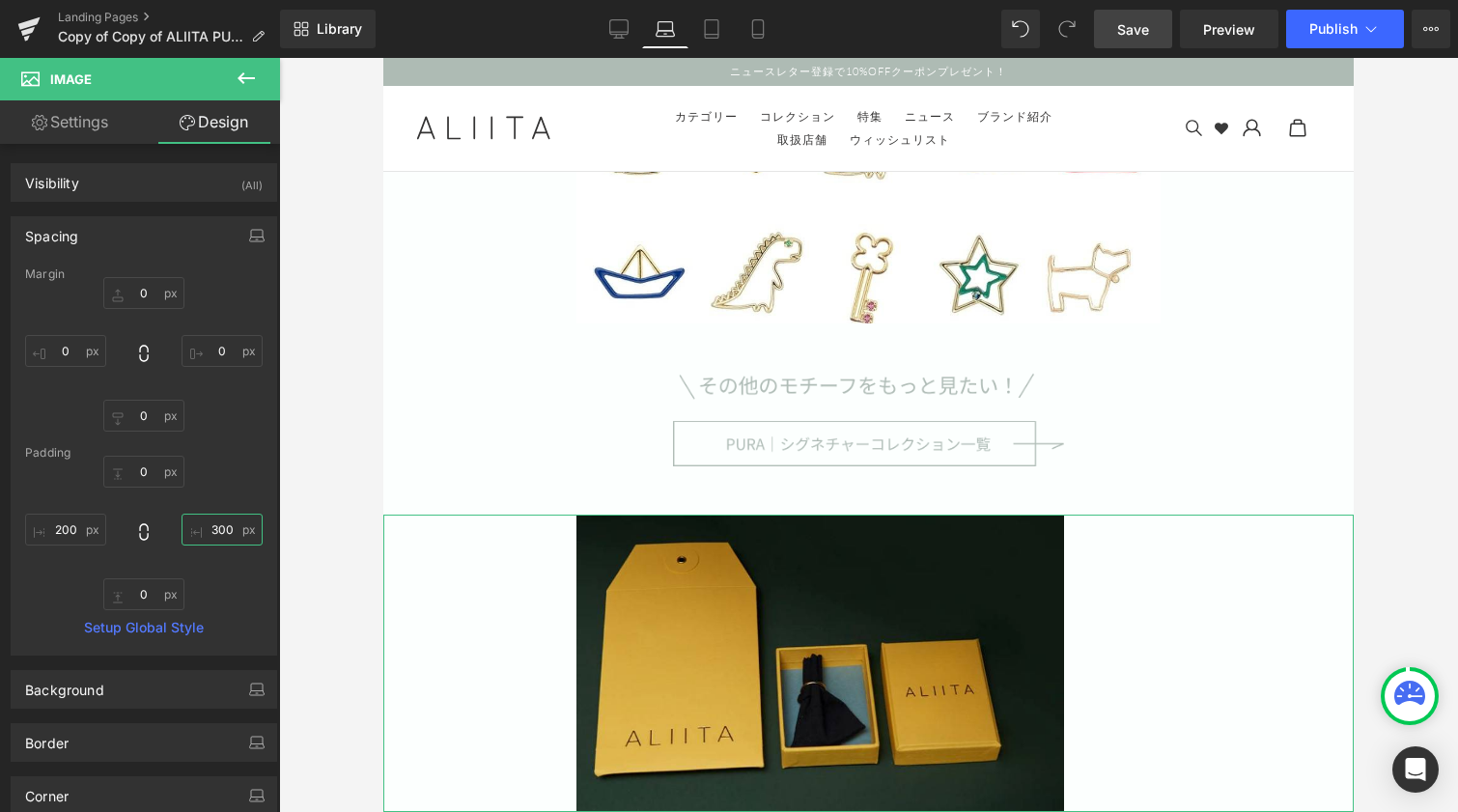 click on "300" at bounding box center [222, 529] 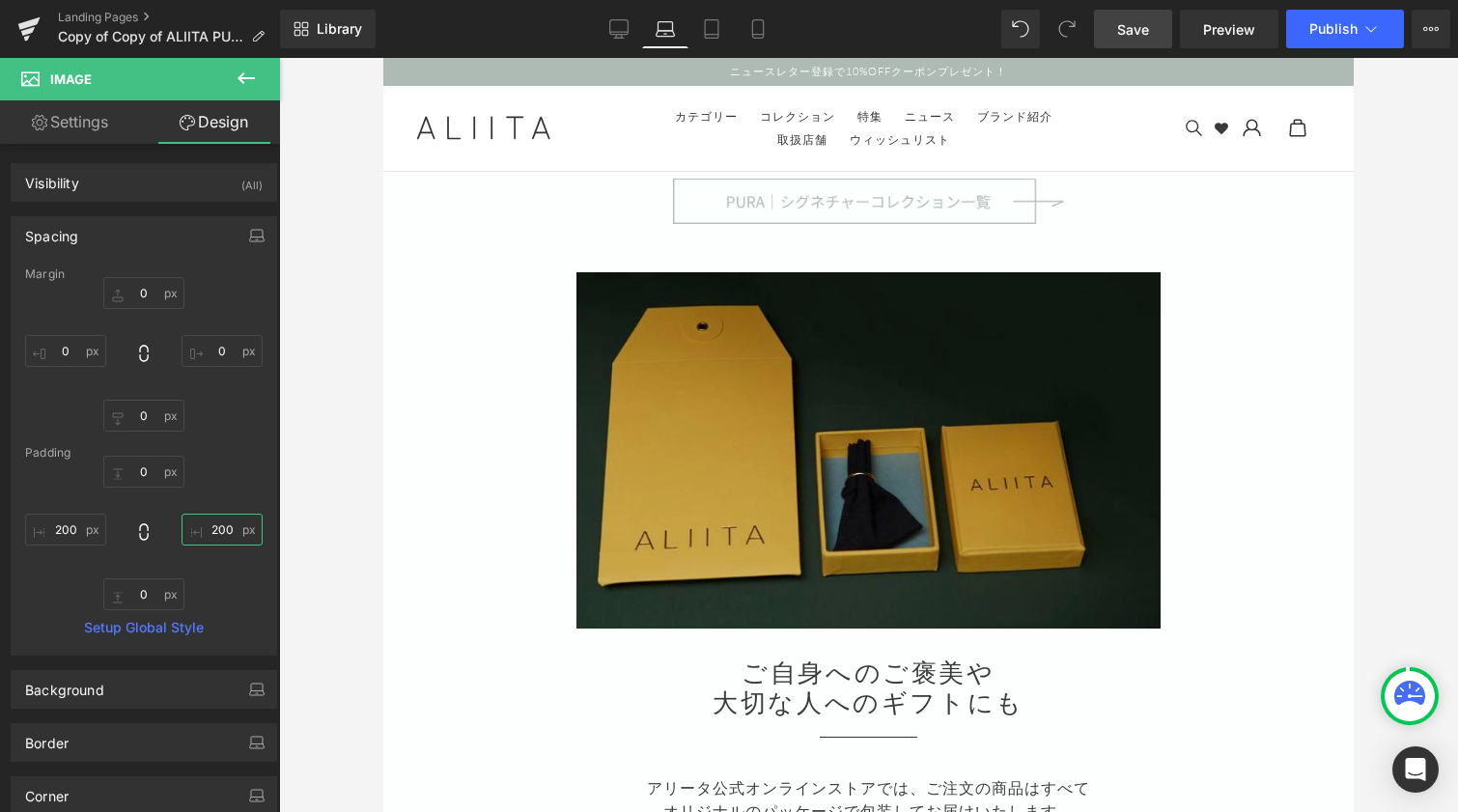 scroll, scrollTop: 10546, scrollLeft: 0, axis: vertical 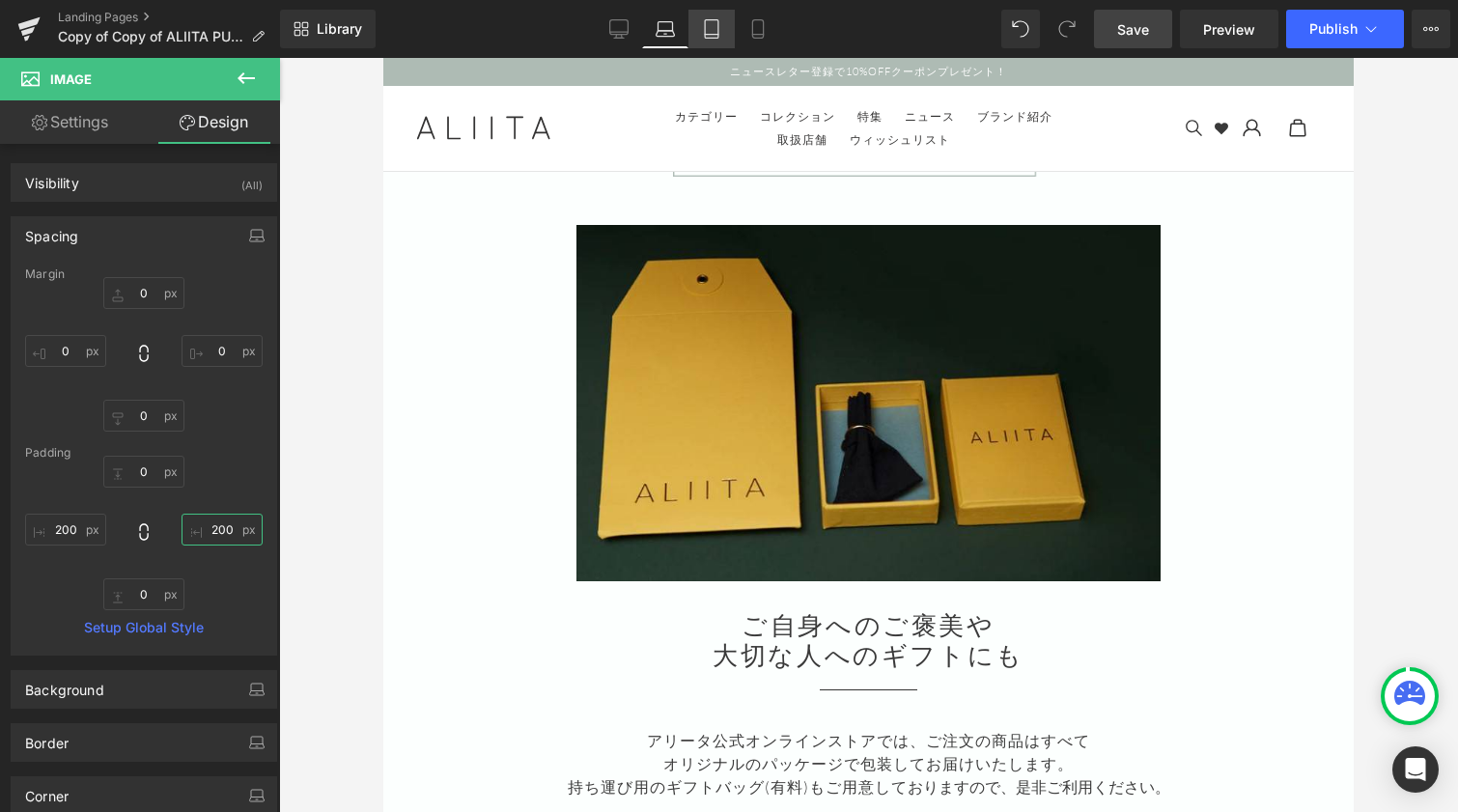 type on "200" 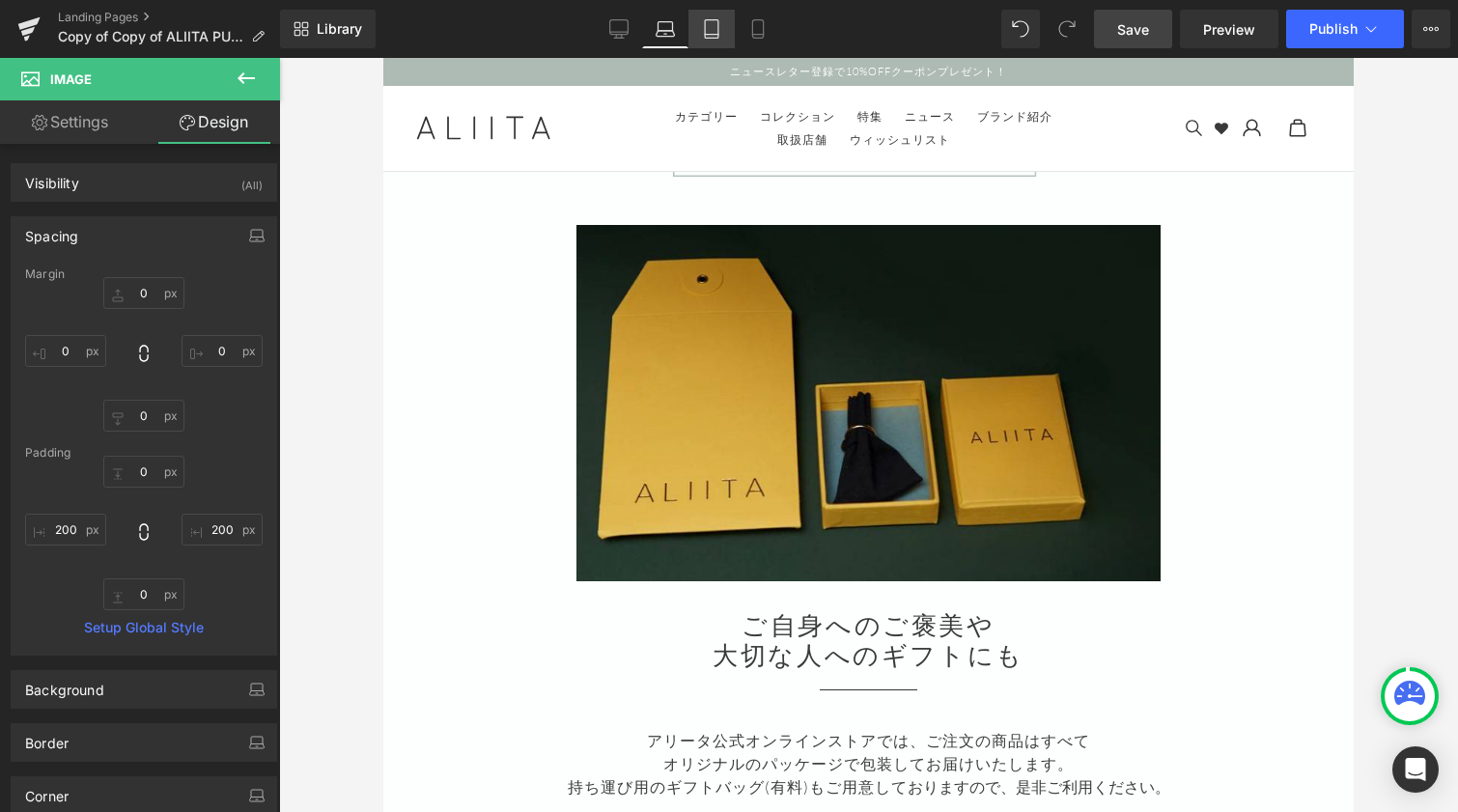 click on "Tablet" at bounding box center (712, 29) 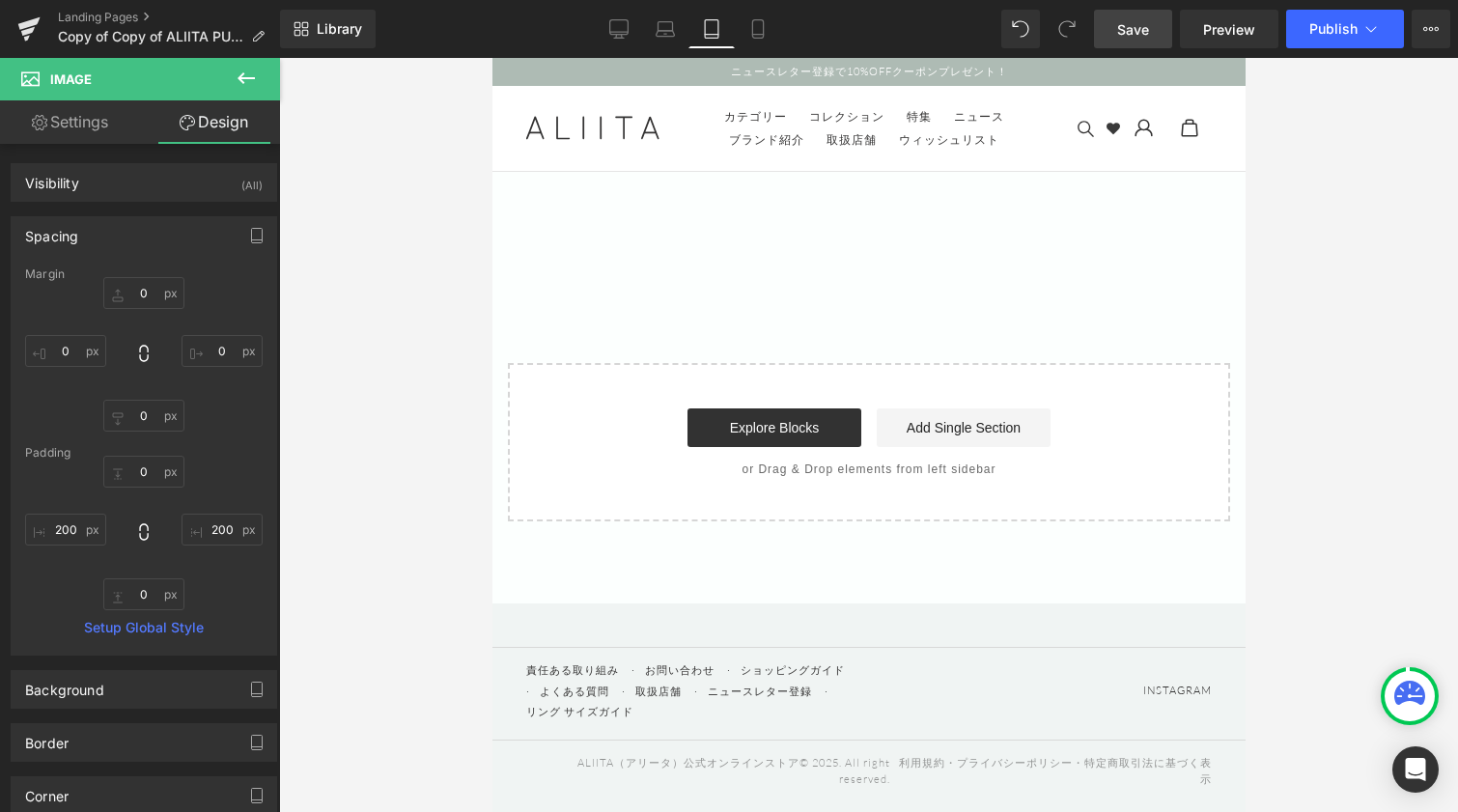 type on "0" 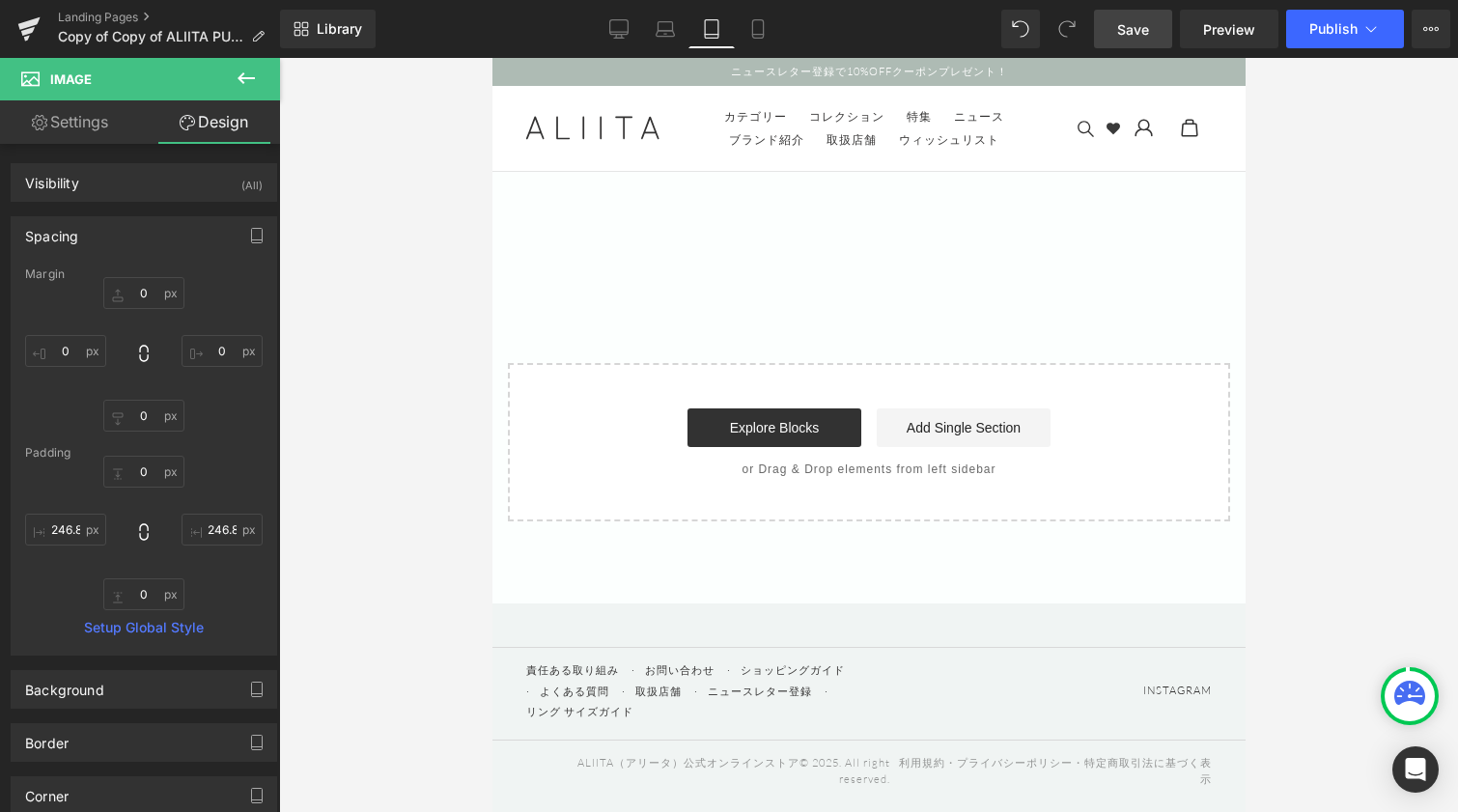 scroll, scrollTop: 8525, scrollLeft: 0, axis: vertical 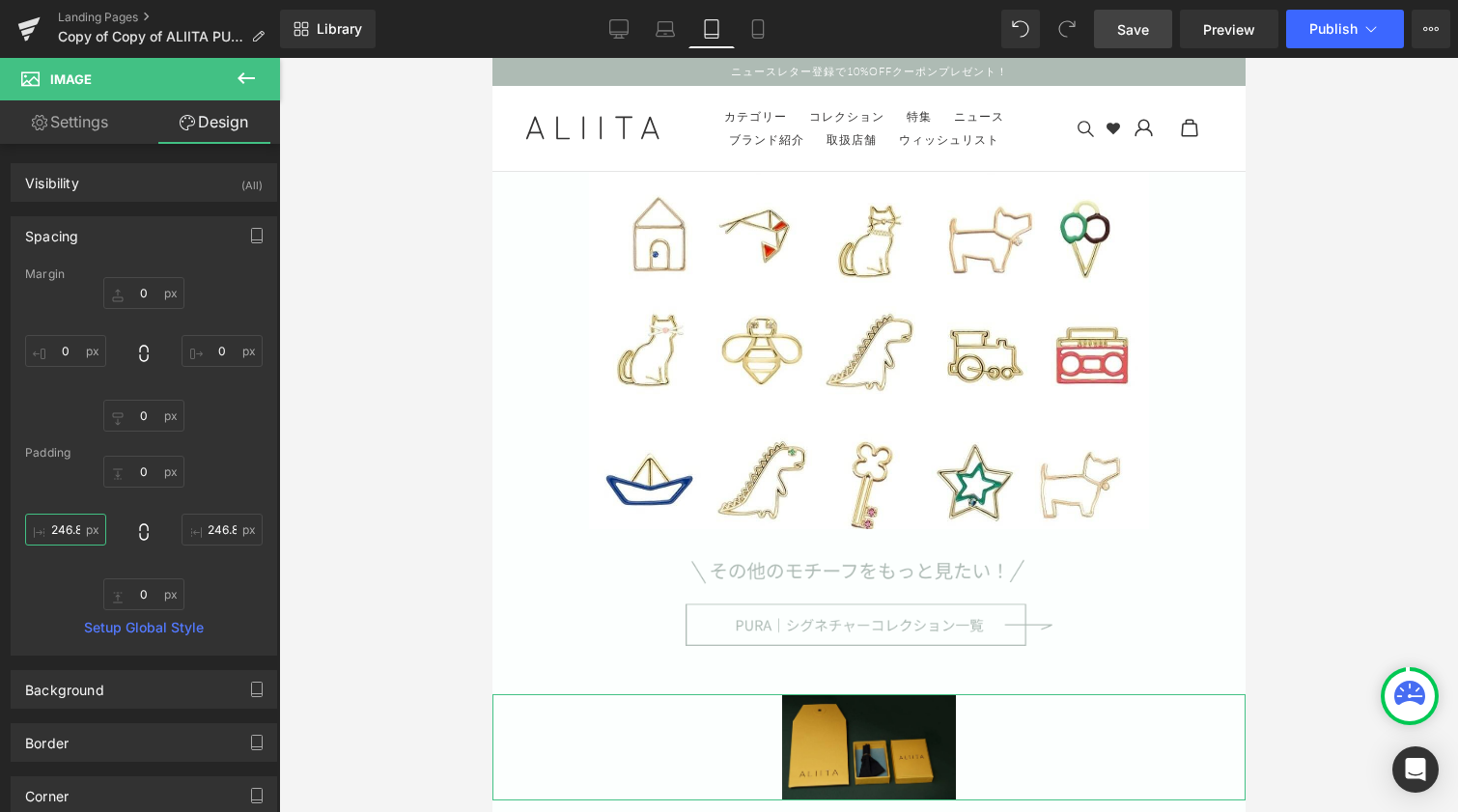 click on "246.87" at bounding box center (66, 529) 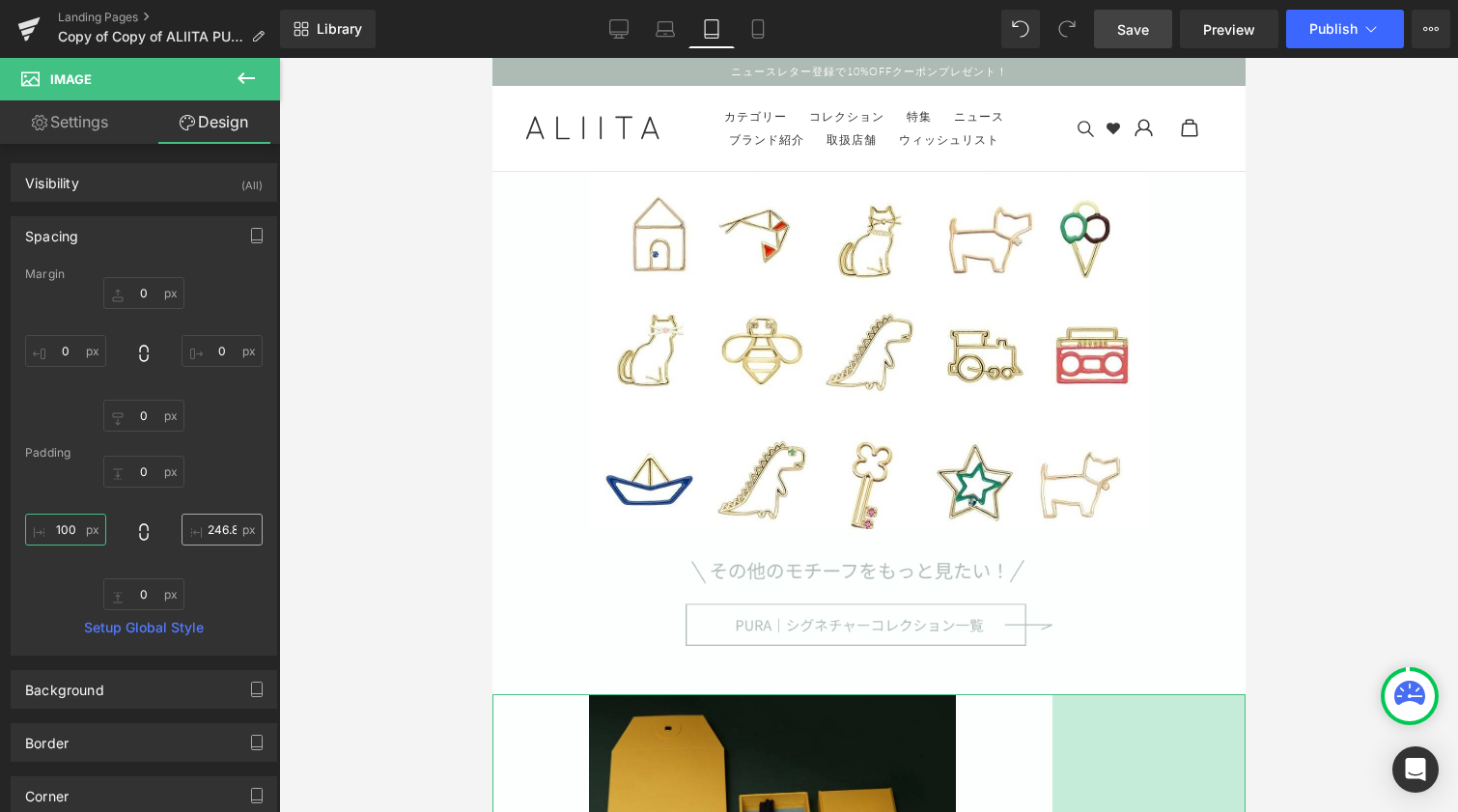 type on "100" 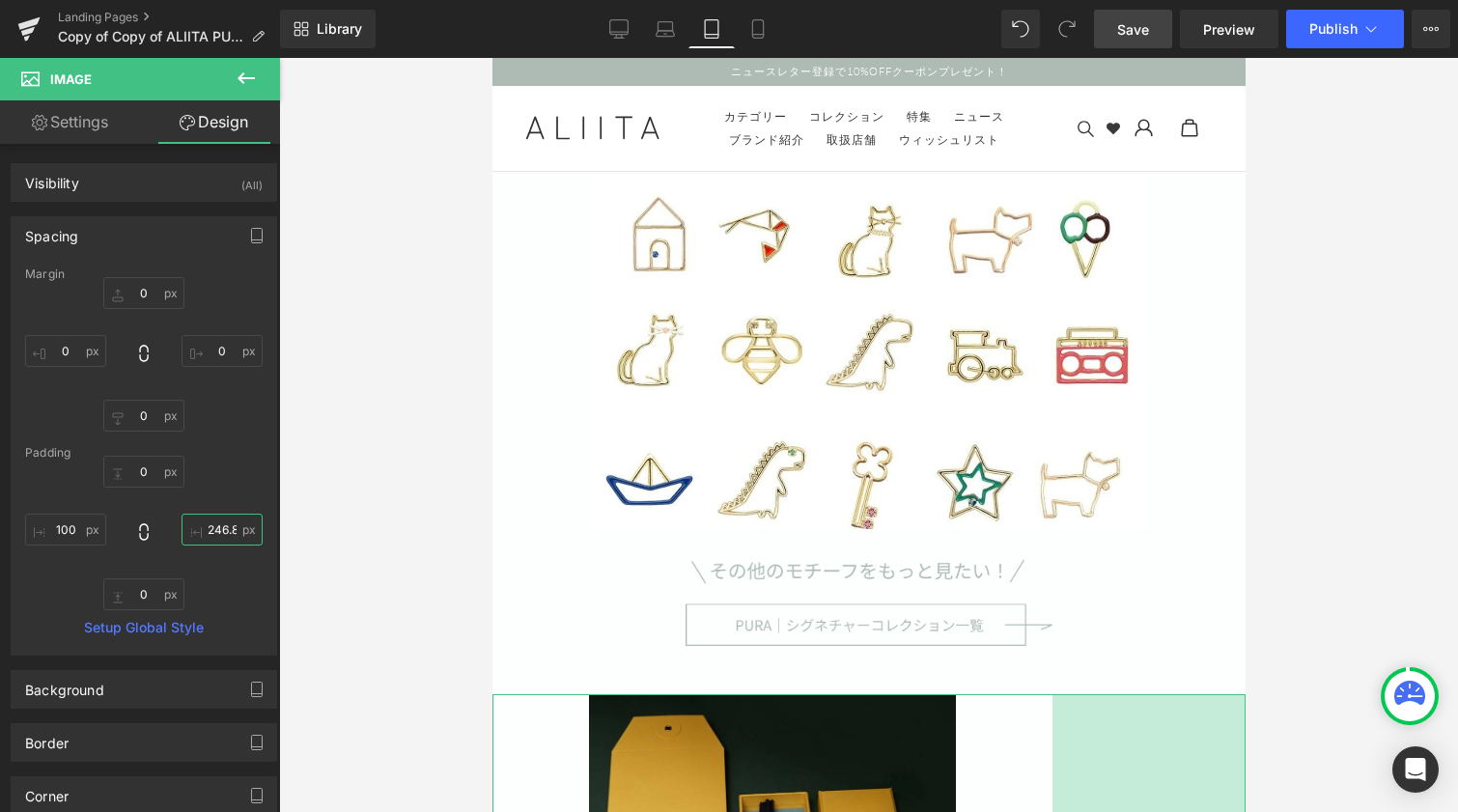 click on "246.87" at bounding box center (222, 529) 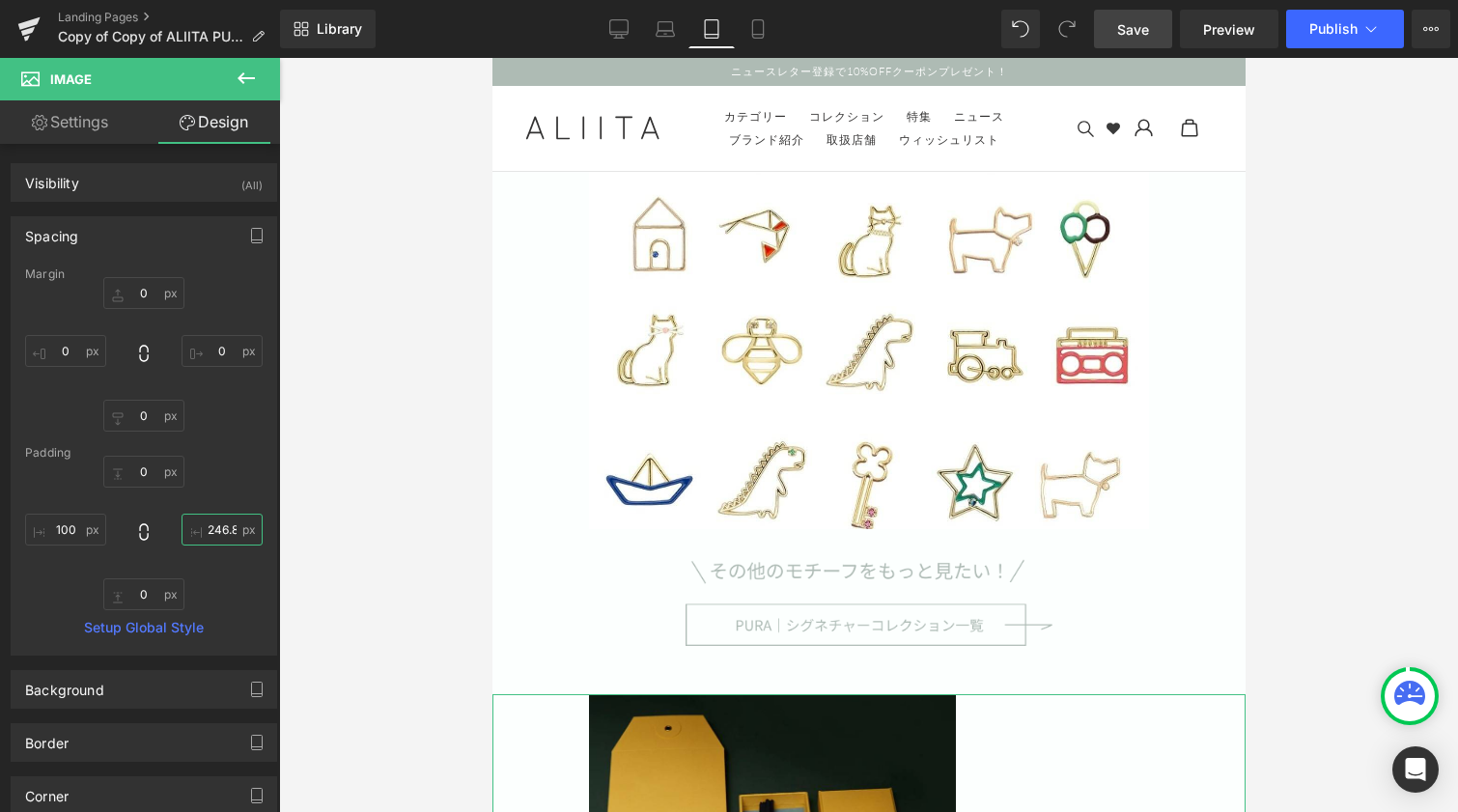 click on "246.87" at bounding box center [222, 529] 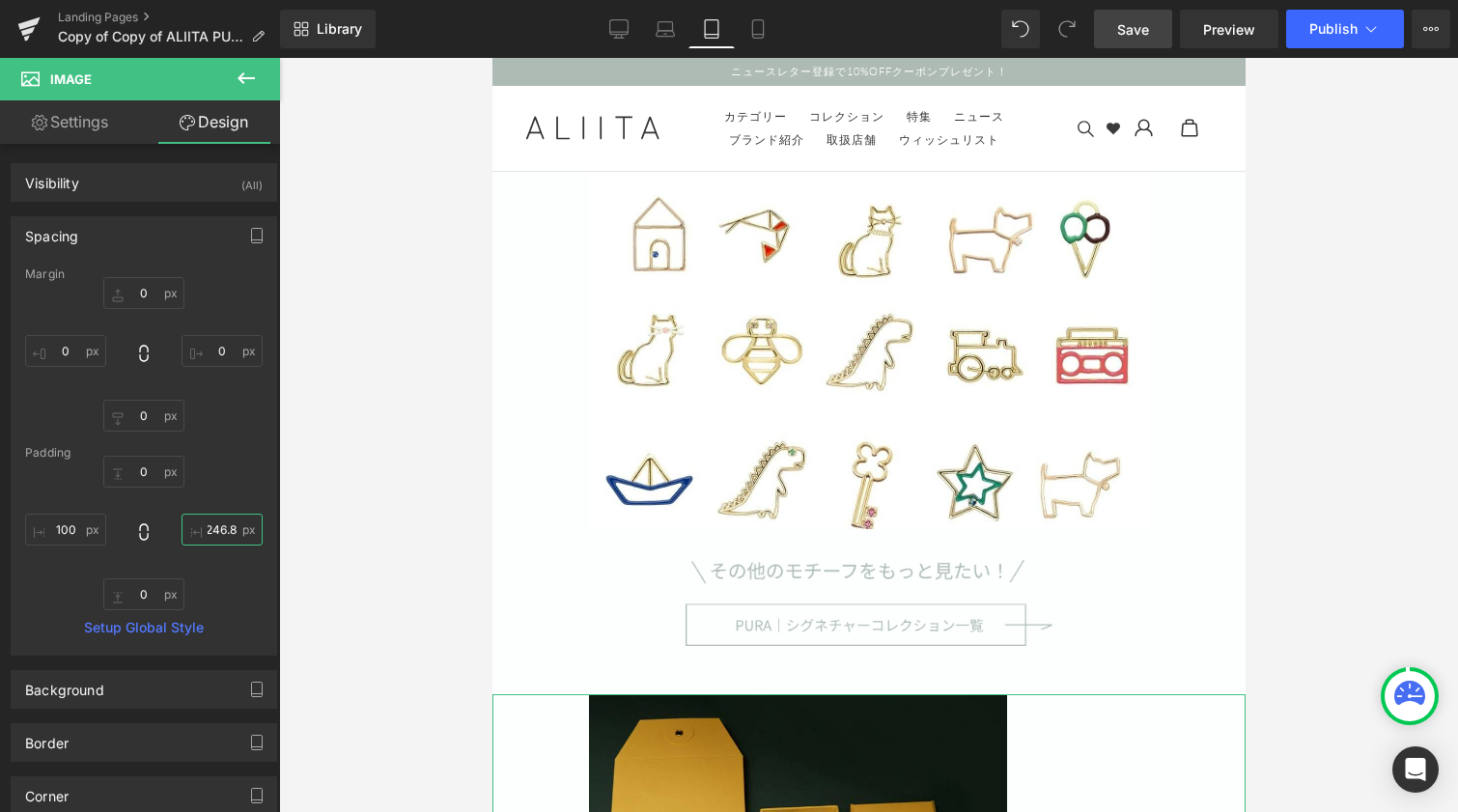 scroll, scrollTop: 0, scrollLeft: 0, axis: both 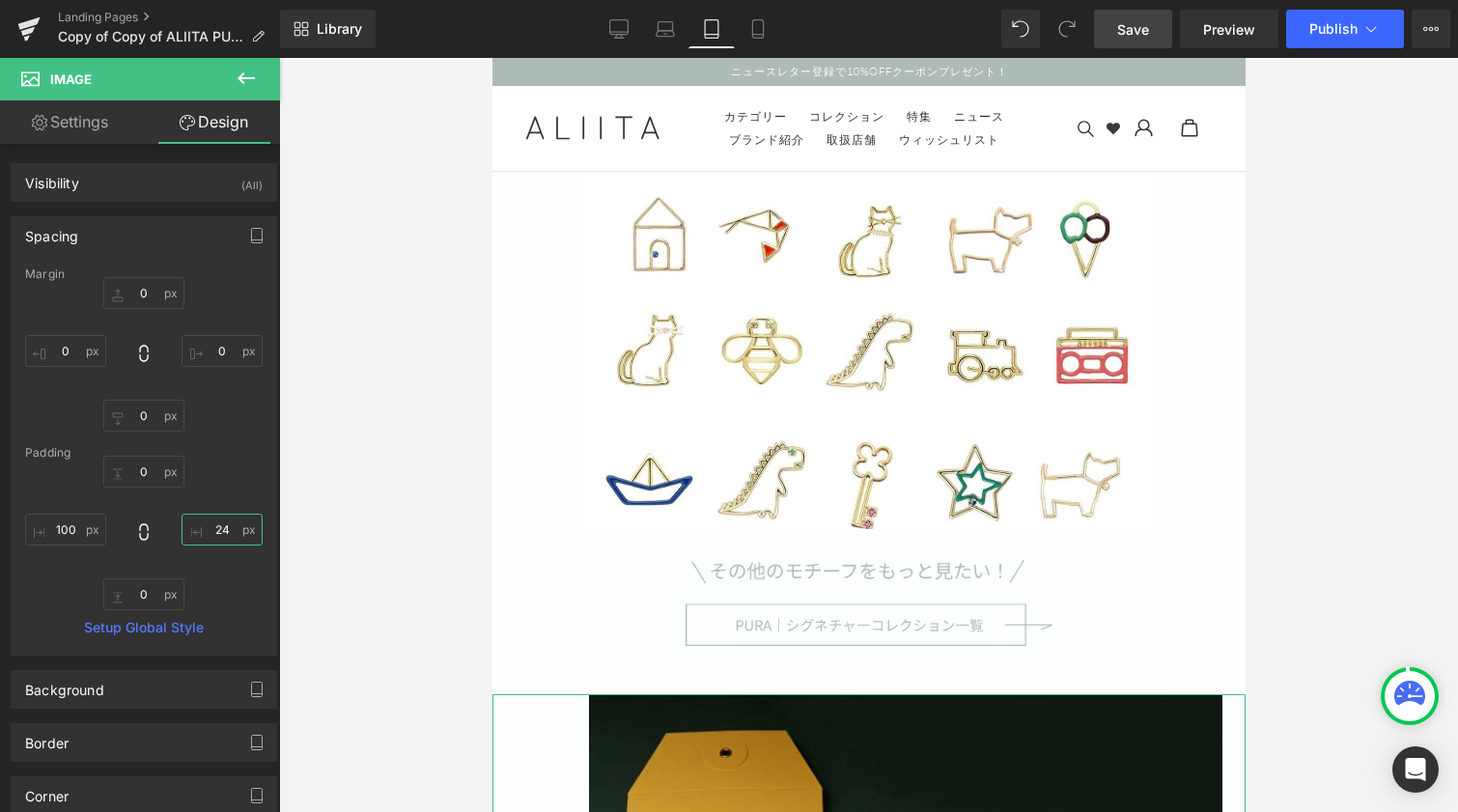 type on "2" 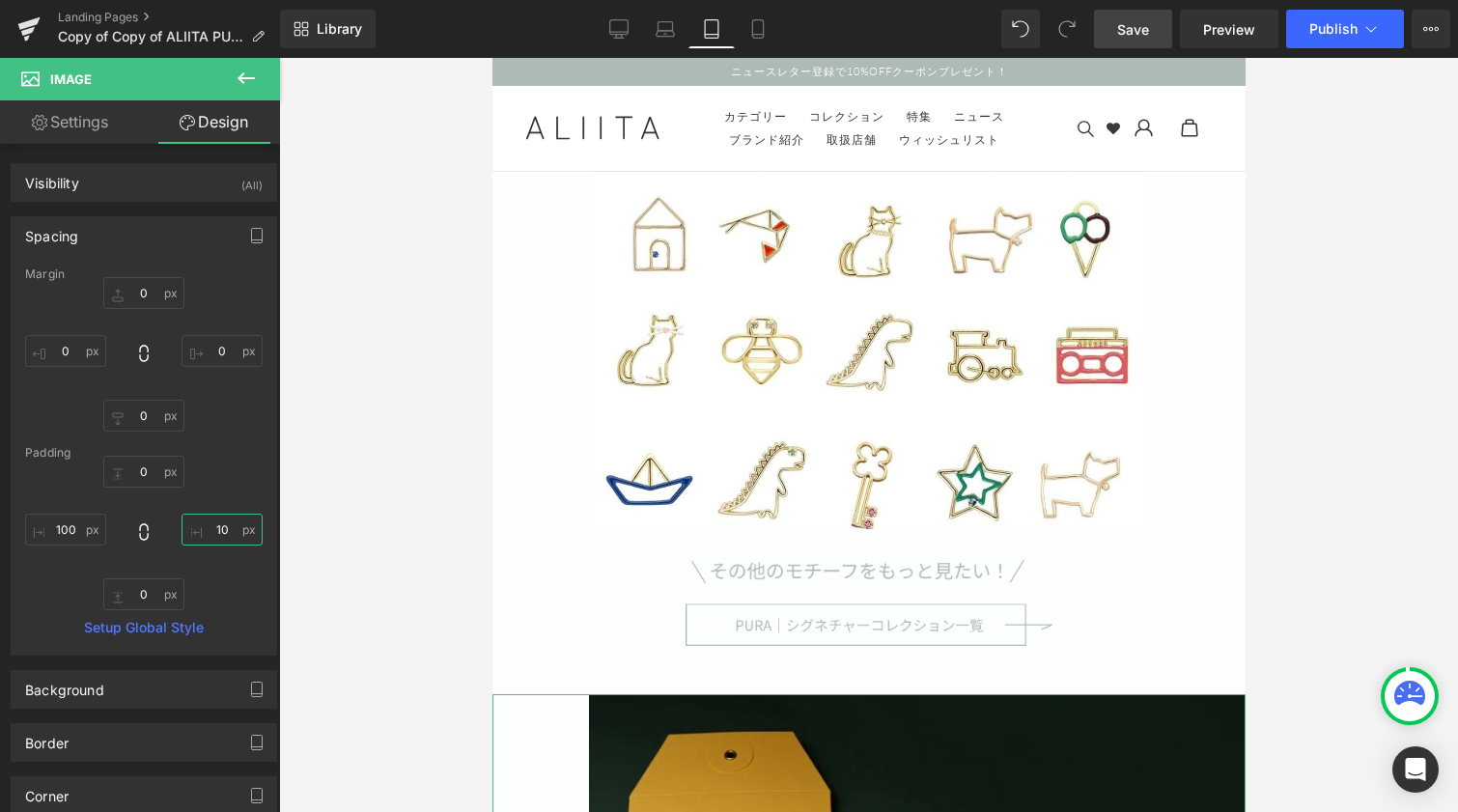 type on "100" 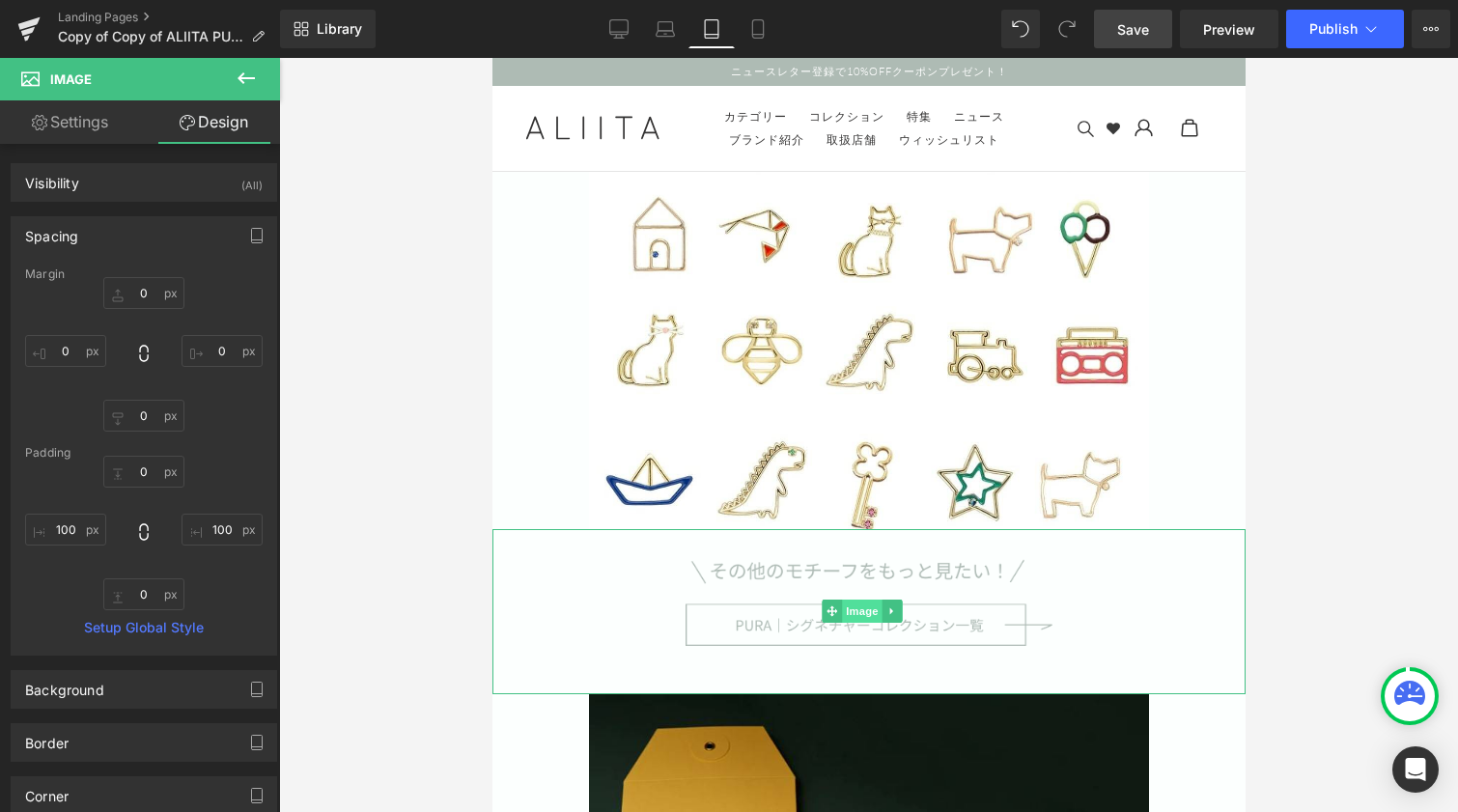 click on "Image" at bounding box center (861, 611) 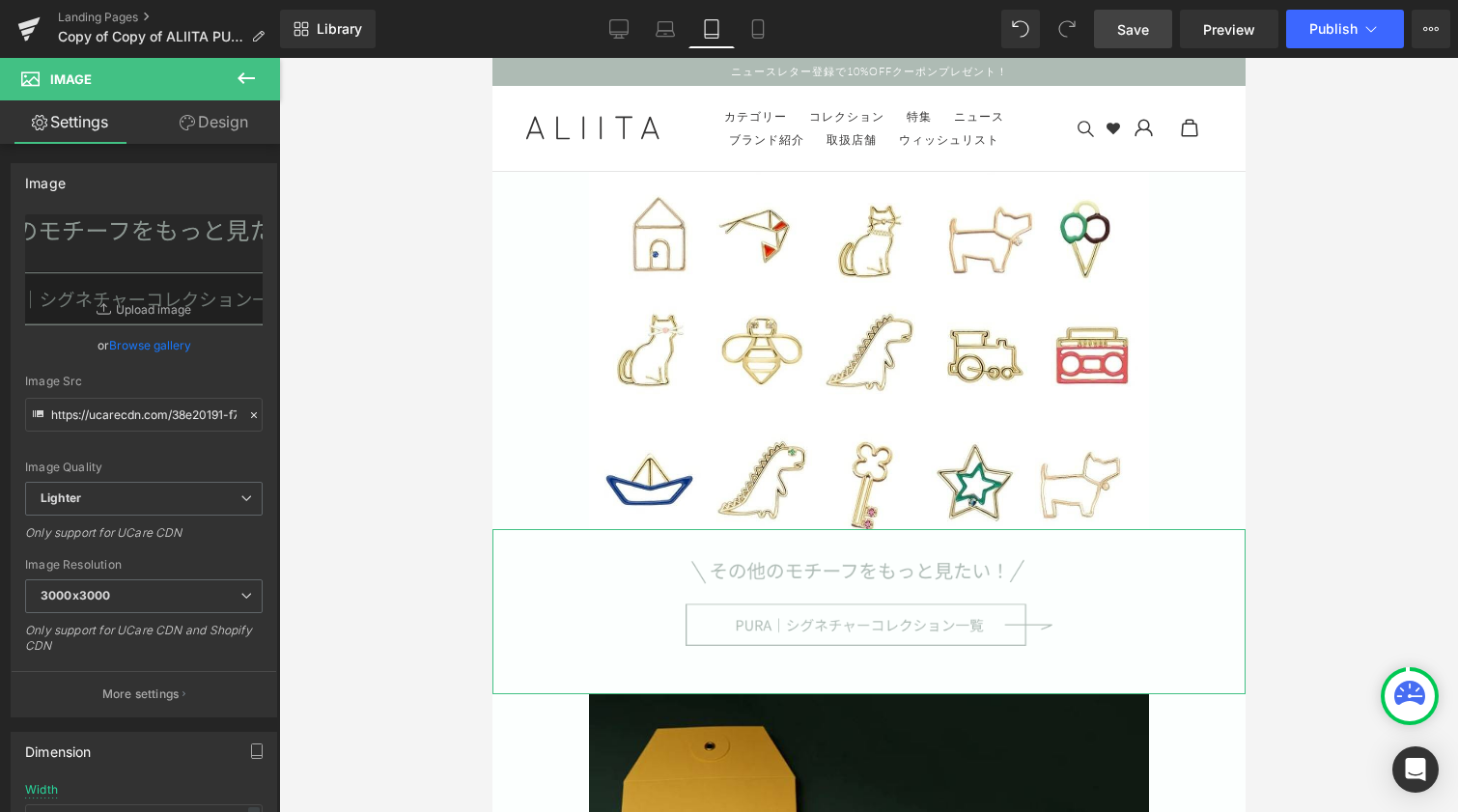 click on "Design" at bounding box center (213, 122) 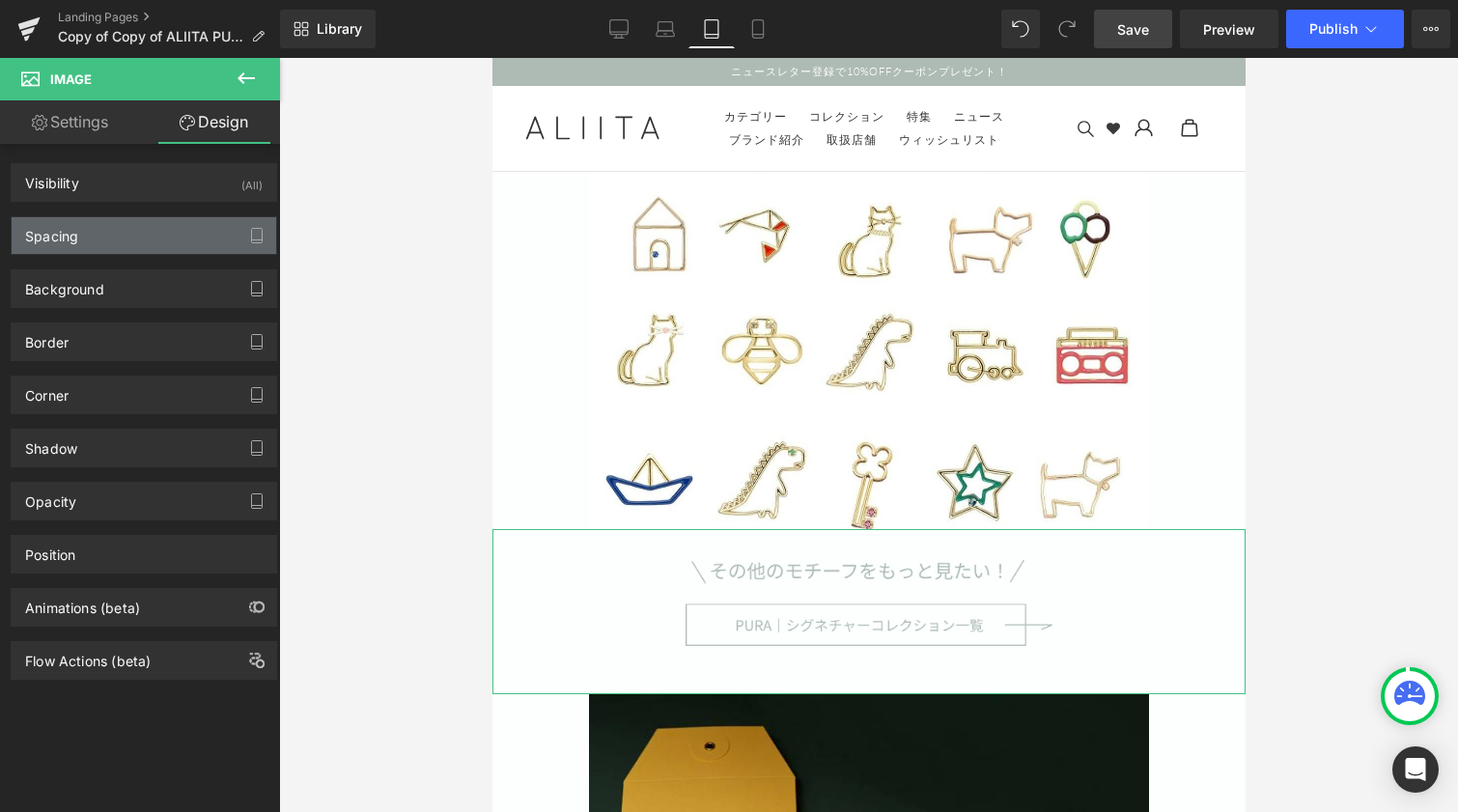 click on "Spacing" at bounding box center [144, 236] 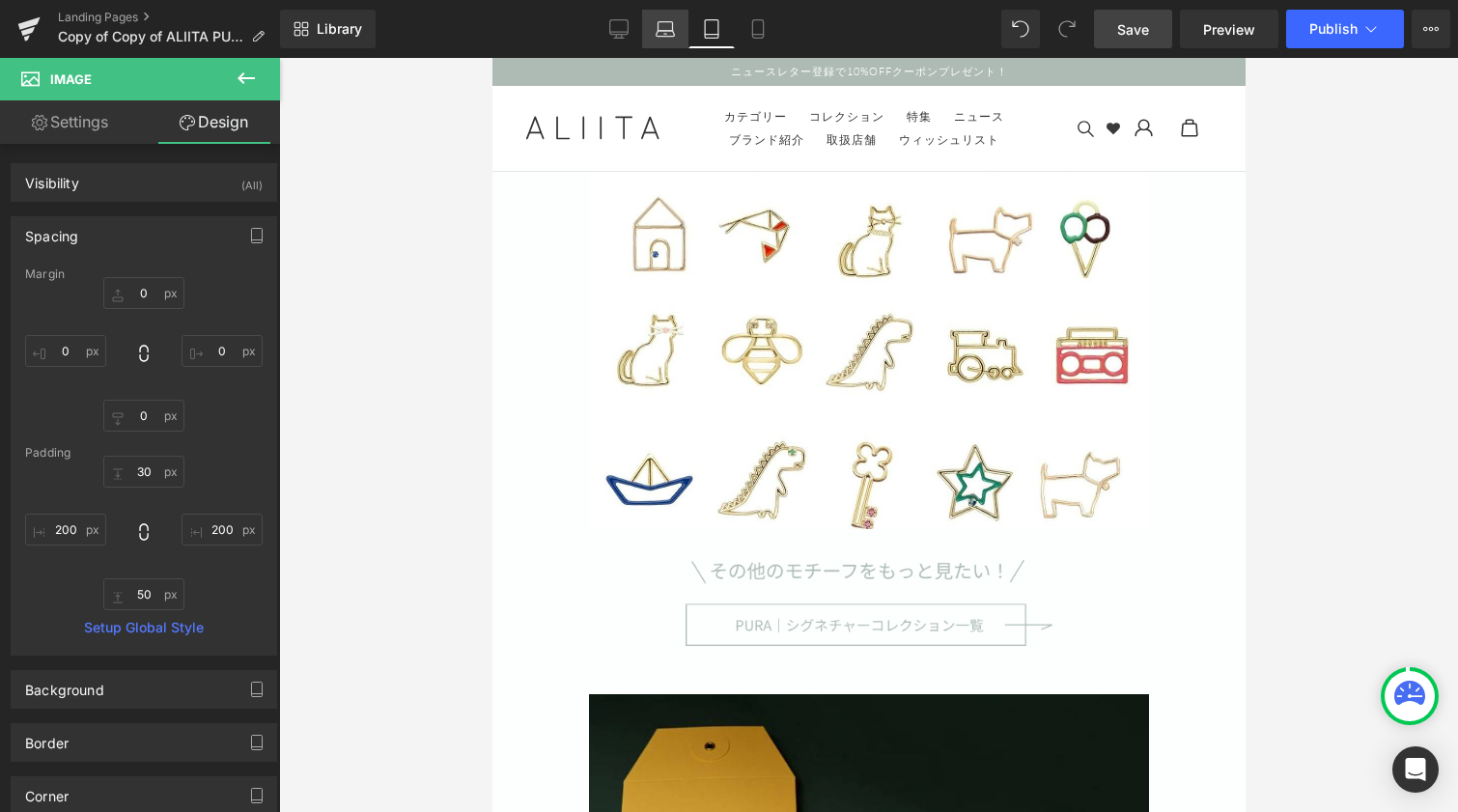 click 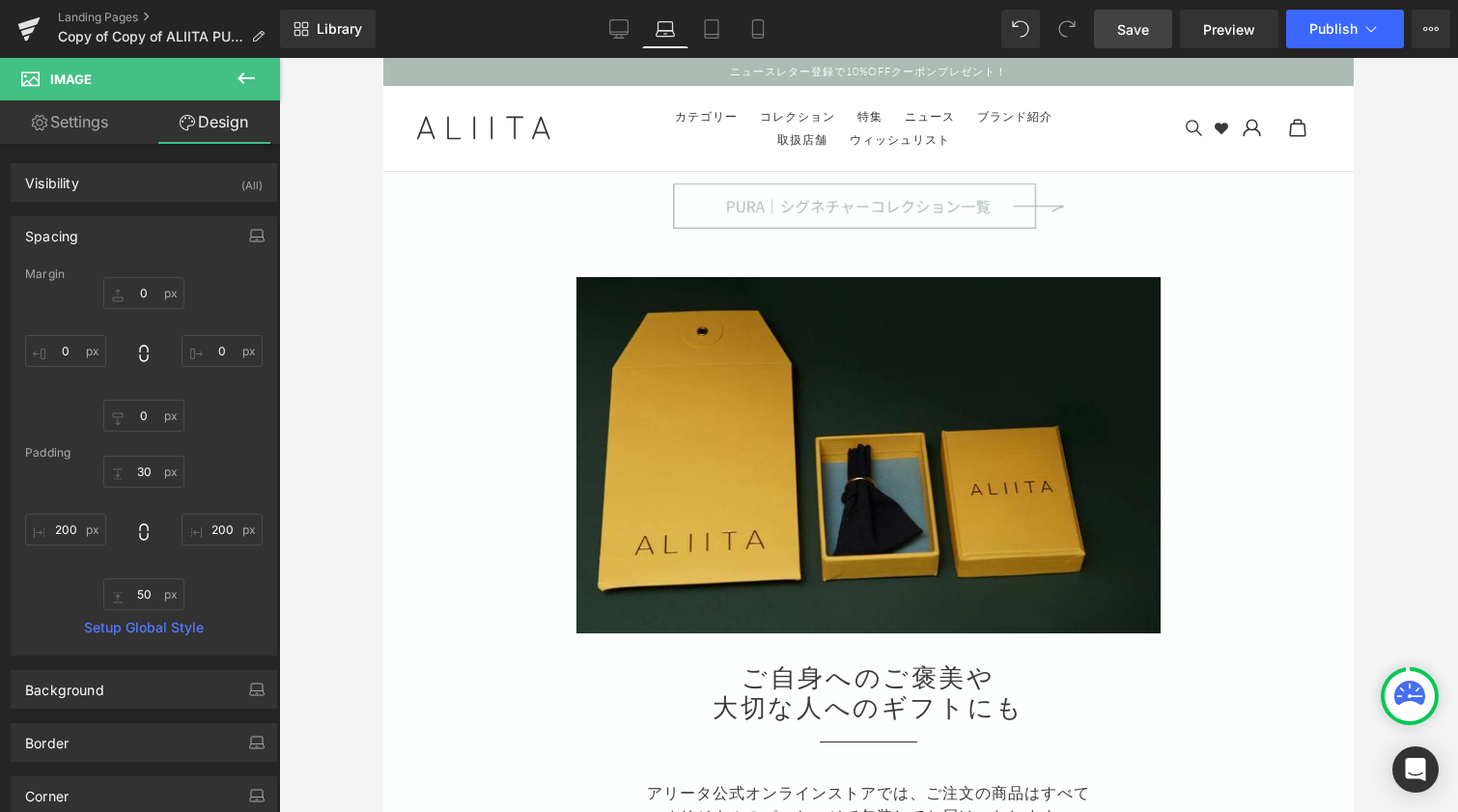 type on "0" 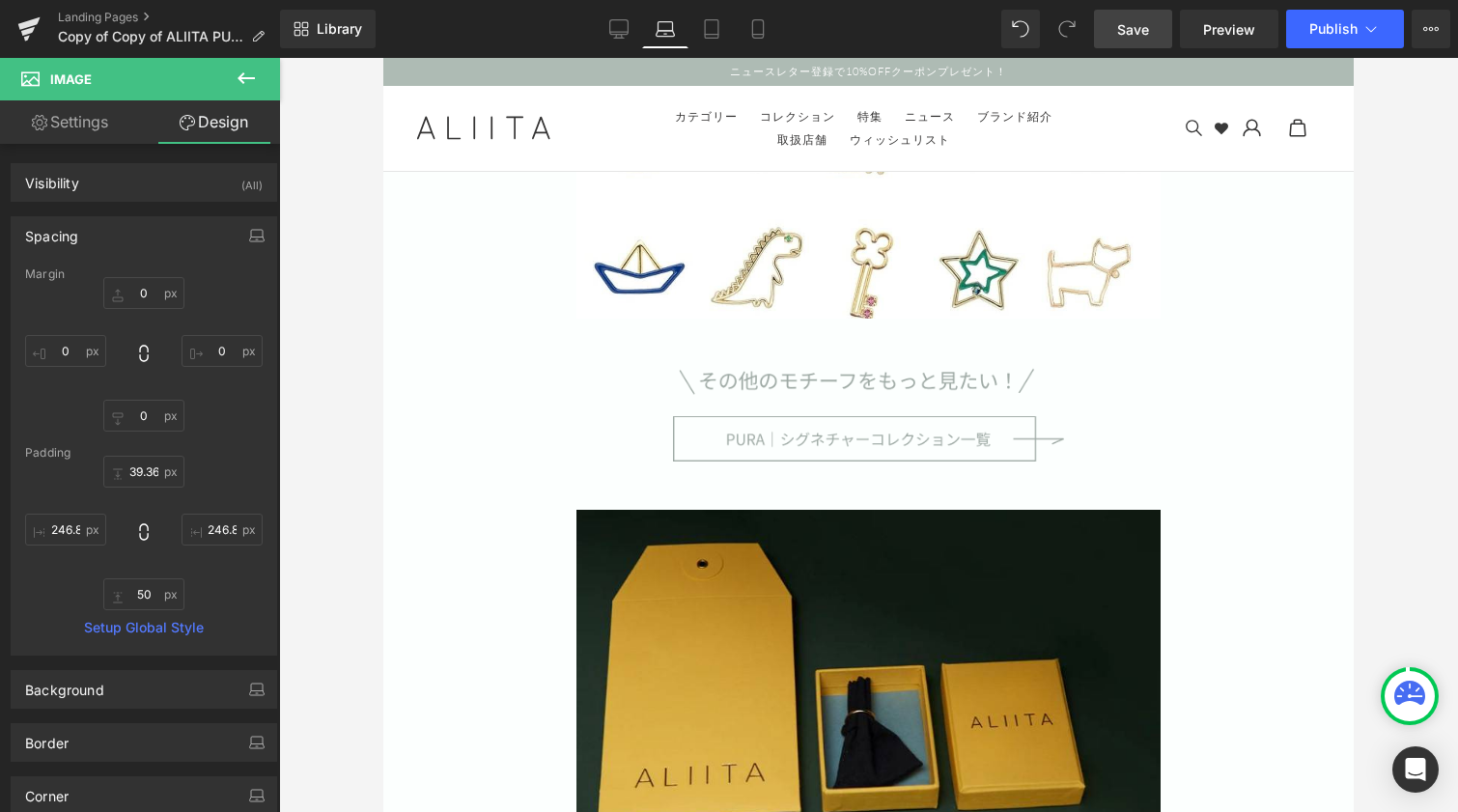 scroll, scrollTop: 10205, scrollLeft: 0, axis: vertical 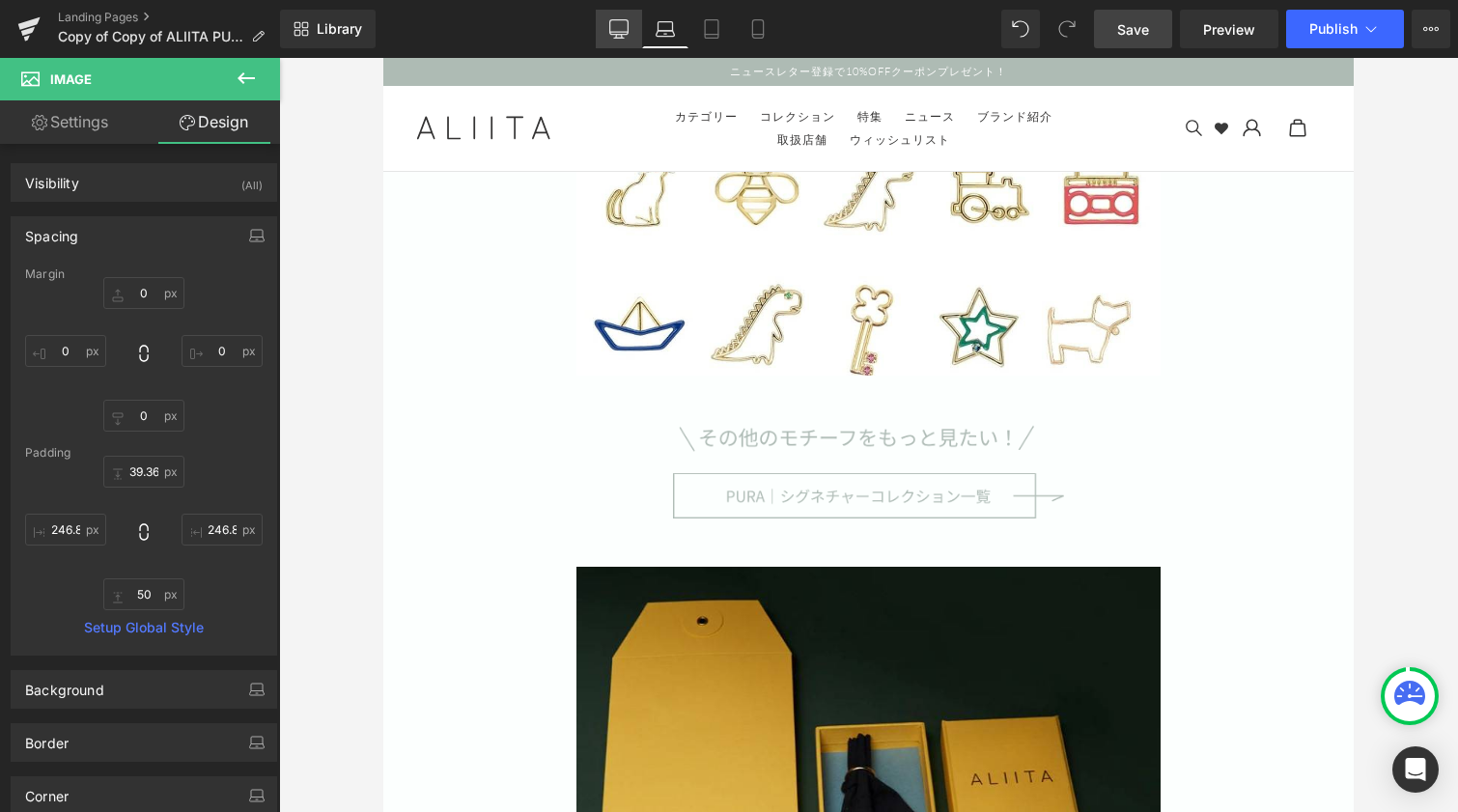click 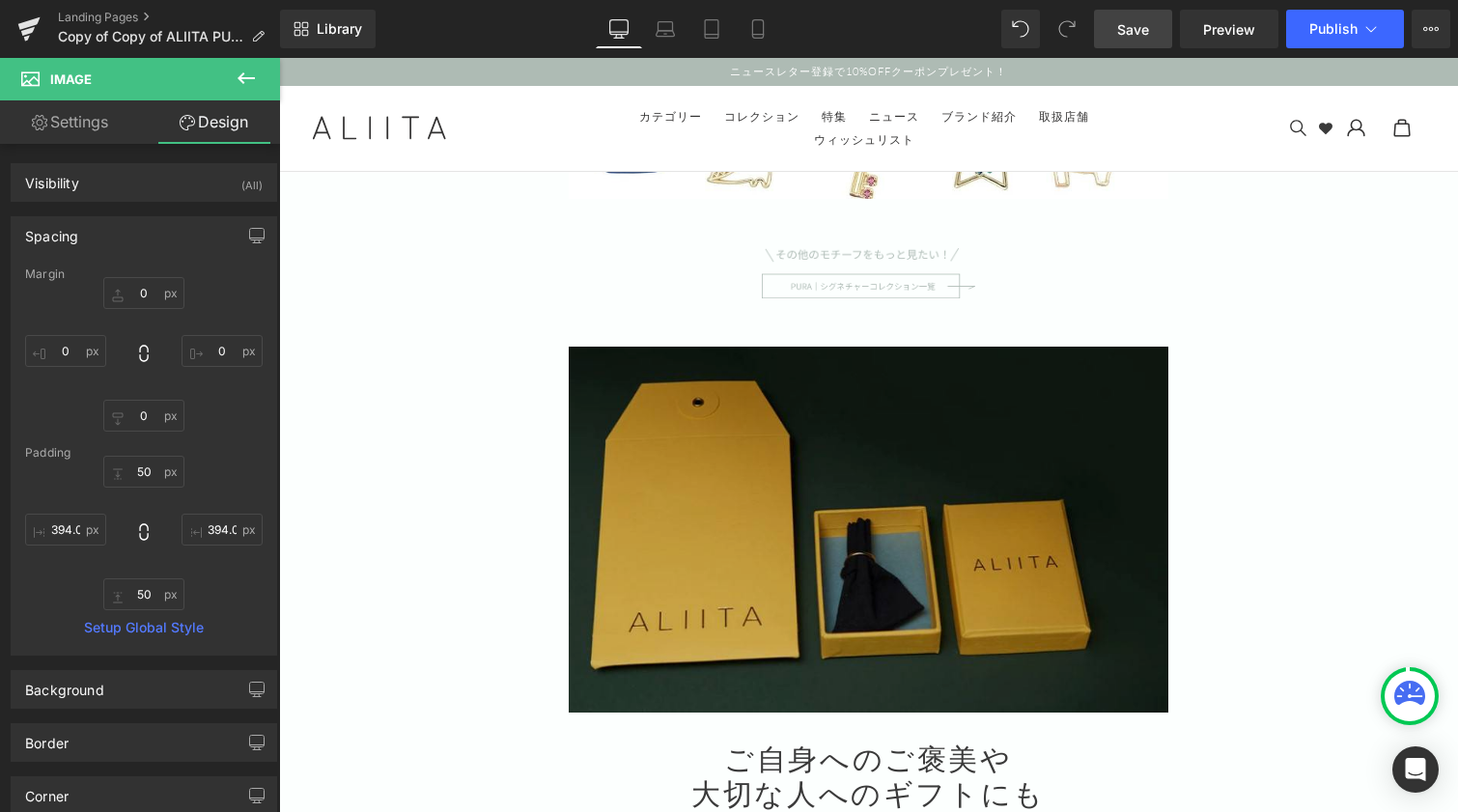 scroll, scrollTop: 10816, scrollLeft: 0, axis: vertical 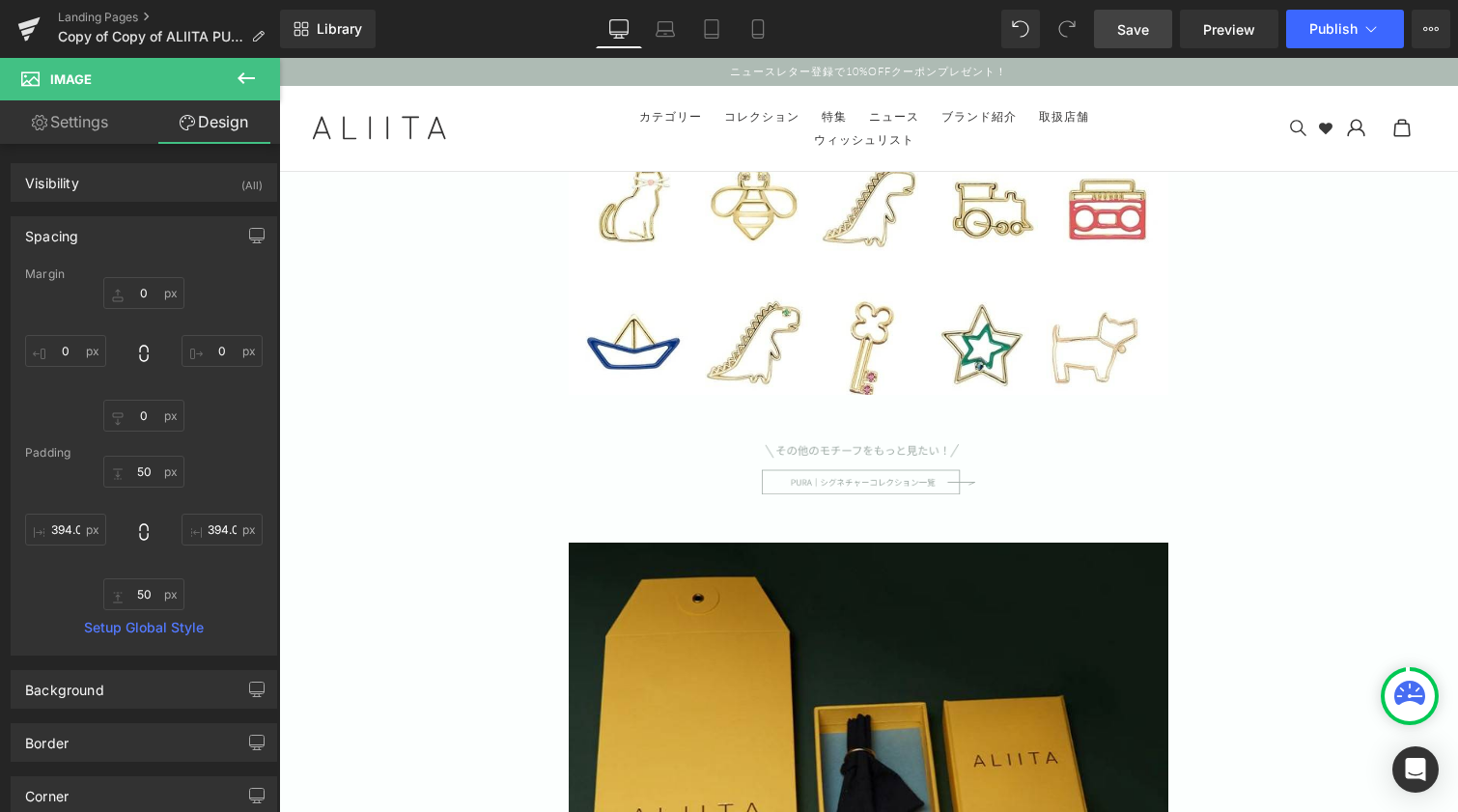 click on "Image" at bounding box center (868, 468) 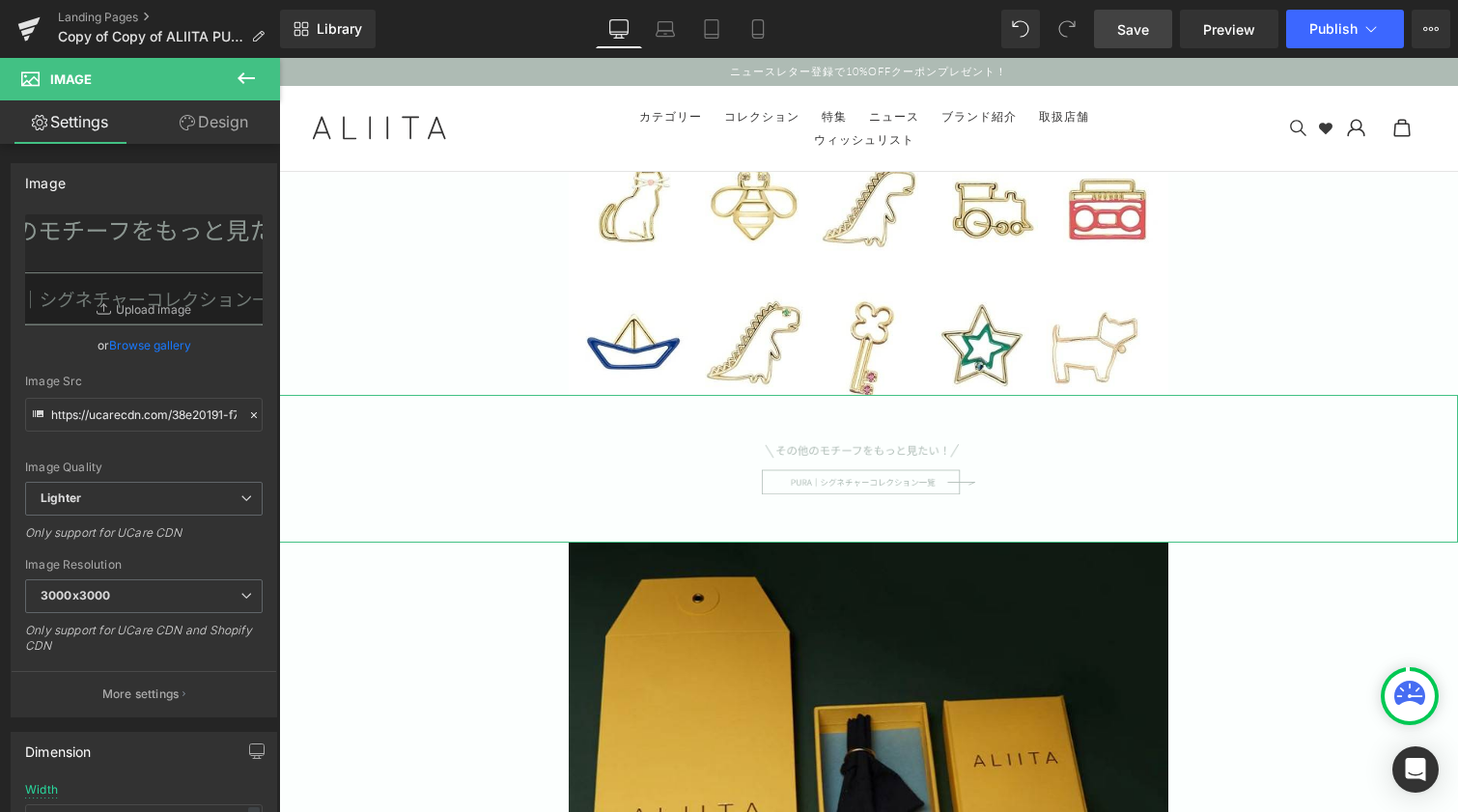 click on "Design" at bounding box center (213, 122) 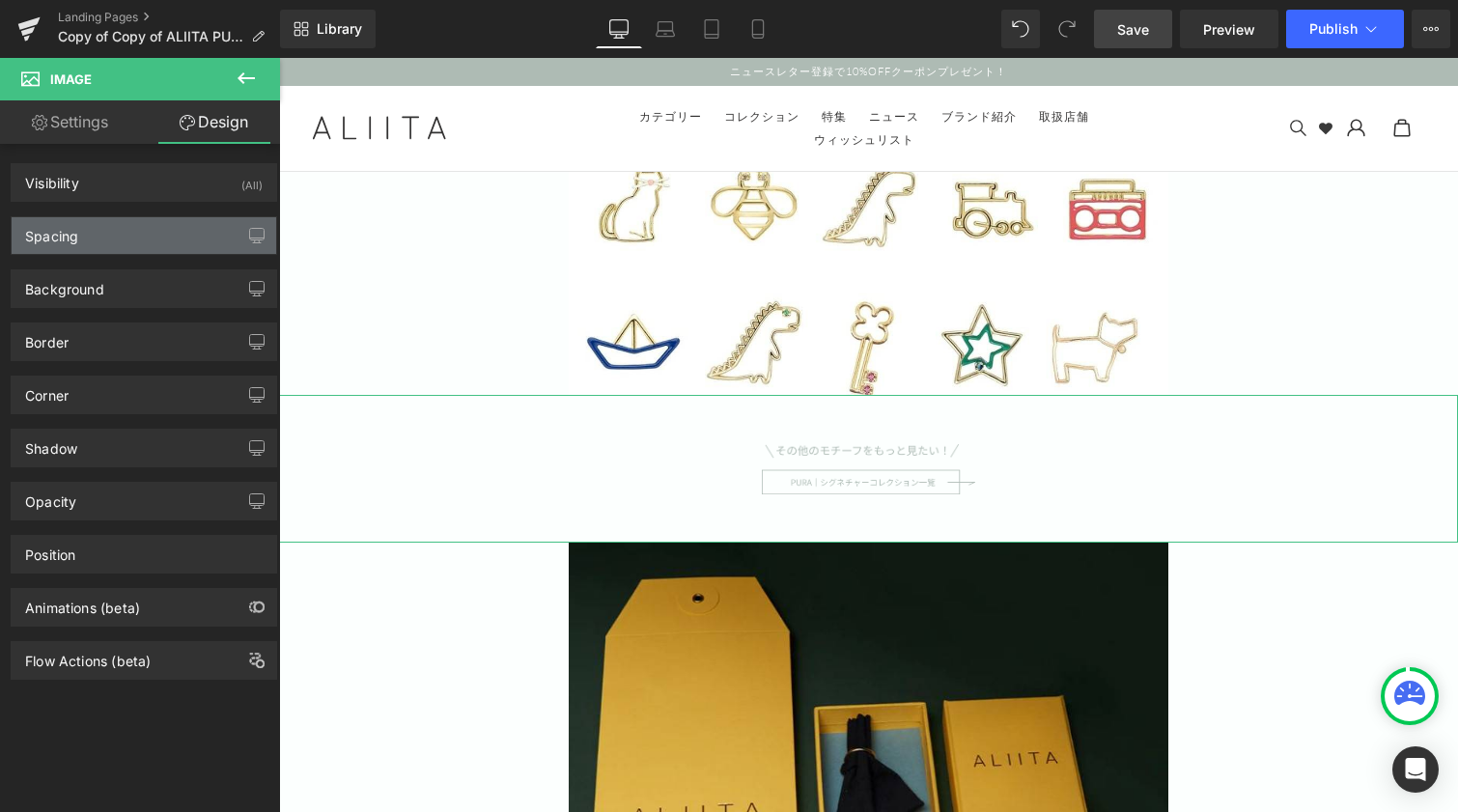 click on "Spacing" at bounding box center [144, 236] 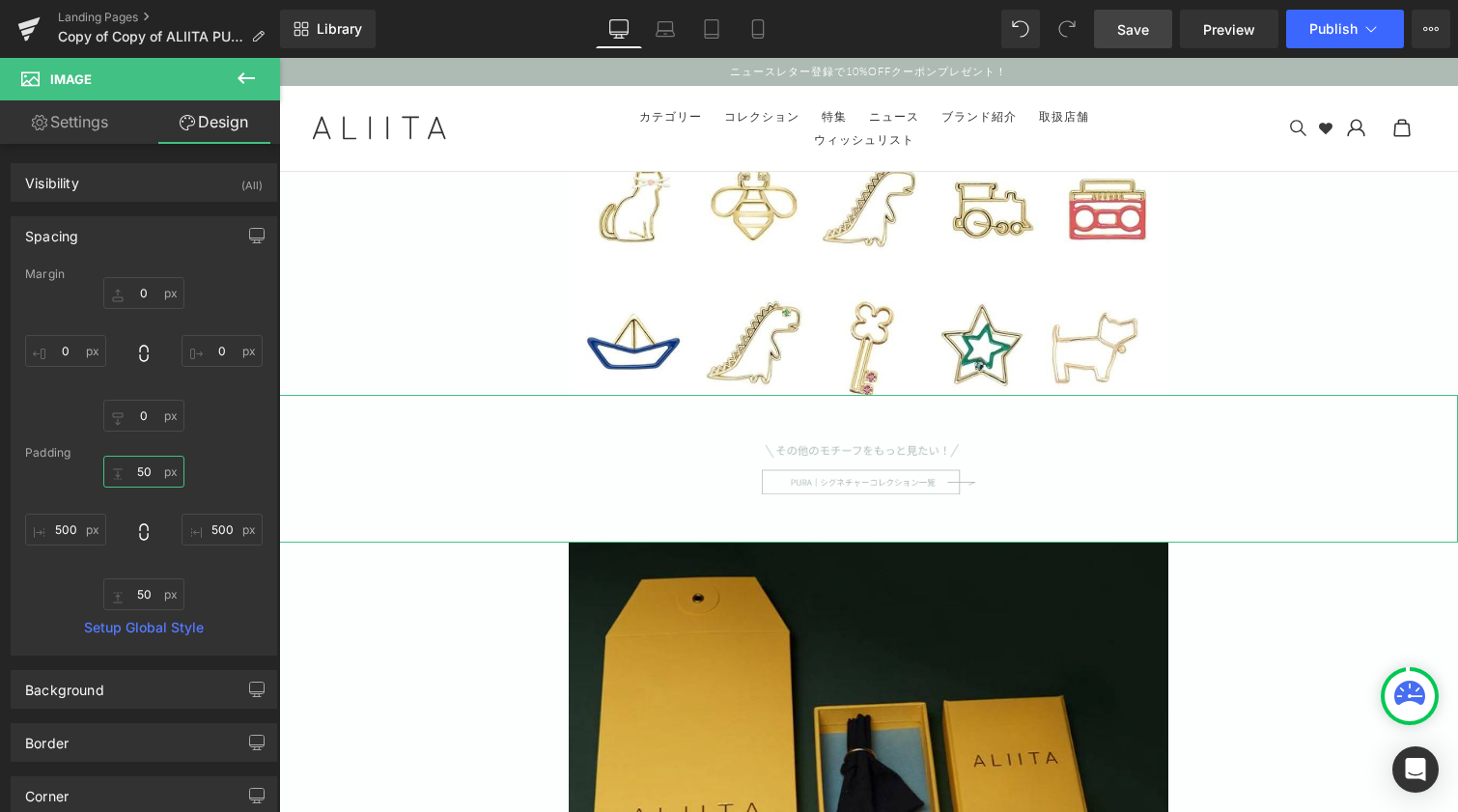 click on "50" at bounding box center [144, 471] 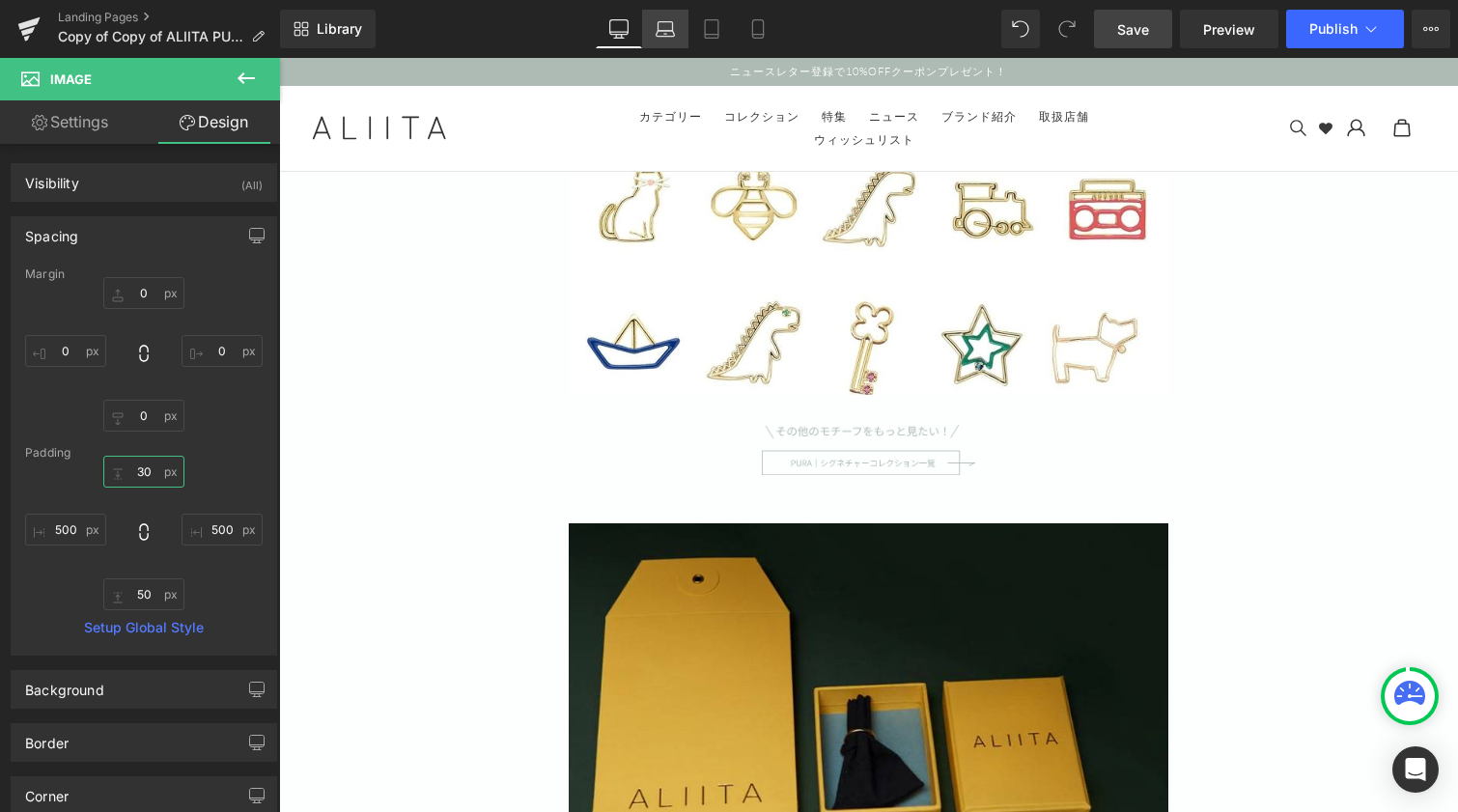 type on "30" 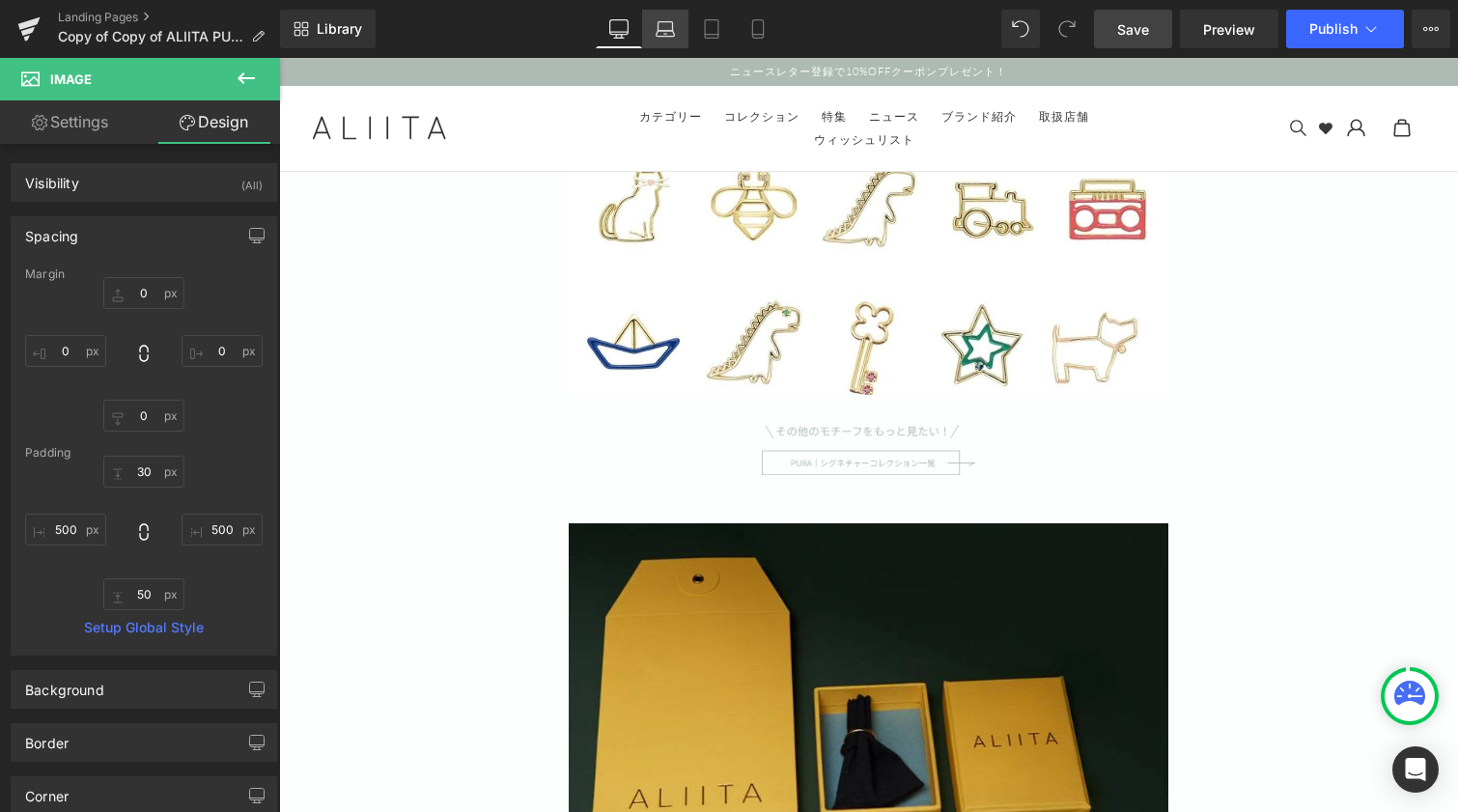 click on "Laptop" at bounding box center (665, 29) 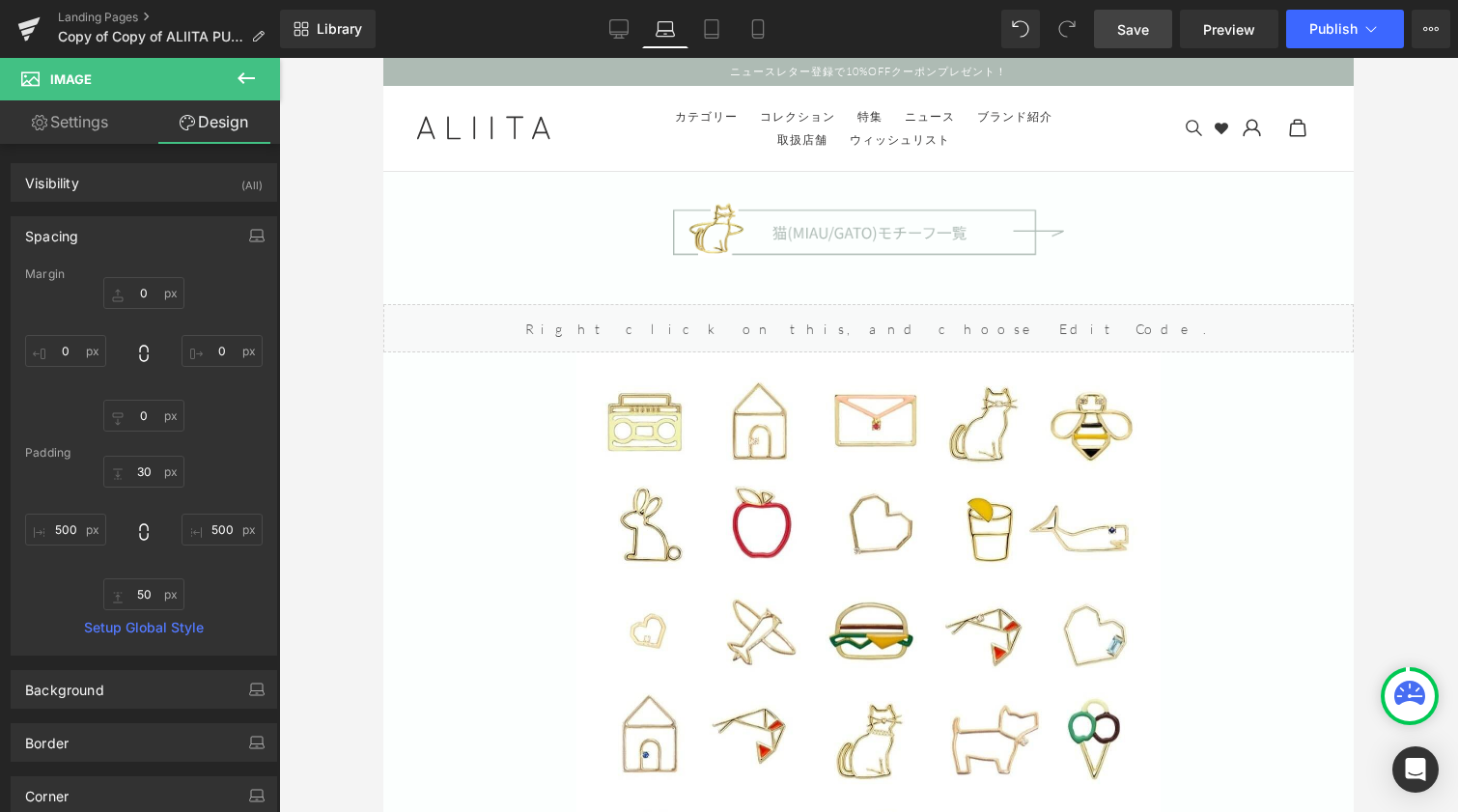 type on "0" 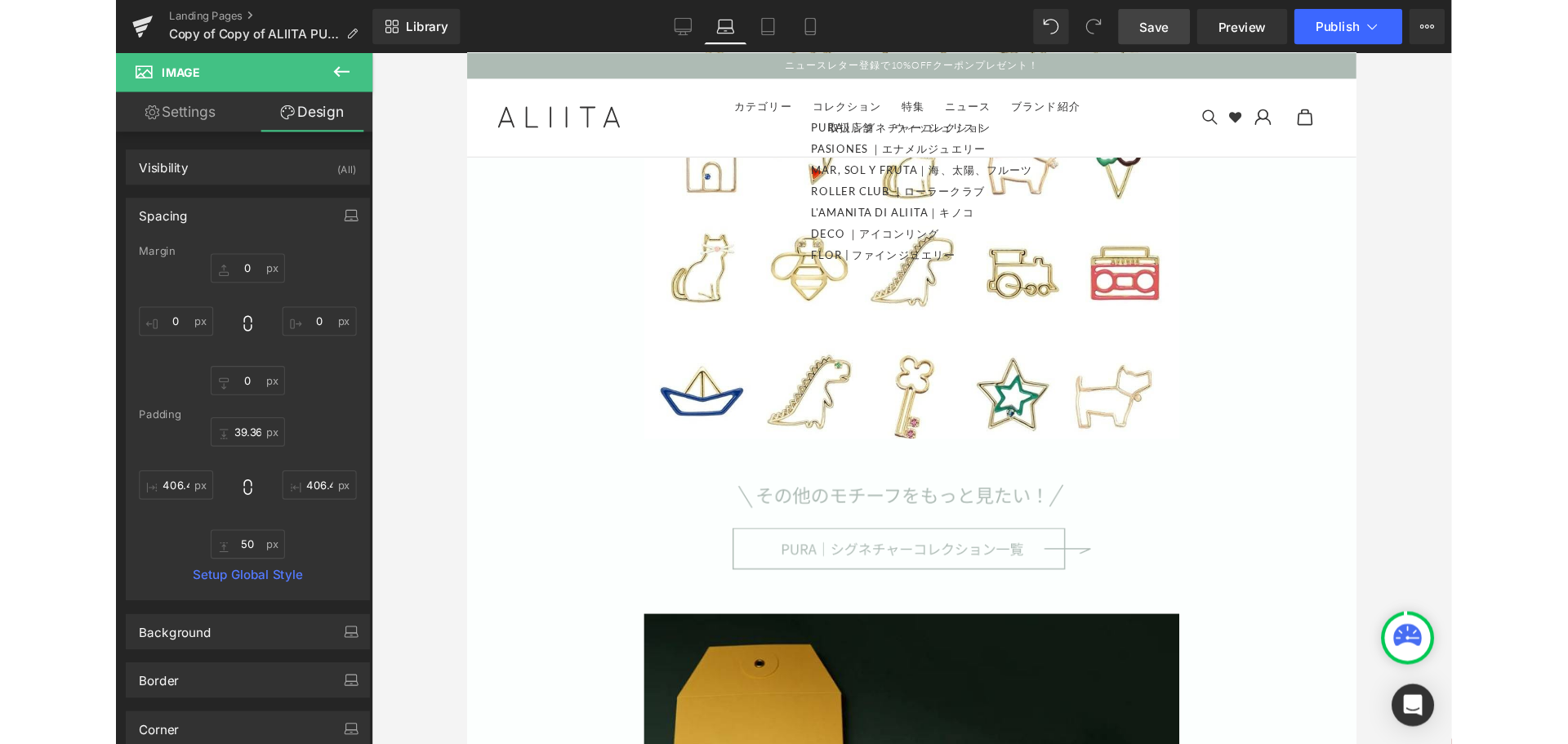 scroll, scrollTop: 8588, scrollLeft: 0, axis: vertical 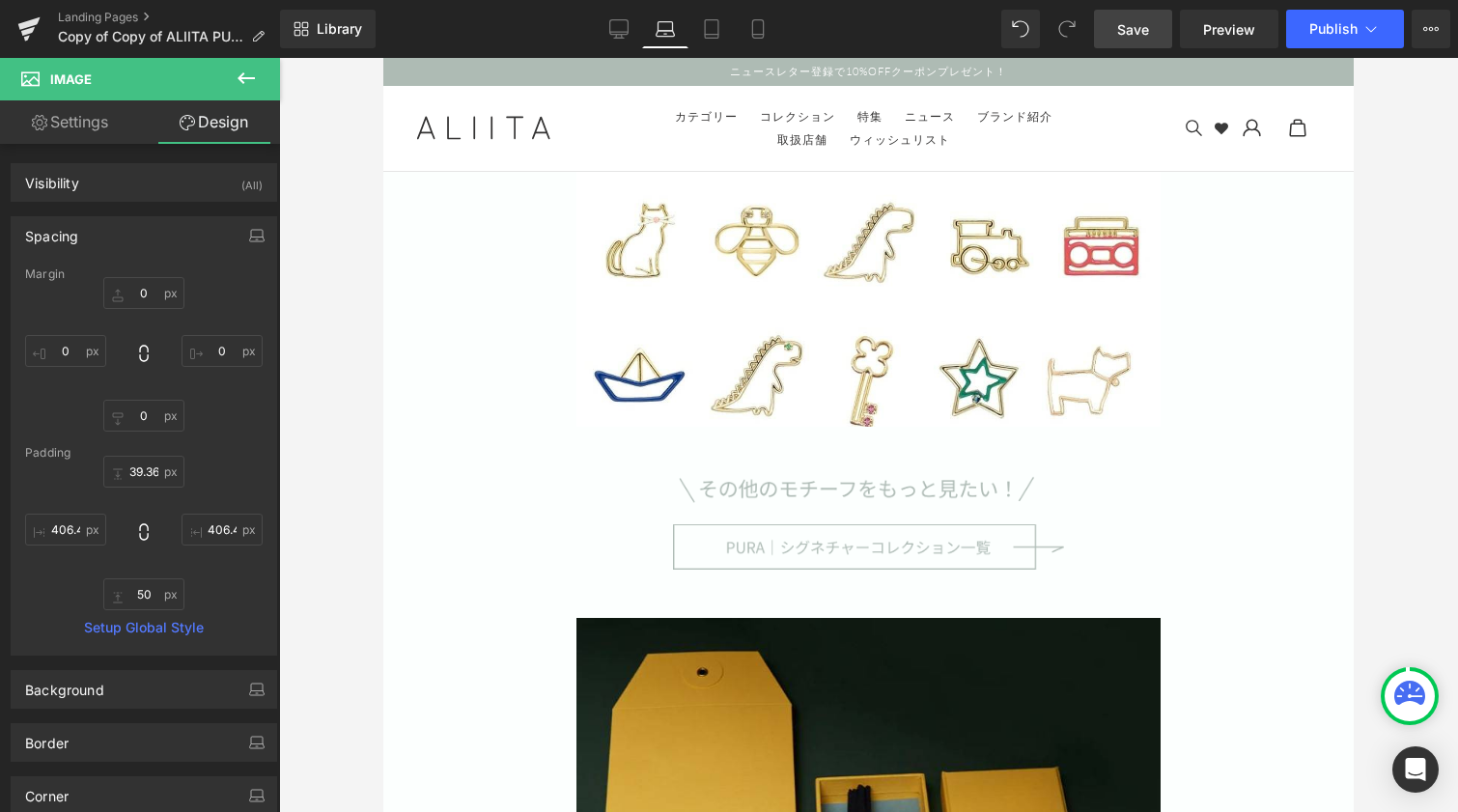 click on "Save" at bounding box center [1133, 29] 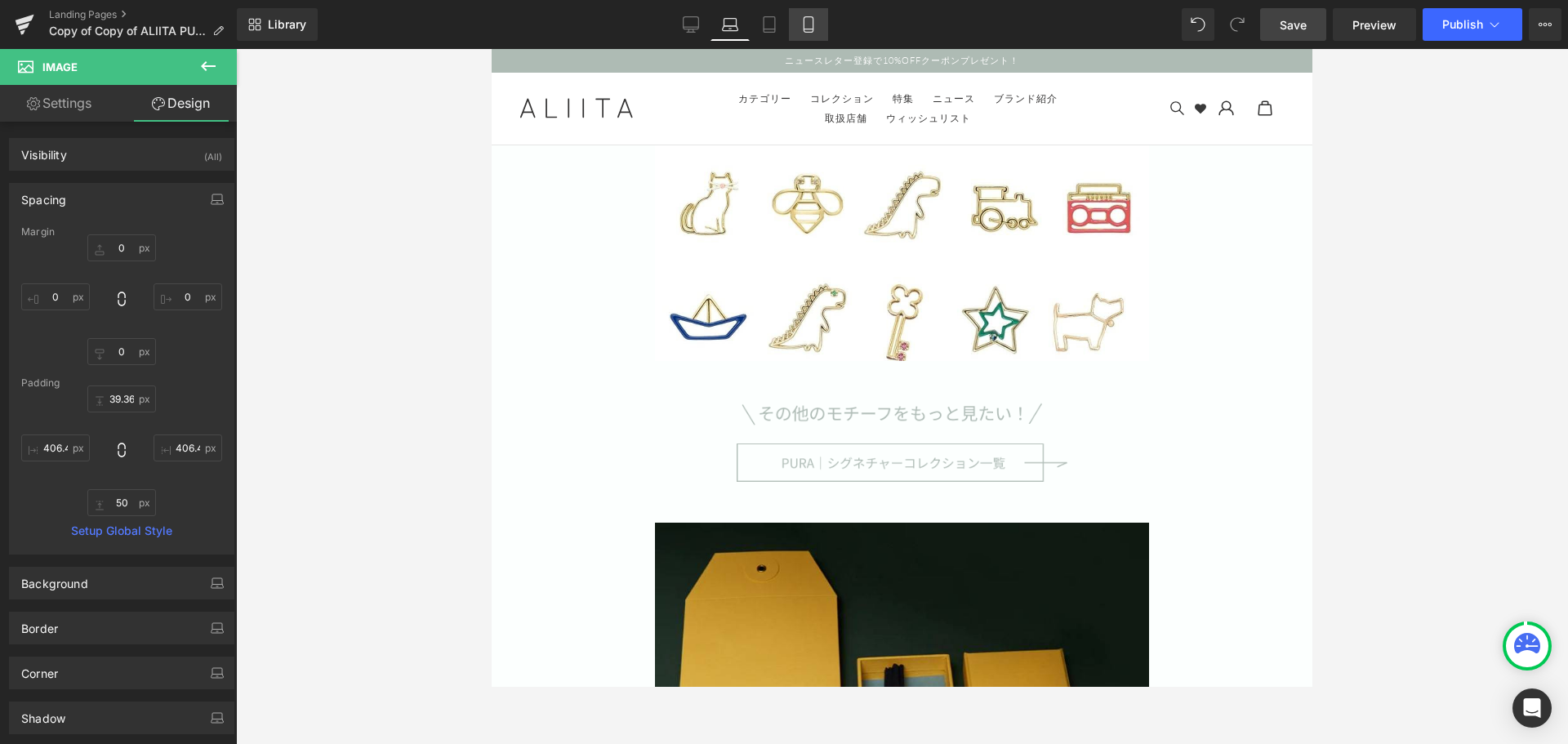 click 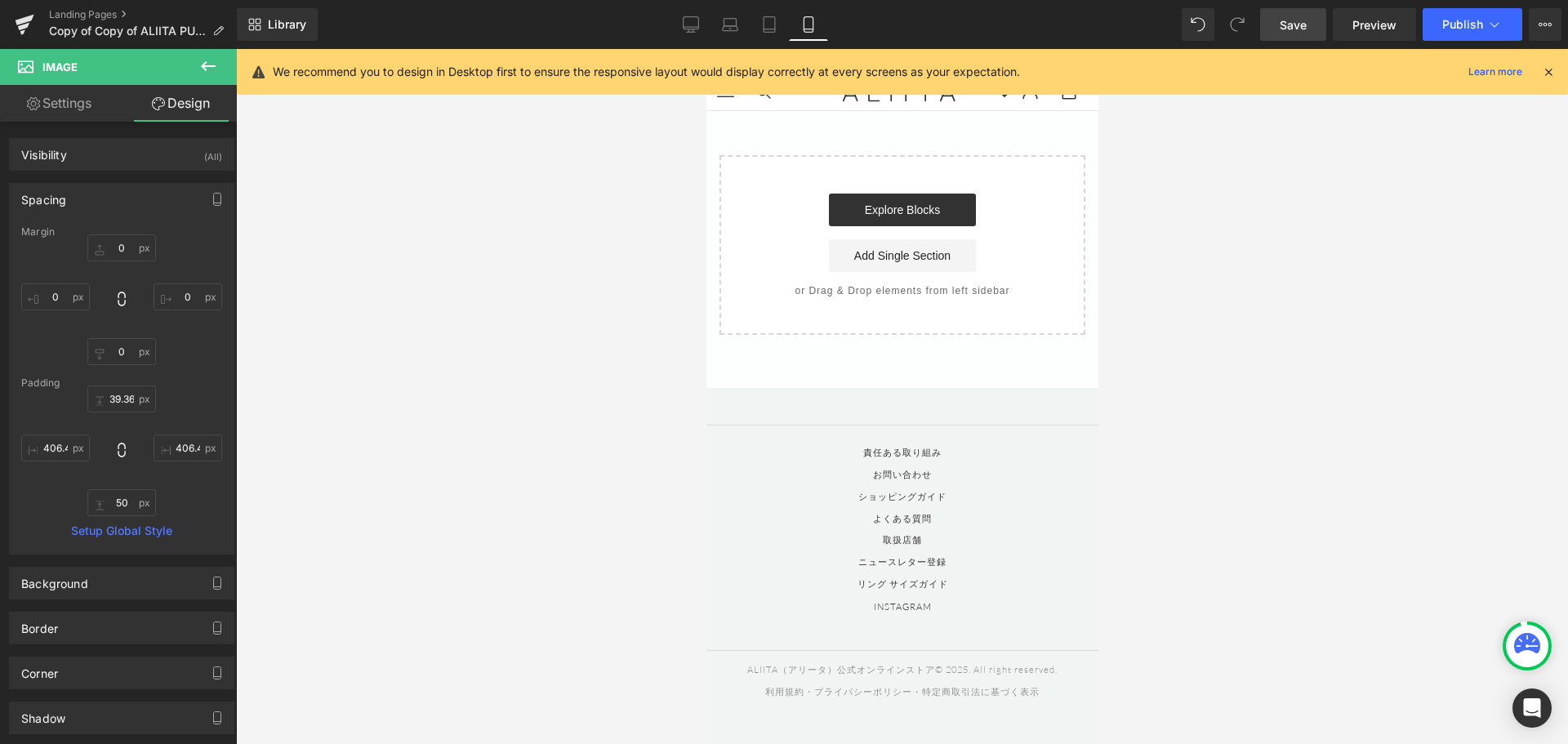 type on "0" 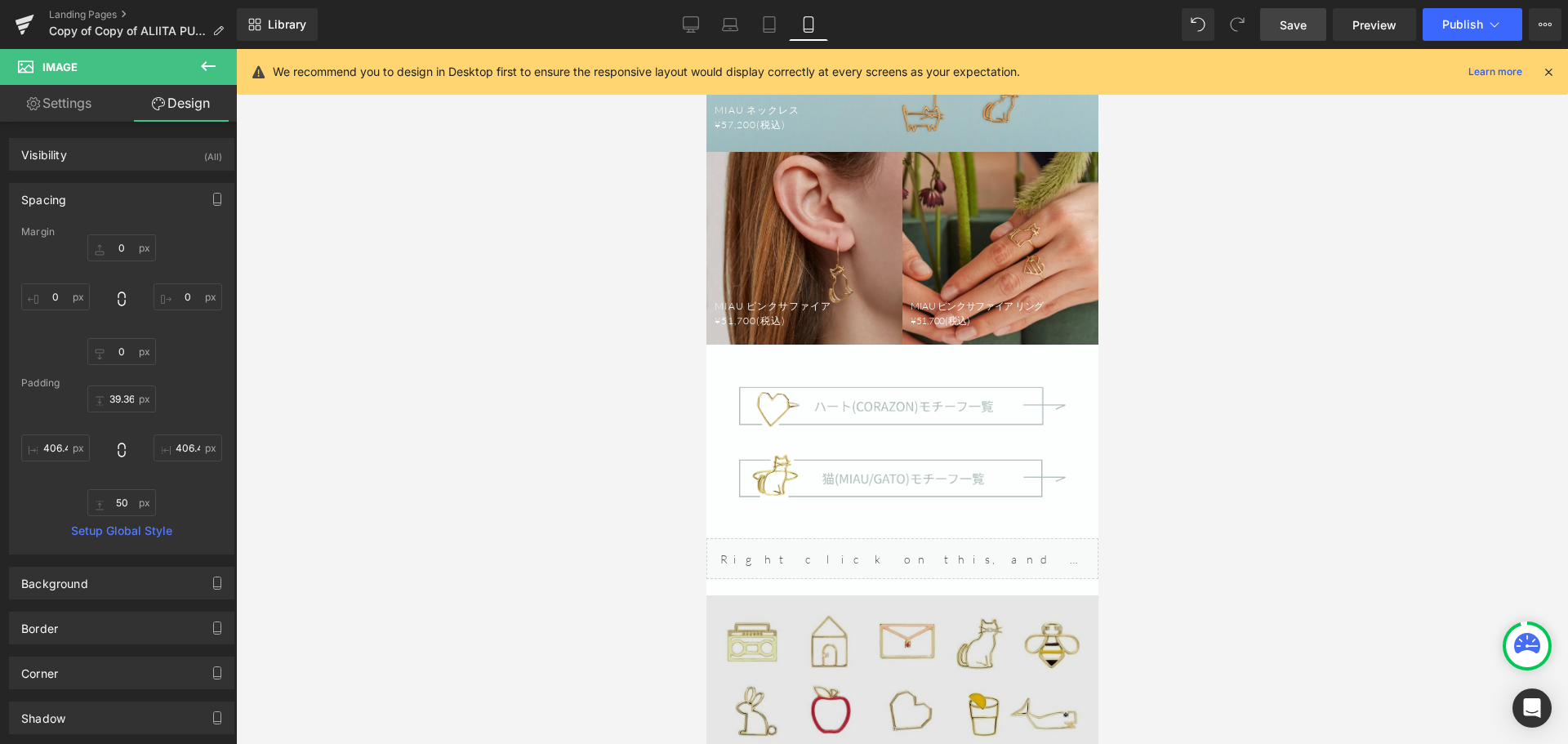 type on "0" 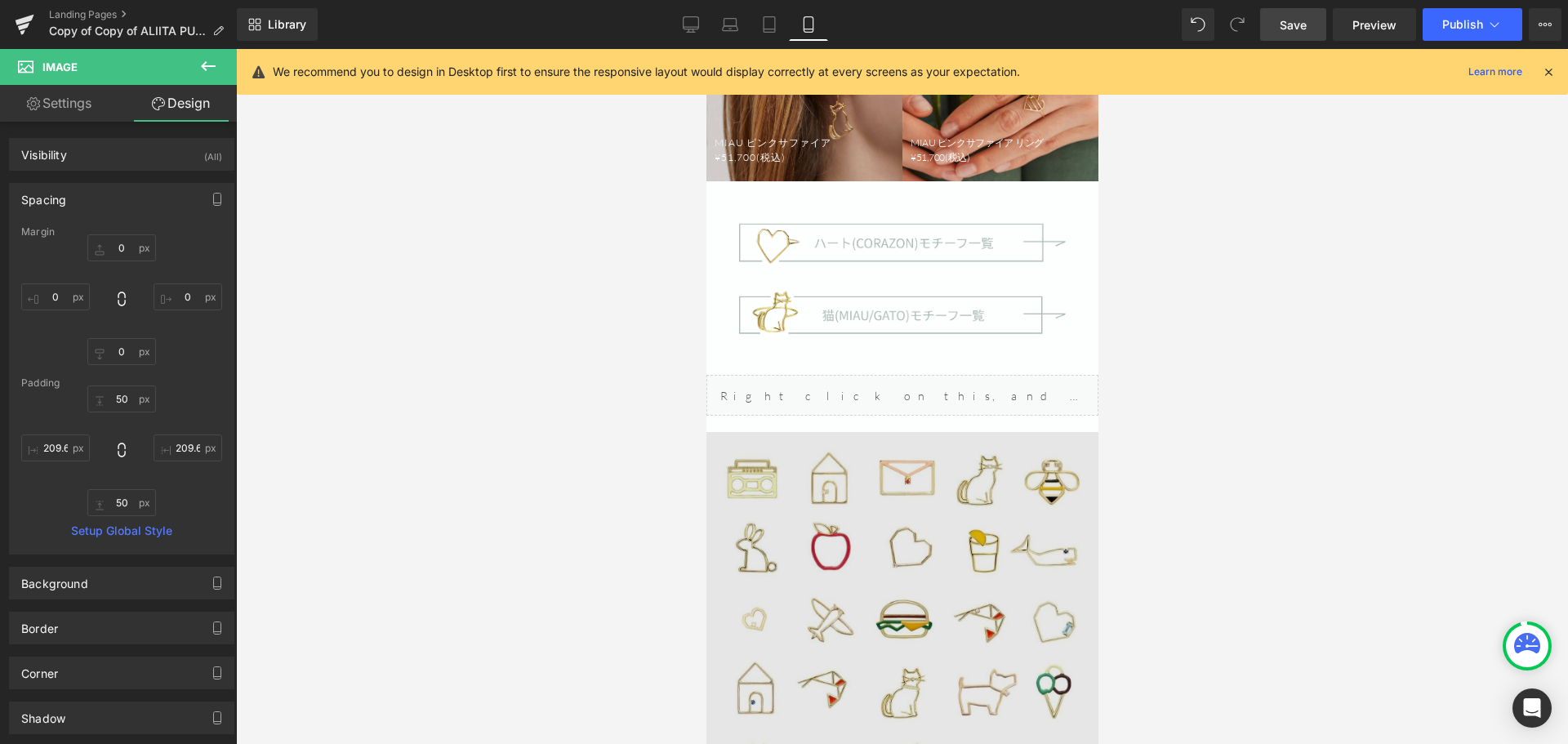 scroll, scrollTop: 4595, scrollLeft: 0, axis: vertical 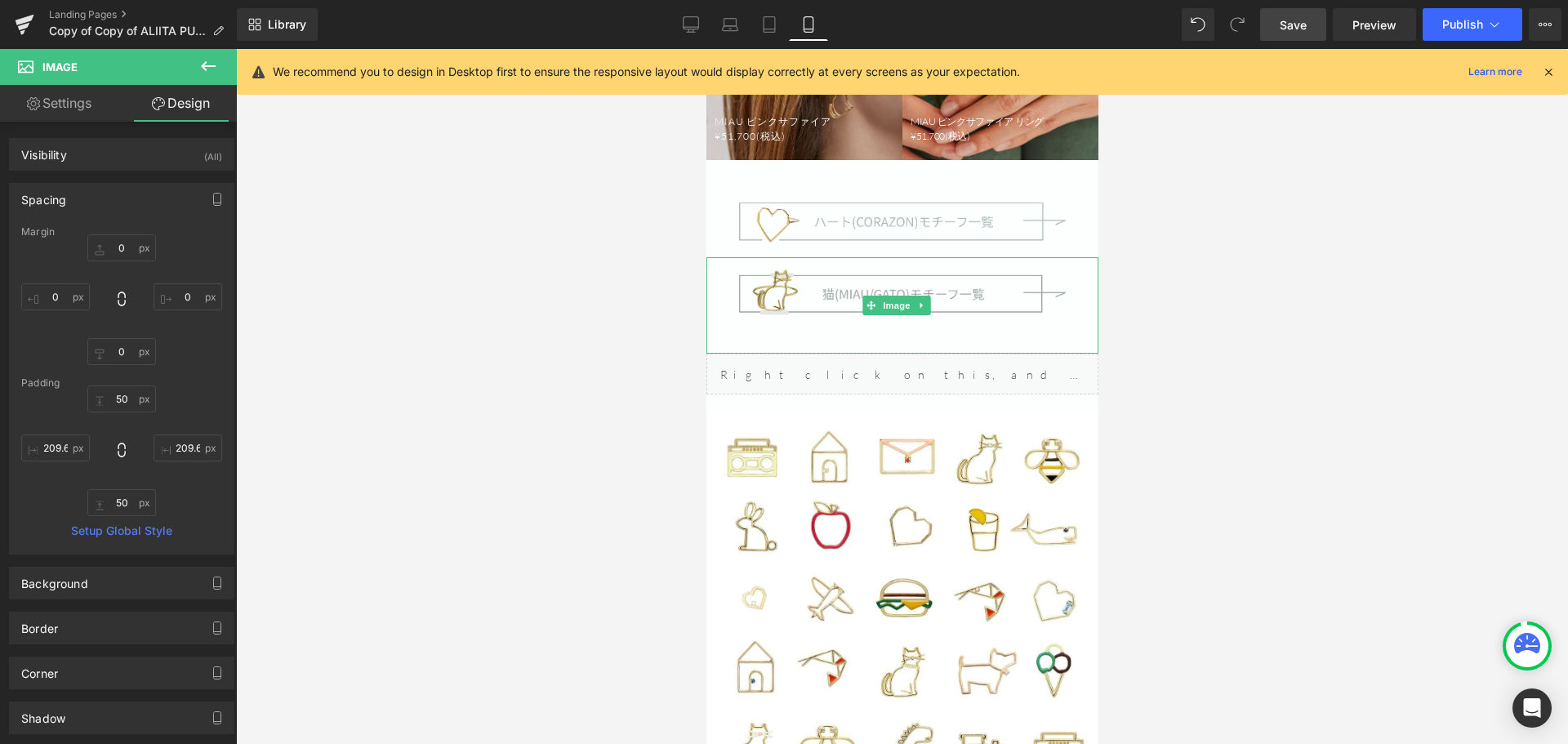 click at bounding box center (902, 305) 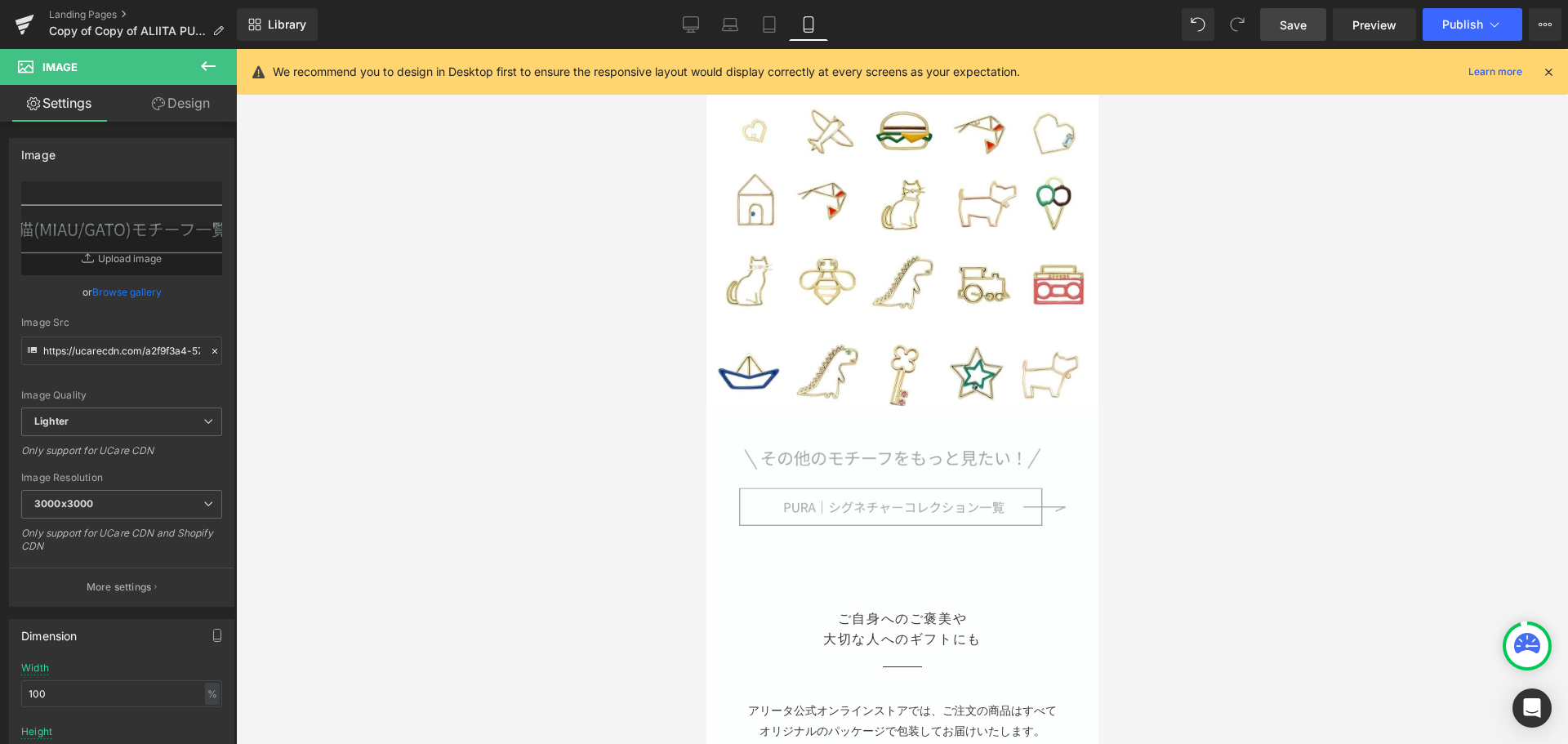 scroll, scrollTop: 5085, scrollLeft: 0, axis: vertical 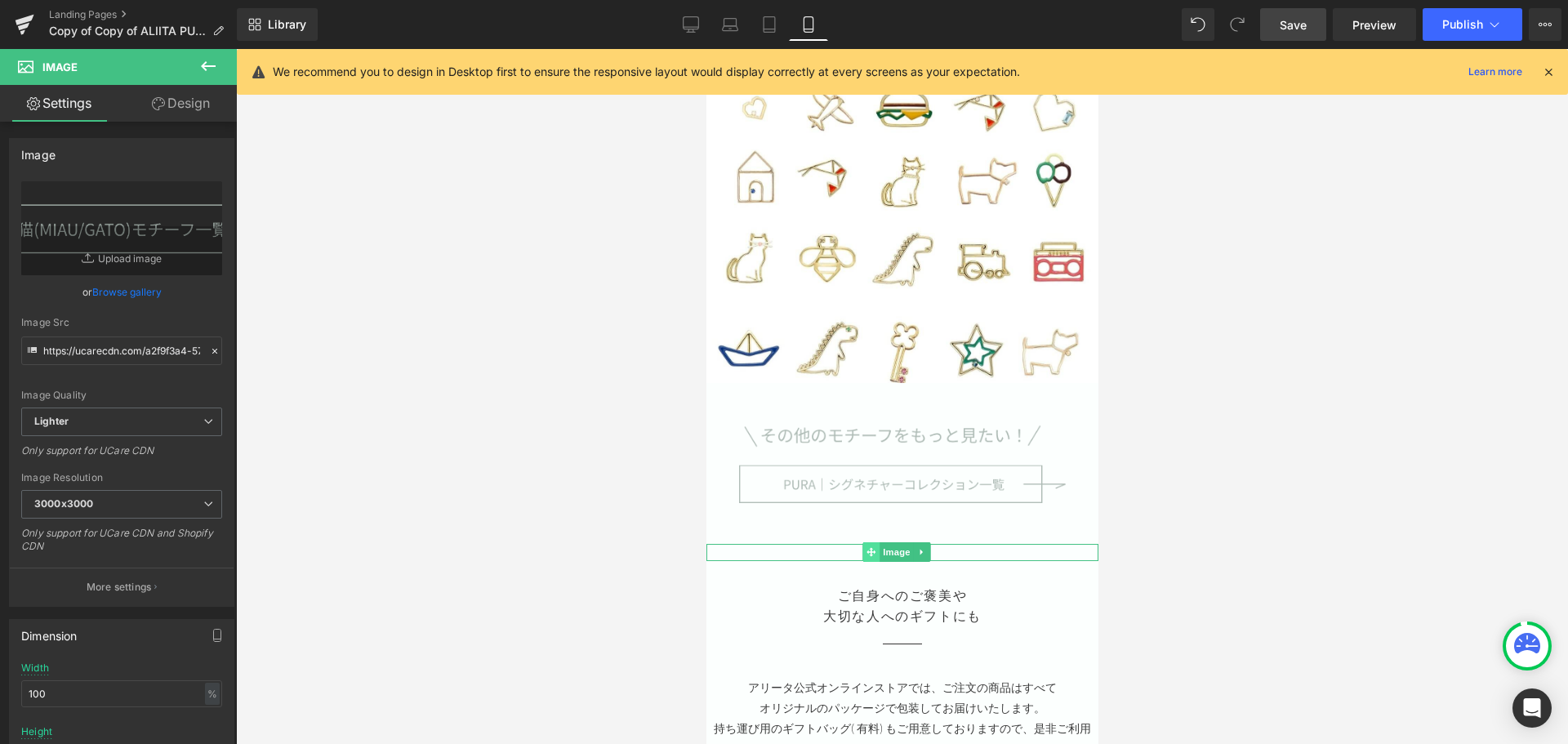 click 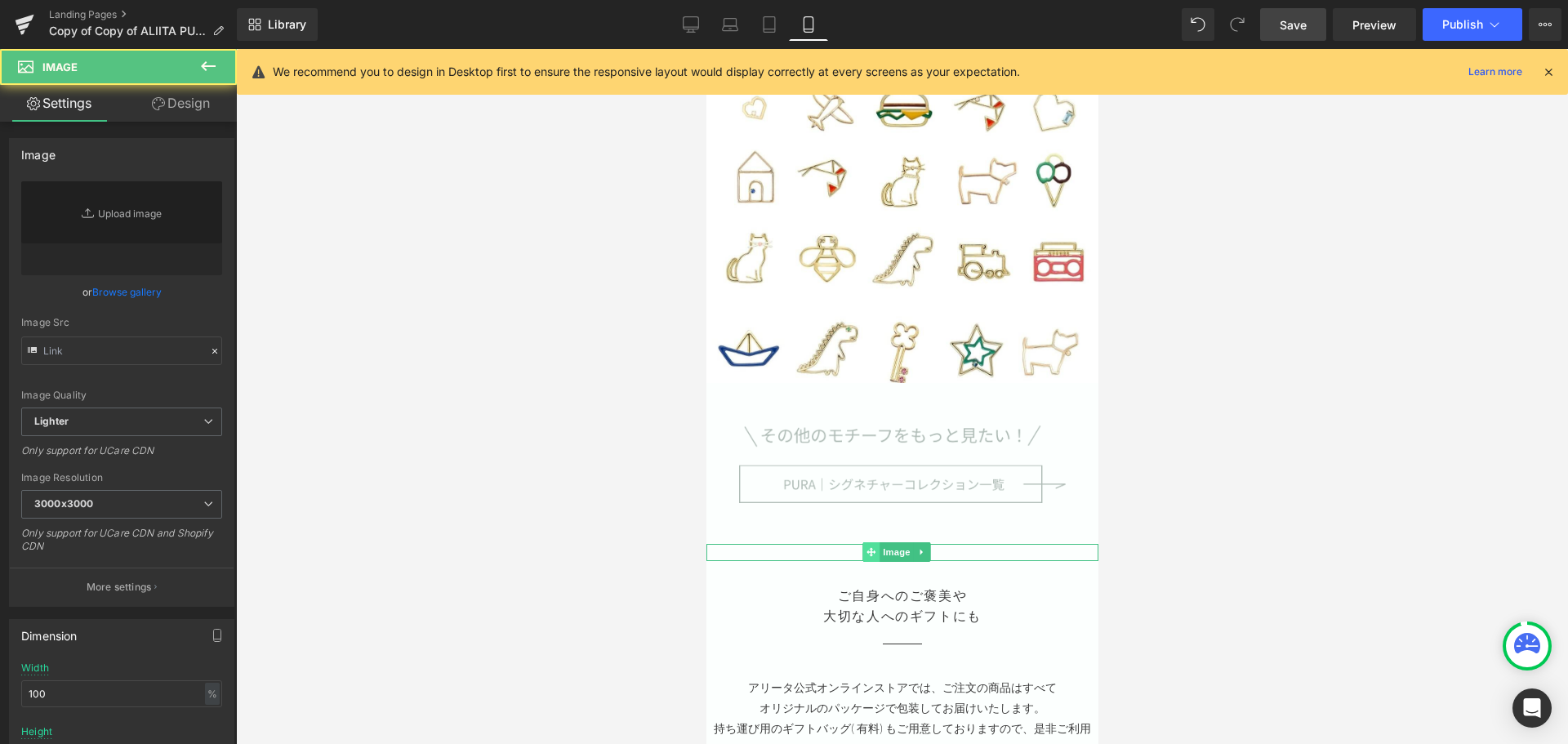 type on "https://ucarecdn.com/8e3bca89-054e-48e9-ba3f-942de0e059d4/-/format/auto/-/preview/3000x3000/-/quality/lighter/aliita-wrapping.jpg" 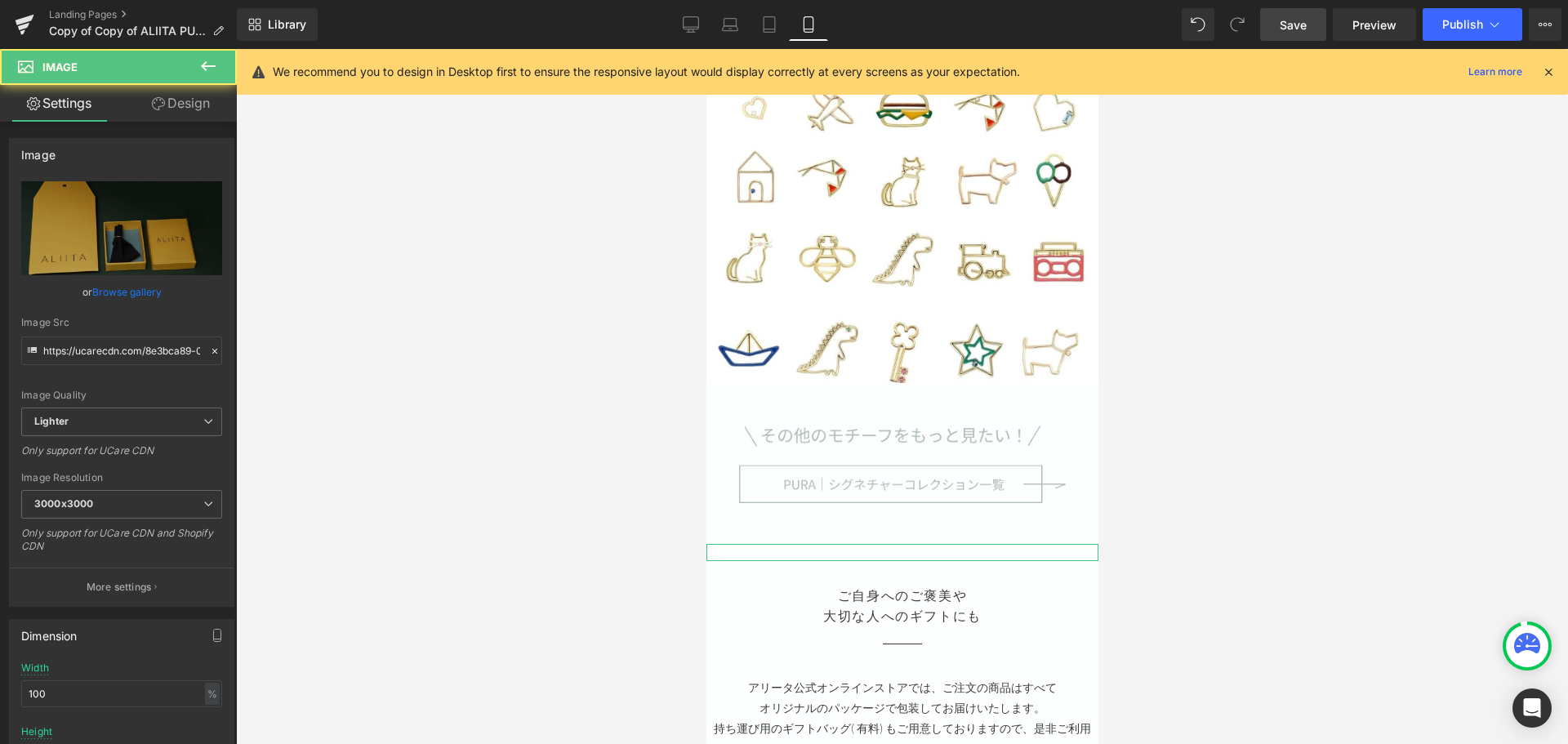 click on "Design" at bounding box center (180, 103) 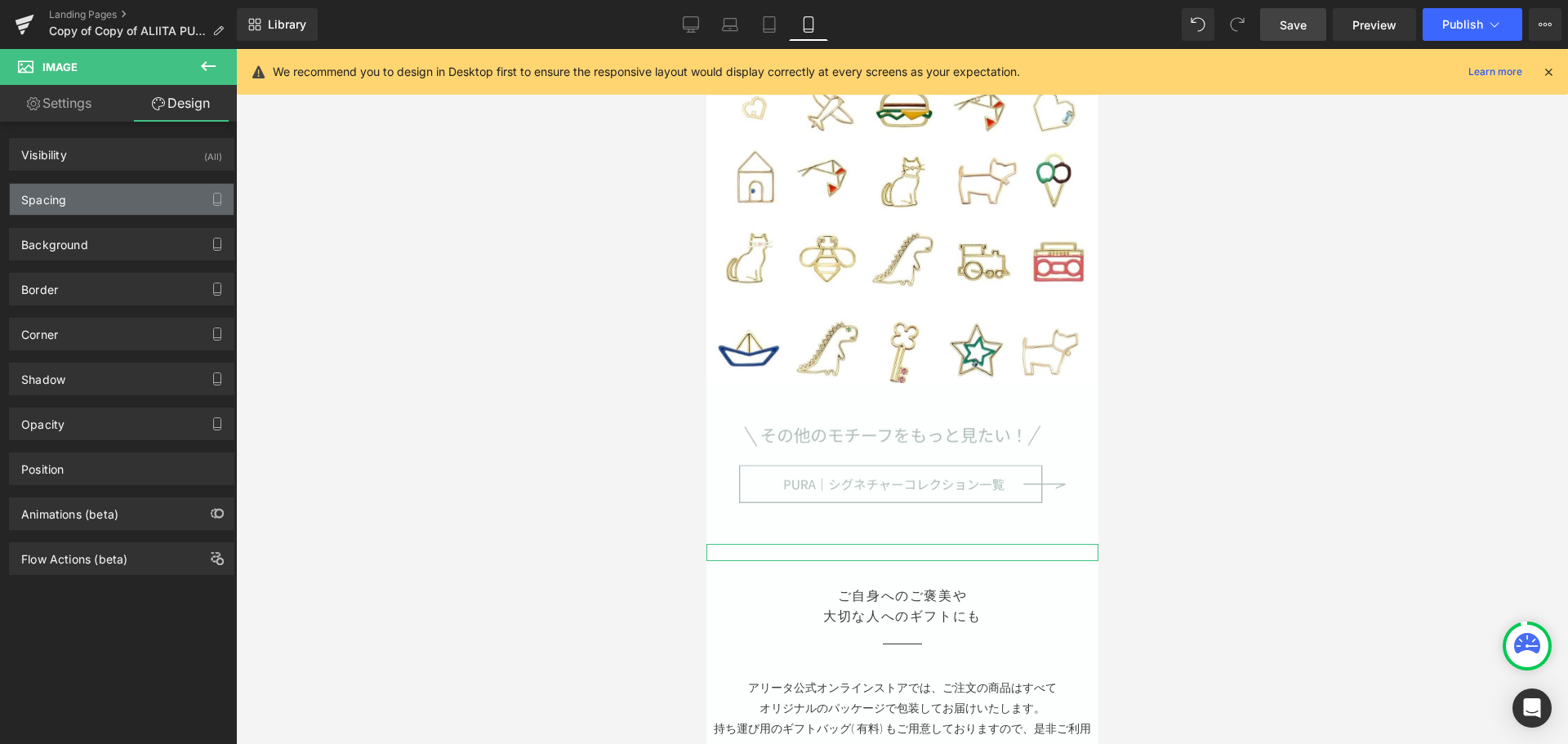 click on "Spacing" at bounding box center (122, 199) 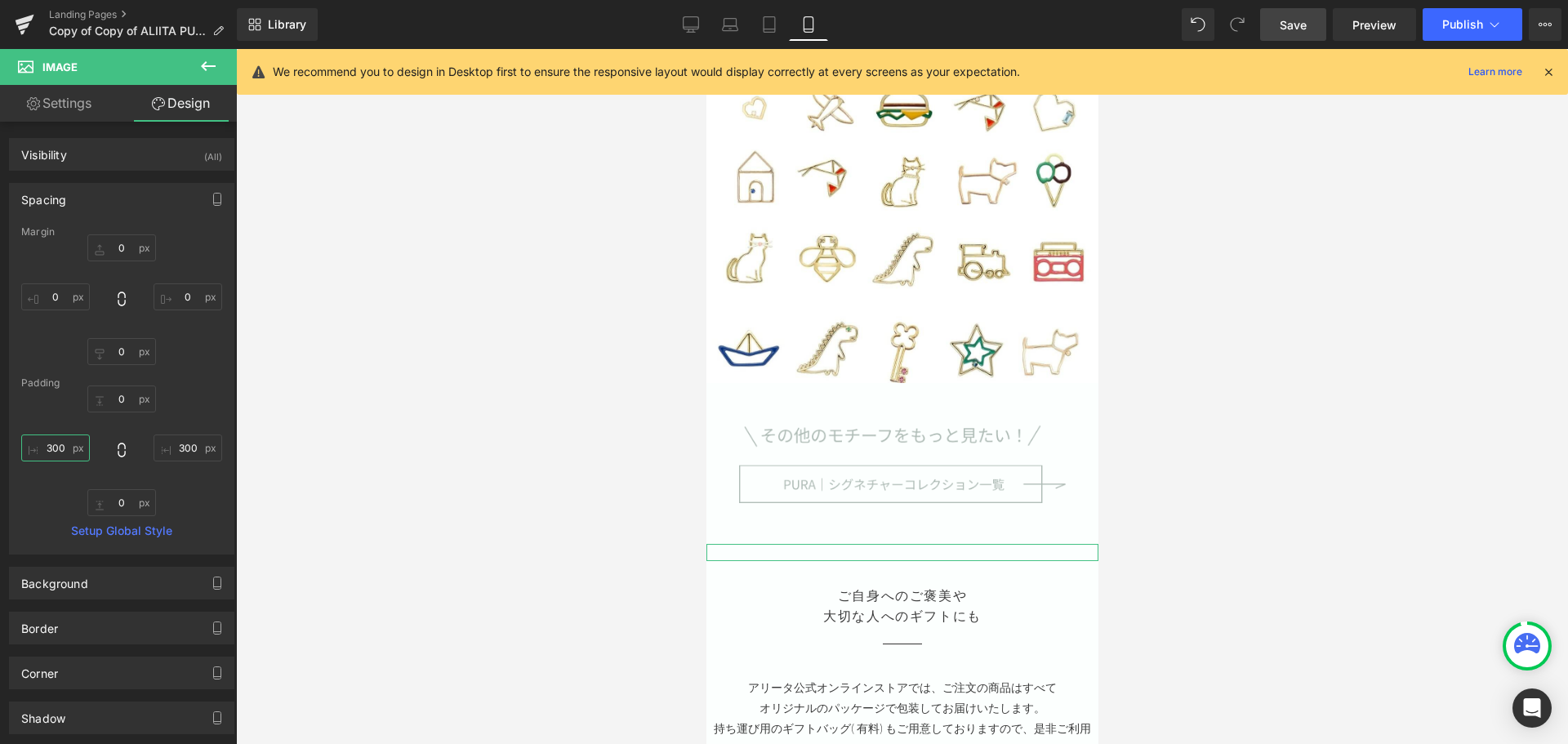 click on "300" at bounding box center [56, 448] 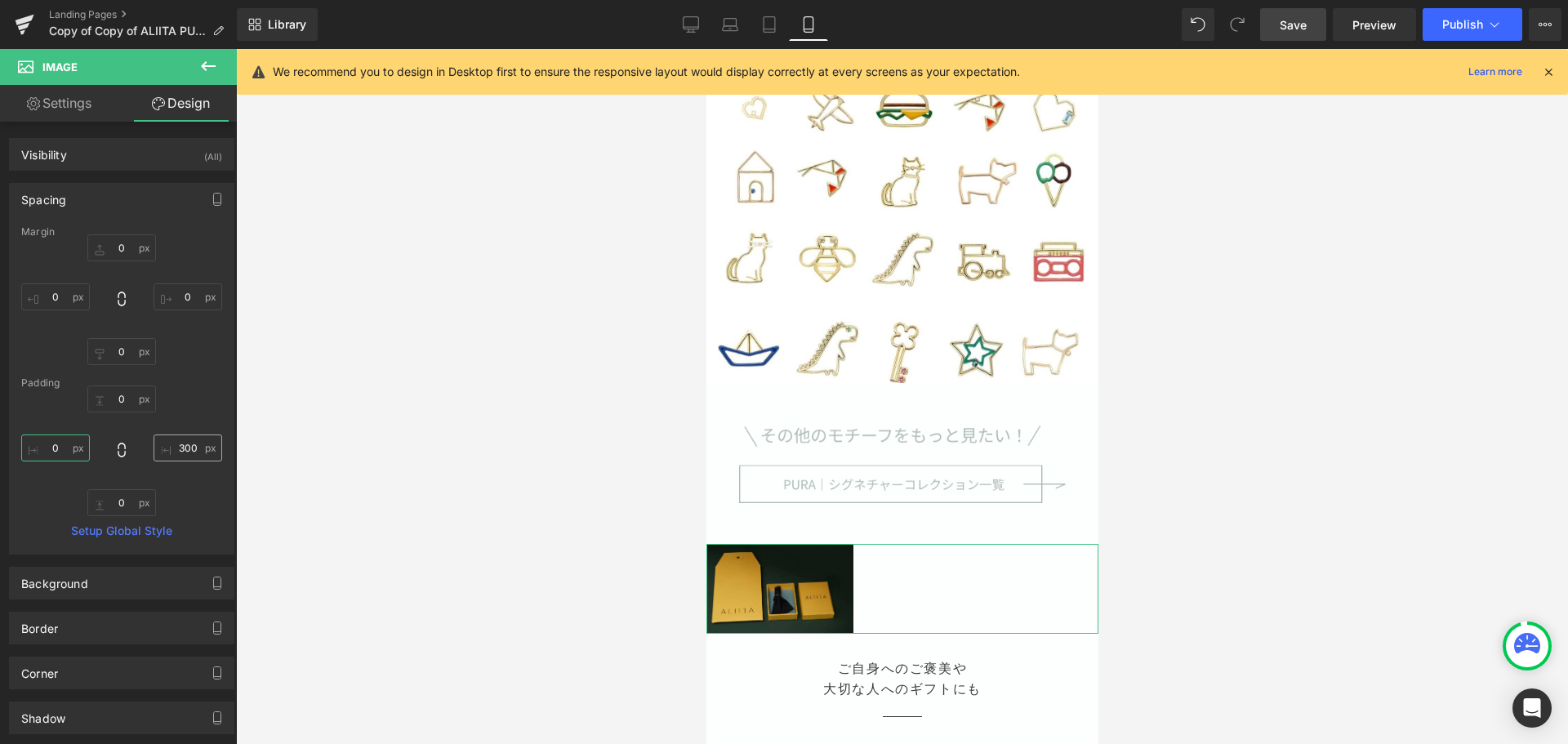 type on "0" 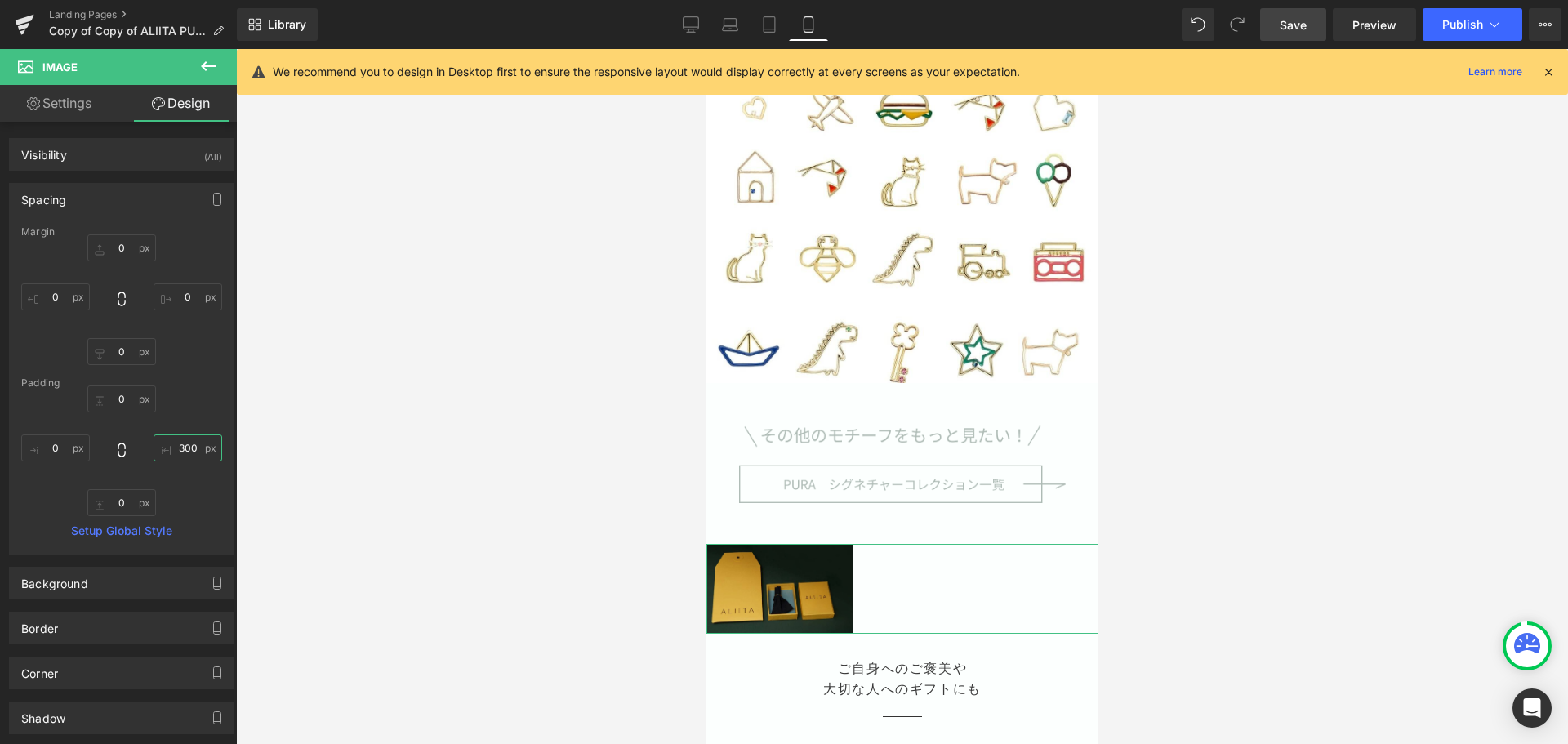 click on "300" at bounding box center (188, 448) 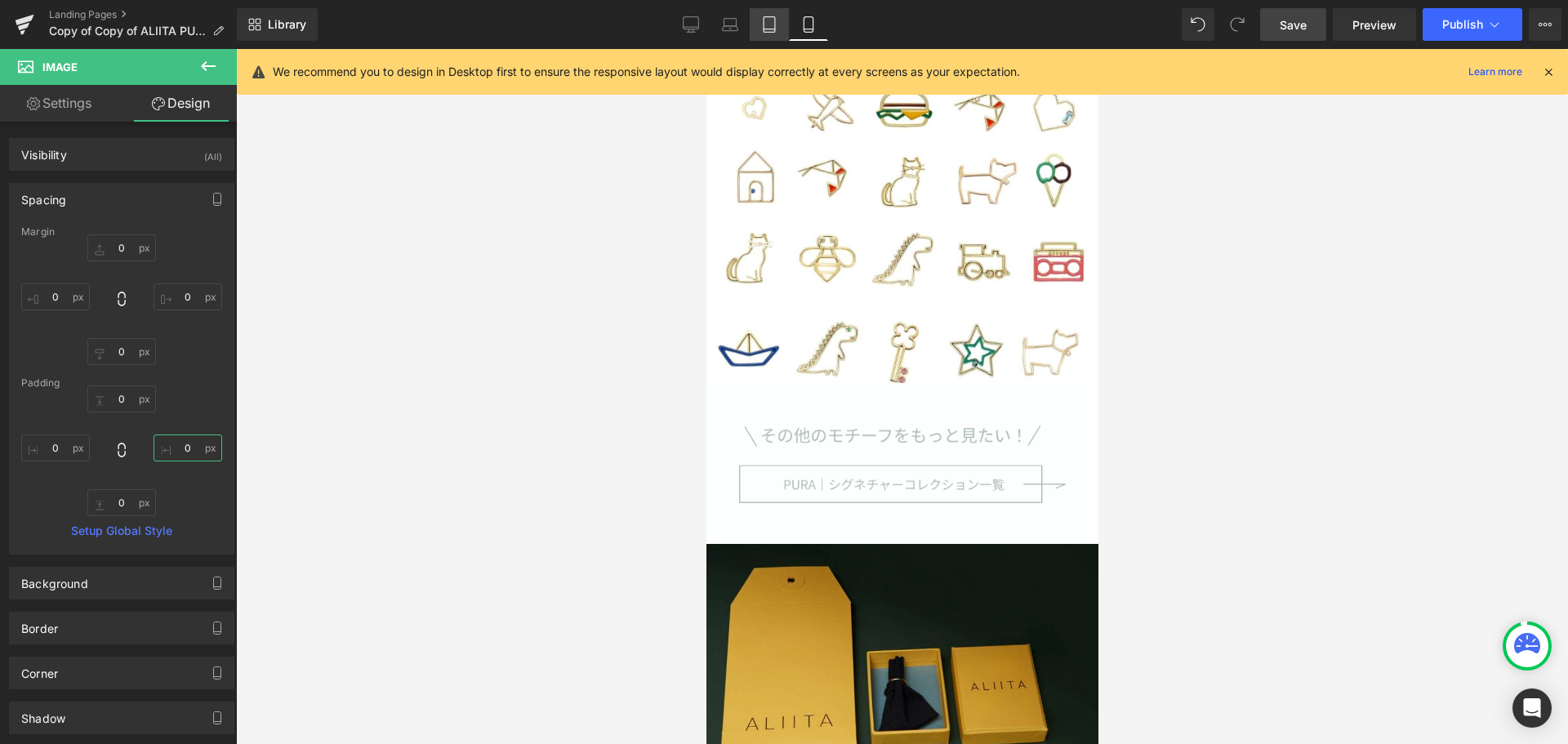 type on "0" 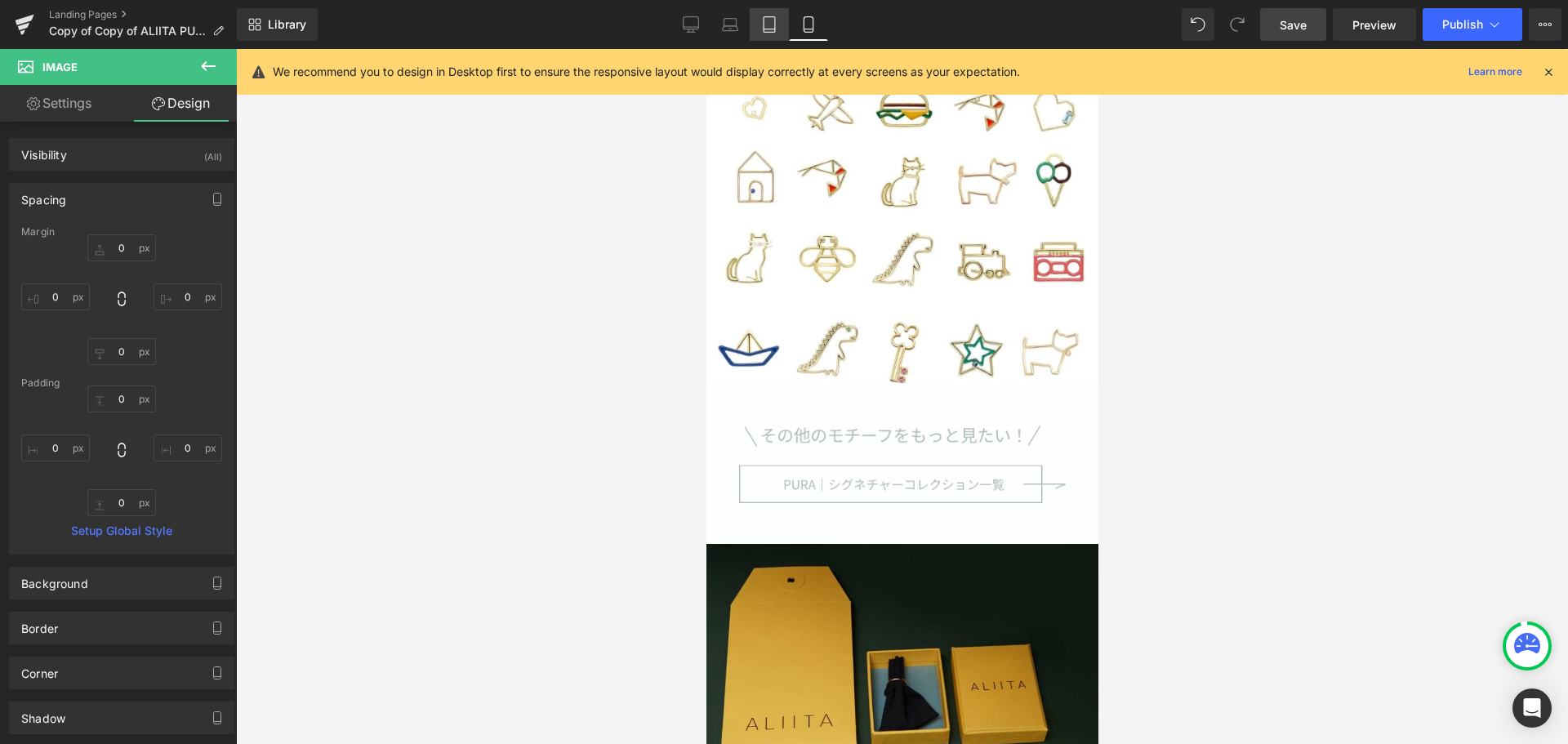 click 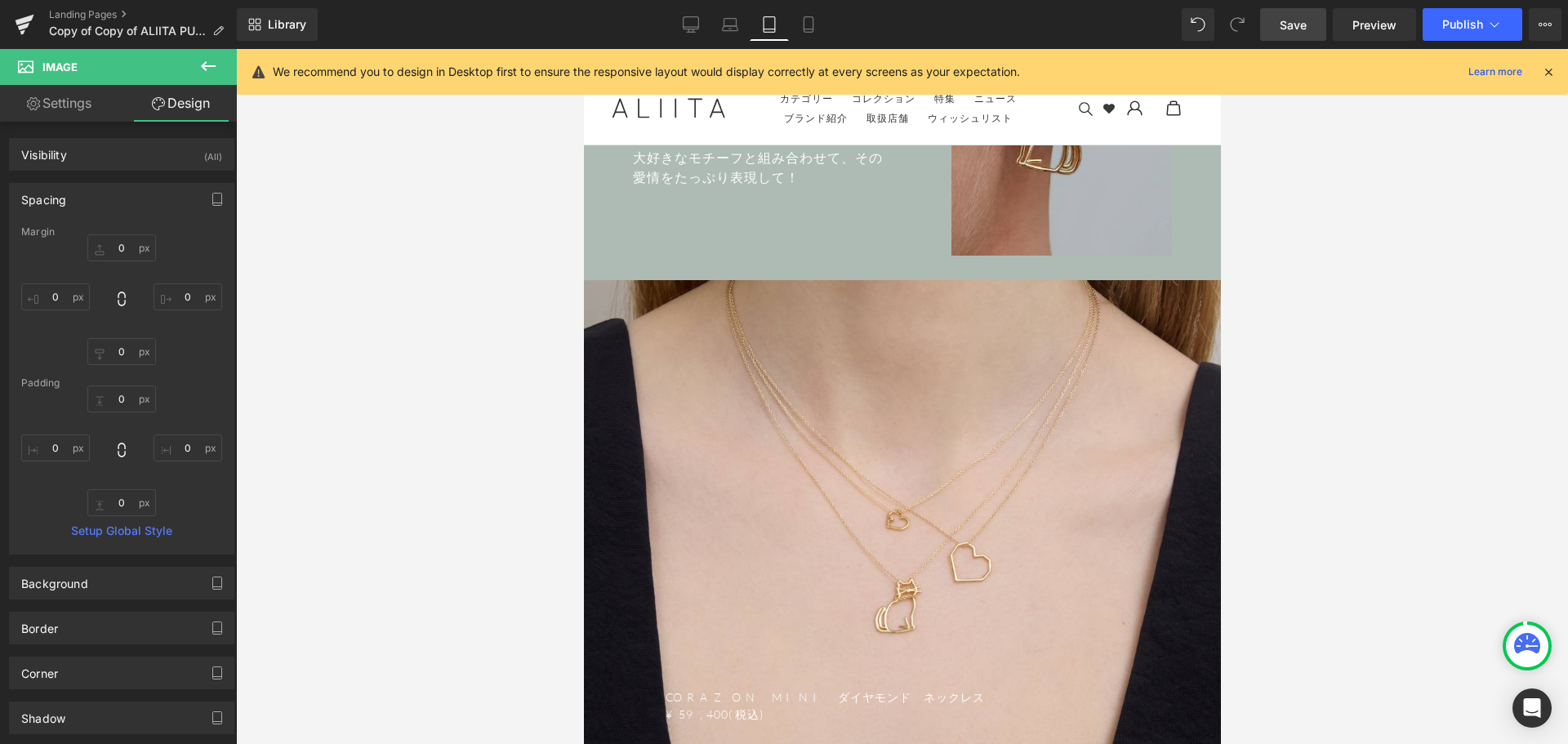 scroll, scrollTop: 7804, scrollLeft: 0, axis: vertical 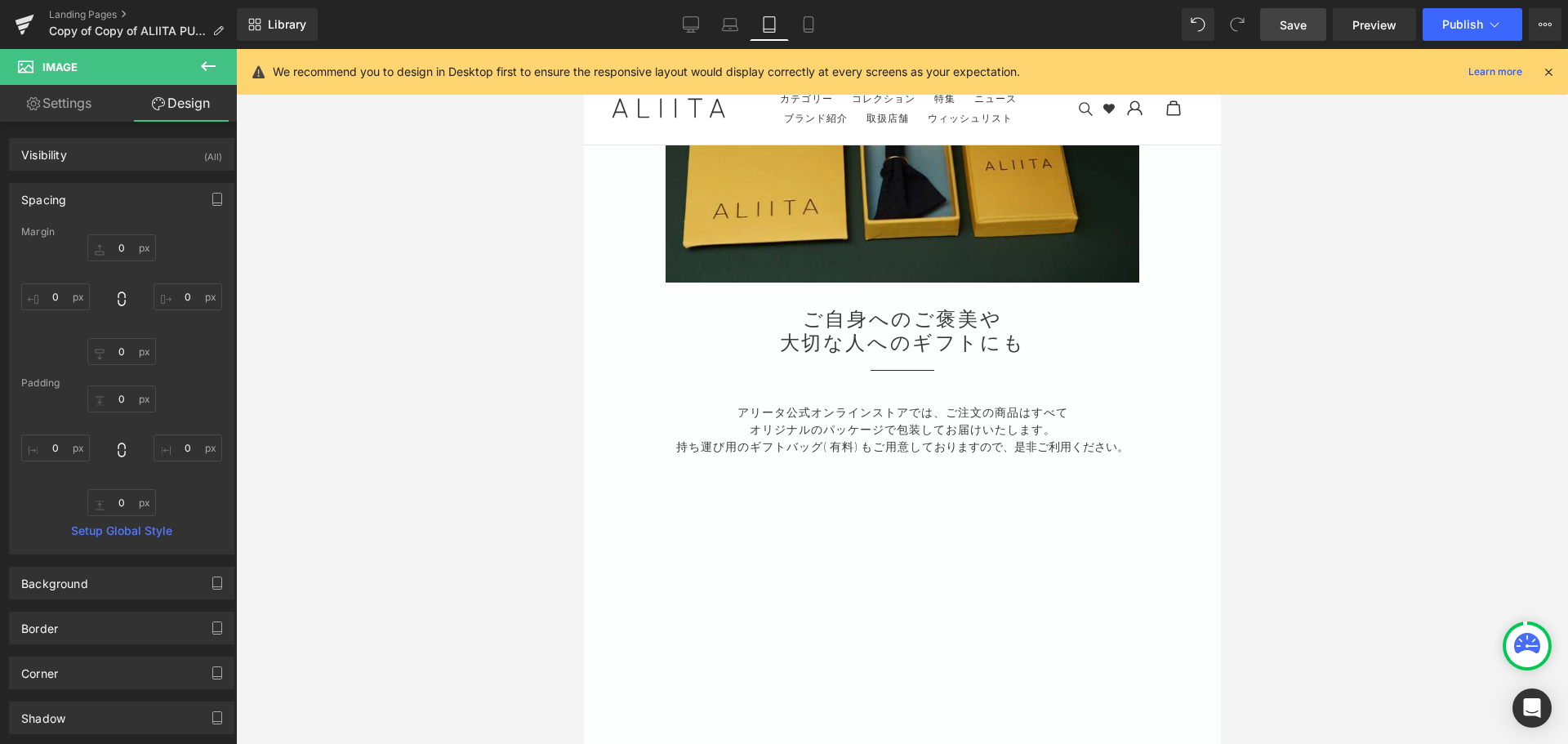 type on "0" 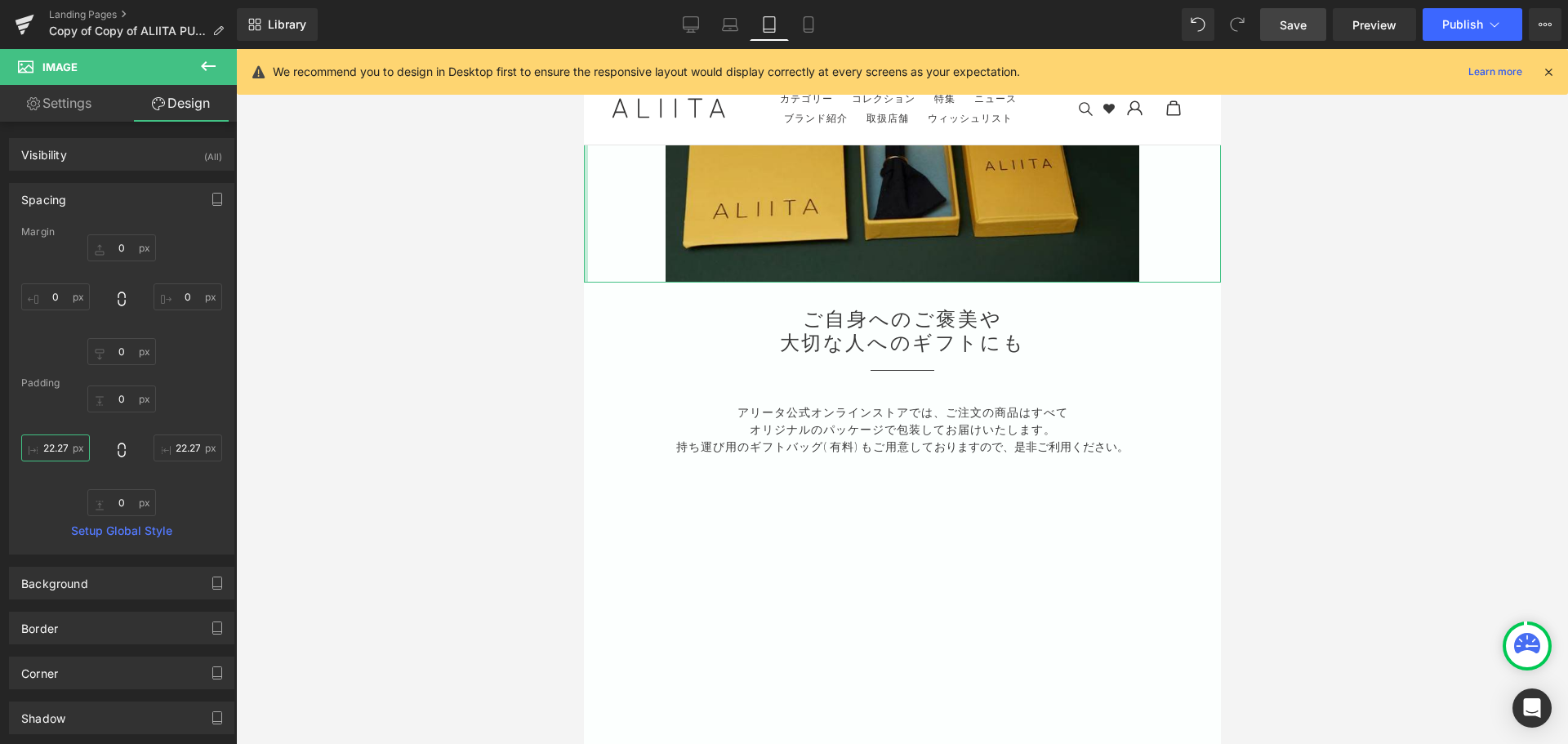 click on "22.2786" at bounding box center [56, 448] 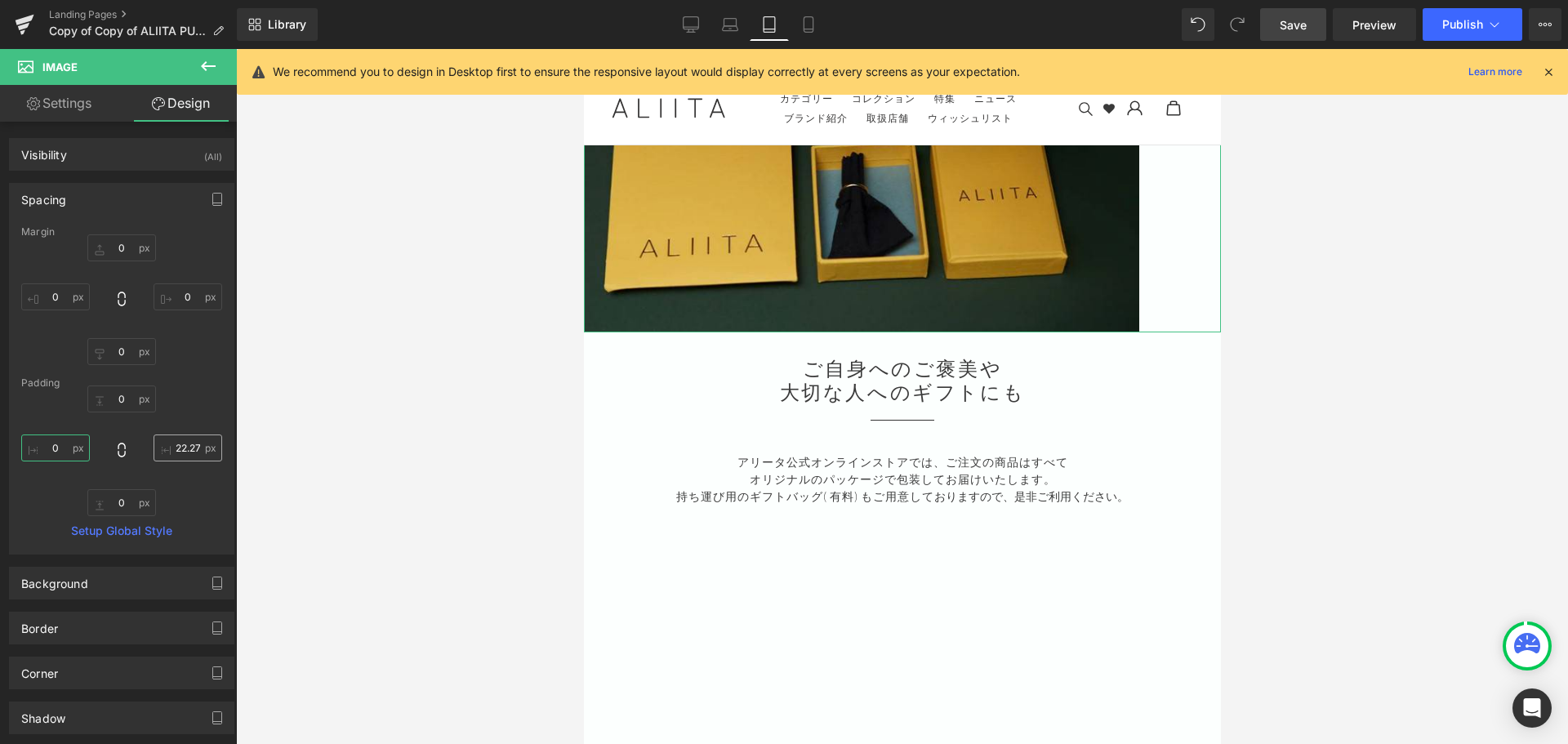 type on "0" 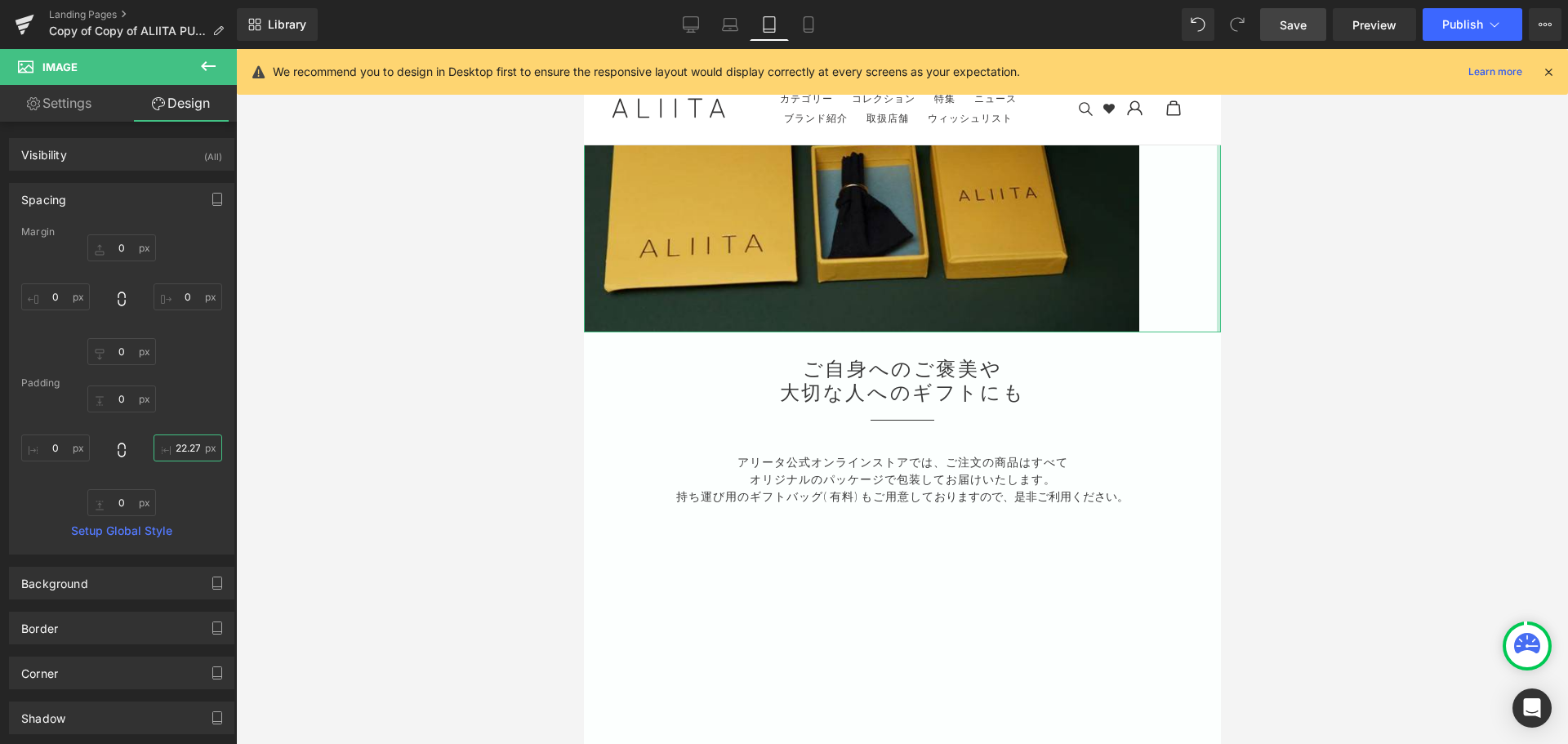 click on "22.2786" at bounding box center (188, 448) 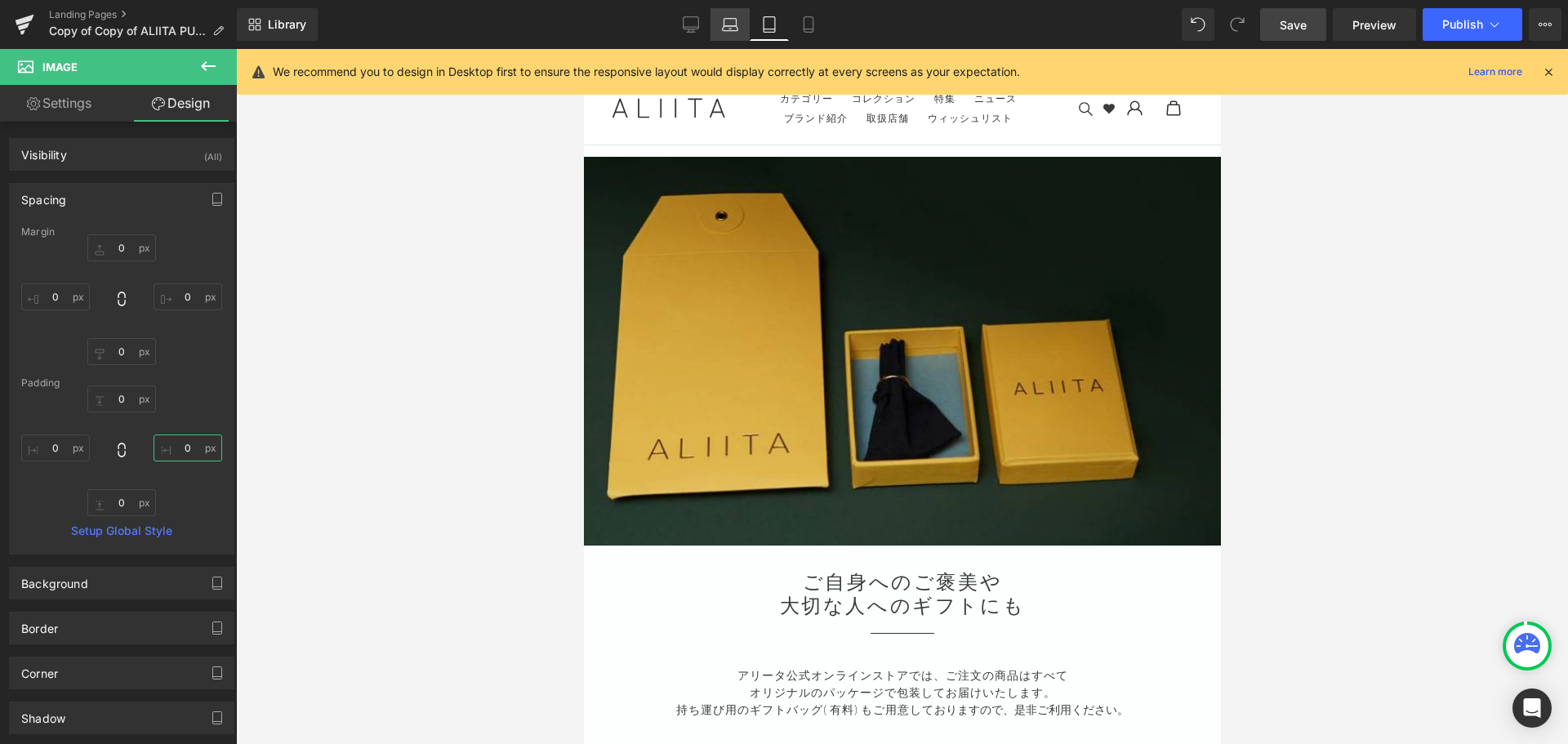 type on "0" 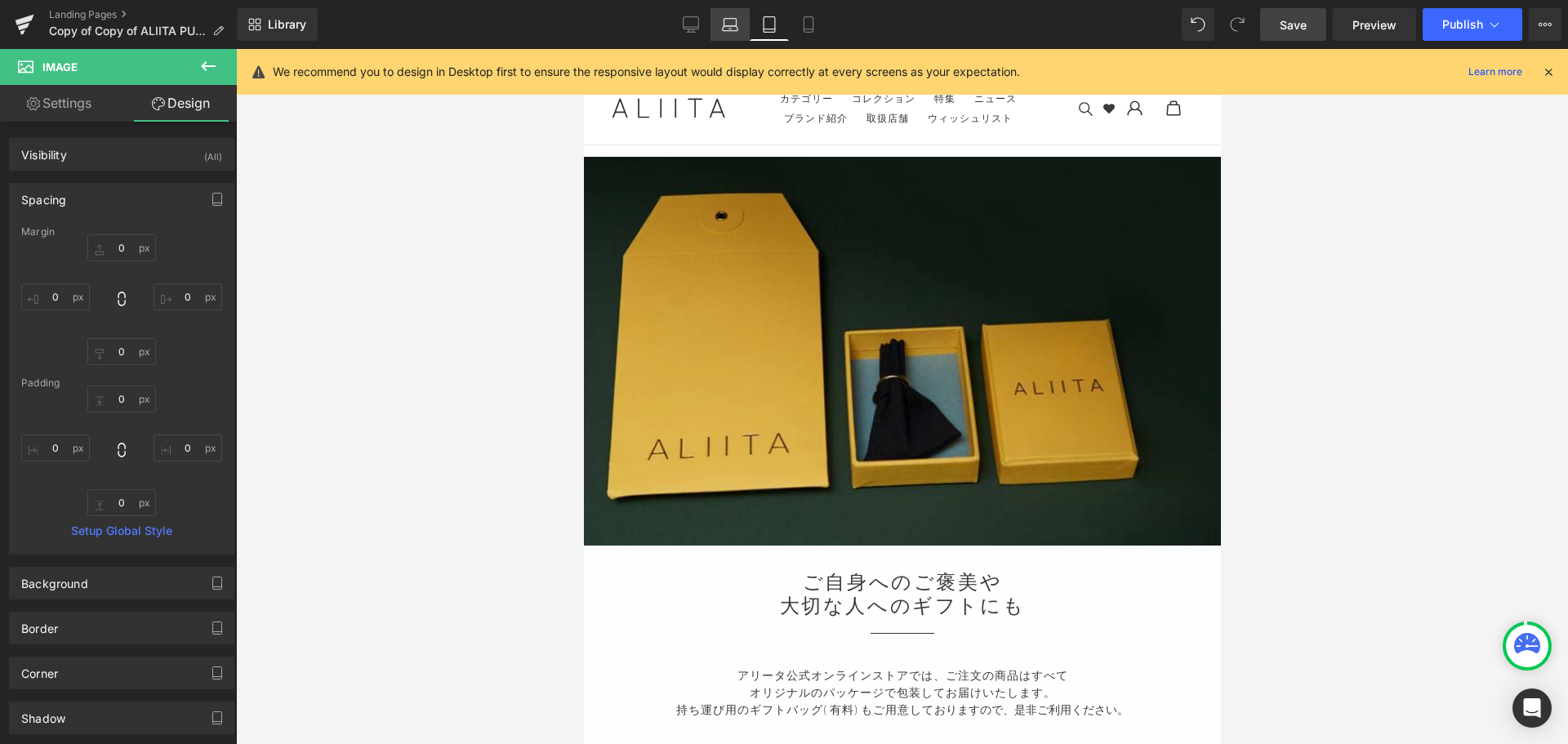 click 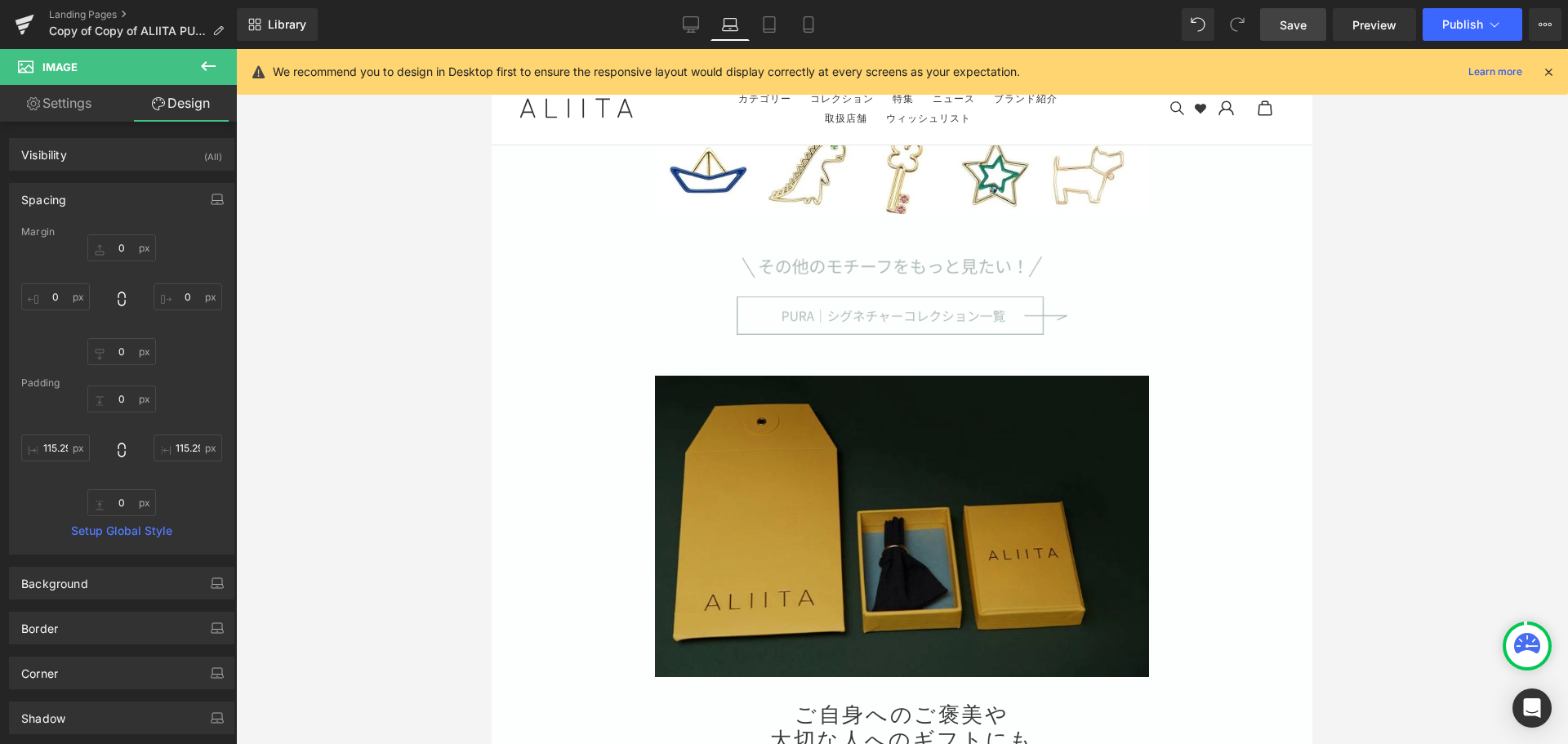 scroll, scrollTop: 8734, scrollLeft: 0, axis: vertical 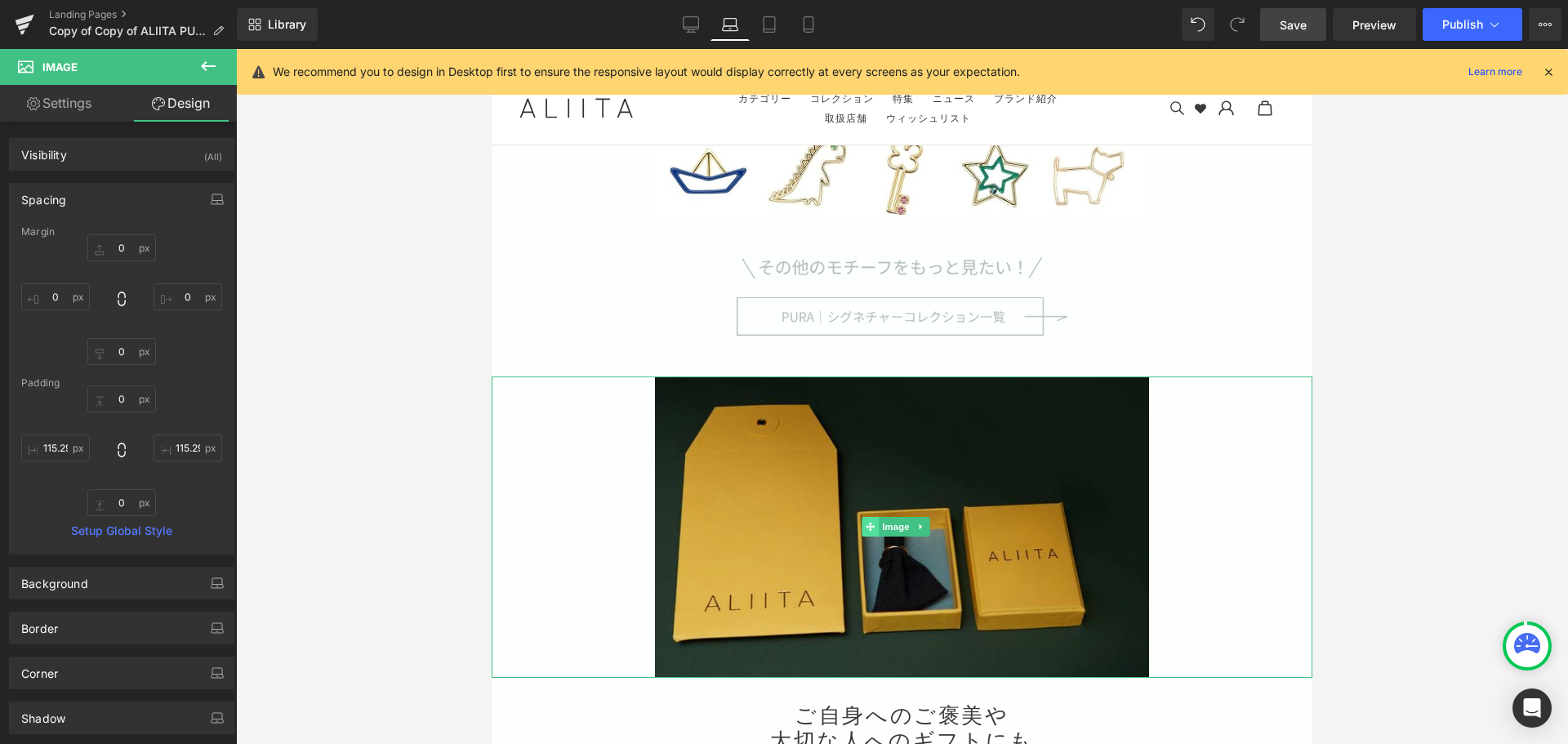 click at bounding box center (870, 527) 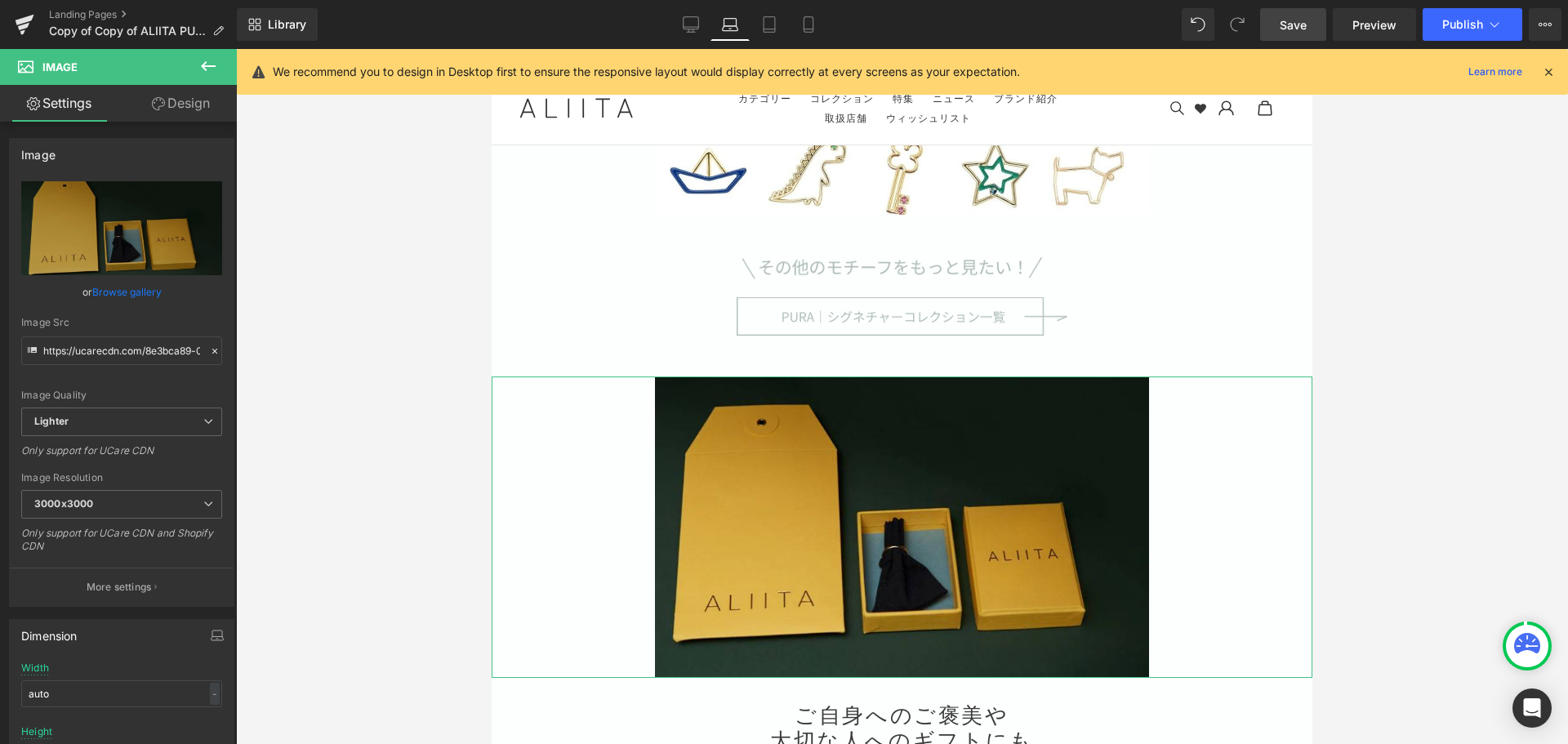 click on "Design" at bounding box center [180, 103] 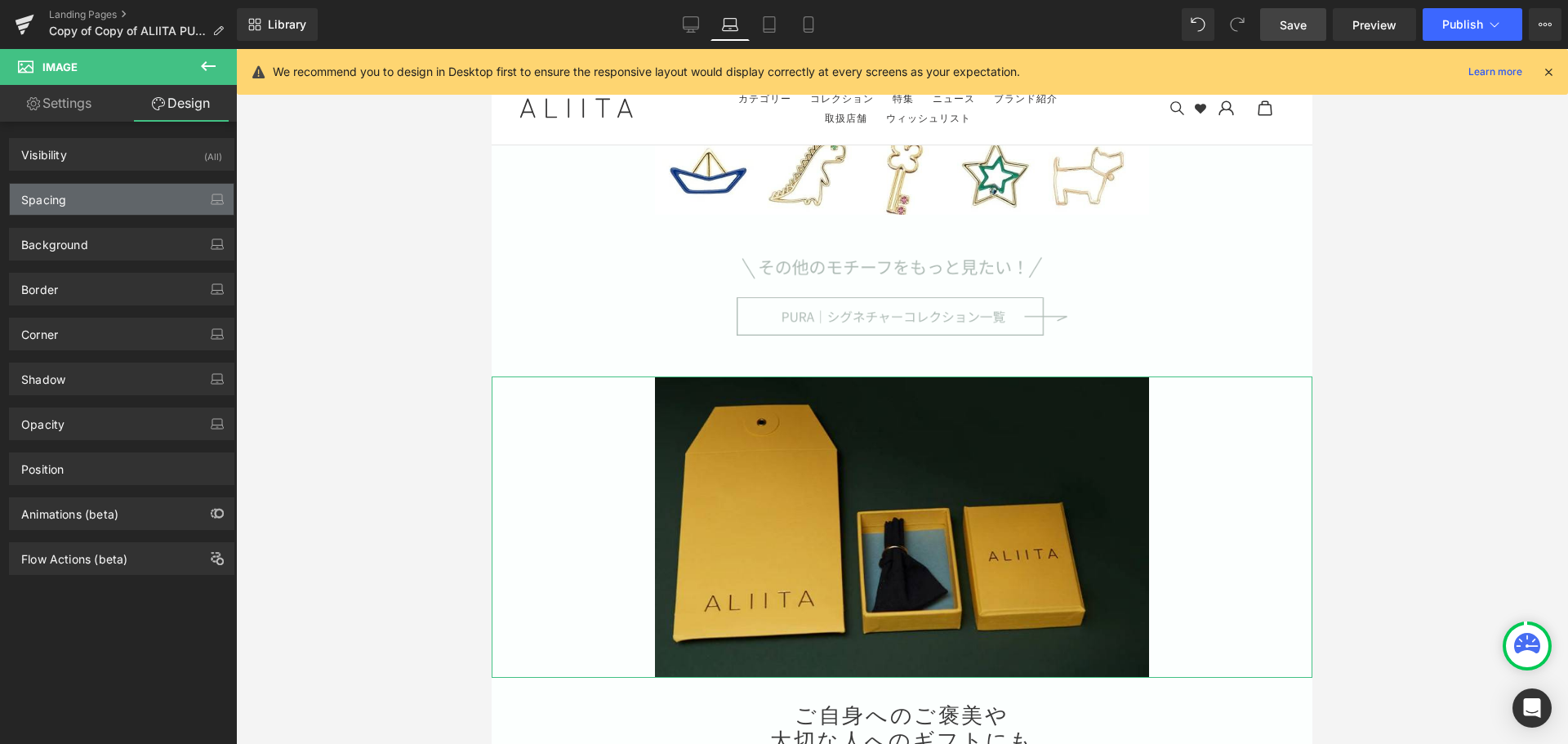 click on "Spacing" at bounding box center (122, 199) 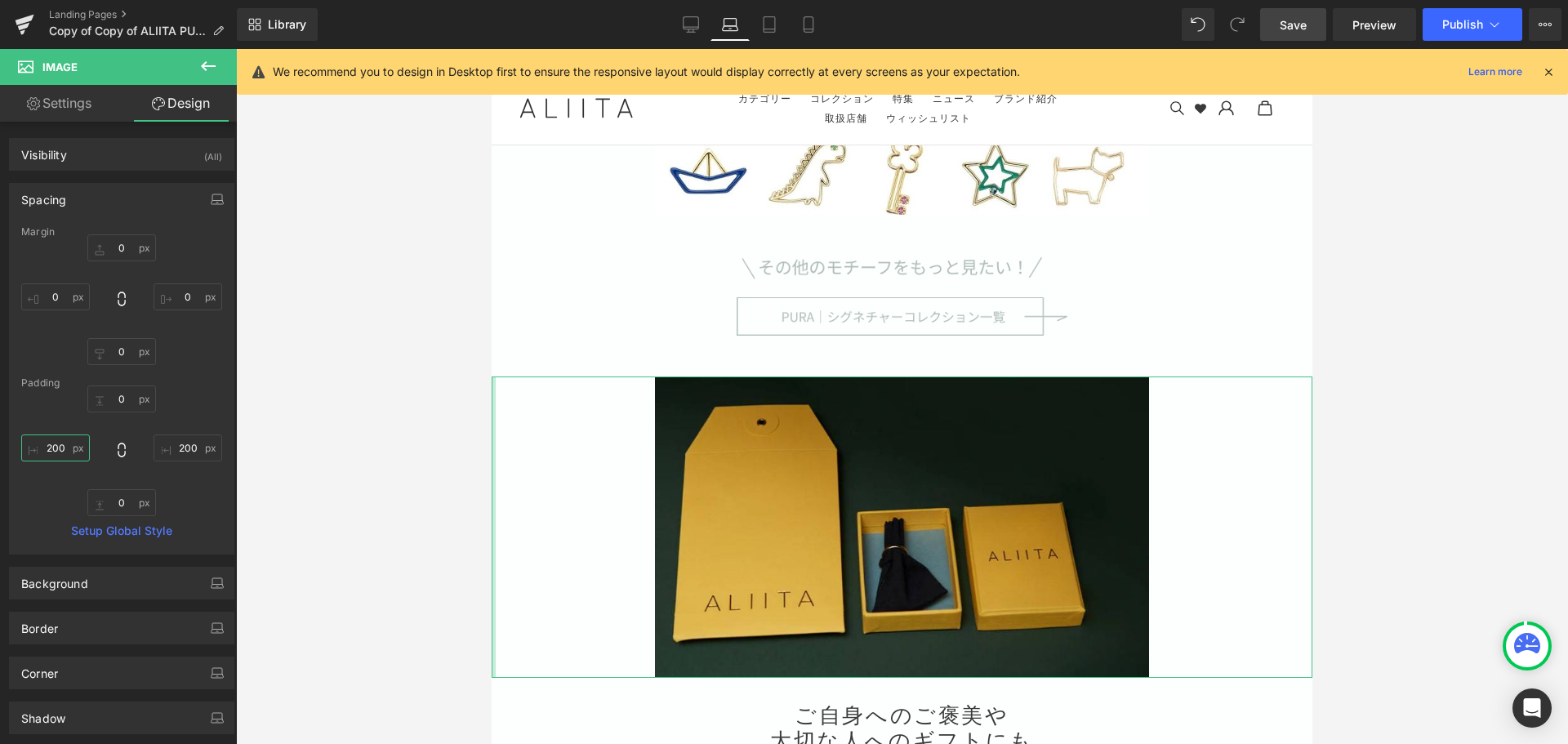 click on "200" at bounding box center (56, 448) 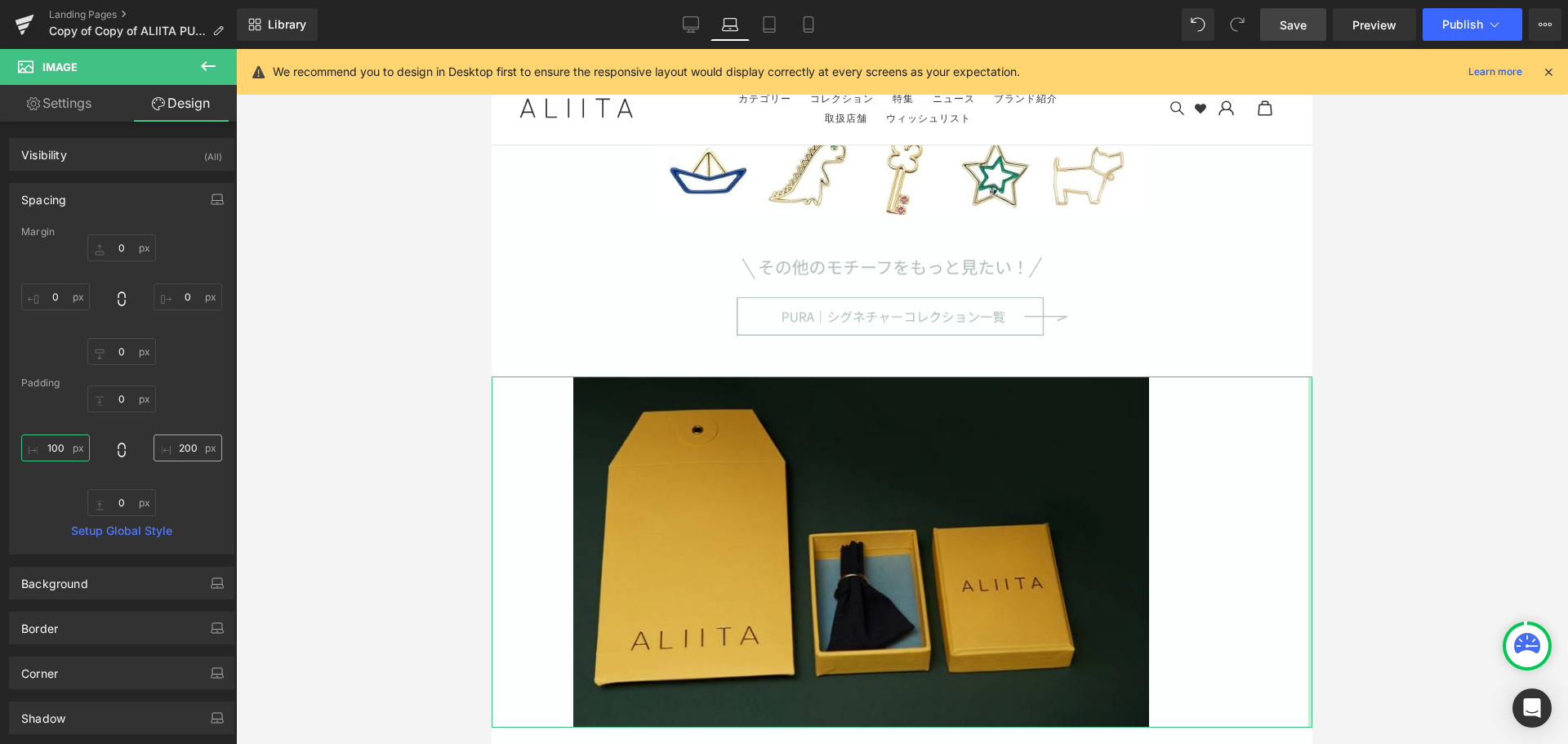 type on "100" 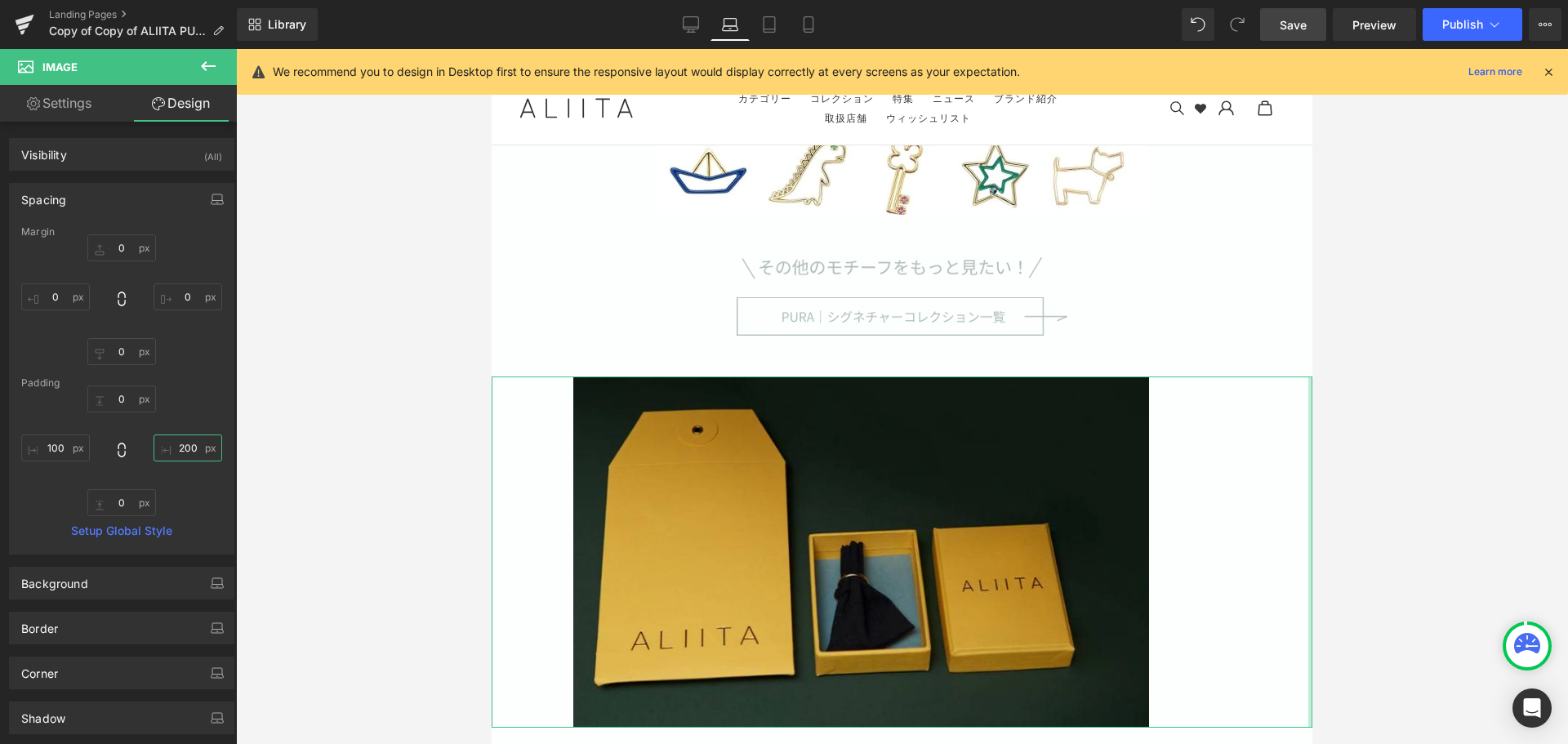 click on "200" at bounding box center (188, 448) 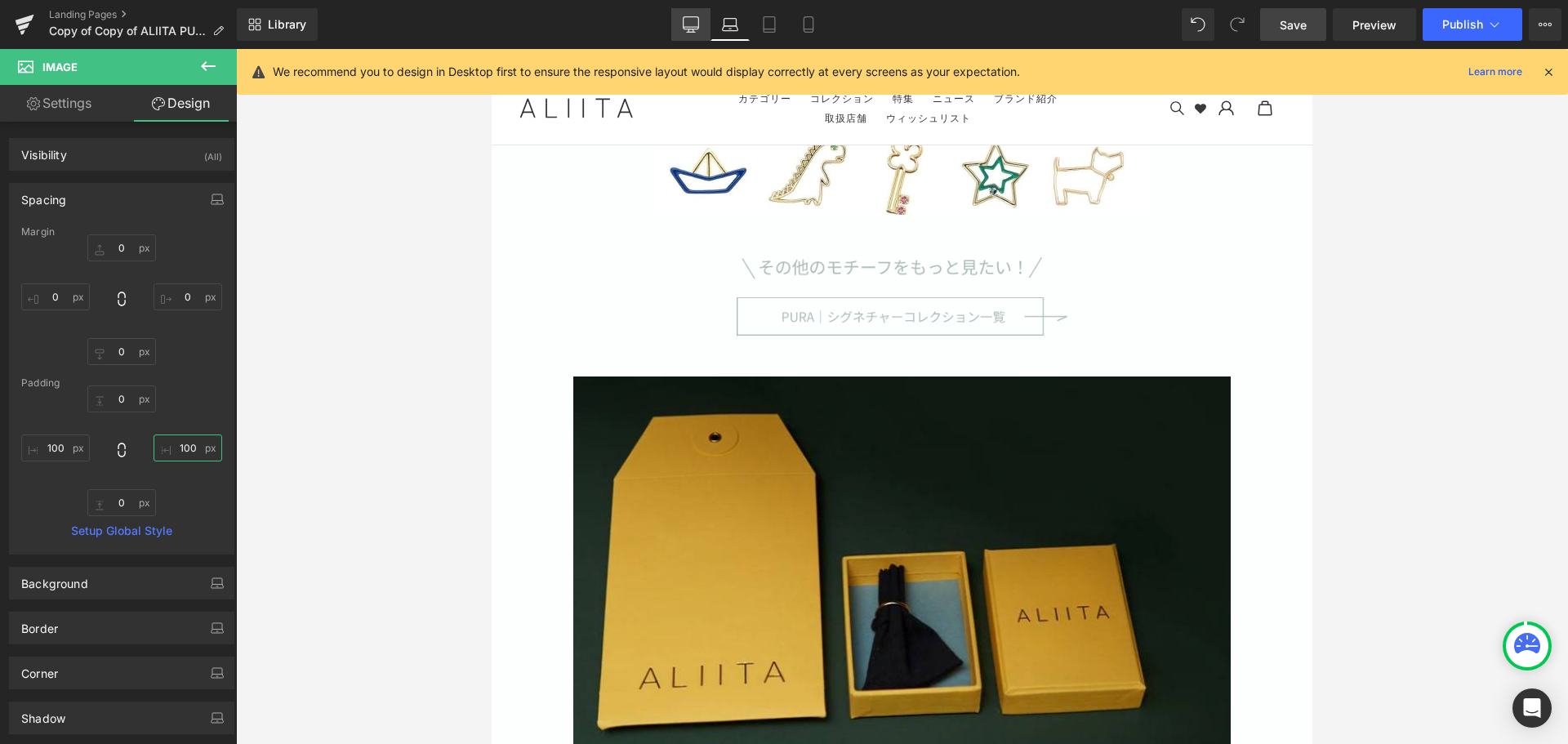 type on "100" 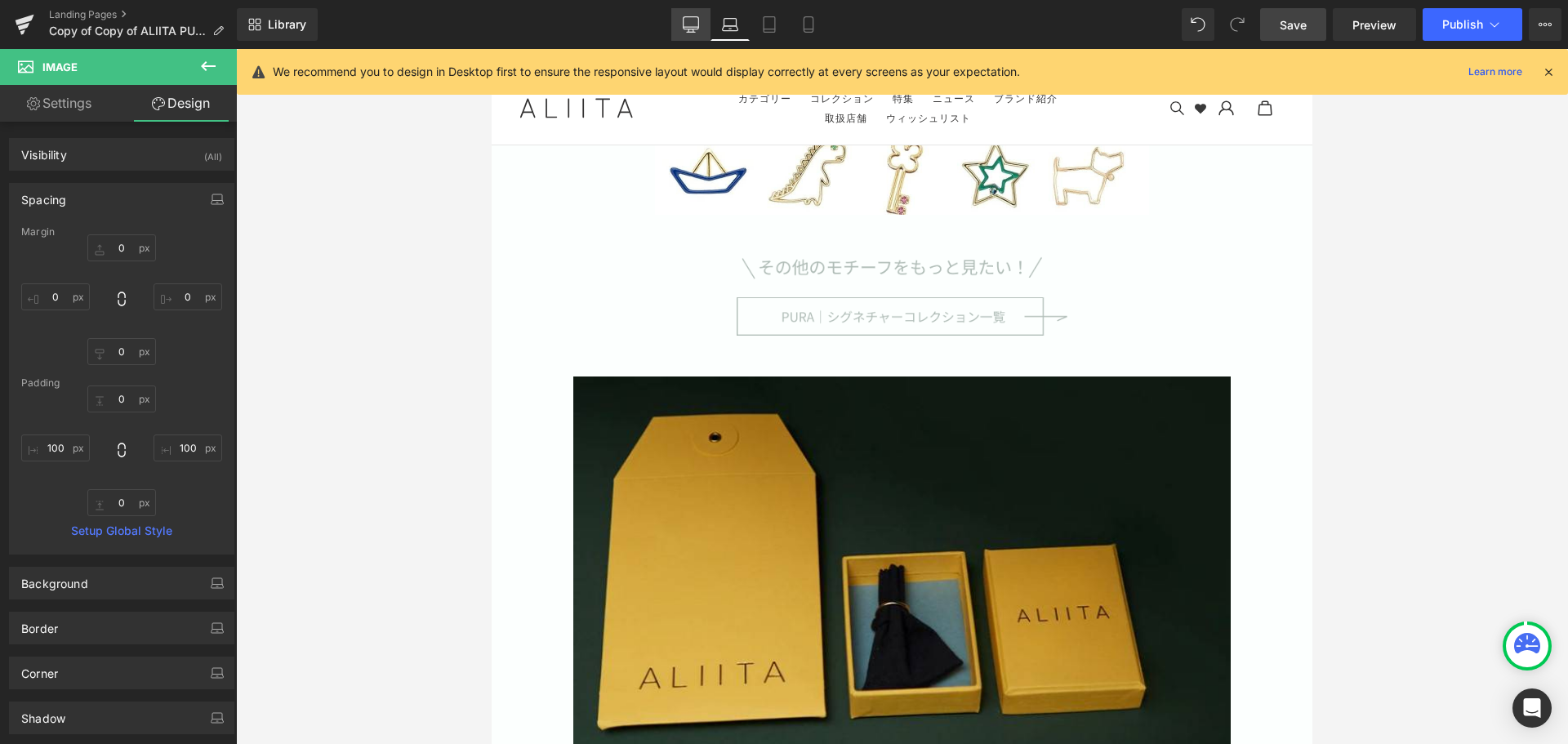 click 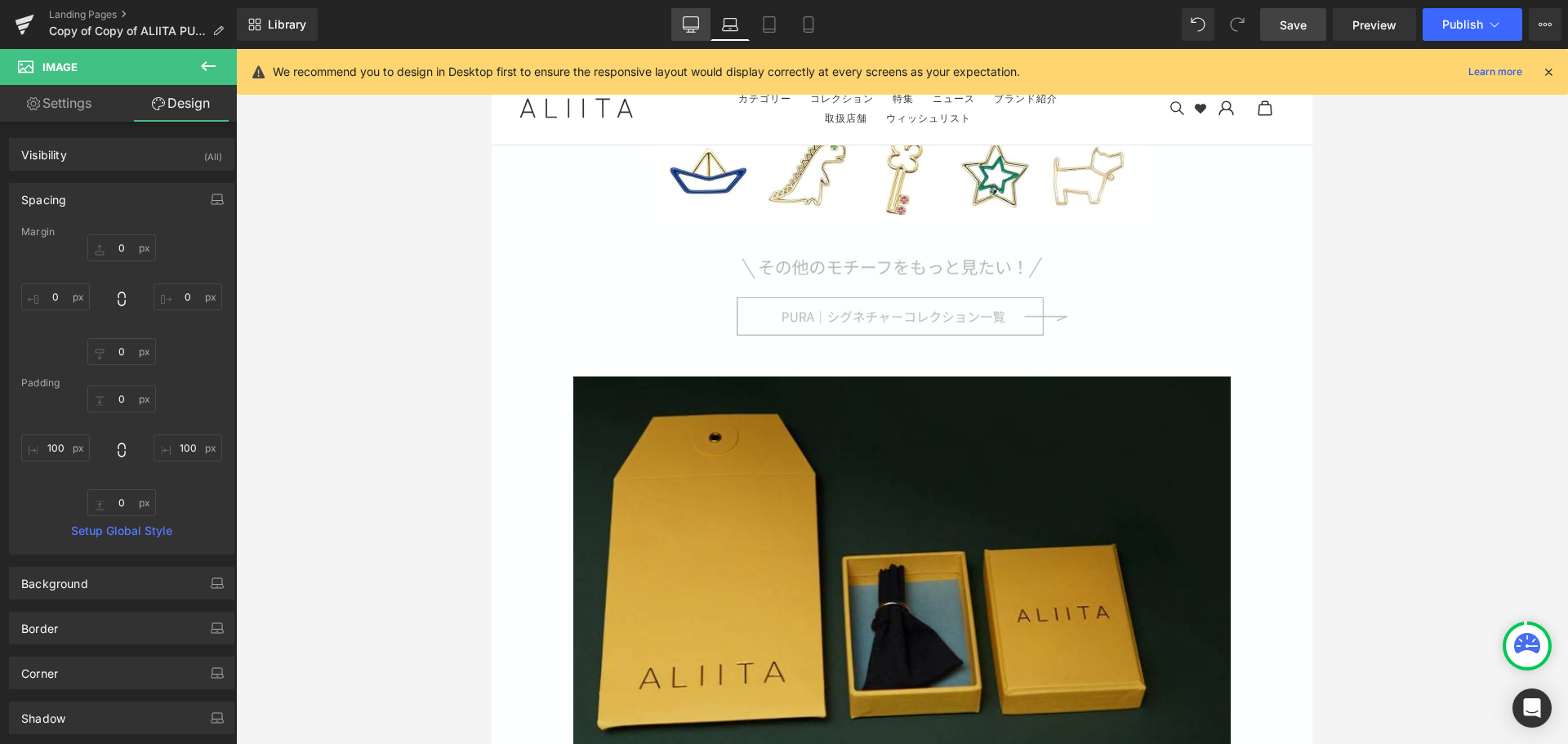 type on "0" 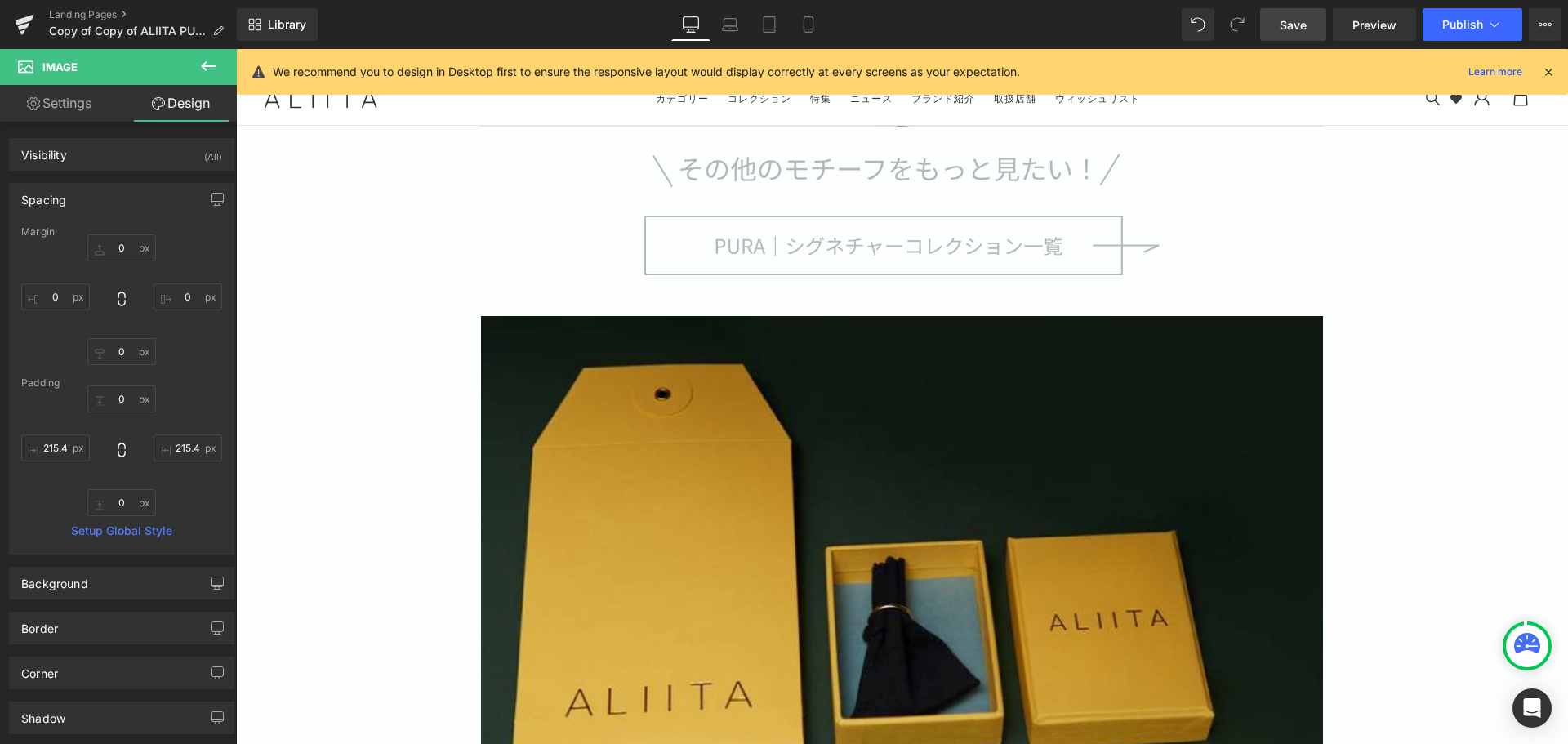 scroll, scrollTop: 10632, scrollLeft: 0, axis: vertical 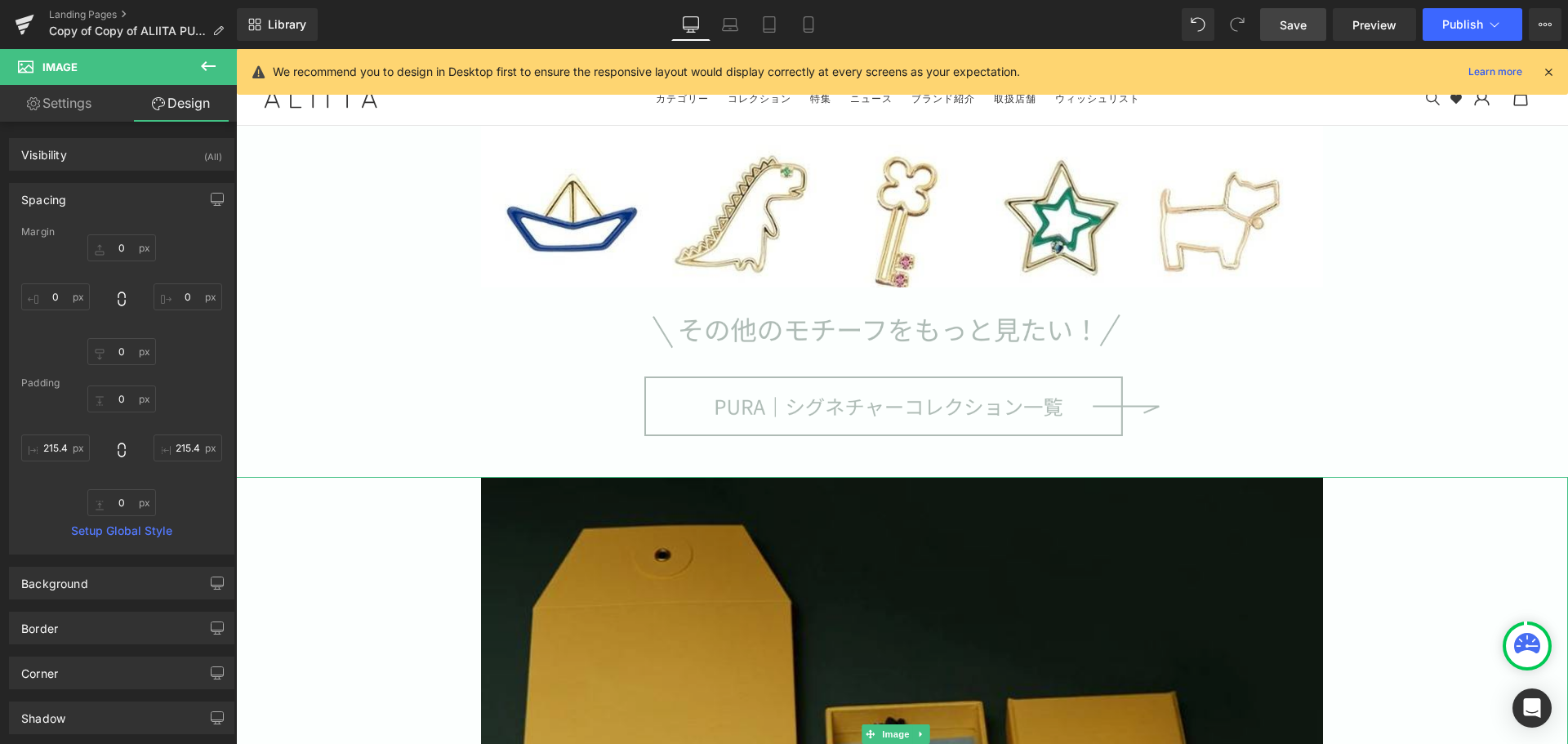 click at bounding box center [902, 733] 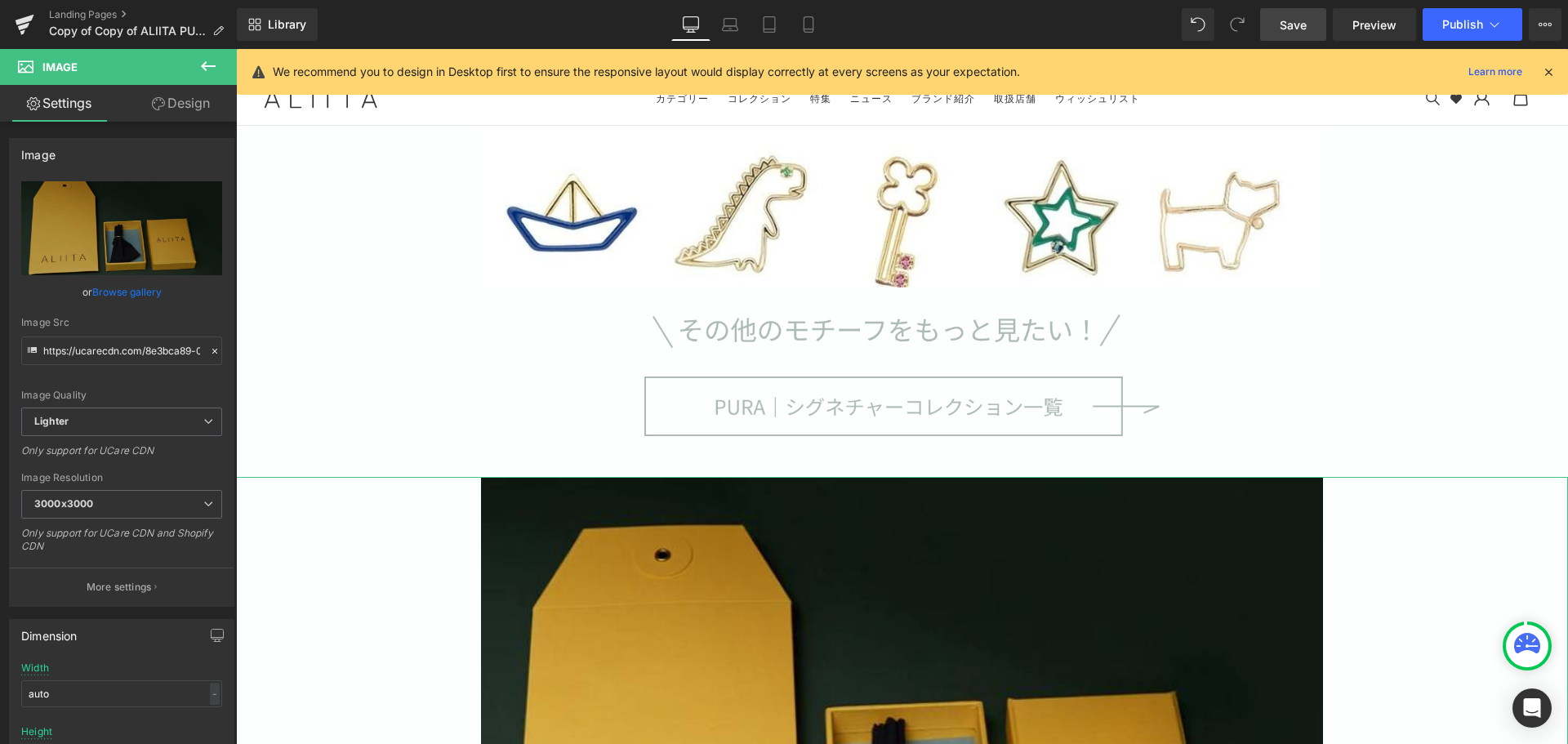 click on "Design" at bounding box center [180, 103] 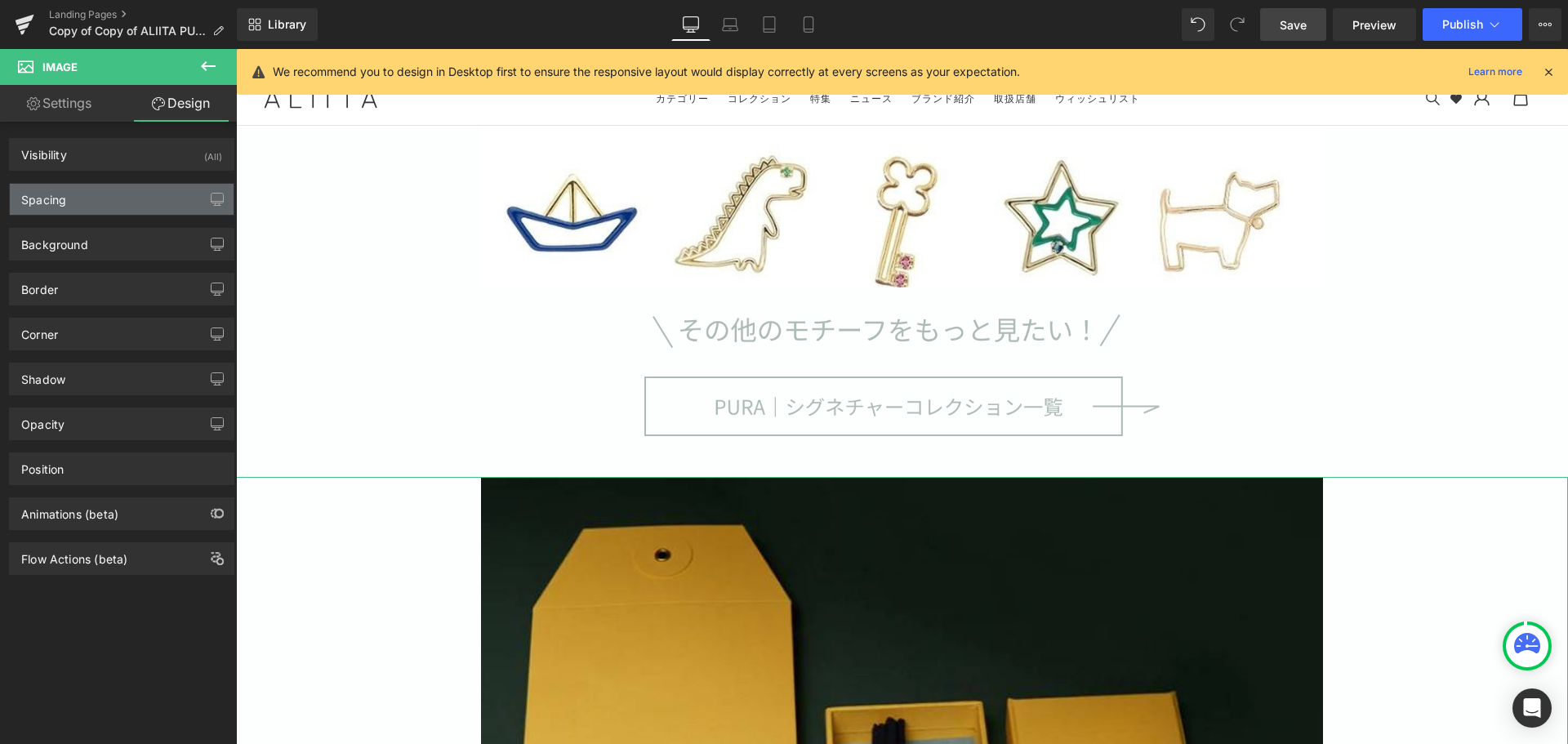 click on "Spacing" at bounding box center [122, 199] 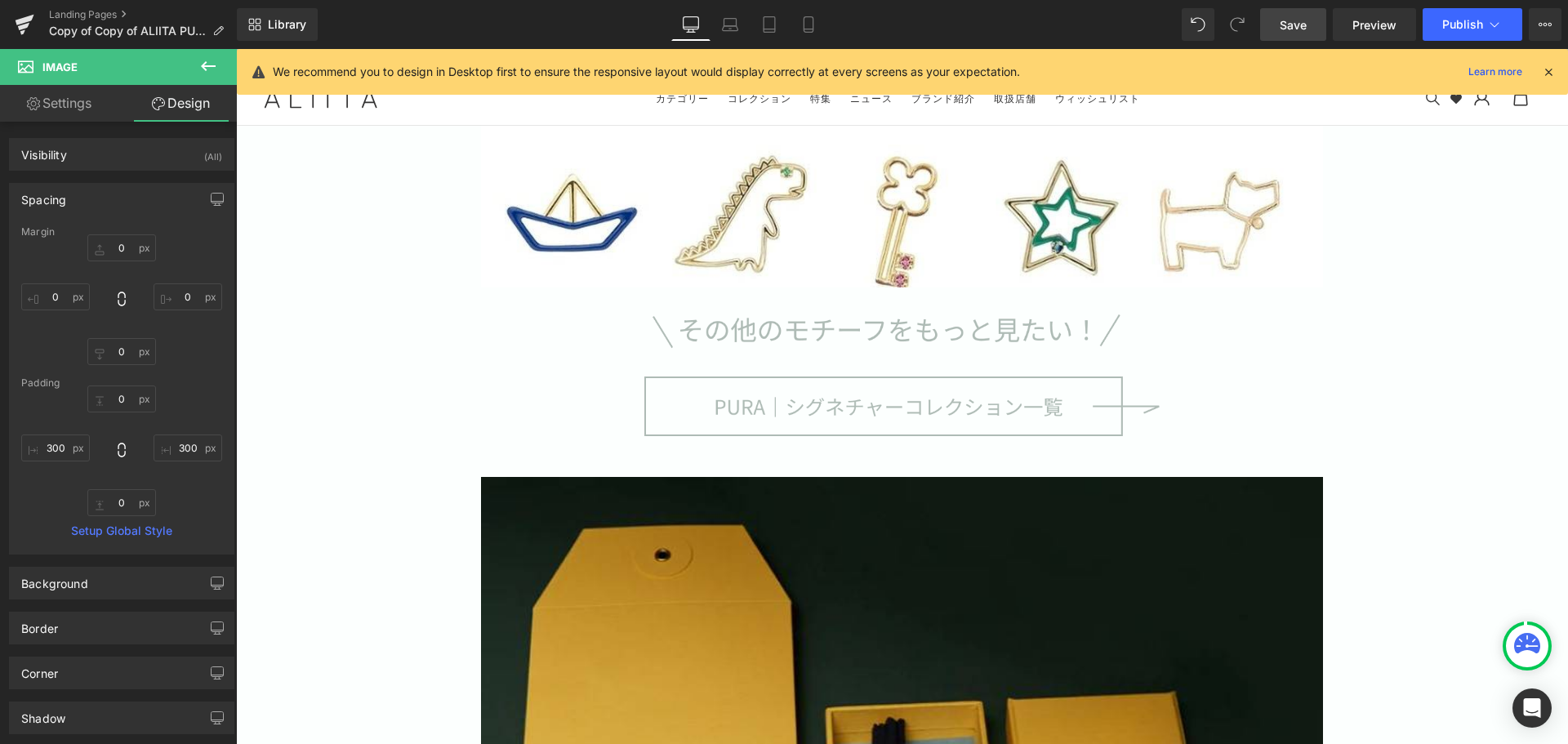 click on "Save" at bounding box center (1293, 25) 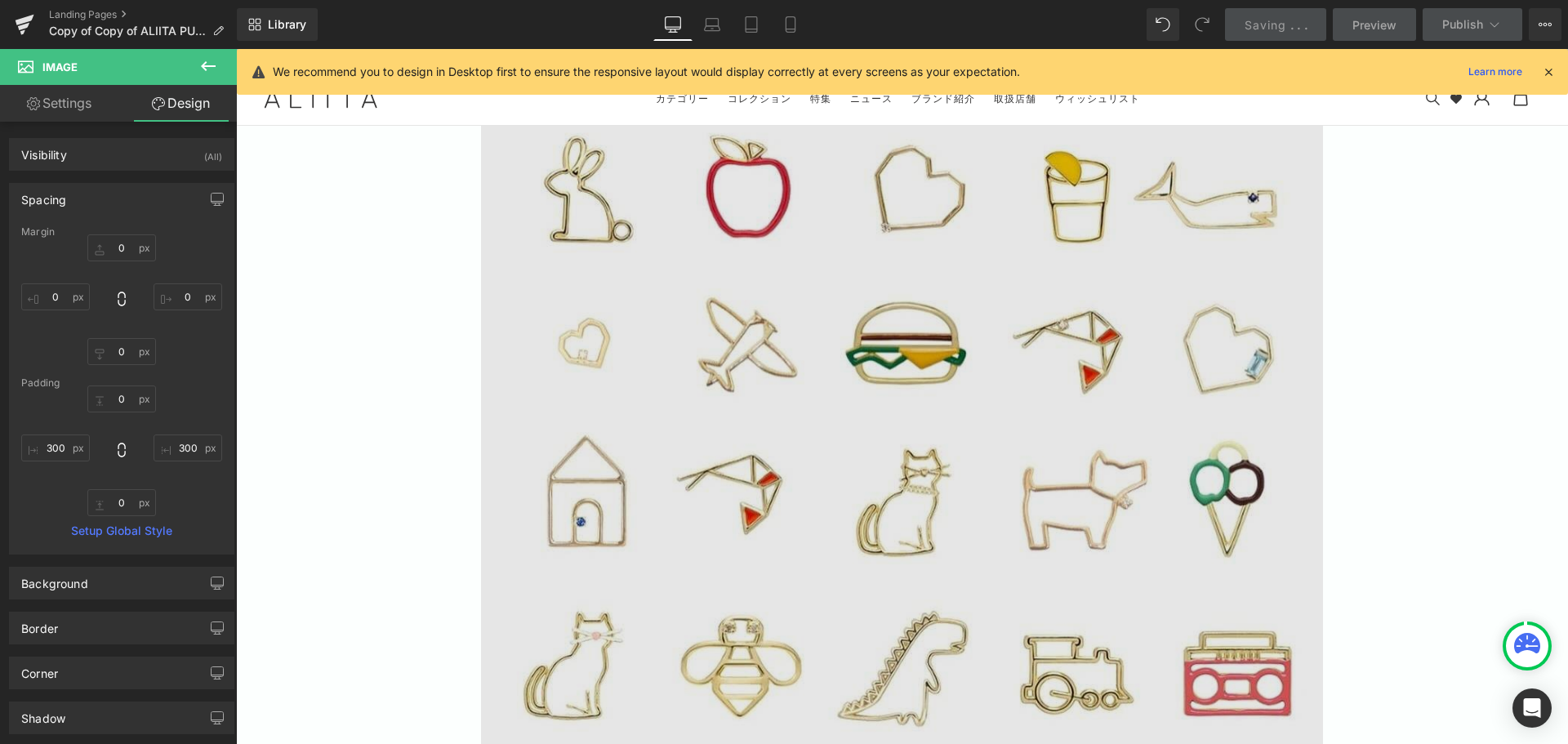 scroll, scrollTop: 9978, scrollLeft: 0, axis: vertical 